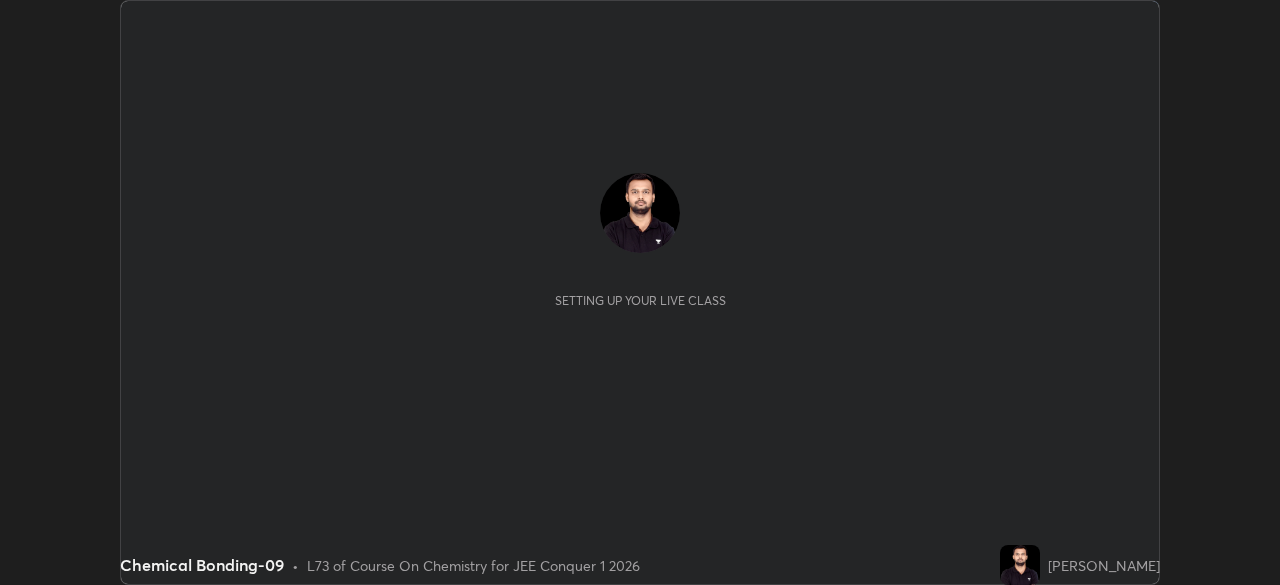 scroll, scrollTop: 0, scrollLeft: 0, axis: both 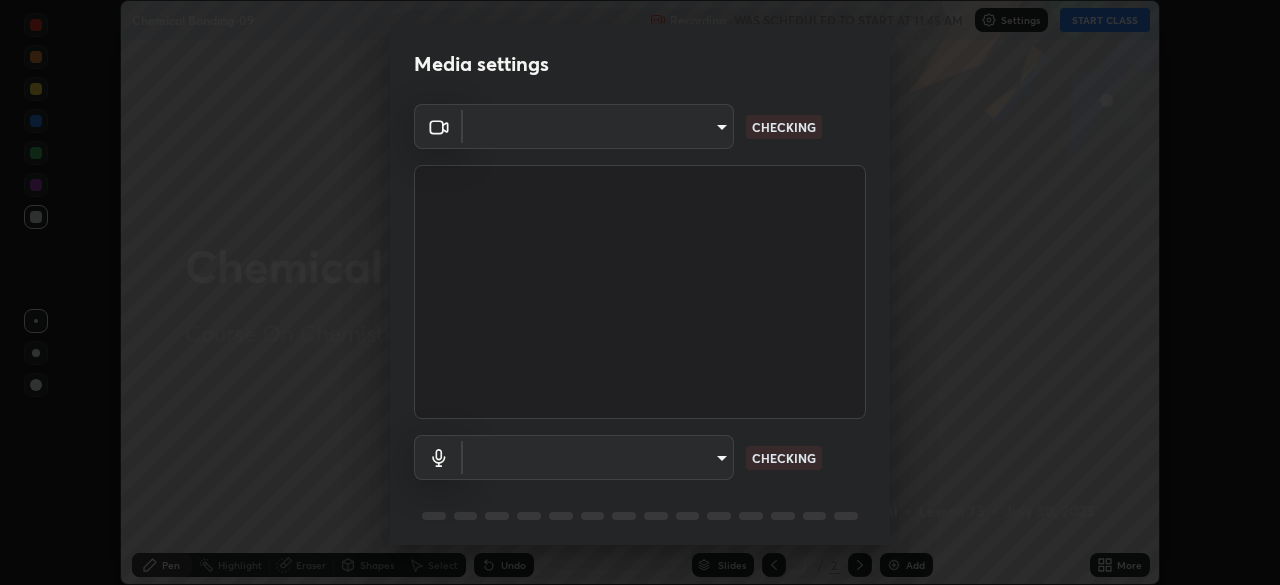 click on "Media settings ​ CHECKING ​ CHECKING 1 / 5 Next" at bounding box center (640, 292) 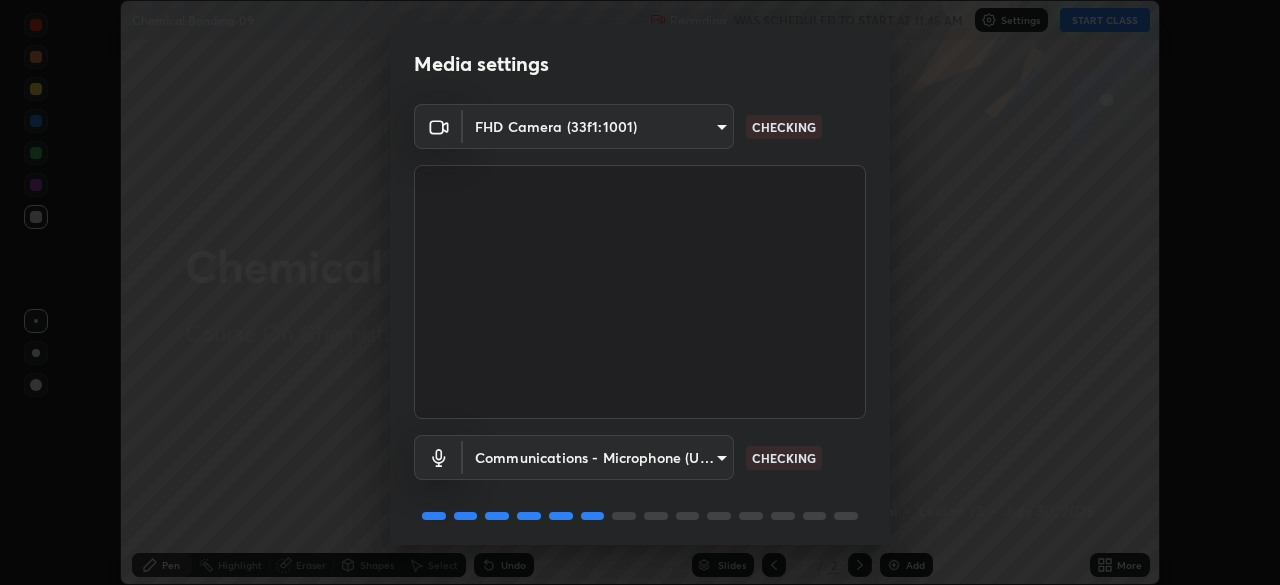 scroll, scrollTop: 71, scrollLeft: 0, axis: vertical 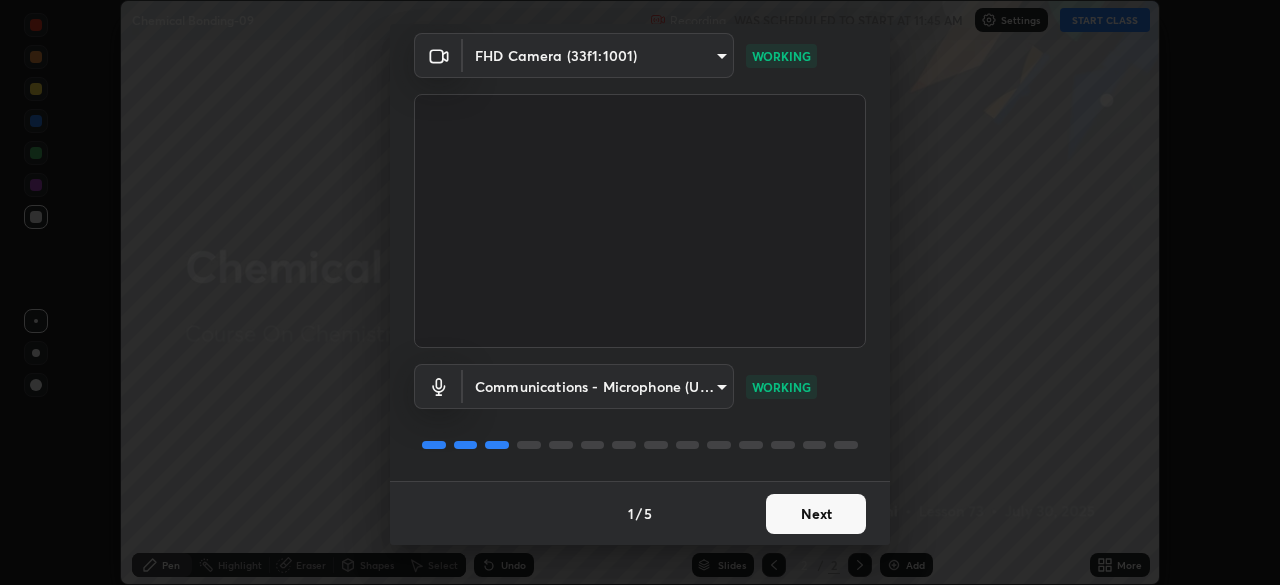 click on "Next" at bounding box center (816, 514) 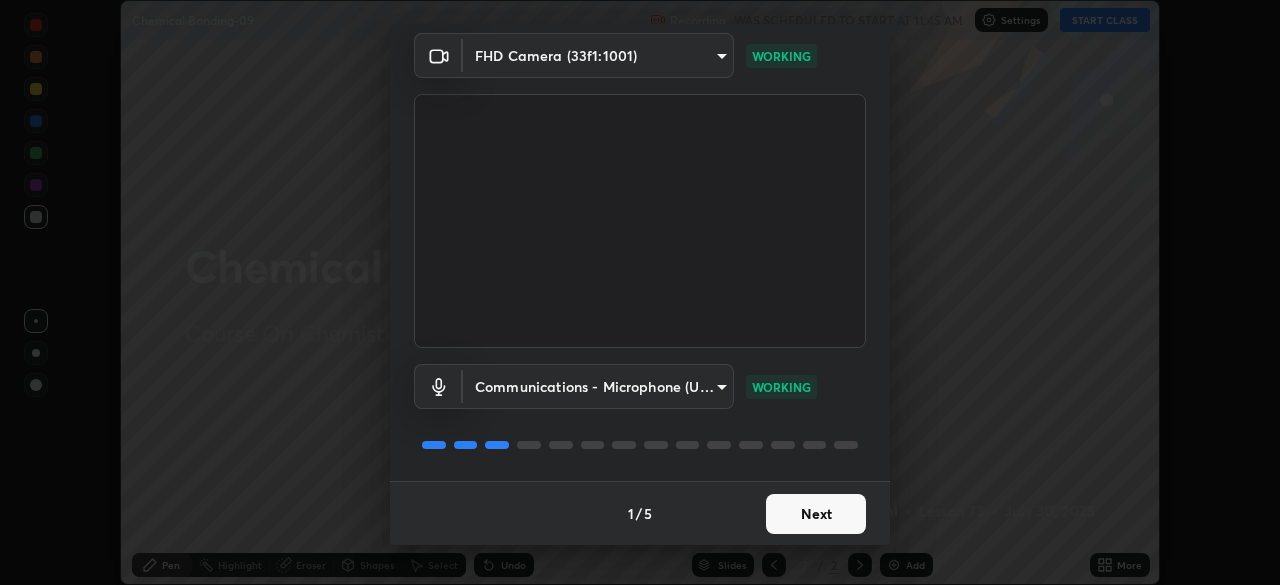 scroll, scrollTop: 0, scrollLeft: 0, axis: both 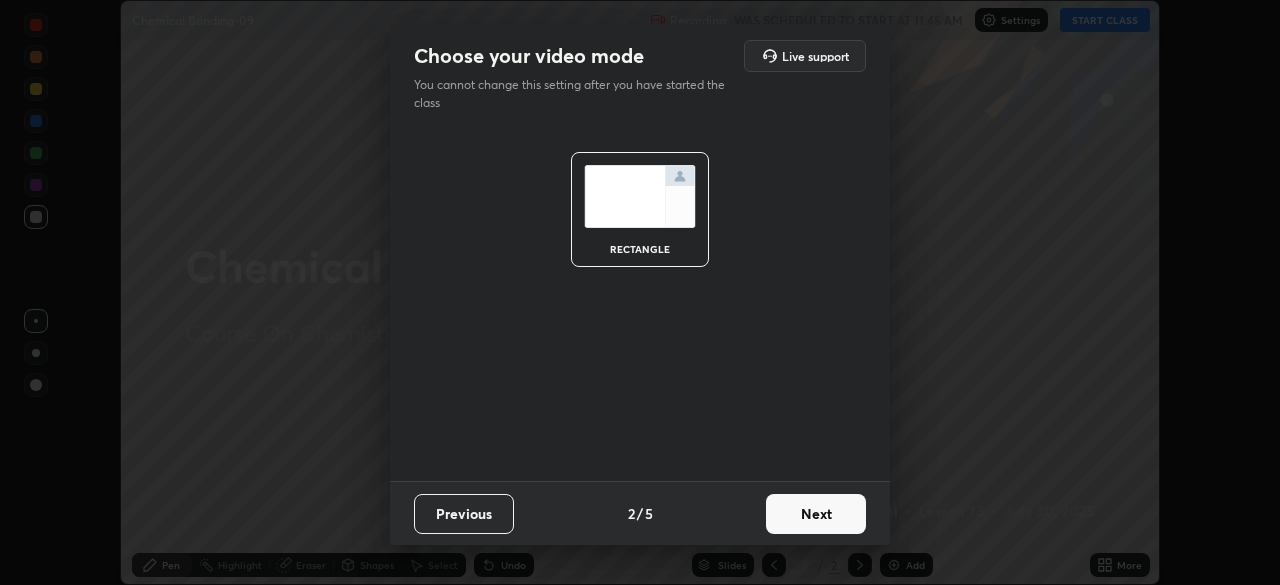 click on "Next" at bounding box center (816, 514) 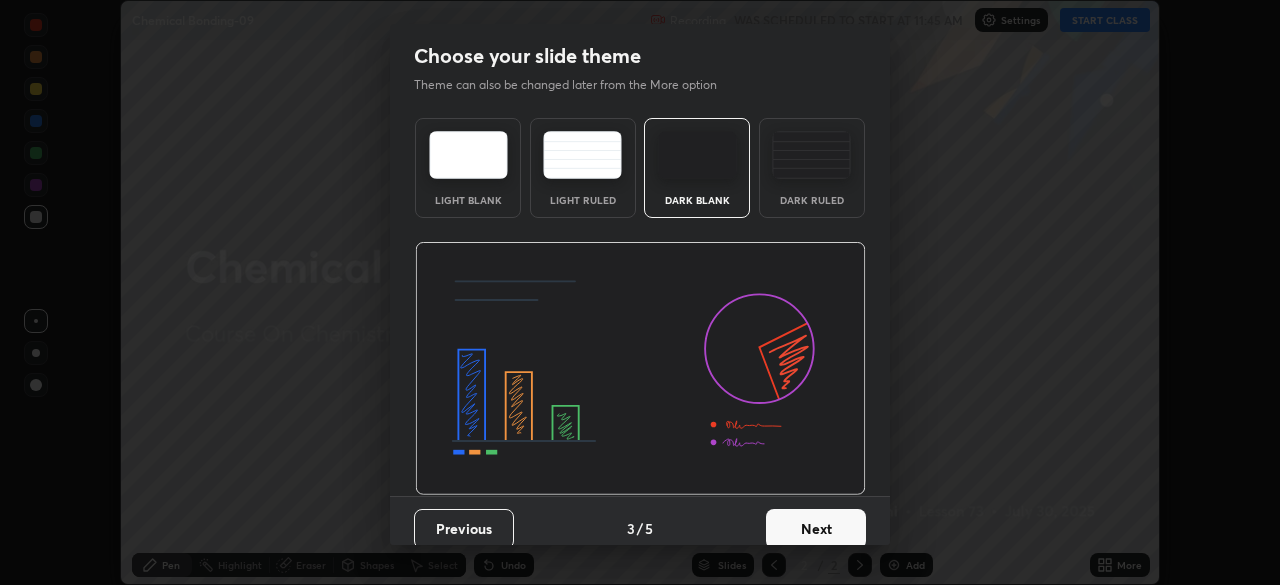 click on "Next" at bounding box center [816, 529] 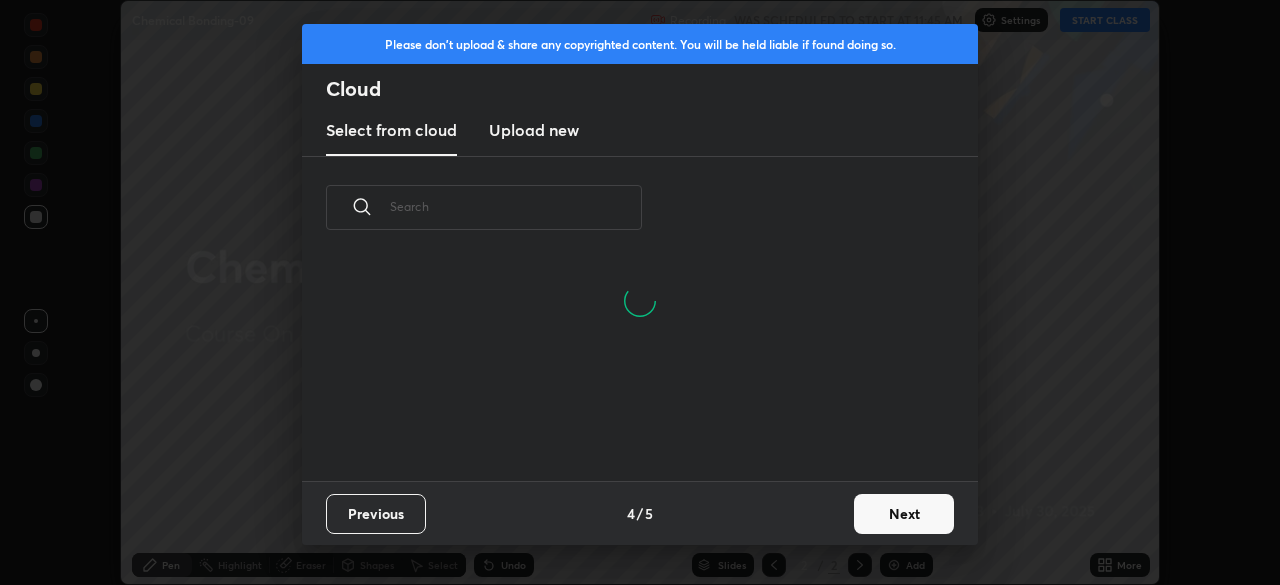 scroll, scrollTop: 7, scrollLeft: 11, axis: both 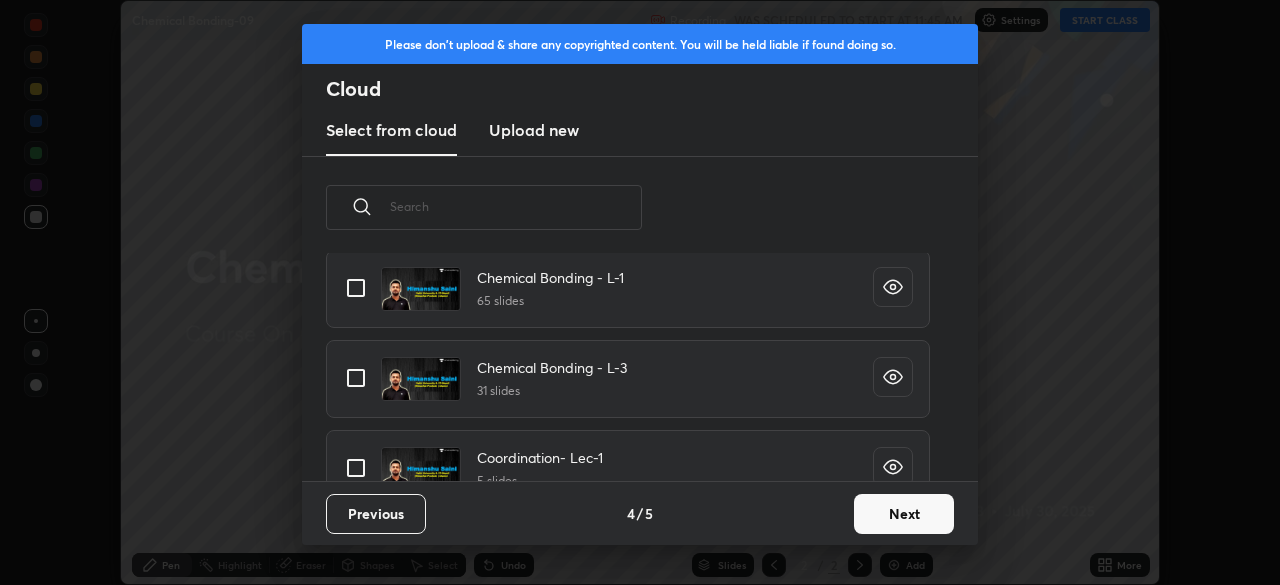click at bounding box center [356, 378] 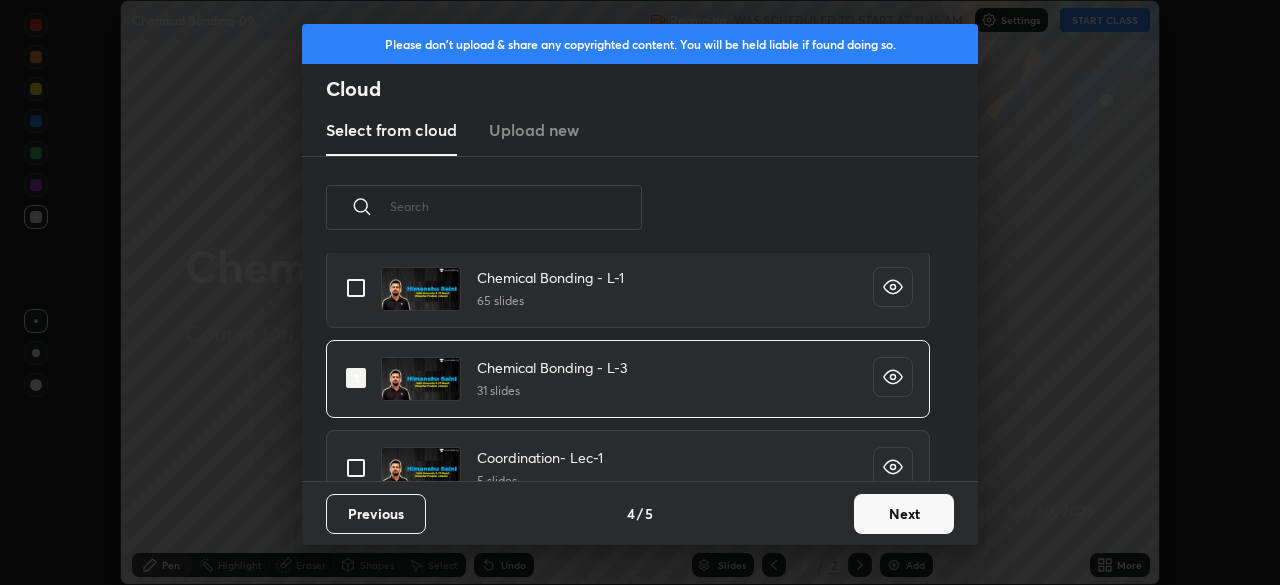 click on "Next" at bounding box center (904, 514) 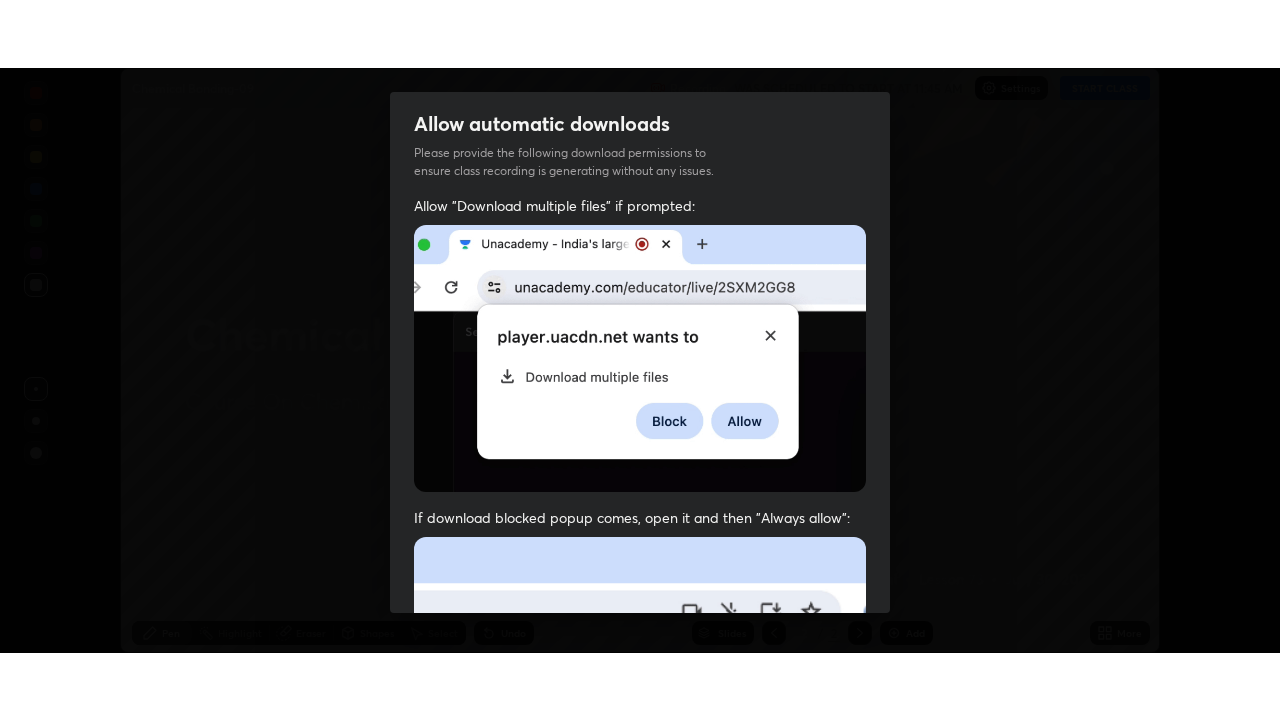 scroll, scrollTop: 479, scrollLeft: 0, axis: vertical 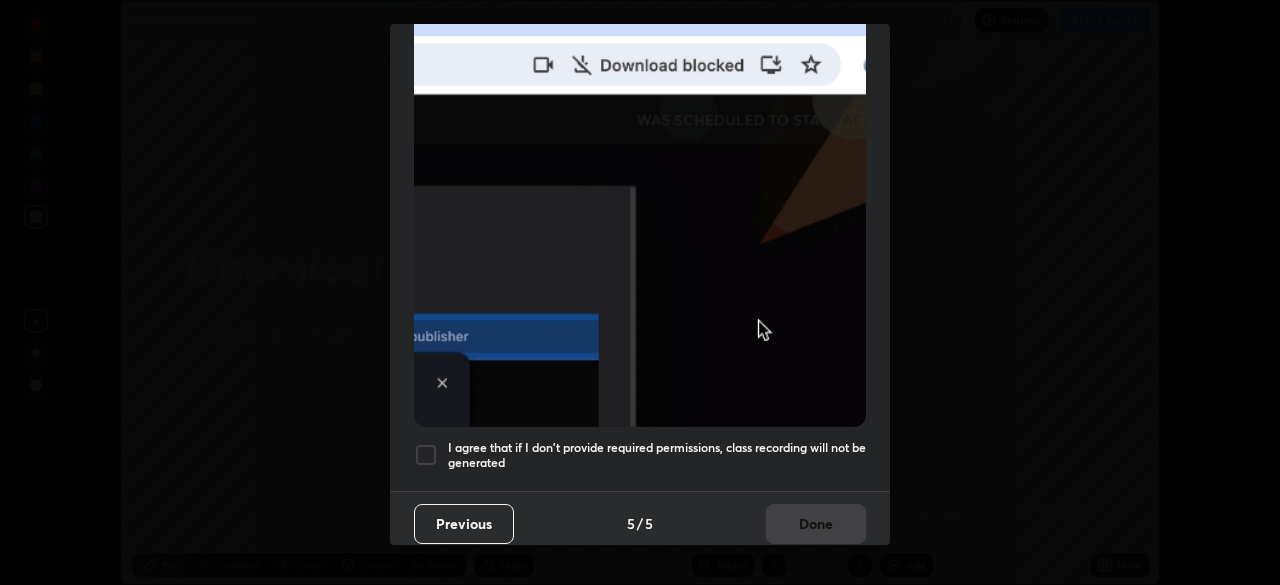 click at bounding box center [426, 455] 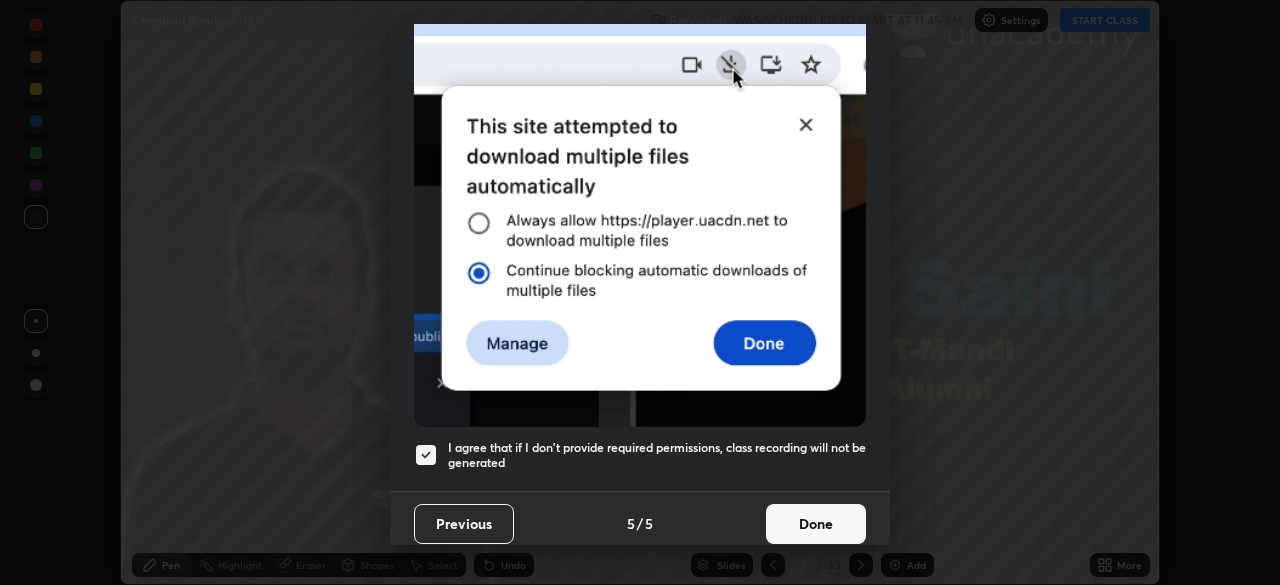 click on "Done" at bounding box center [816, 524] 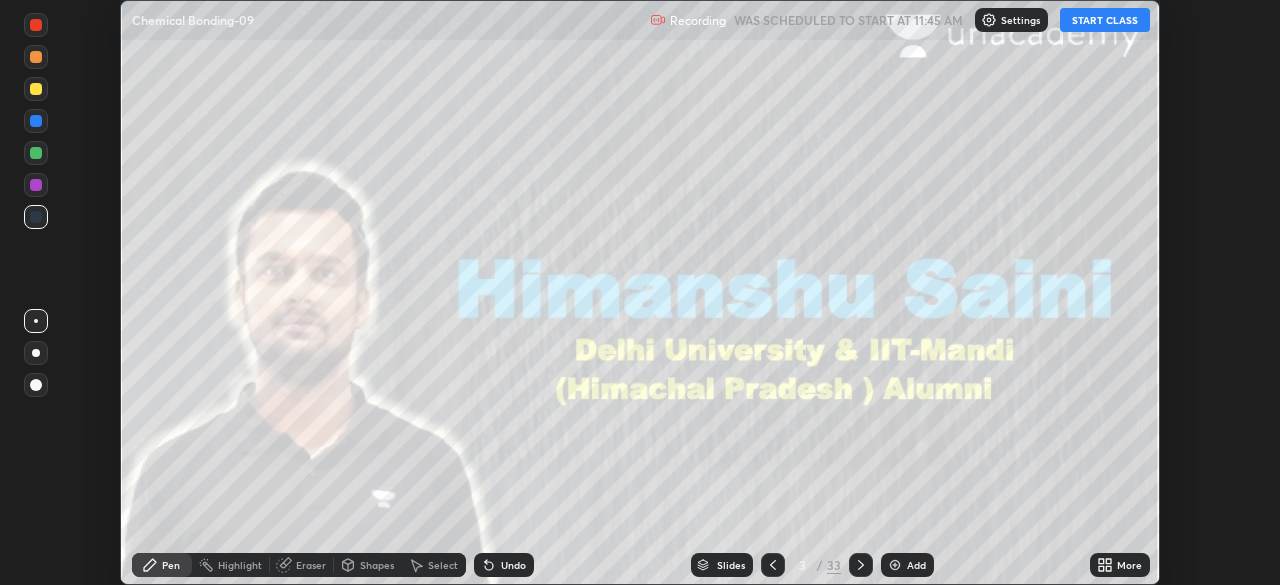 click on "START CLASS" at bounding box center [1105, 20] 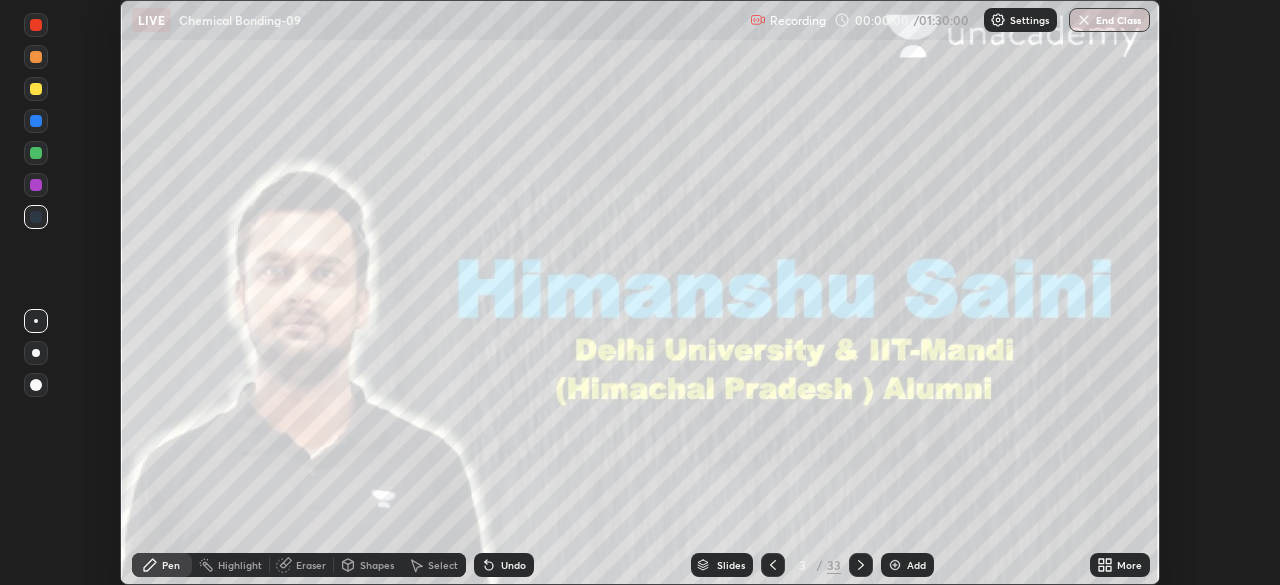 click on "More" at bounding box center (1129, 565) 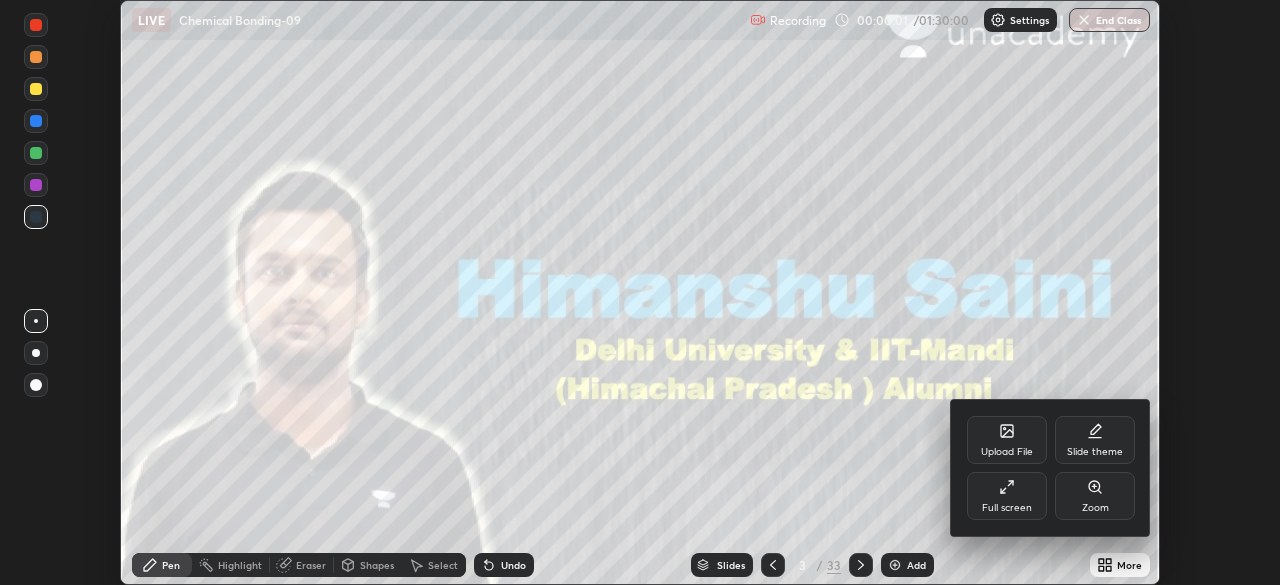 click on "Full screen" at bounding box center [1007, 496] 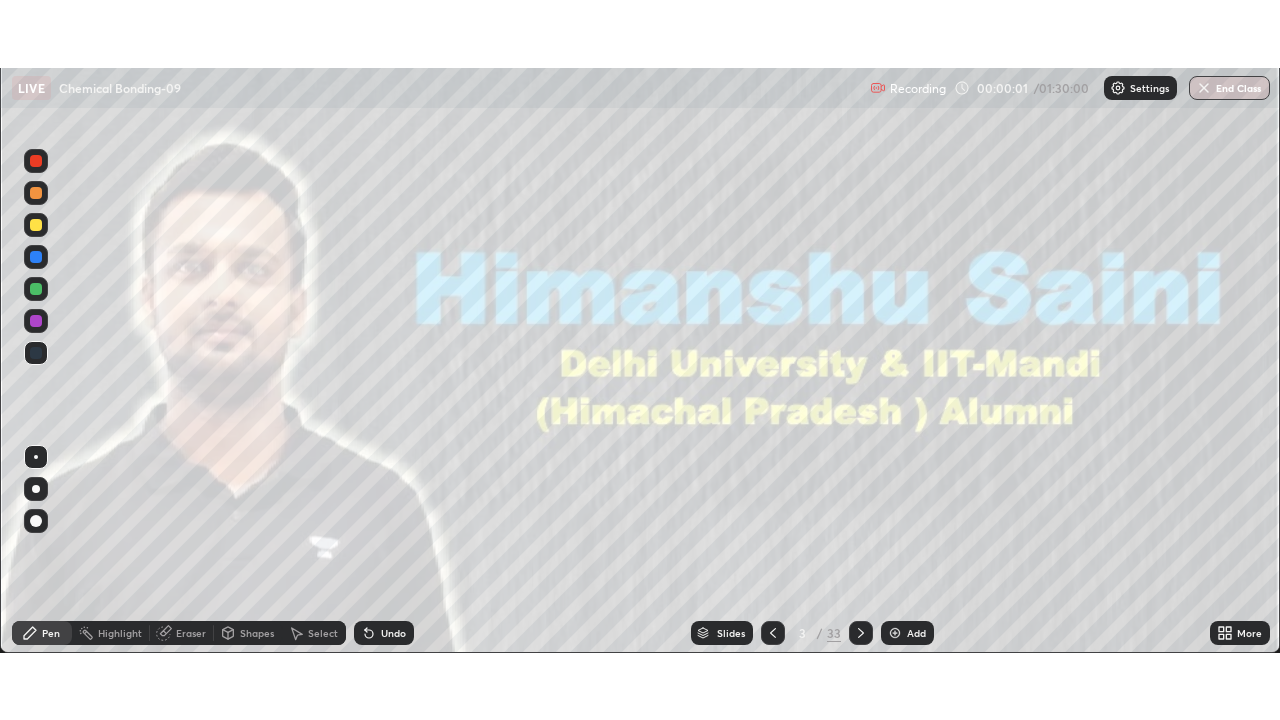 scroll, scrollTop: 99280, scrollLeft: 98720, axis: both 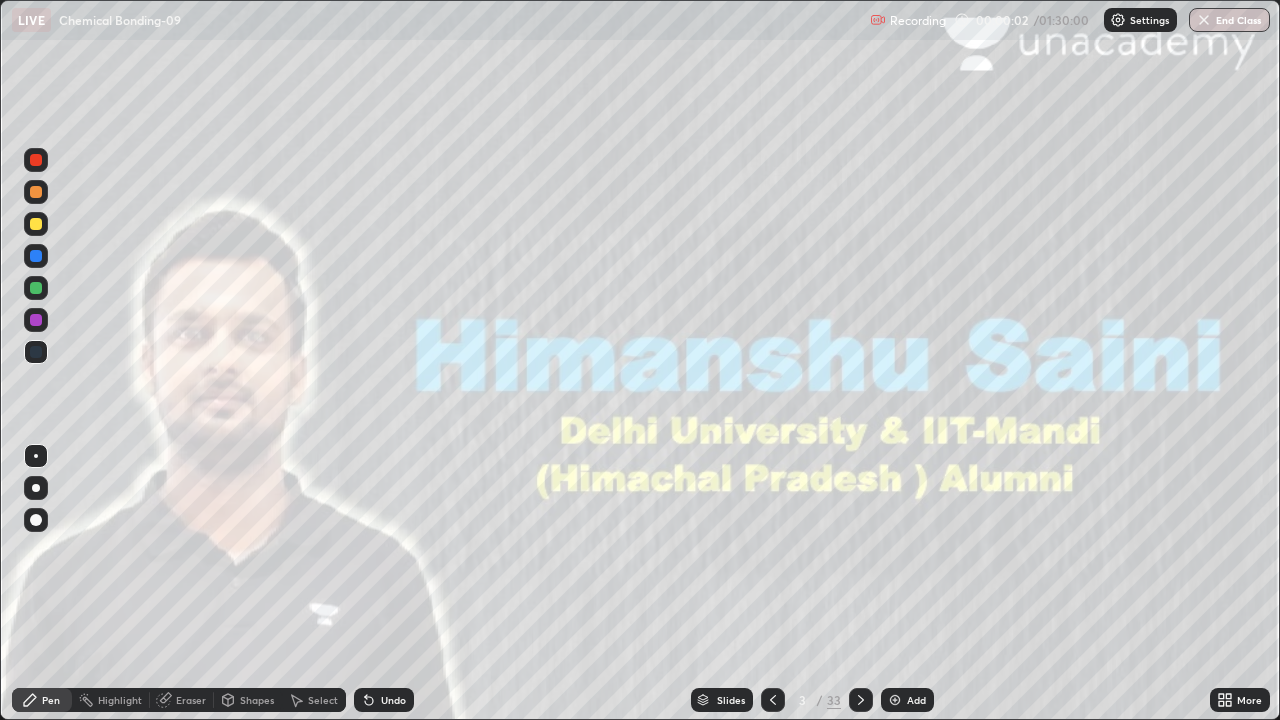 click 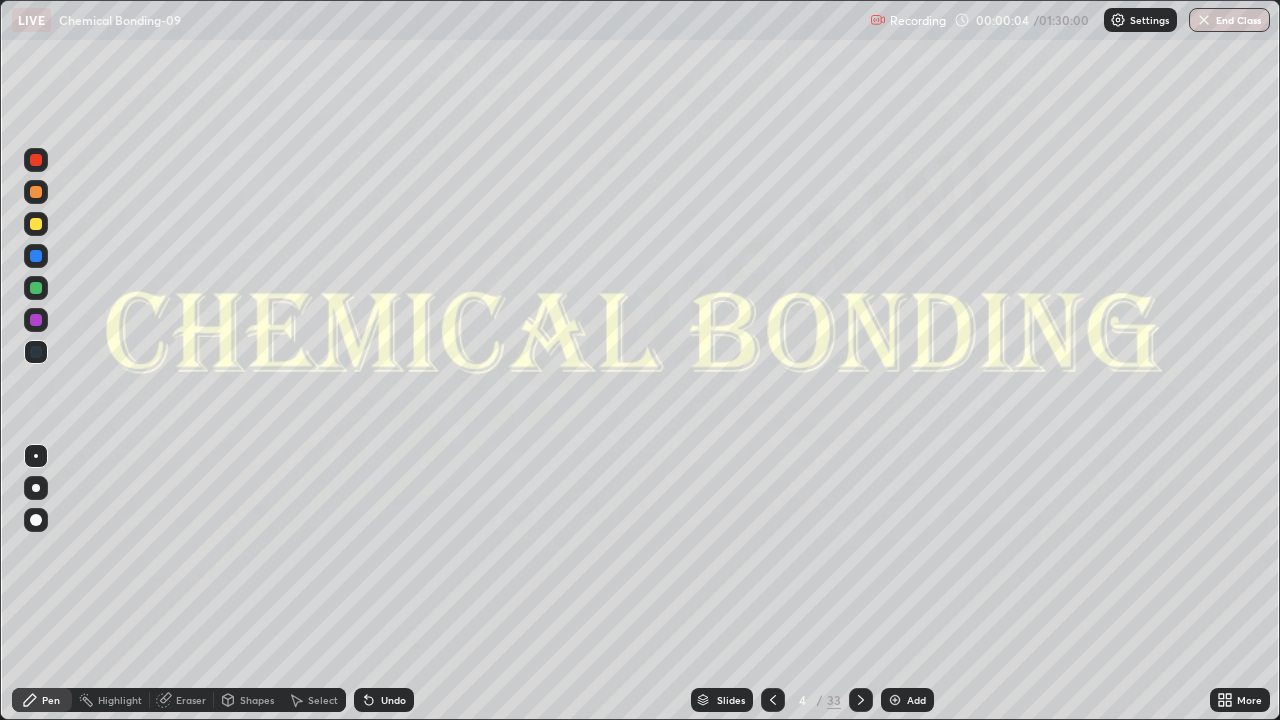 click at bounding box center (36, 520) 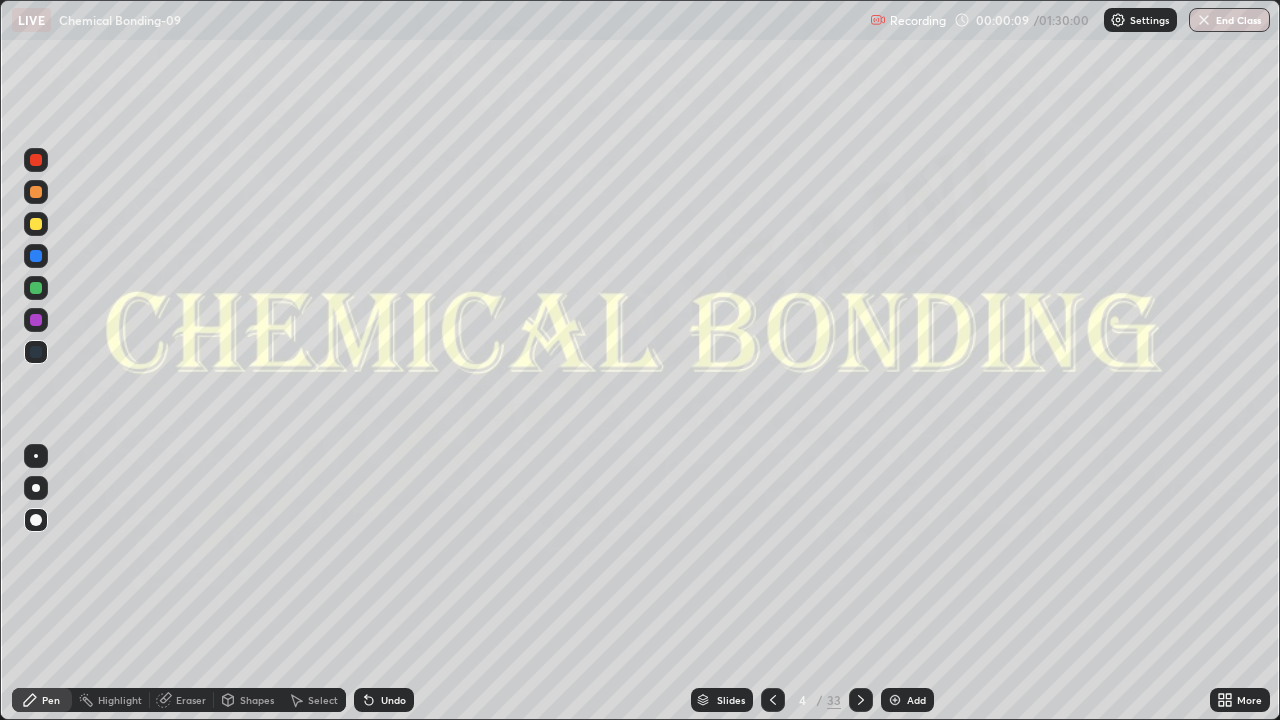 click on "Slides" at bounding box center (722, 700) 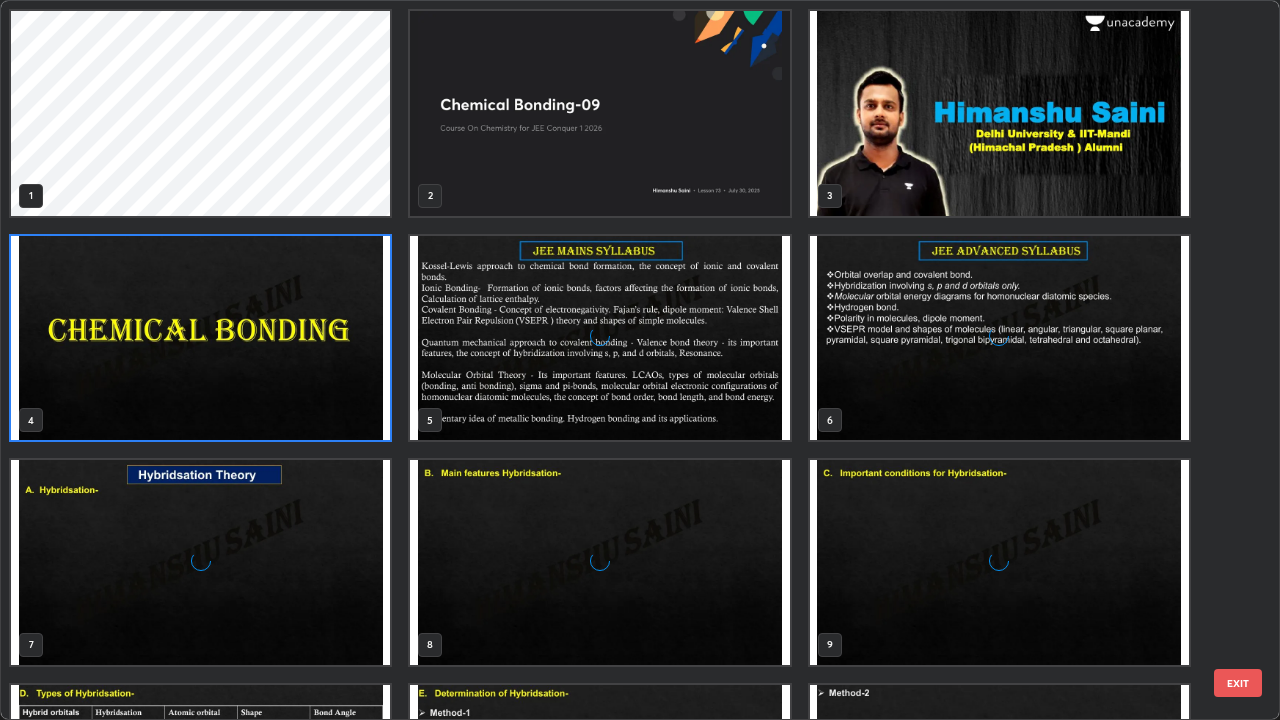 scroll, scrollTop: 7, scrollLeft: 11, axis: both 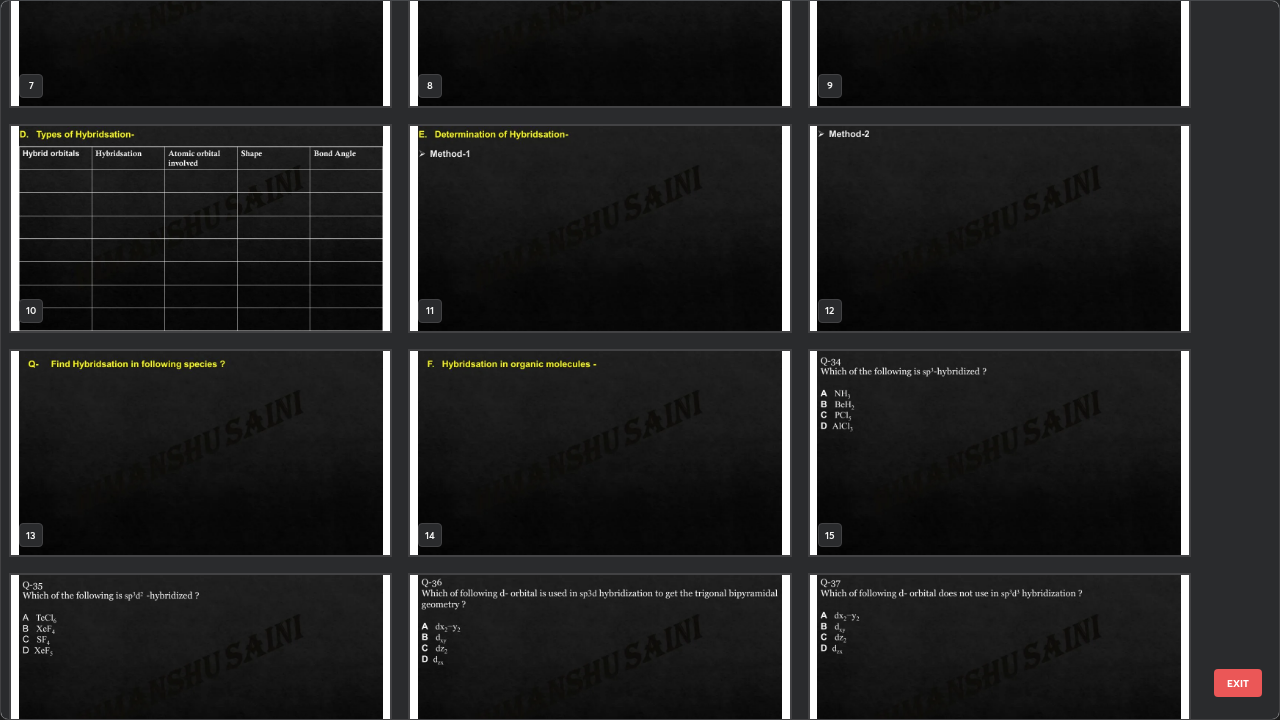 click at bounding box center [200, 228] 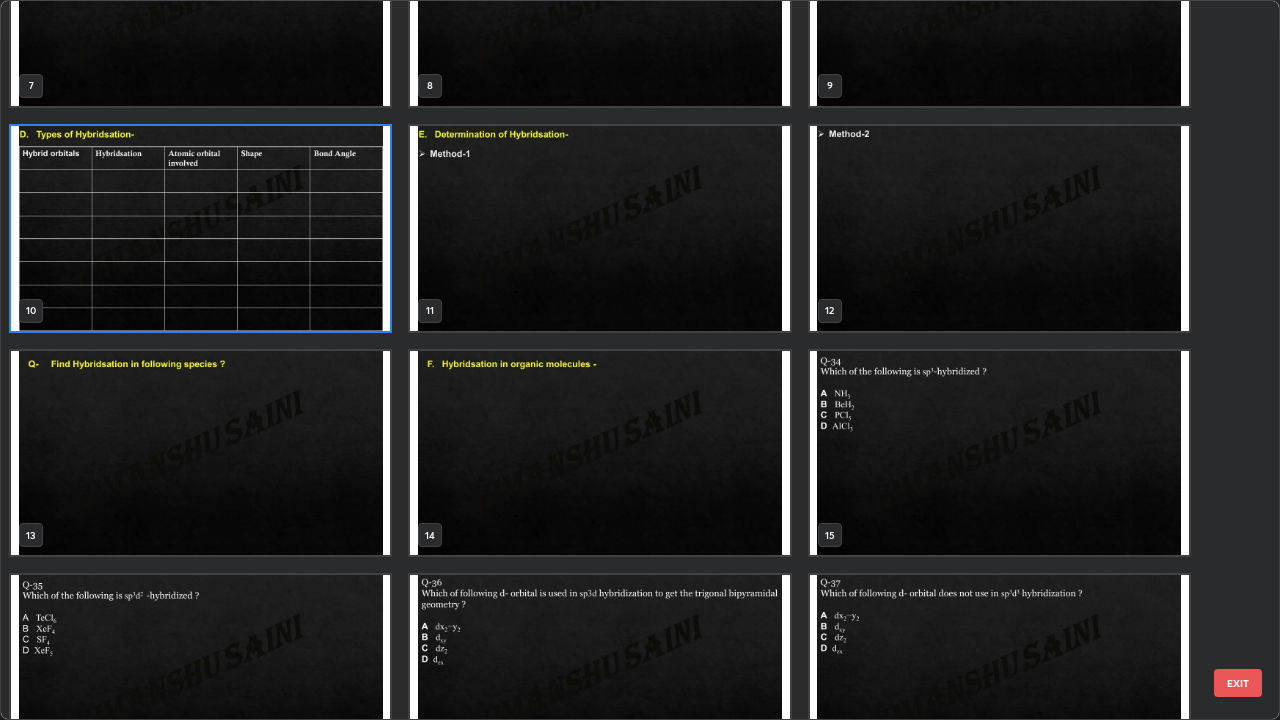 click at bounding box center [200, 228] 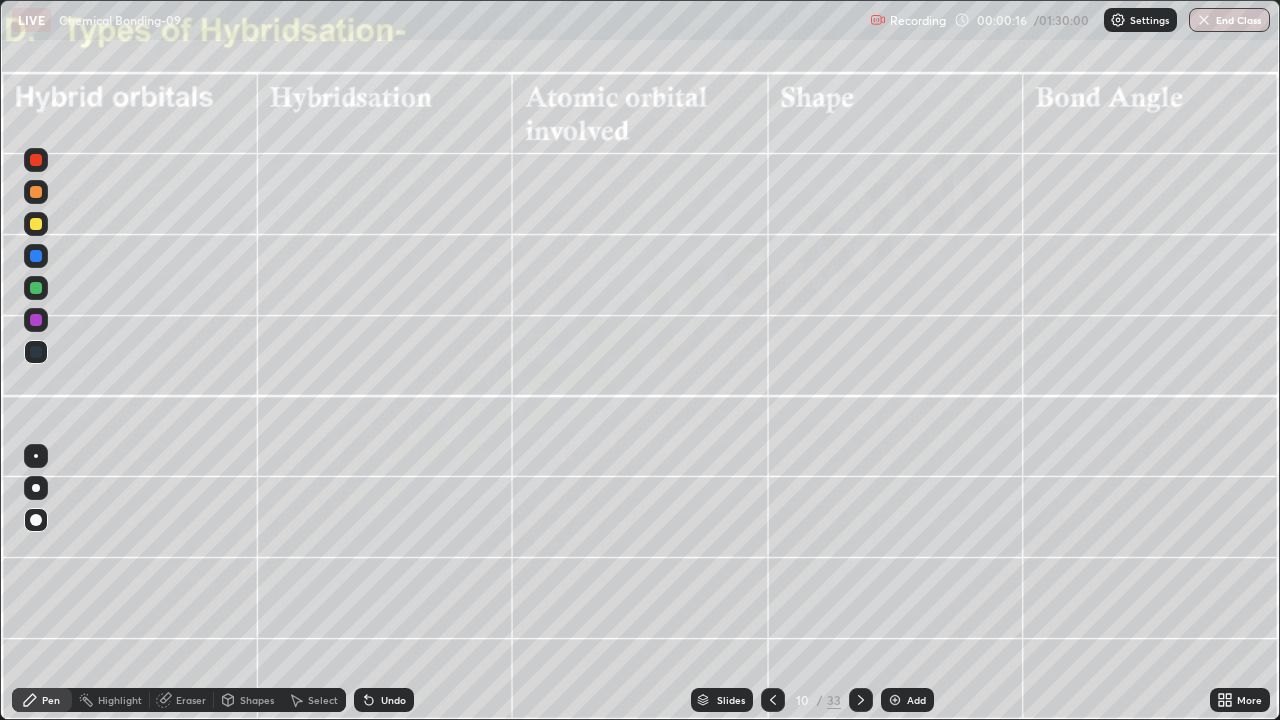 click on "Slides" at bounding box center (722, 700) 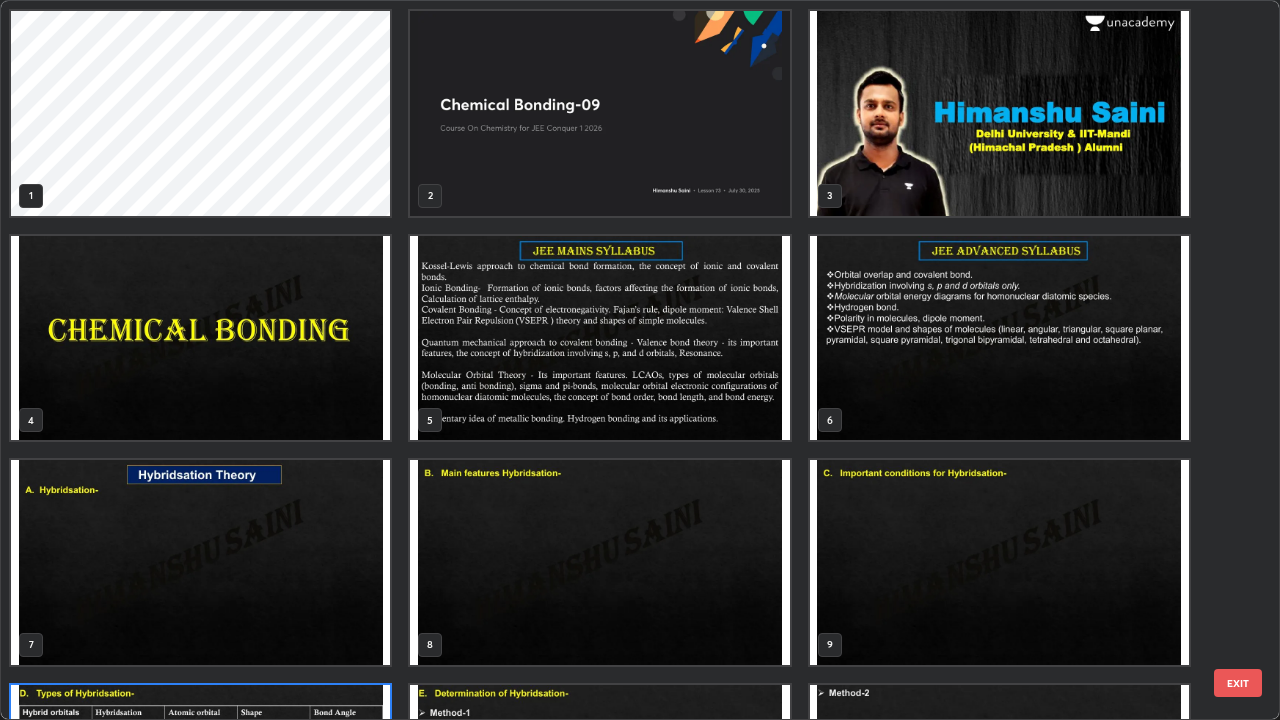 scroll, scrollTop: 180, scrollLeft: 0, axis: vertical 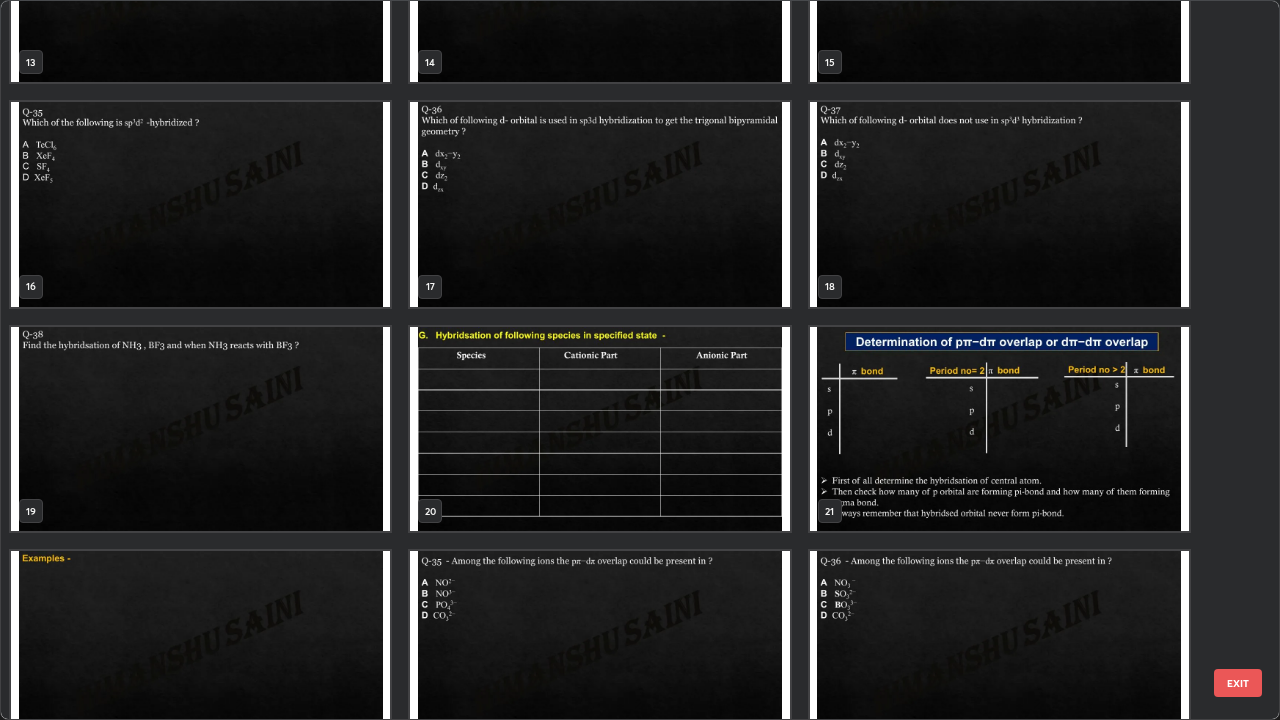 click at bounding box center [599, 429] 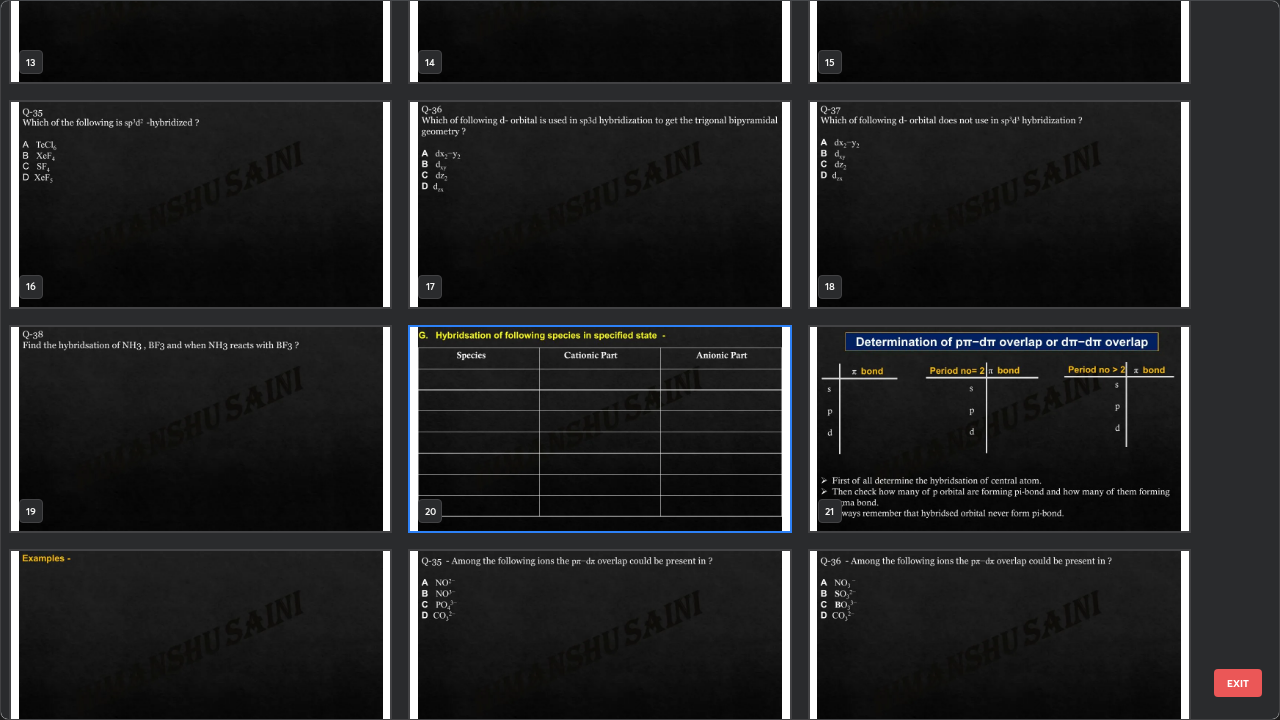click at bounding box center [599, 429] 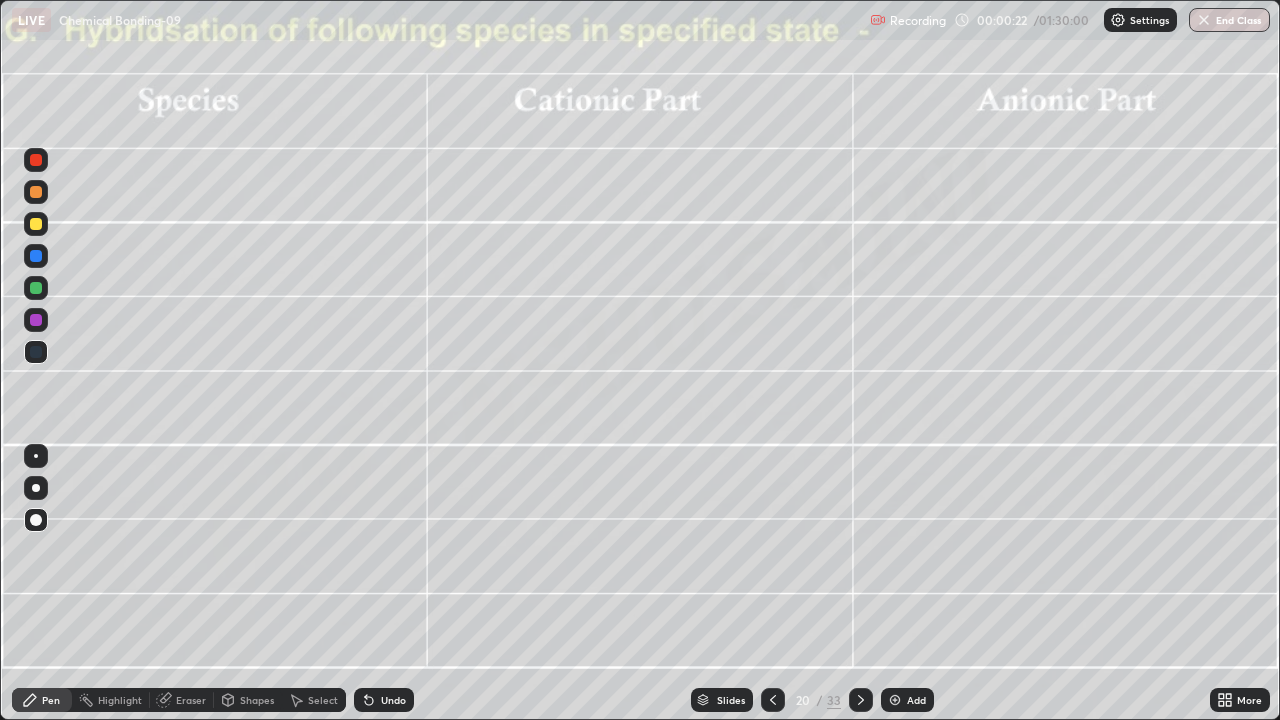click at bounding box center [599, 429] 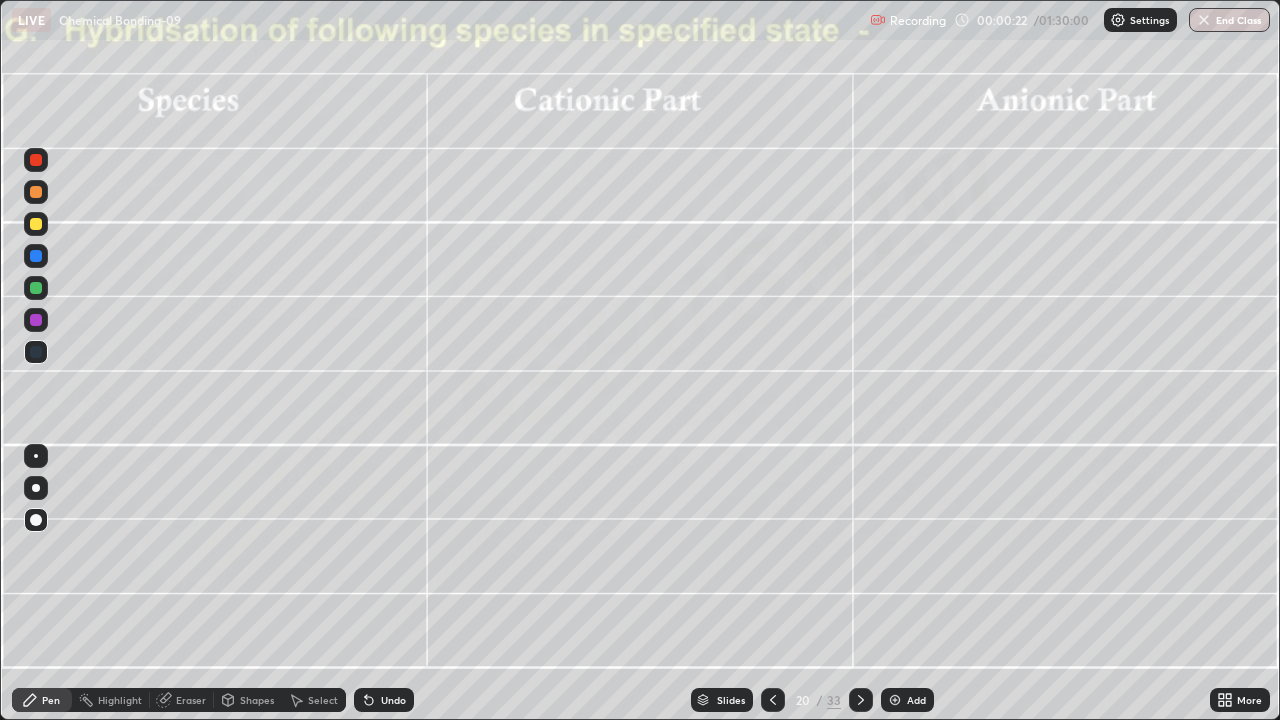 click at bounding box center (599, 429) 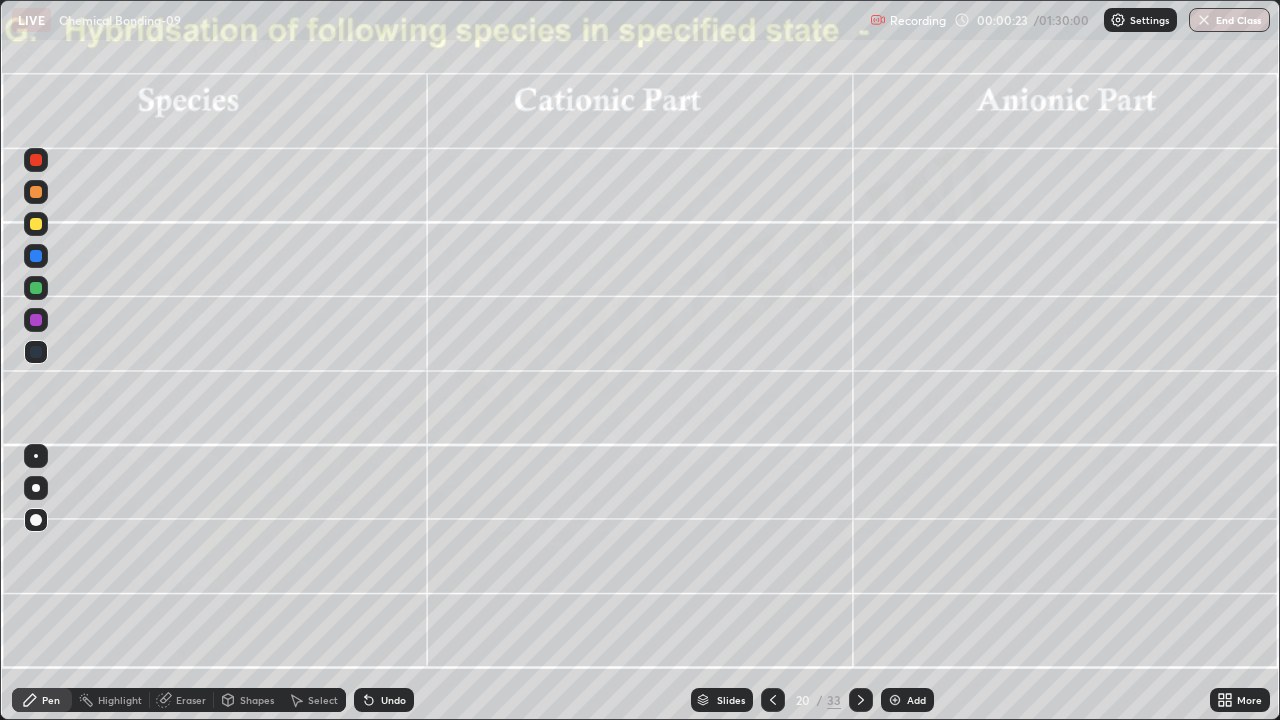 click 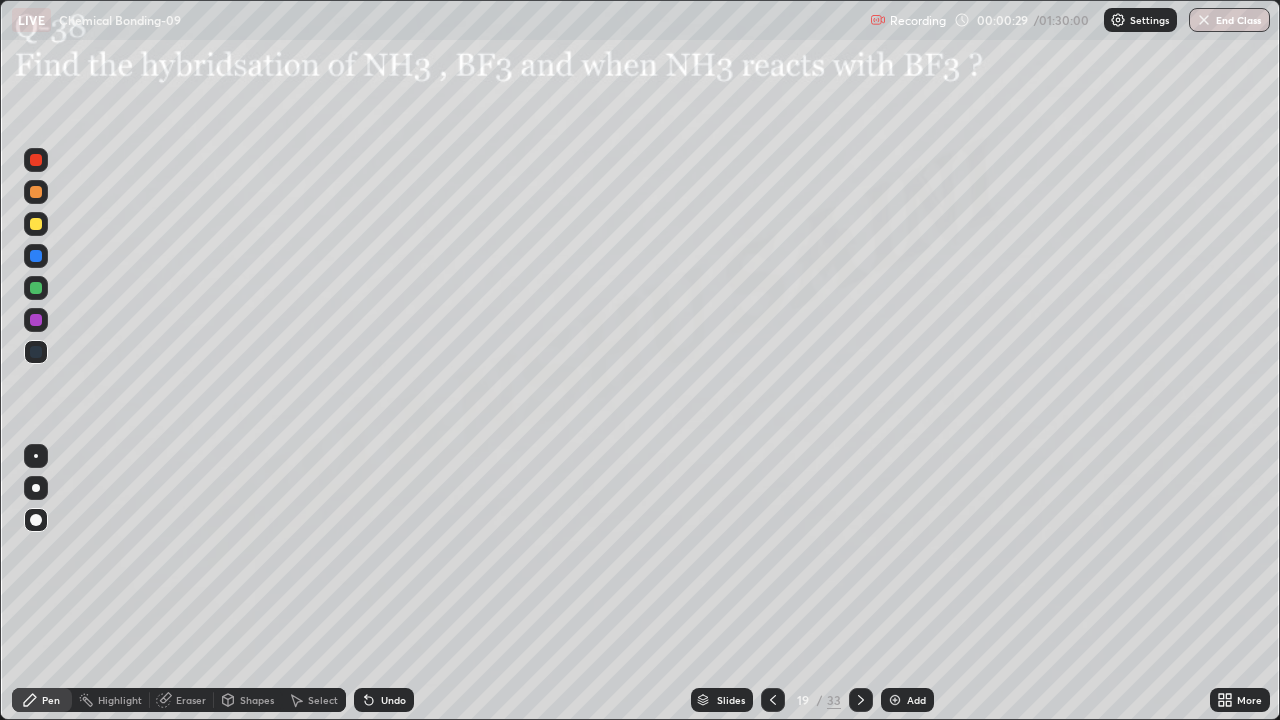 click 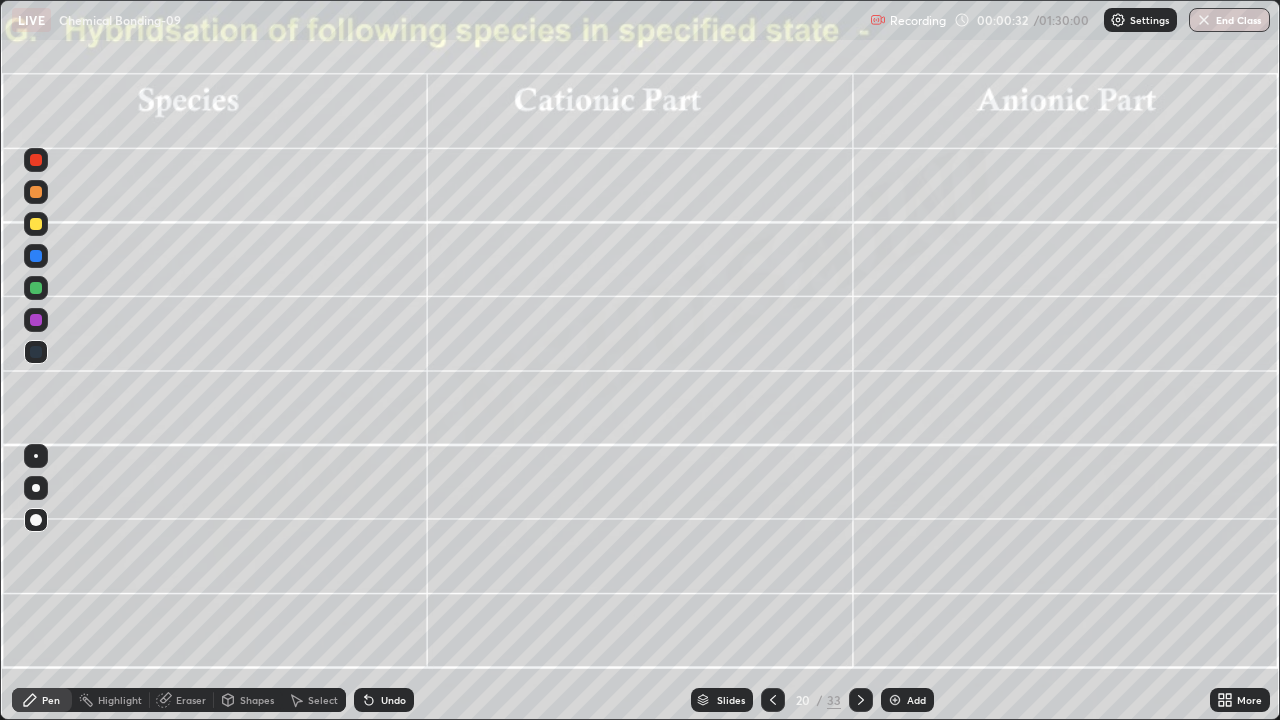 click at bounding box center (36, 520) 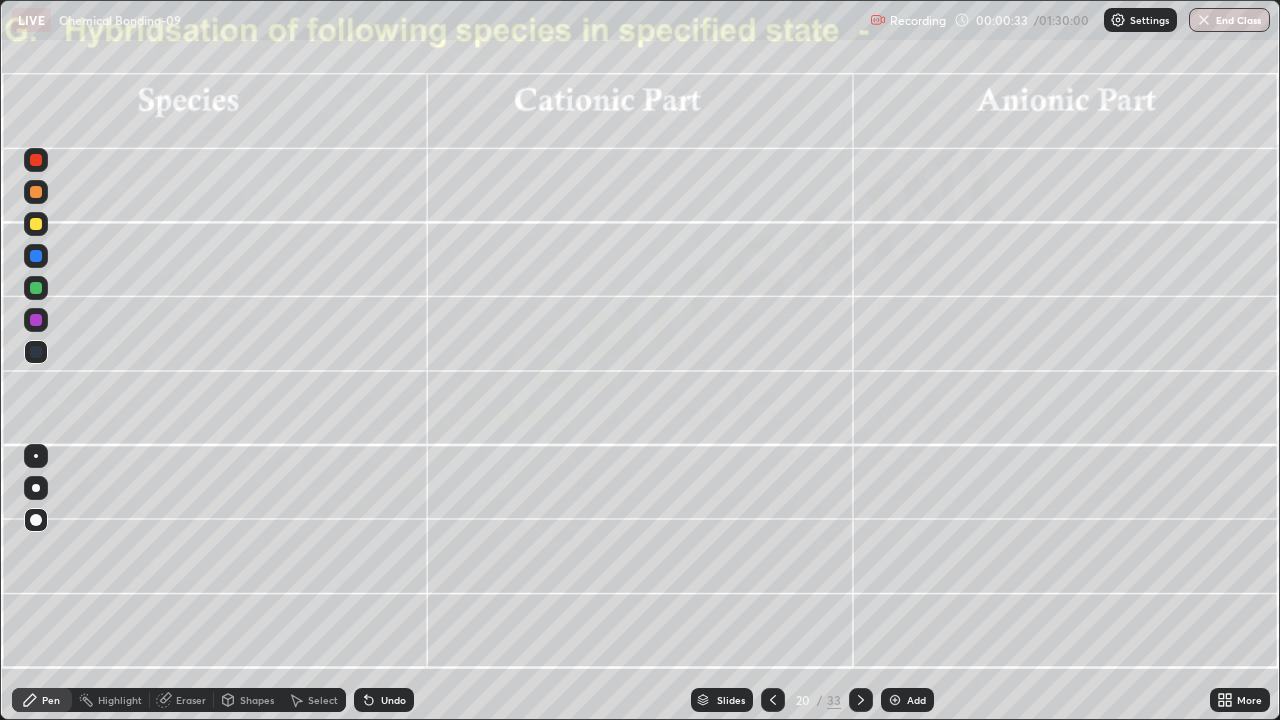 click at bounding box center (36, 224) 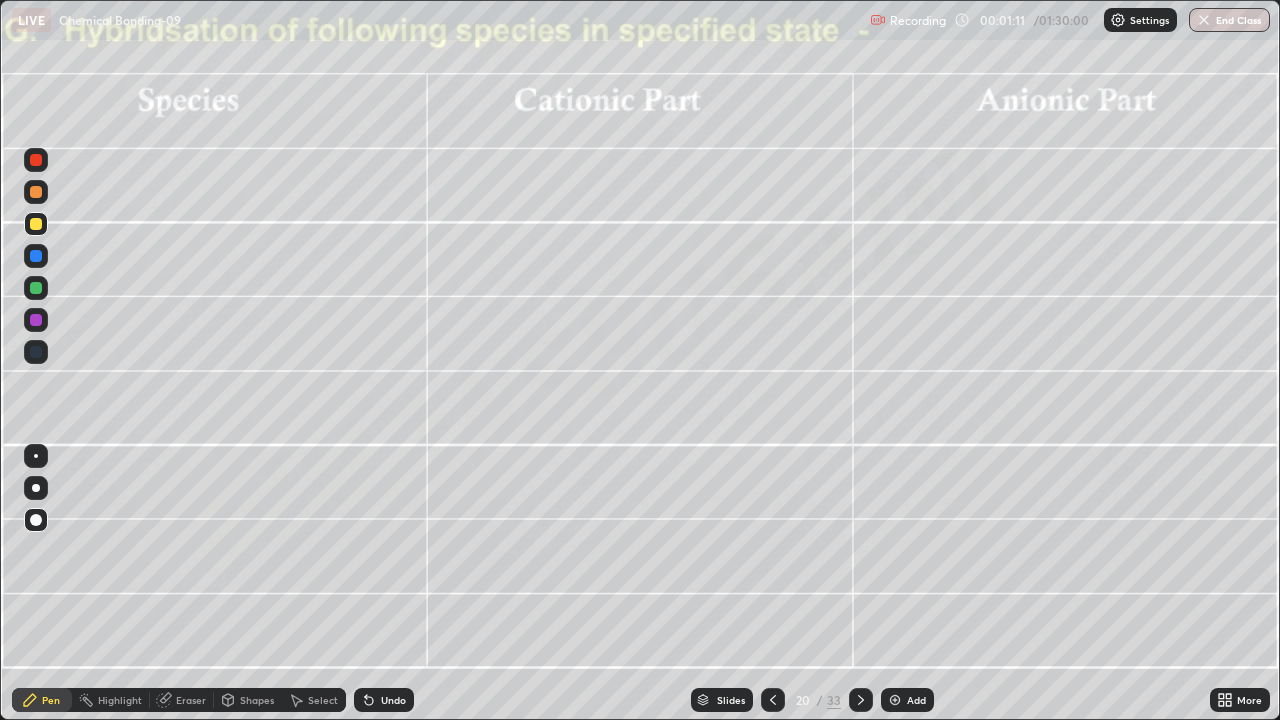 click on "Pen" at bounding box center [42, 700] 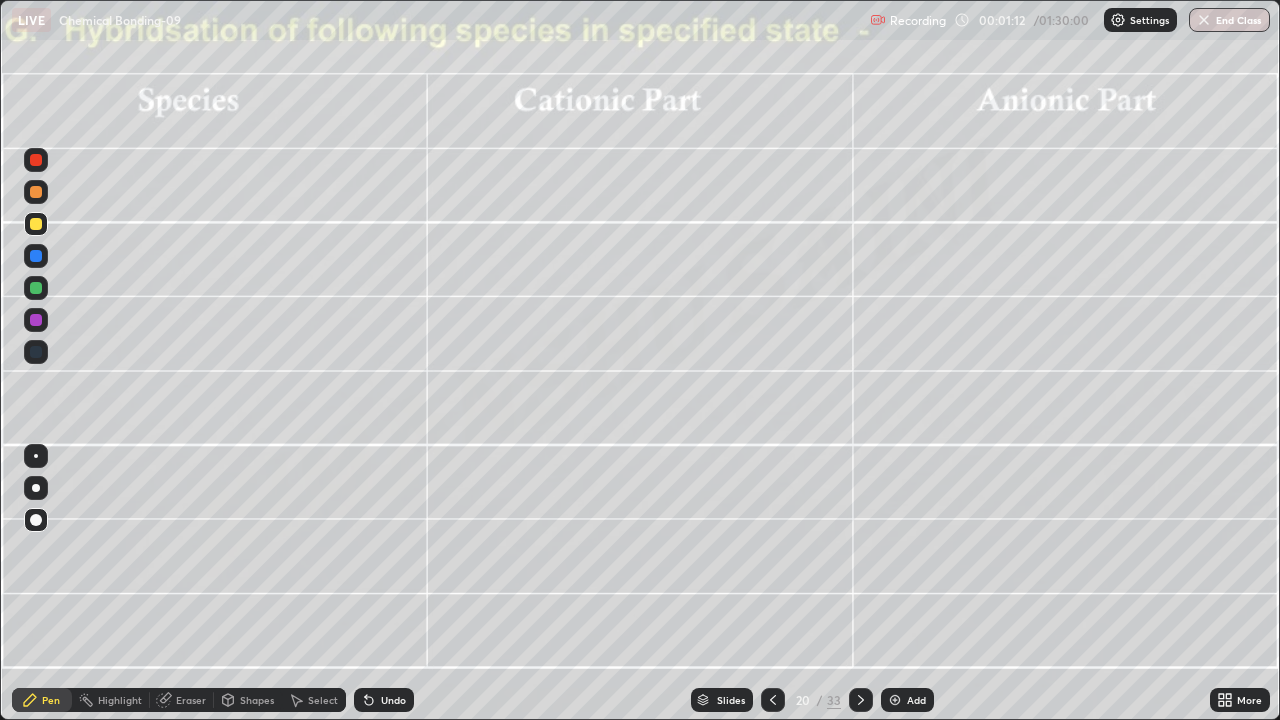 click at bounding box center [36, 256] 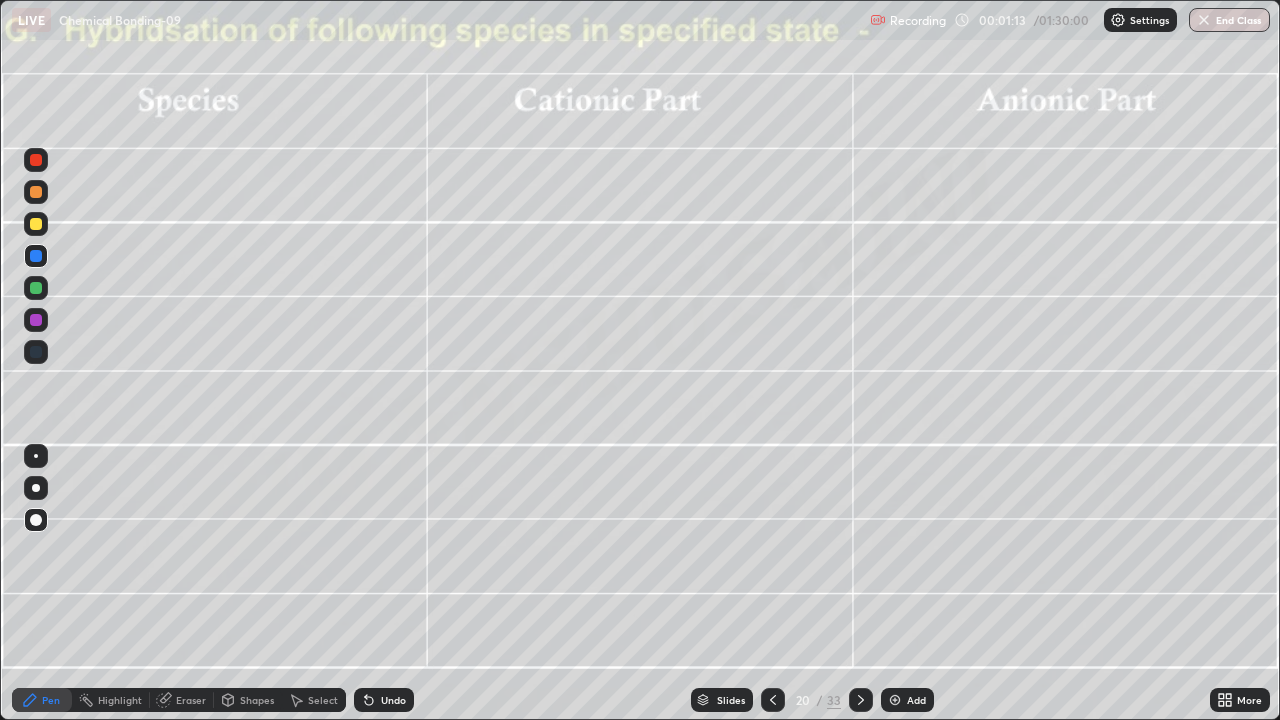 click at bounding box center (36, 224) 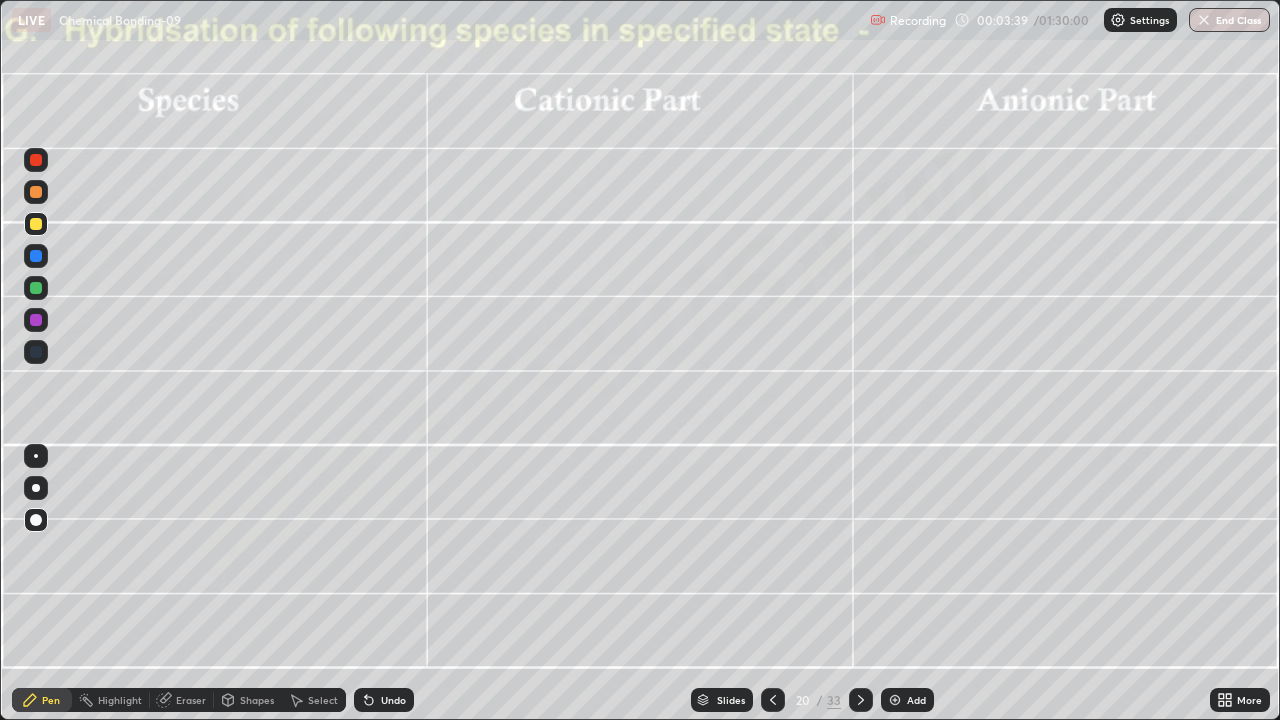 click on "Undo" at bounding box center (384, 700) 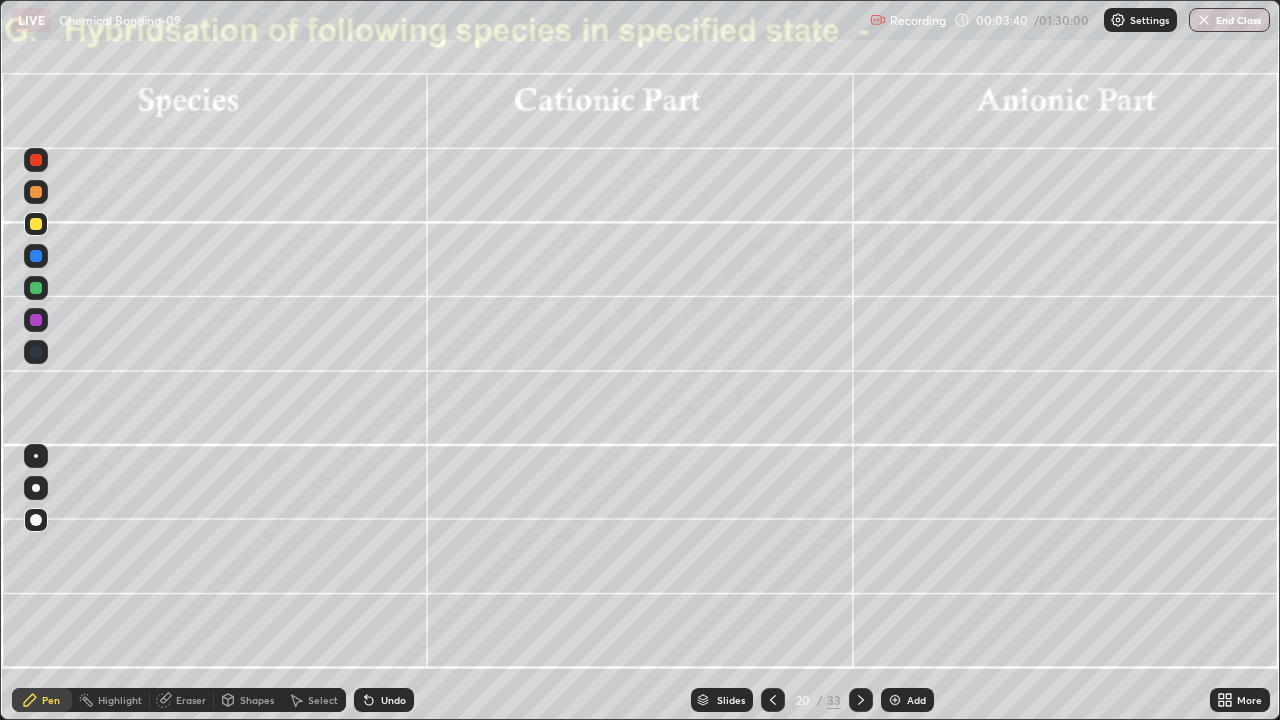 click 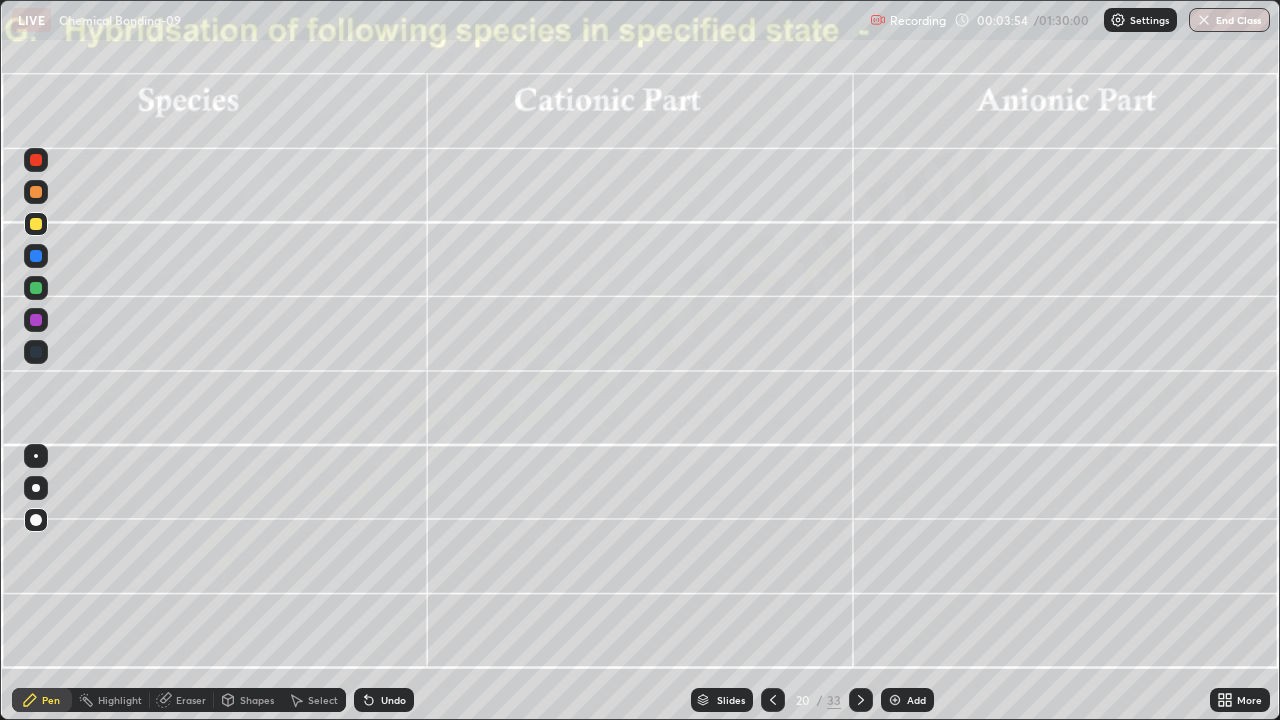 click on "Pen" at bounding box center [51, 700] 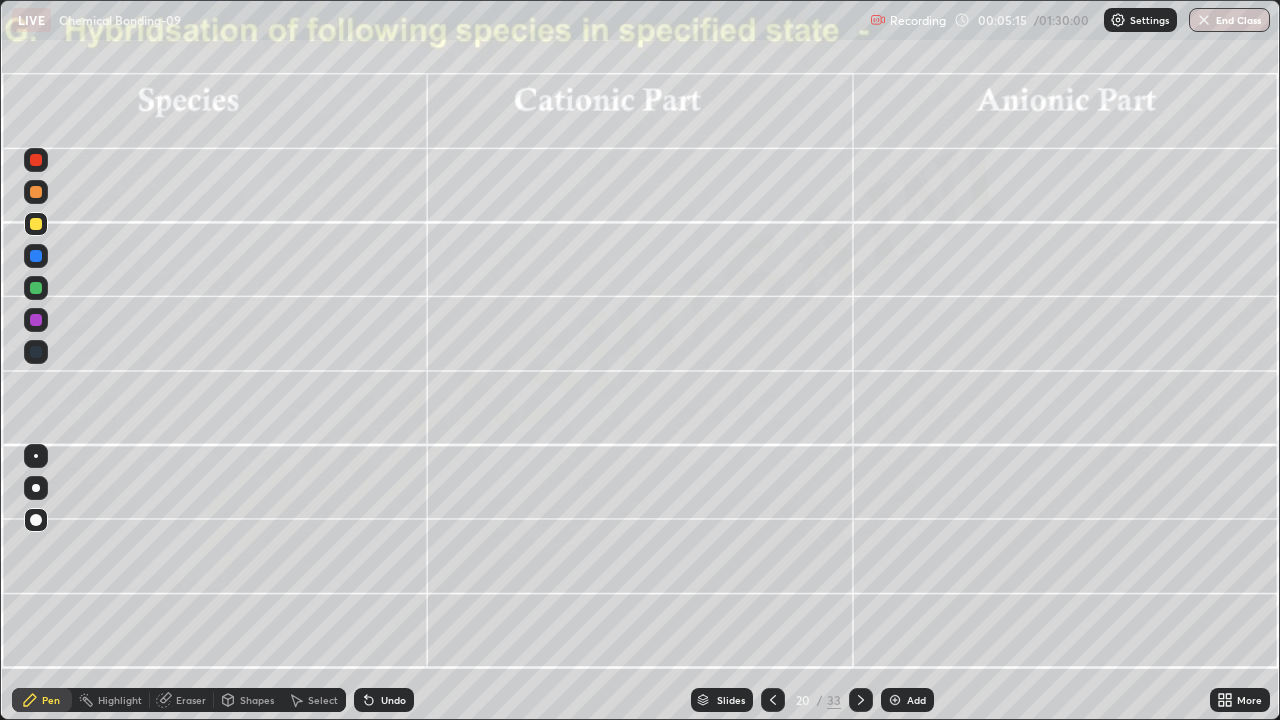 click at bounding box center (36, 320) 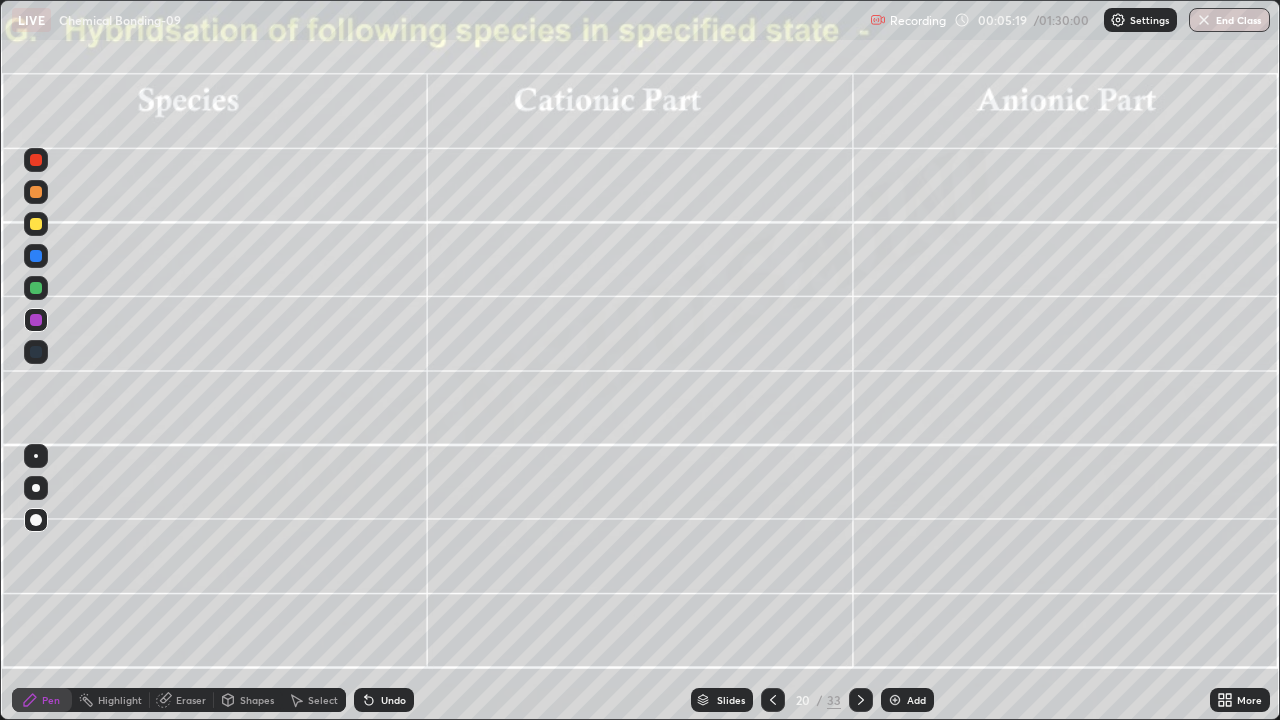 click at bounding box center (36, 192) 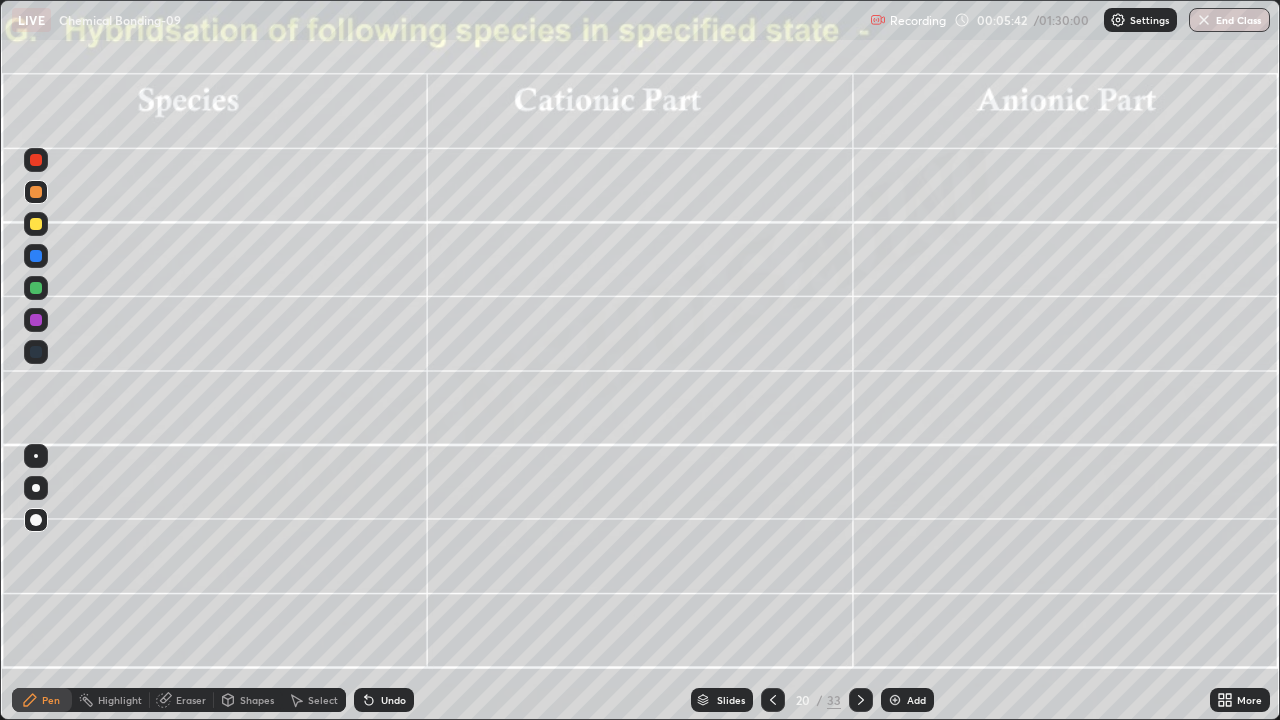 click at bounding box center [36, 256] 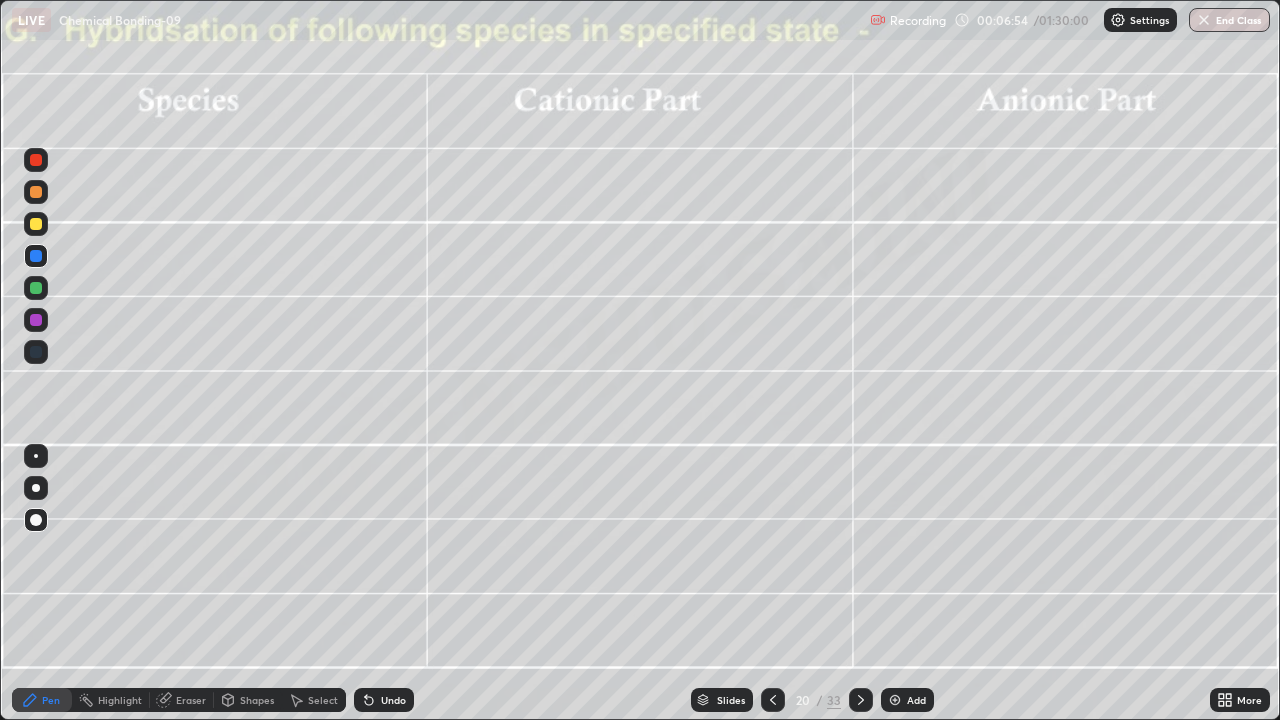 click at bounding box center [36, 288] 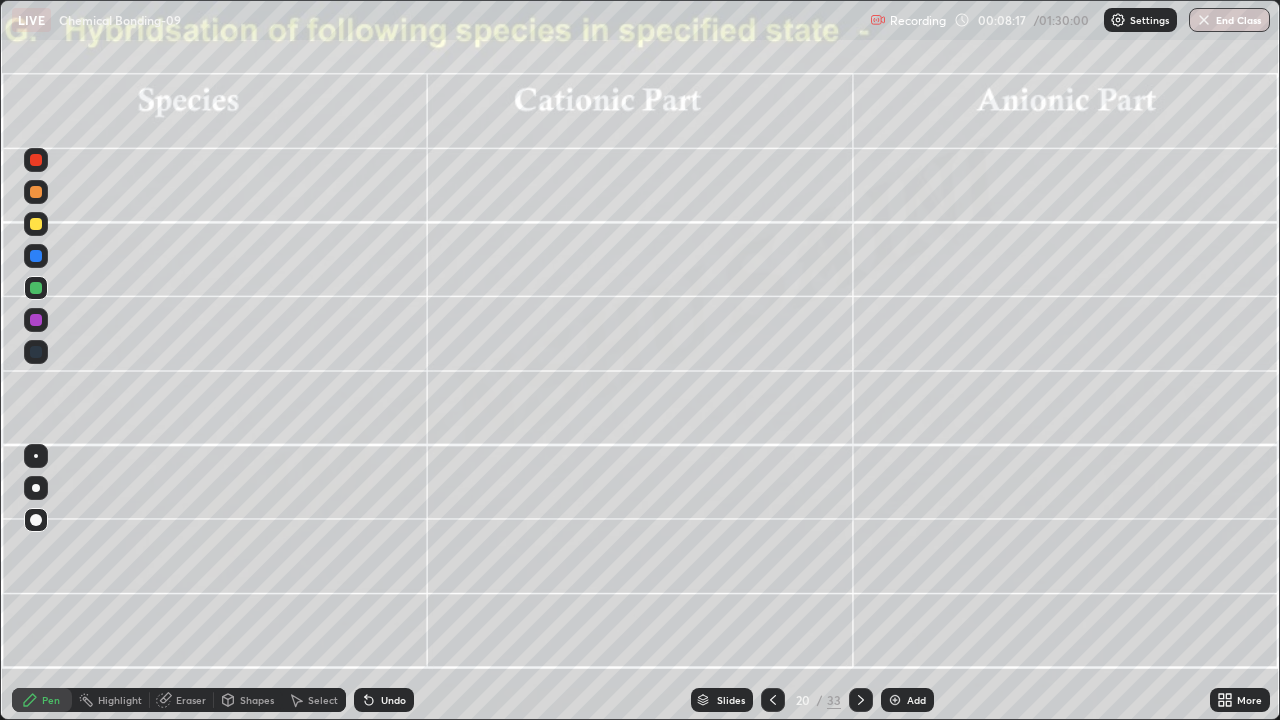 click on "Eraser" at bounding box center [191, 700] 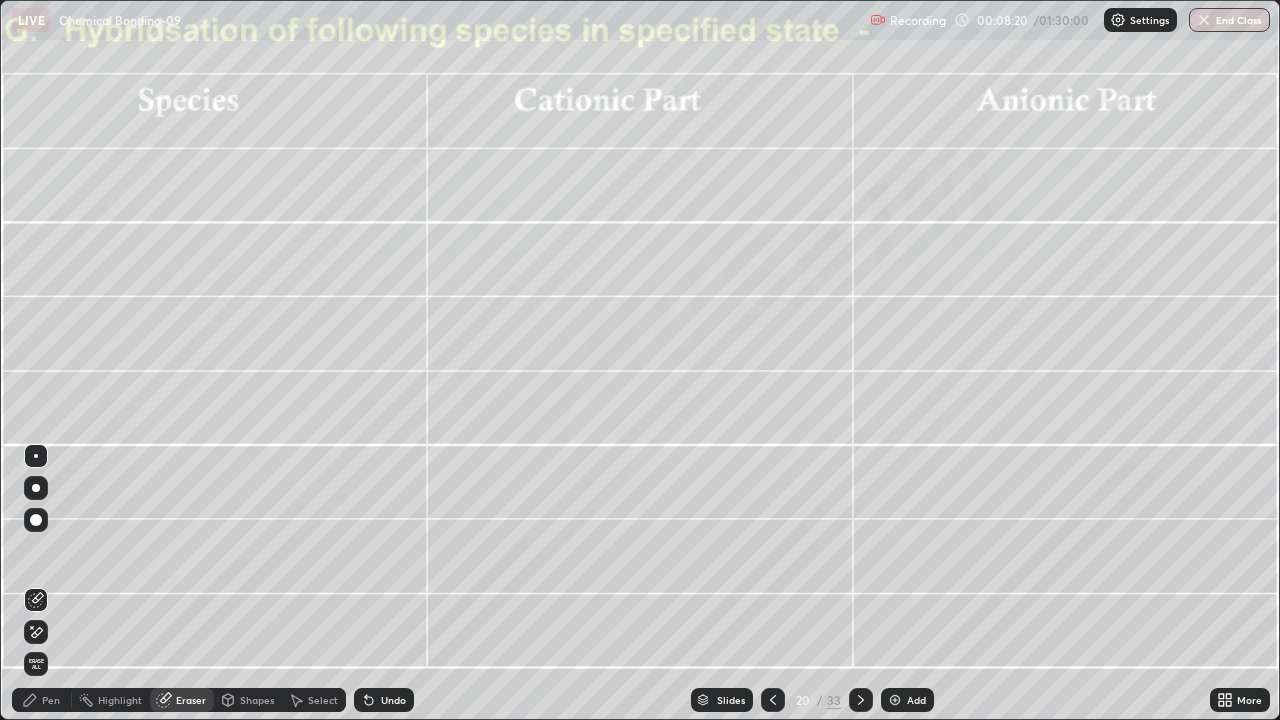 click on "Pen" at bounding box center (51, 700) 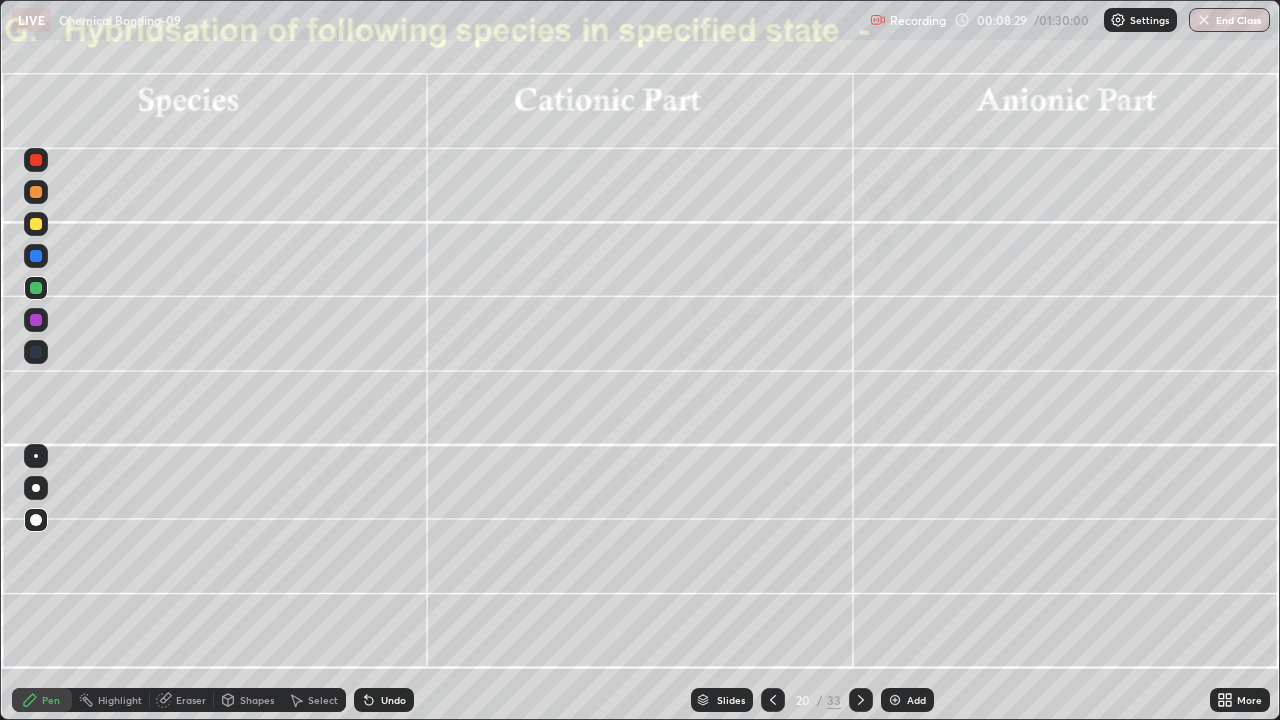 click at bounding box center (36, 320) 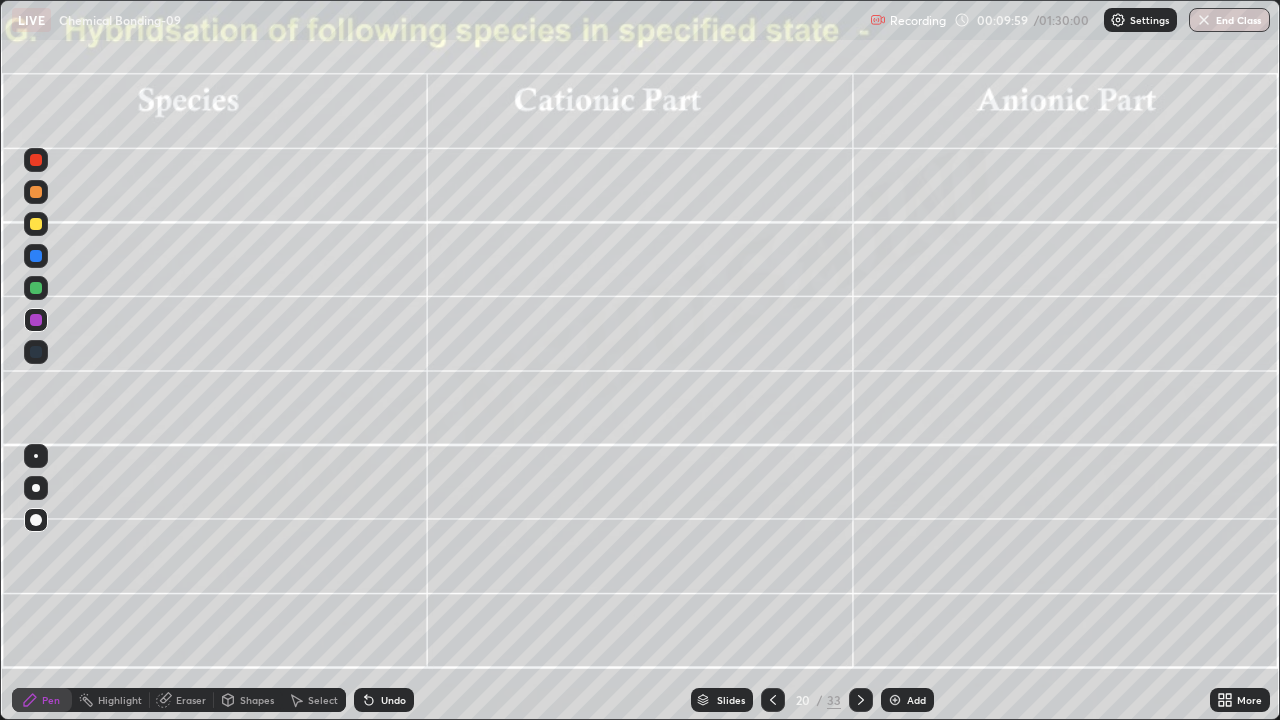 click at bounding box center (36, 288) 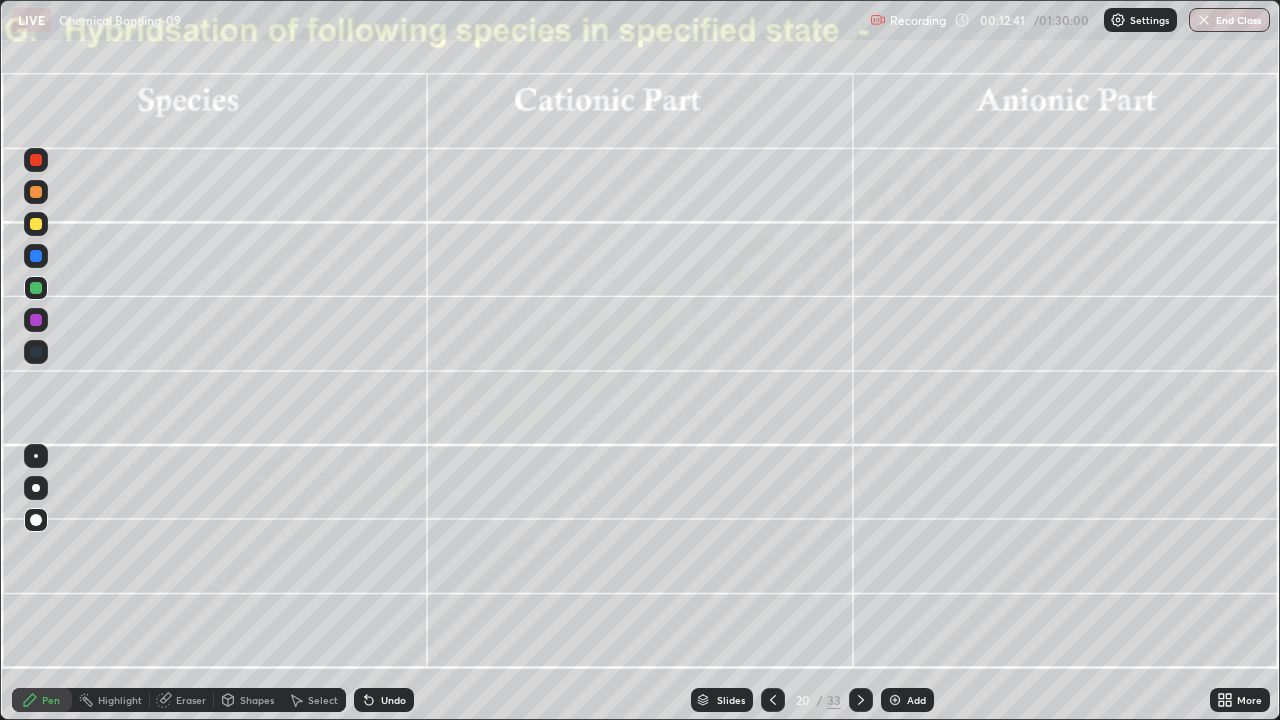 click 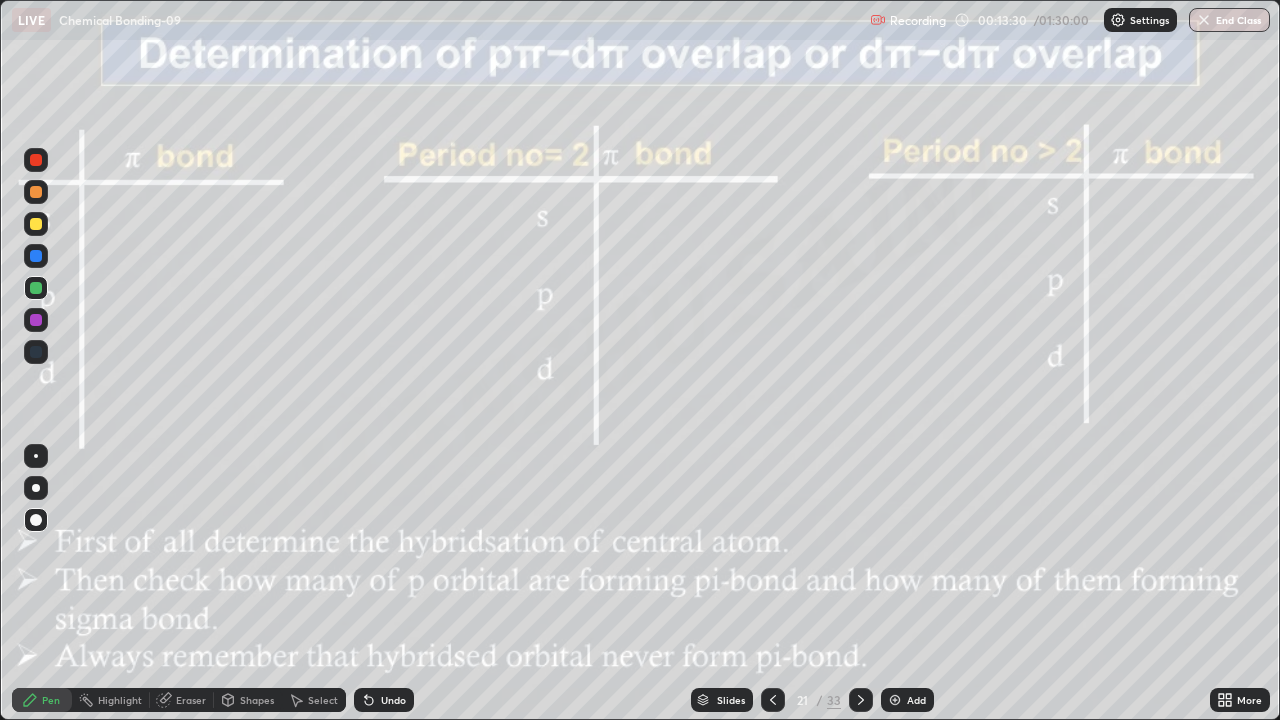 click on "Pen" at bounding box center (51, 700) 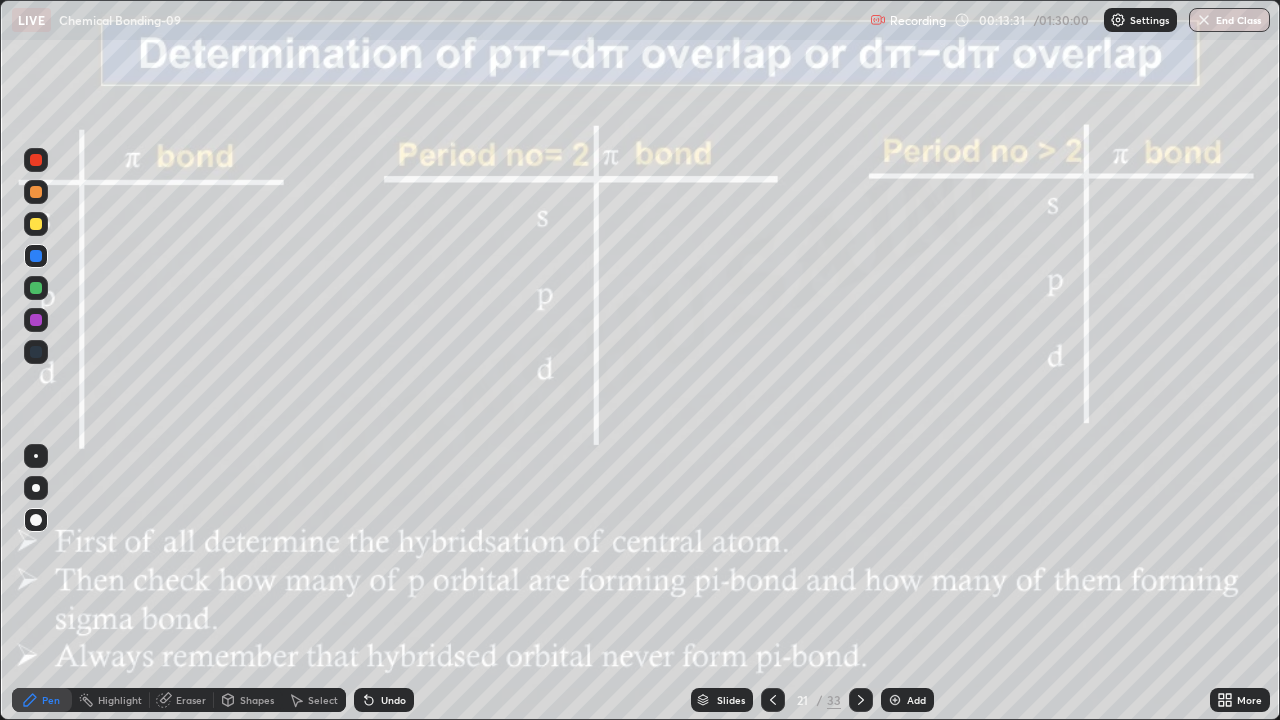 click on "Eraser" at bounding box center [191, 700] 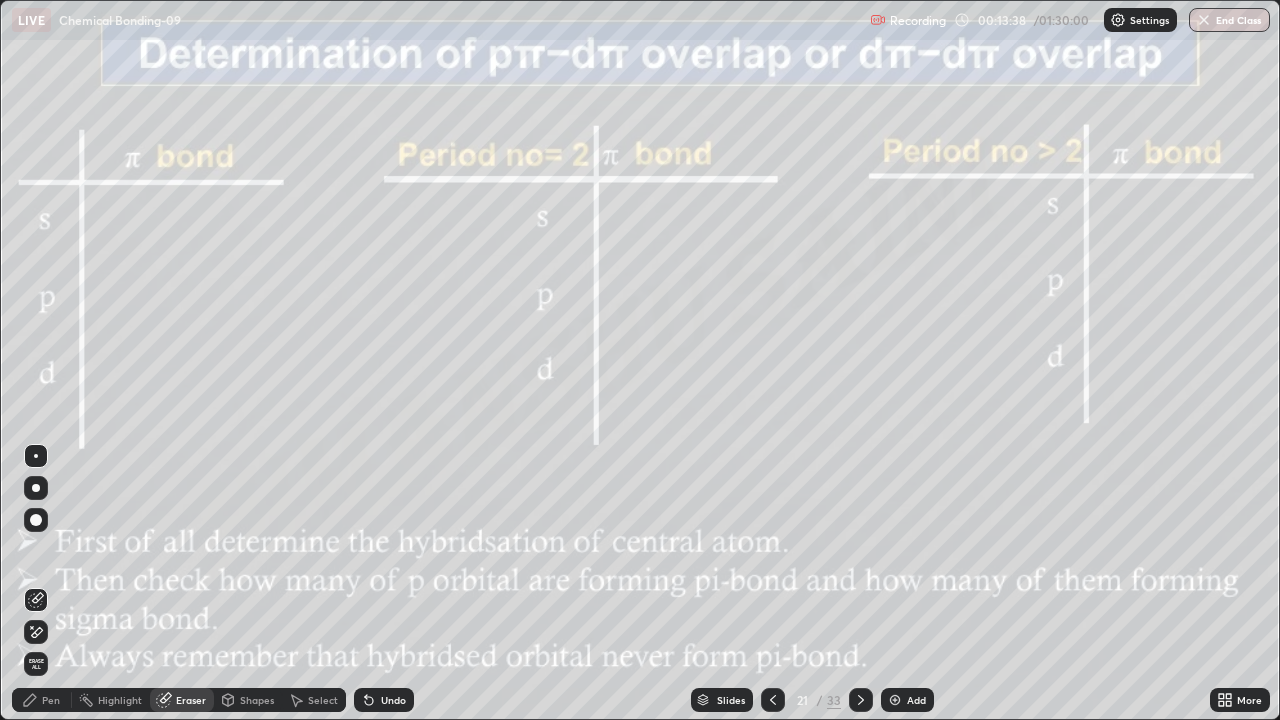 click on "Pen" at bounding box center (51, 700) 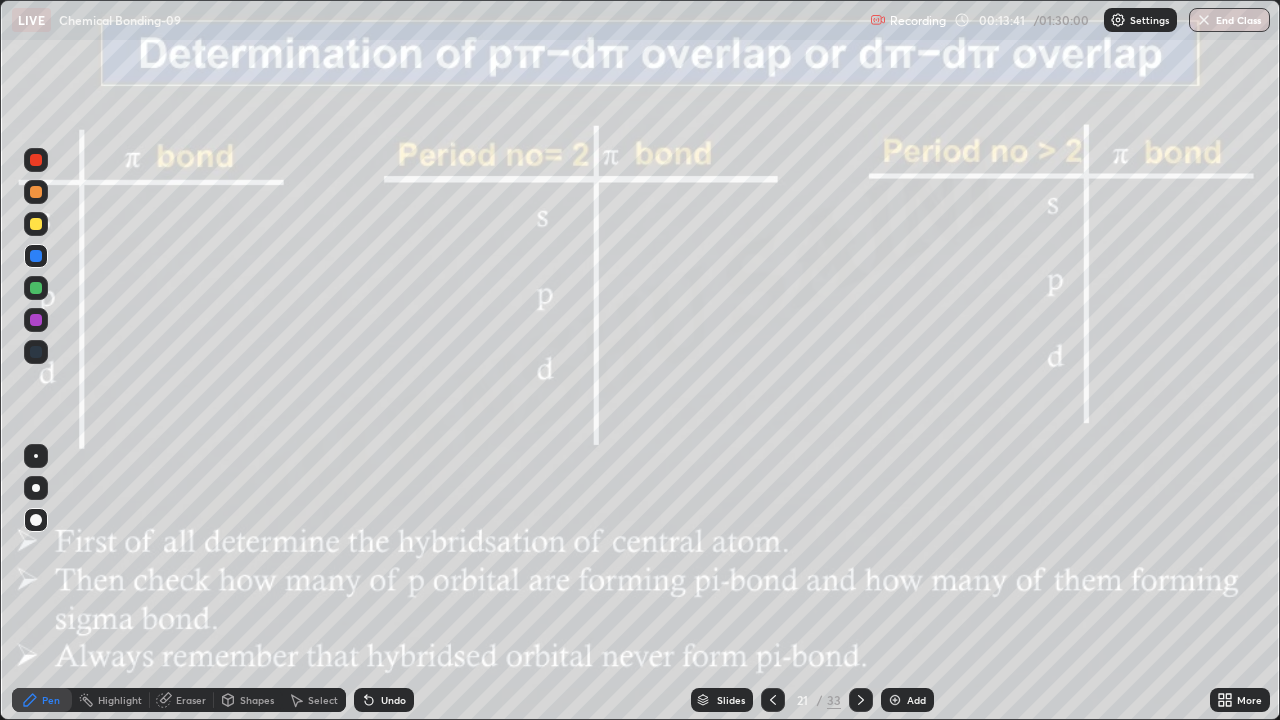 click on "Eraser" at bounding box center (191, 700) 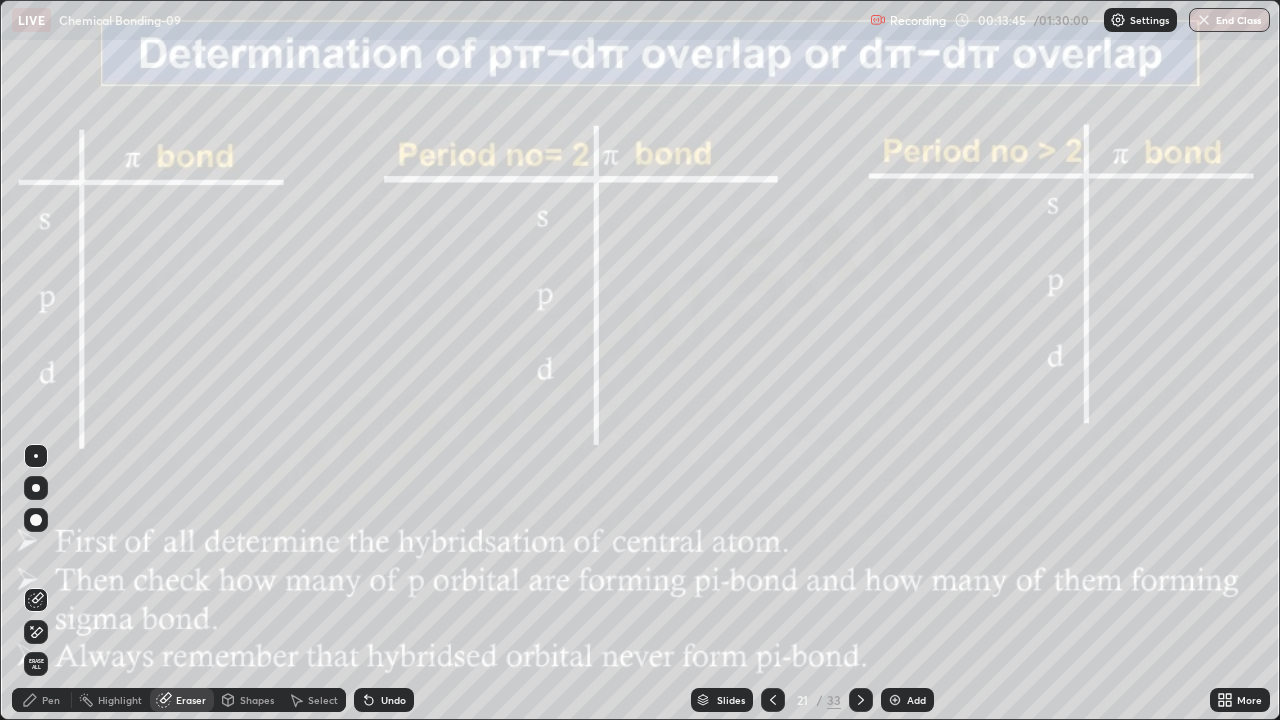 click on "Pen" at bounding box center (51, 700) 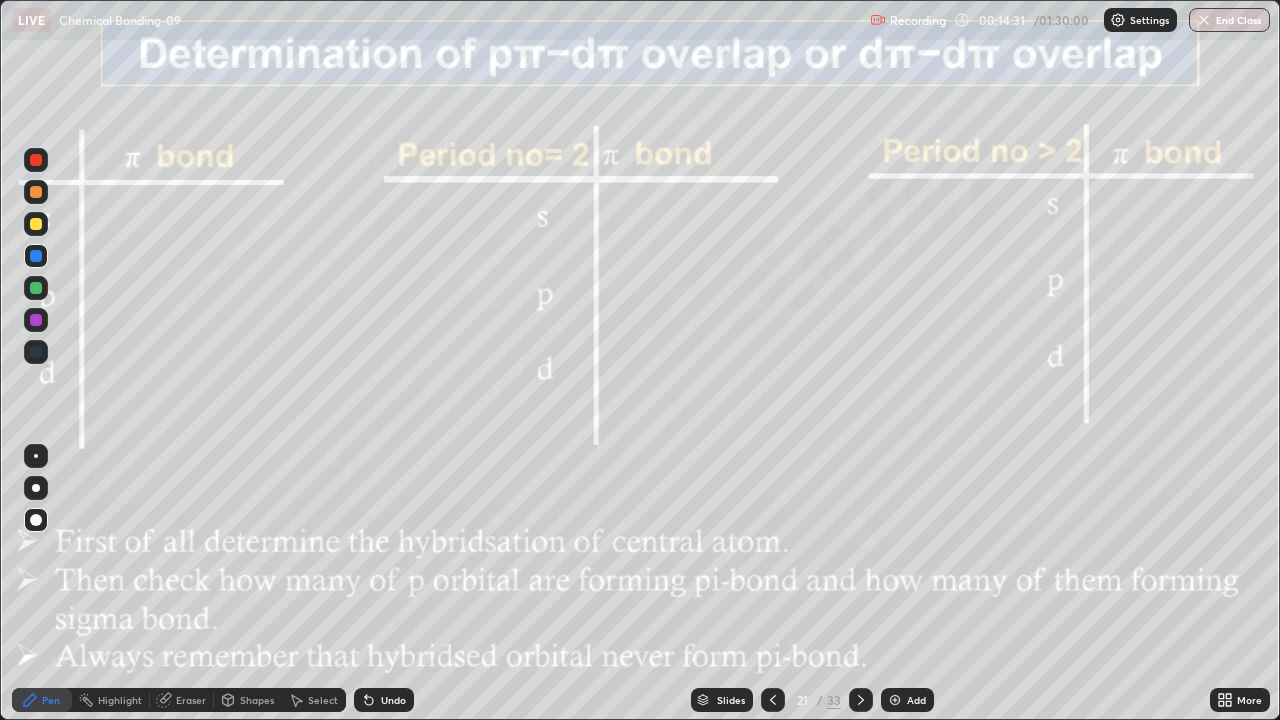 click on "Pen" at bounding box center [42, 700] 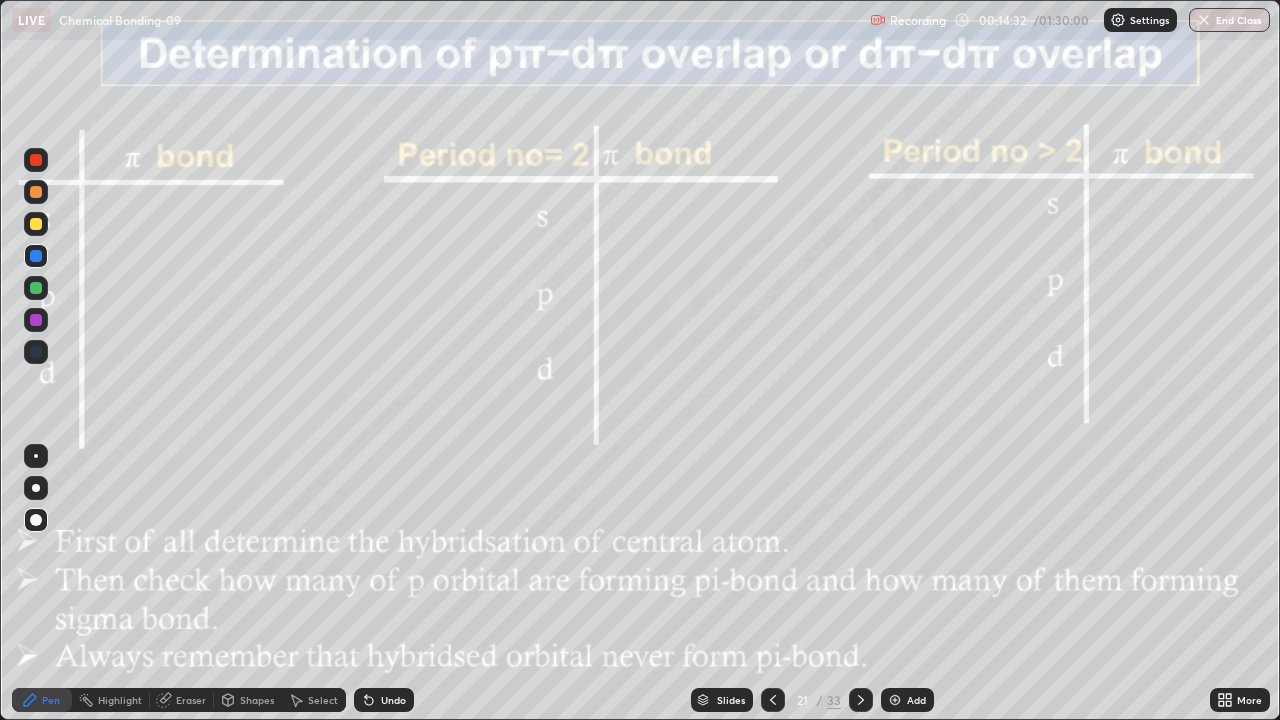 click at bounding box center (36, 224) 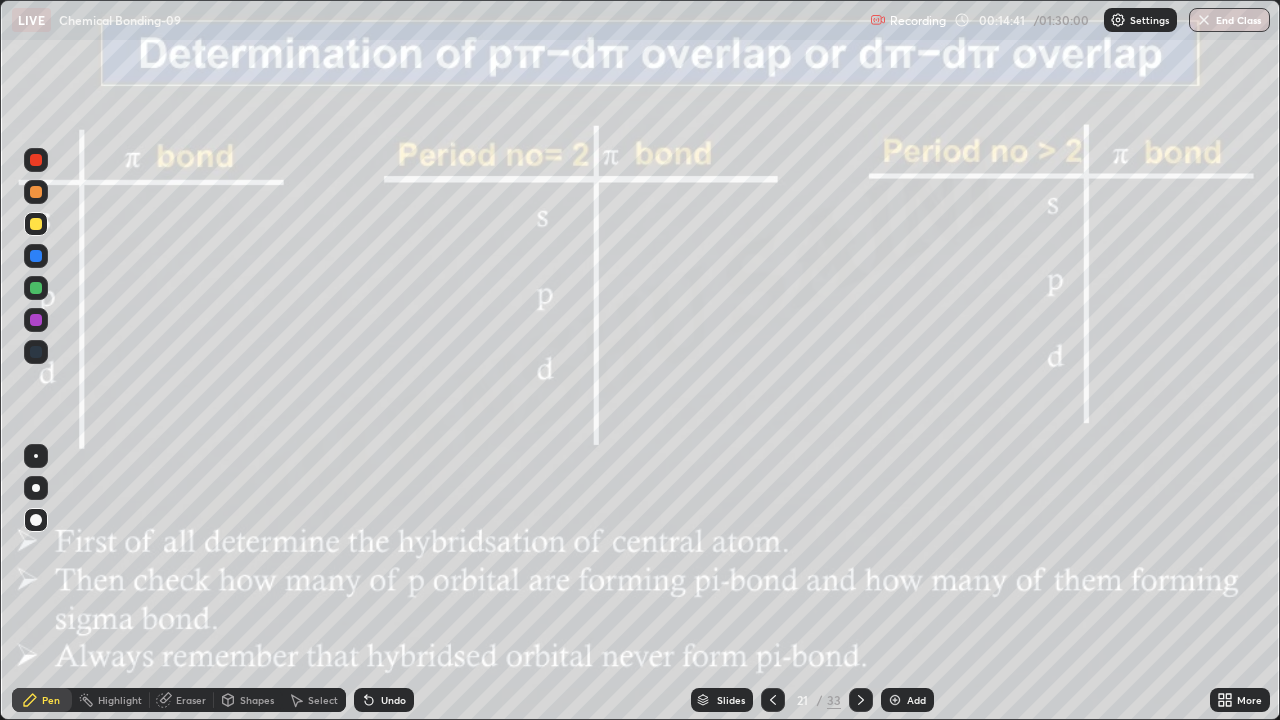 click at bounding box center (36, 256) 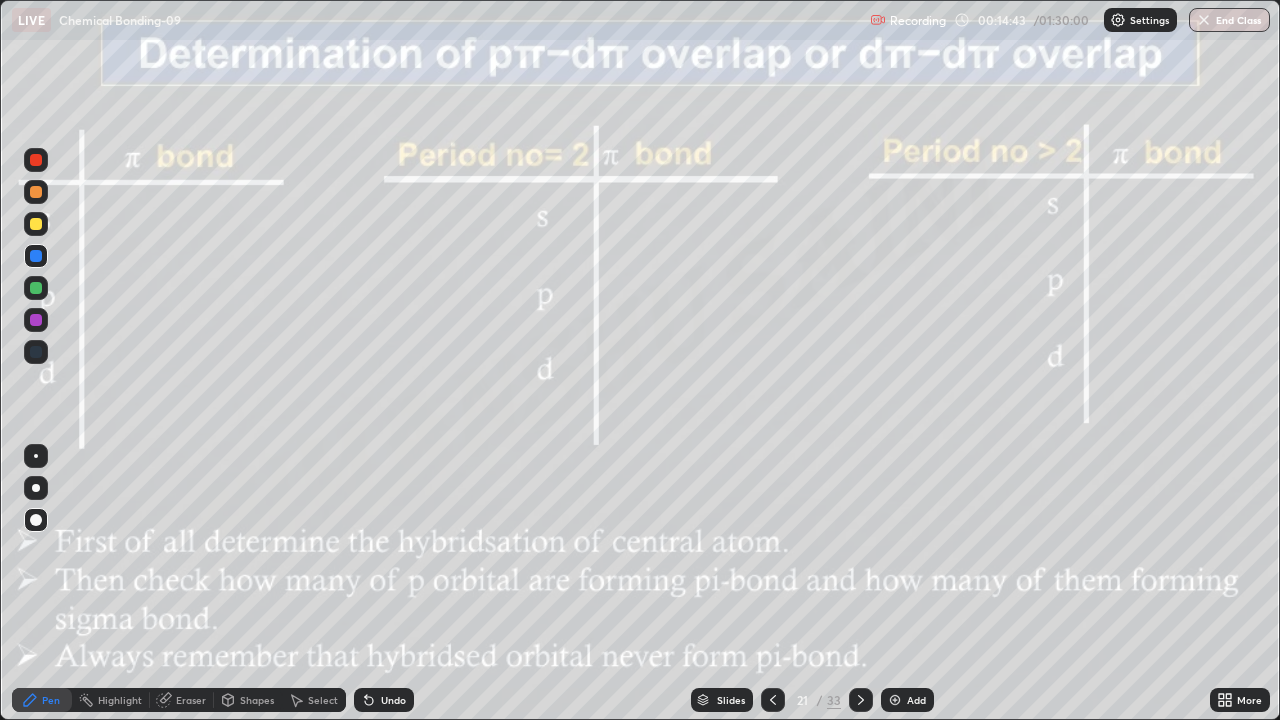 click on "Pen" at bounding box center [51, 700] 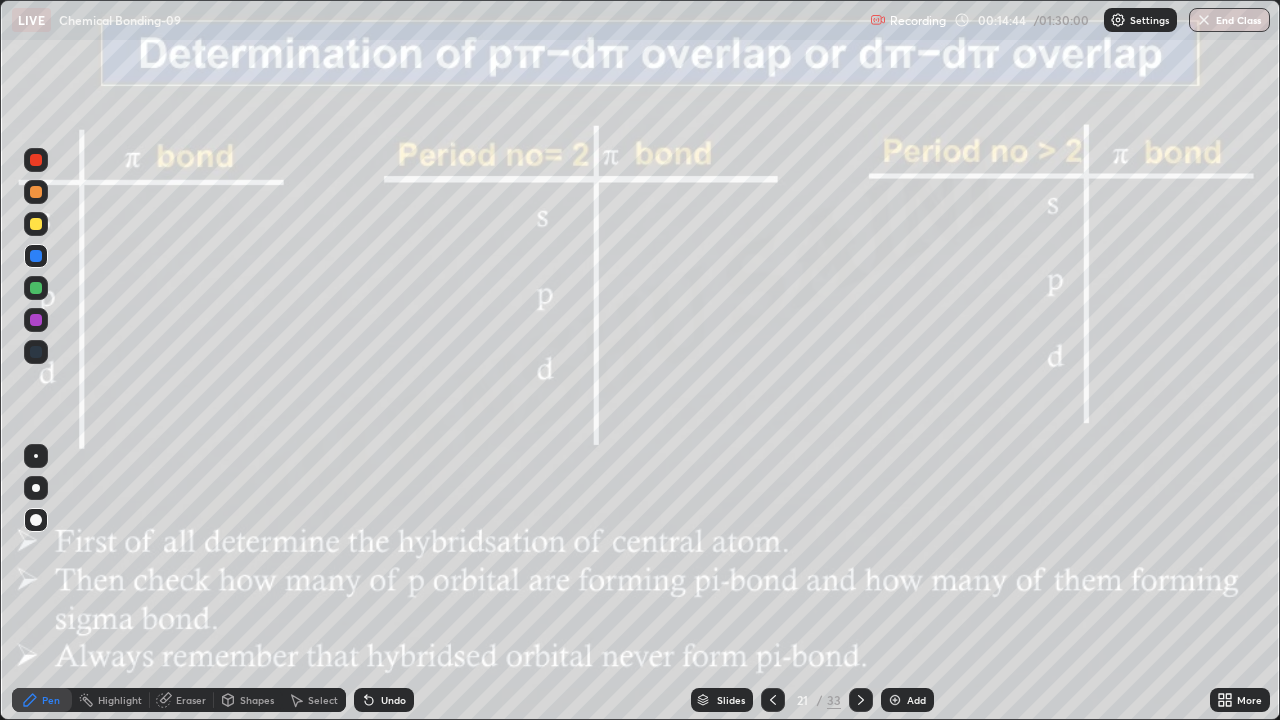 click at bounding box center [36, 320] 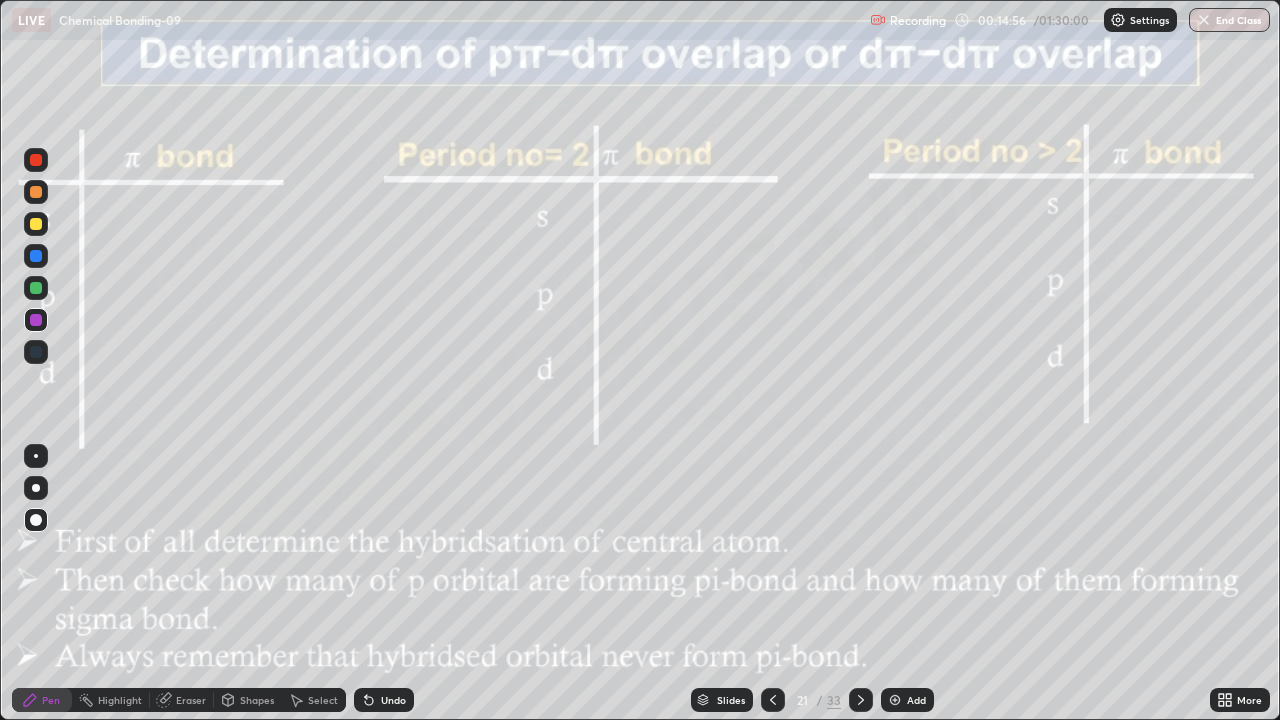 click at bounding box center [36, 224] 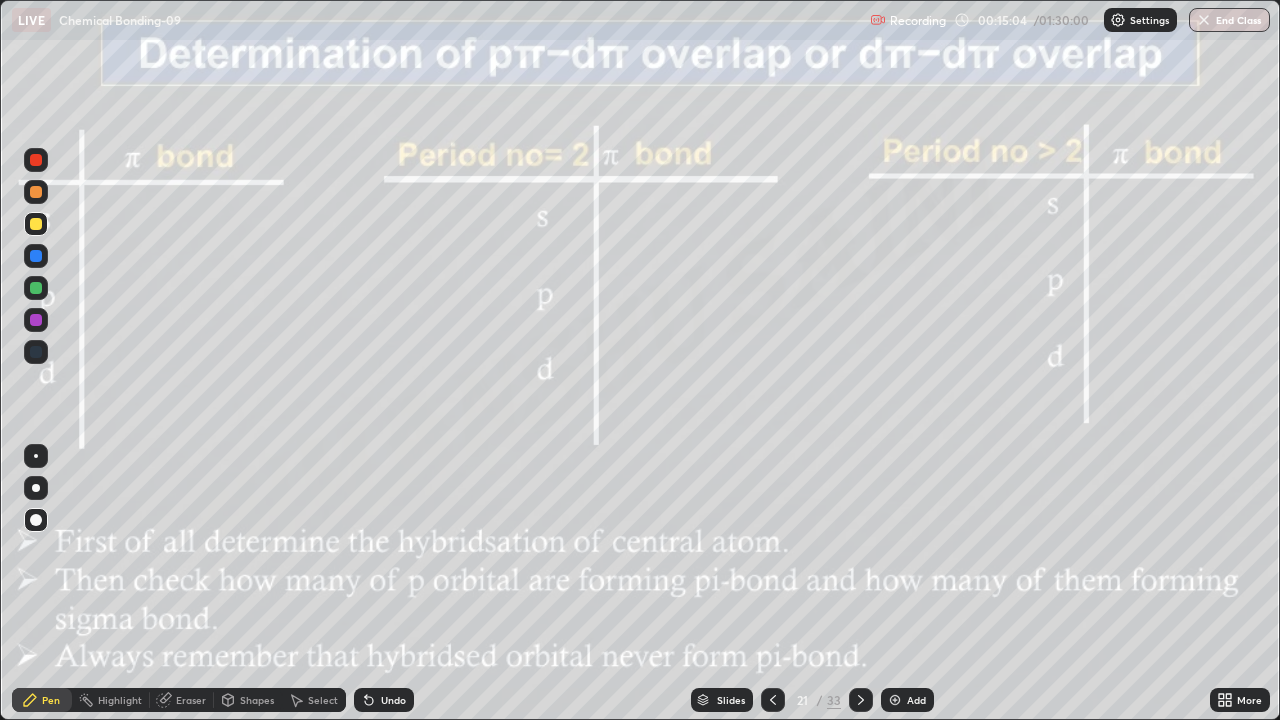 click at bounding box center [36, 192] 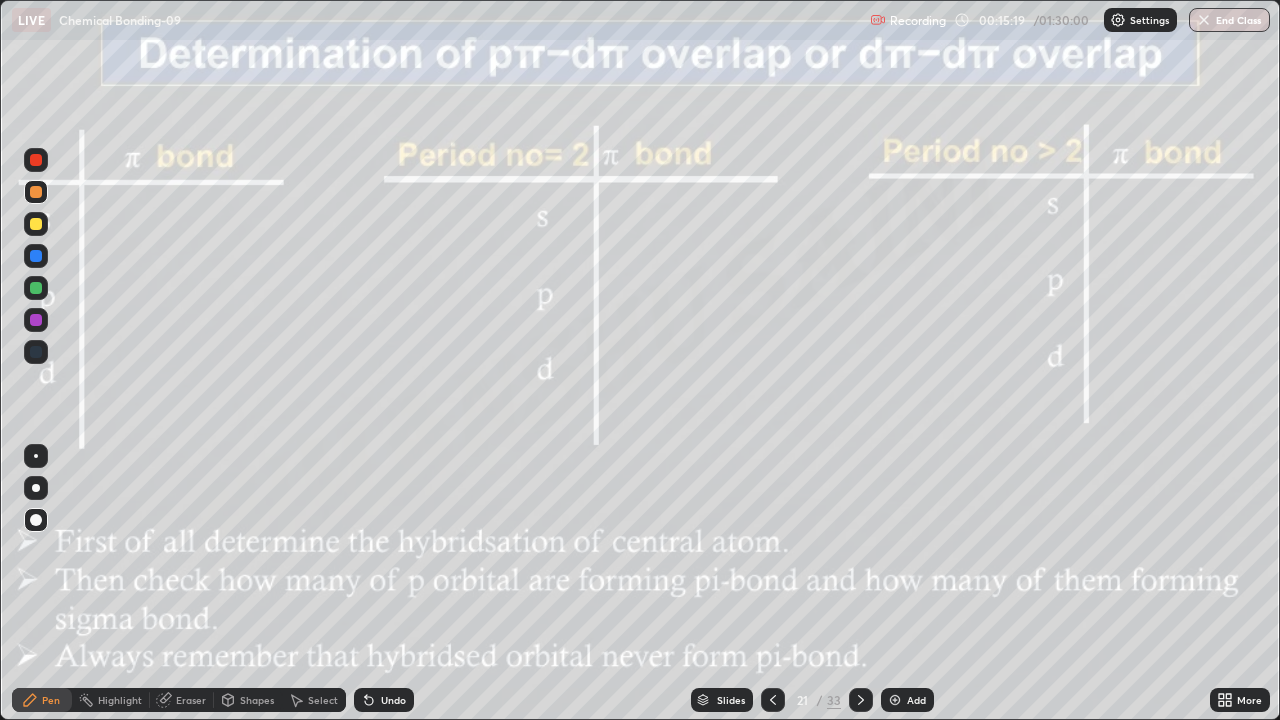click on "Undo" at bounding box center [393, 700] 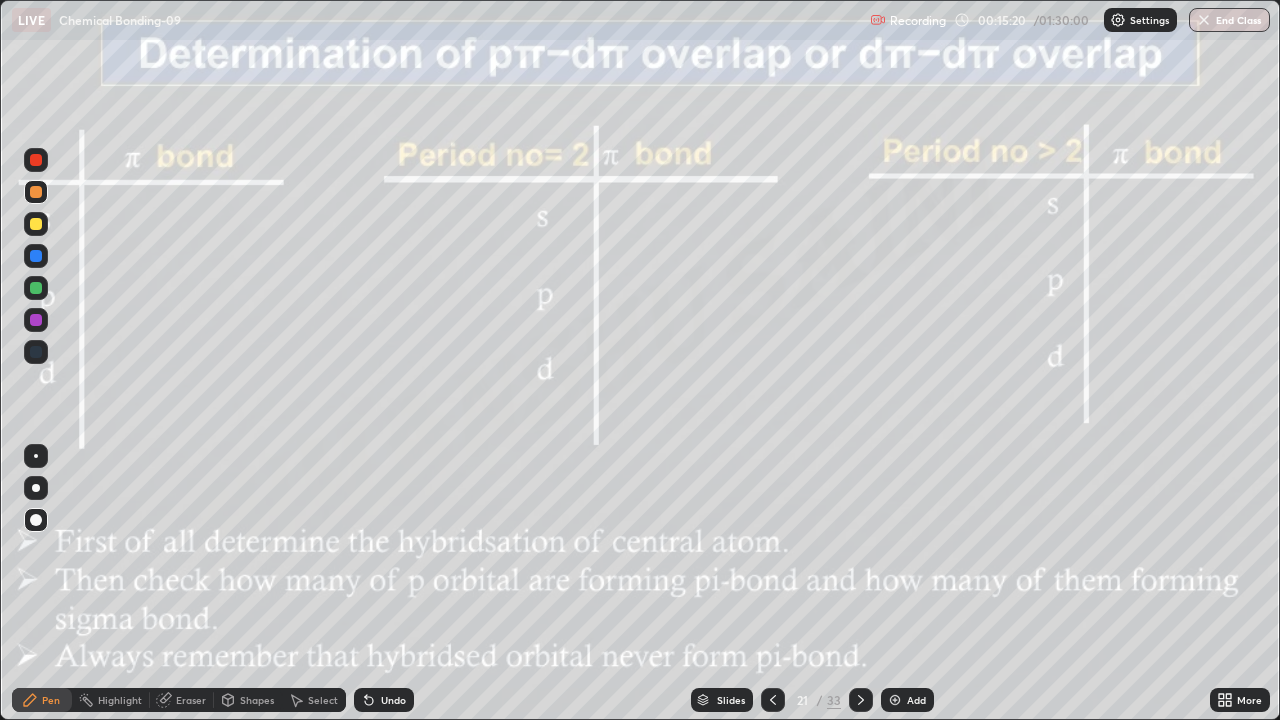 click on "Pen" at bounding box center [51, 700] 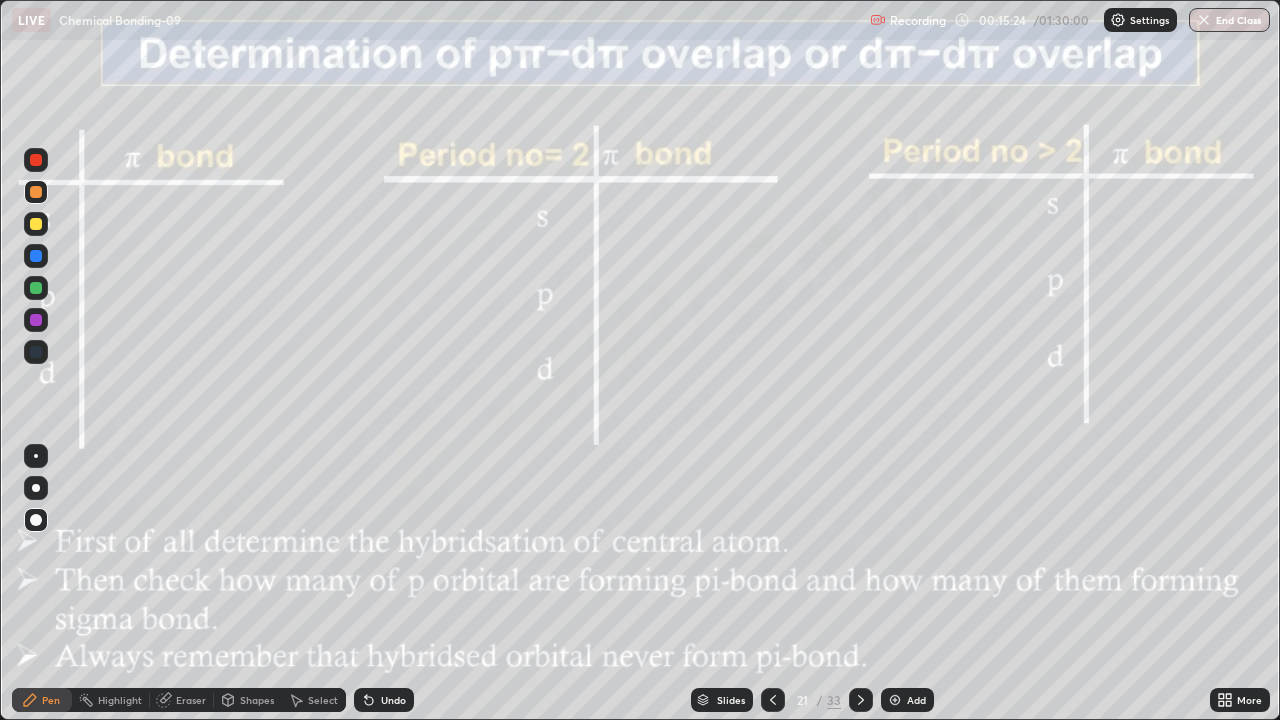 click on "Pen" at bounding box center (51, 700) 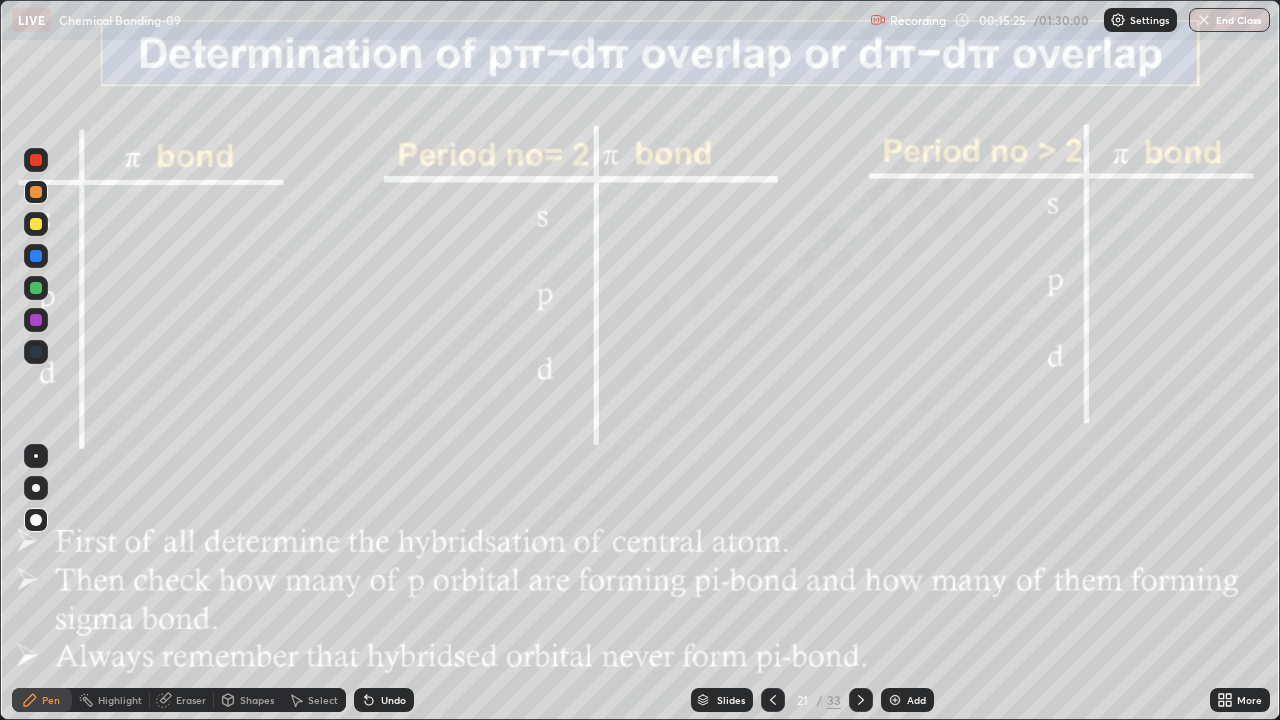 click at bounding box center (36, 256) 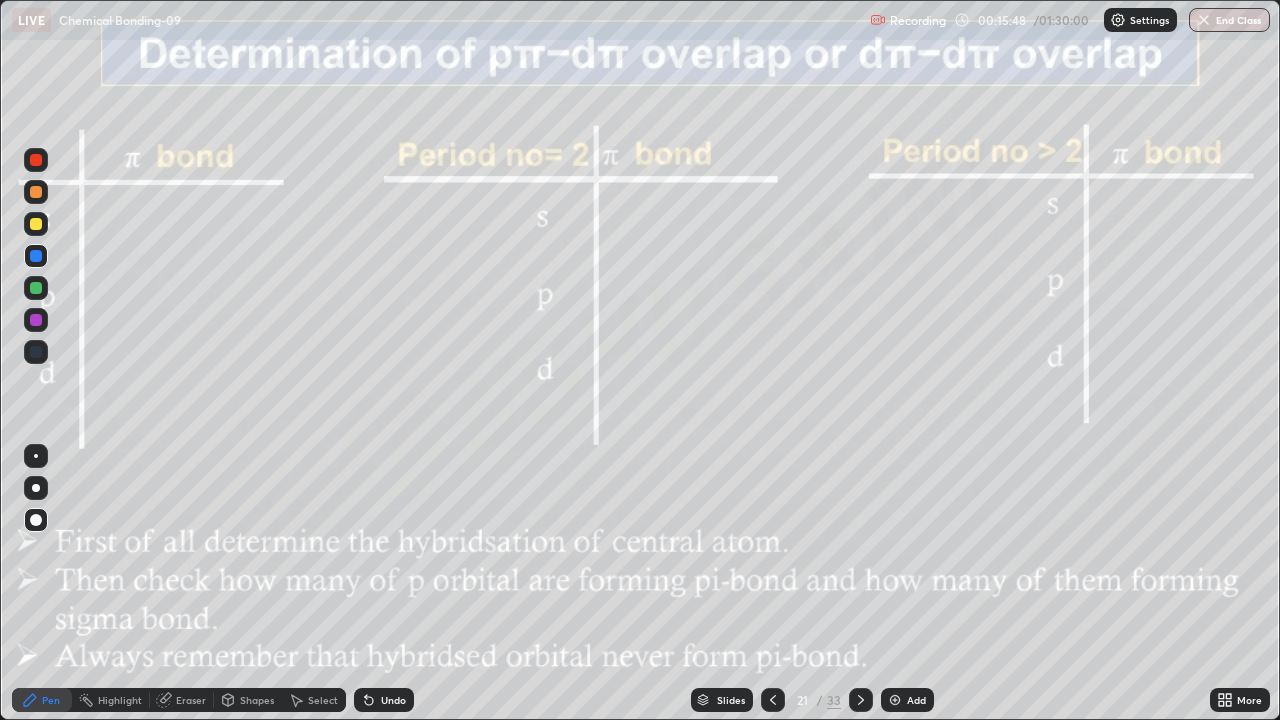 click at bounding box center [36, 224] 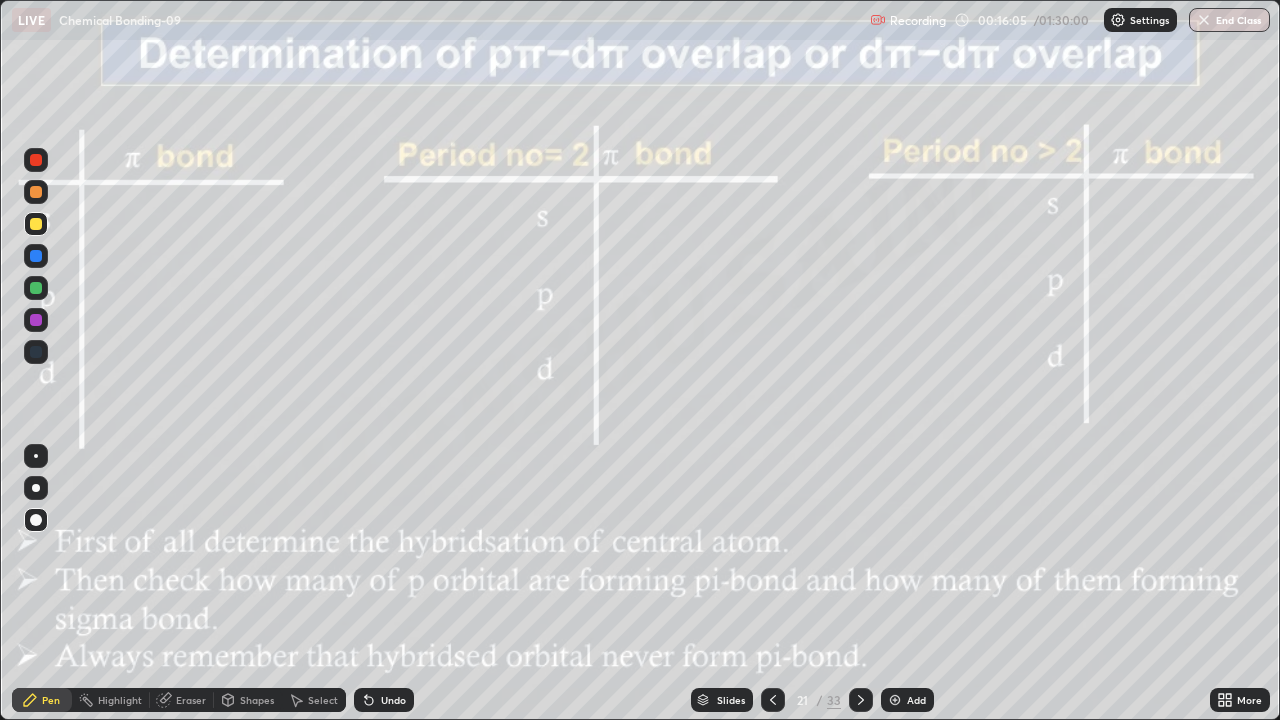 click at bounding box center [36, 288] 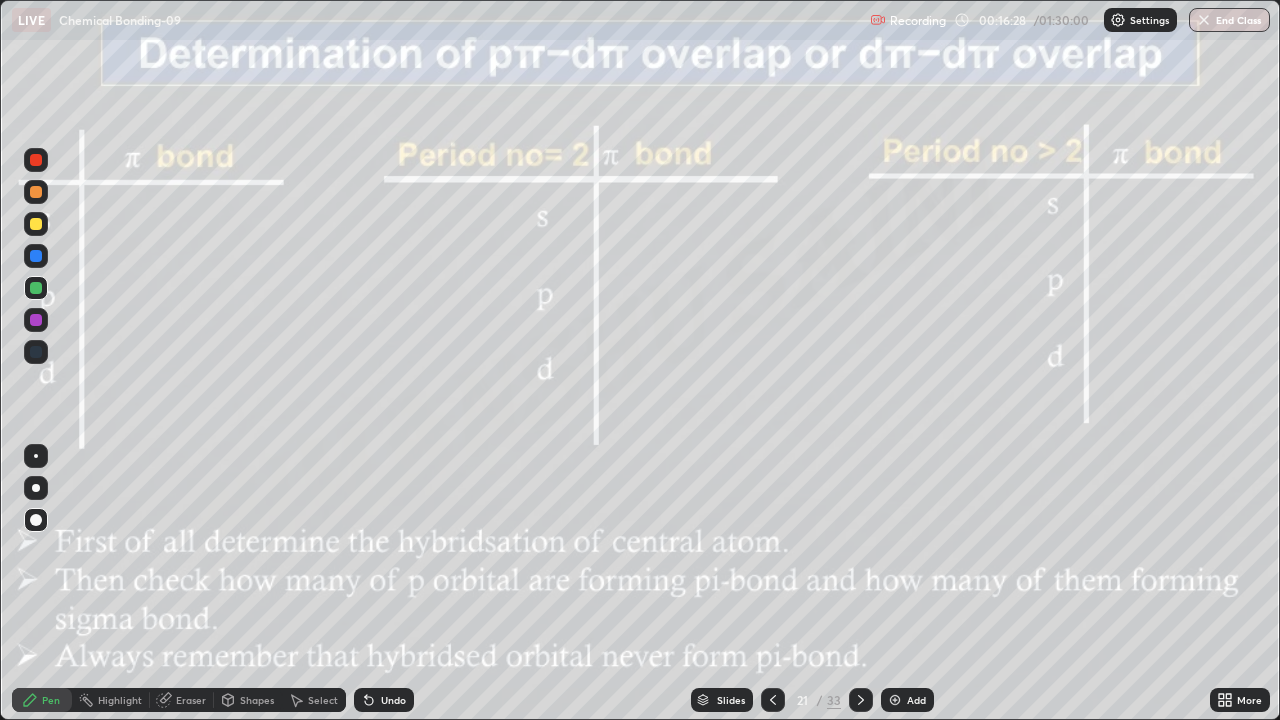 click at bounding box center [36, 224] 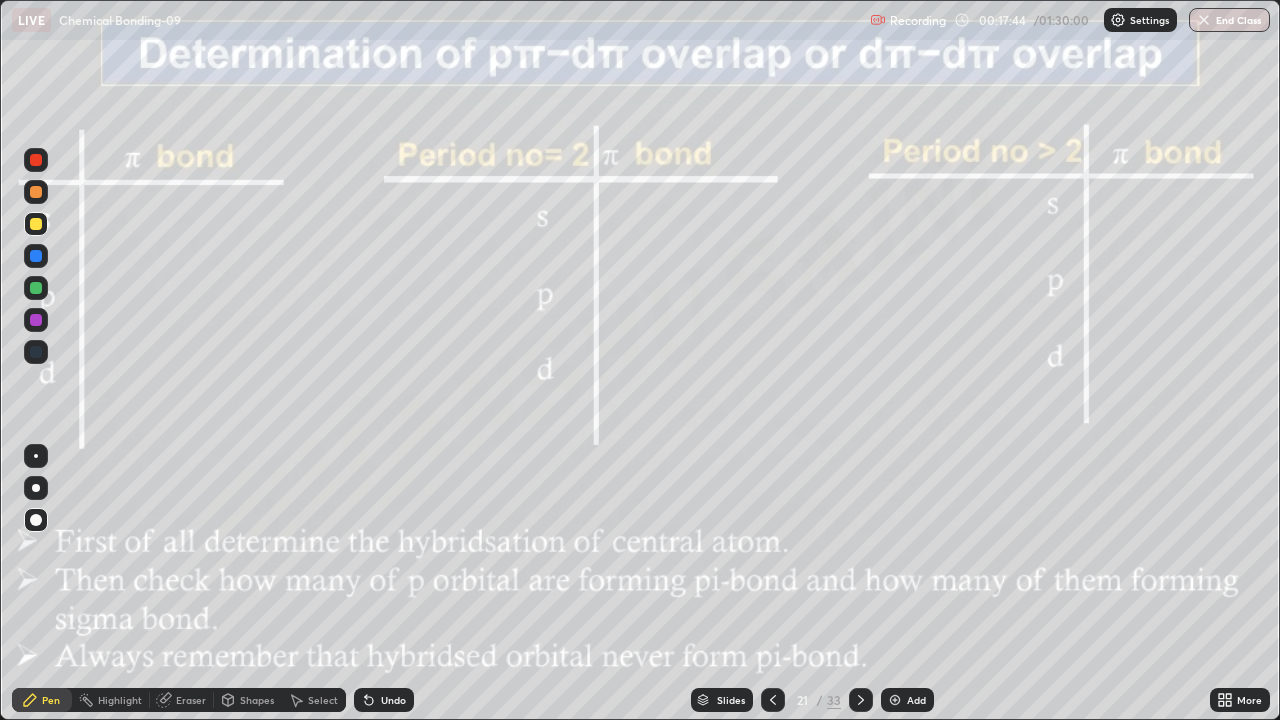 click on "Pen" at bounding box center [42, 700] 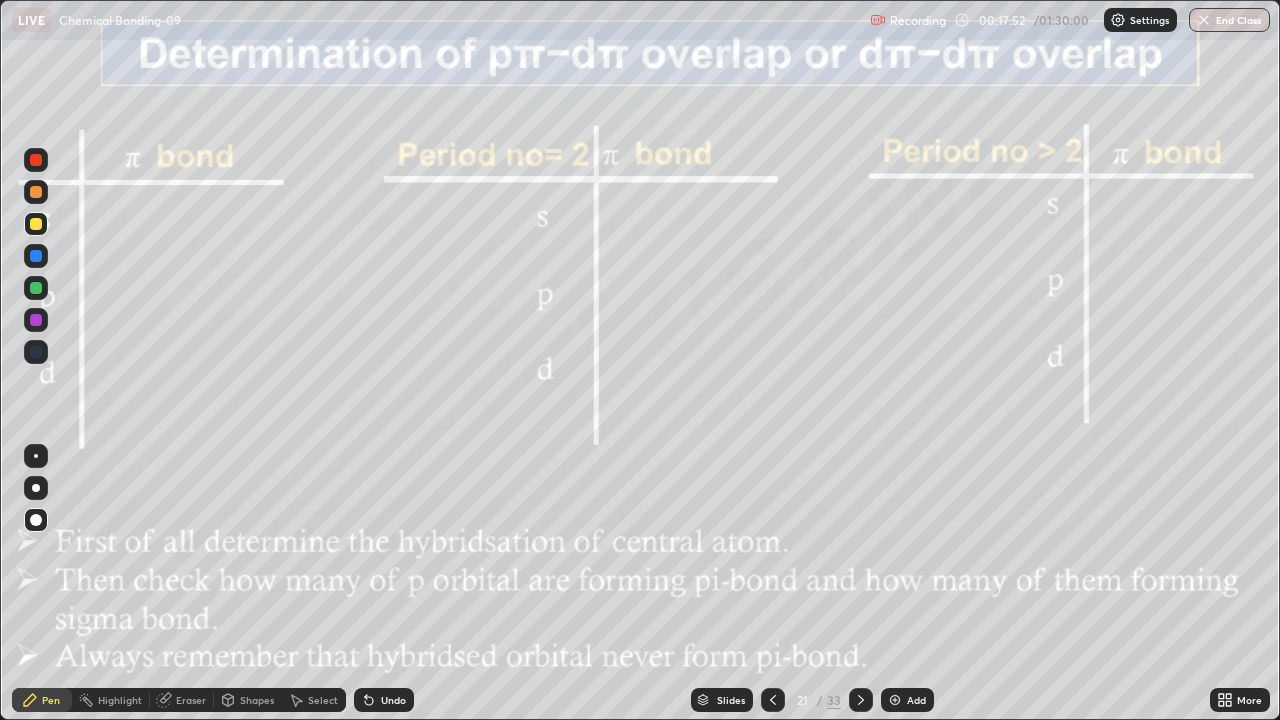 click at bounding box center (36, 560) 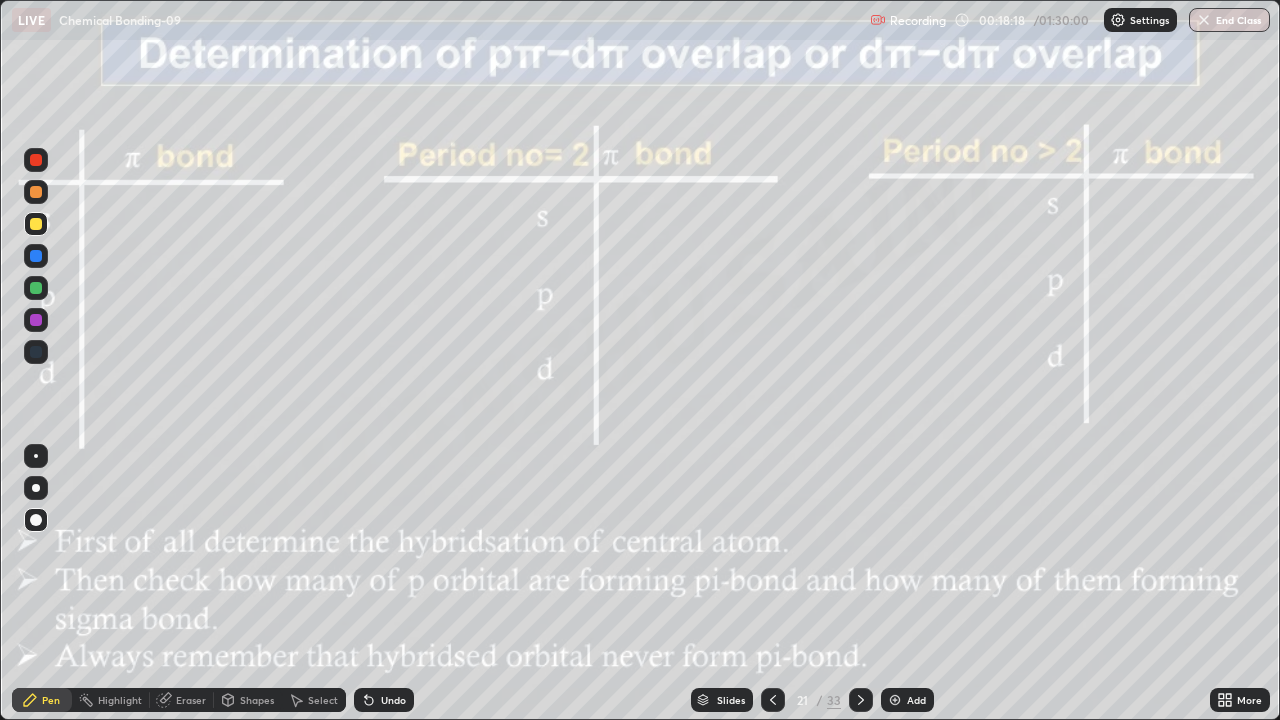 click on "Add" at bounding box center (916, 700) 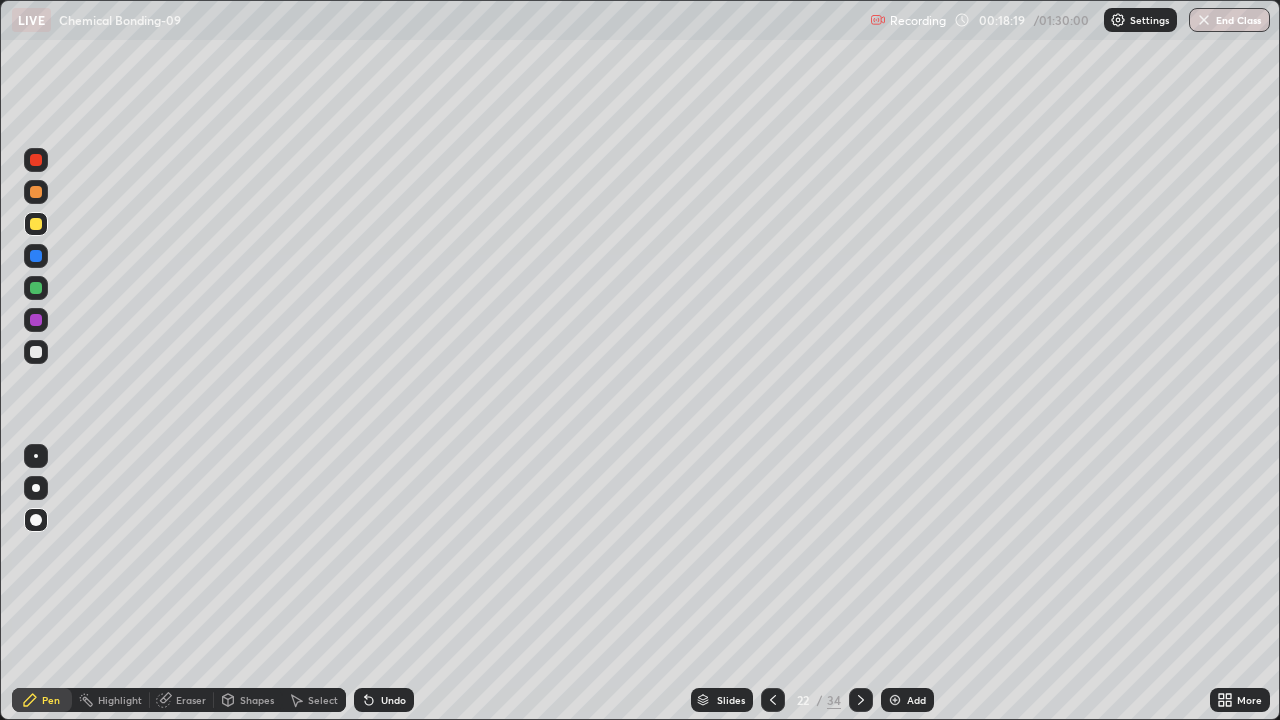 click on "Pen" at bounding box center [51, 700] 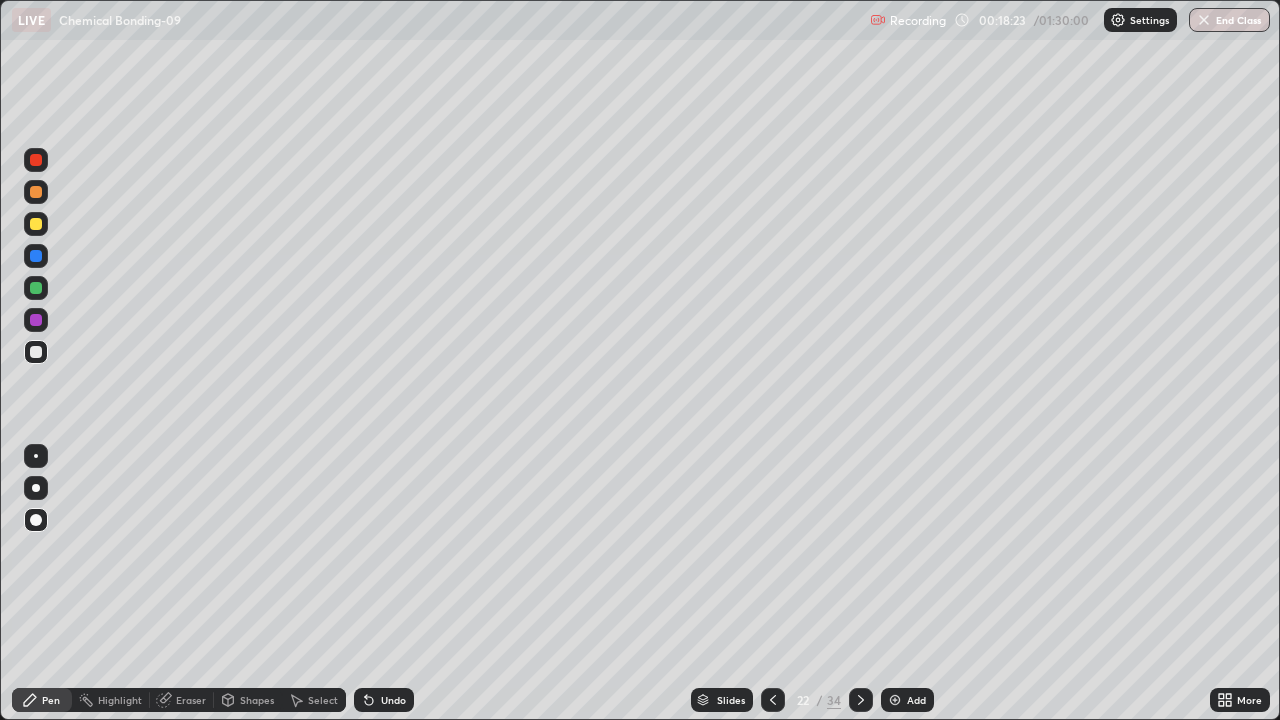 click at bounding box center (36, 256) 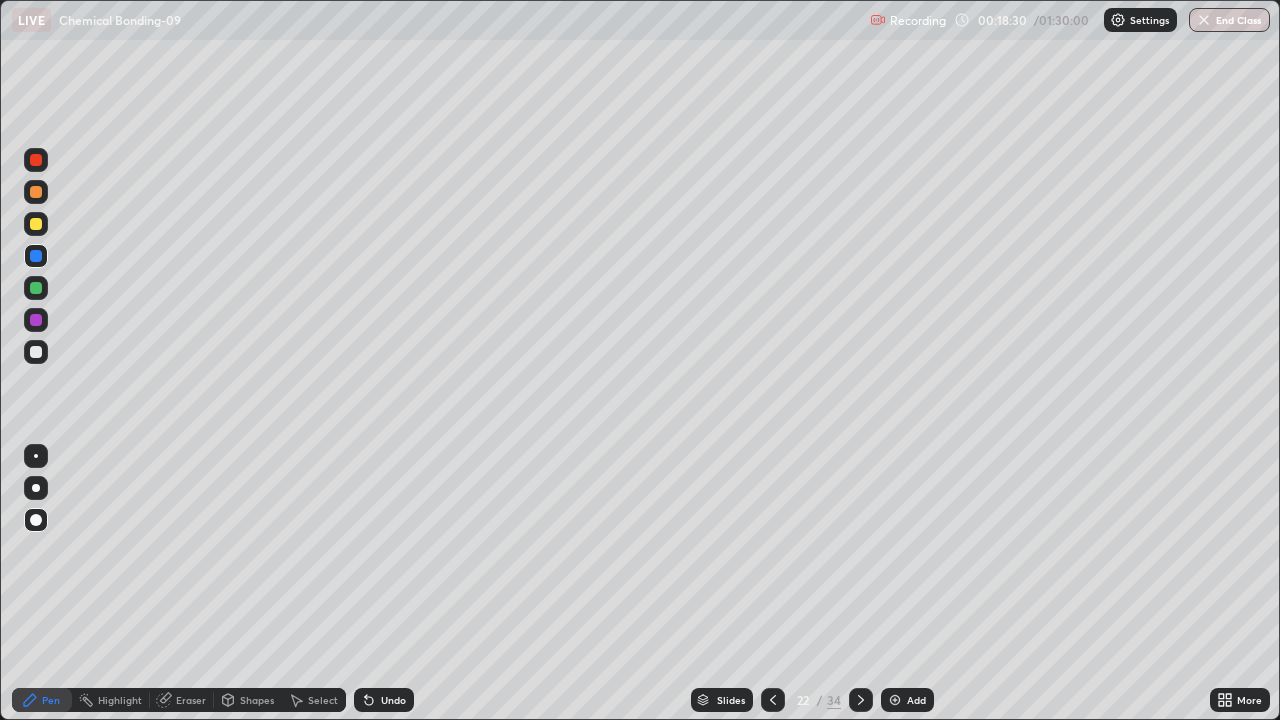 click on "Undo" at bounding box center (393, 700) 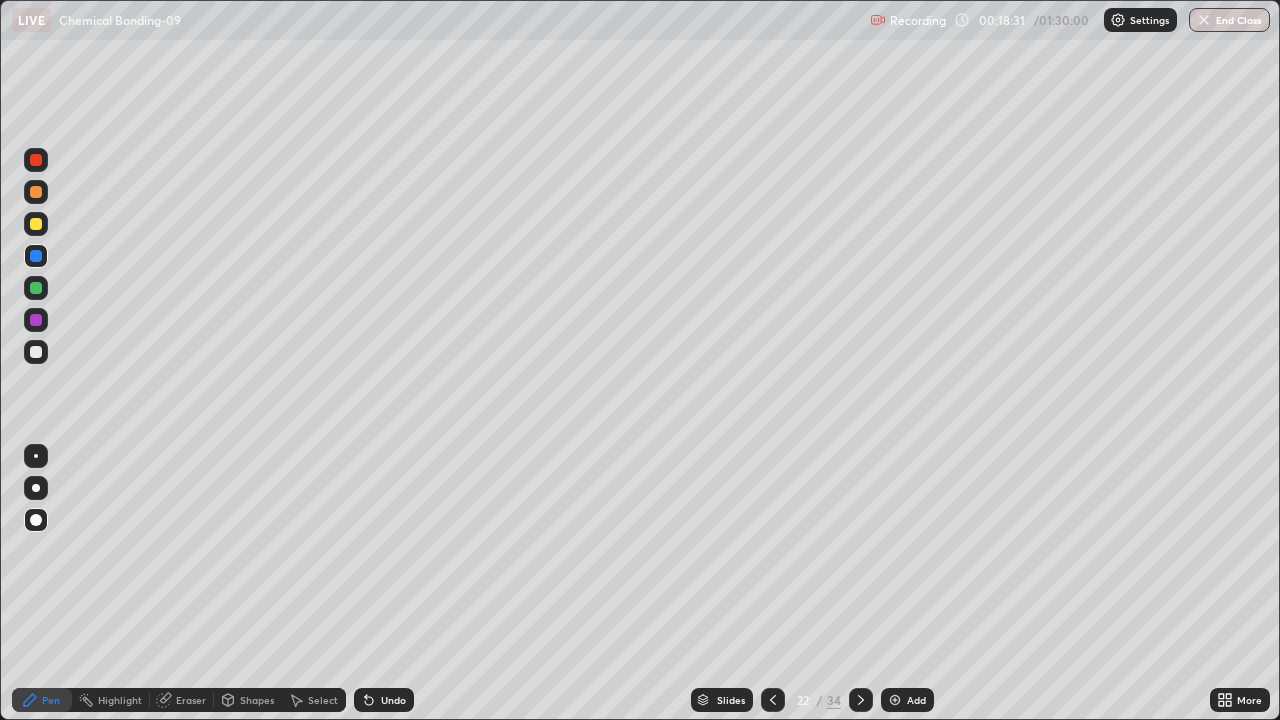 click on "Undo" at bounding box center (393, 700) 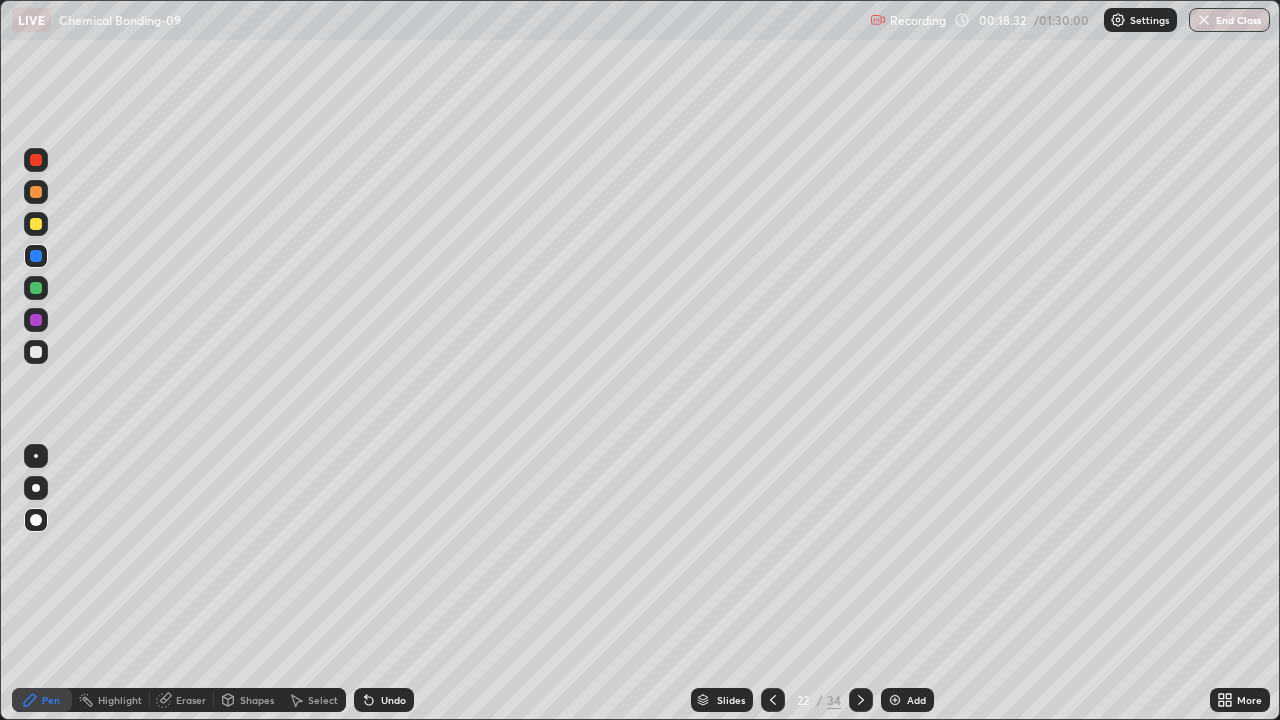 click on "Undo" at bounding box center [393, 700] 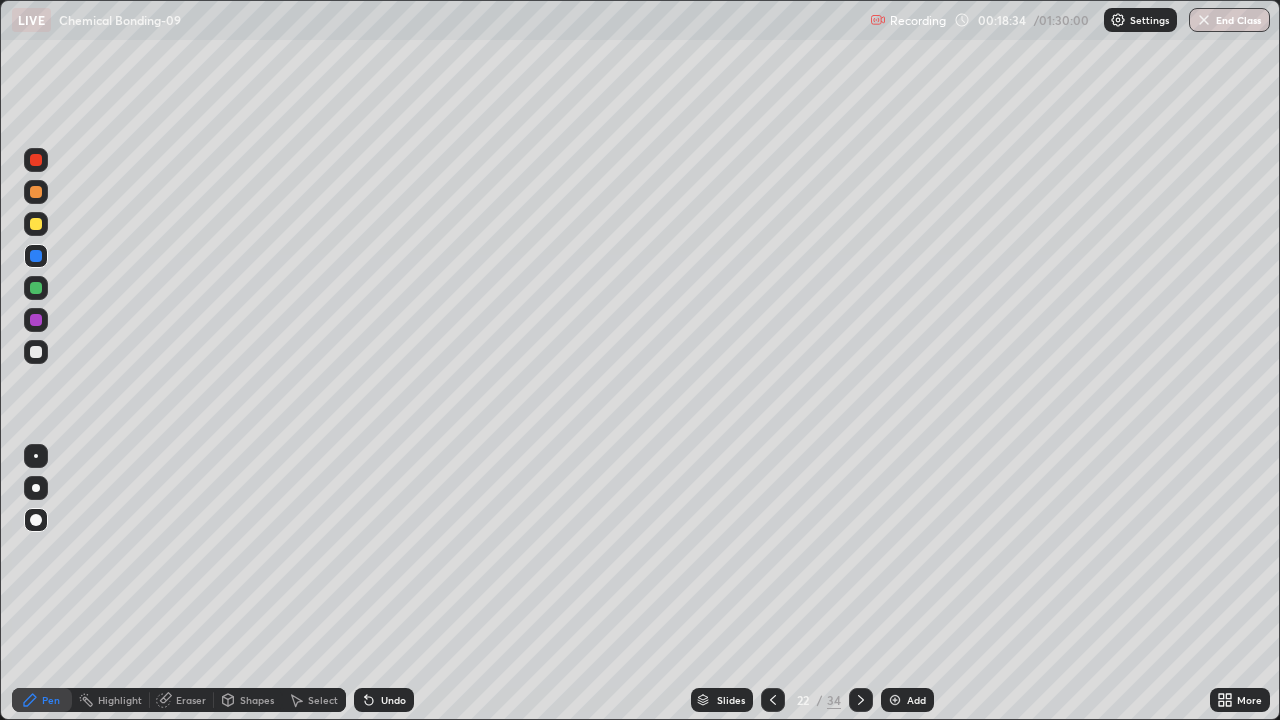 click 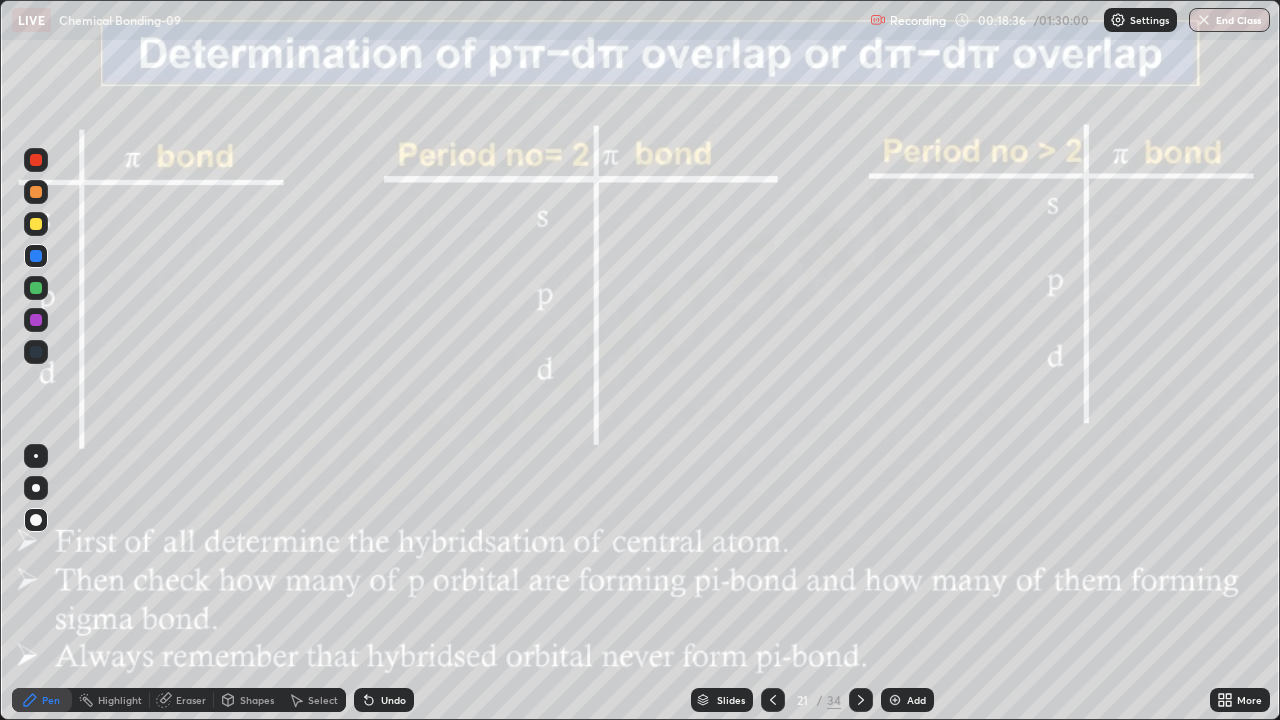 click 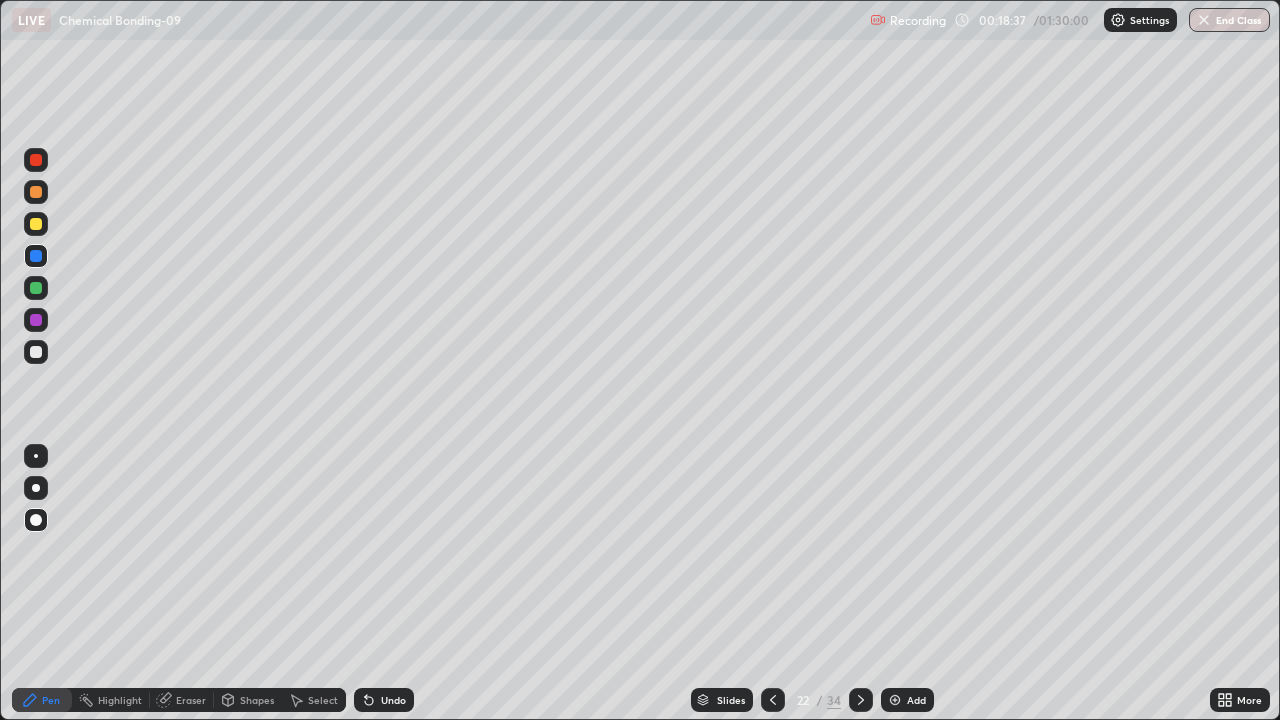 click at bounding box center [36, 224] 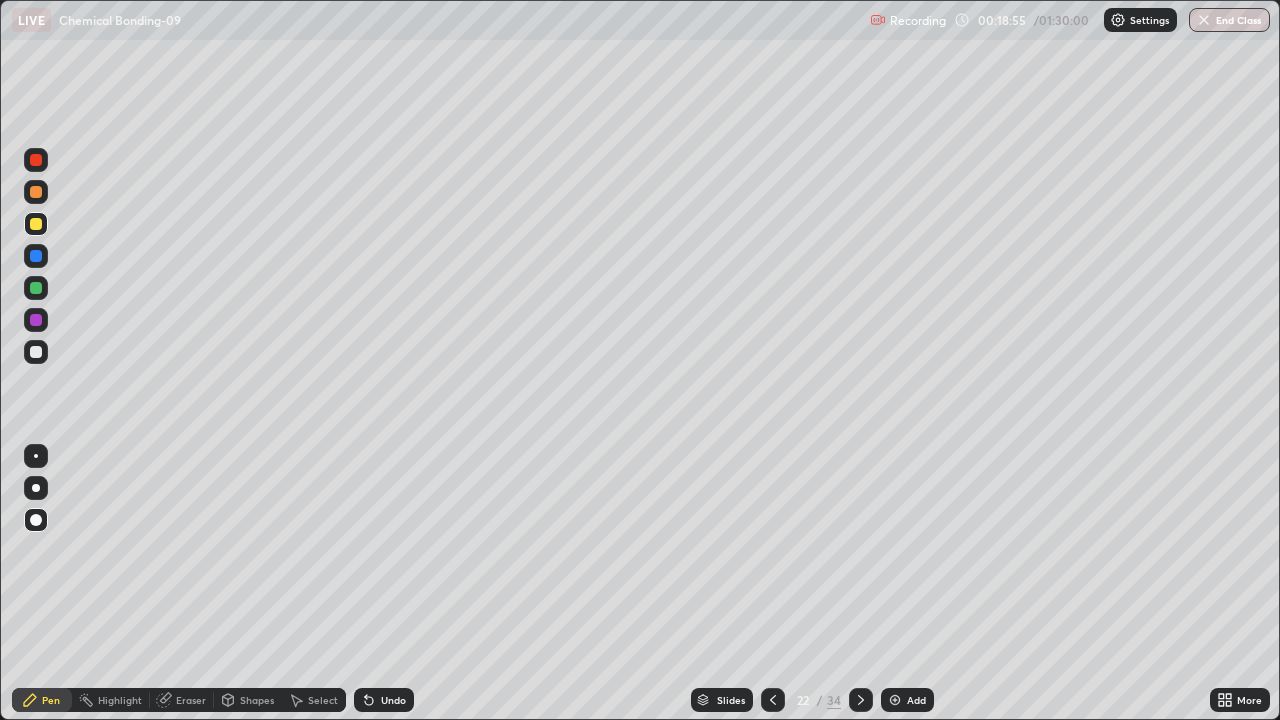 click at bounding box center (36, 352) 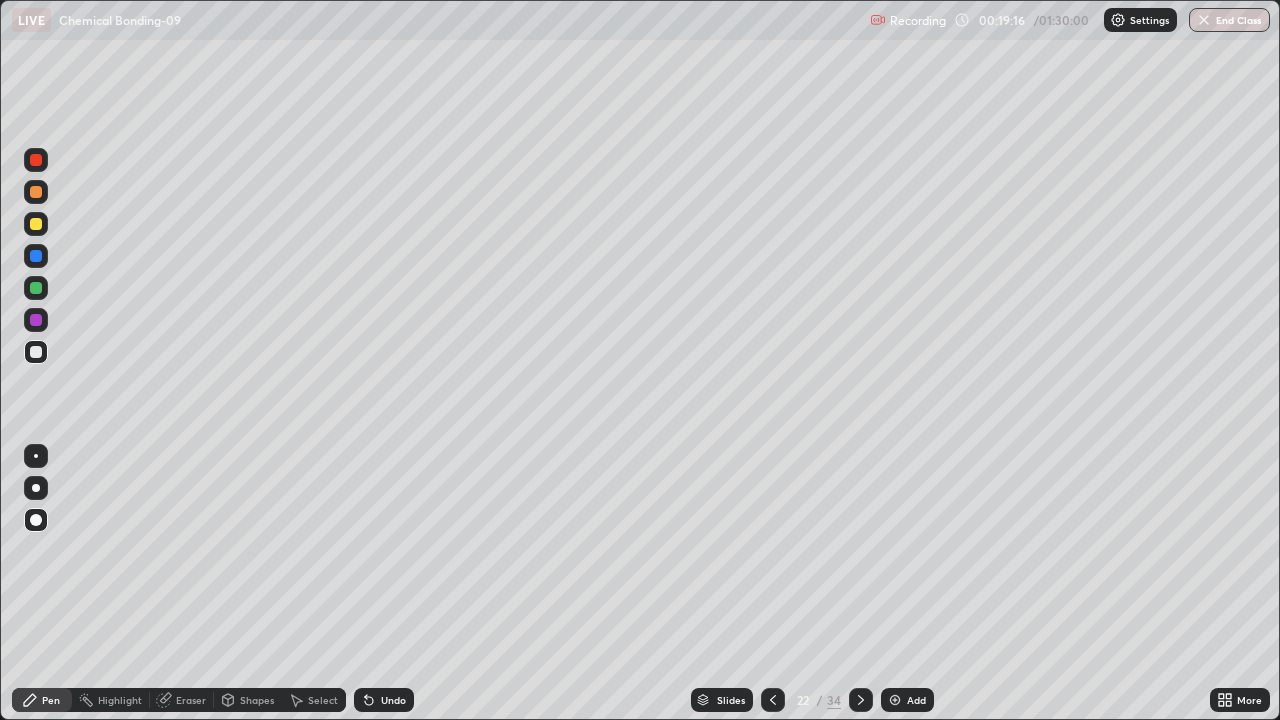 click on "Eraser" at bounding box center [182, 700] 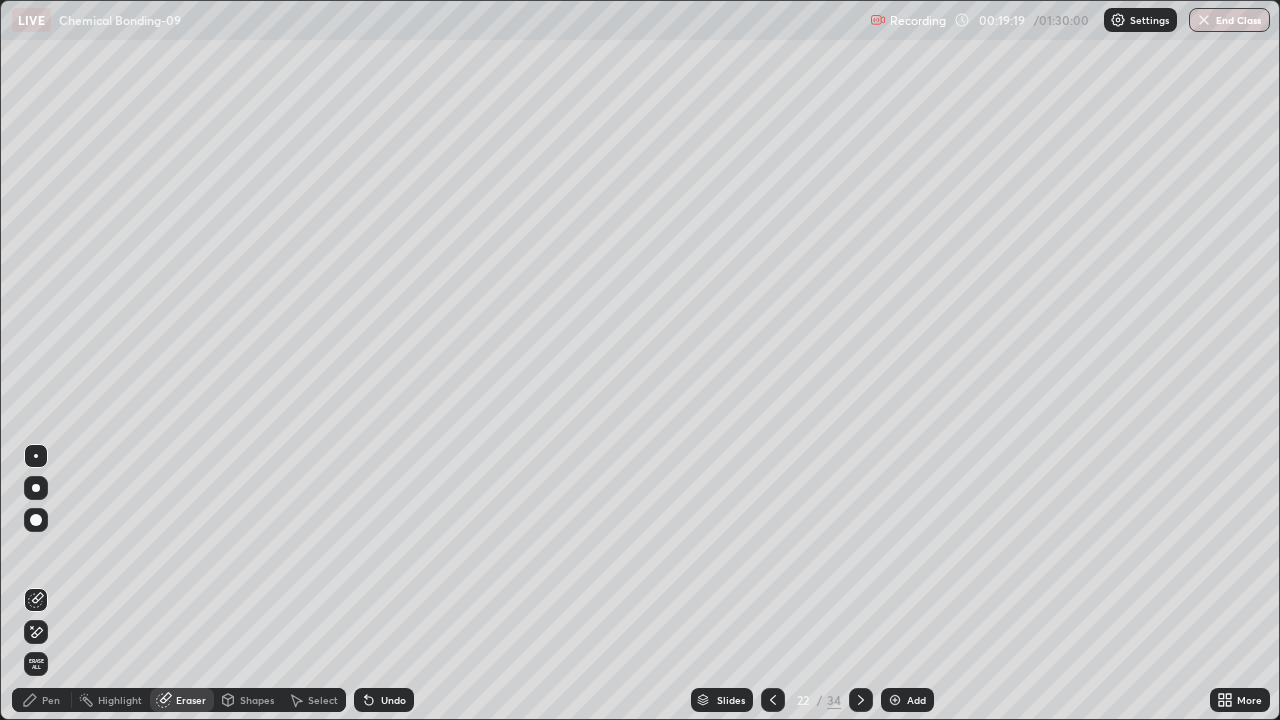 click on "Pen" at bounding box center [42, 700] 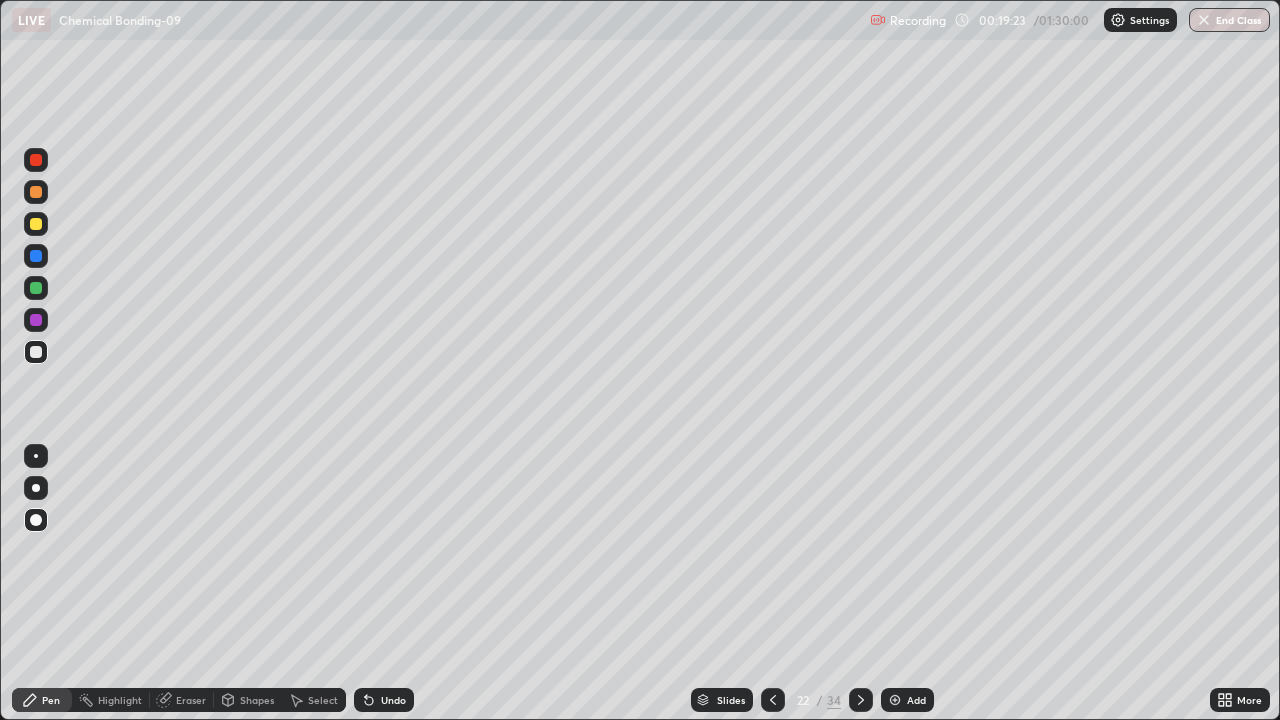 click at bounding box center (36, 256) 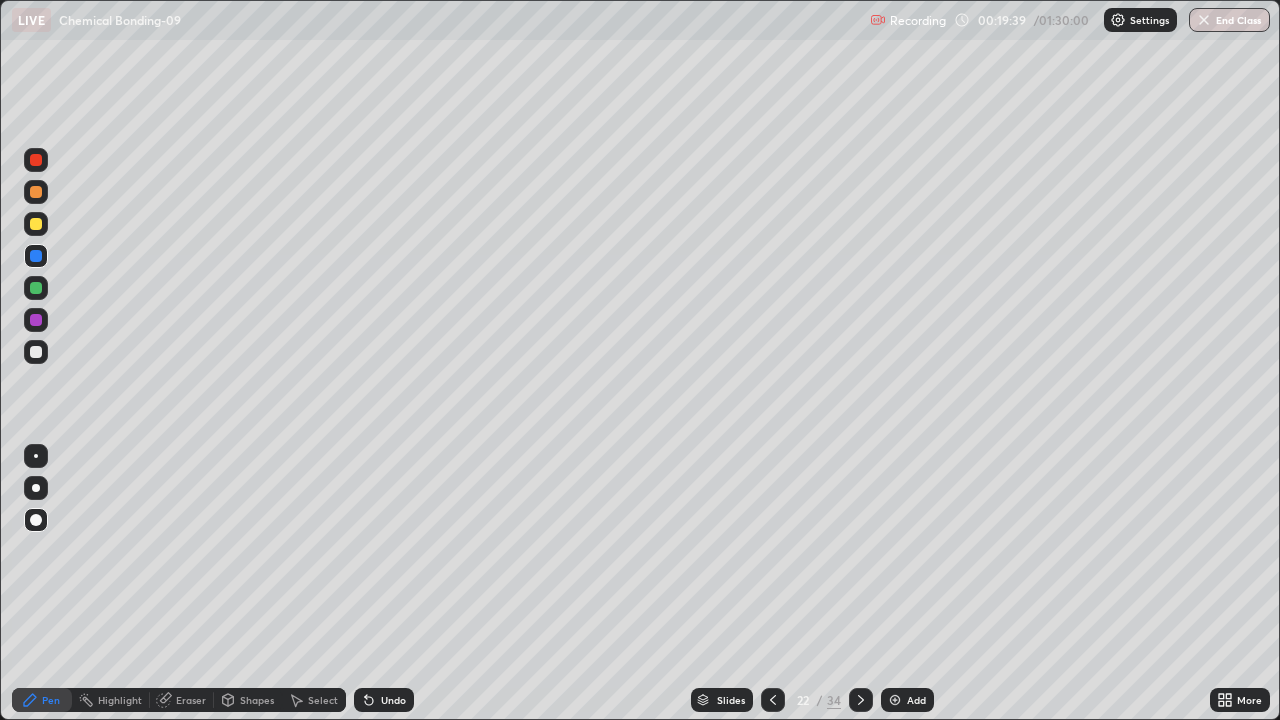click at bounding box center [36, 224] 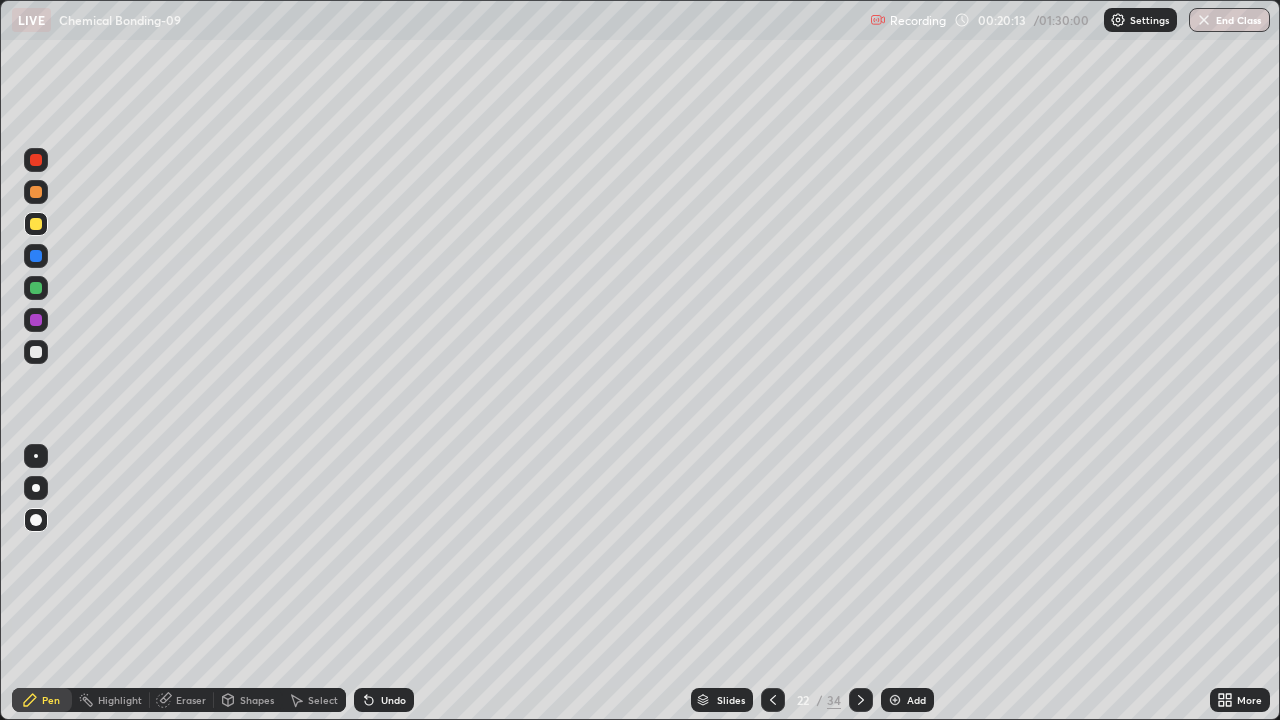 click at bounding box center [36, 288] 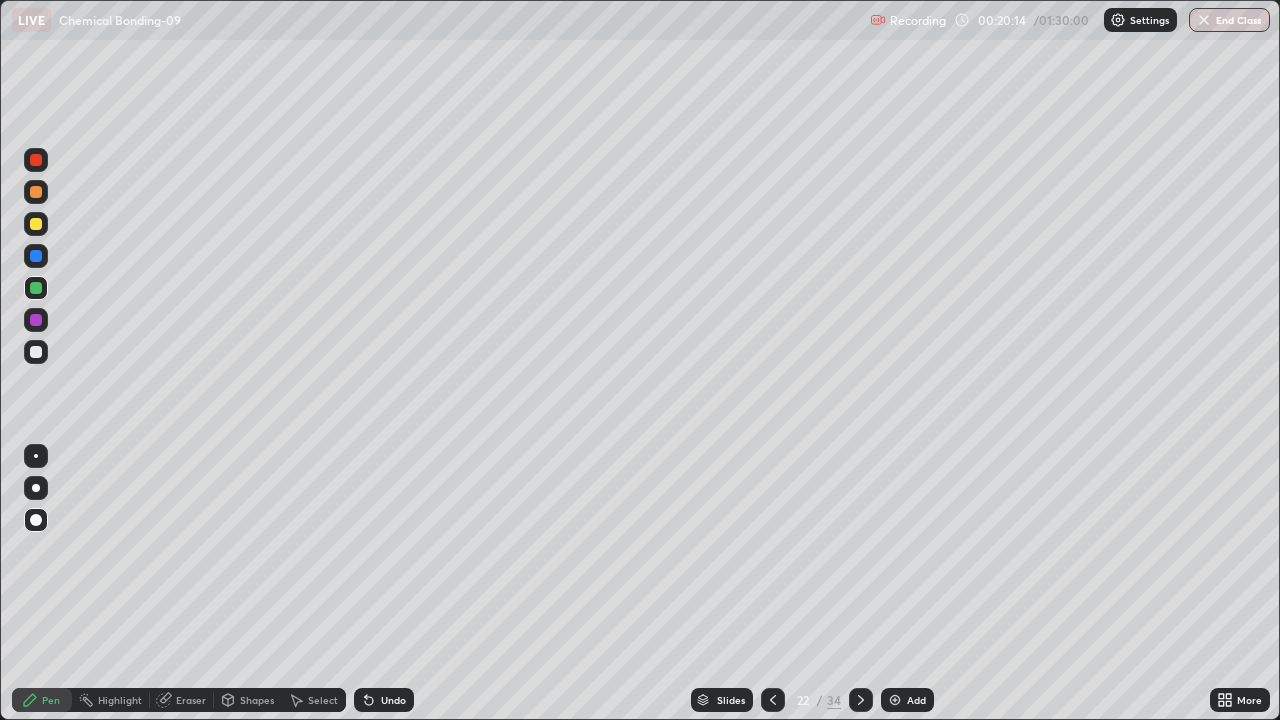 click on "Pen" at bounding box center (42, 700) 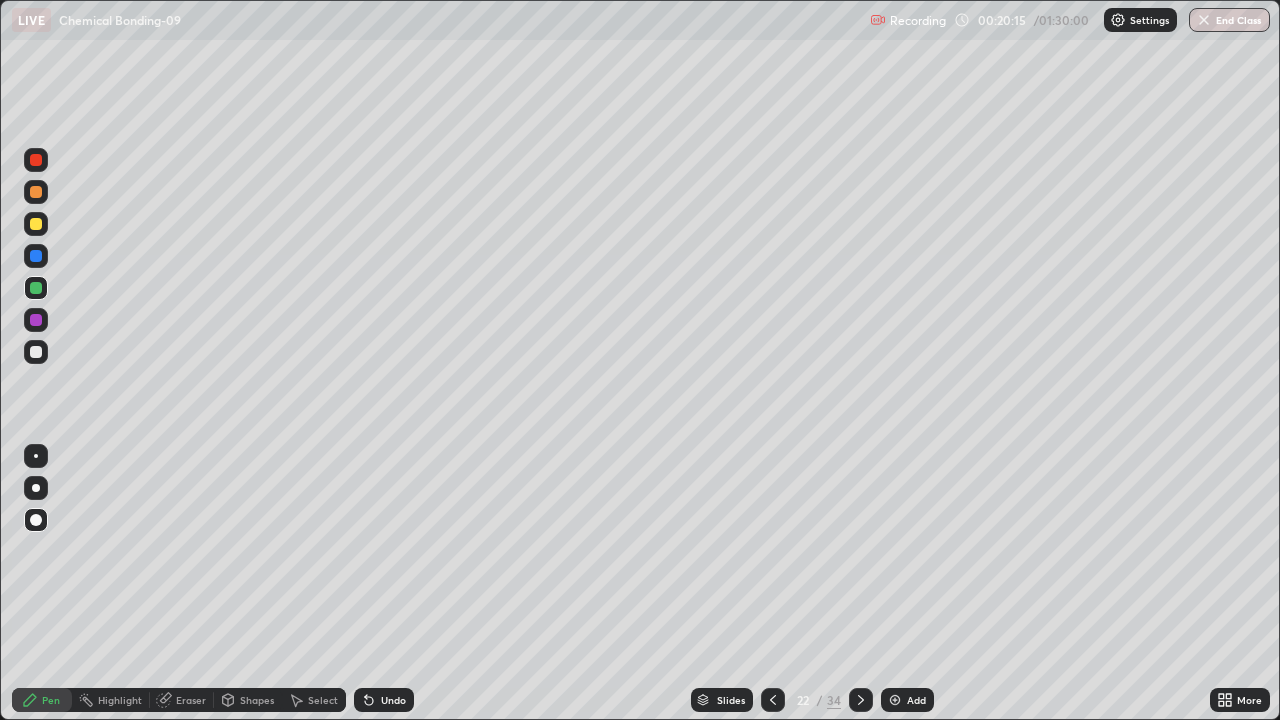 click 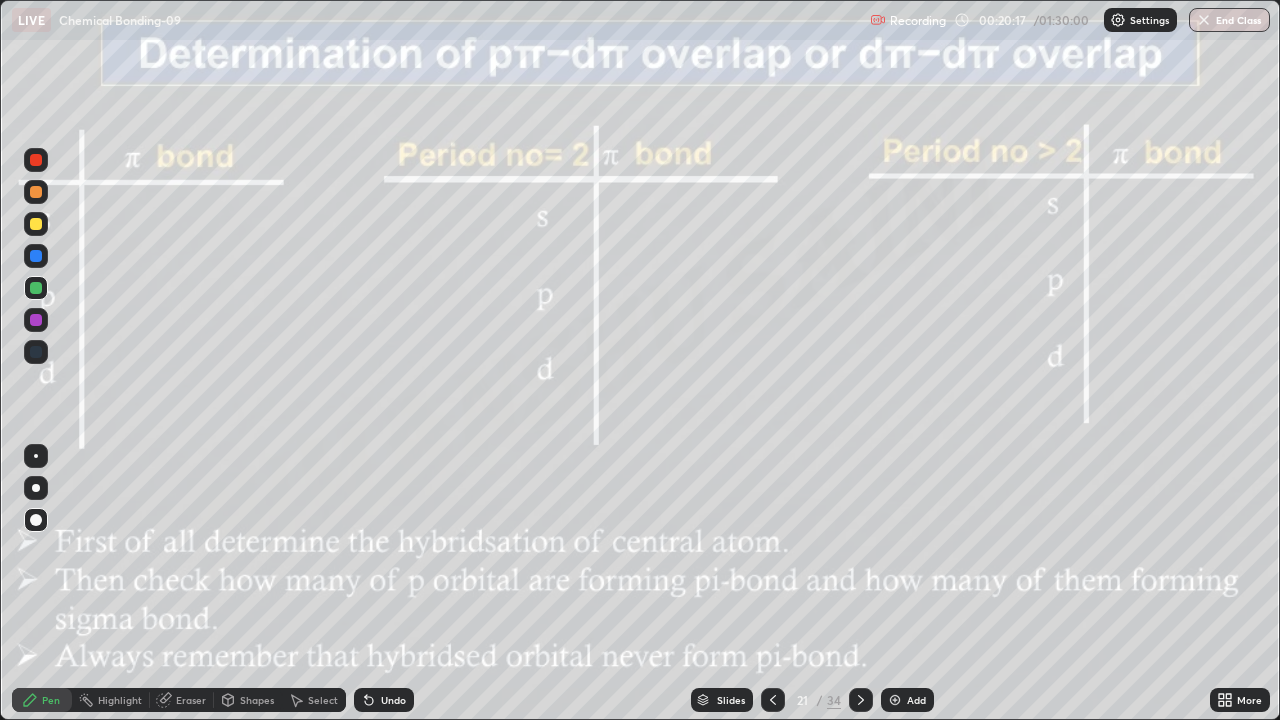 click 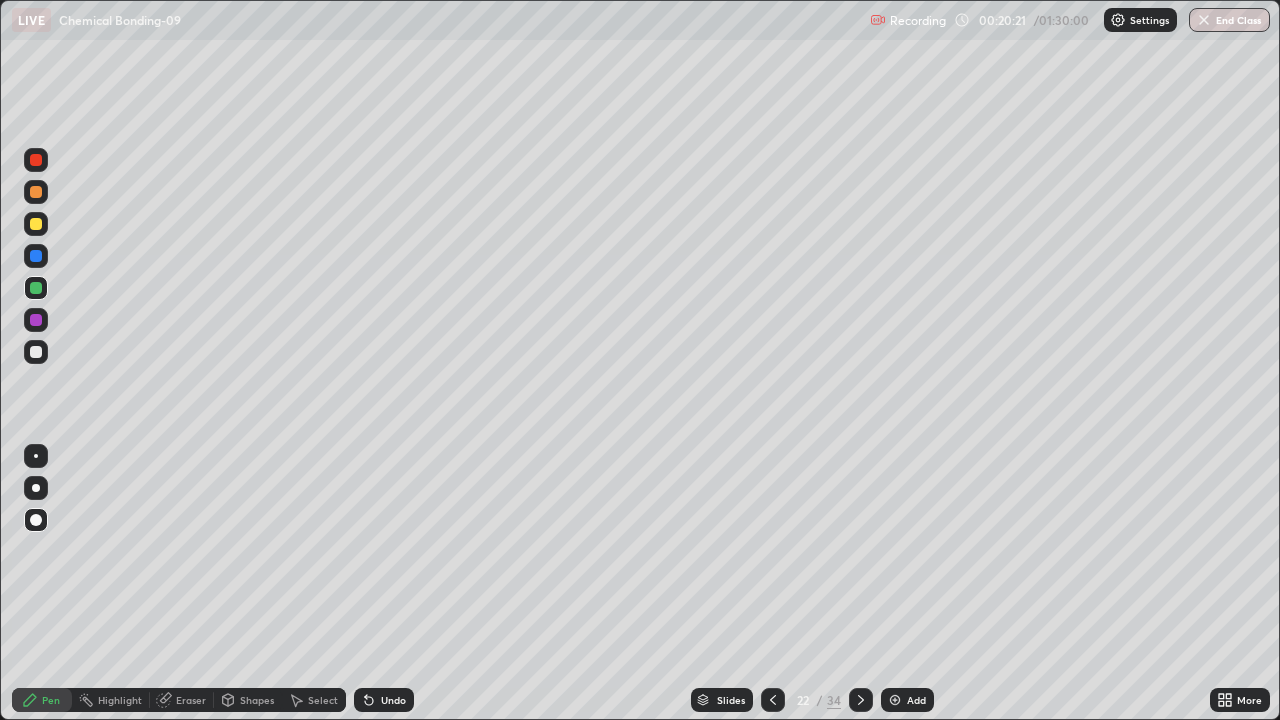 click at bounding box center [36, 320] 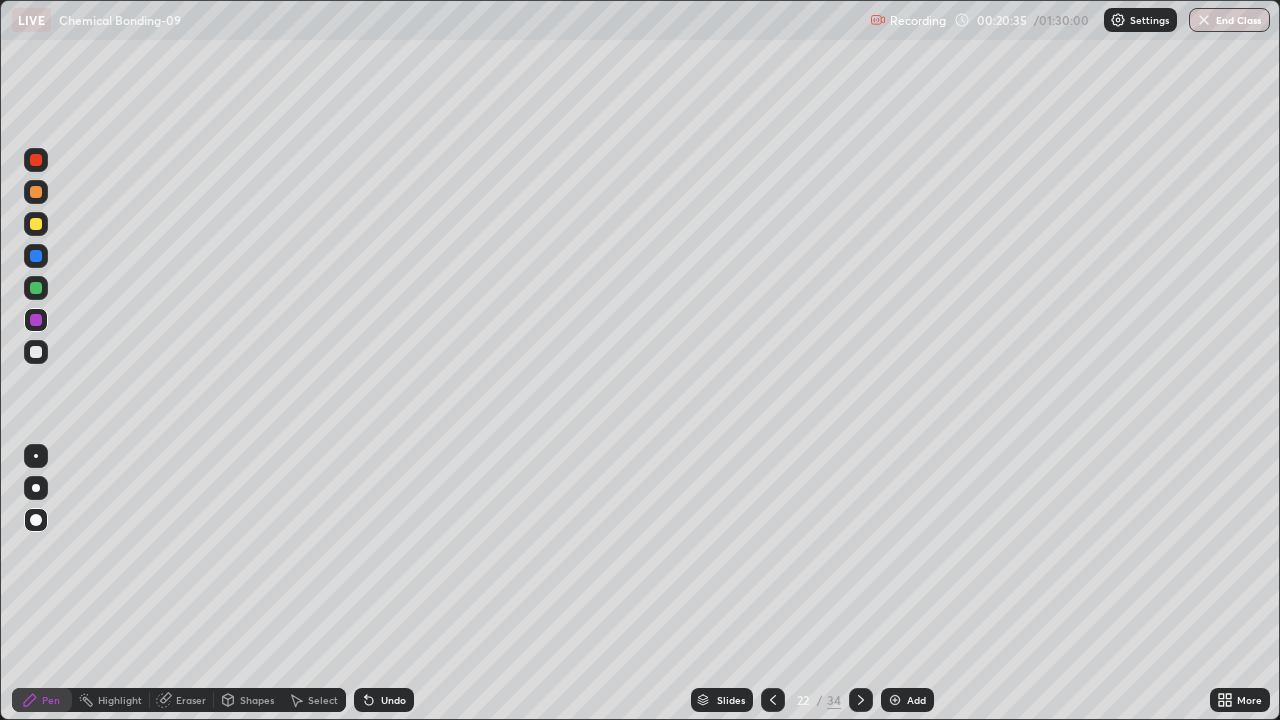 click at bounding box center (36, 224) 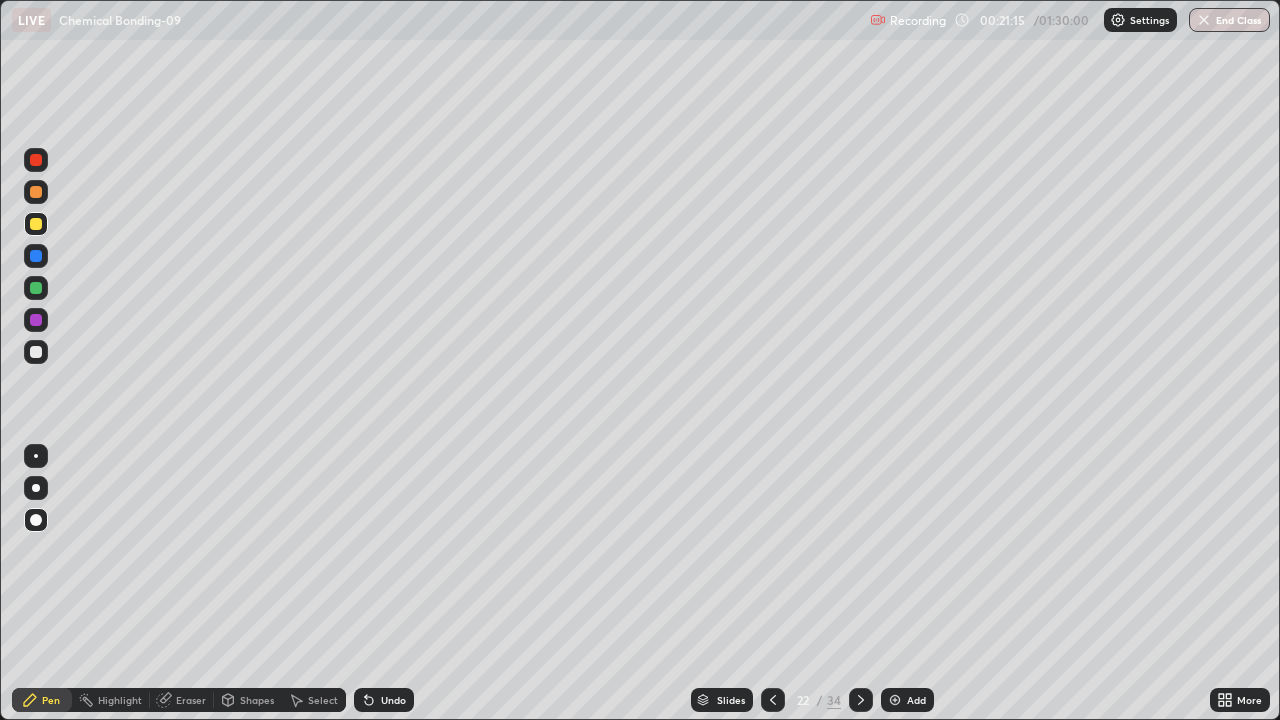 click at bounding box center [36, 288] 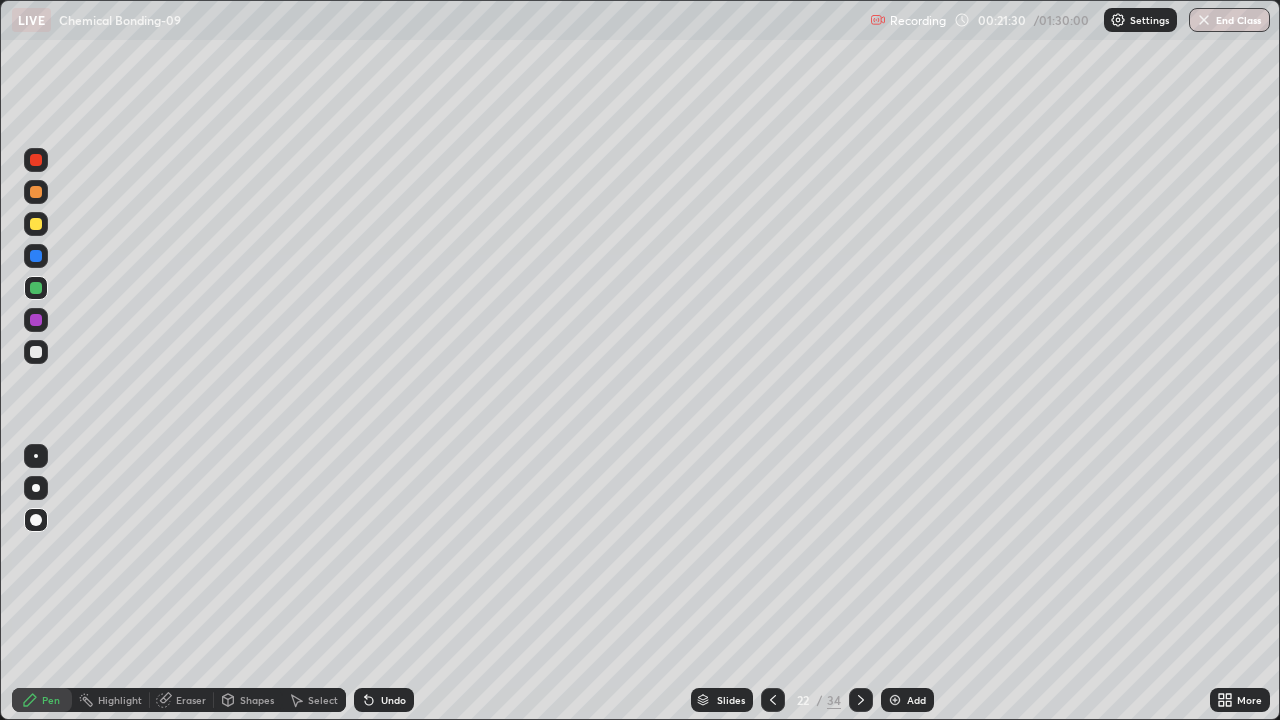 click at bounding box center [36, 256] 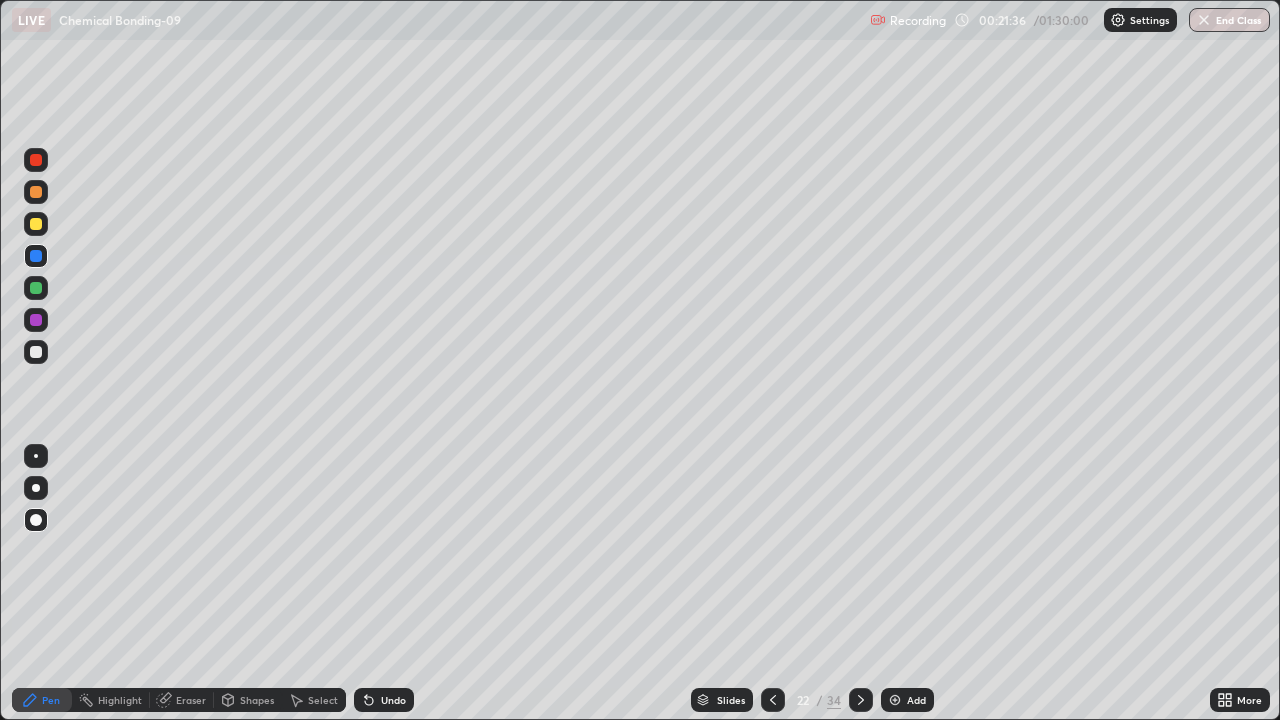 click at bounding box center [36, 224] 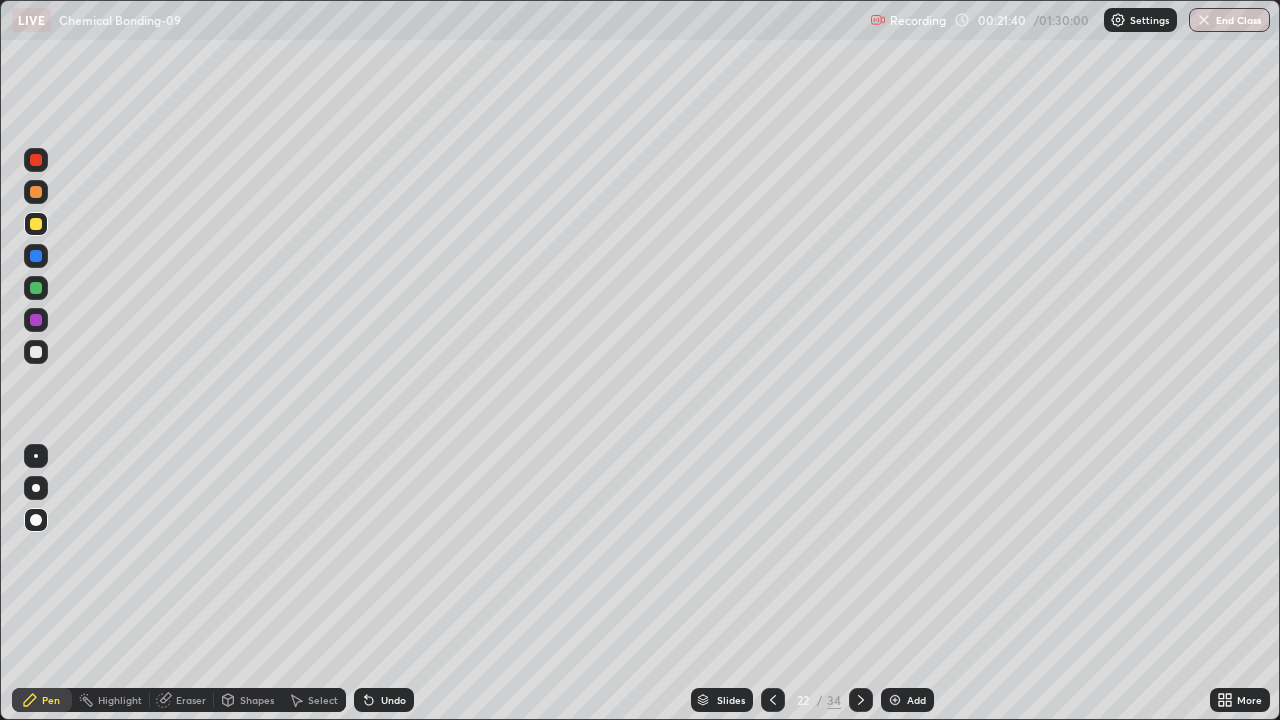 click at bounding box center (36, 192) 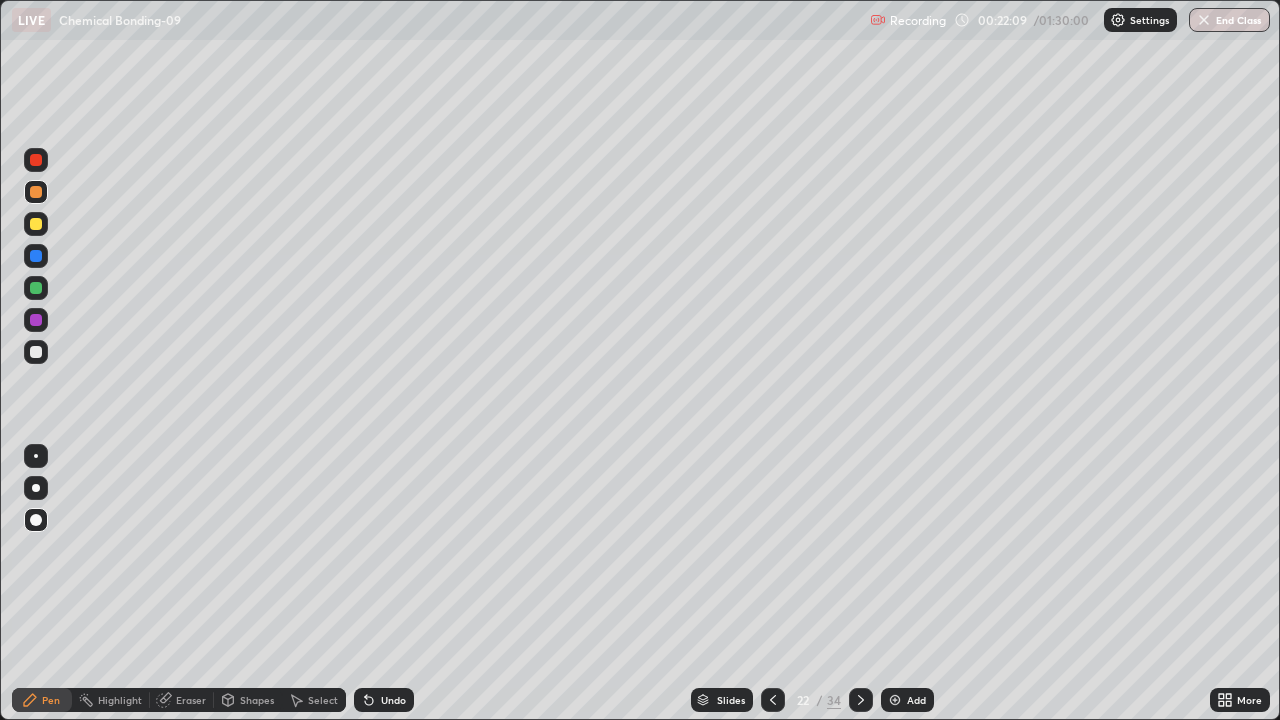 click on "Undo" at bounding box center [393, 700] 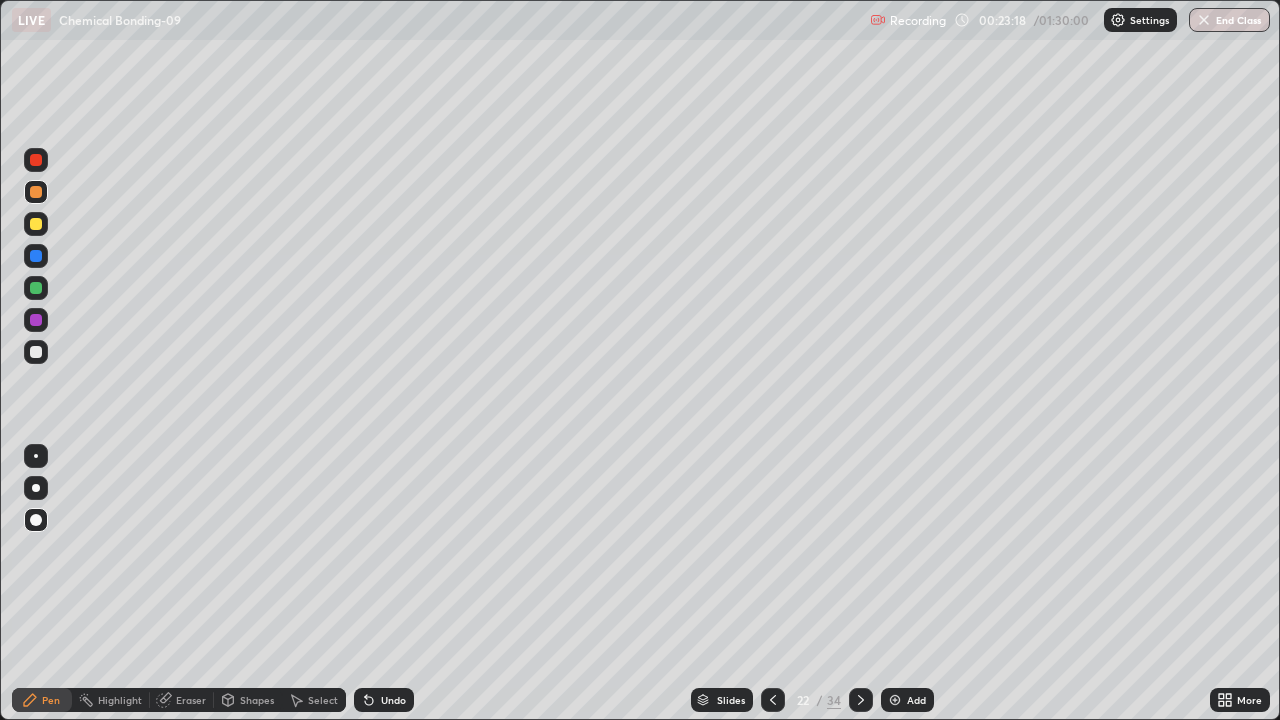 click on "Add" at bounding box center (916, 700) 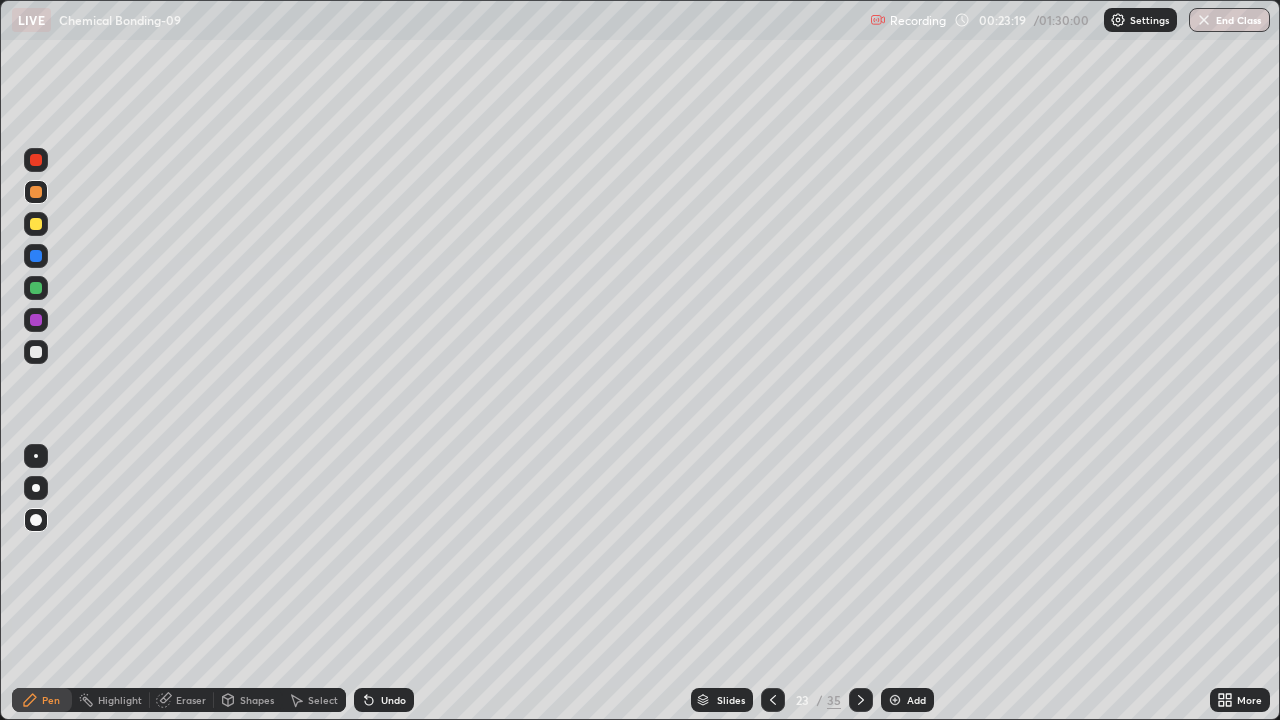 click at bounding box center [36, 352] 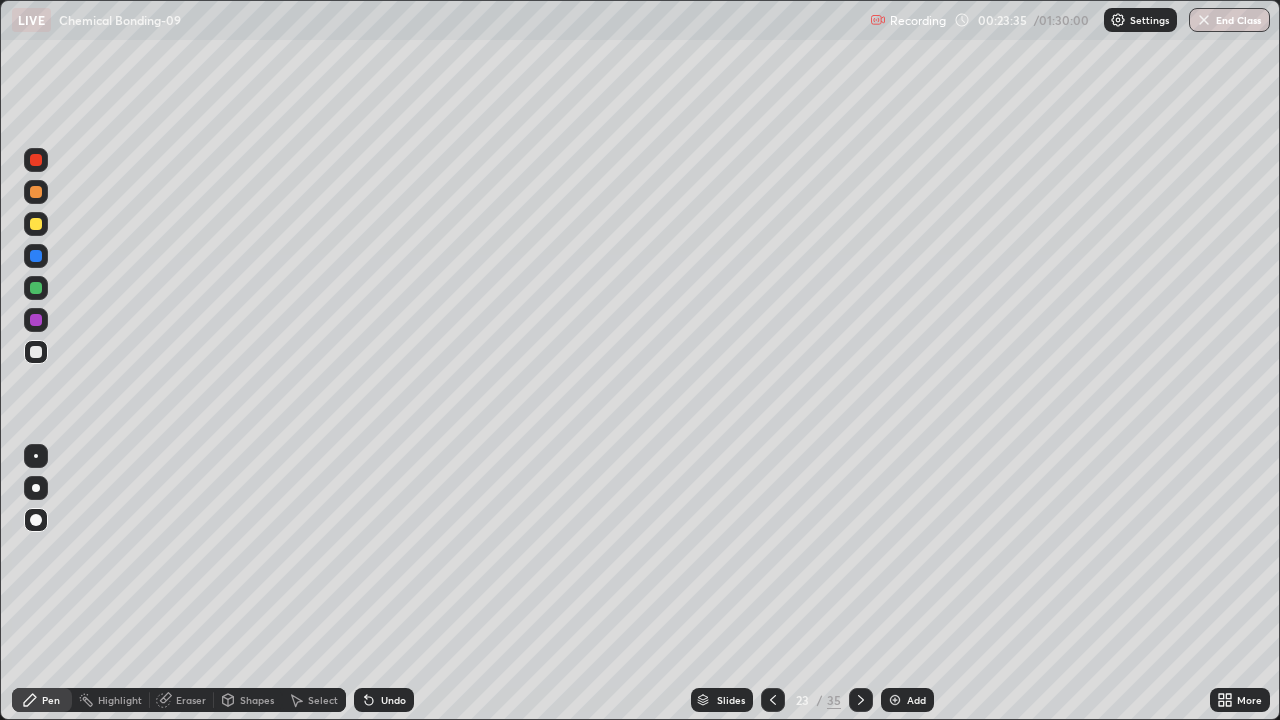 click at bounding box center [36, 224] 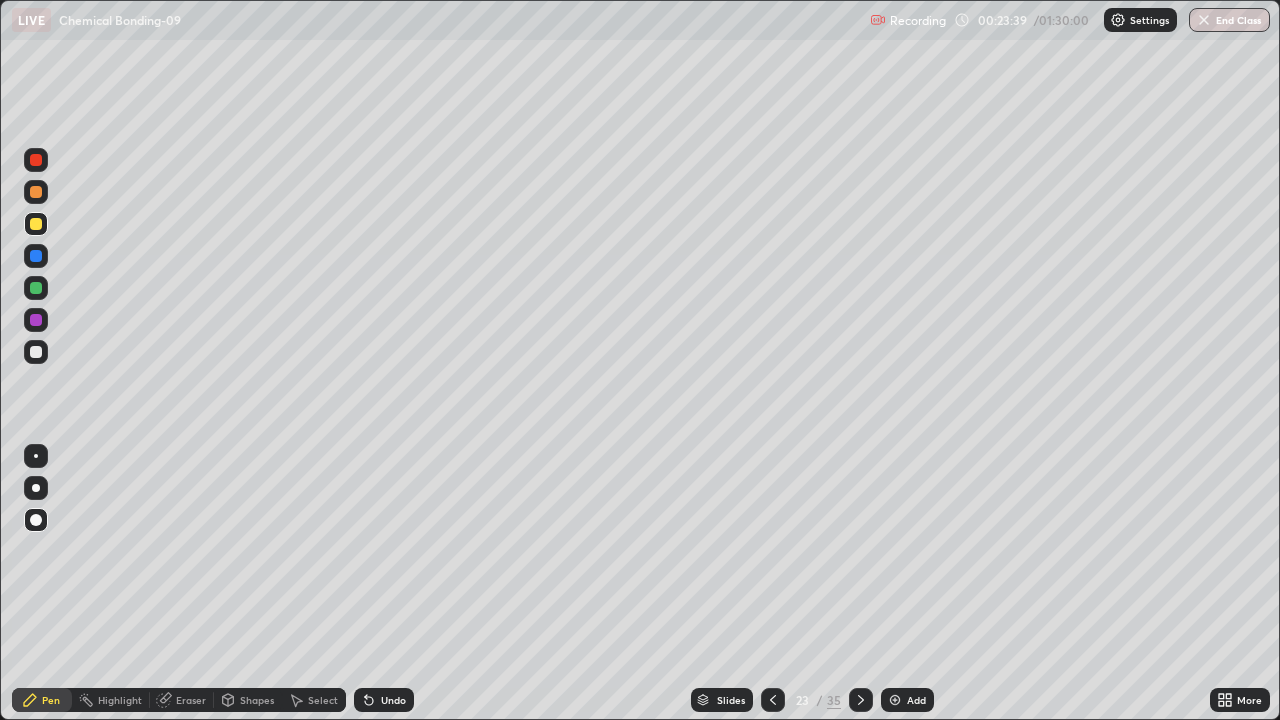 click at bounding box center [36, 256] 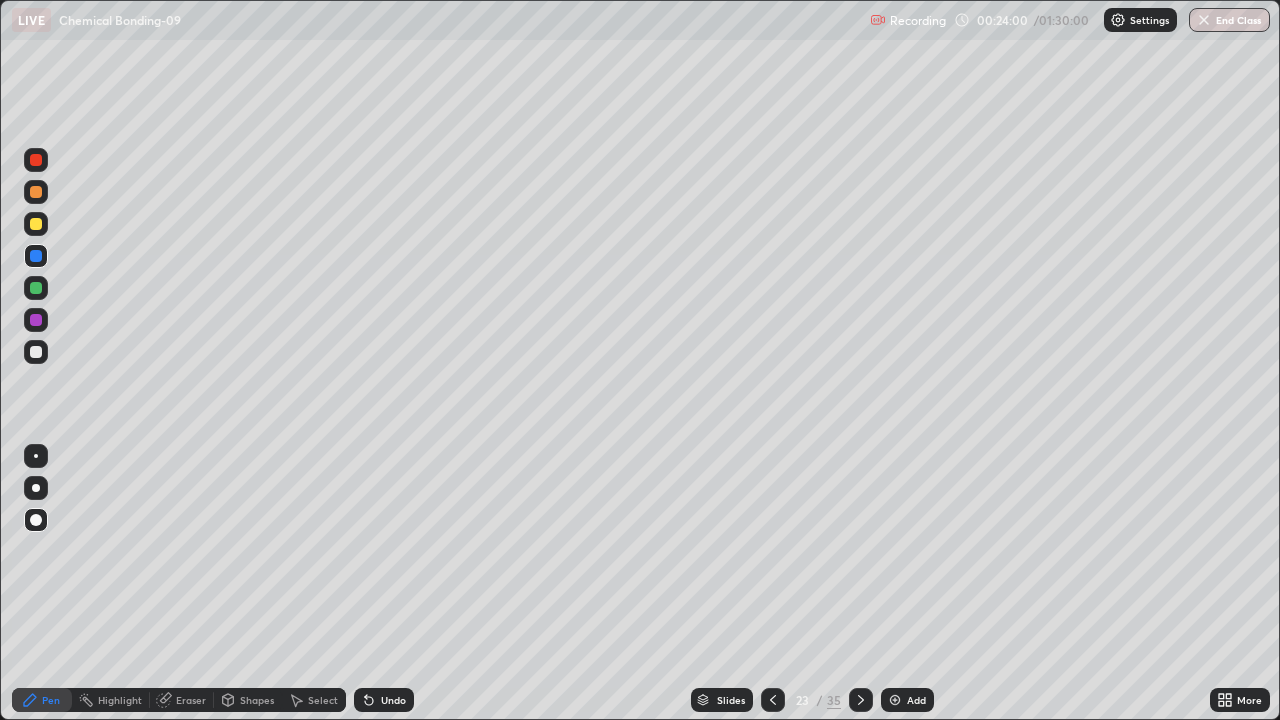 click at bounding box center [36, 352] 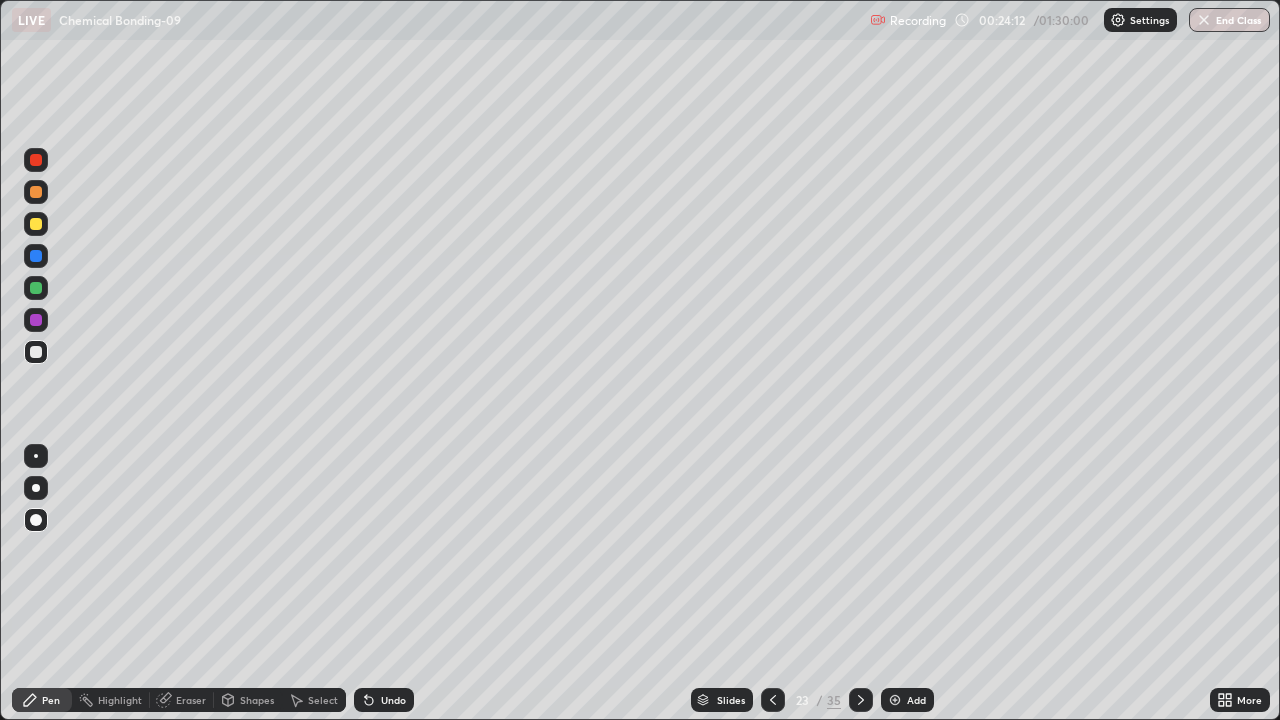 click at bounding box center (36, 288) 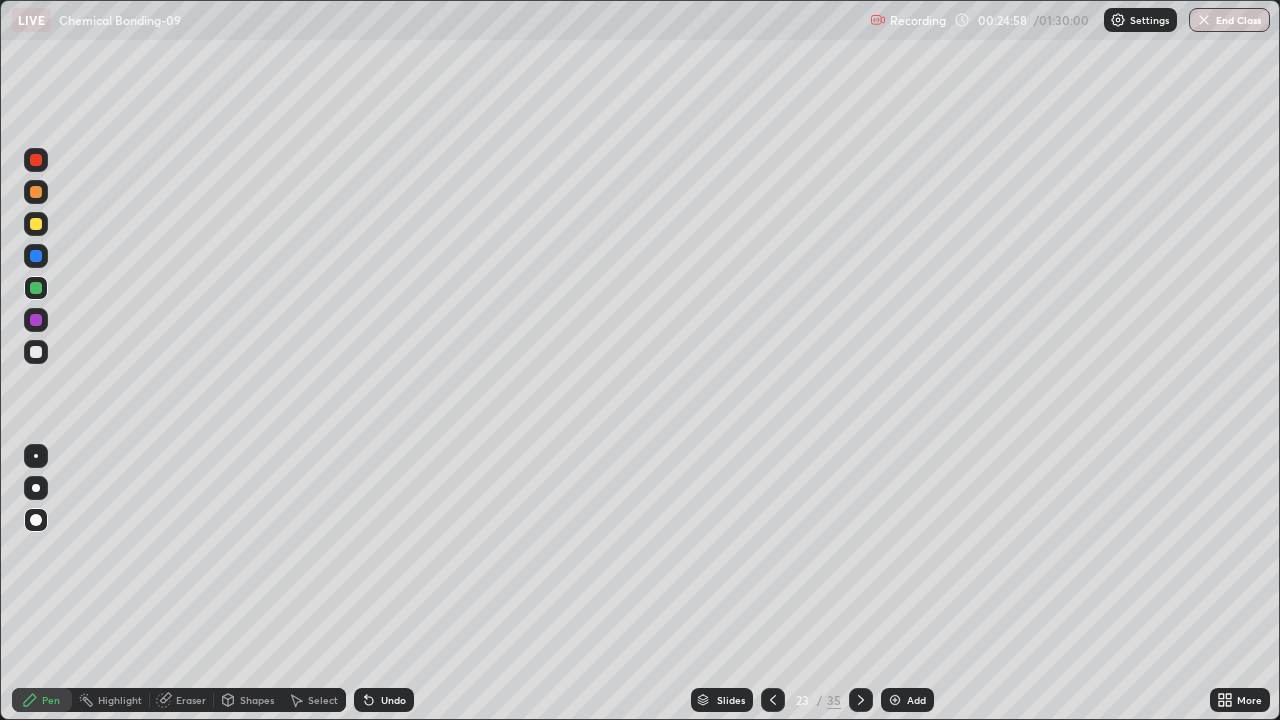 click on "Undo" at bounding box center (393, 700) 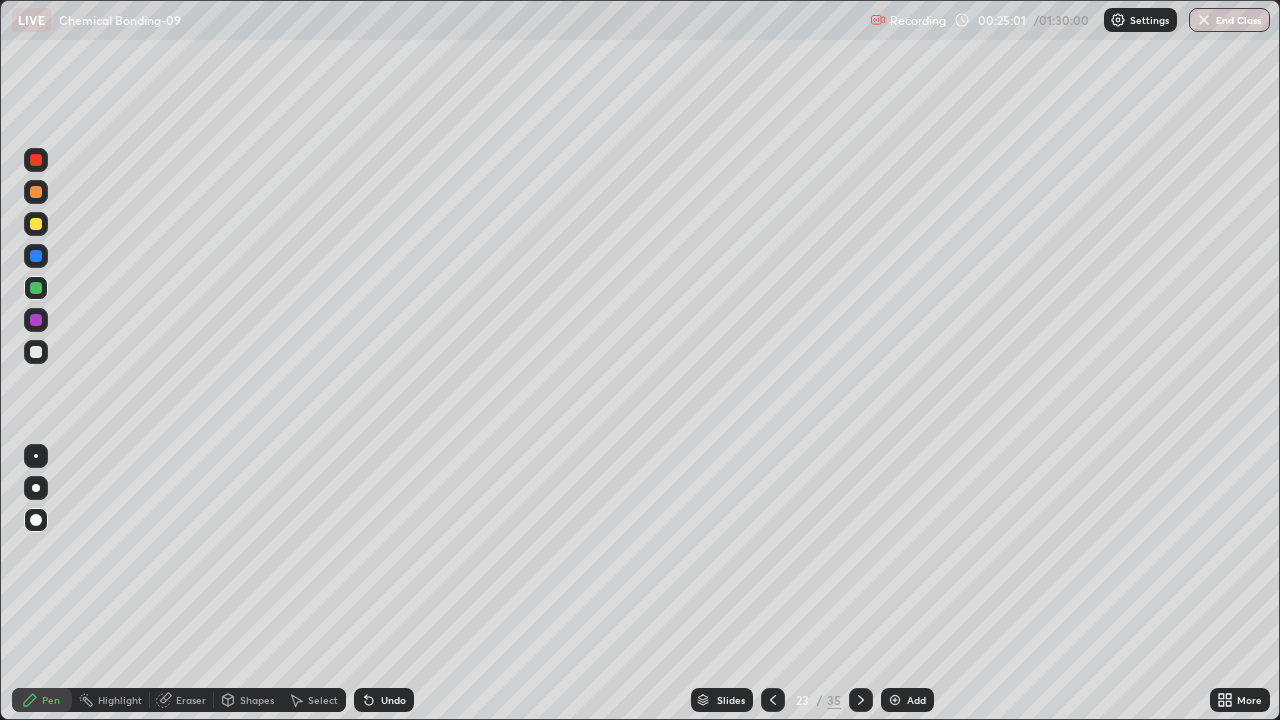 click on "Eraser" at bounding box center (191, 700) 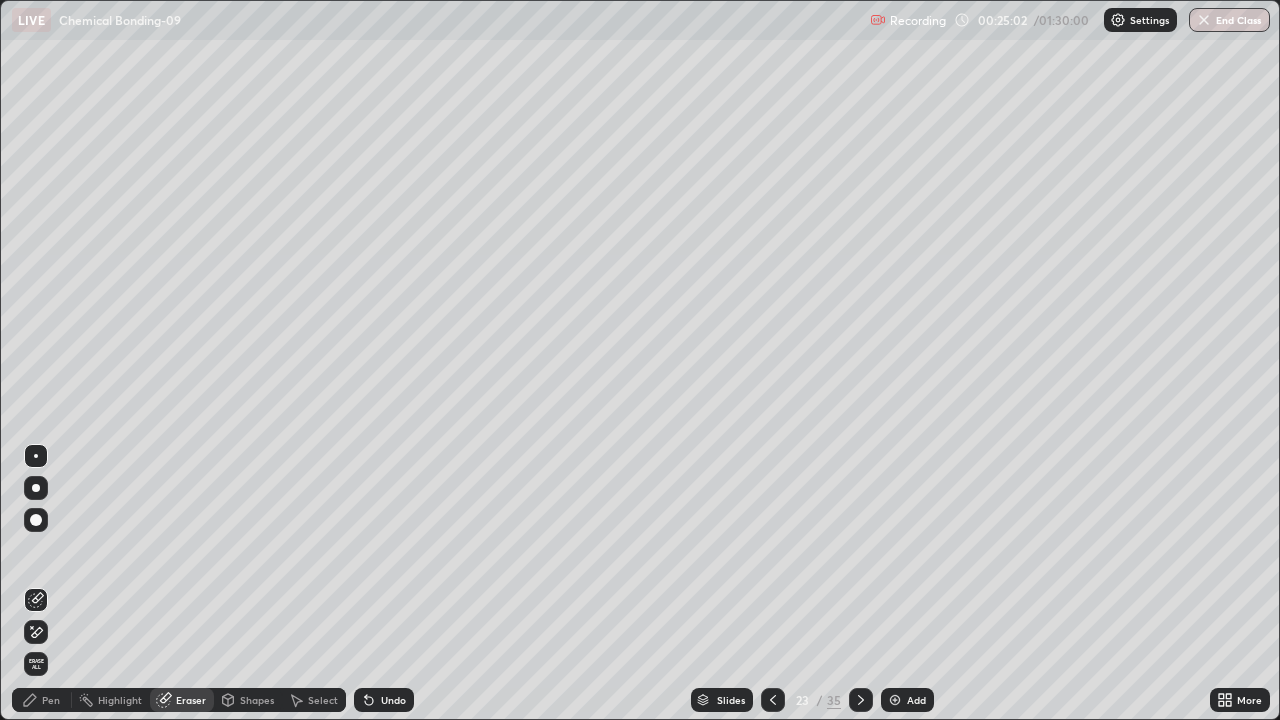 click on "Pen" at bounding box center [51, 700] 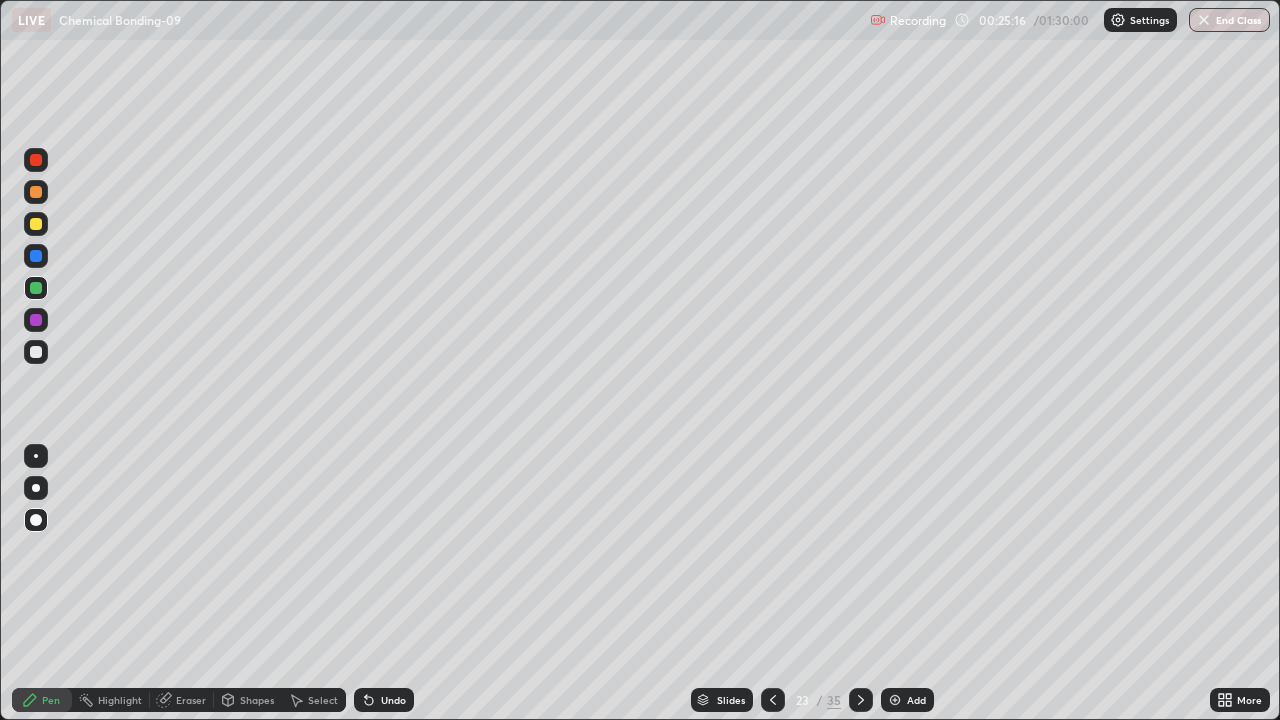 click at bounding box center (36, 352) 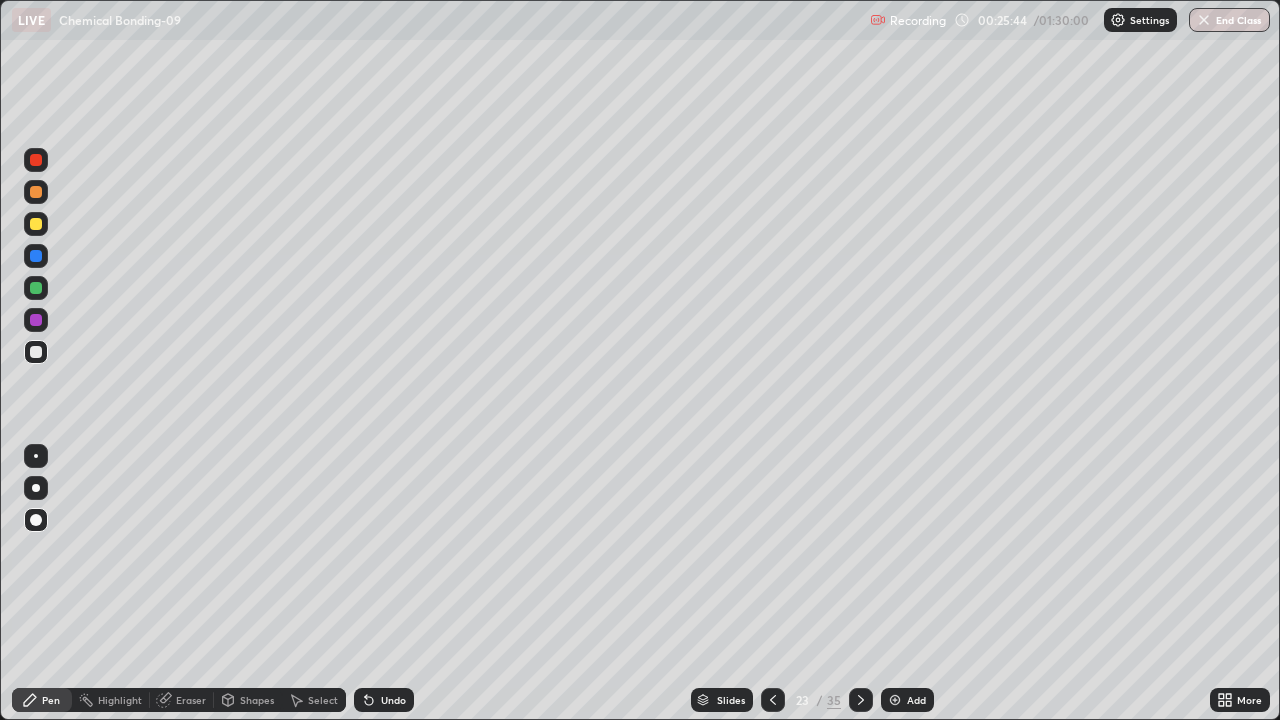 click at bounding box center [773, 700] 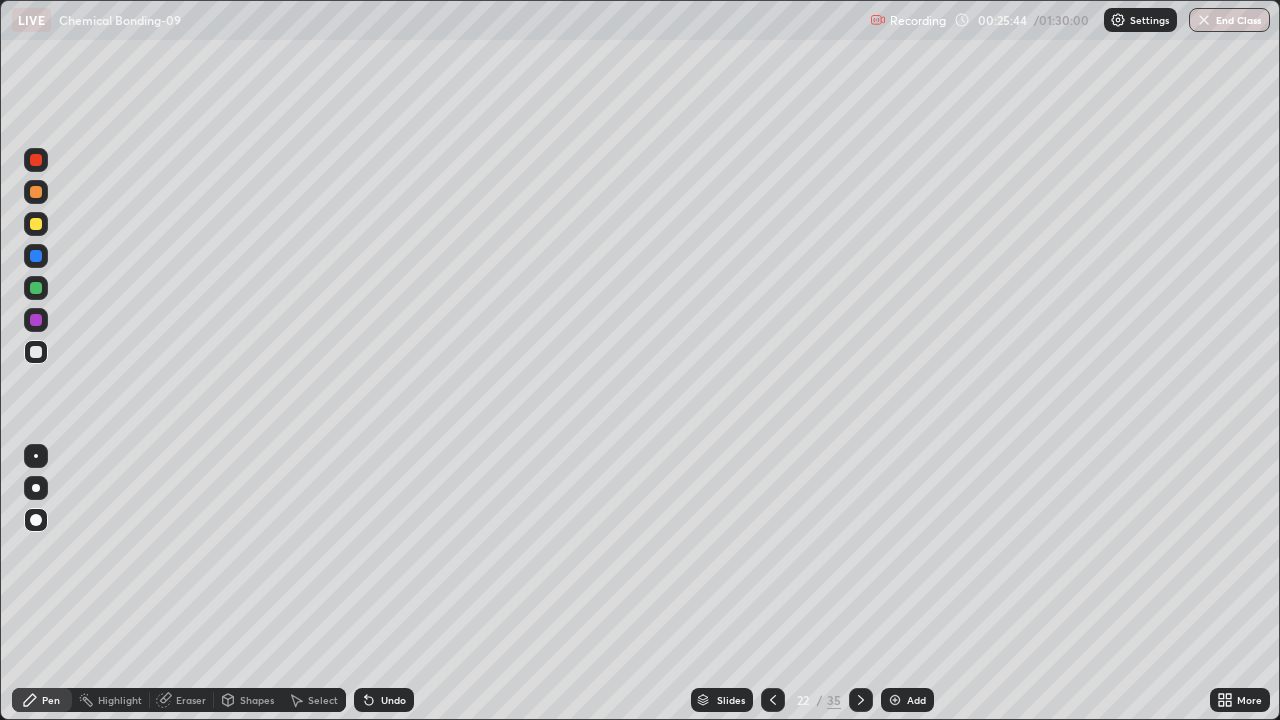 click 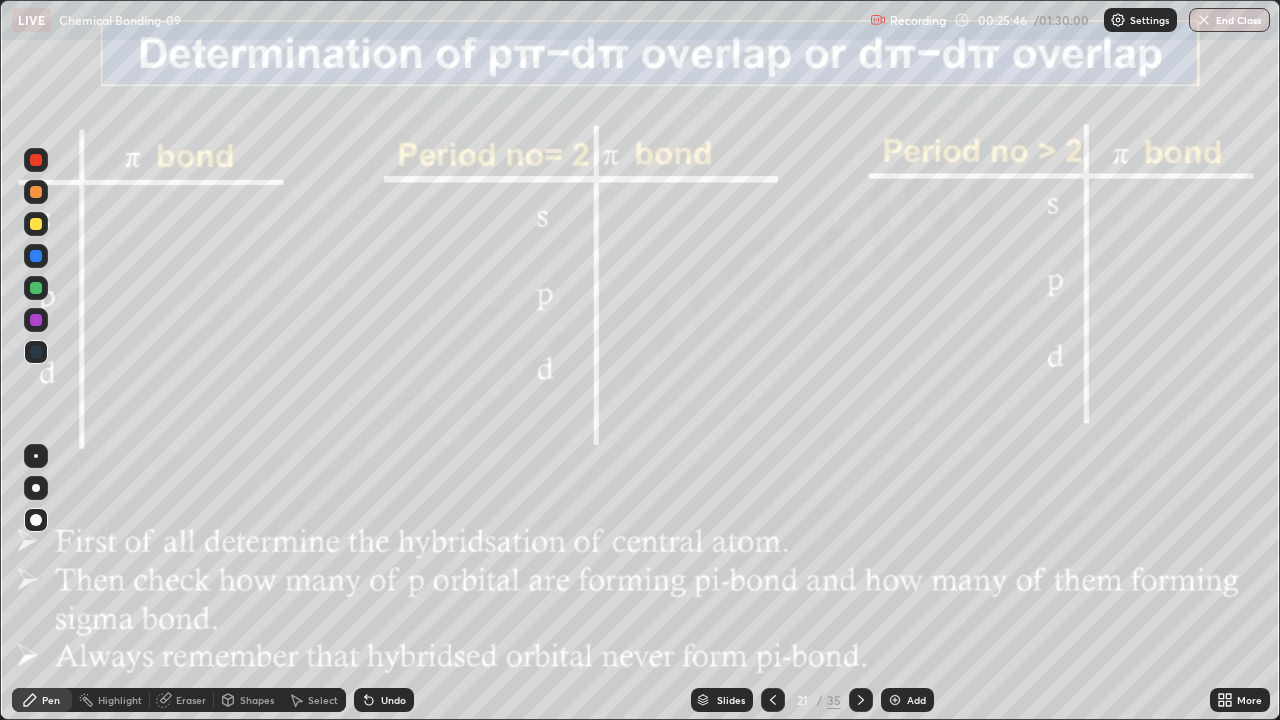 click on "Eraser" at bounding box center [191, 700] 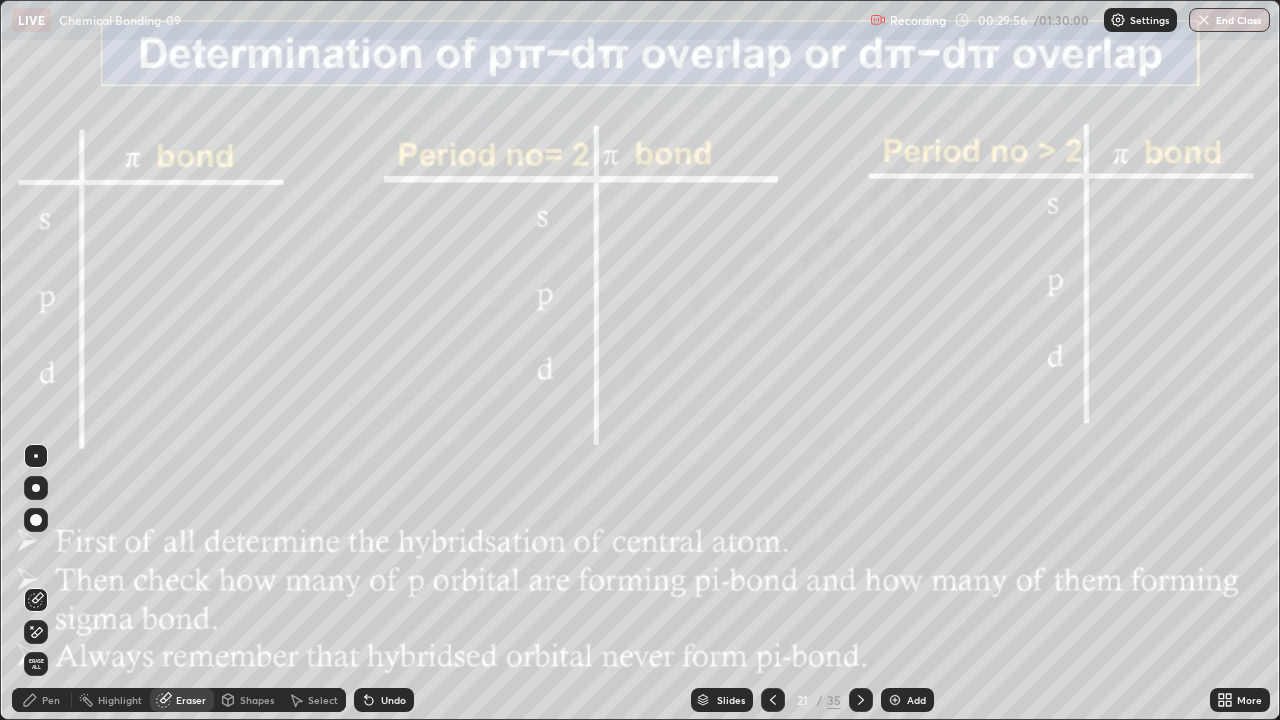 click at bounding box center [861, 700] 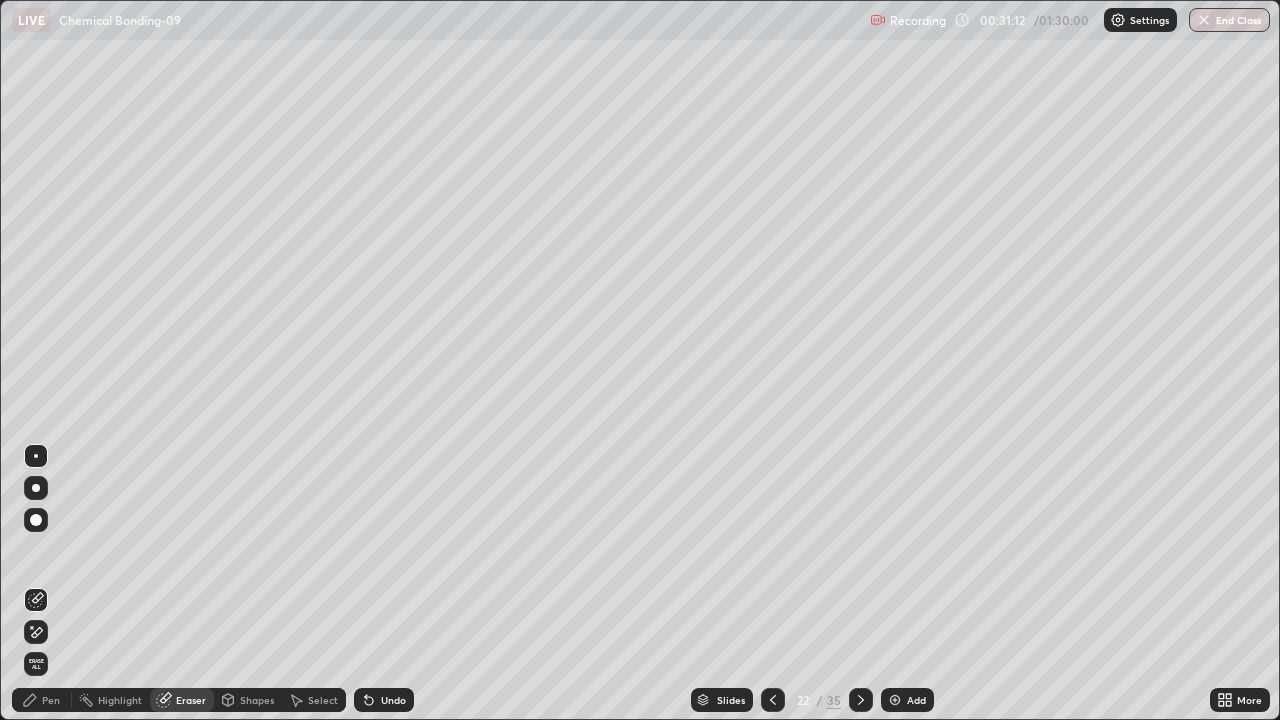 click on "Pen" at bounding box center [42, 700] 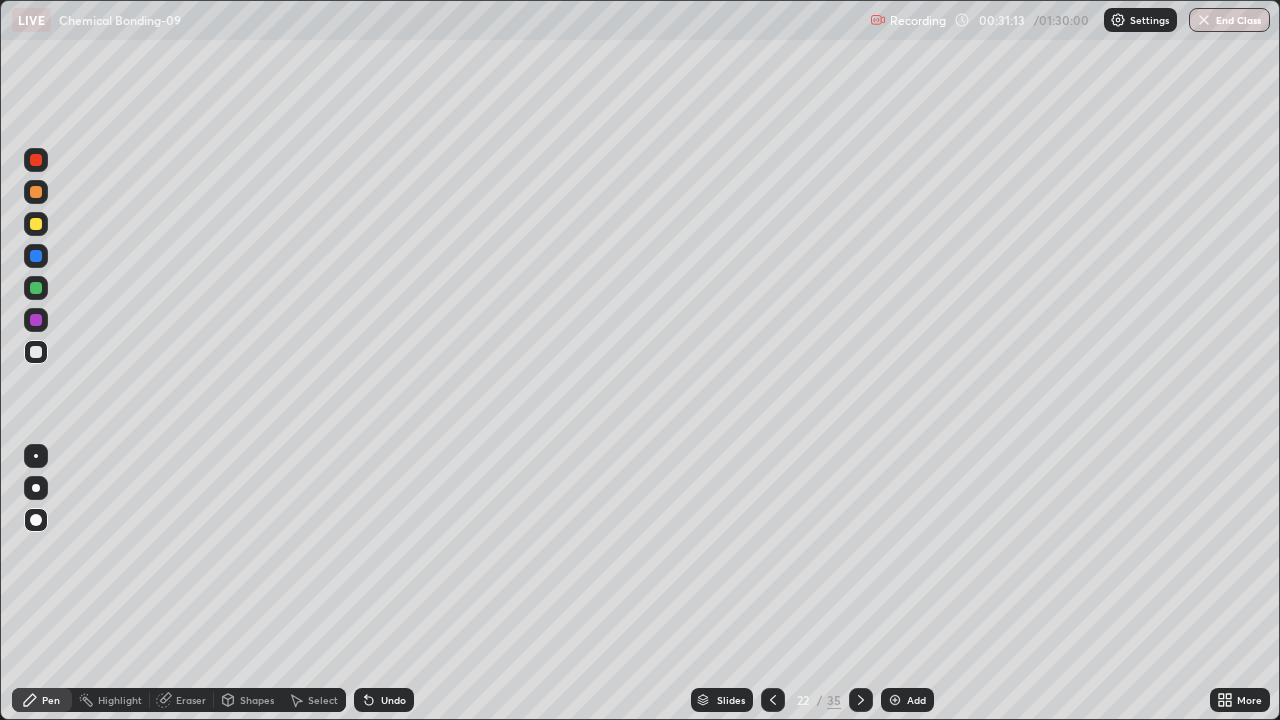click at bounding box center (36, 288) 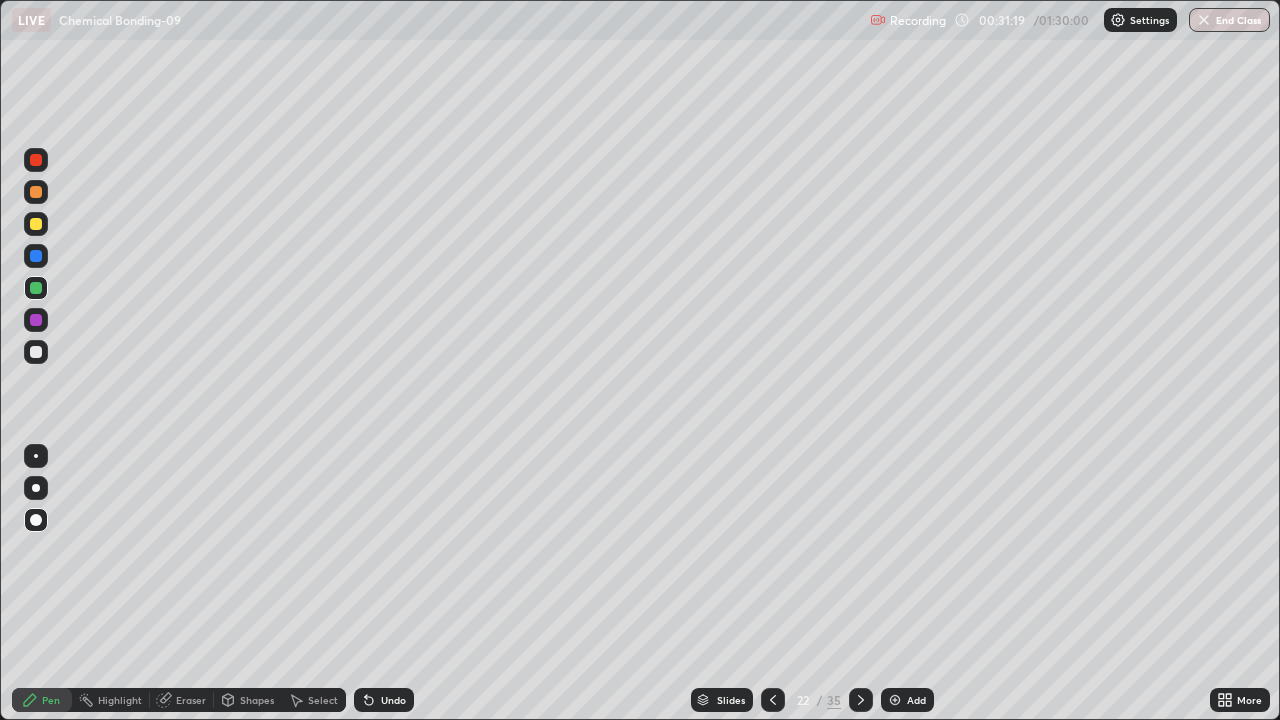 click at bounding box center (36, 192) 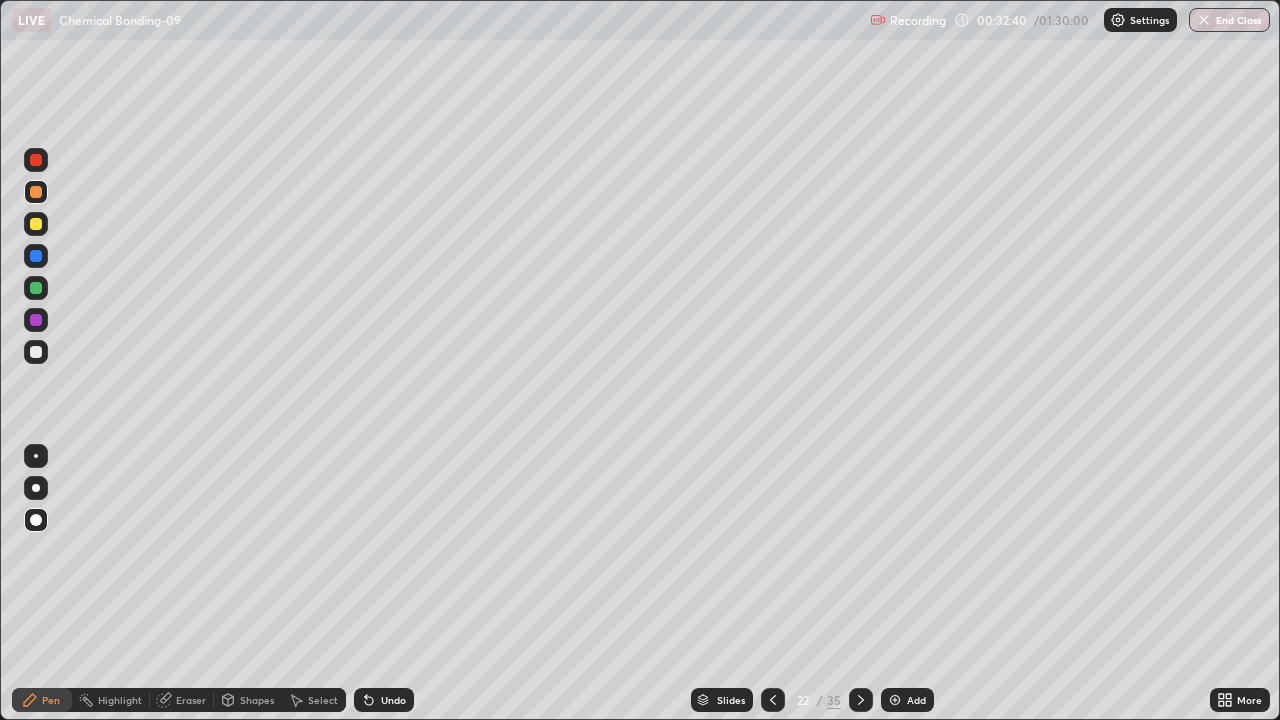 click on "Eraser" at bounding box center (182, 700) 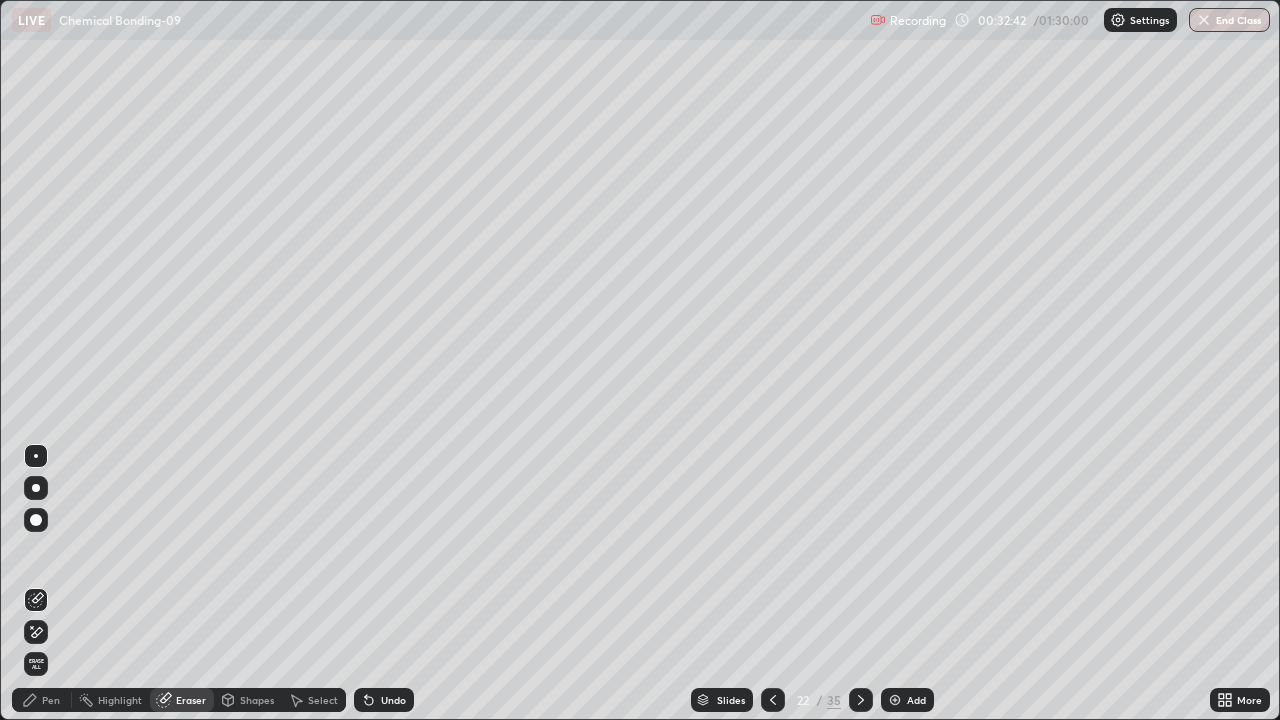 click on "Pen" at bounding box center [42, 700] 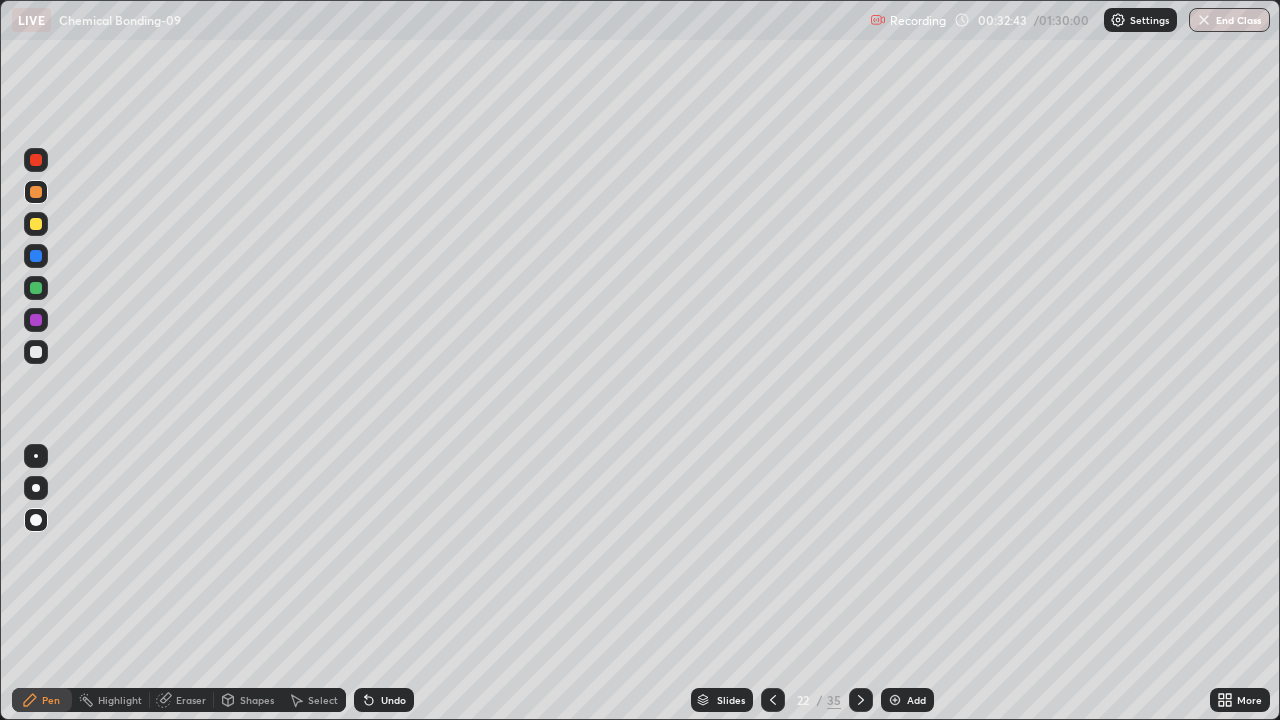 click on "Pen" at bounding box center (51, 700) 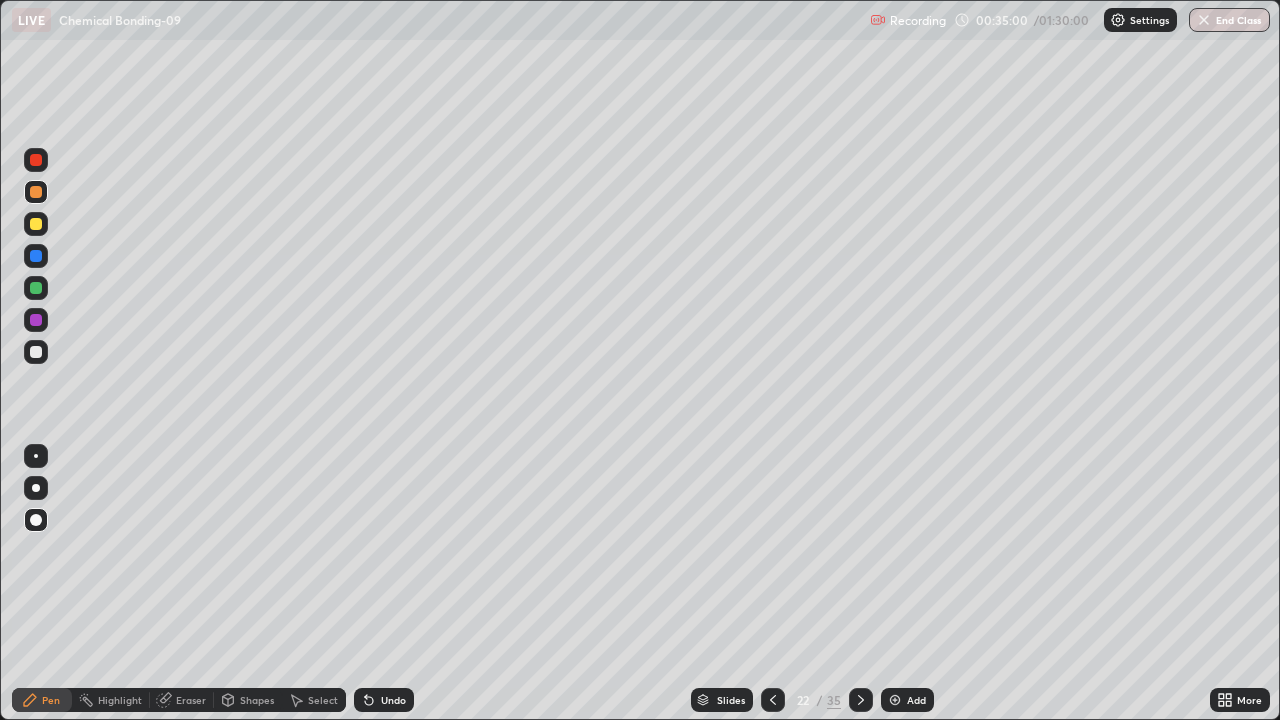 click 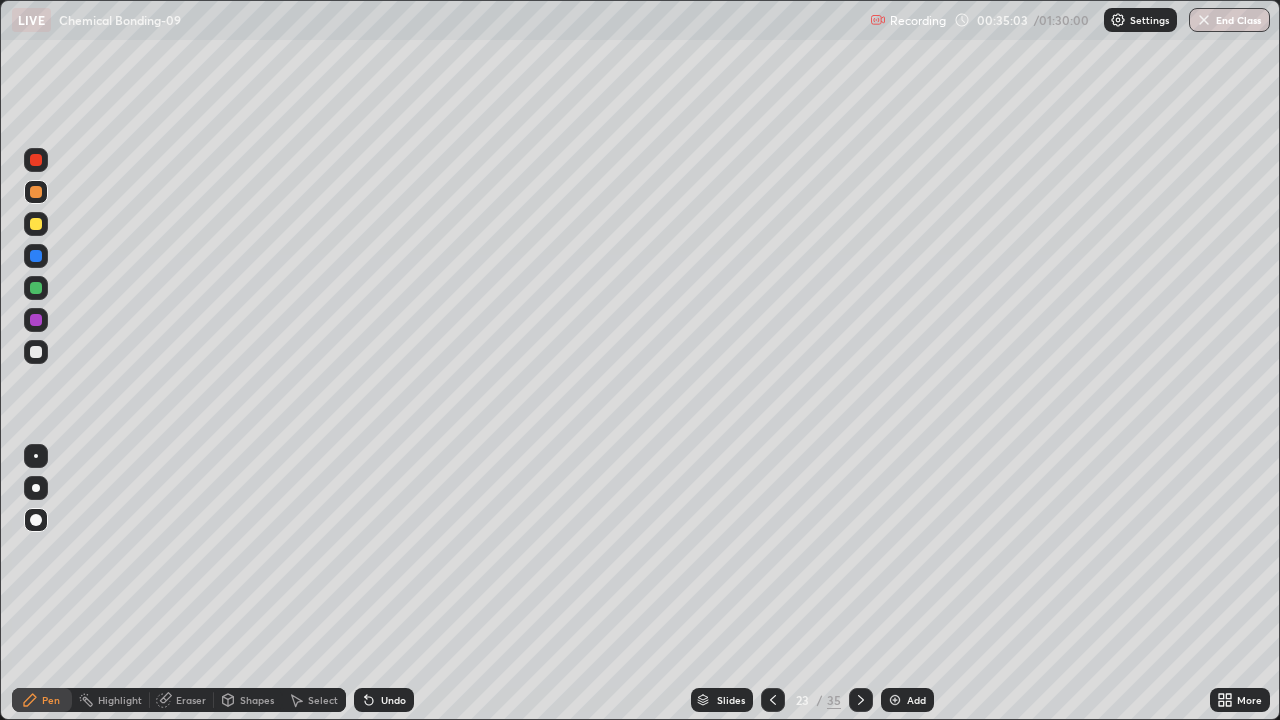 click 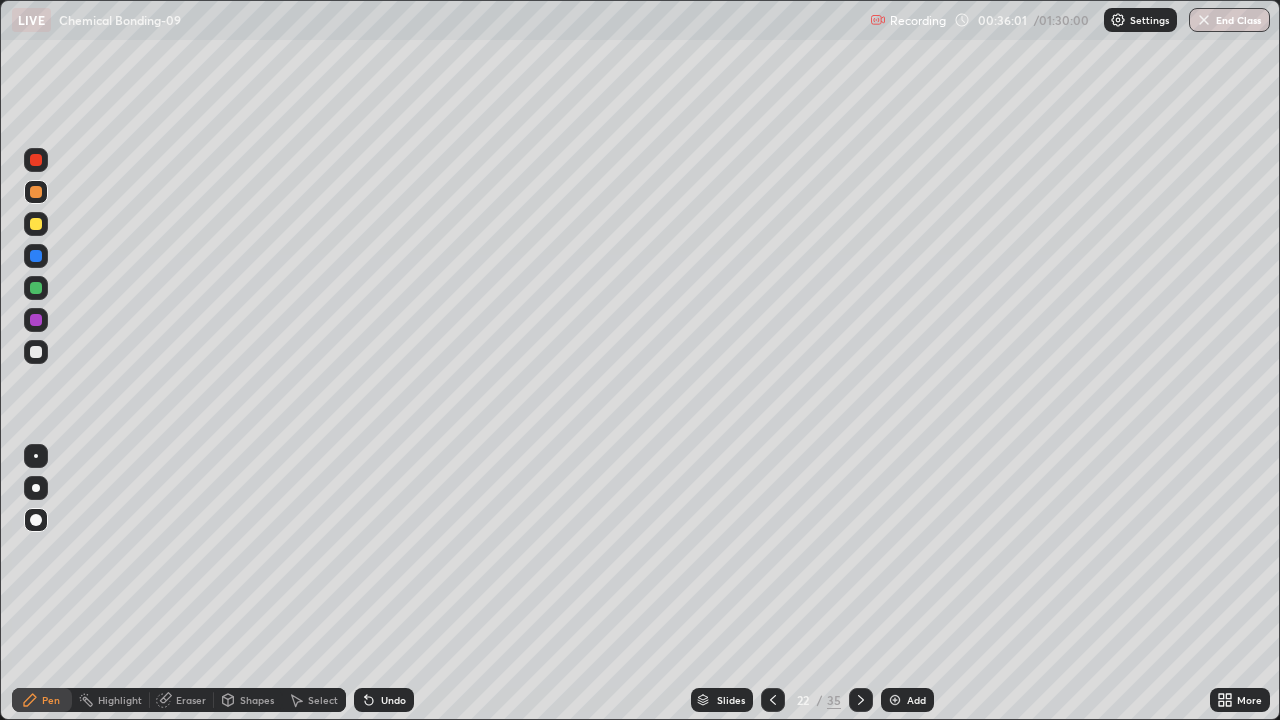 click 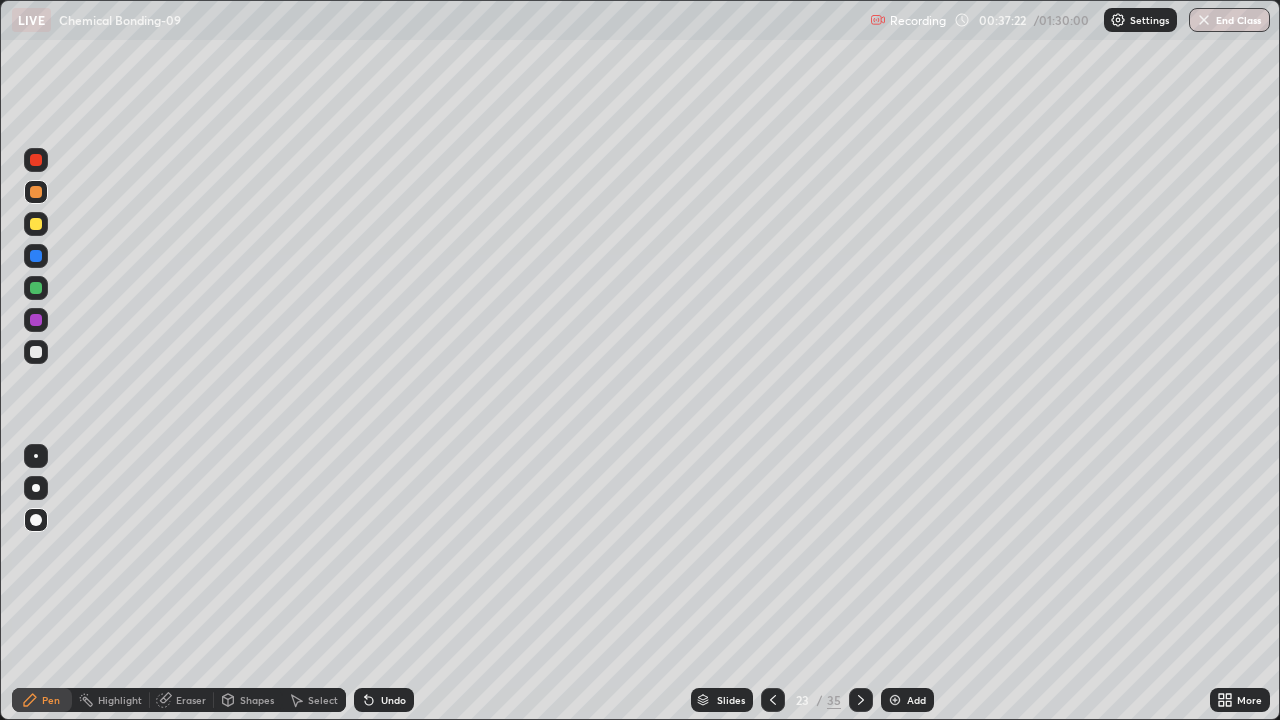 click 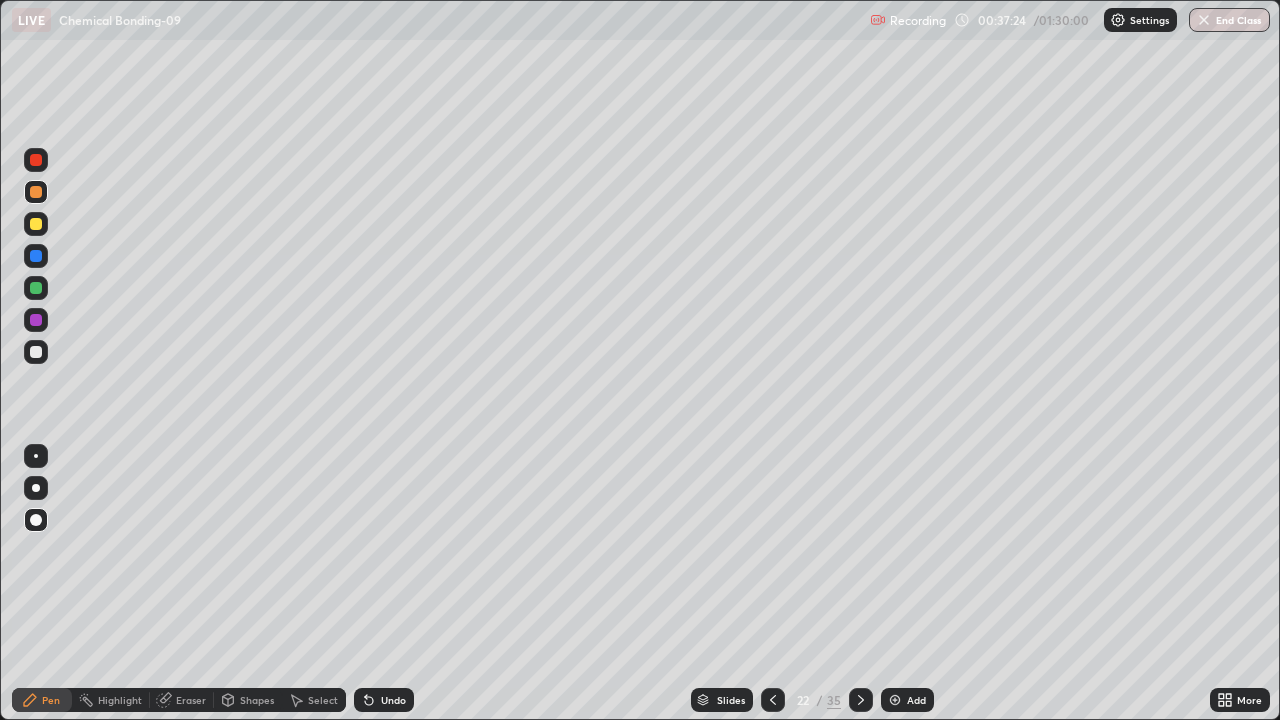 click on "Select" at bounding box center [314, 700] 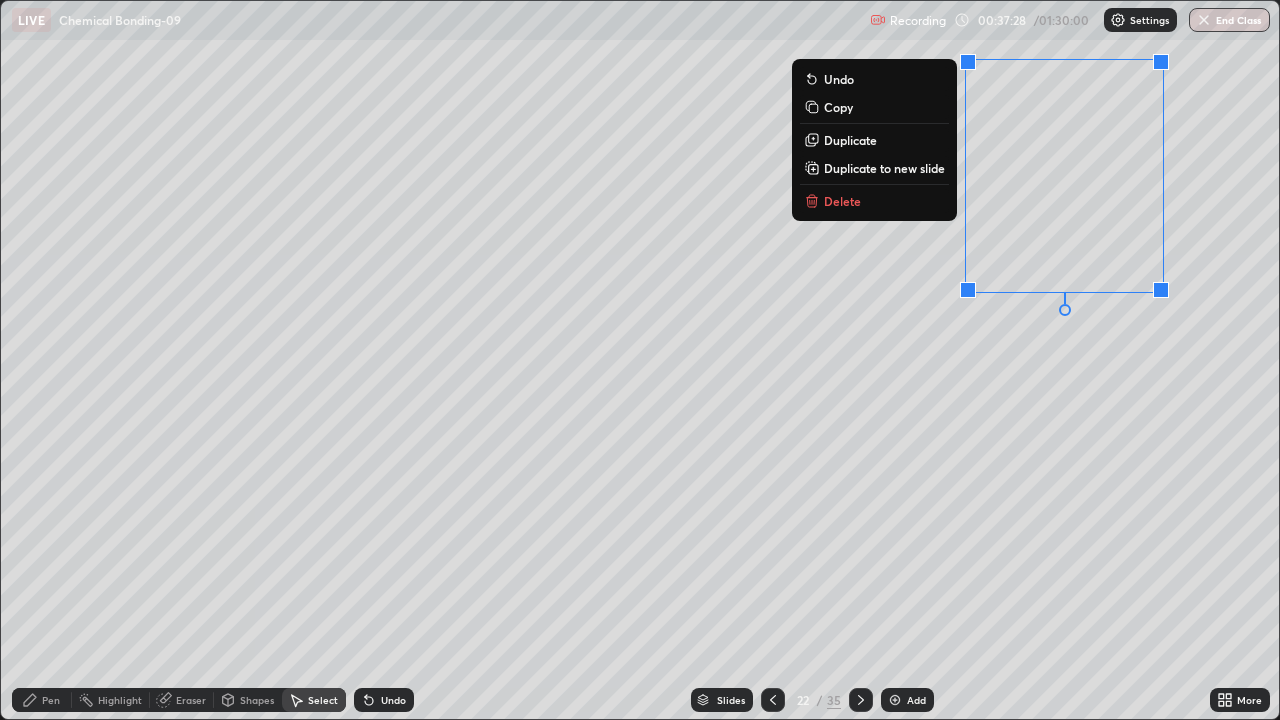 click on "Copy" at bounding box center (838, 107) 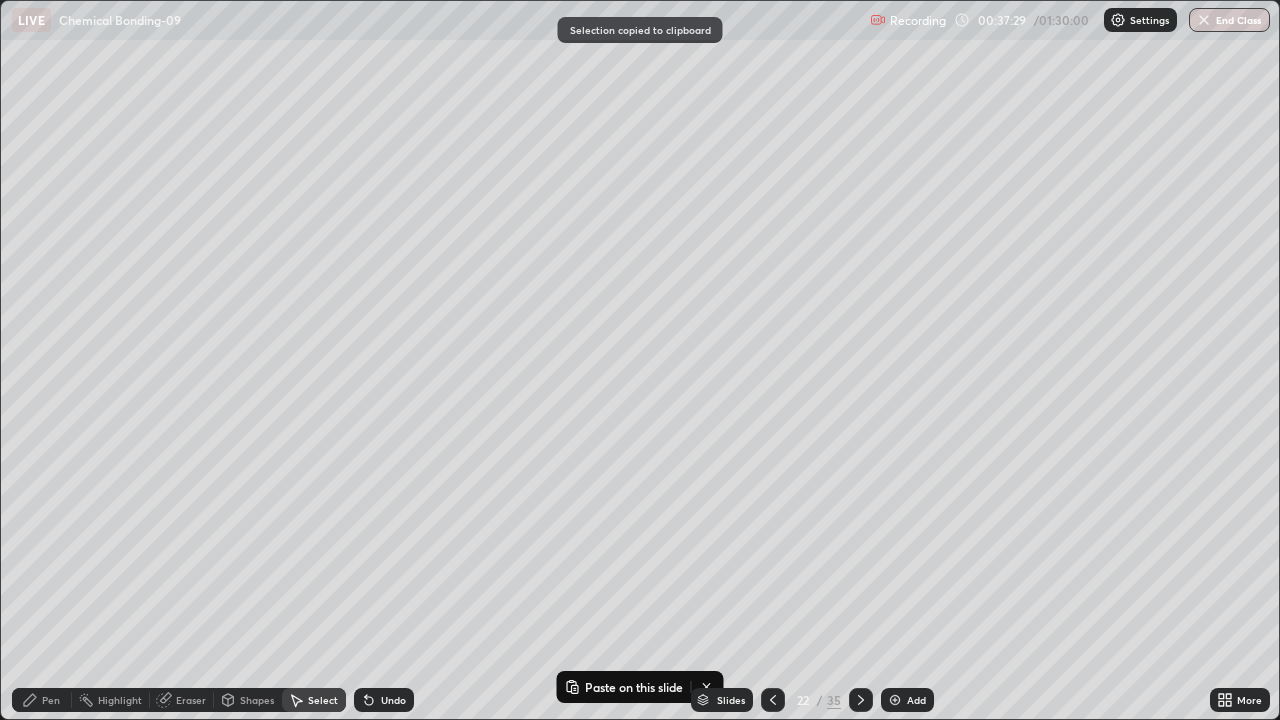 click 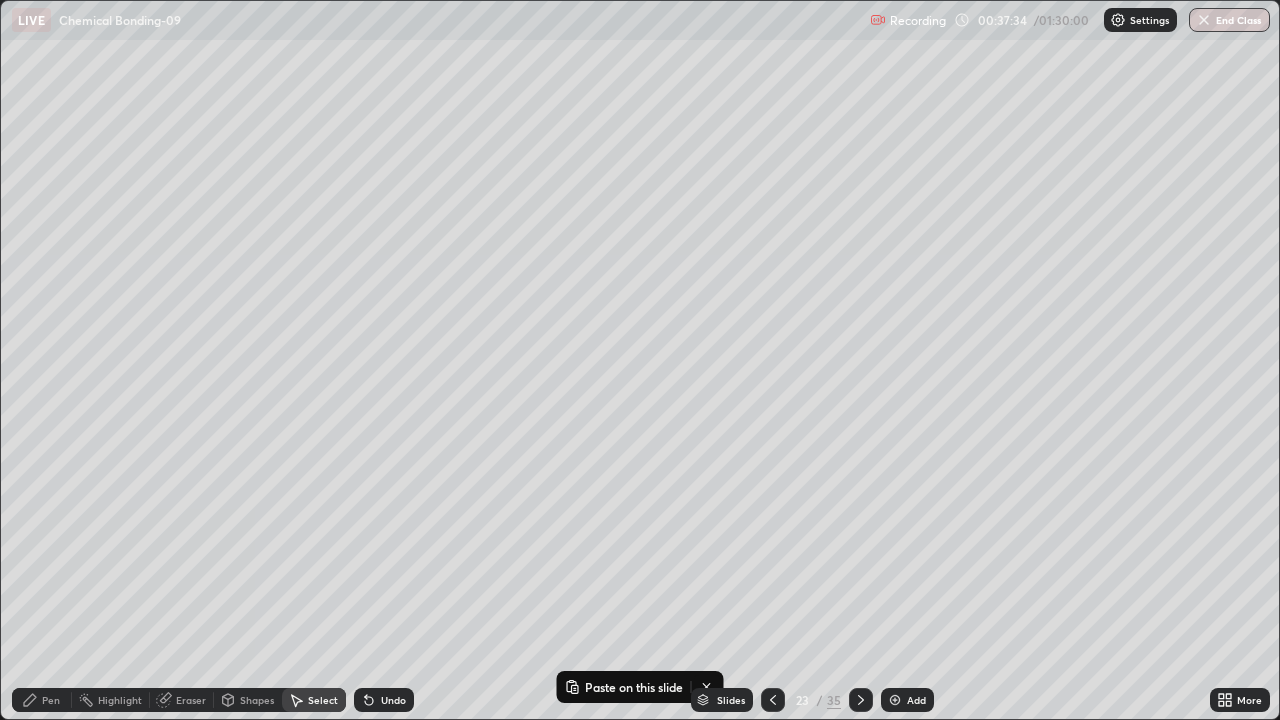 click 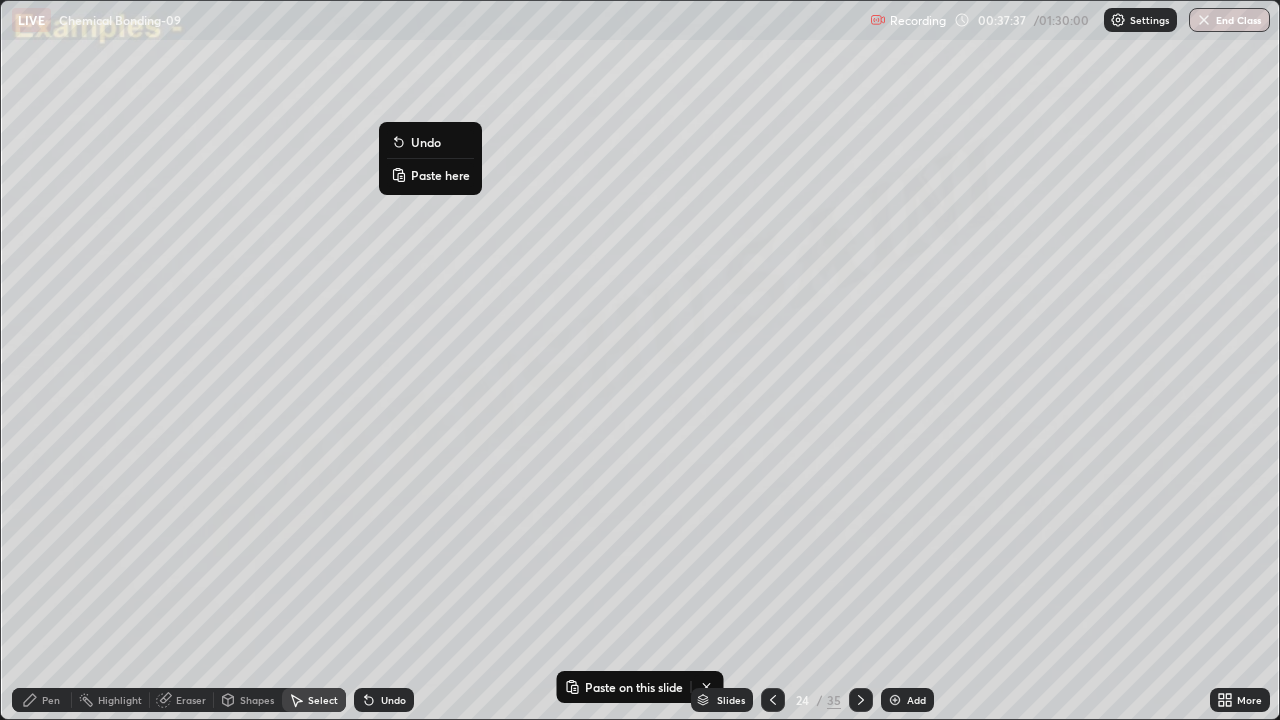click on "Paste here" at bounding box center [440, 175] 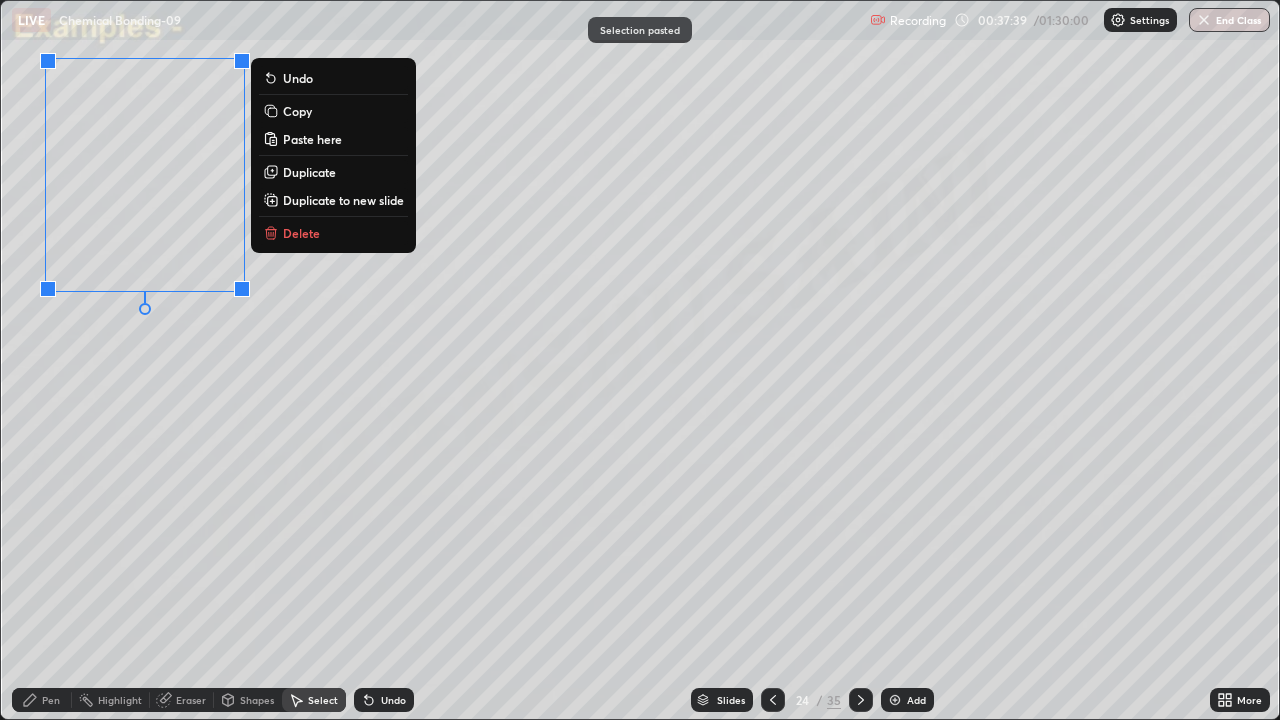 click on "Delete" at bounding box center [333, 233] 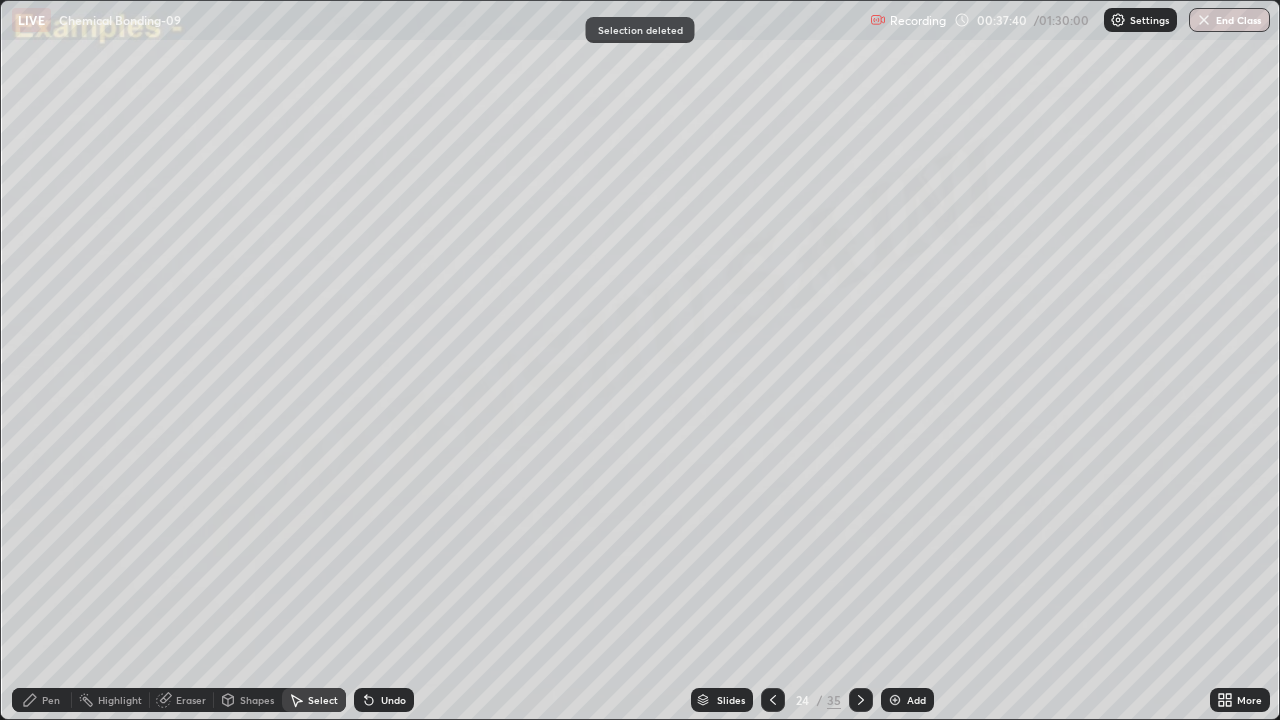 click on "Select" at bounding box center (323, 700) 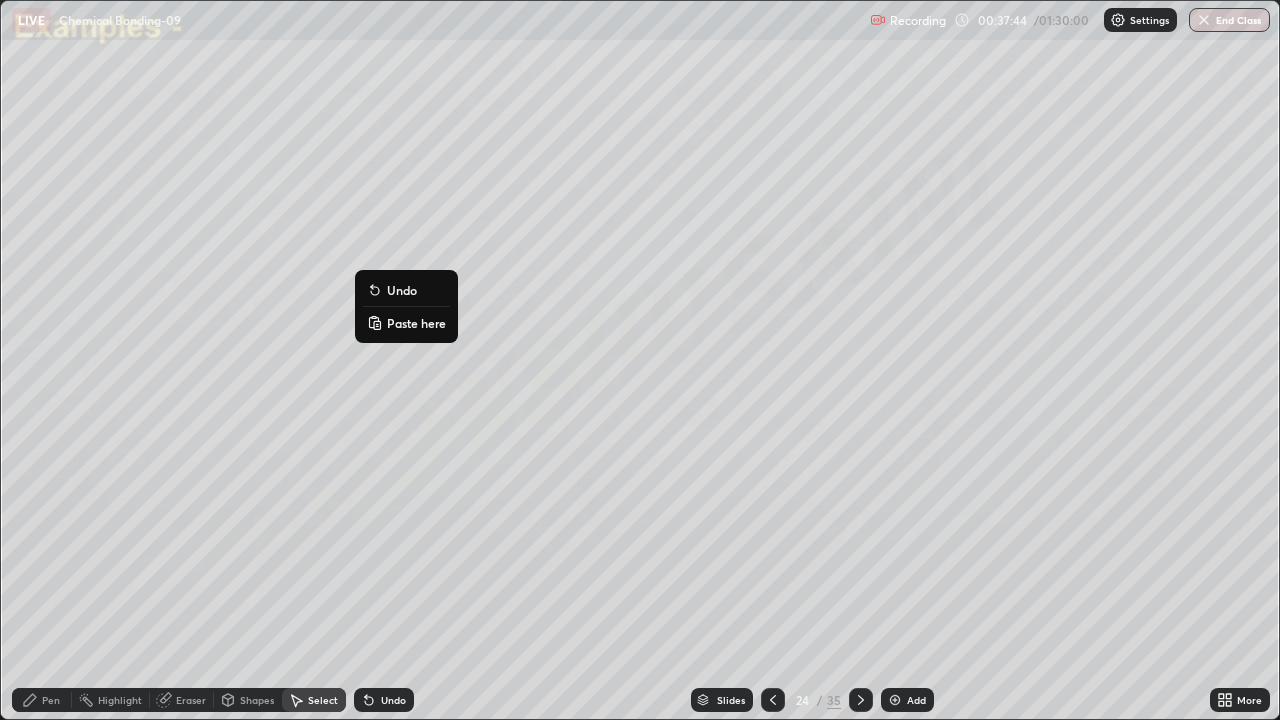 click on "Paste here" at bounding box center (416, 323) 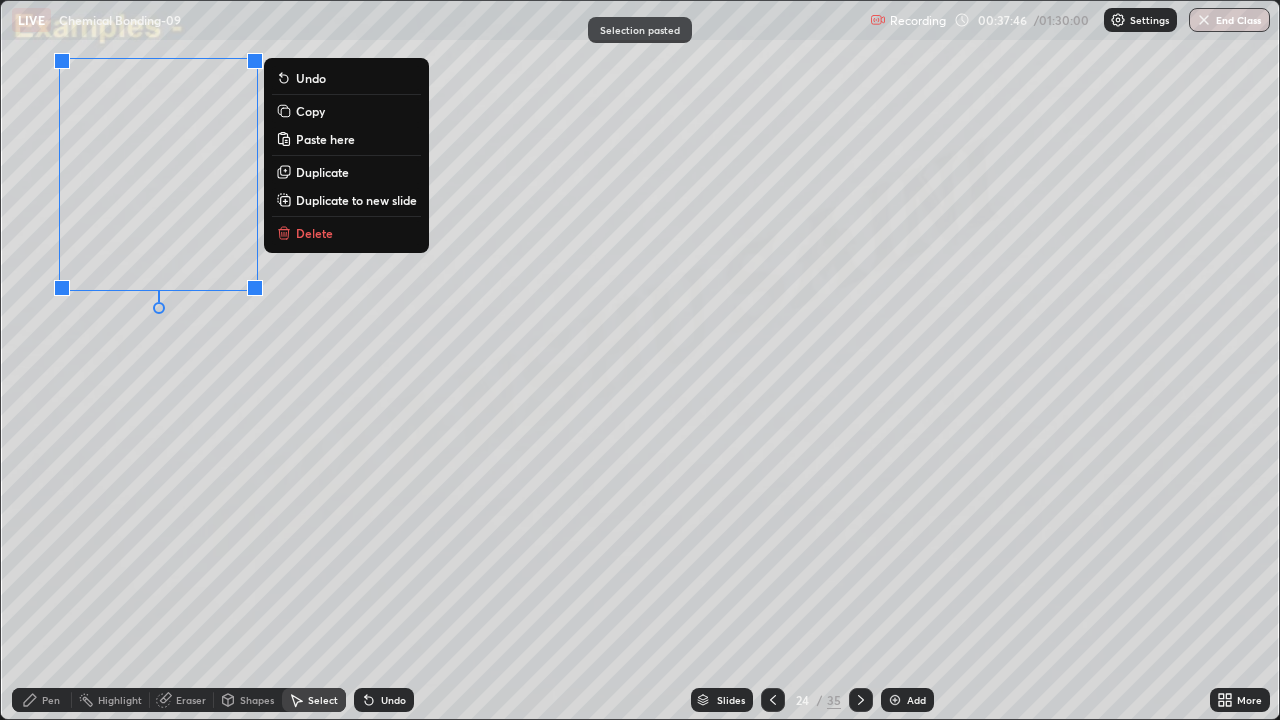 click on "0 ° Undo Copy Paste here Duplicate Duplicate to new slide Delete" at bounding box center [640, 360] 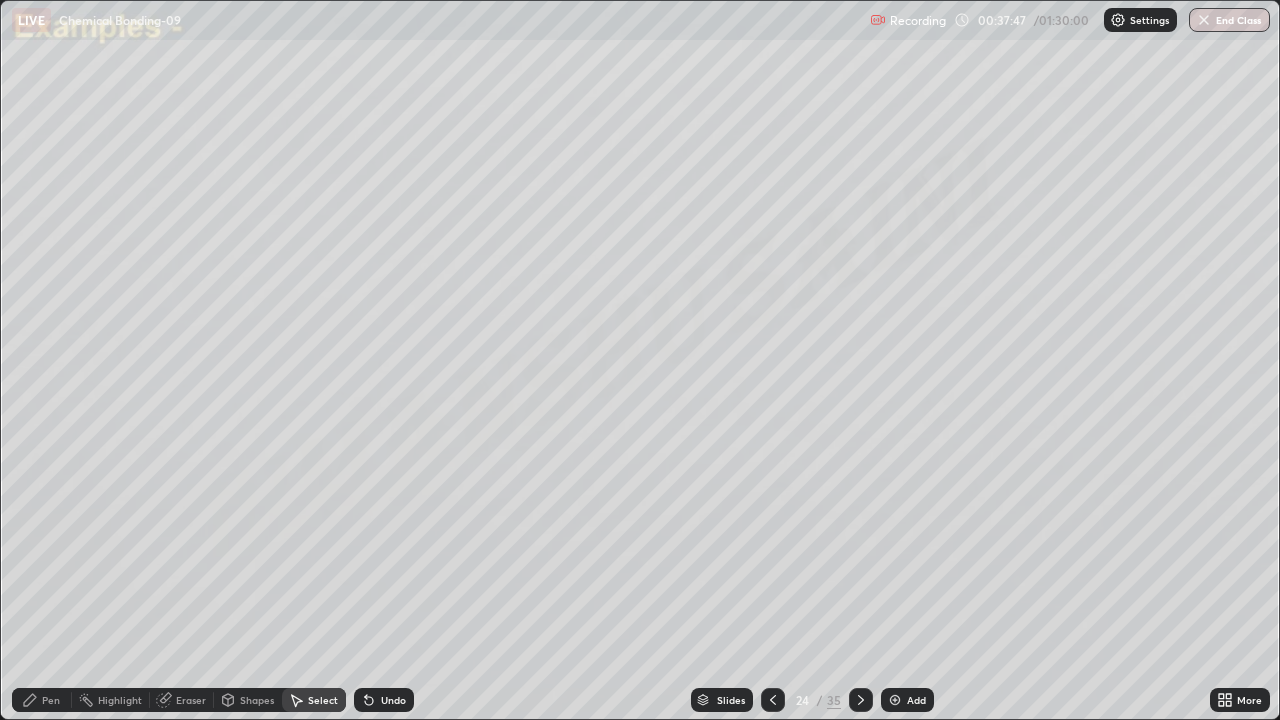 click on "Pen" at bounding box center [51, 700] 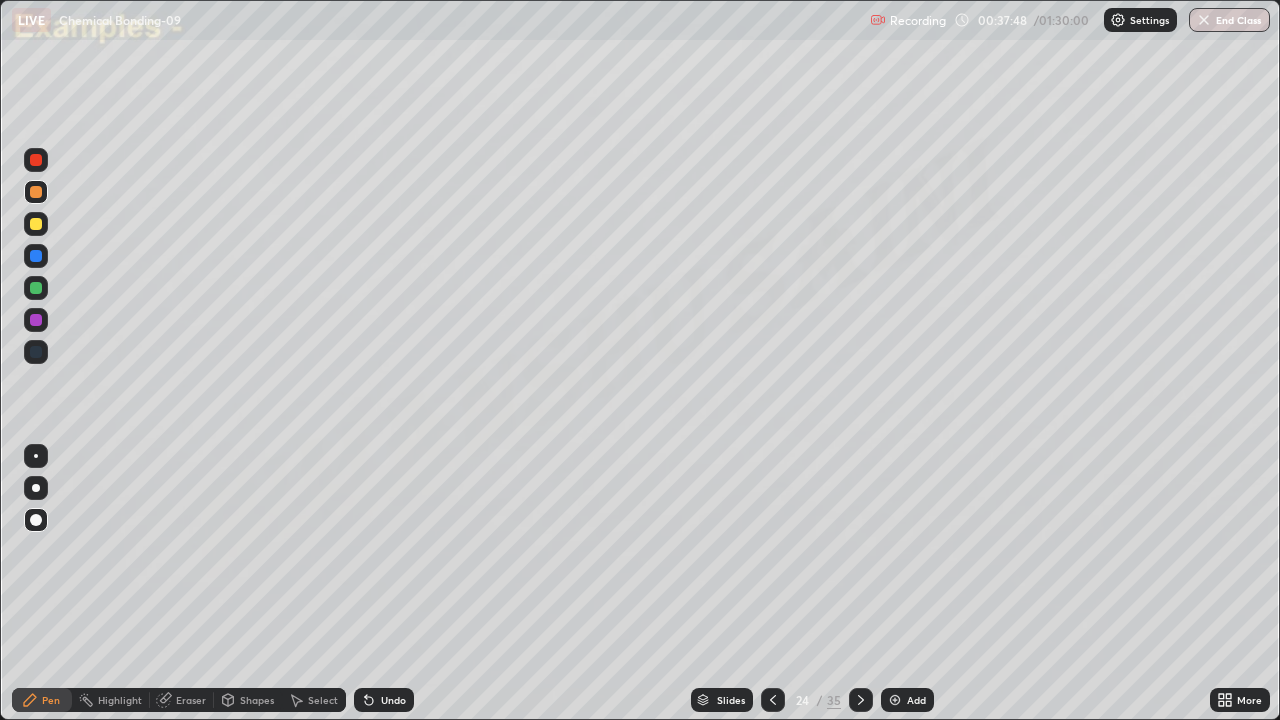 click at bounding box center (36, 256) 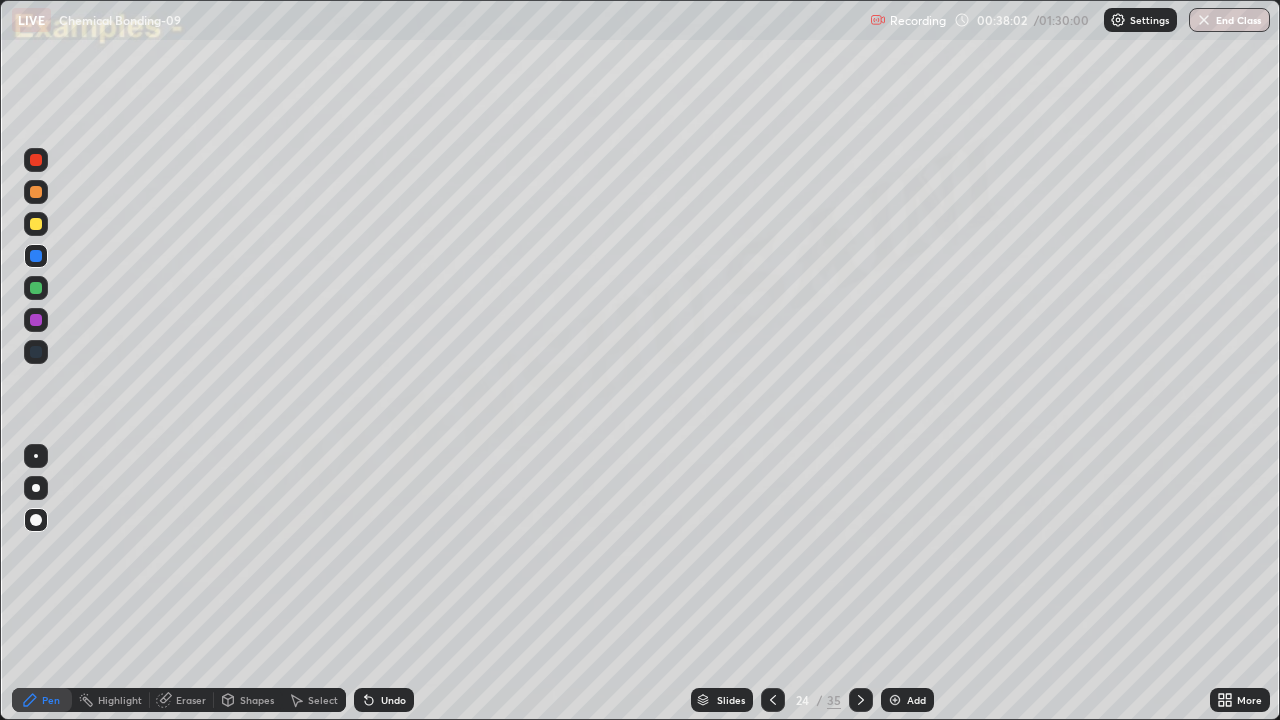 click at bounding box center [36, 224] 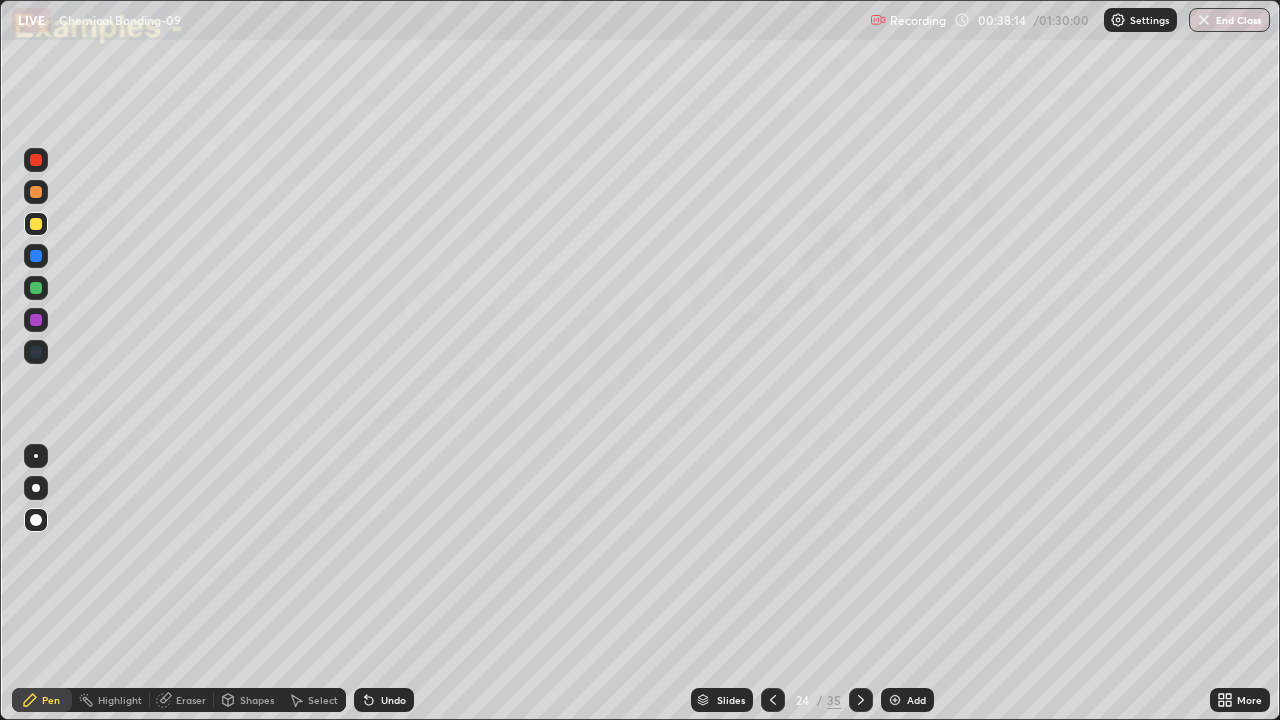 click on "Pen" at bounding box center (51, 700) 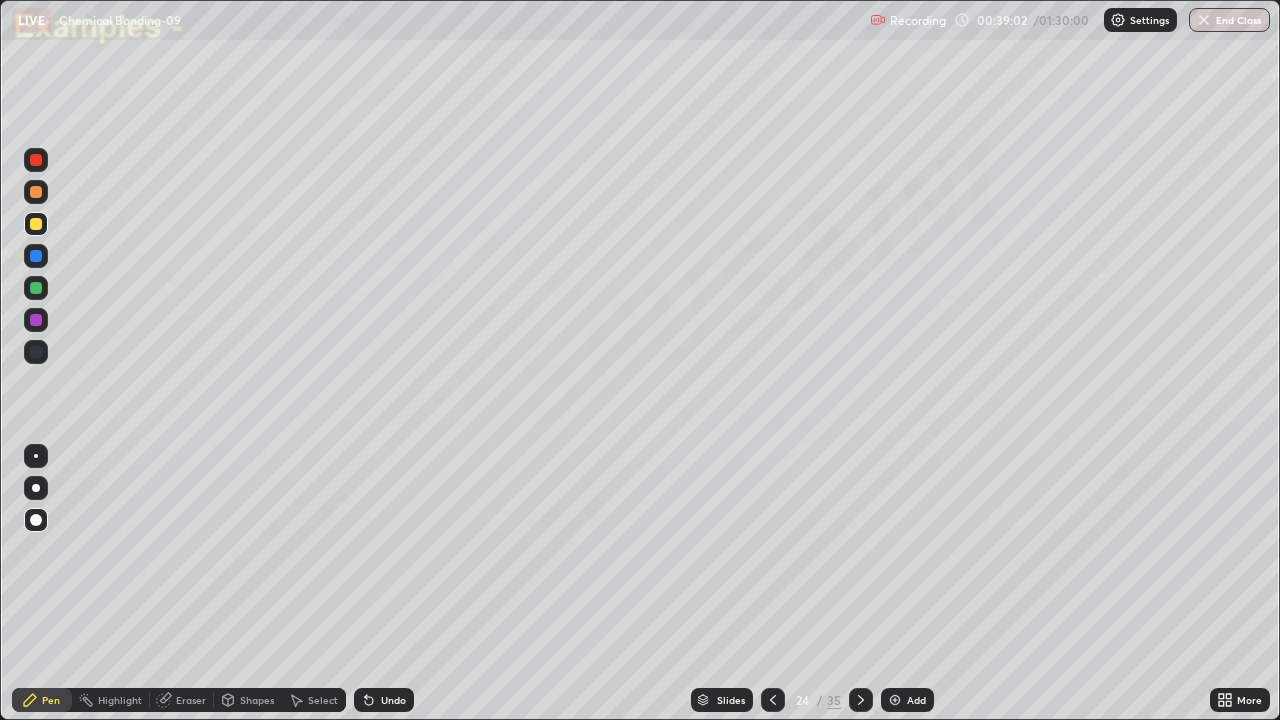click at bounding box center [36, 288] 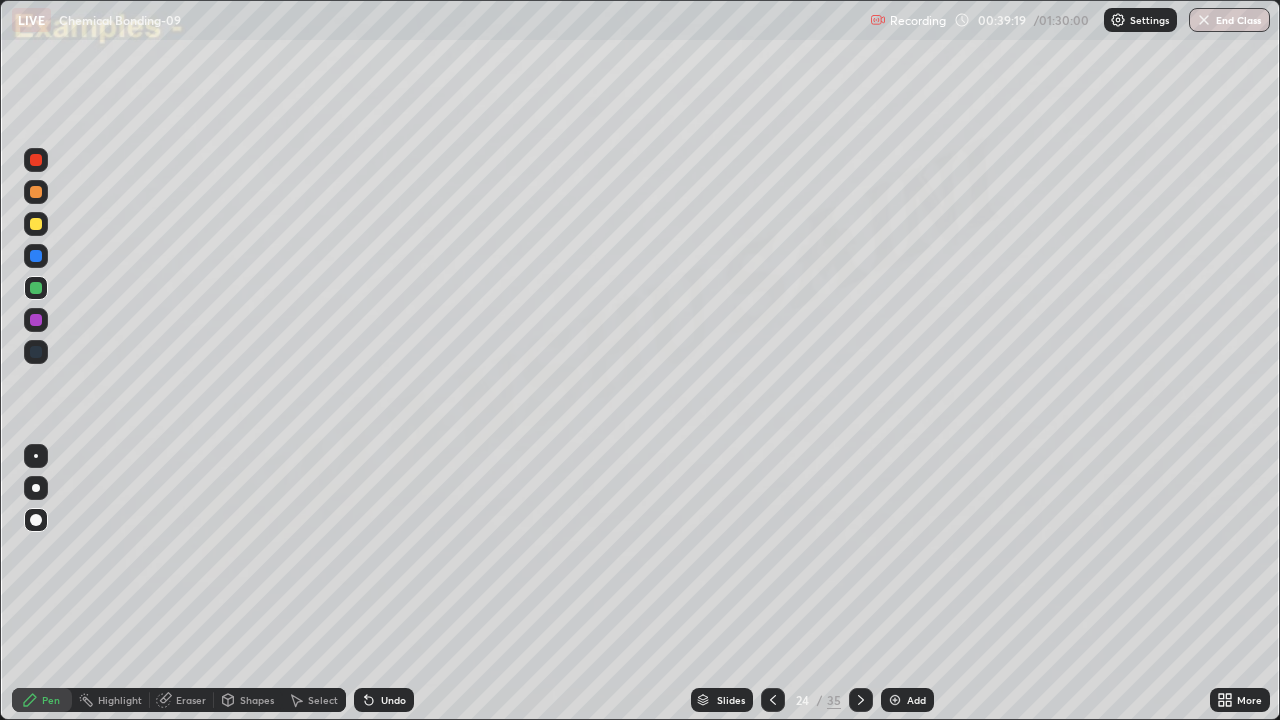 click at bounding box center [36, 256] 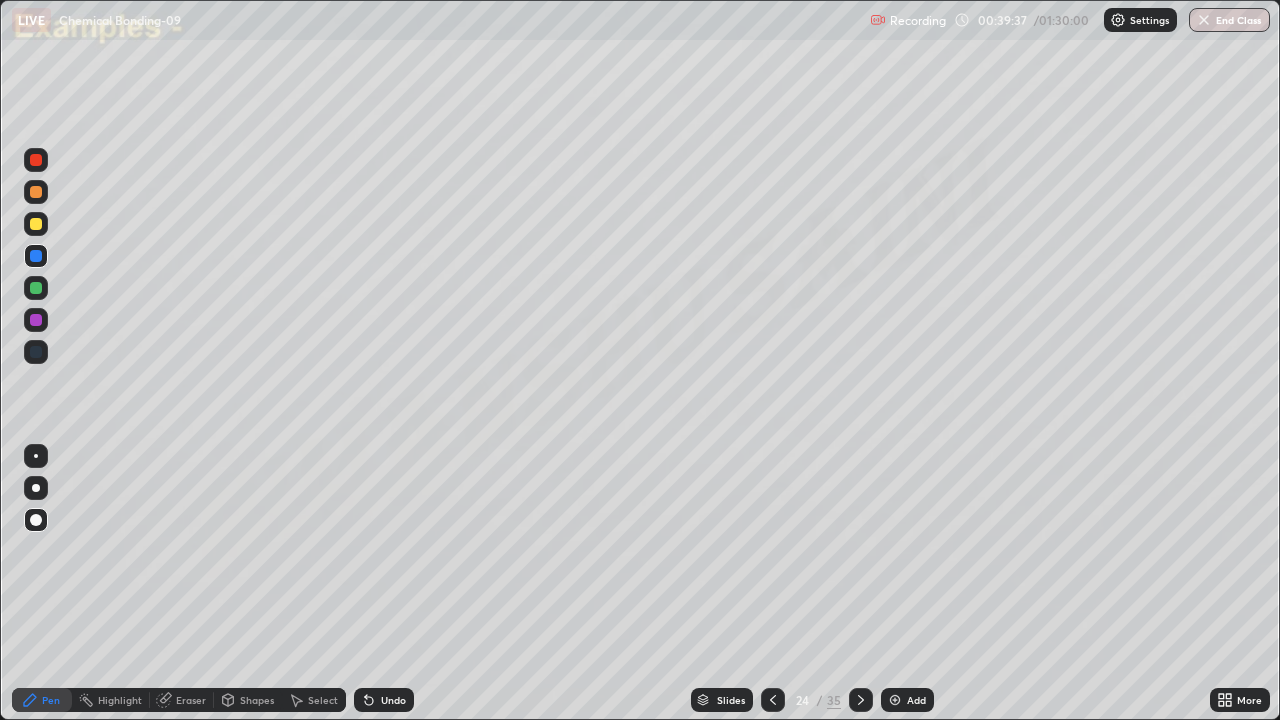 click on "Pen" at bounding box center (51, 700) 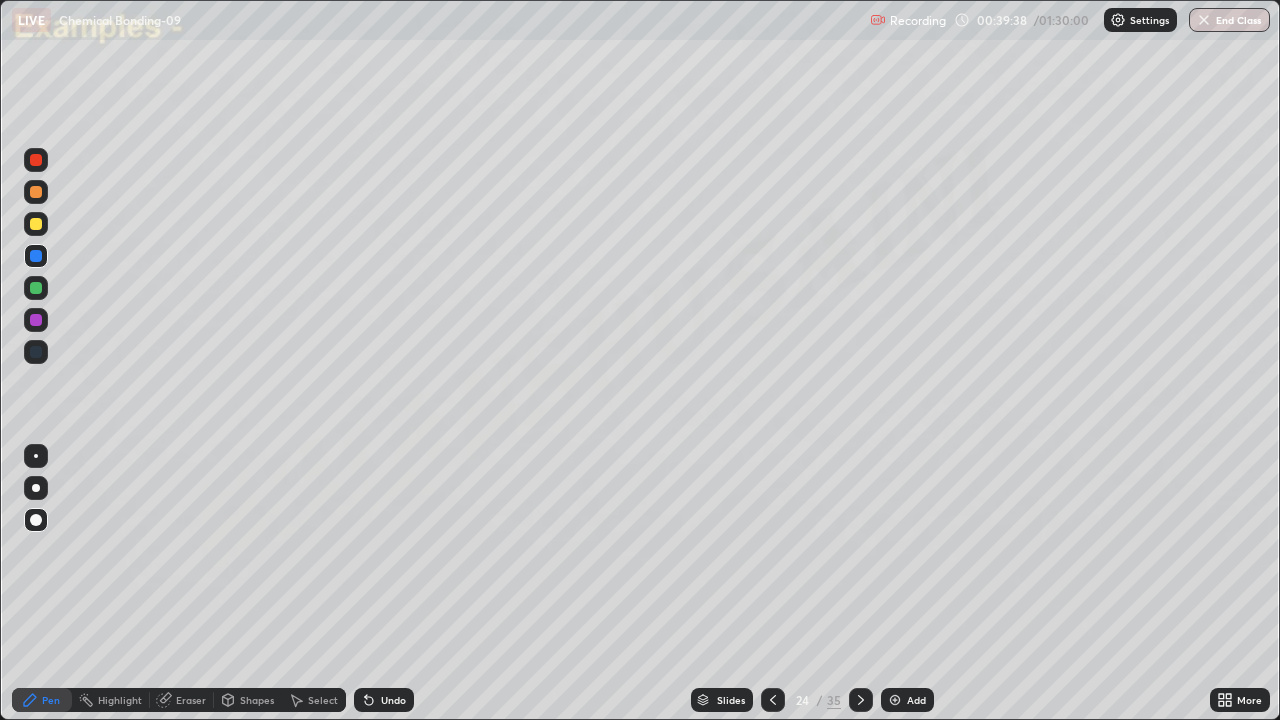 click at bounding box center (36, 320) 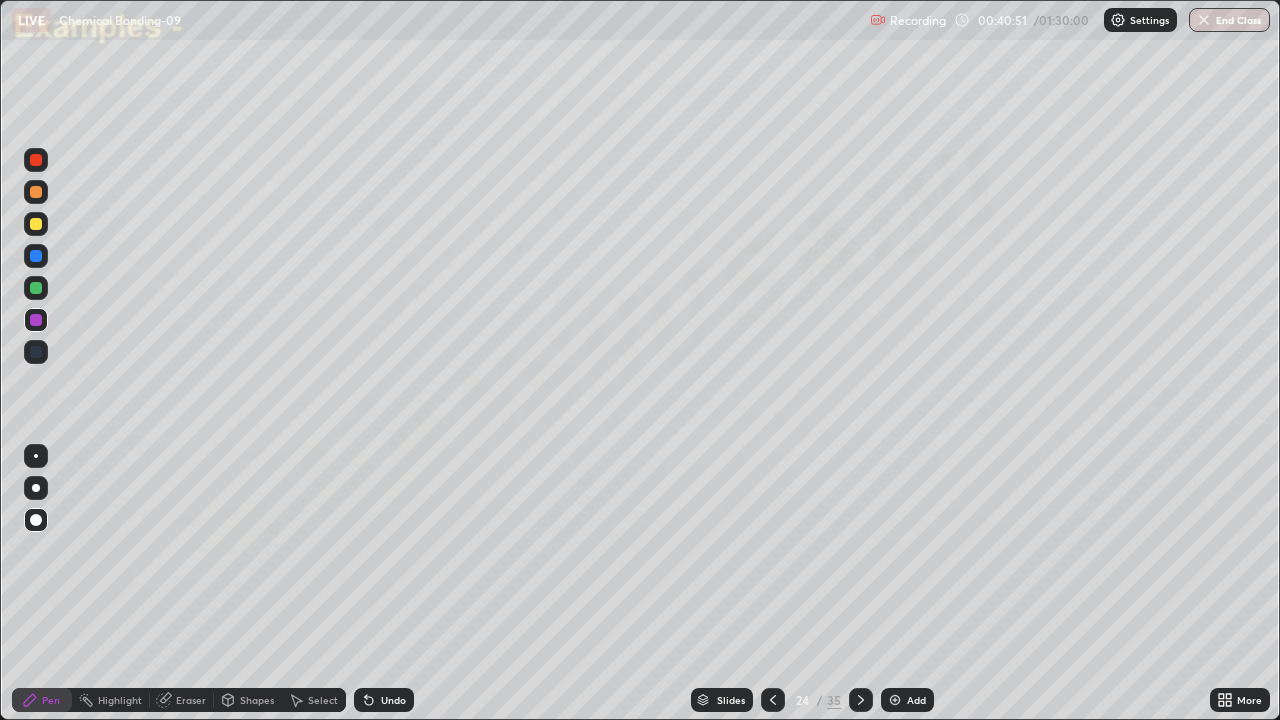click at bounding box center [36, 288] 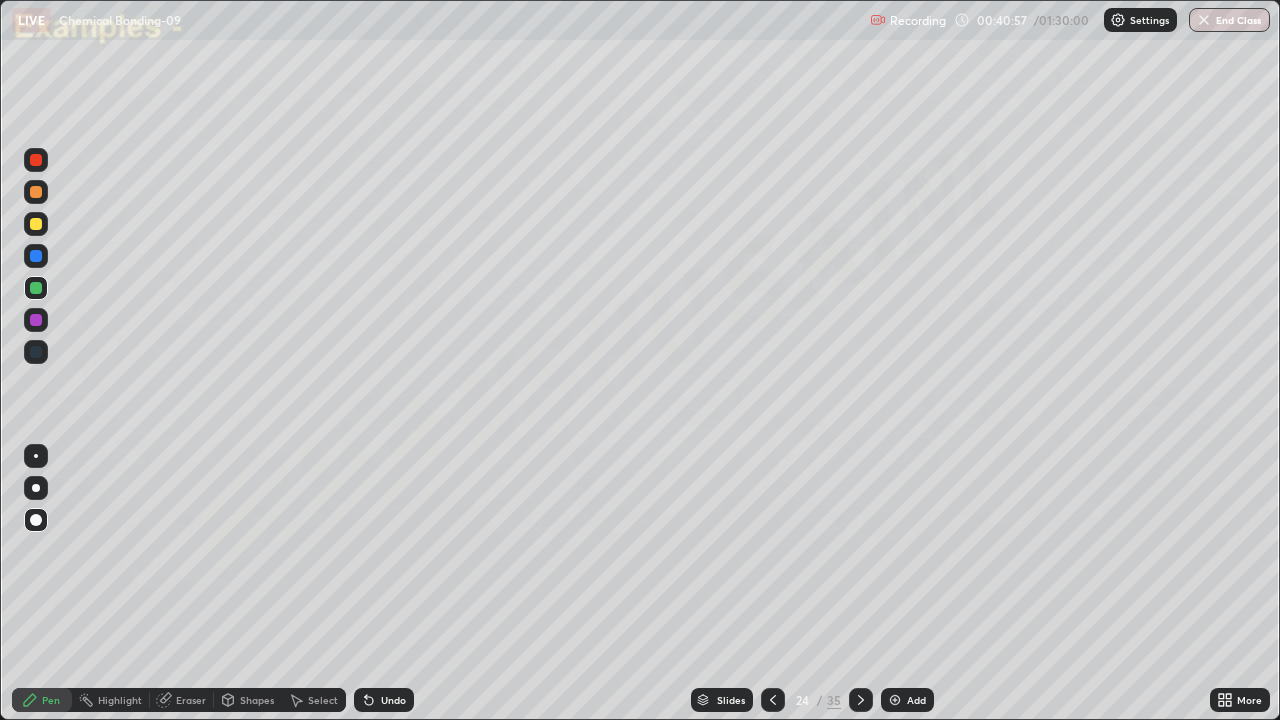 click 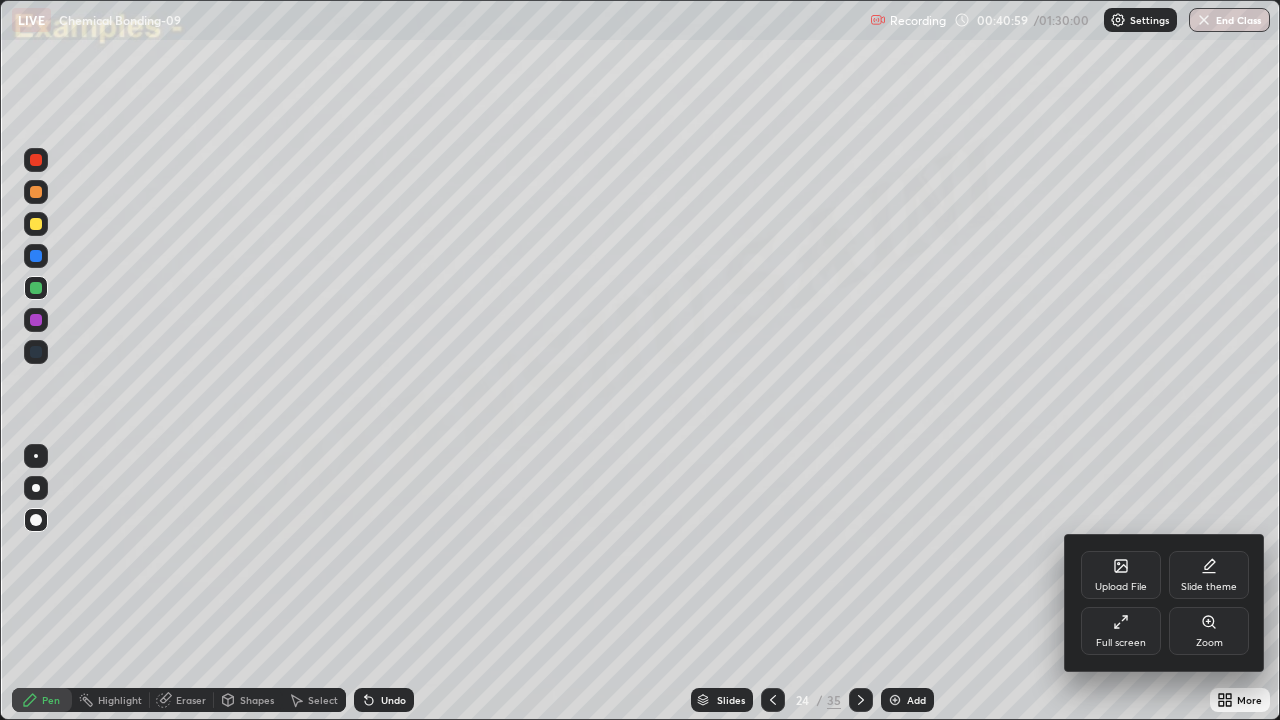 click on "Full screen" at bounding box center [1121, 631] 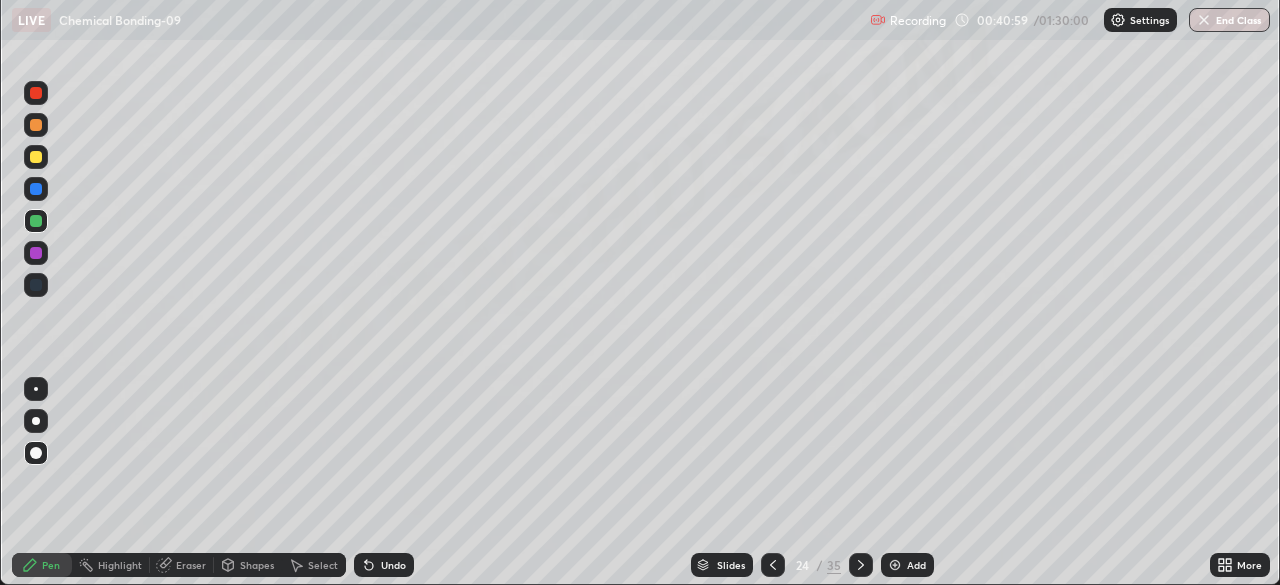 scroll, scrollTop: 585, scrollLeft: 1280, axis: both 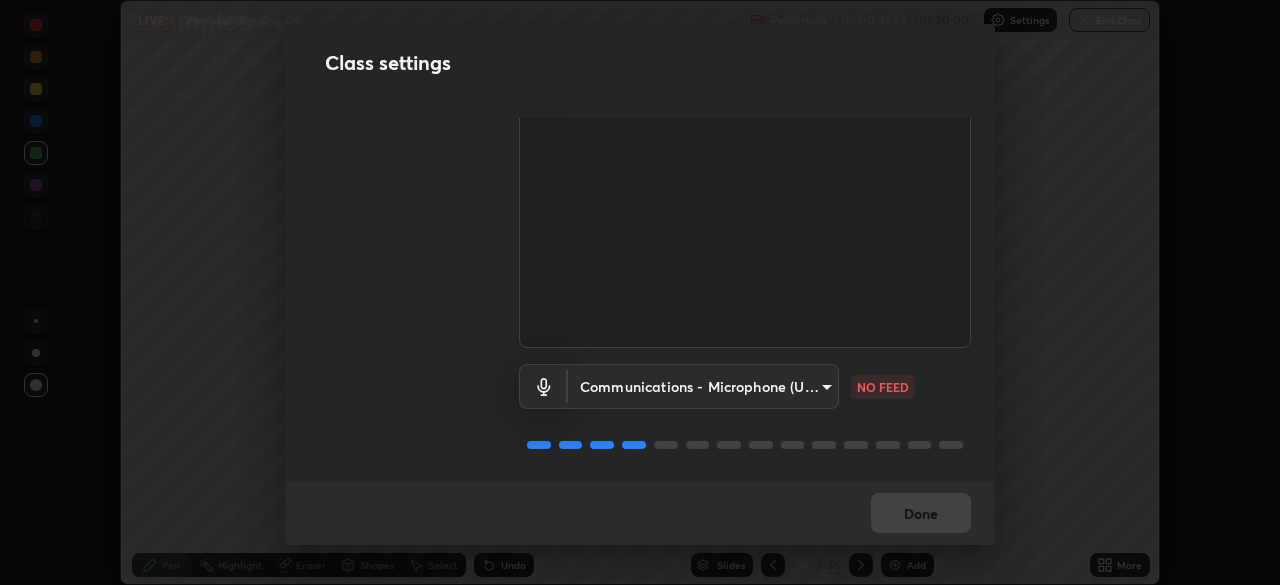 click on "Erase all LIVE Chemical Bonding-09 Recording 00:41:32 /  01:30:00 Settings End Class Setting up your live class Chemical Bonding-09 • L73 of Course On Chemistry for JEE Conquer 1 2026 Himanshu Saini Pen Highlight Eraser Shapes Select Undo Slides 24 / 35 Add More No doubts shared Encourage your learners to ask a doubt for better clarity Report an issue Reason for reporting Buffering Chat not working Audio - Video sync issue Educator video quality low ​ Attach an image Report Class settings Audio & Video FHD Camera (33f1:1001) 23c9aa11fd00248c32d6b1de5315ccb1735a7b25f34c5c1293916a7f1515c7c3 WORKING Communications - Microphone (USB PnP Sound Device) communications NO FEED Done" at bounding box center (640, 292) 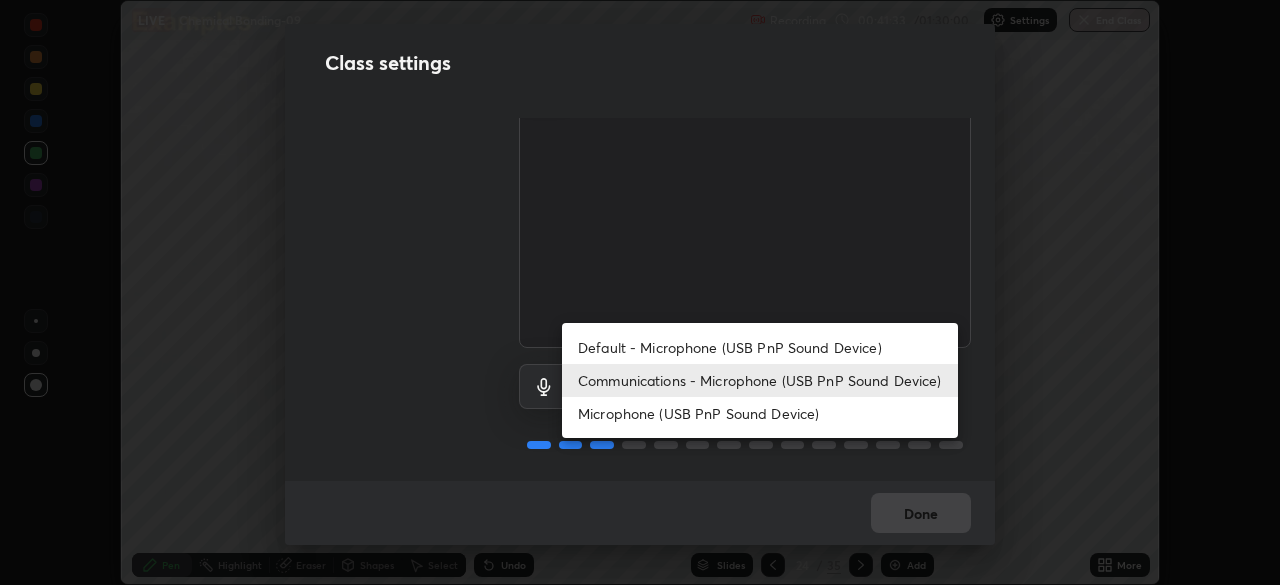 click on "Microphone (USB PnP Sound Device)" at bounding box center [760, 413] 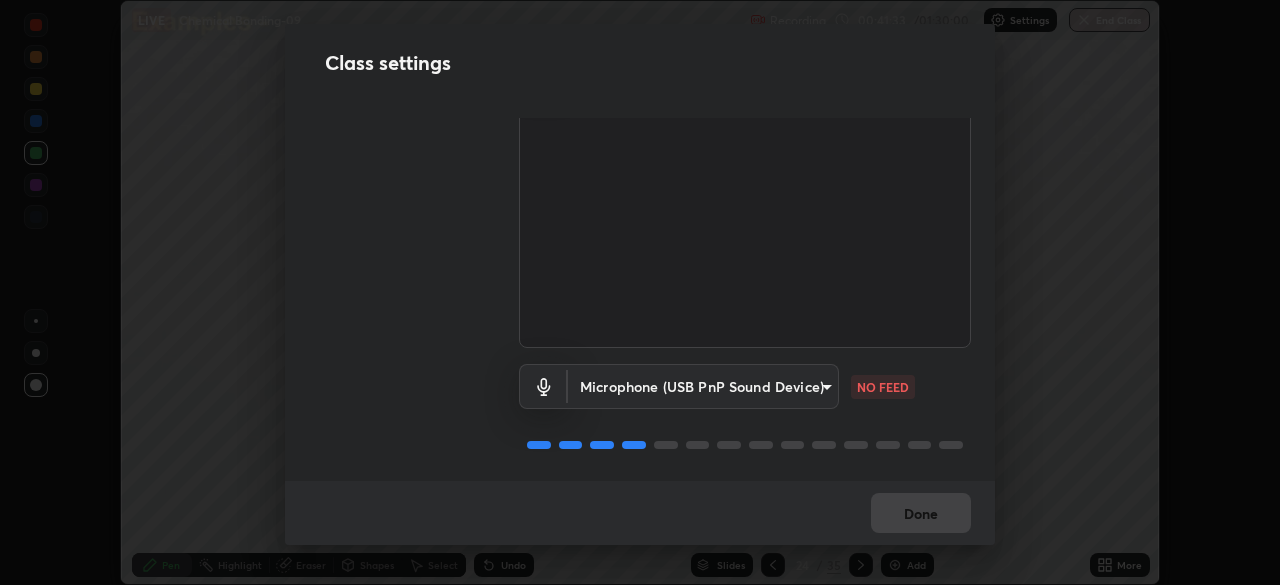 click on "Erase all LIVE Chemical Bonding-09 Recording 00:41:33 /  01:30:00 Settings End Class Setting up your live class Chemical Bonding-09 • L73 of Course On Chemistry for JEE Conquer 1 2026 Himanshu Saini Pen Highlight Eraser Shapes Select Undo Slides 24 / 35 Add More No doubts shared Encourage your learners to ask a doubt for better clarity Report an issue Reason for reporting Buffering Chat not working Audio - Video sync issue Educator video quality low ​ Attach an image Report Class settings Audio & Video FHD Camera (33f1:1001) 23c9aa11fd00248c32d6b1de5315ccb1735a7b25f34c5c1293916a7f1515c7c3 WORKING Microphone (USB PnP Sound Device) f1166f24eccd168c6c1cef7b49d90bbd1d89aaef19be71062907ffe38a1238b4 NO FEED Done" at bounding box center (640, 292) 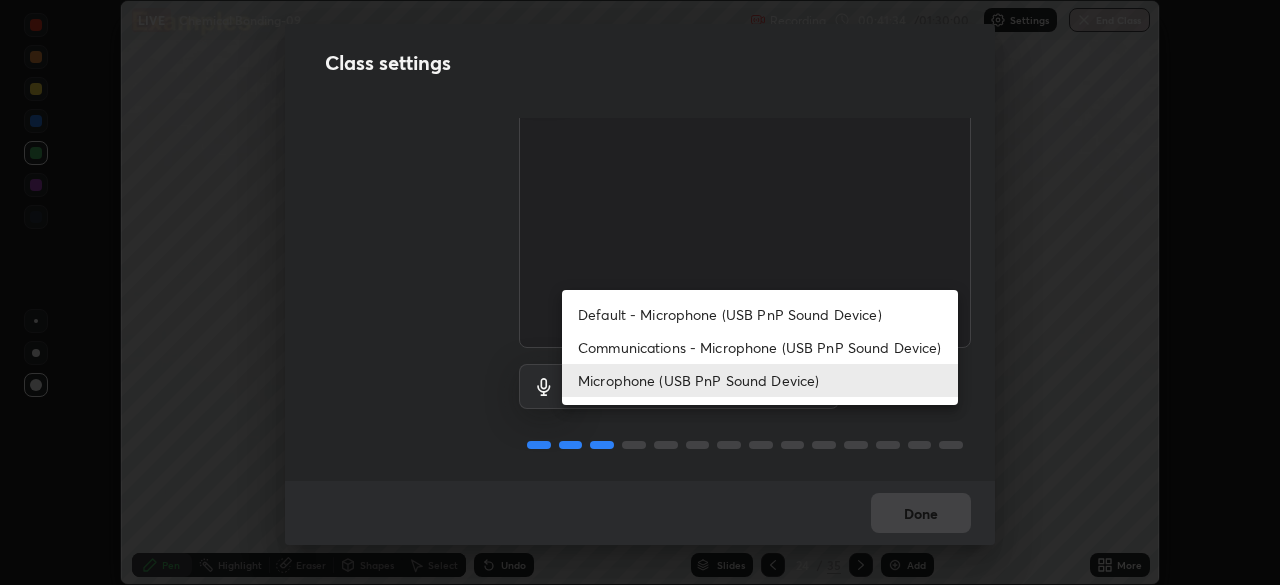 click on "Communications - Microphone (USB PnP Sound Device)" at bounding box center (760, 347) 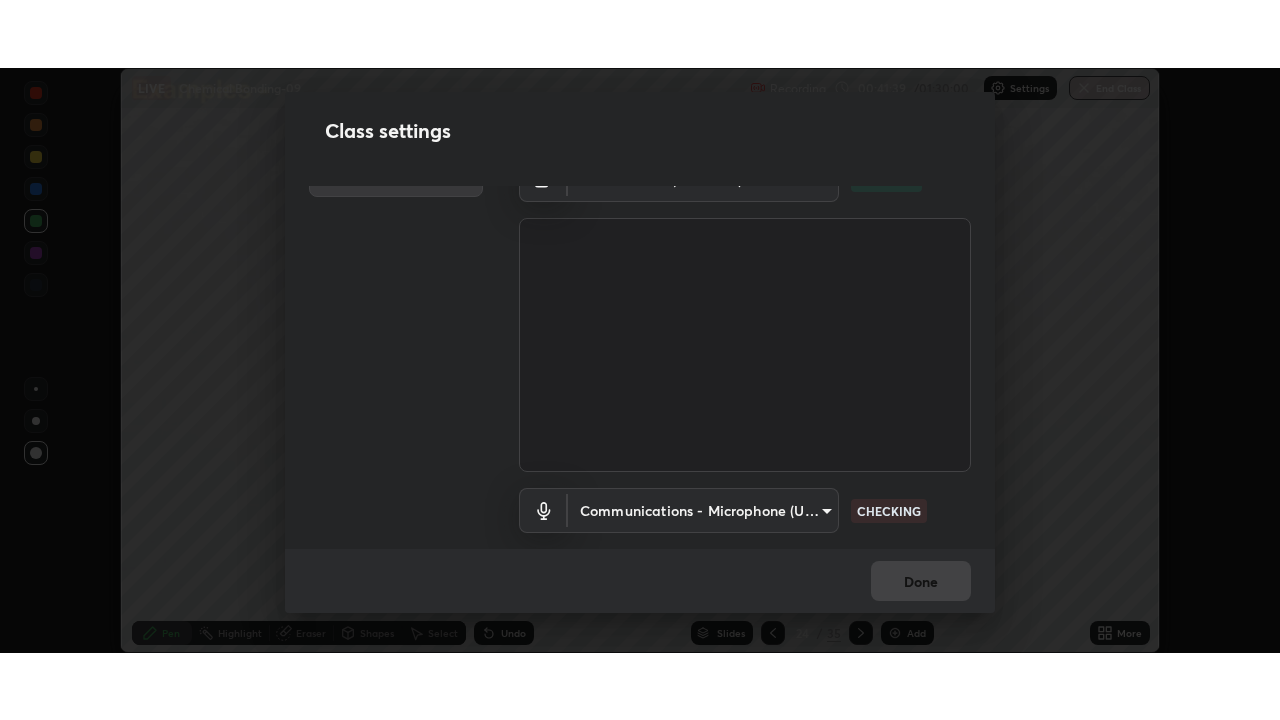 scroll, scrollTop: 91, scrollLeft: 0, axis: vertical 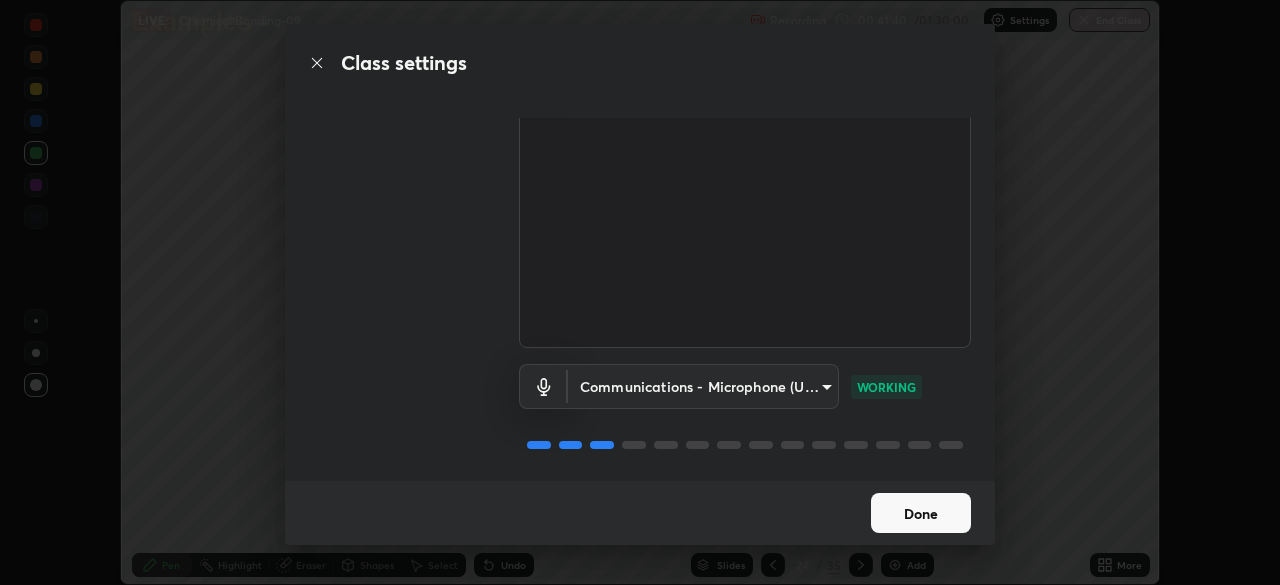 click on "Done" at bounding box center [921, 513] 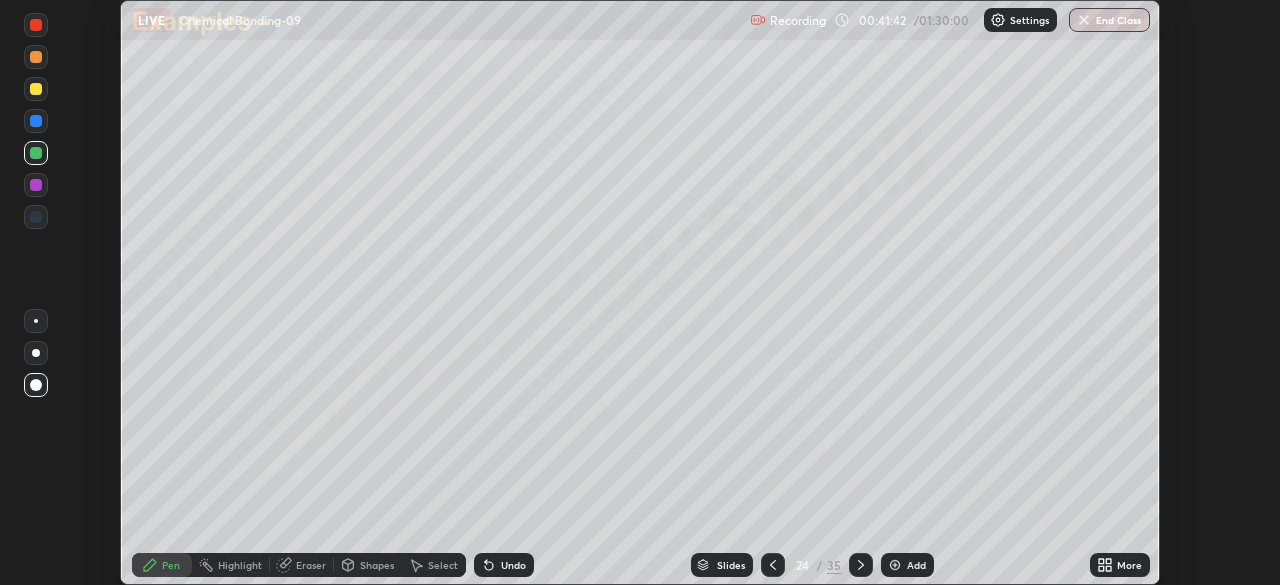 click on "More" at bounding box center (1129, 565) 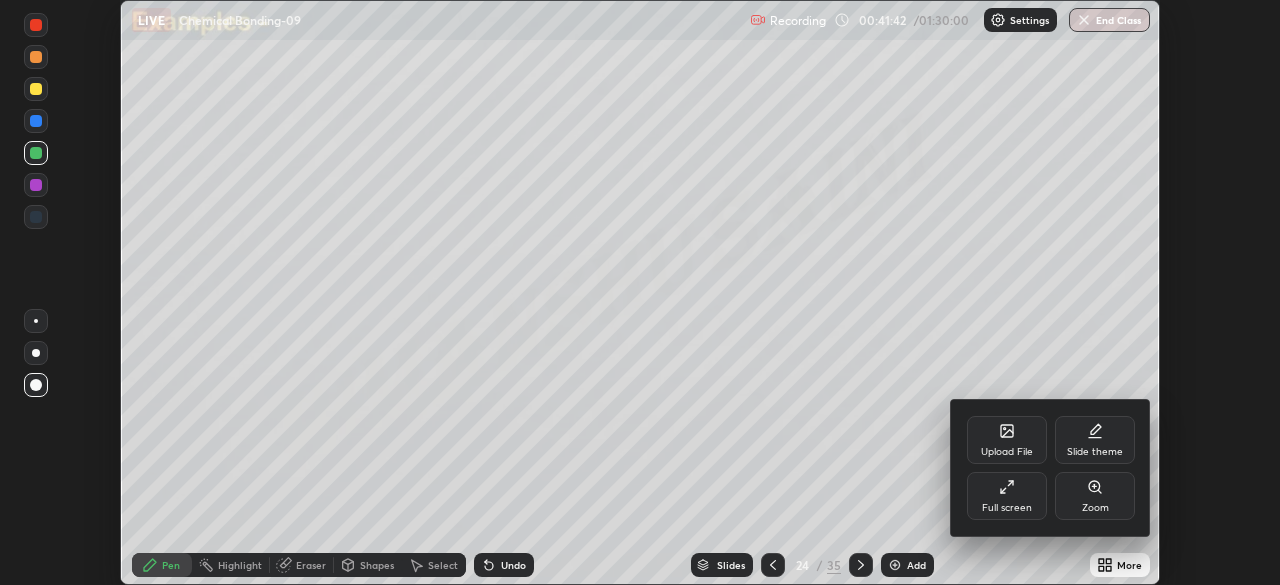 click on "Full screen" at bounding box center [1007, 508] 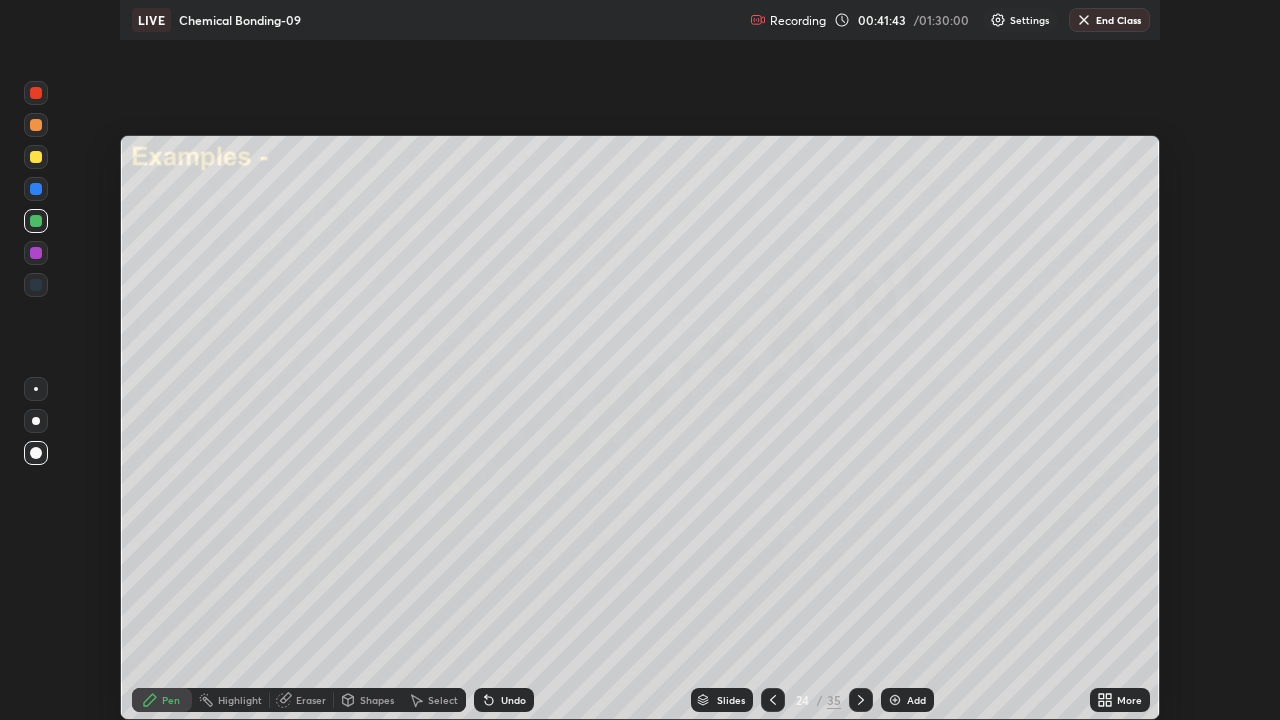 scroll, scrollTop: 99280, scrollLeft: 98720, axis: both 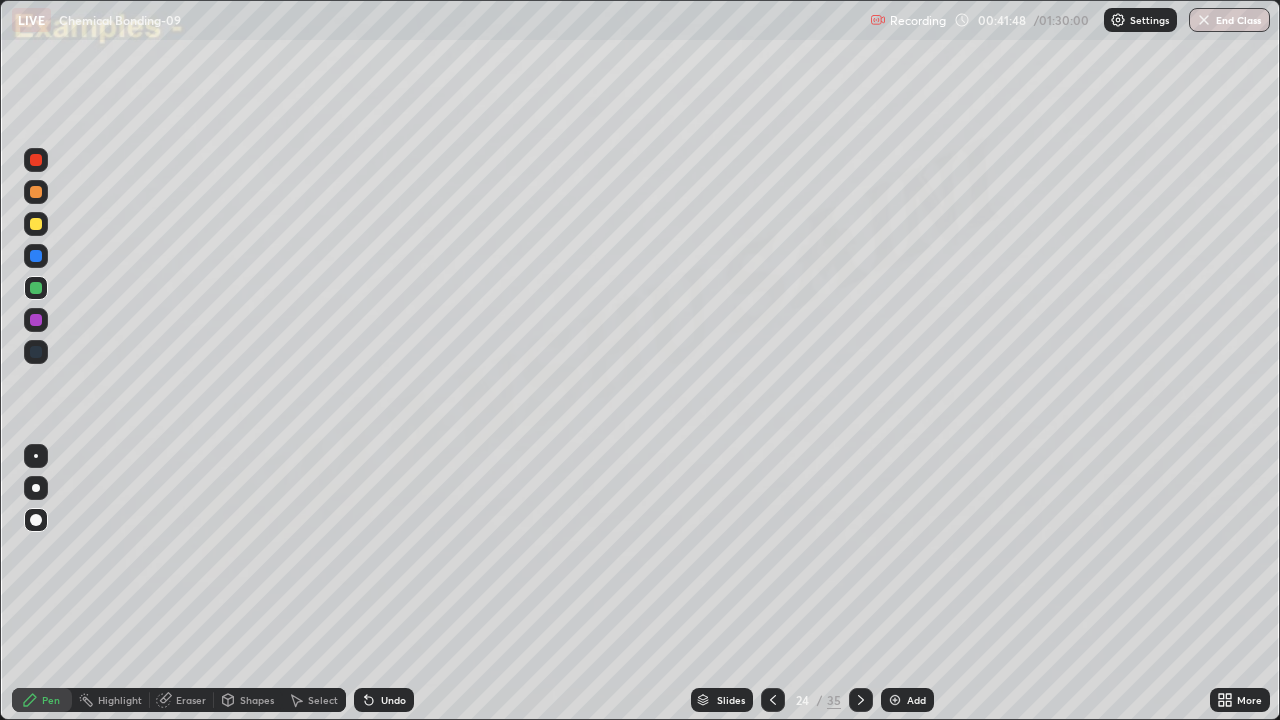 click 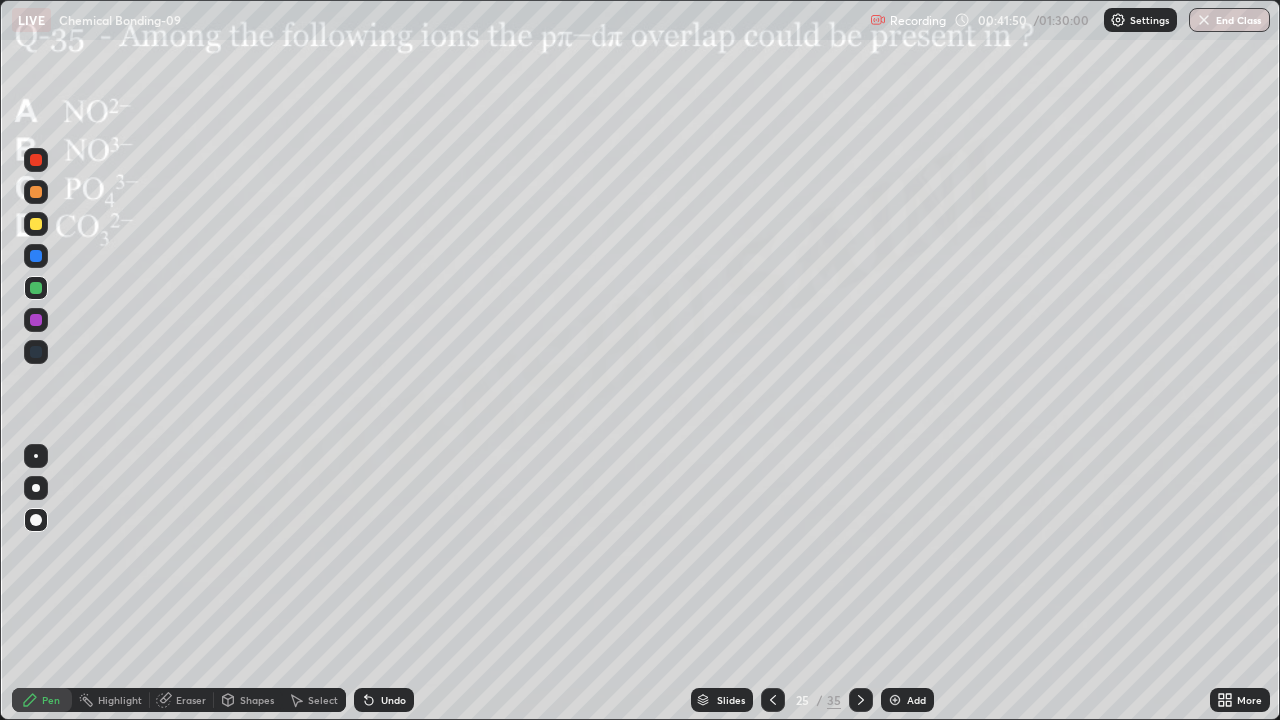click on "Eraser" at bounding box center [191, 700] 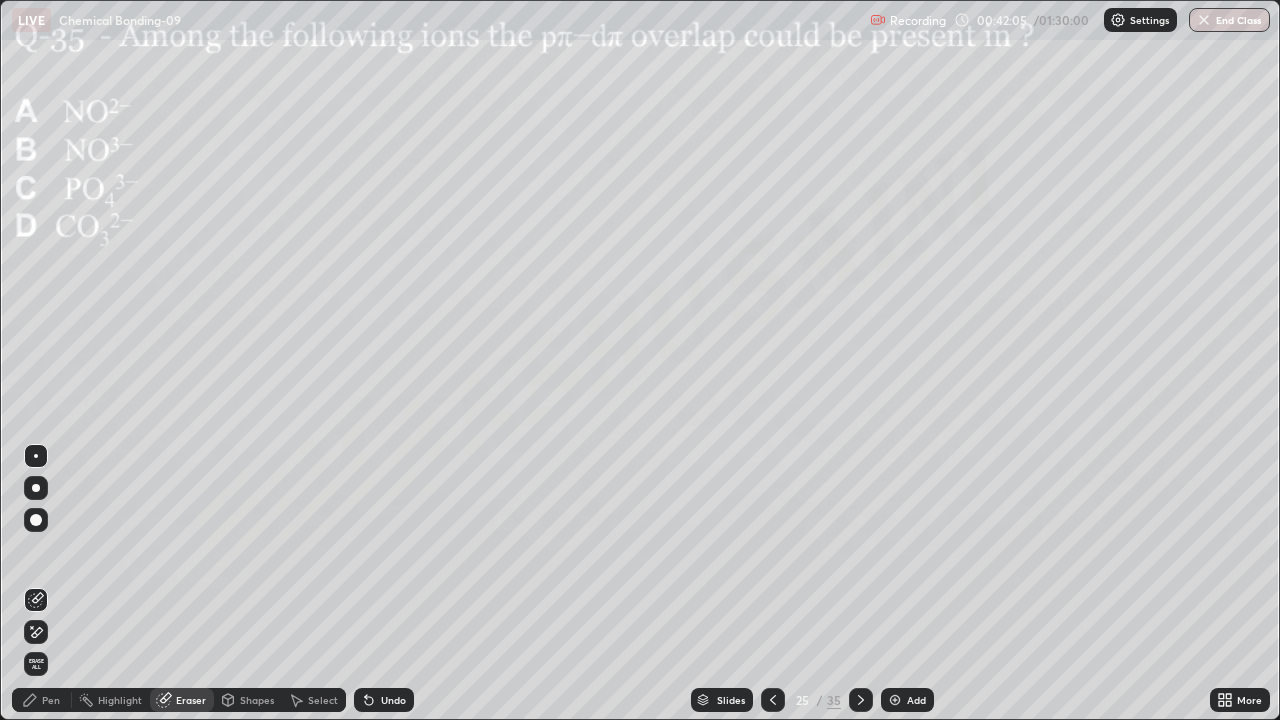 click on "Pen" at bounding box center (42, 700) 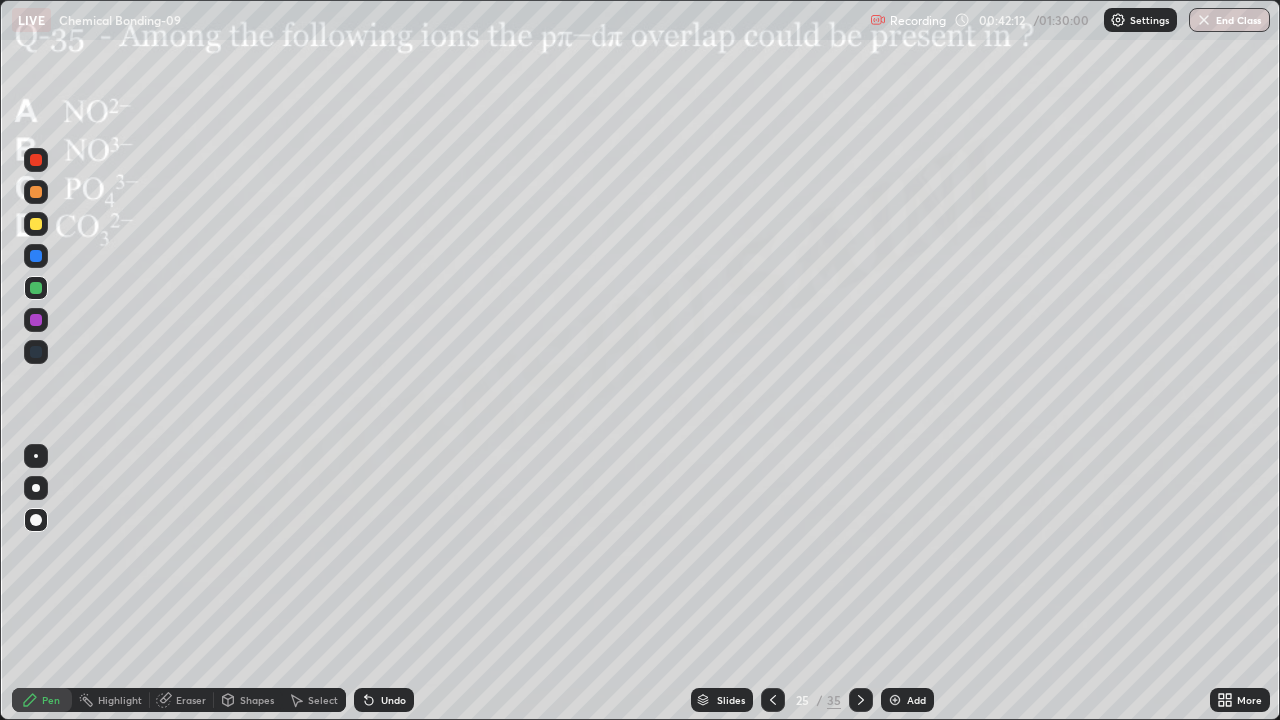 click 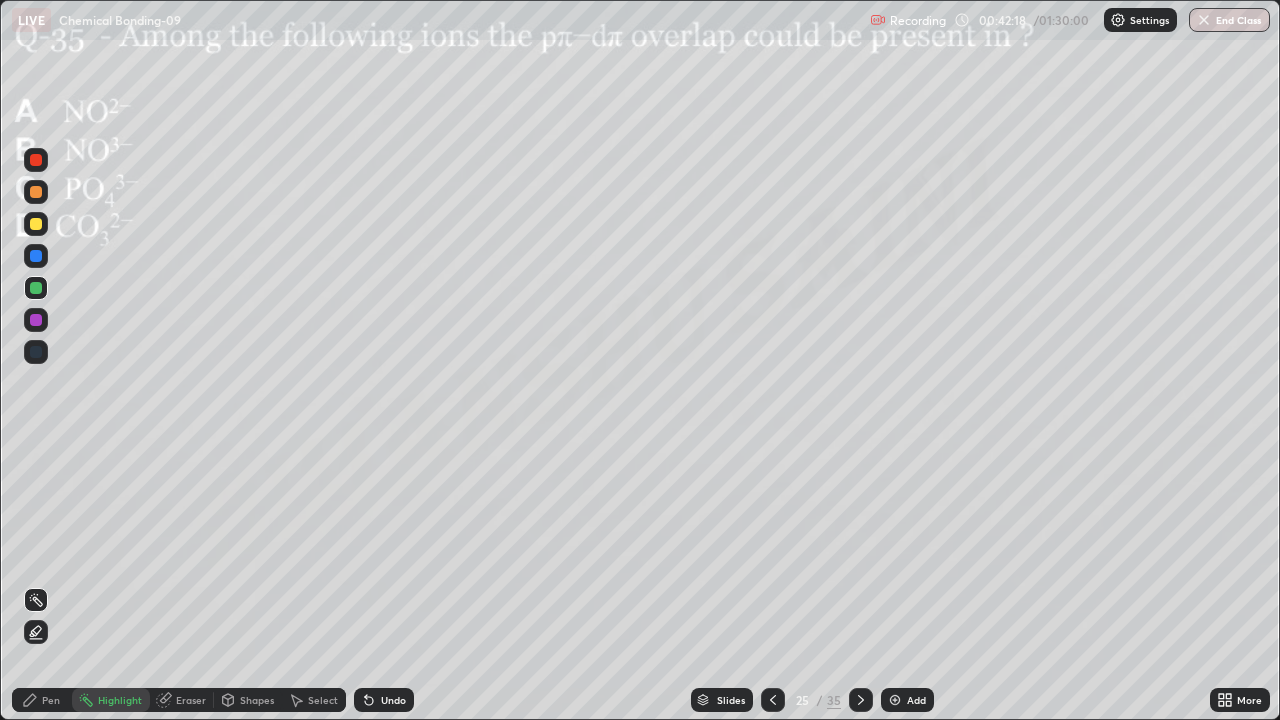 click at bounding box center [36, 224] 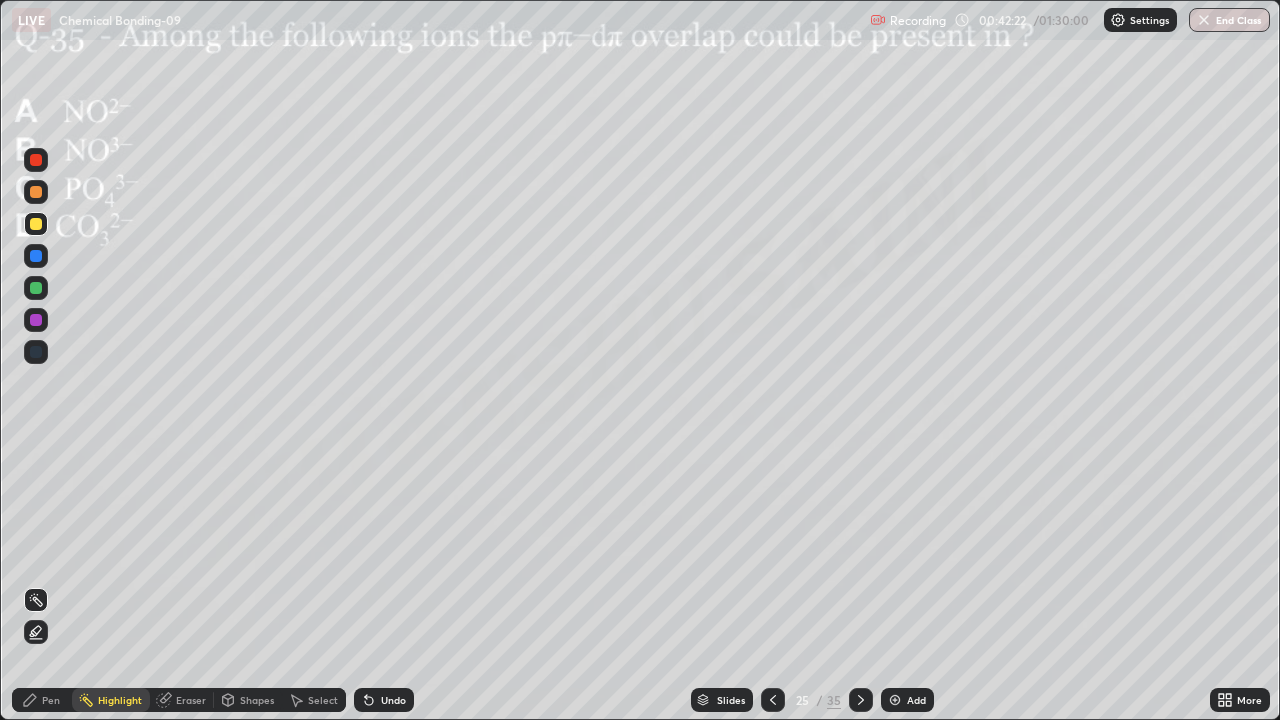 click 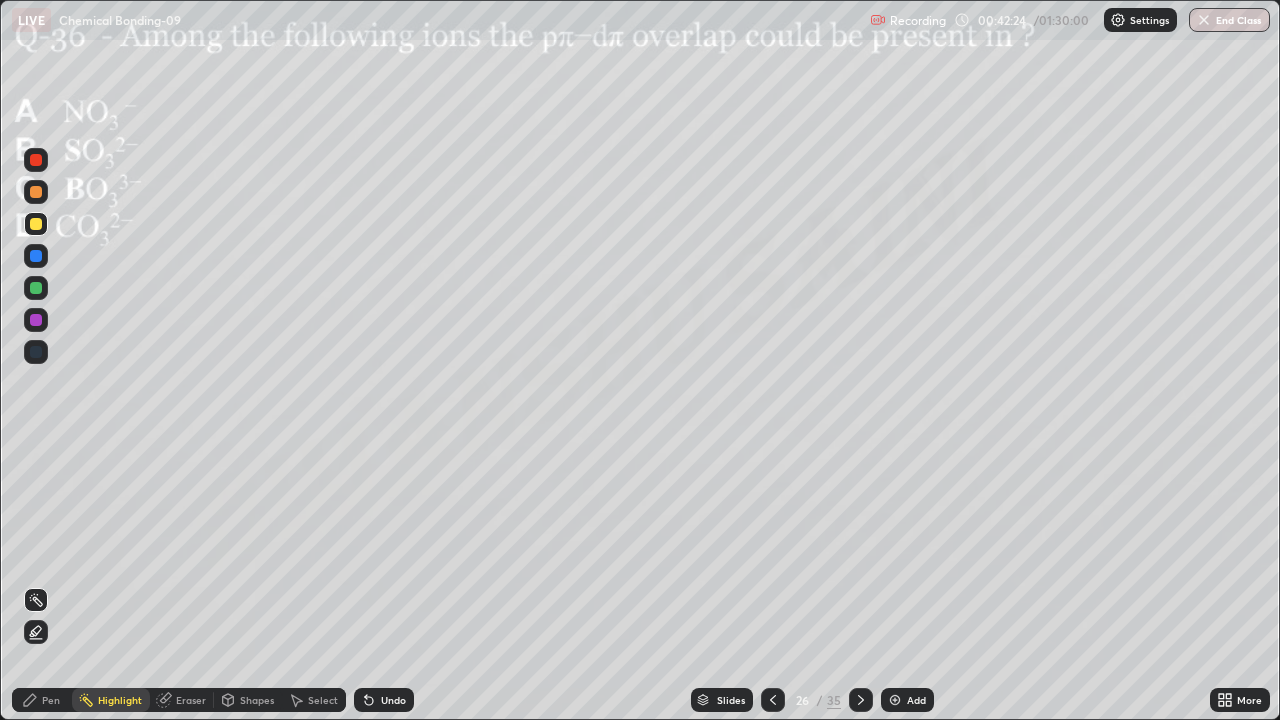 click on "Pen" at bounding box center (51, 700) 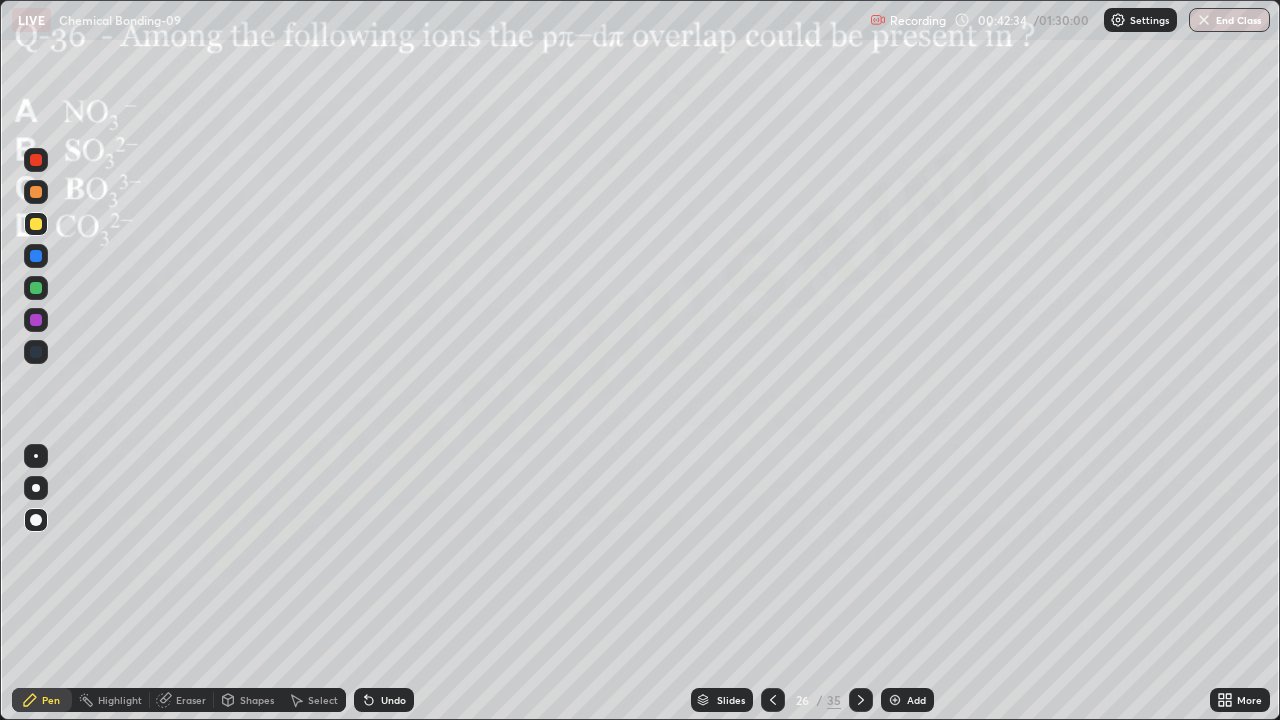 click at bounding box center [861, 700] 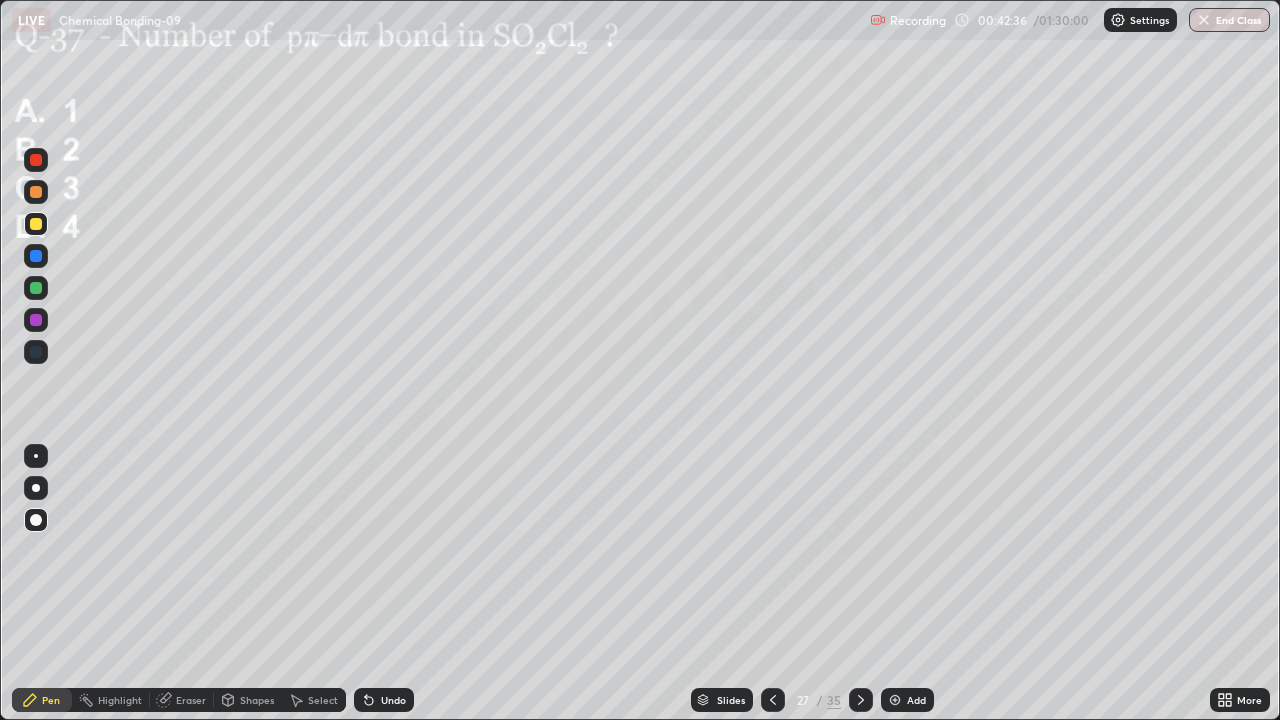 click on "Eraser" at bounding box center (191, 700) 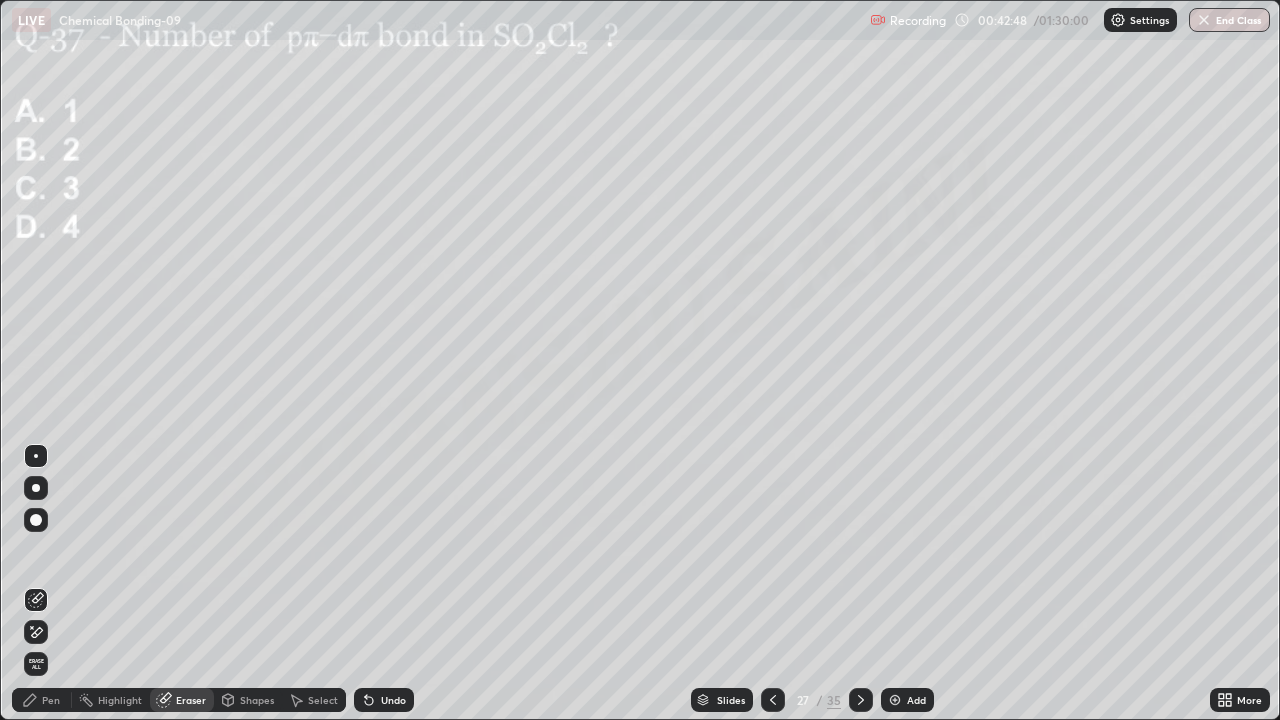 click on "Pen" at bounding box center (51, 700) 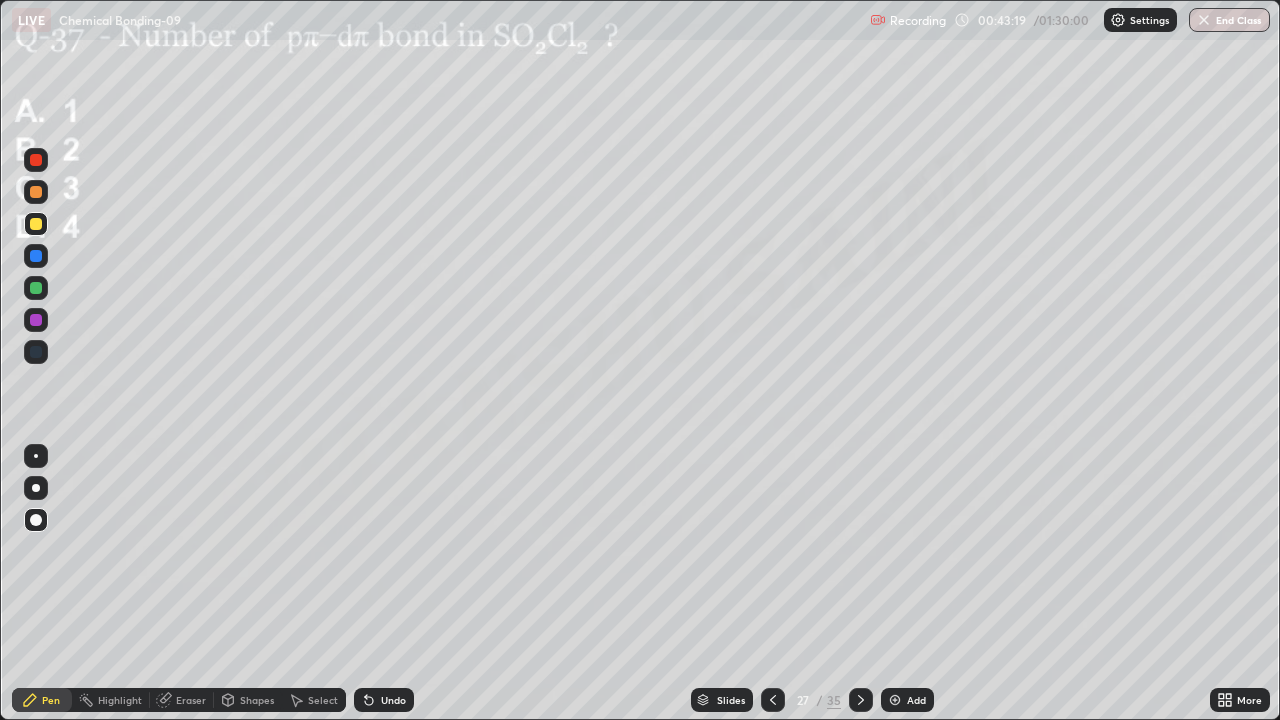 click 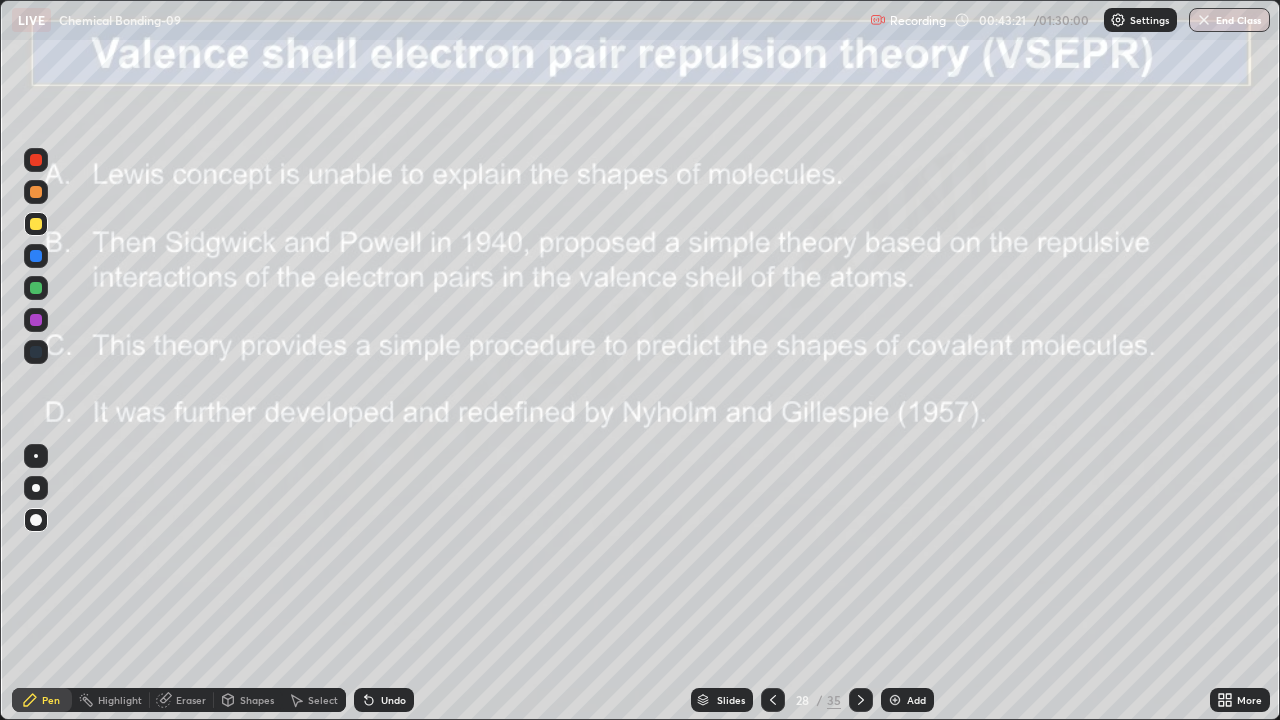 click at bounding box center (773, 700) 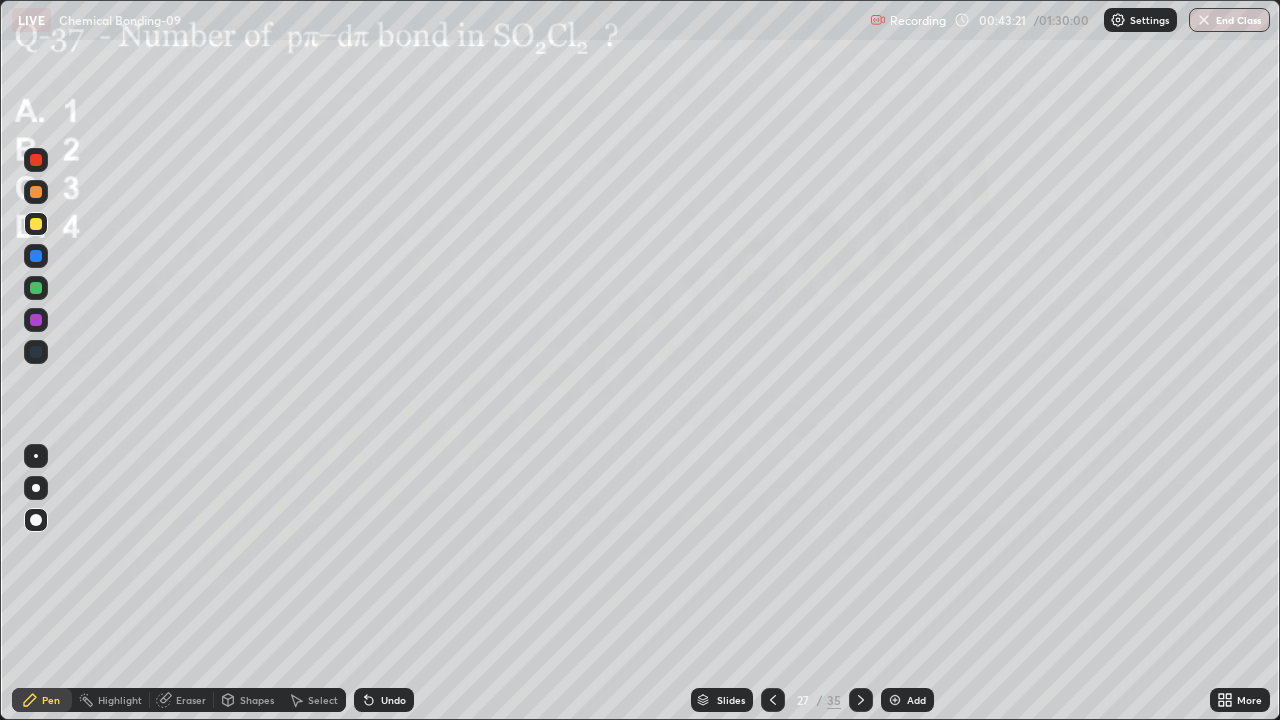 click 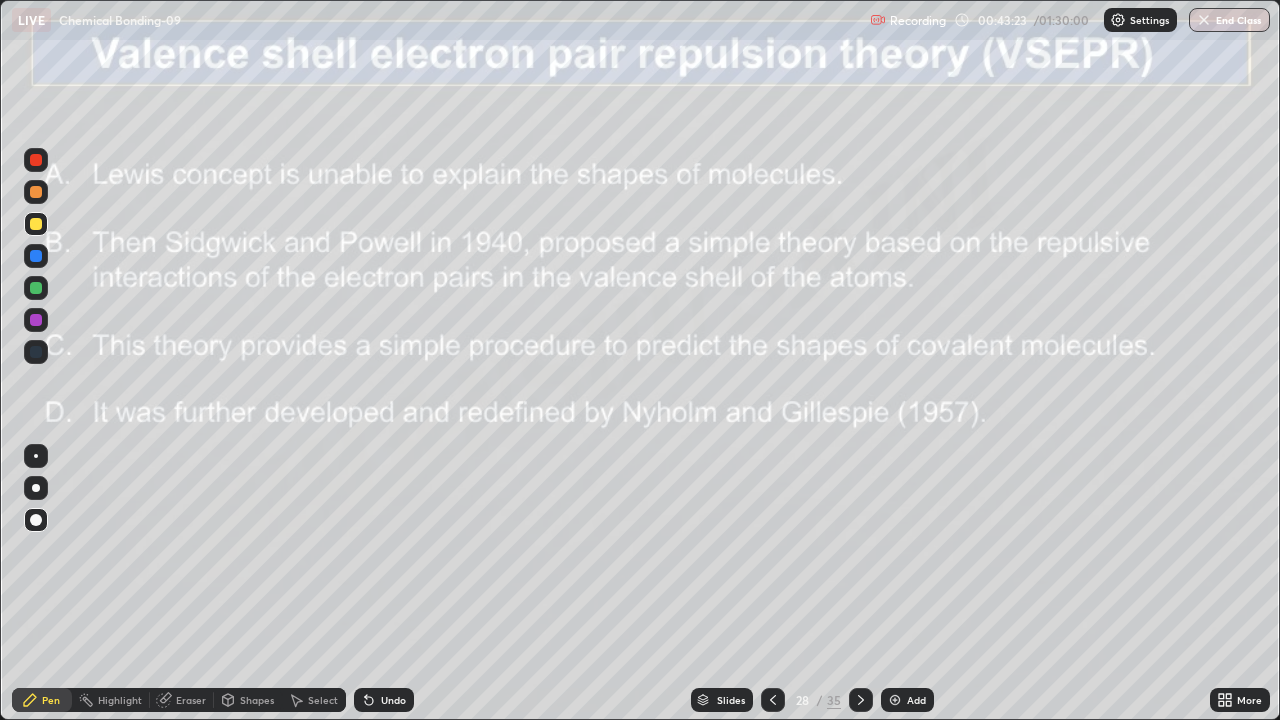 click on "Eraser" at bounding box center [191, 700] 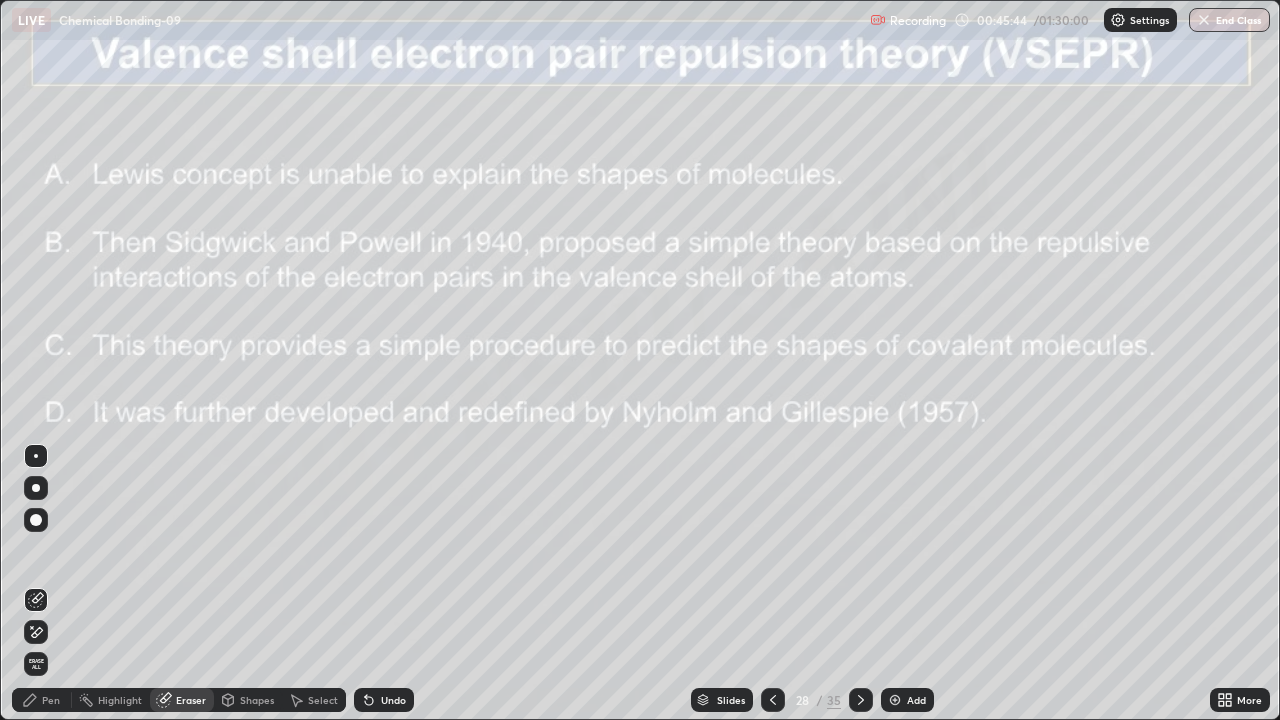 click on "Pen" at bounding box center (51, 700) 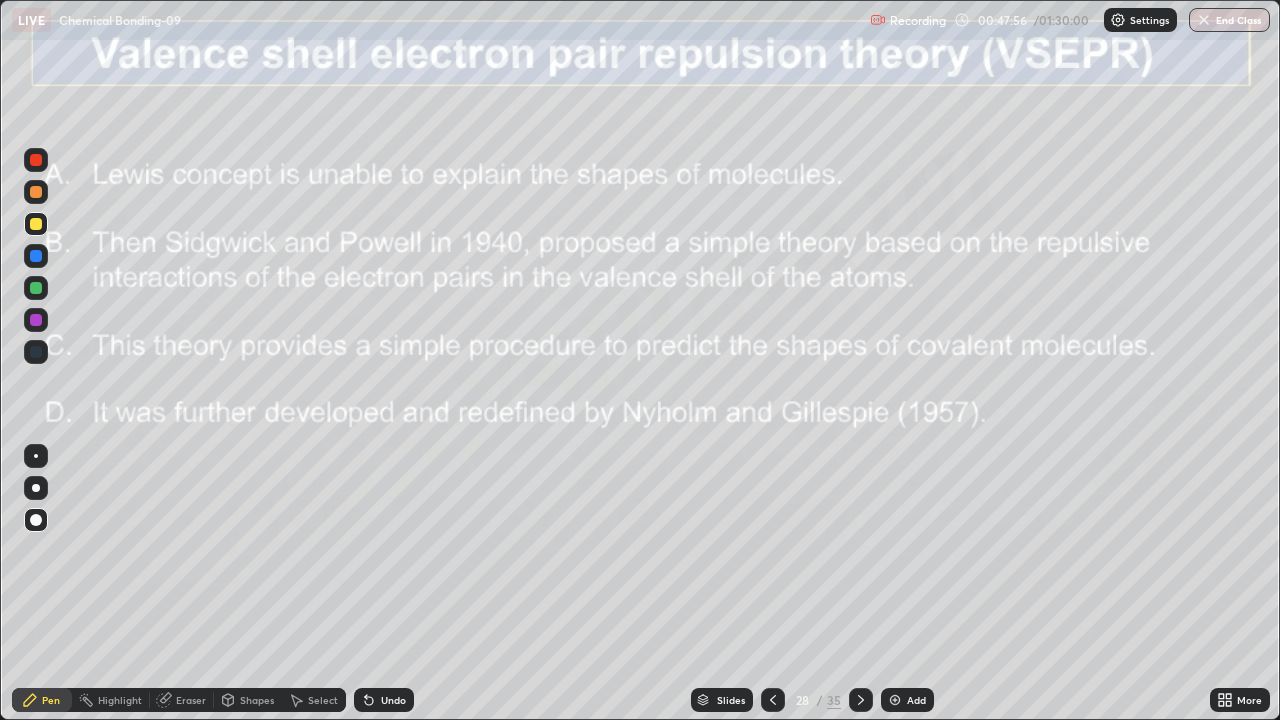 click 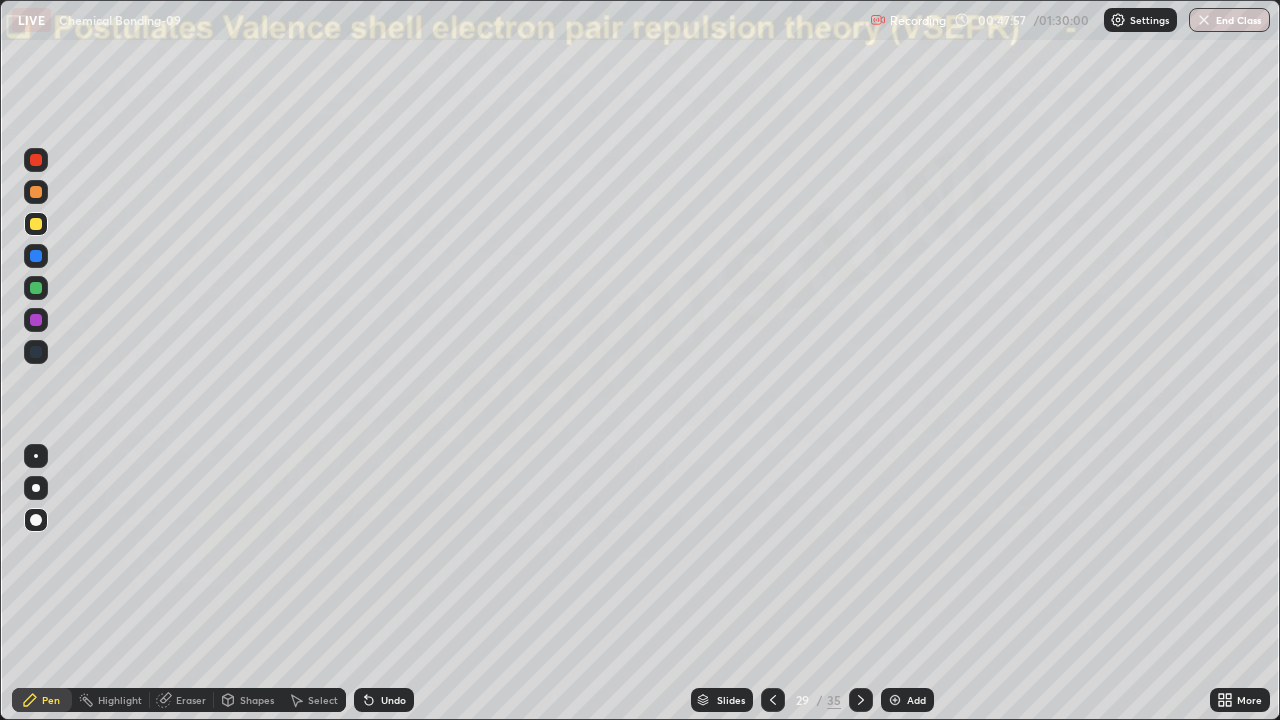 click 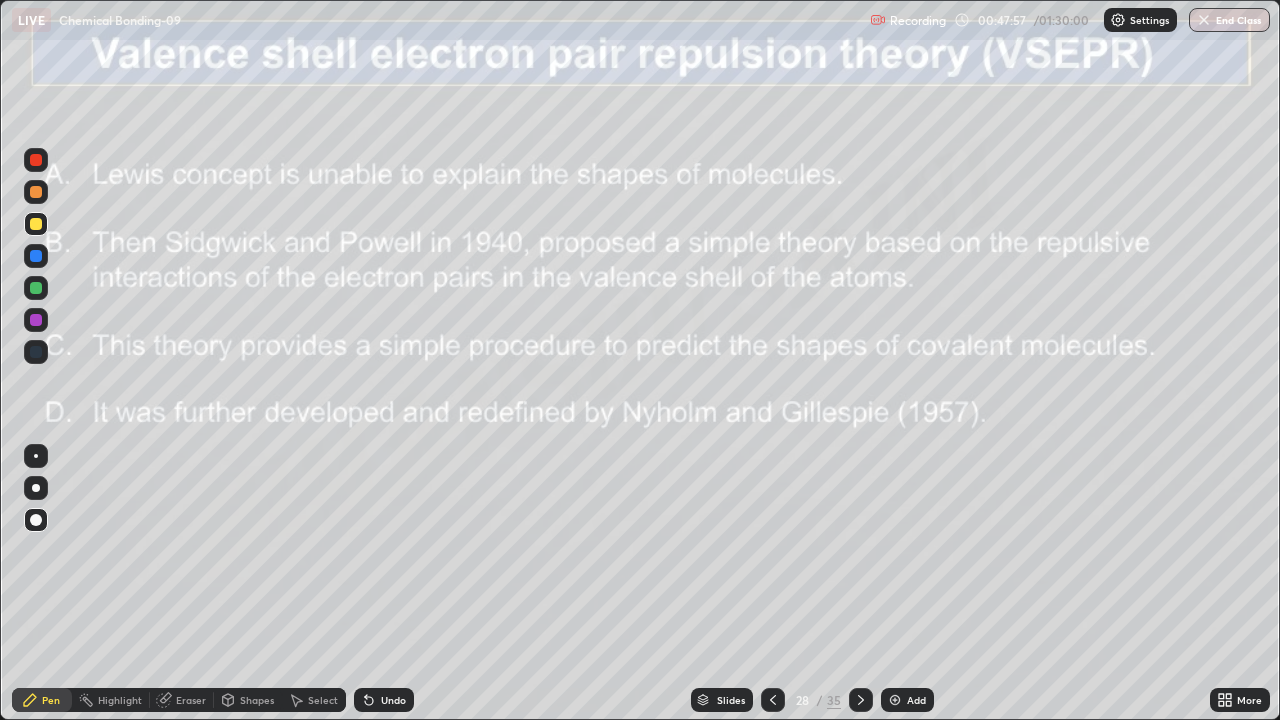 click 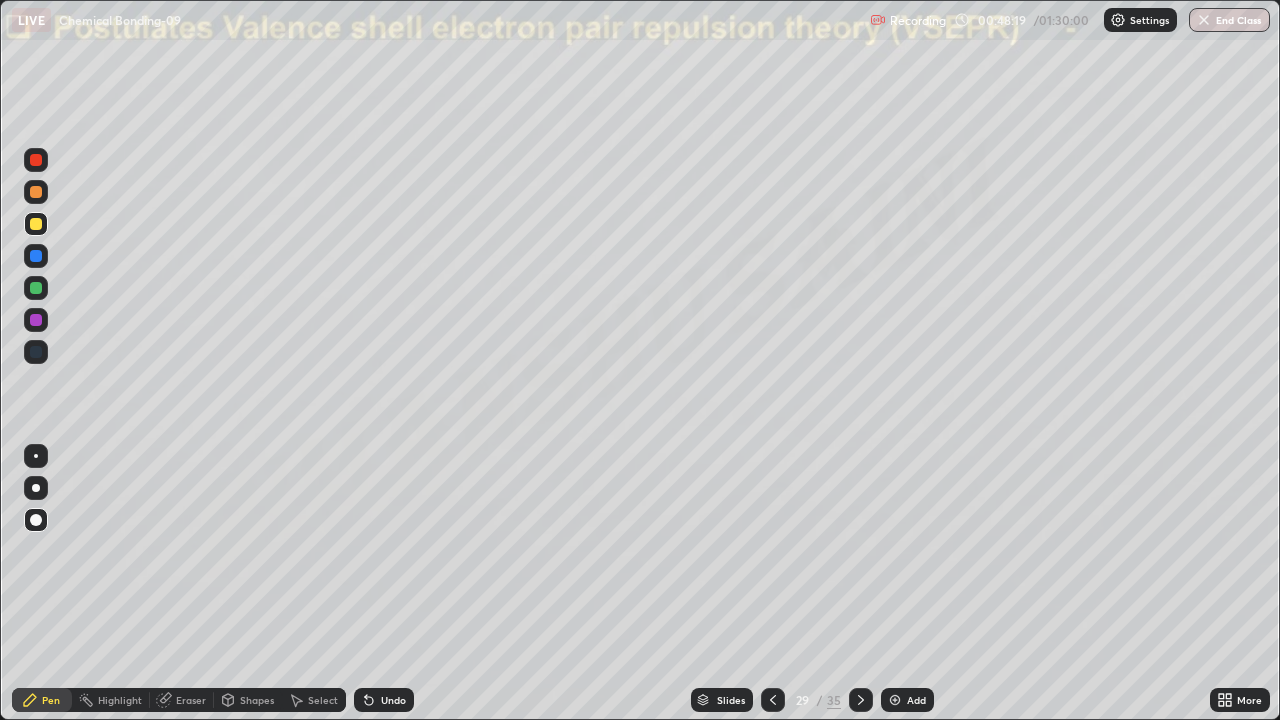 click on "Slides" at bounding box center [731, 700] 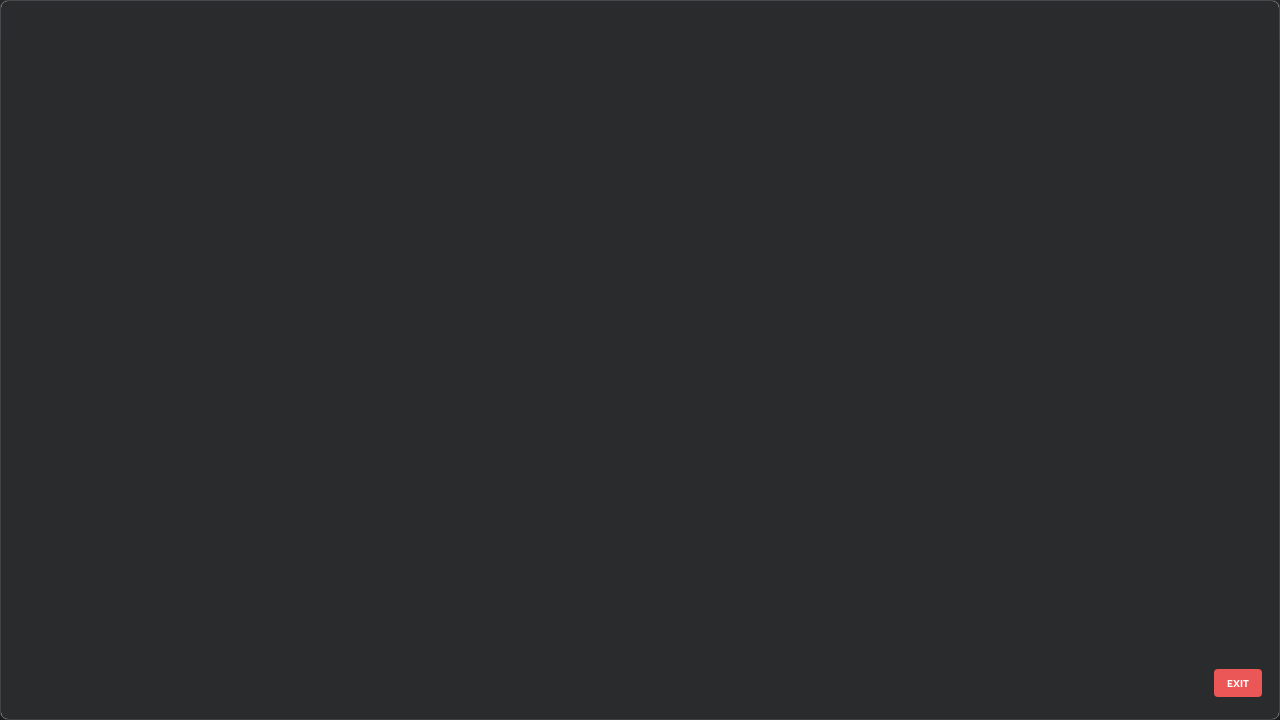 scroll, scrollTop: 1528, scrollLeft: 0, axis: vertical 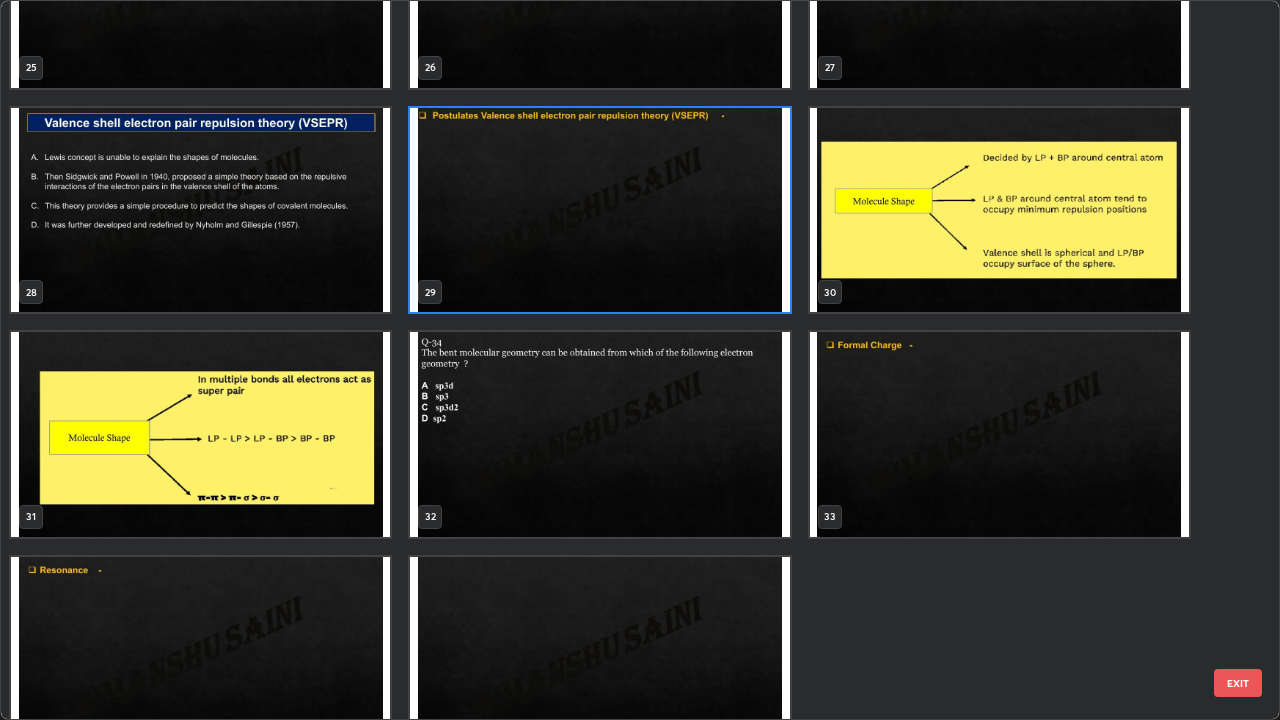 click at bounding box center (999, 210) 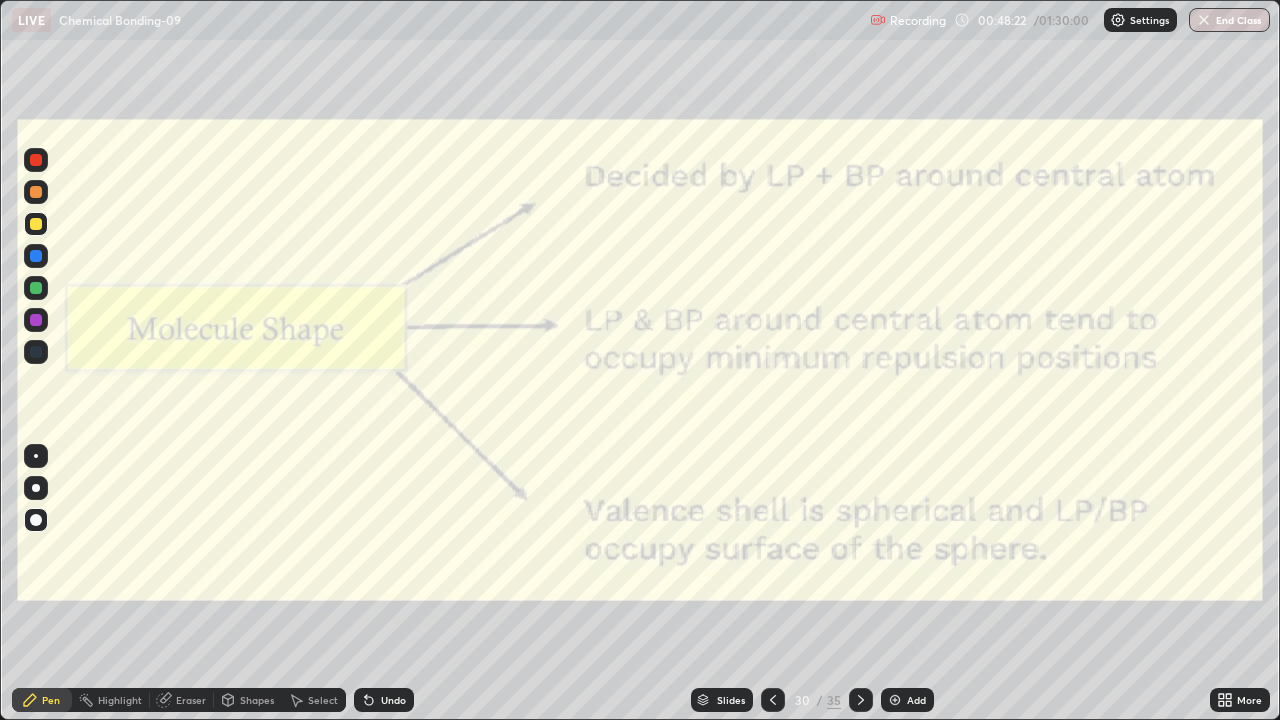 click at bounding box center (999, 210) 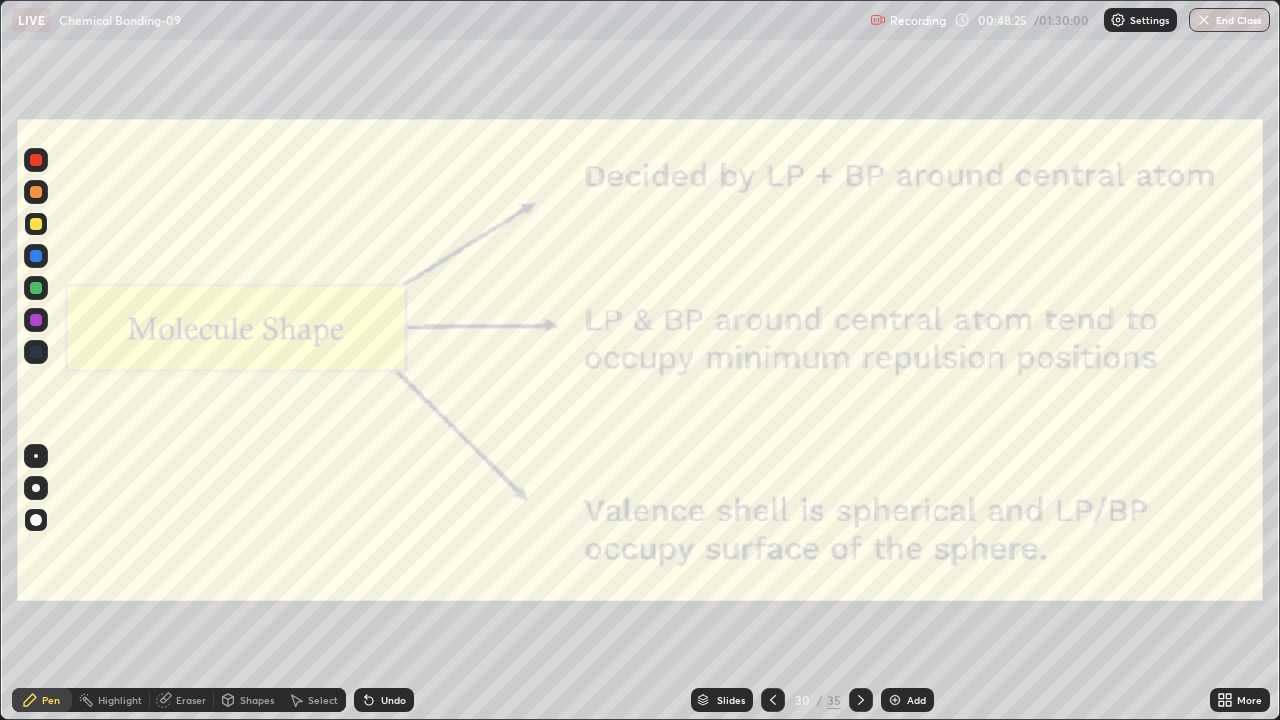 click 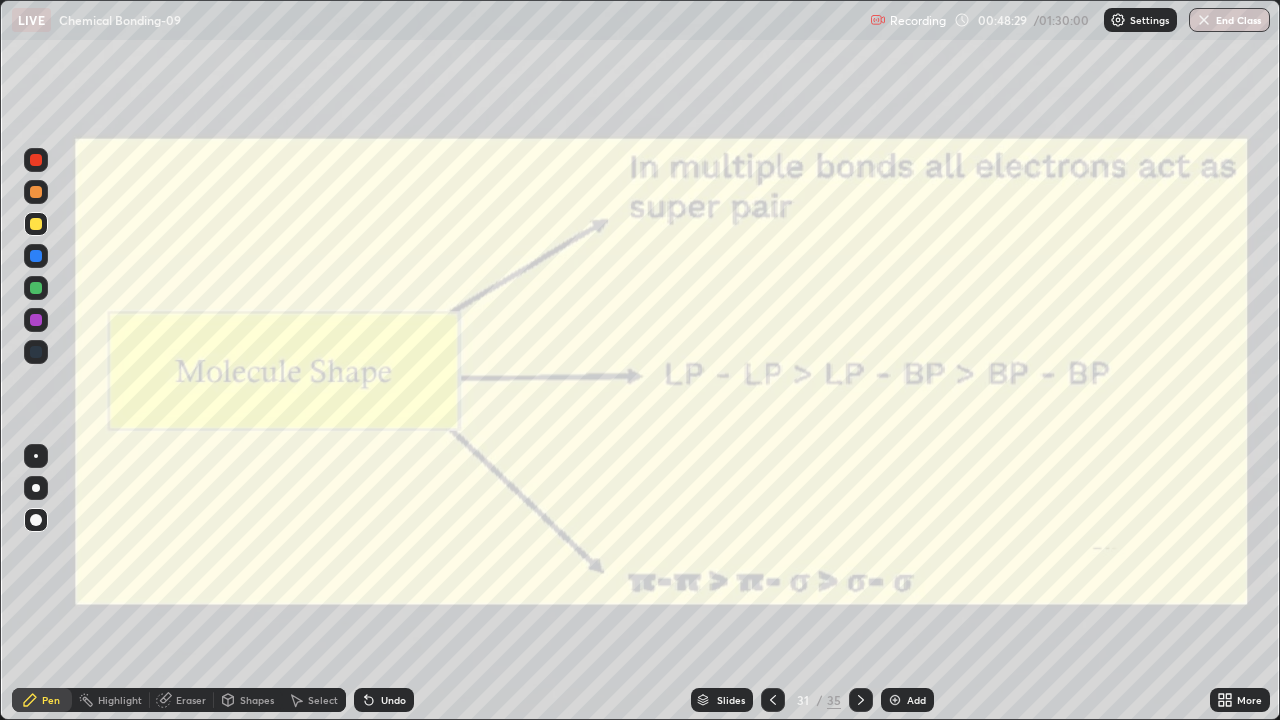 click 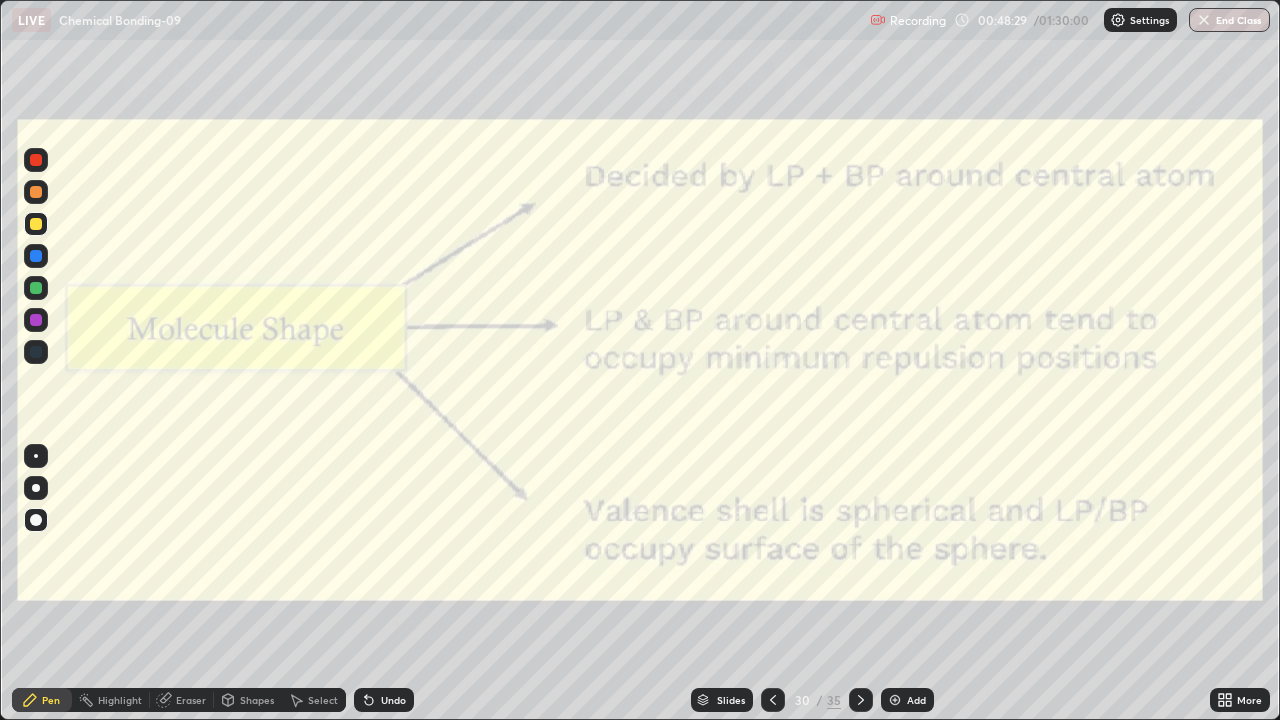 click at bounding box center (773, 700) 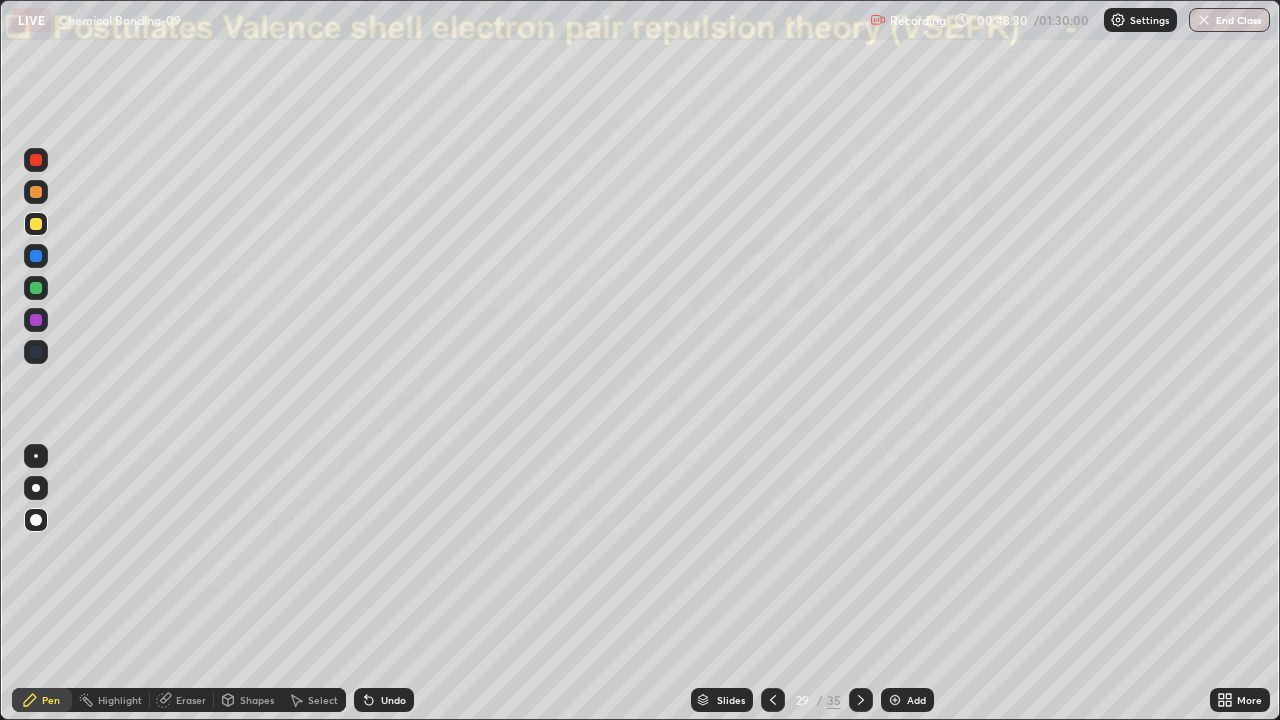 click 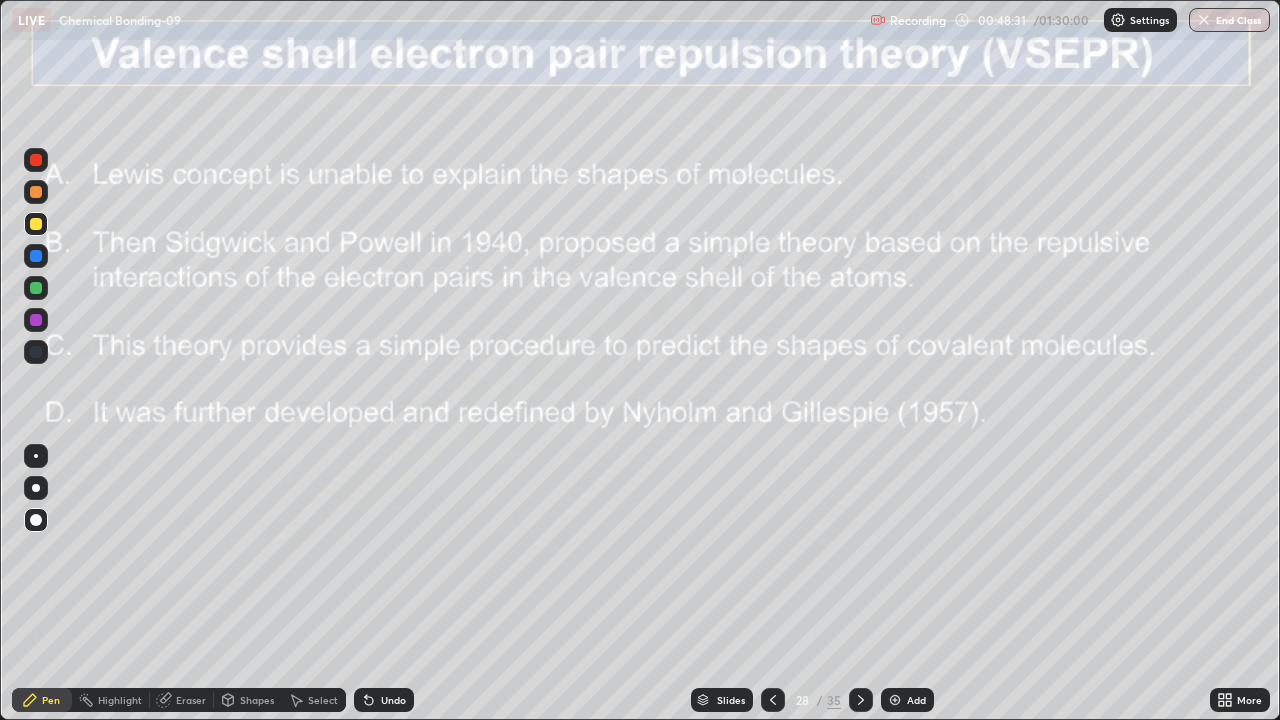click 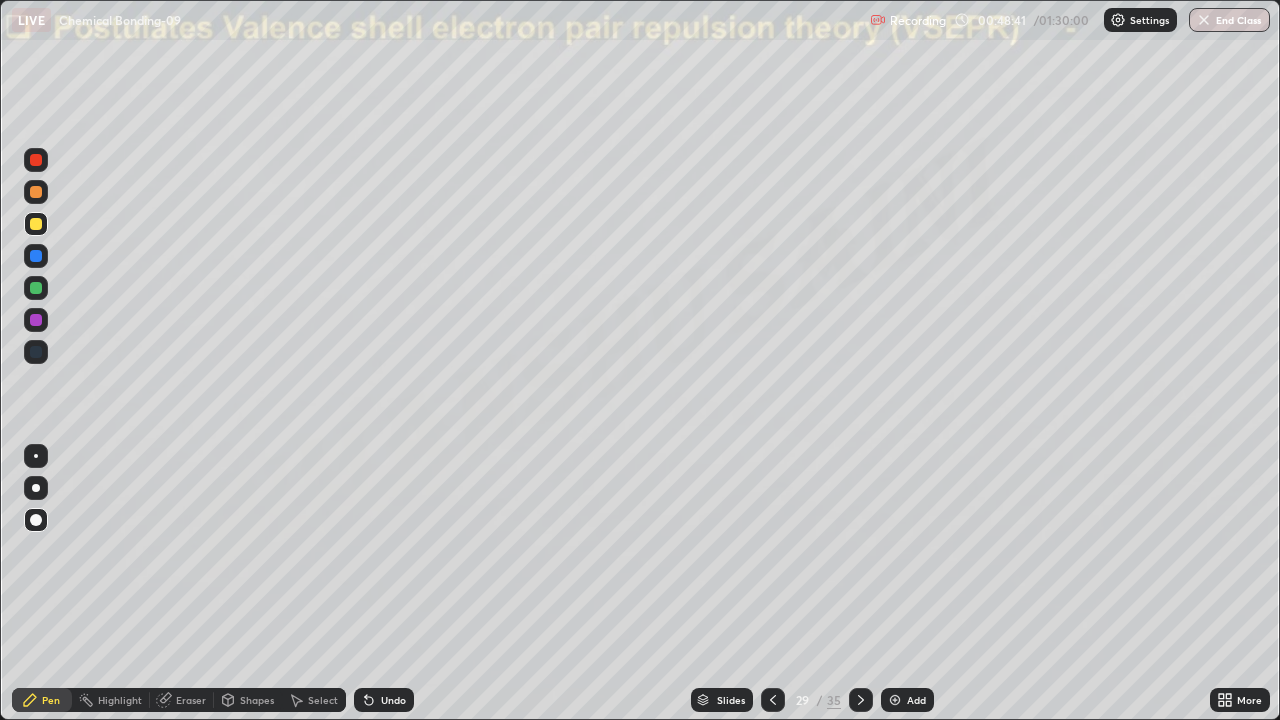 click 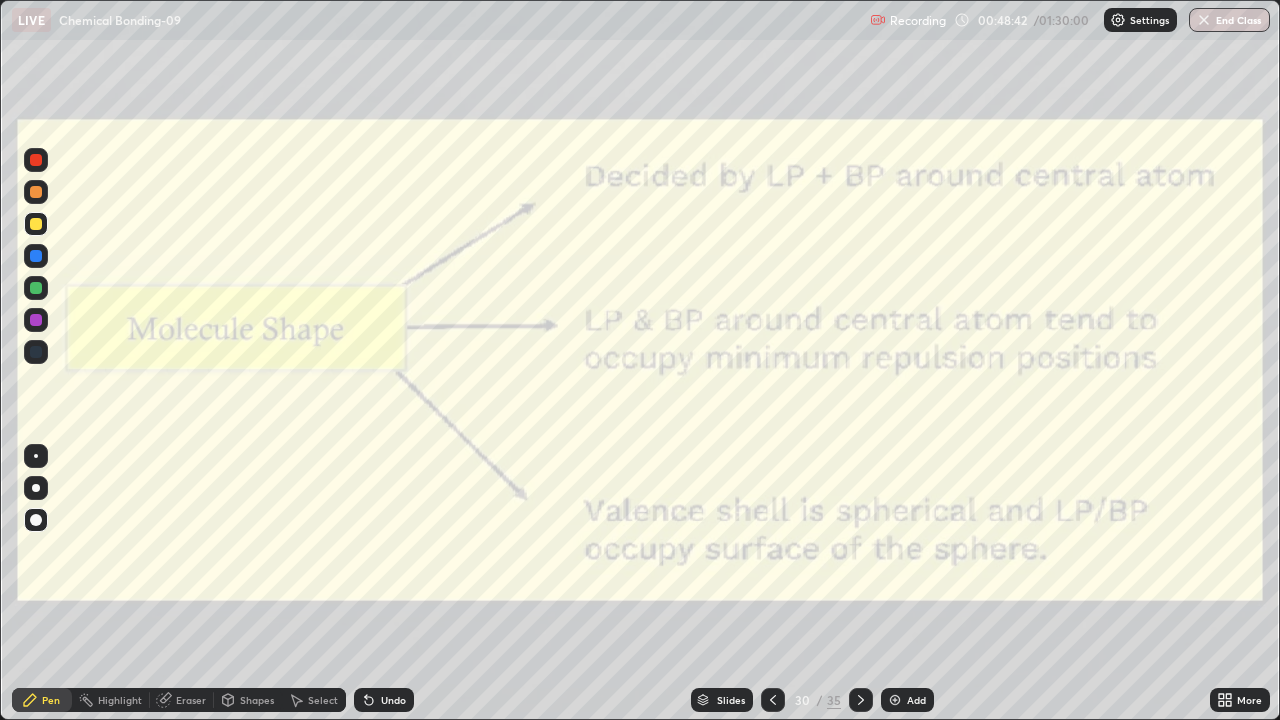 click on "Pen" at bounding box center (51, 700) 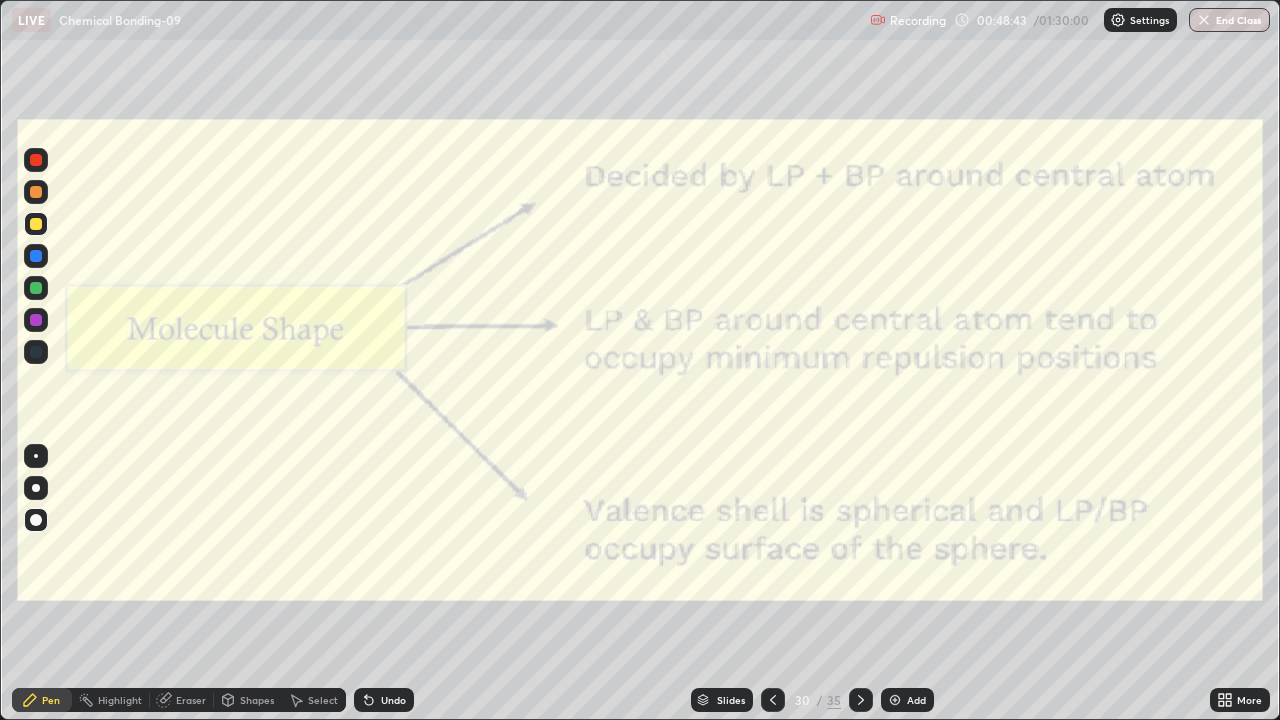 click at bounding box center (36, 320) 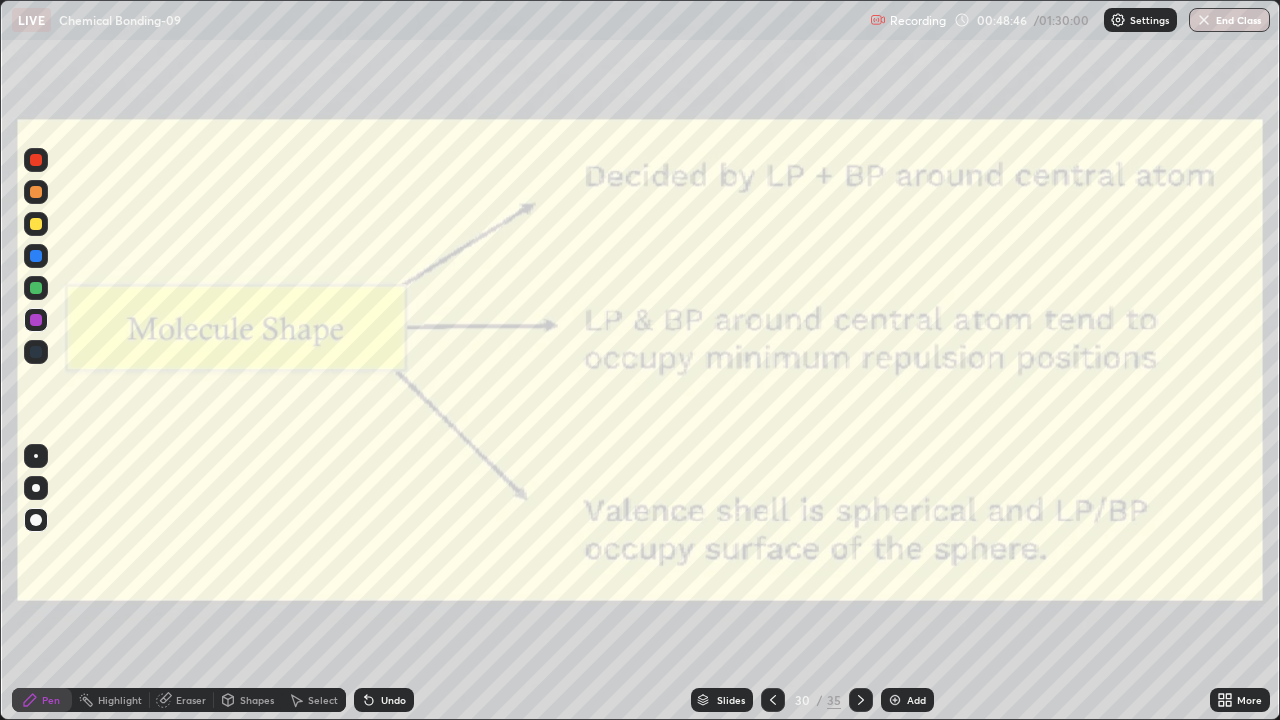 click at bounding box center (36, 256) 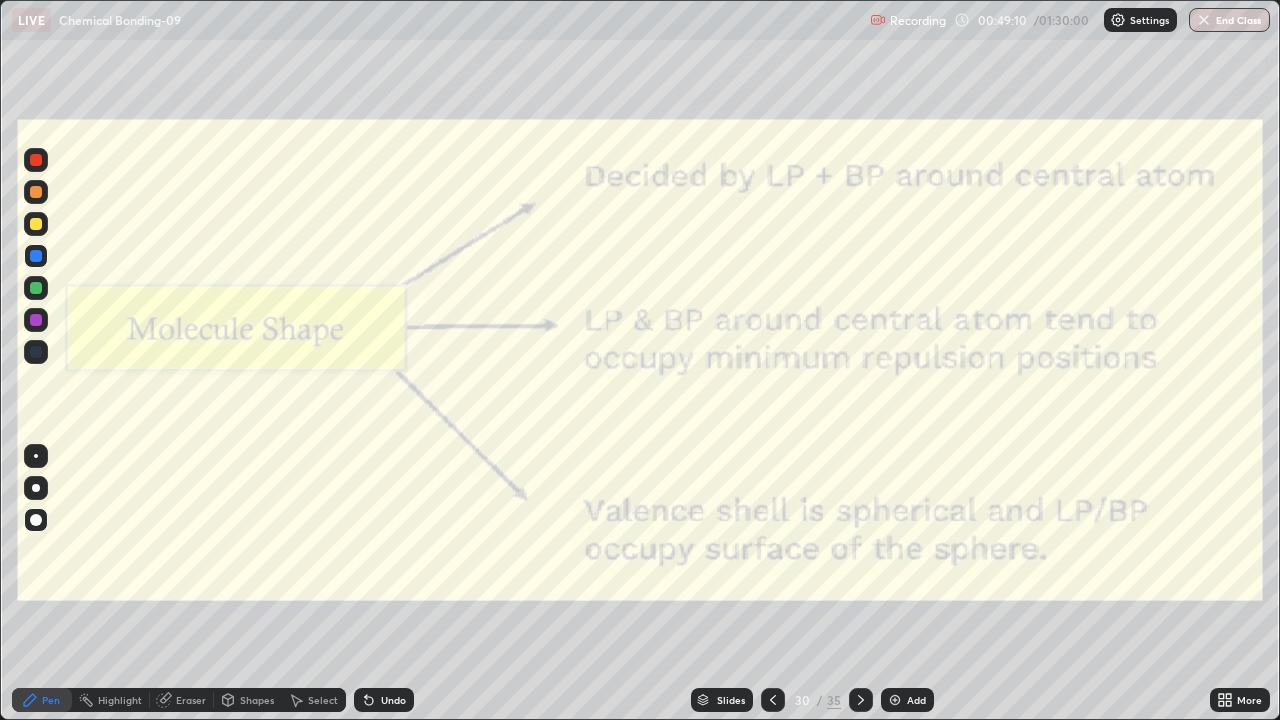 click 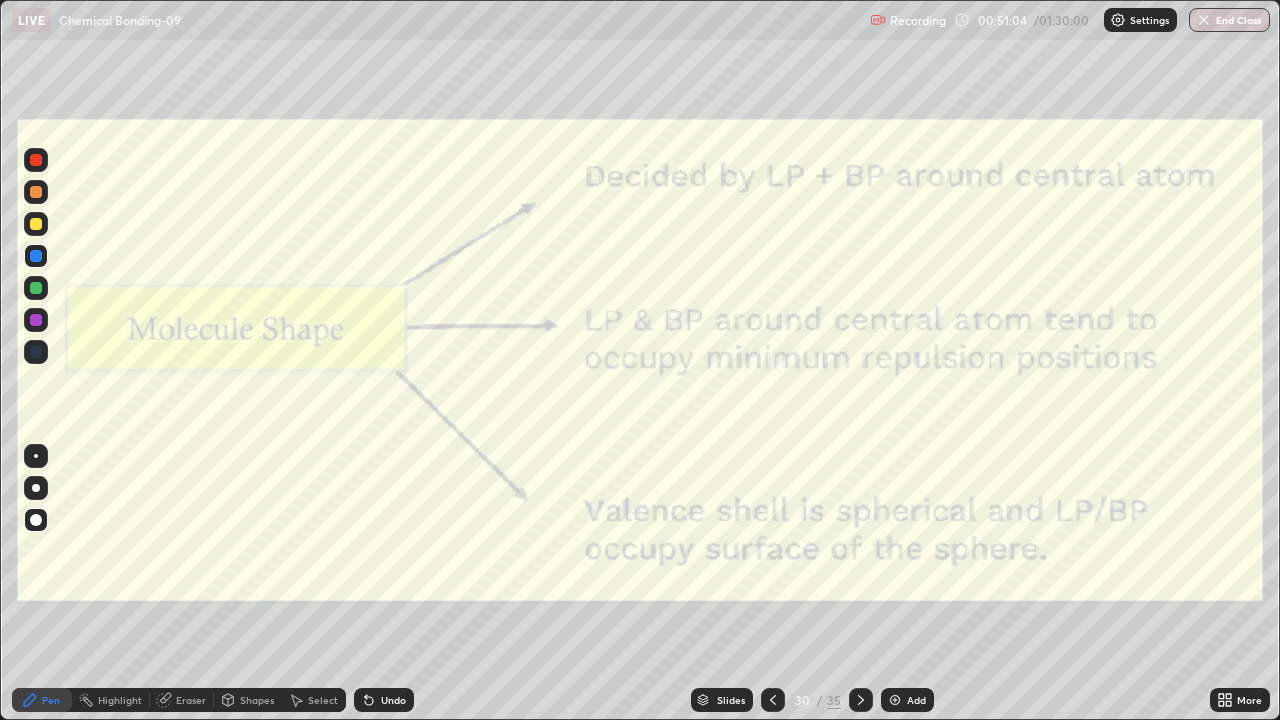 click at bounding box center [36, 288] 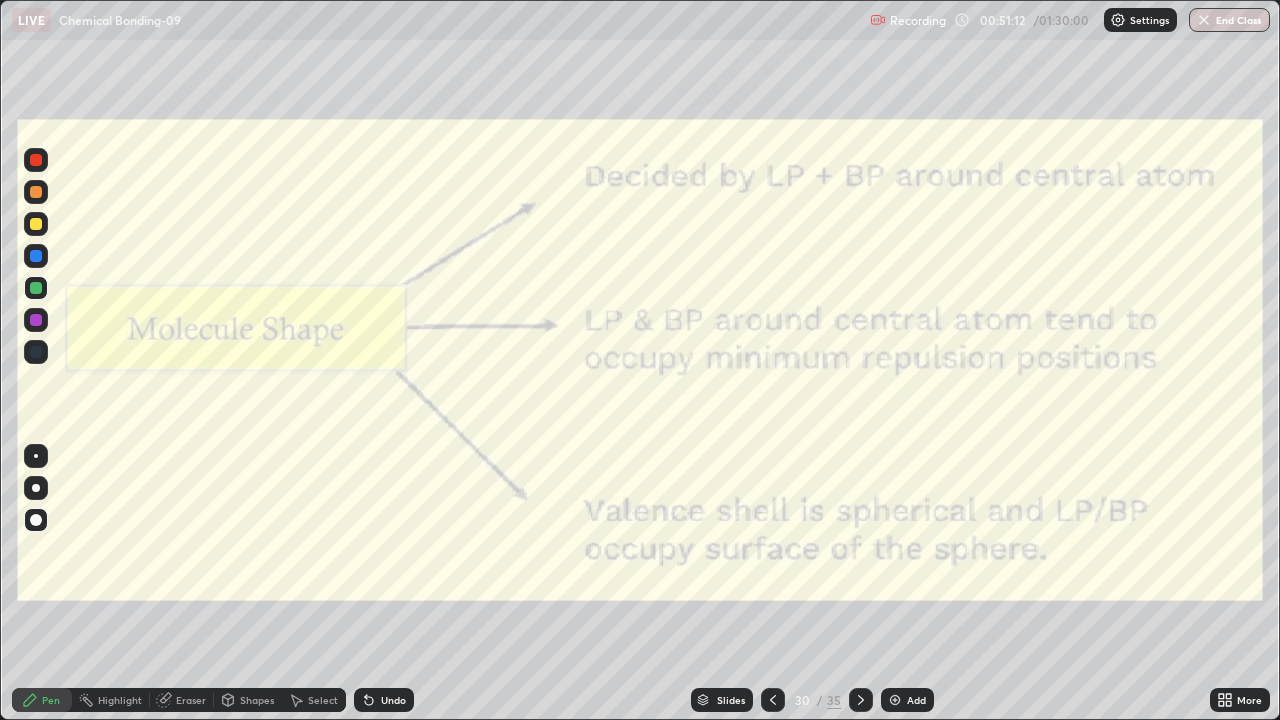 click on "Undo" at bounding box center (393, 700) 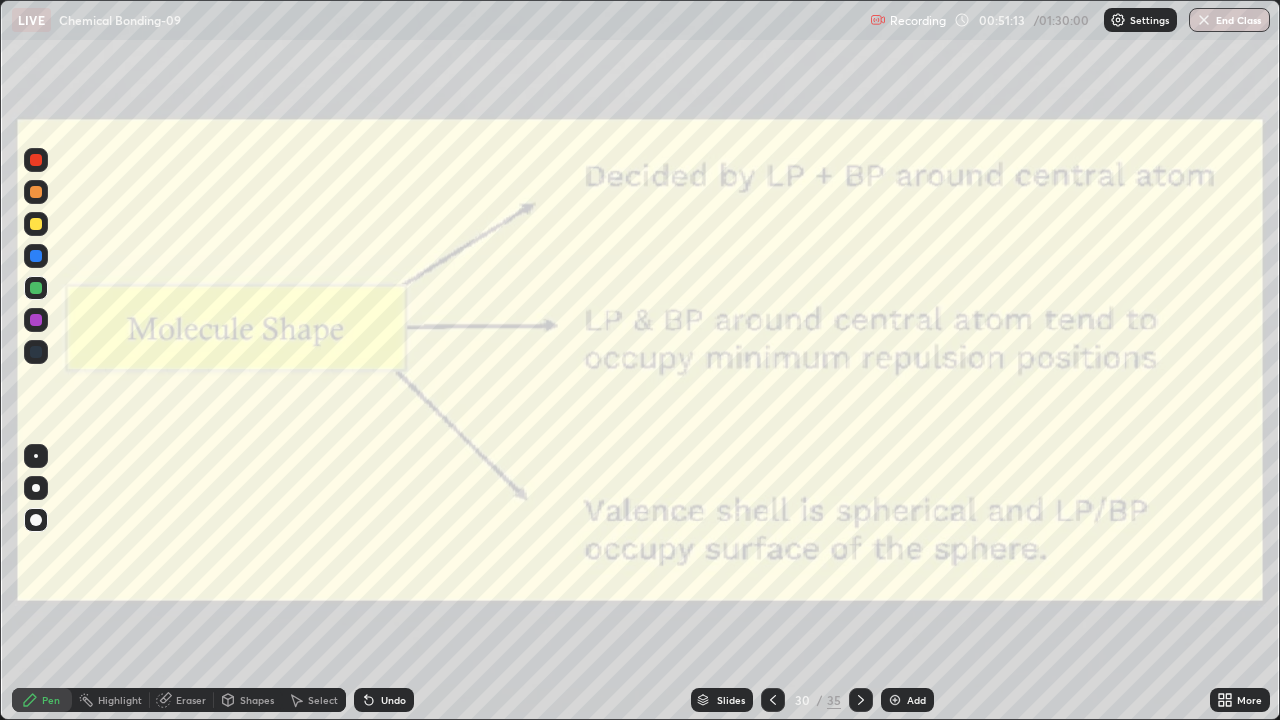 click at bounding box center [36, 320] 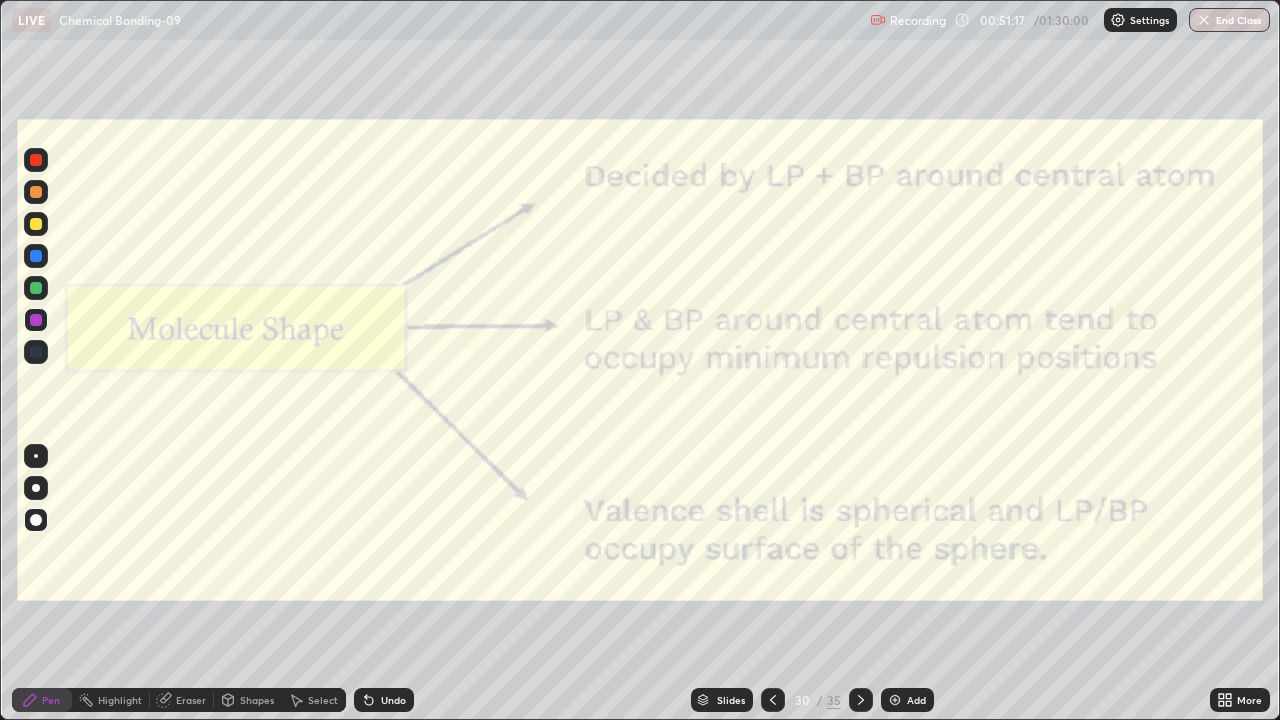 click at bounding box center [36, 256] 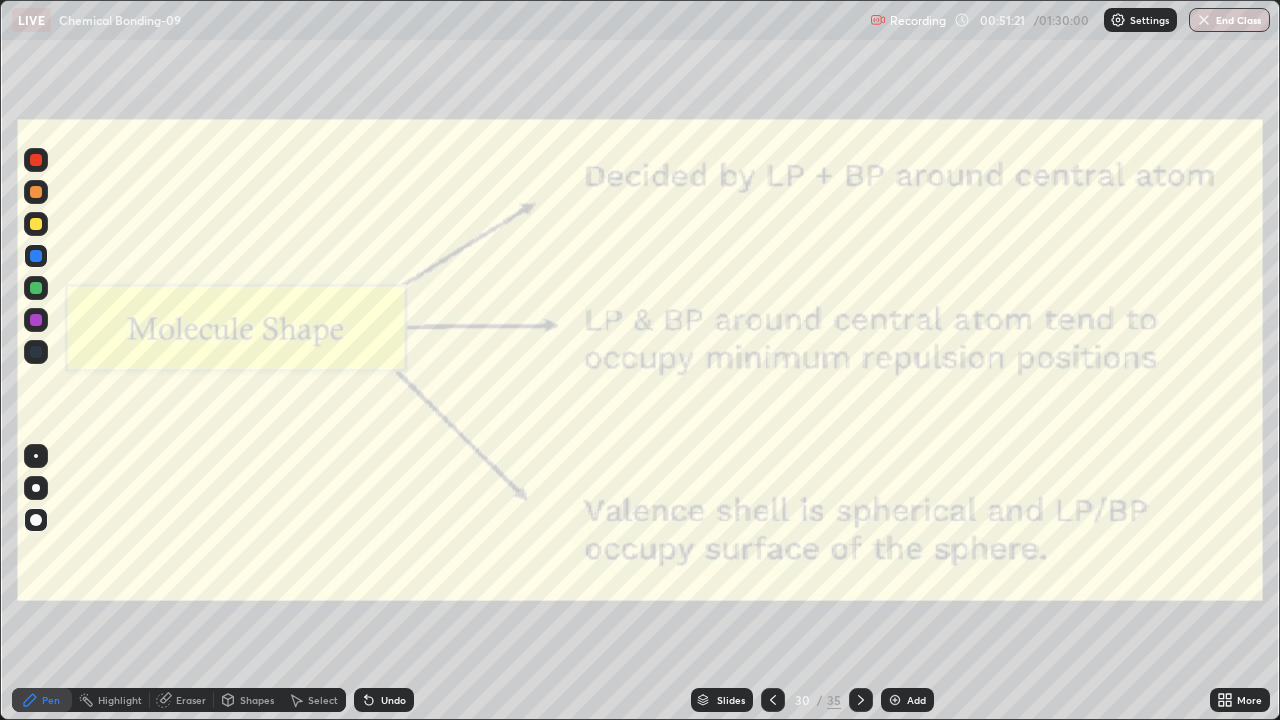 click 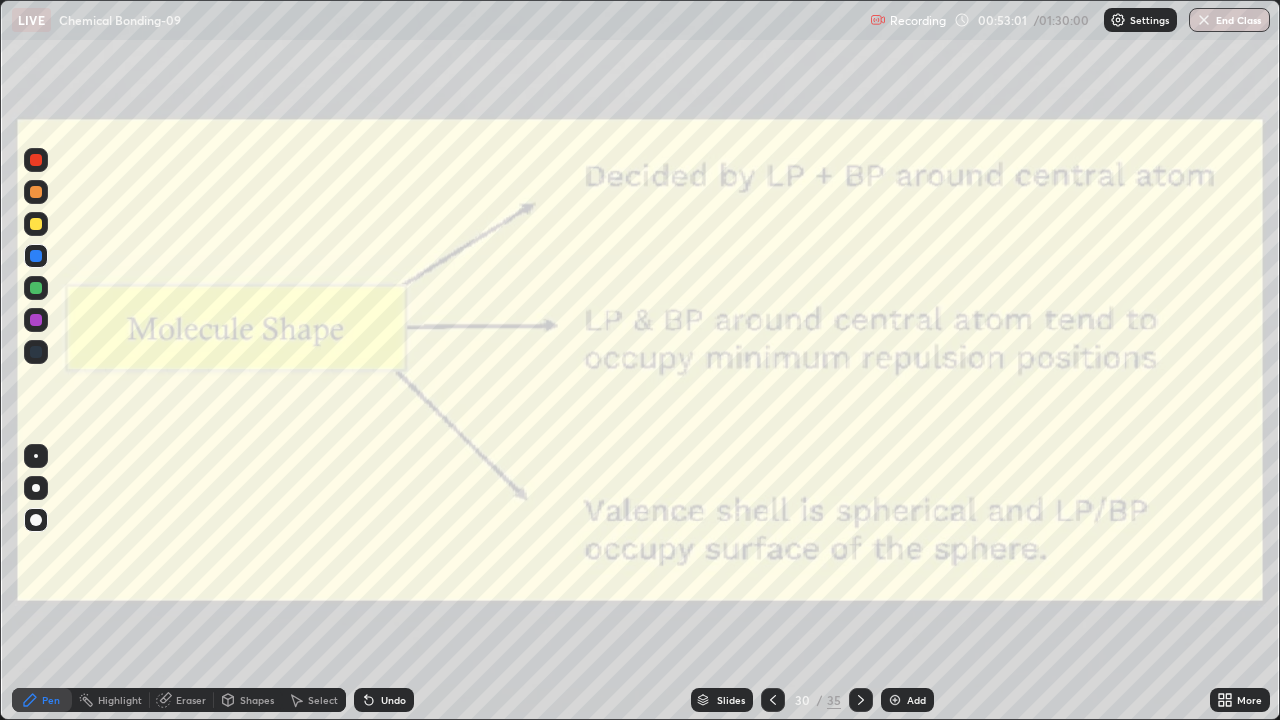 click 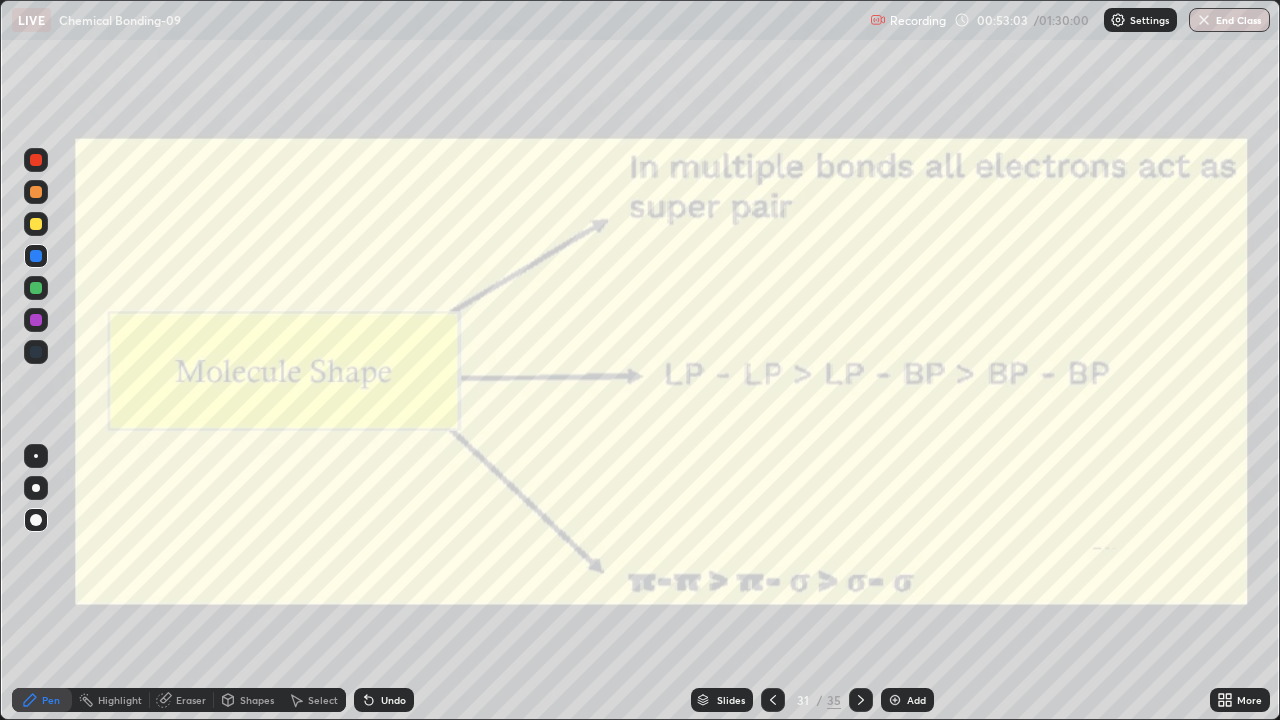 click at bounding box center (36, 320) 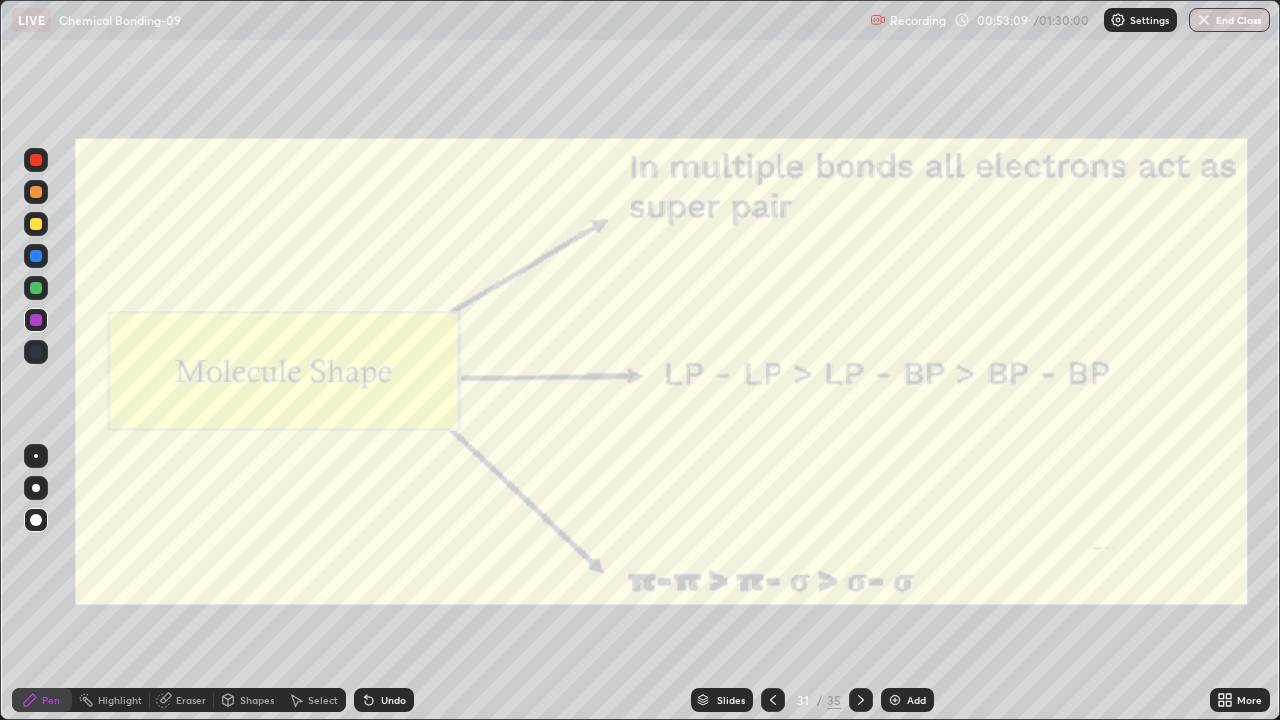 click on "Undo" at bounding box center [393, 700] 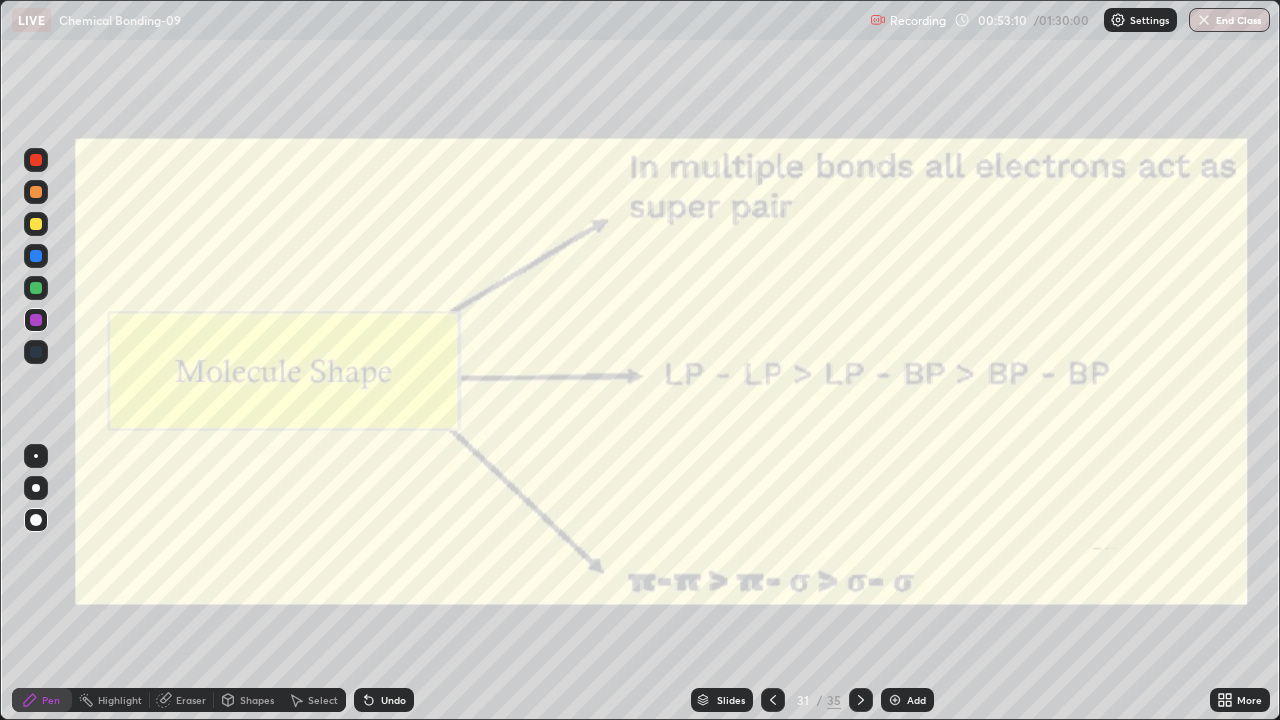 click on "Undo" at bounding box center (384, 700) 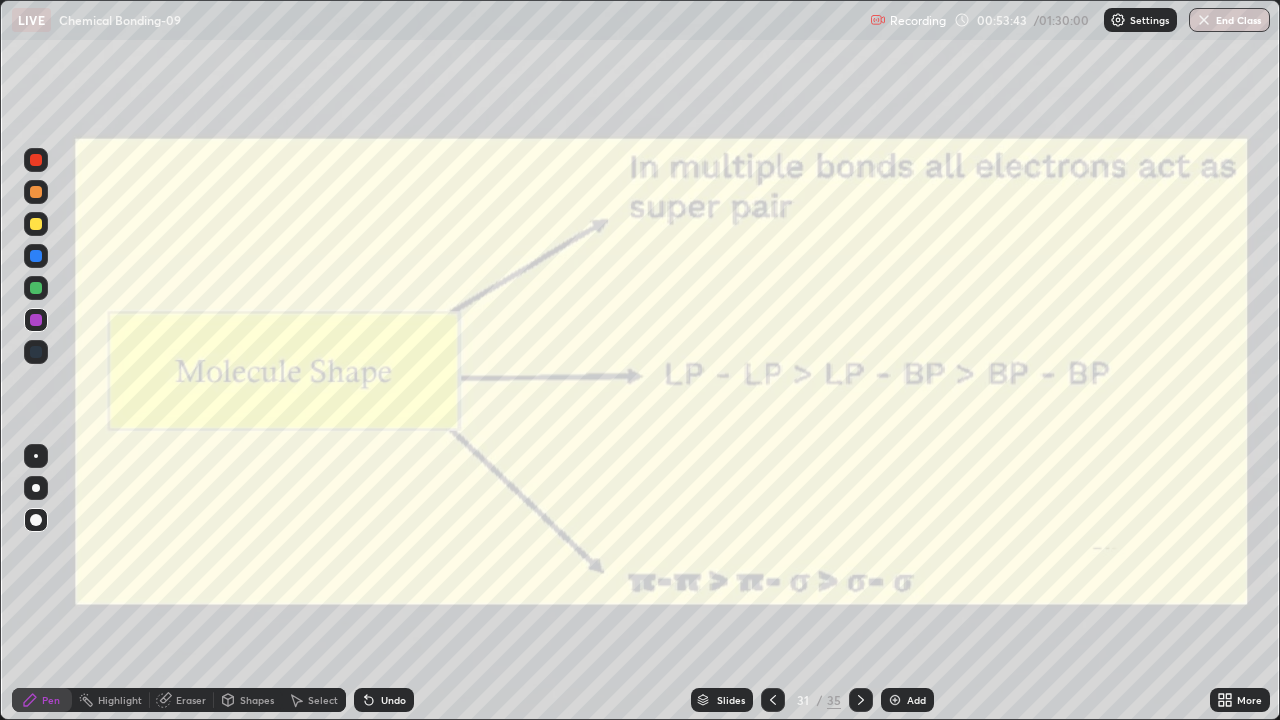click 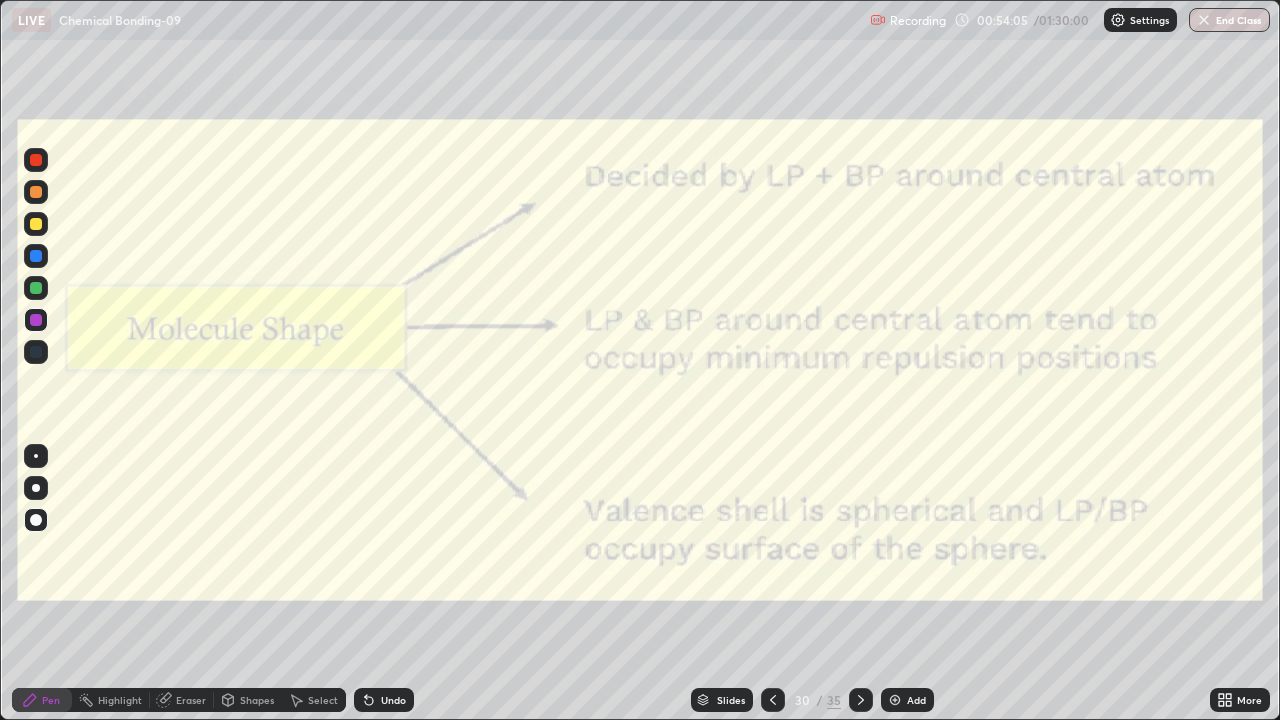 click 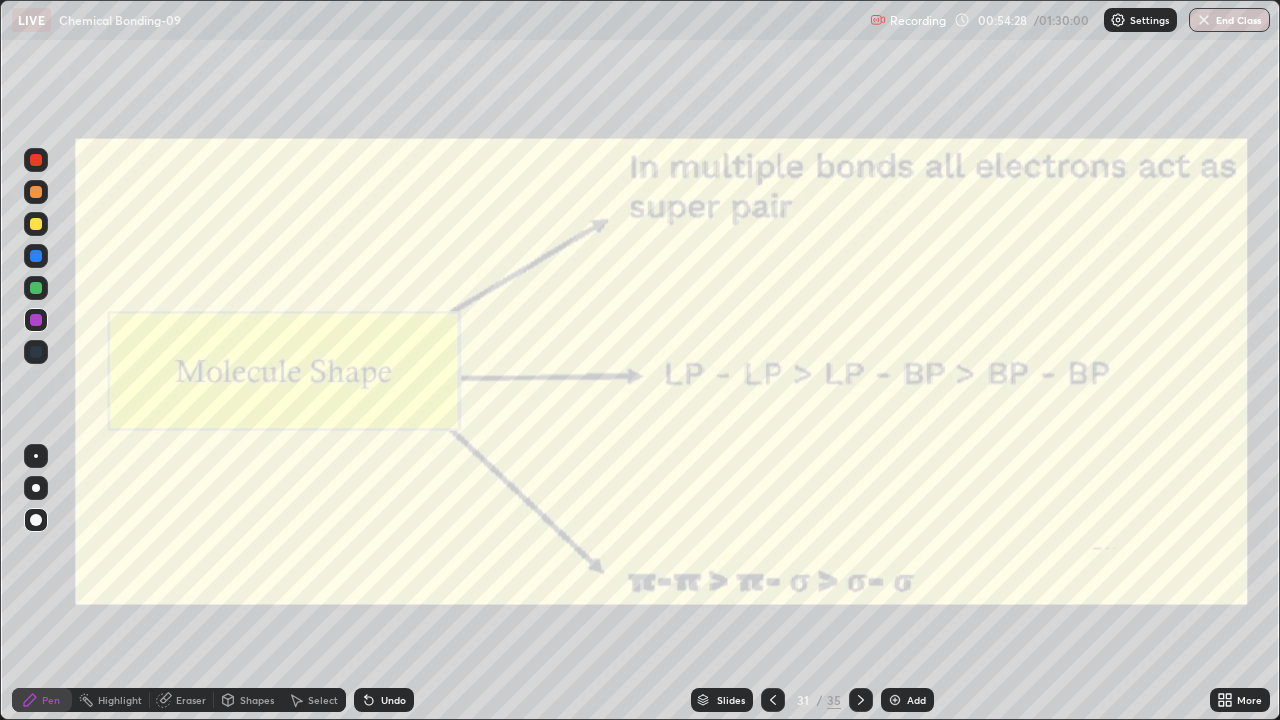 click 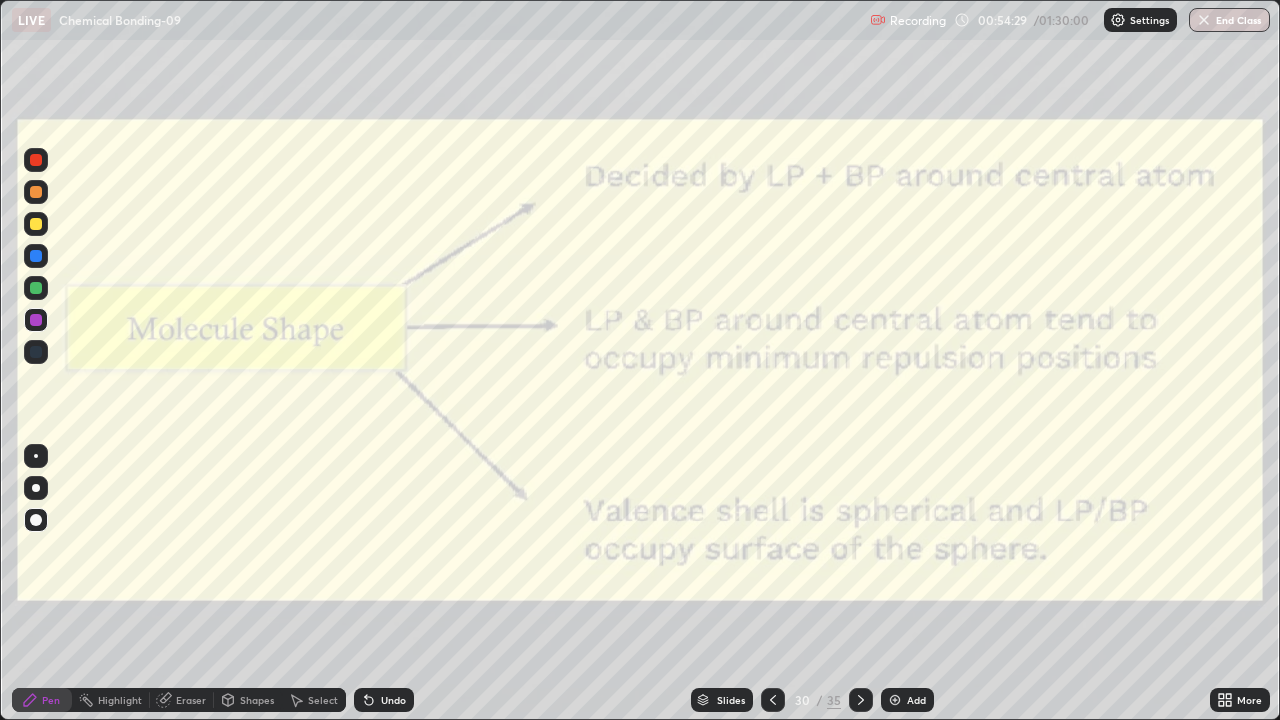 click 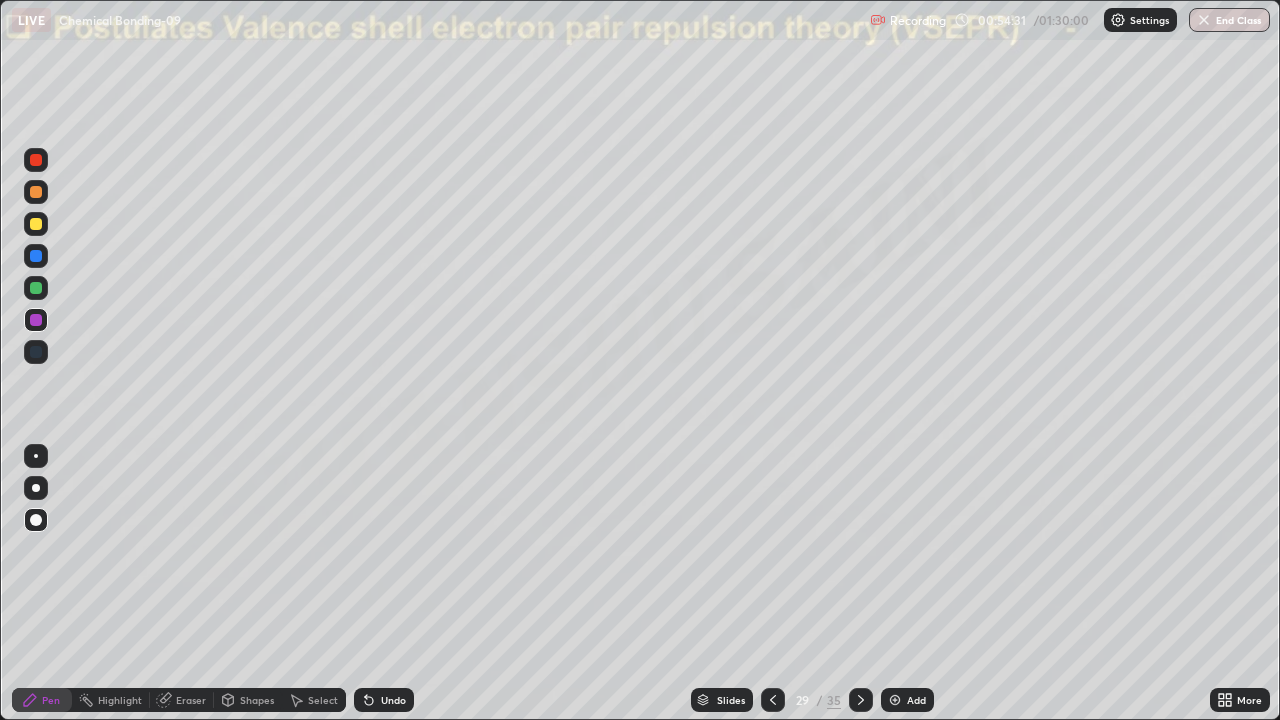 click 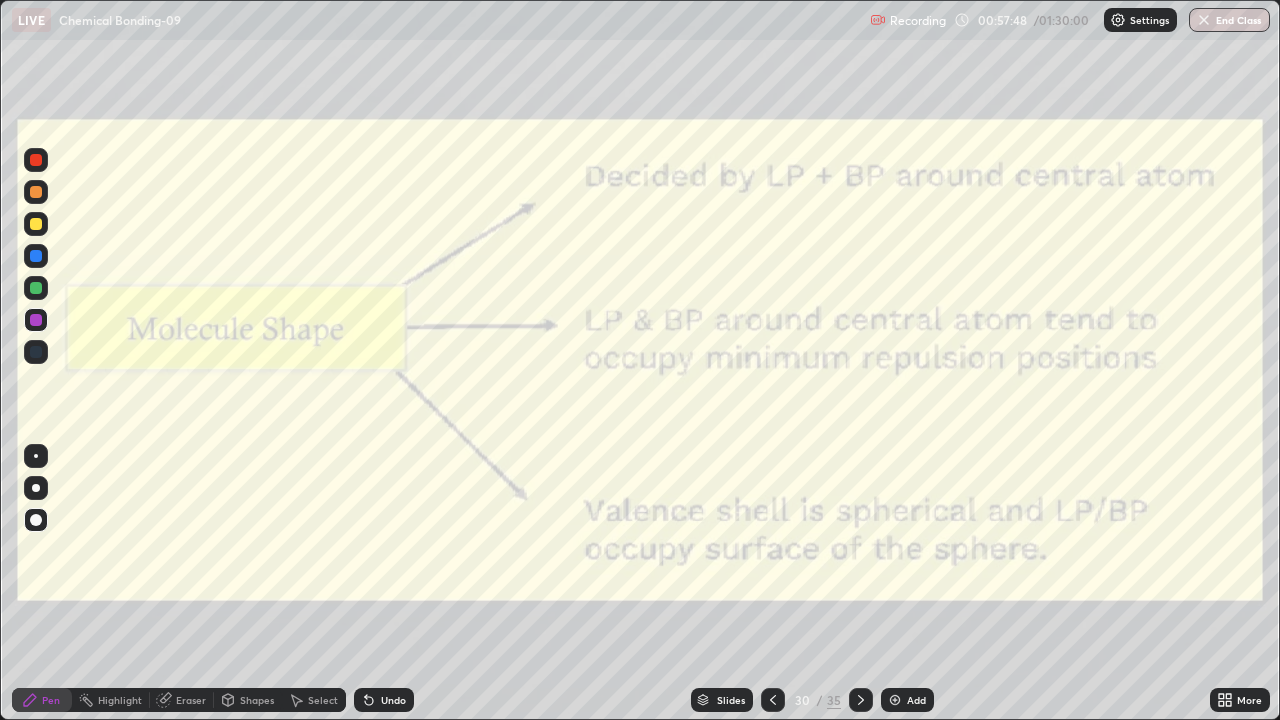 click at bounding box center (861, 700) 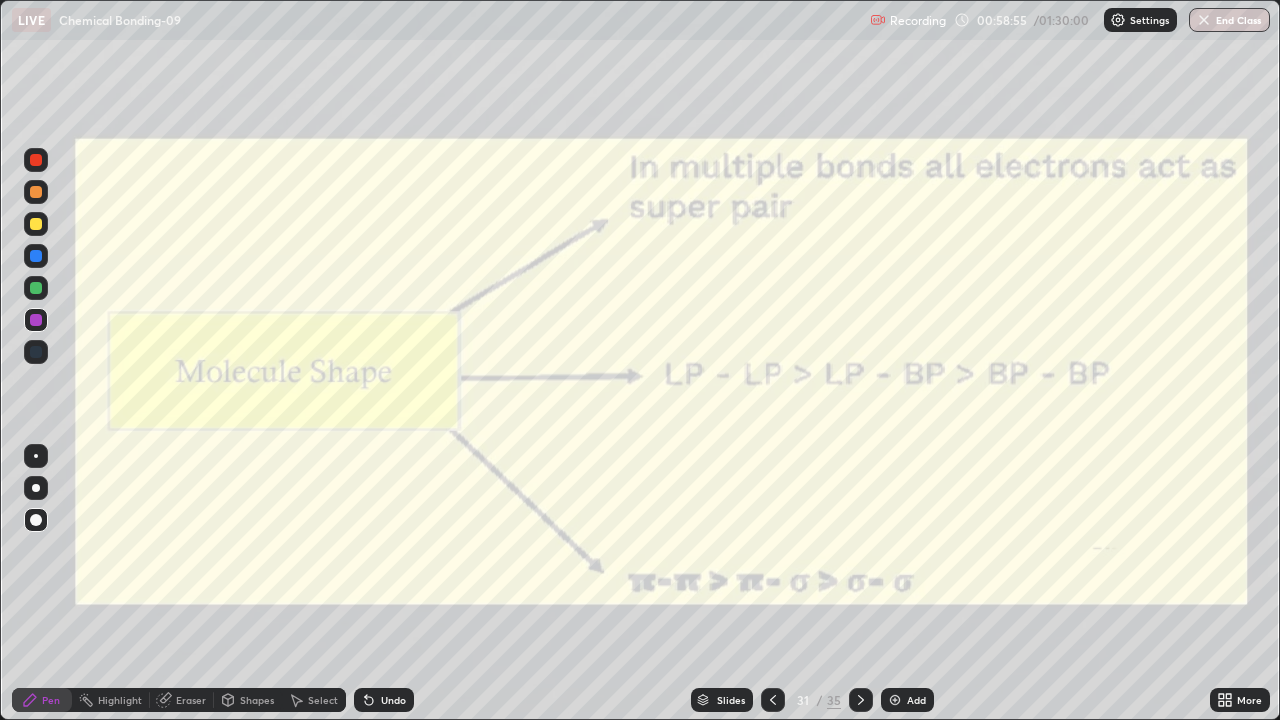 click at bounding box center [36, 288] 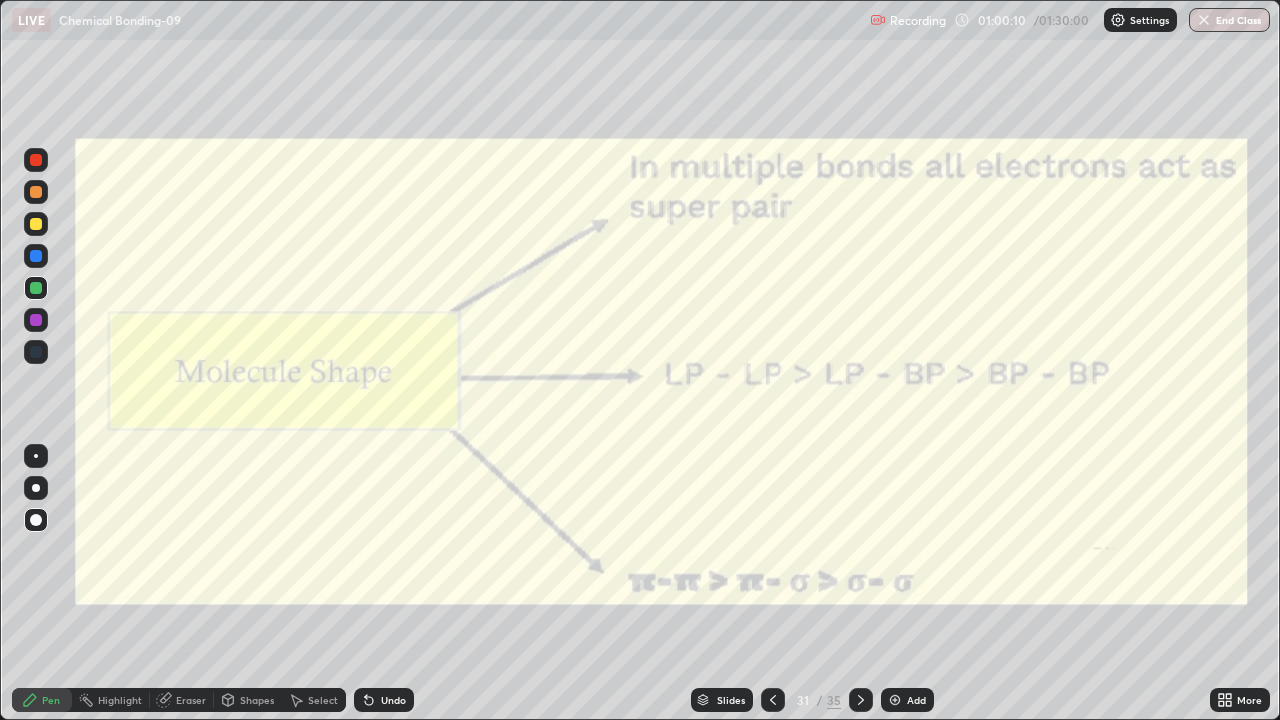 click 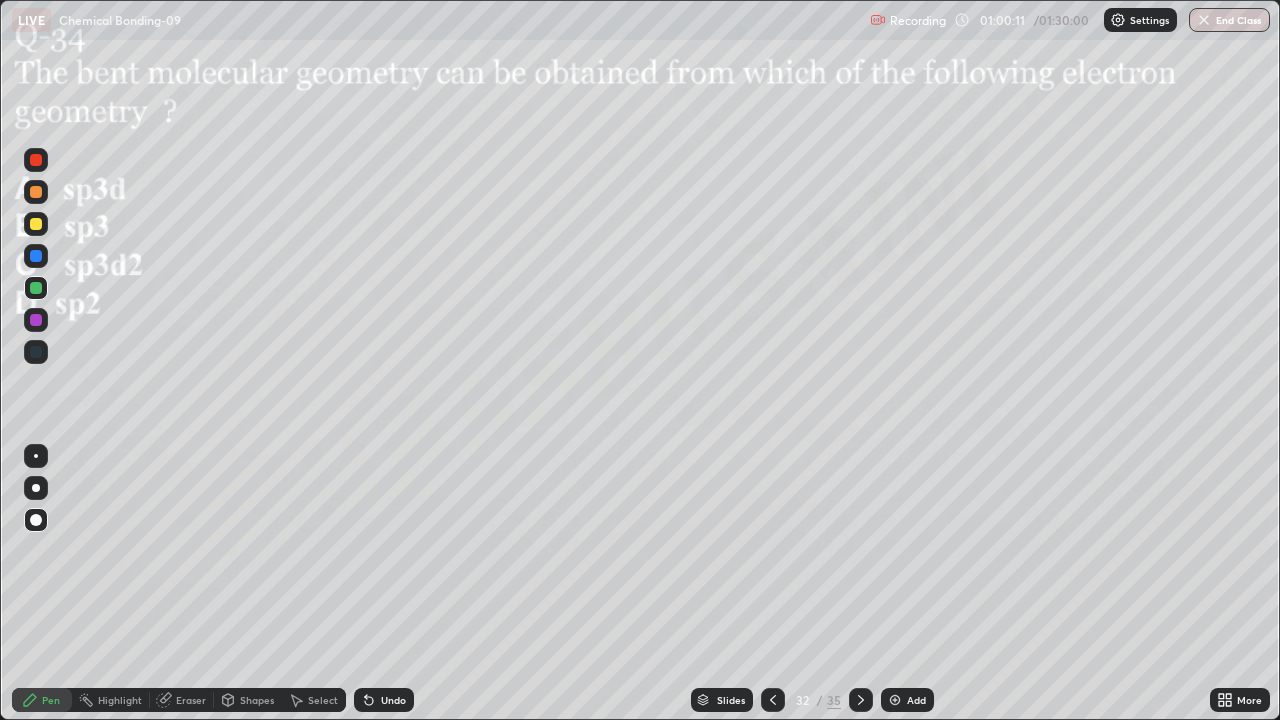 click 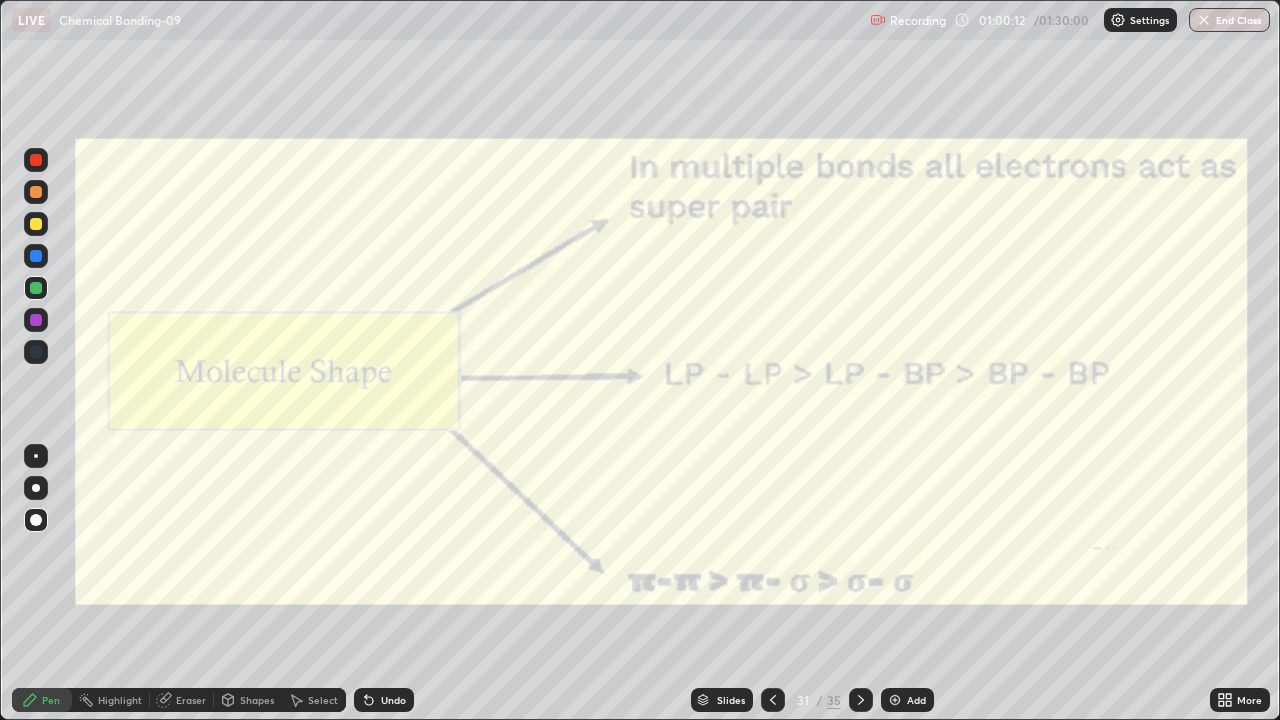 click on "Slides" at bounding box center [731, 700] 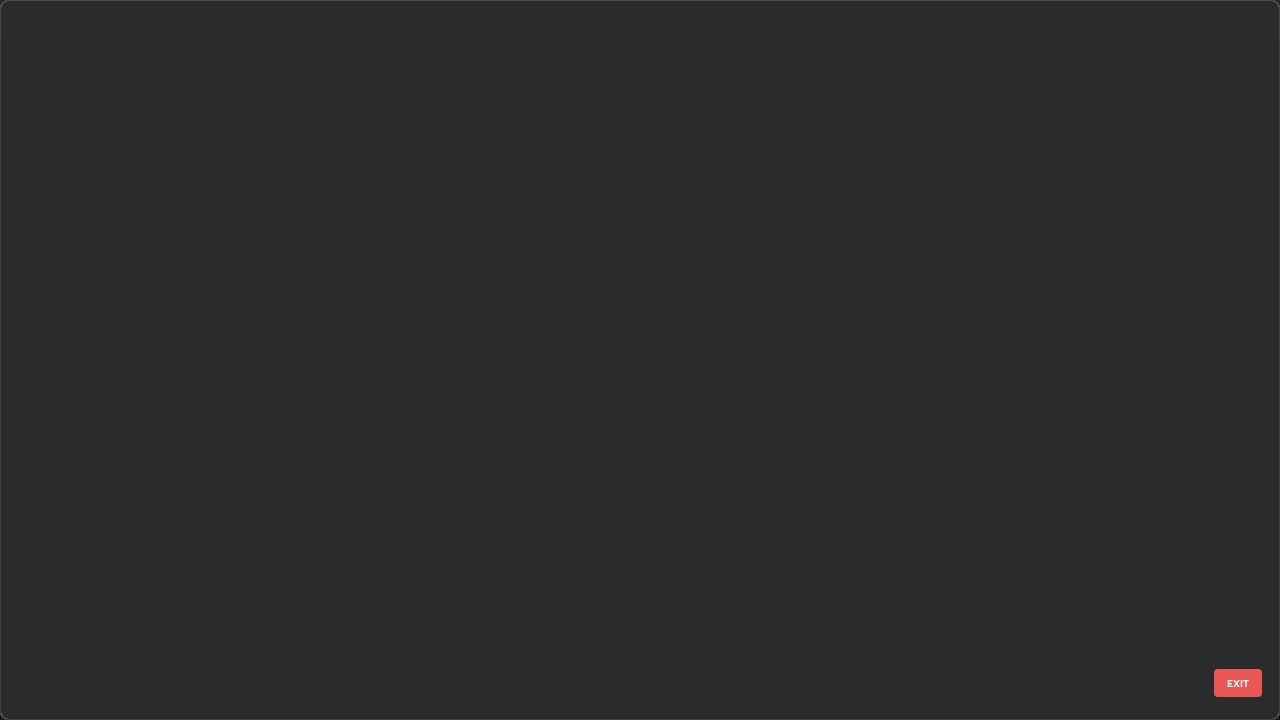 scroll, scrollTop: 1753, scrollLeft: 0, axis: vertical 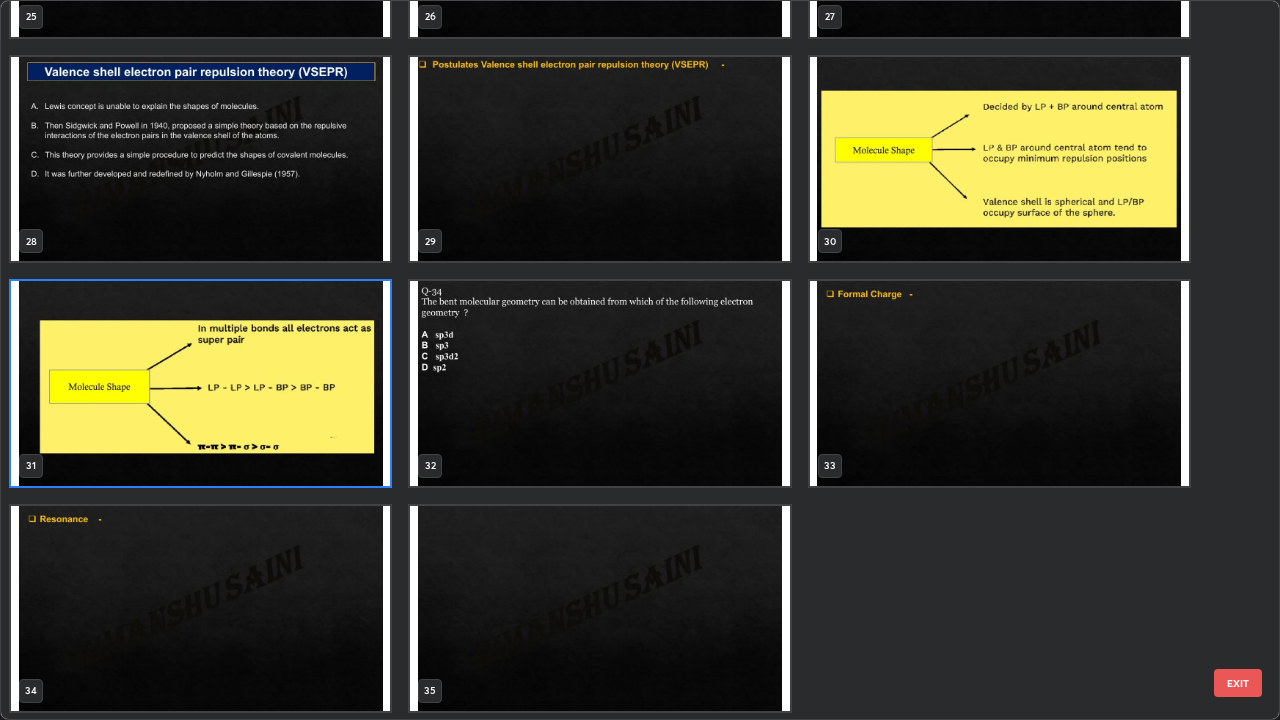 click at bounding box center (200, 383) 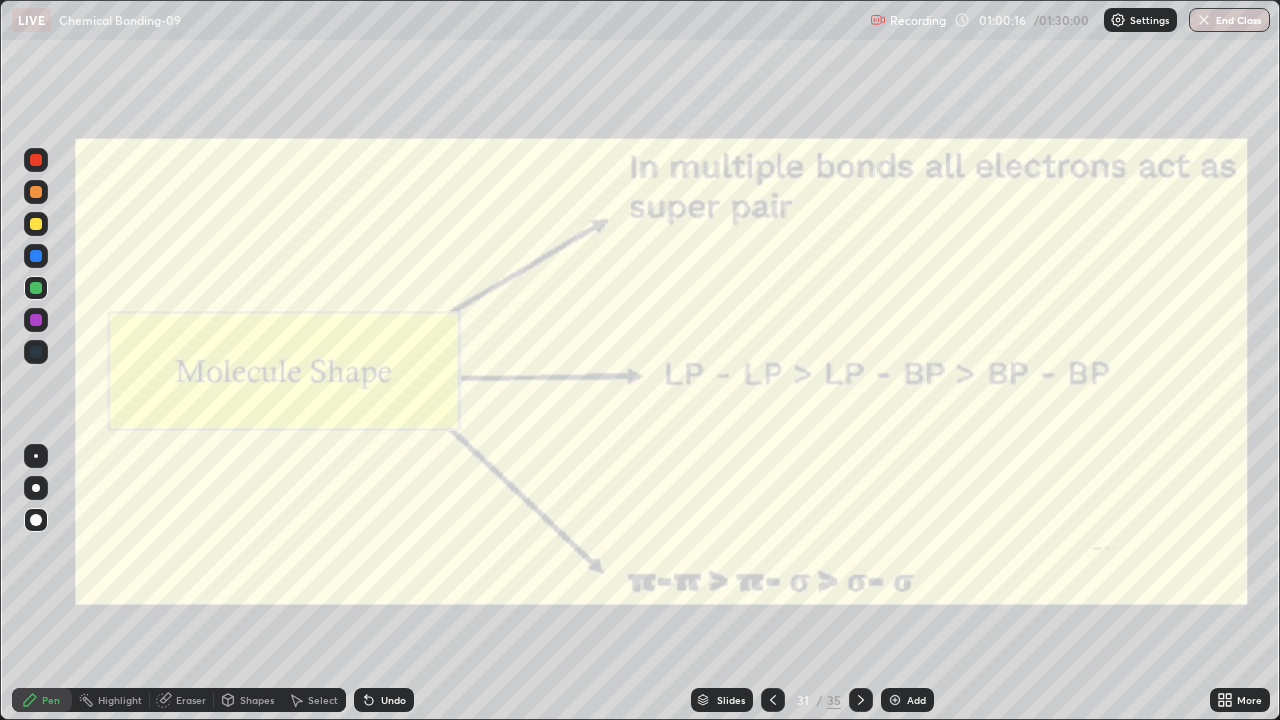 click at bounding box center (200, 383) 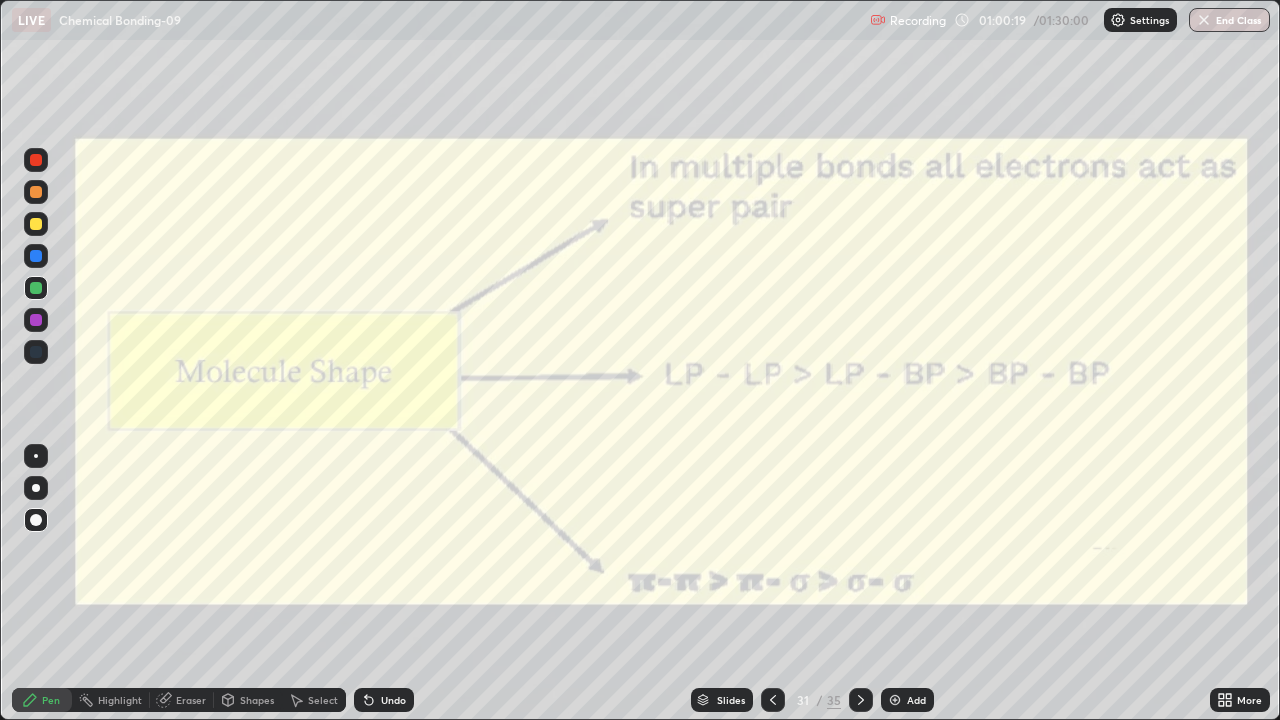 click 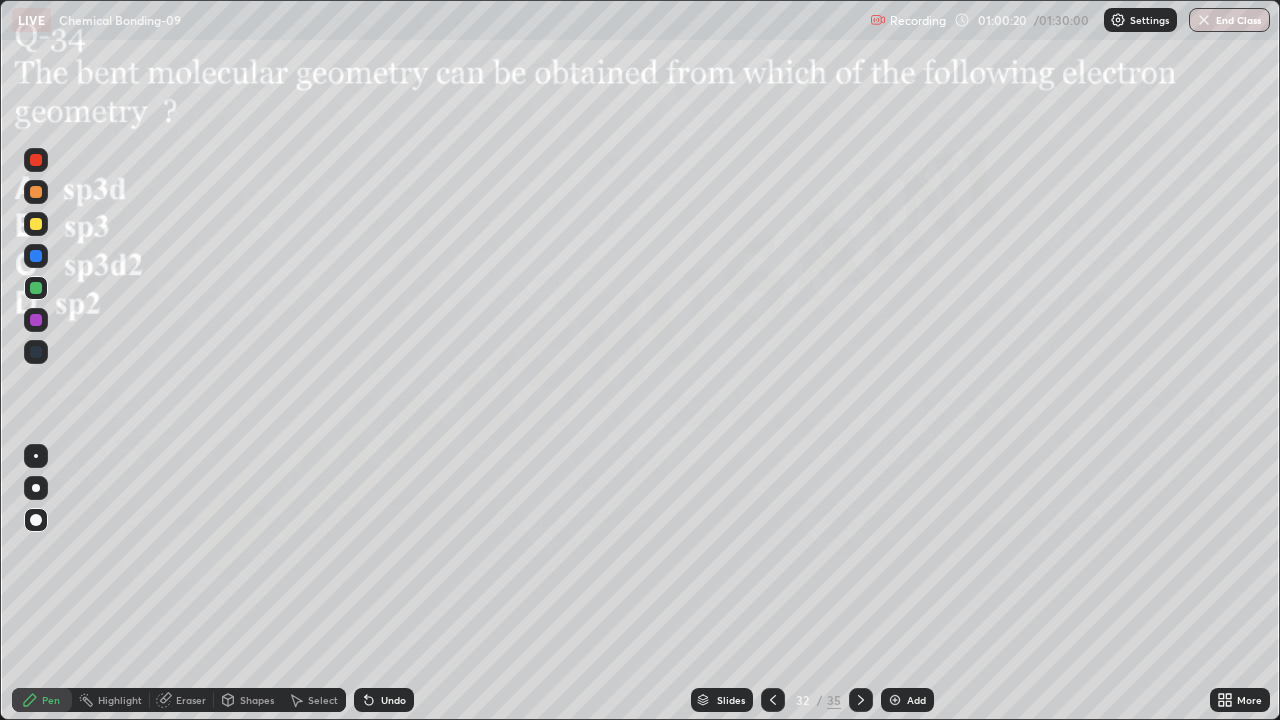 click on "Eraser" at bounding box center [191, 700] 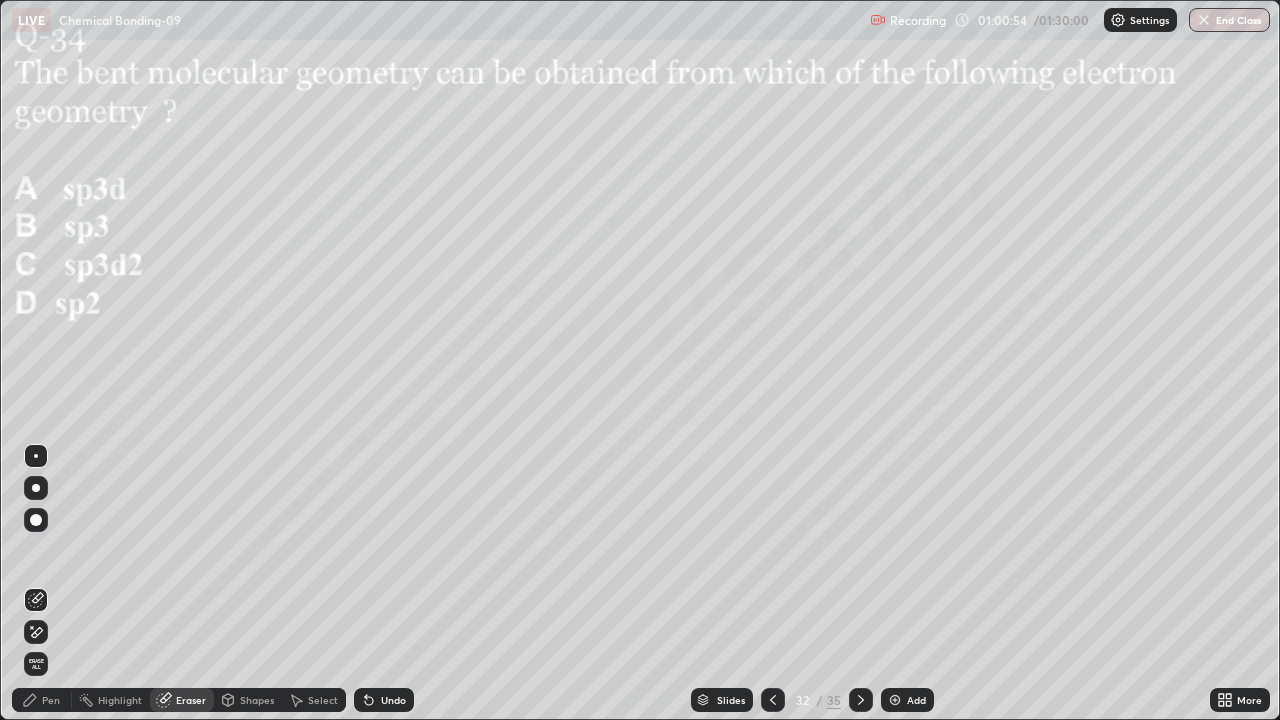 click 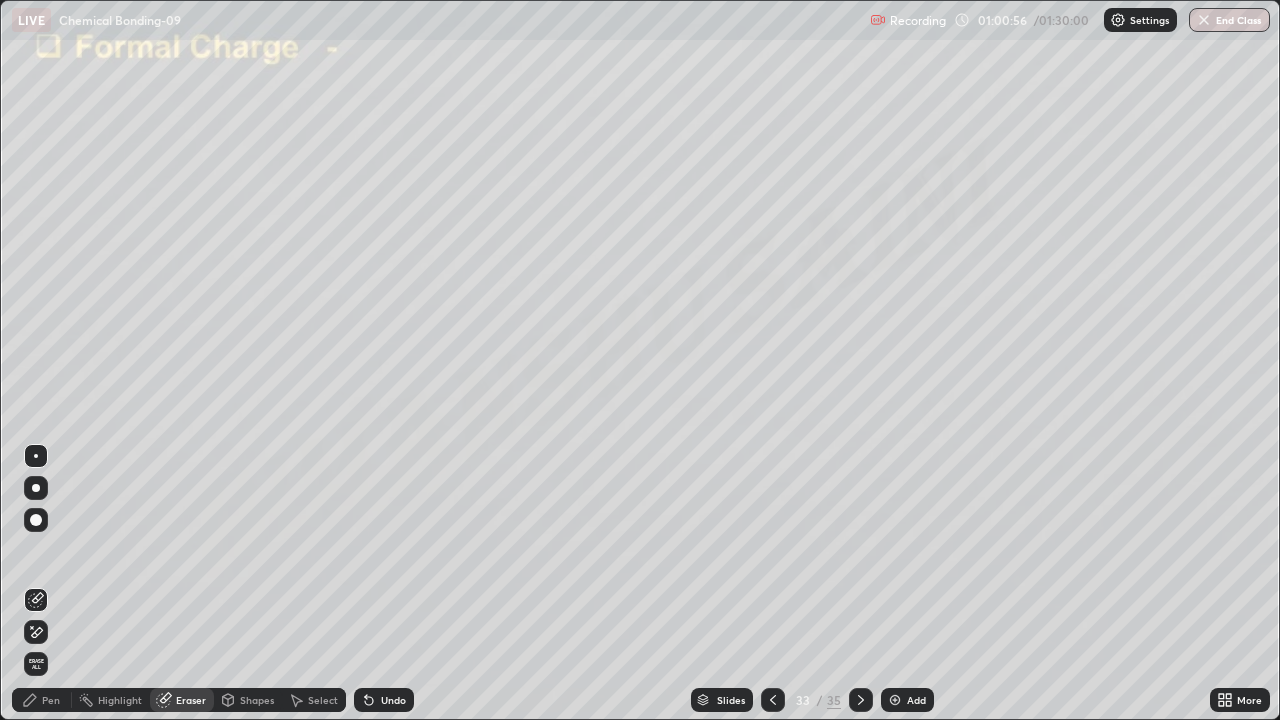 click 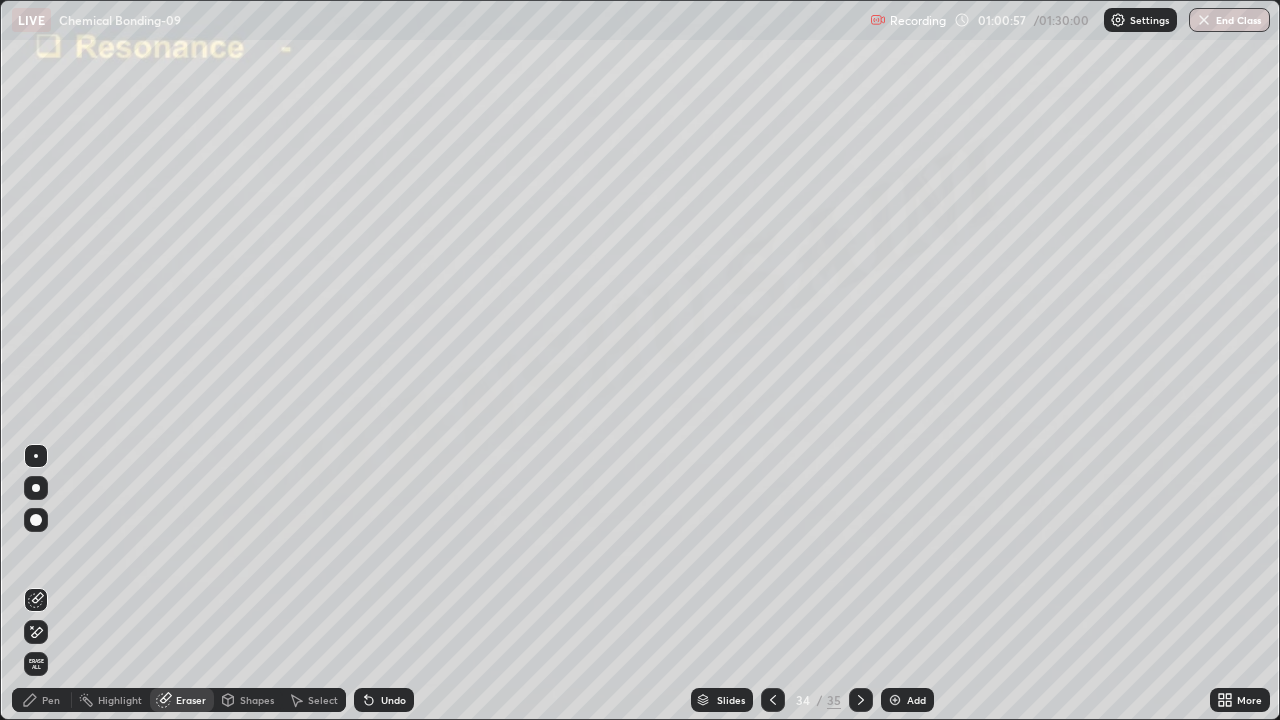 click on "Slides" at bounding box center [731, 700] 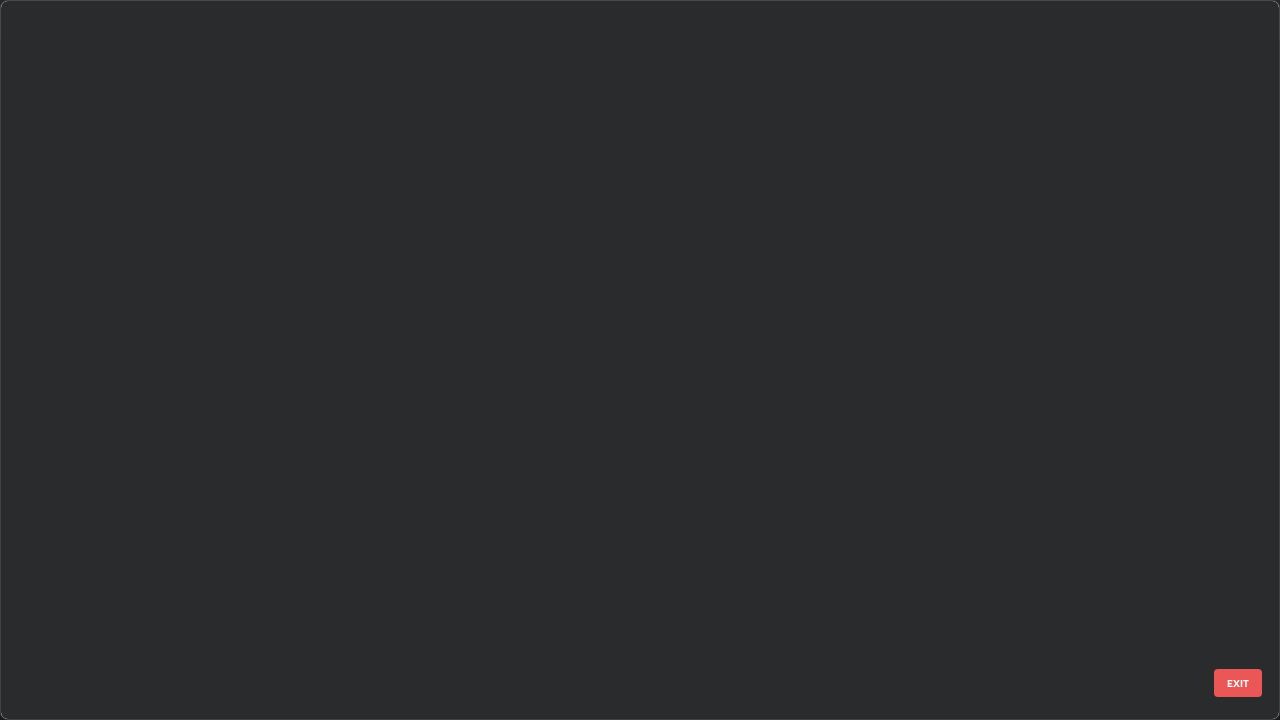 scroll, scrollTop: 712, scrollLeft: 1268, axis: both 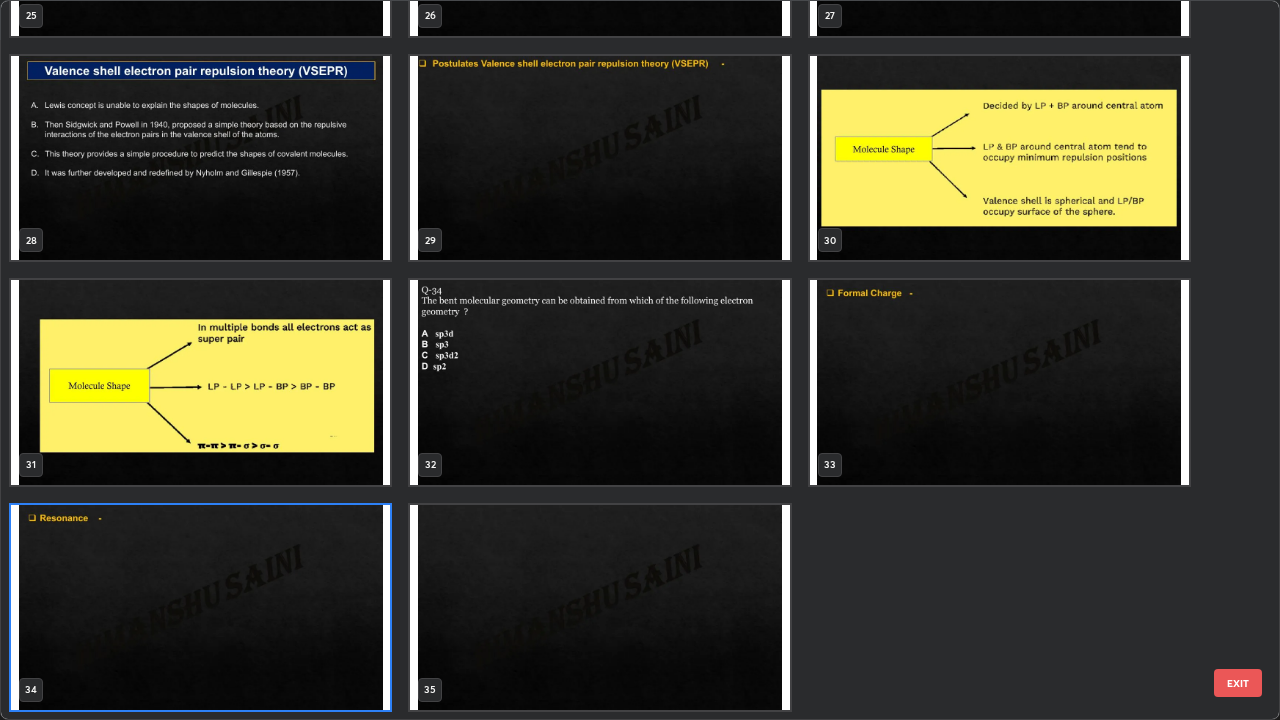 click at bounding box center (599, 607) 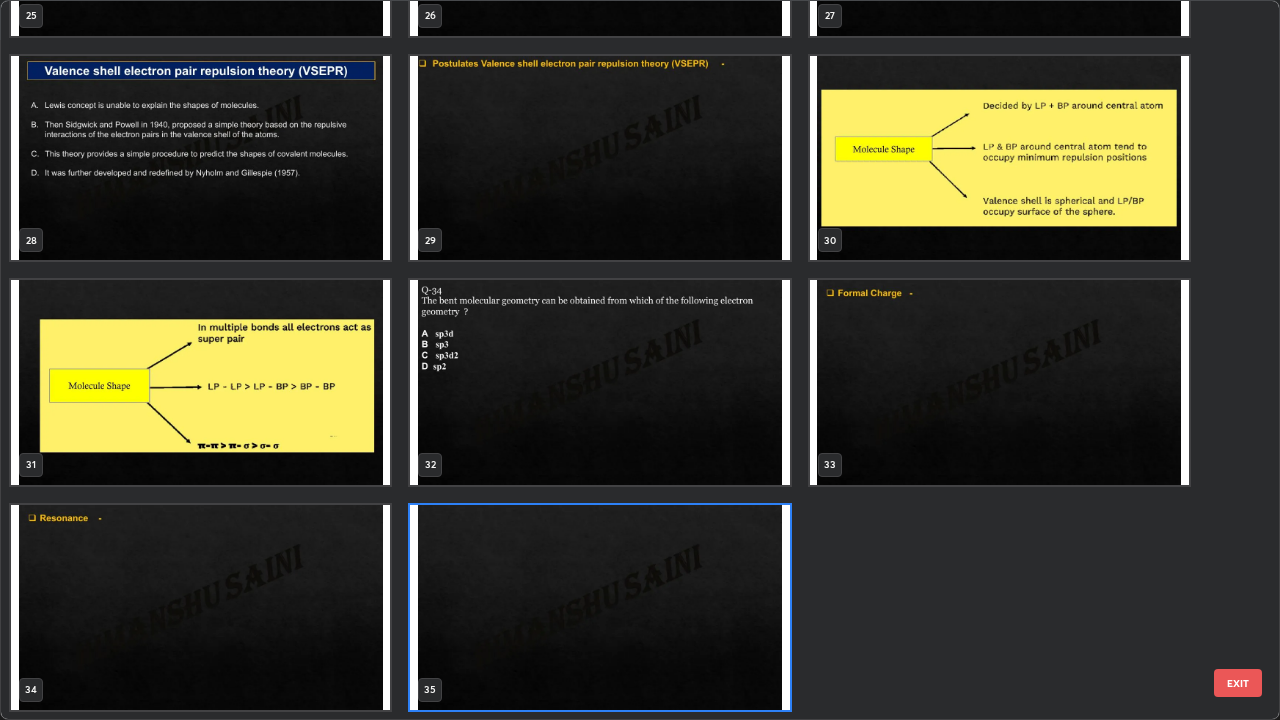 click at bounding box center (599, 607) 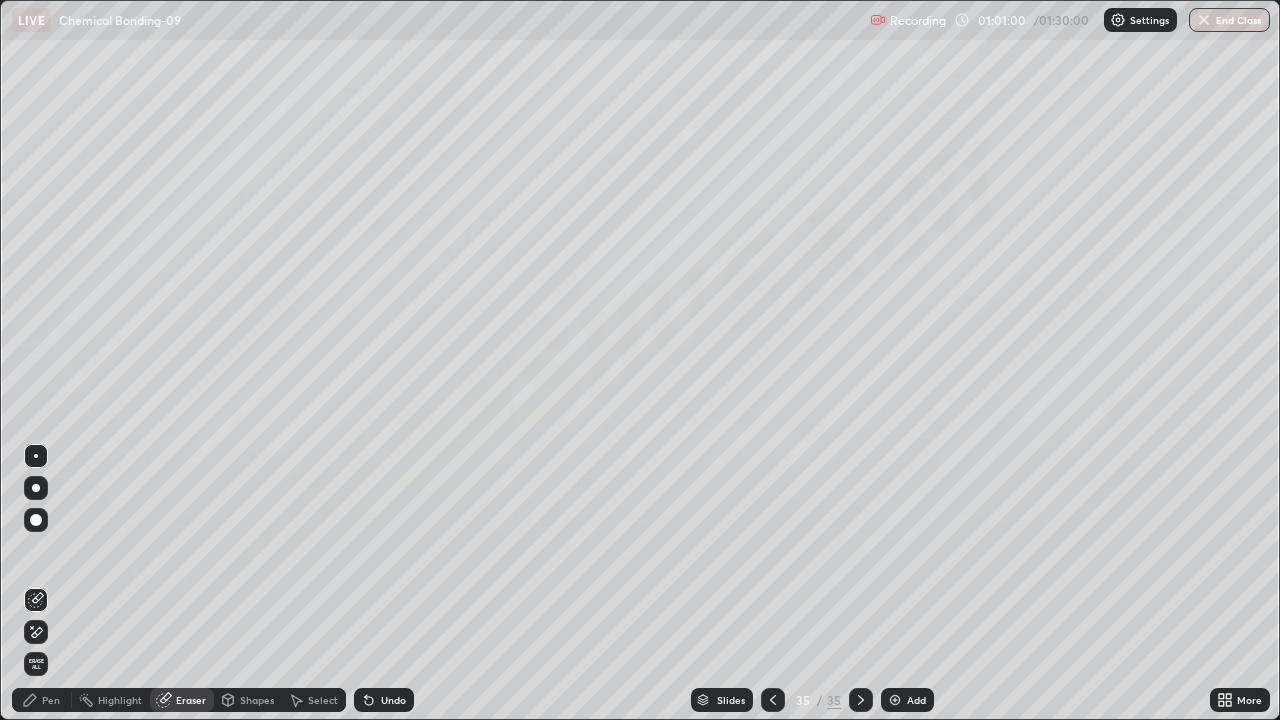 click on "More" at bounding box center [1240, 700] 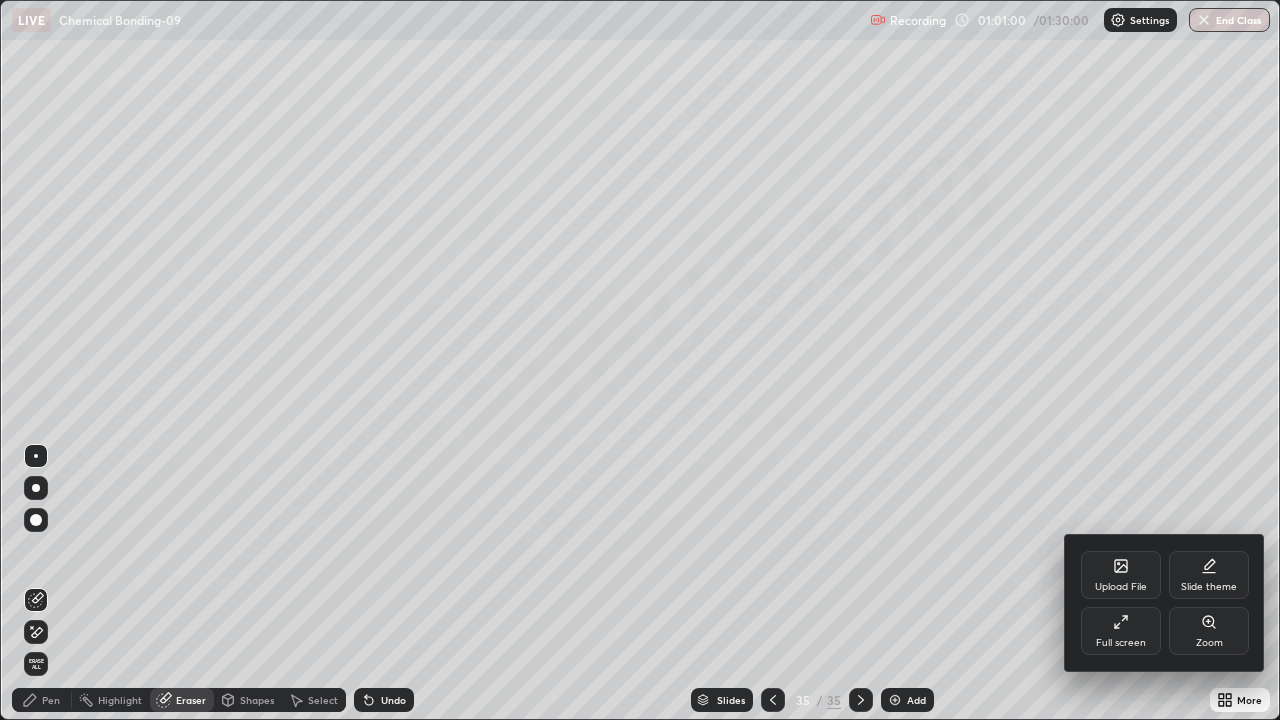 click on "Upload File" at bounding box center [1121, 575] 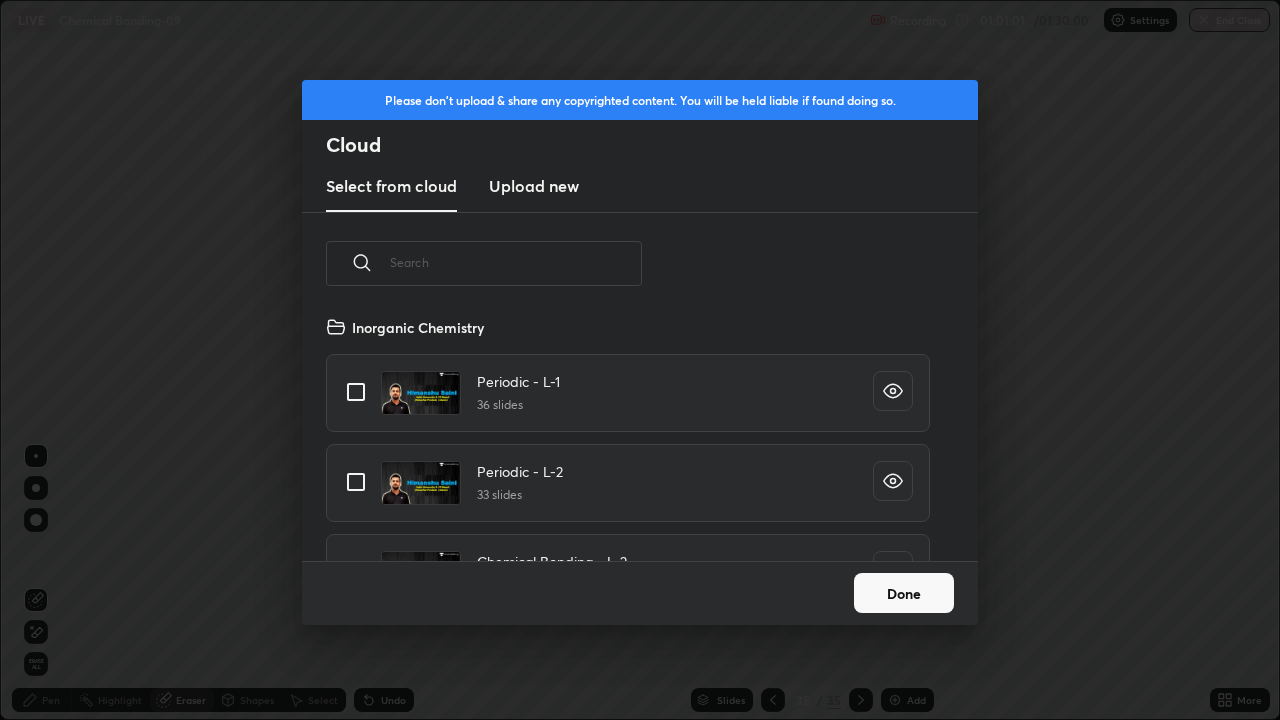 scroll, scrollTop: 7, scrollLeft: 11, axis: both 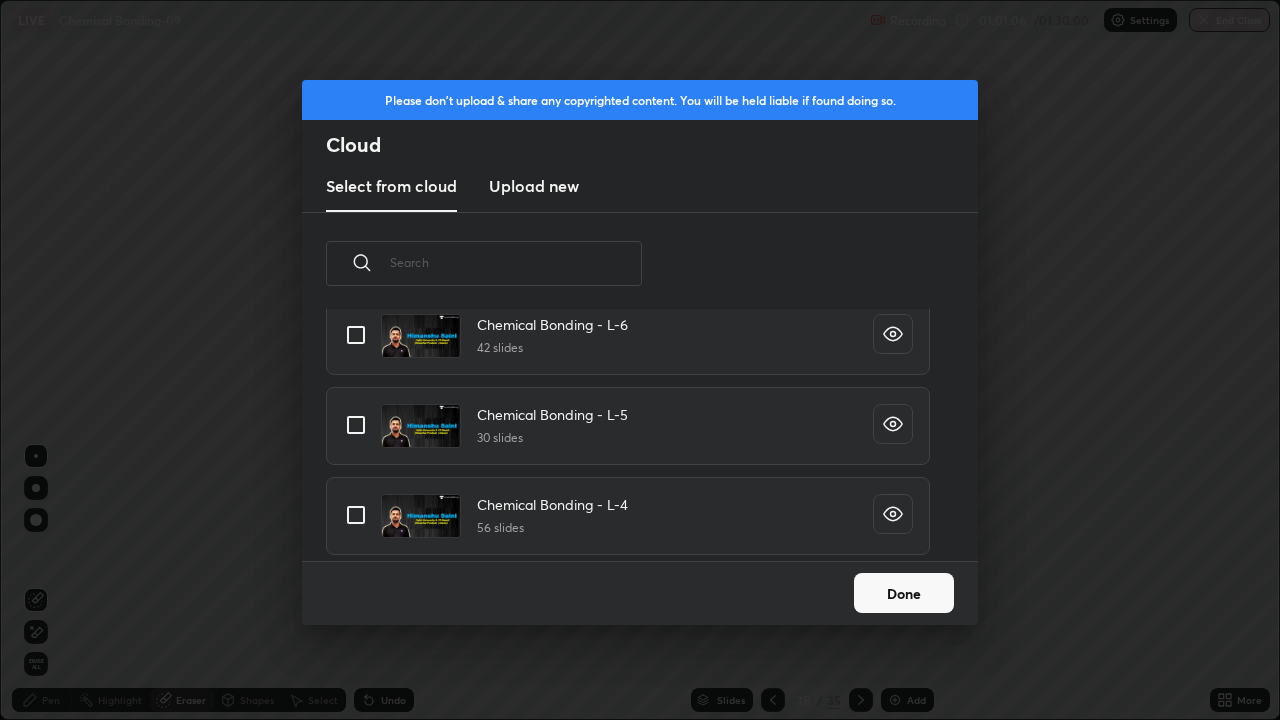 click at bounding box center [356, 515] 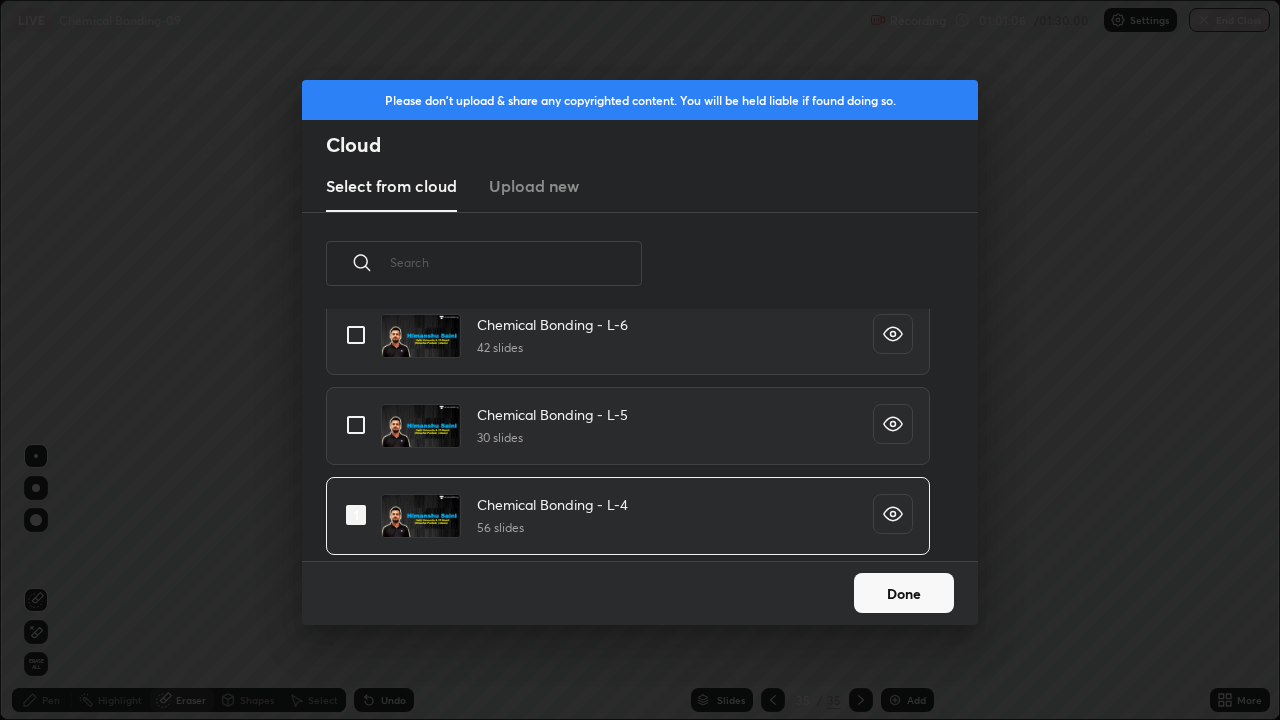 click on "Done" at bounding box center [904, 593] 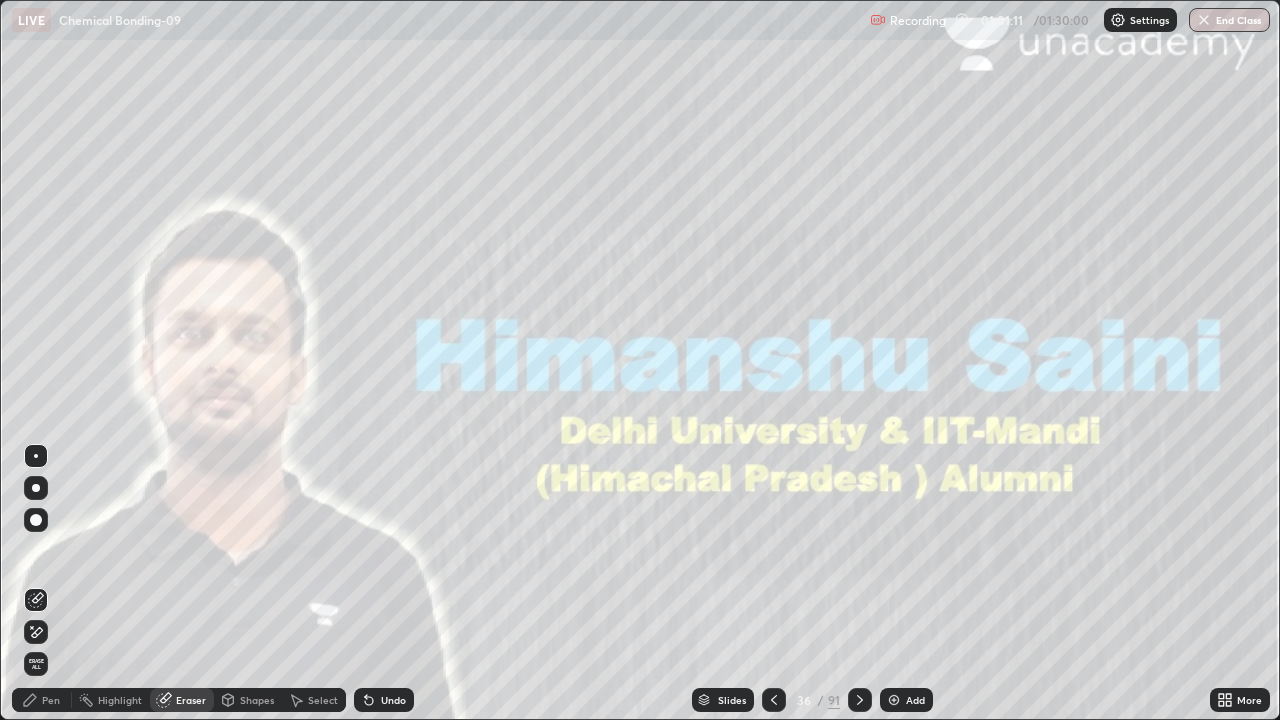 click on "Slides" at bounding box center (732, 700) 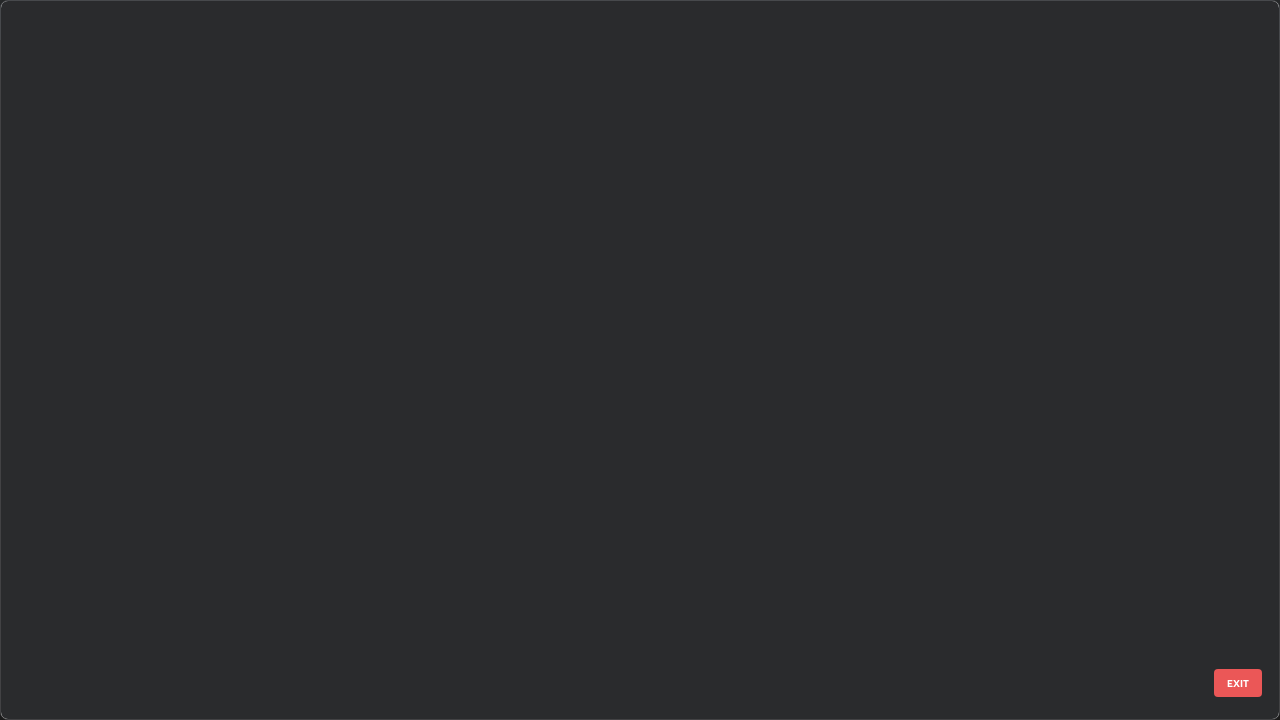scroll, scrollTop: 1977, scrollLeft: 0, axis: vertical 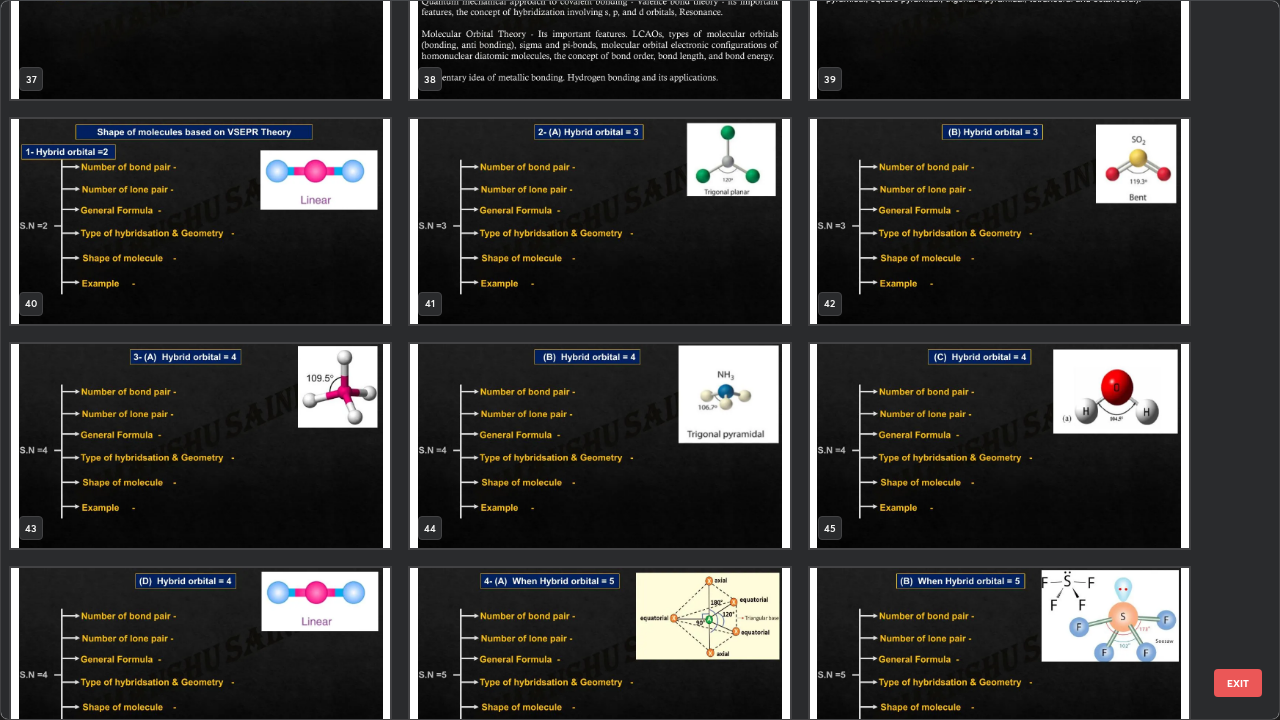 click at bounding box center (200, 221) 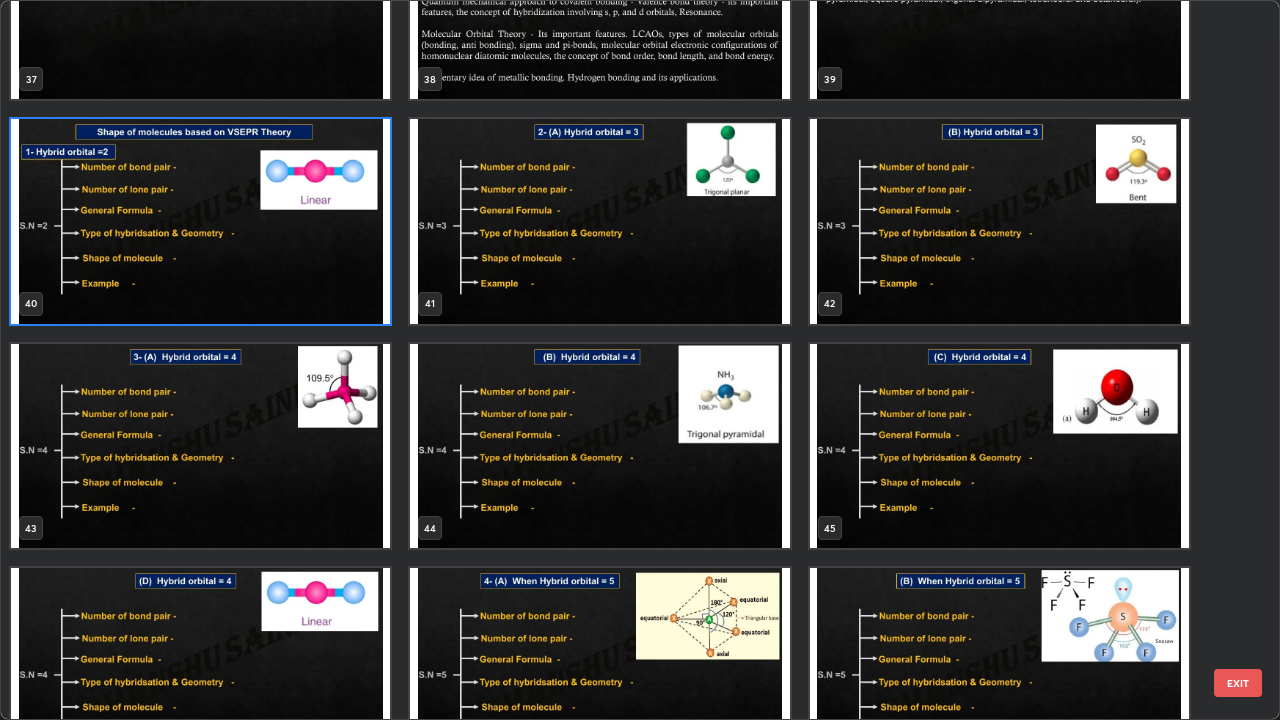 click at bounding box center (200, 221) 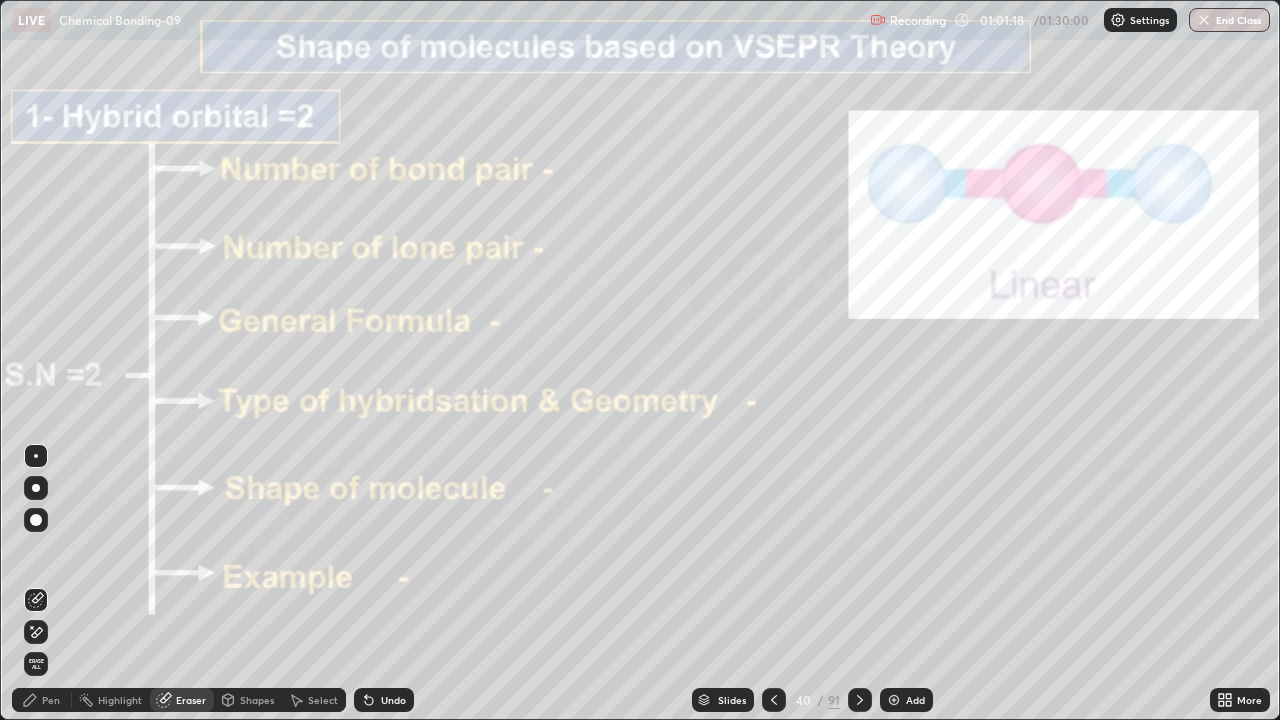 click at bounding box center [200, 221] 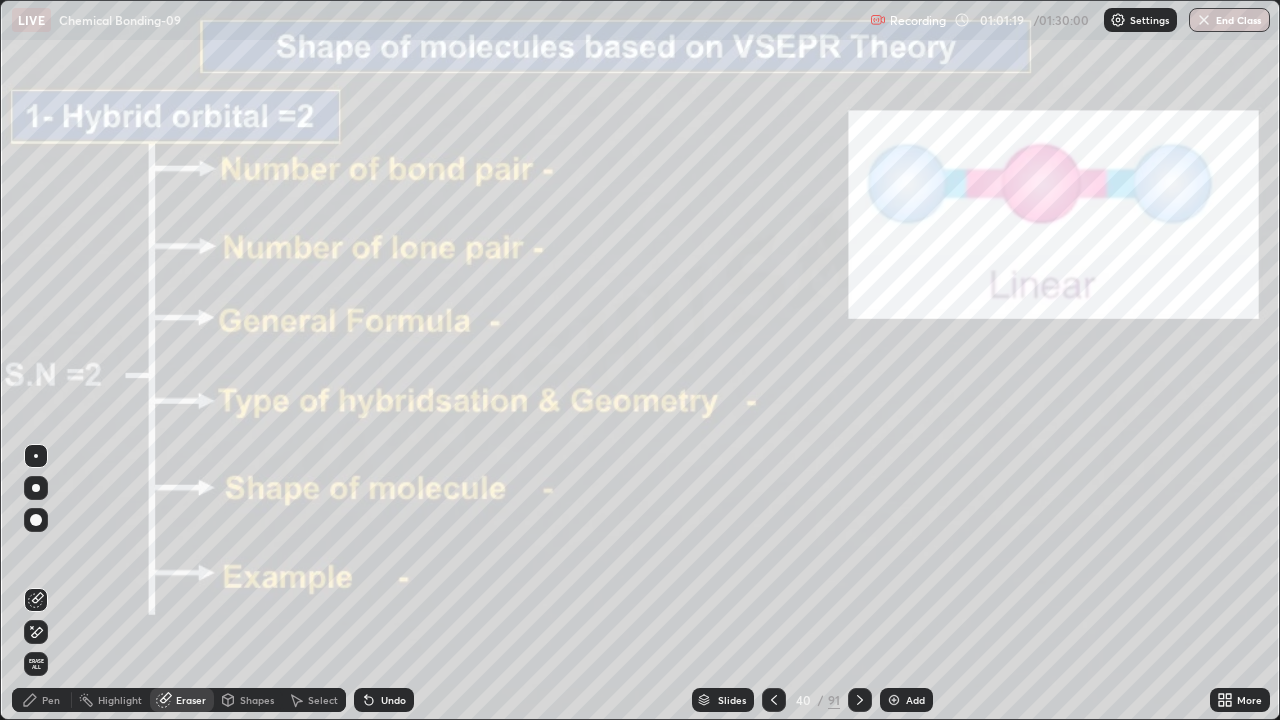click 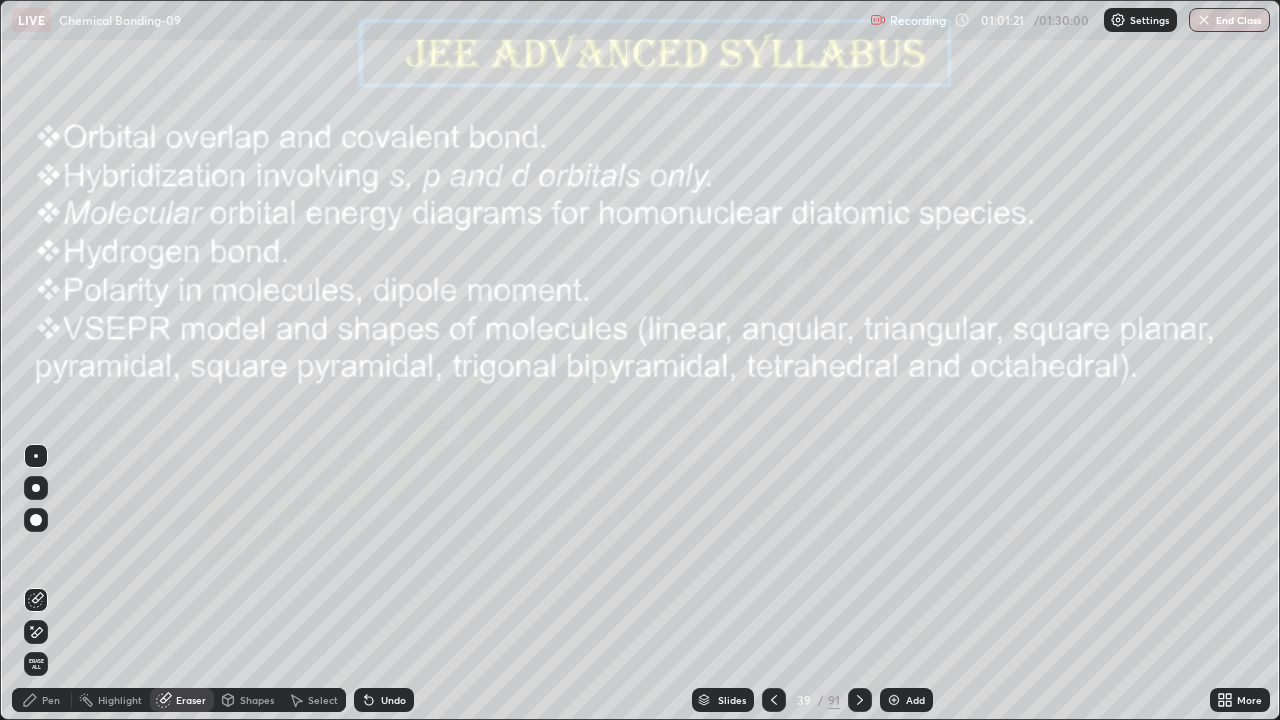 click 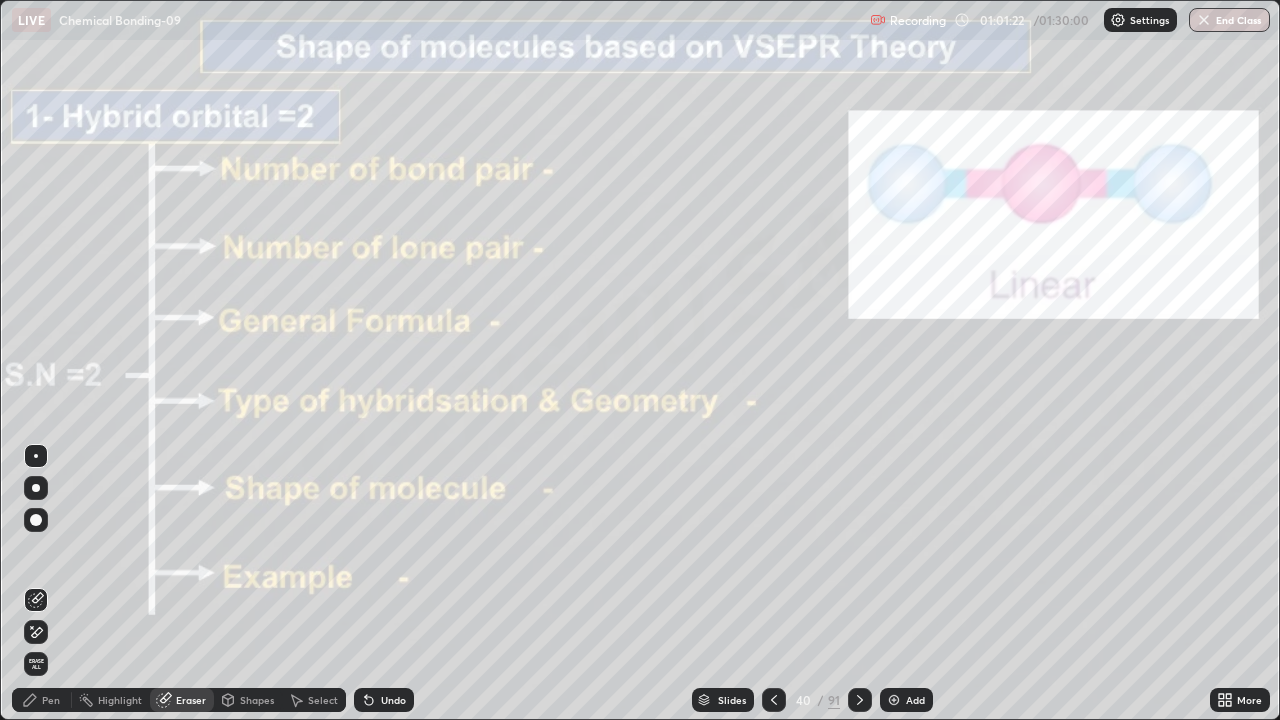 click 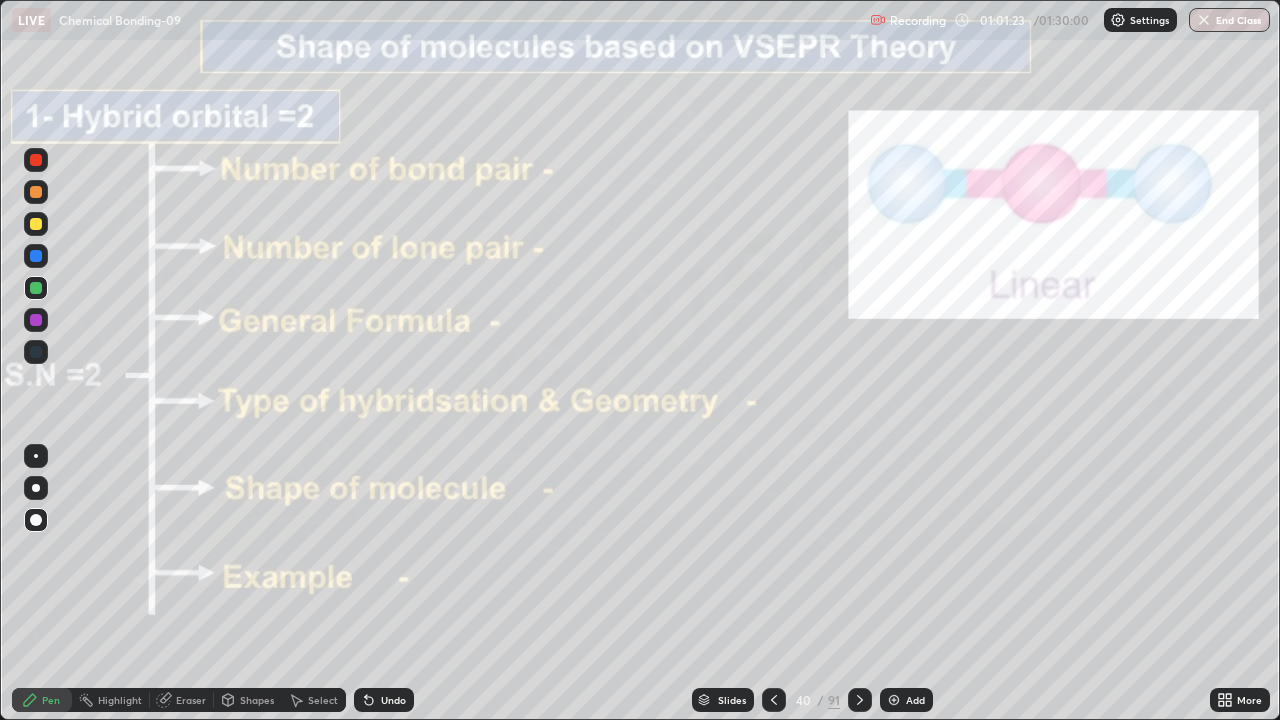 click at bounding box center [36, 224] 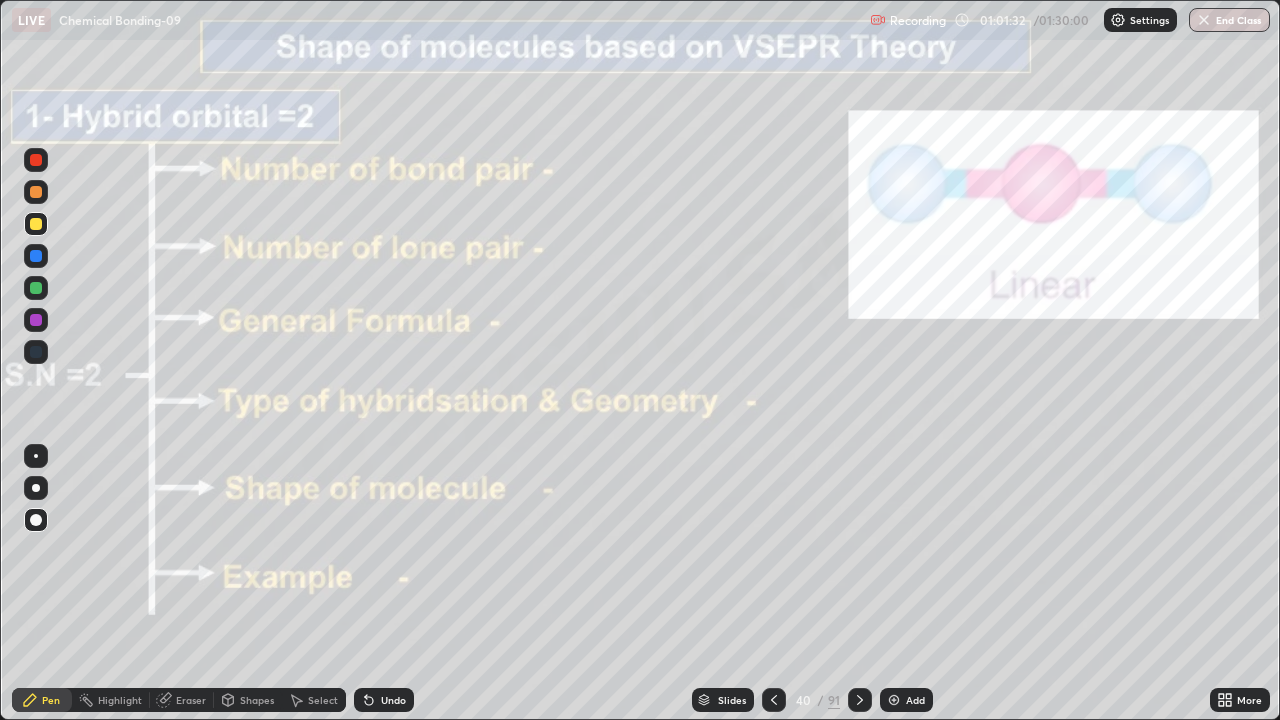 click at bounding box center [36, 288] 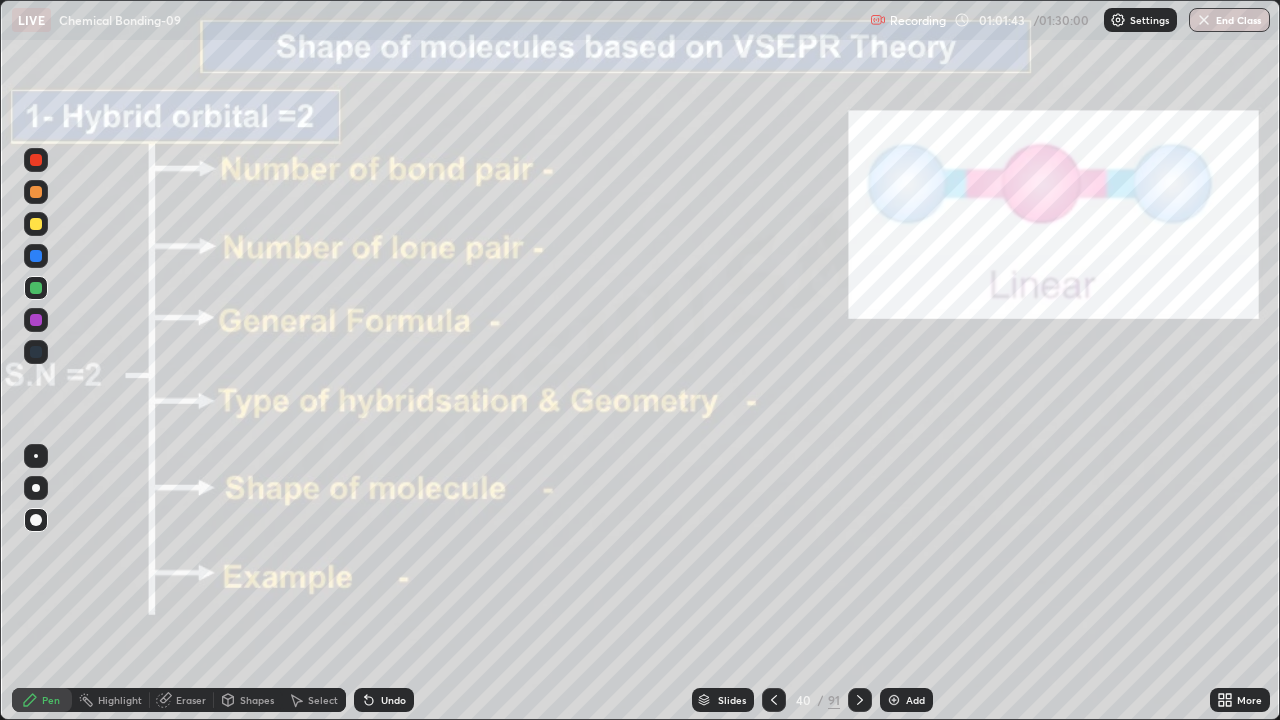 click at bounding box center [36, 224] 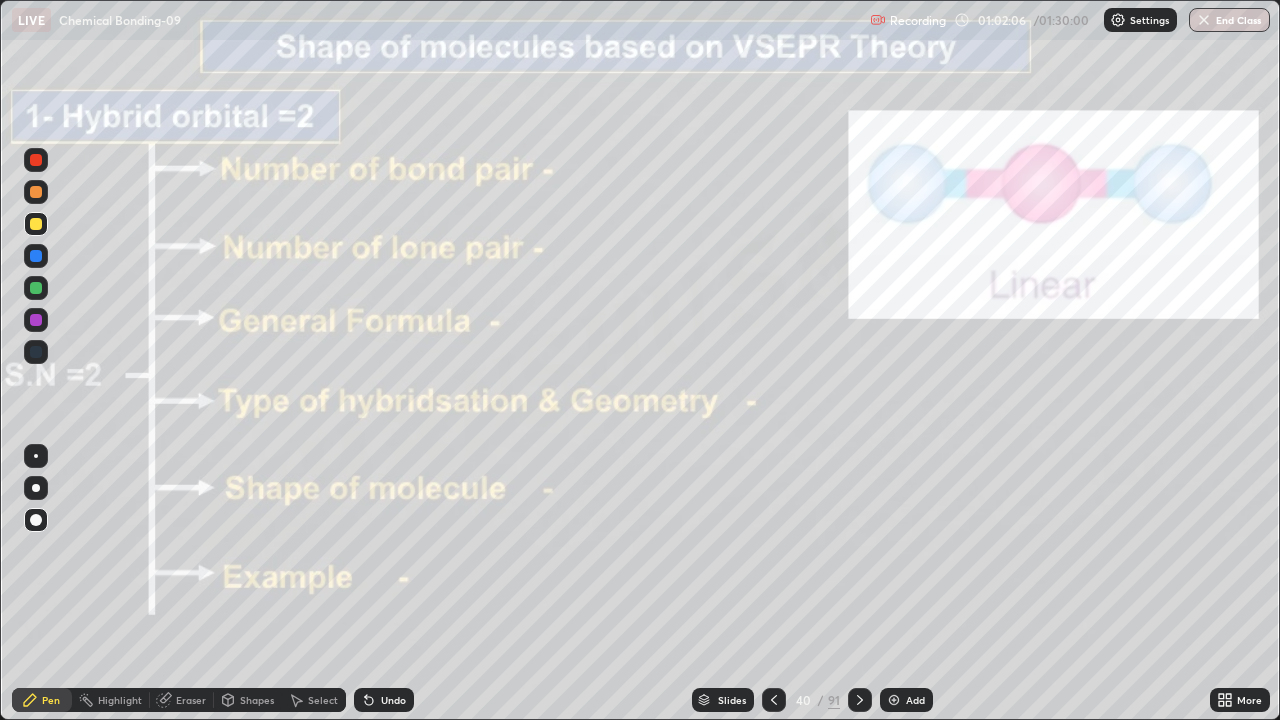 click at bounding box center [36, 320] 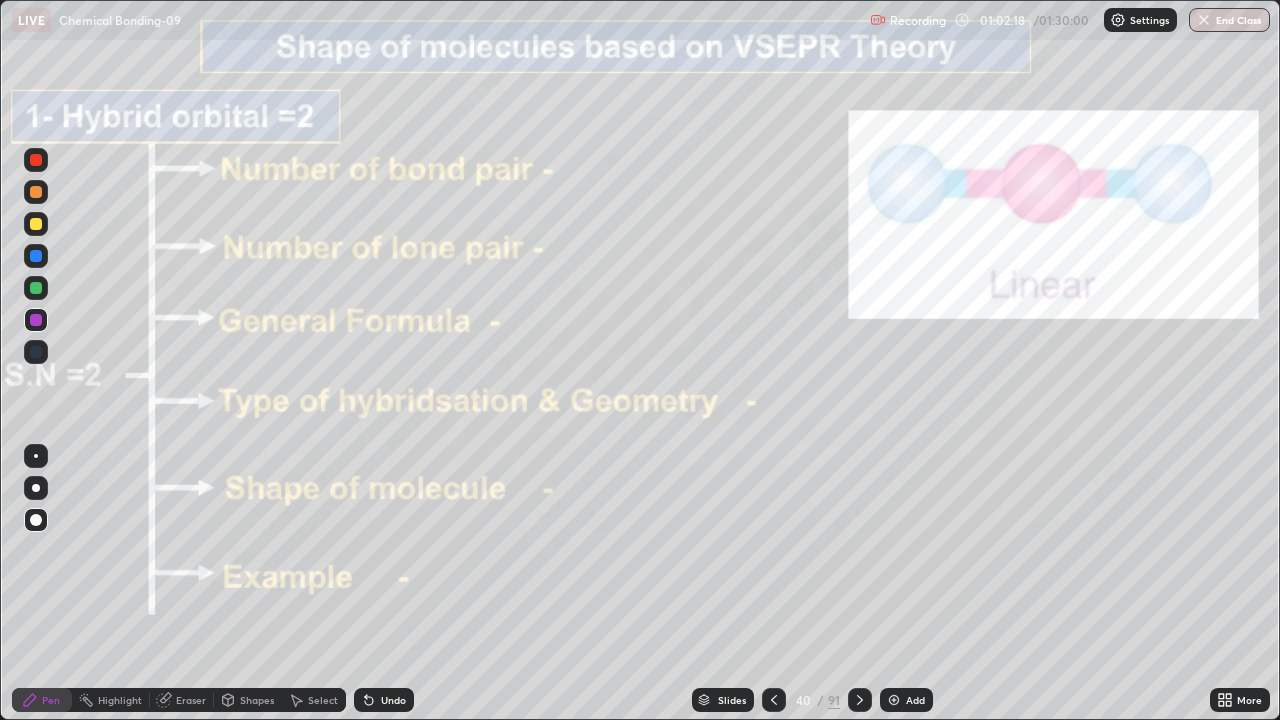 click on "Undo" at bounding box center [393, 700] 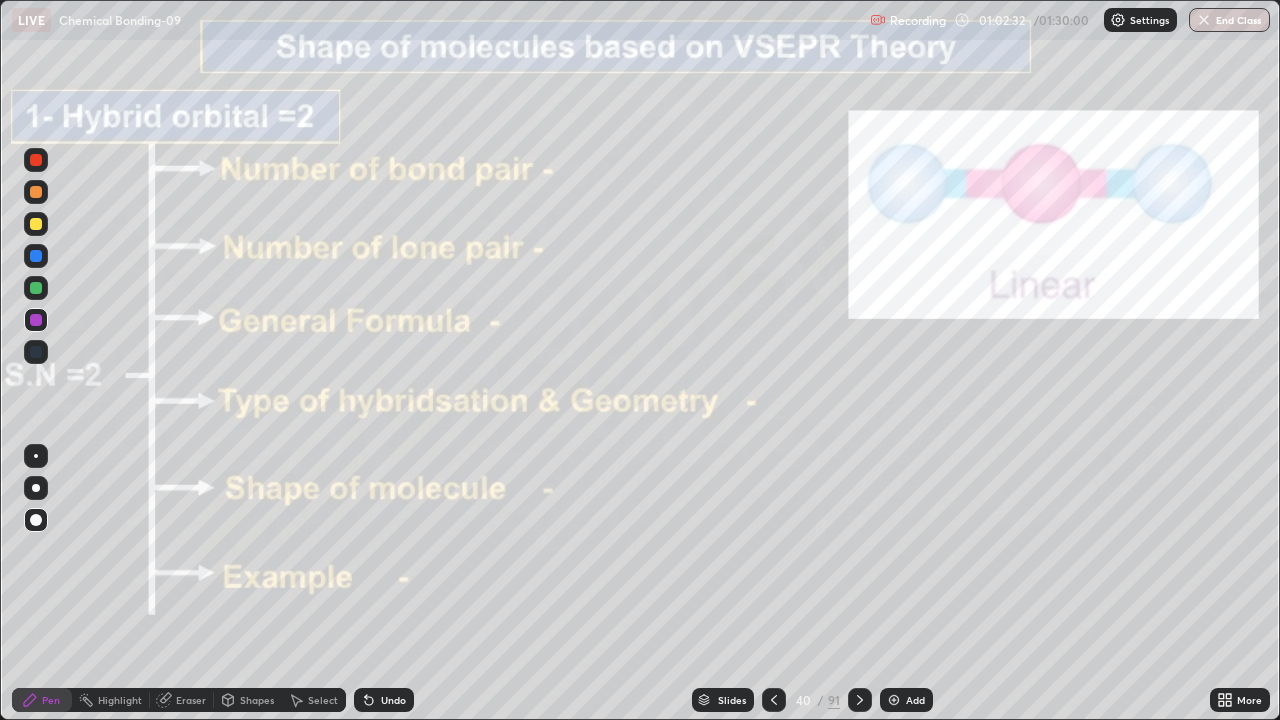click at bounding box center [36, 224] 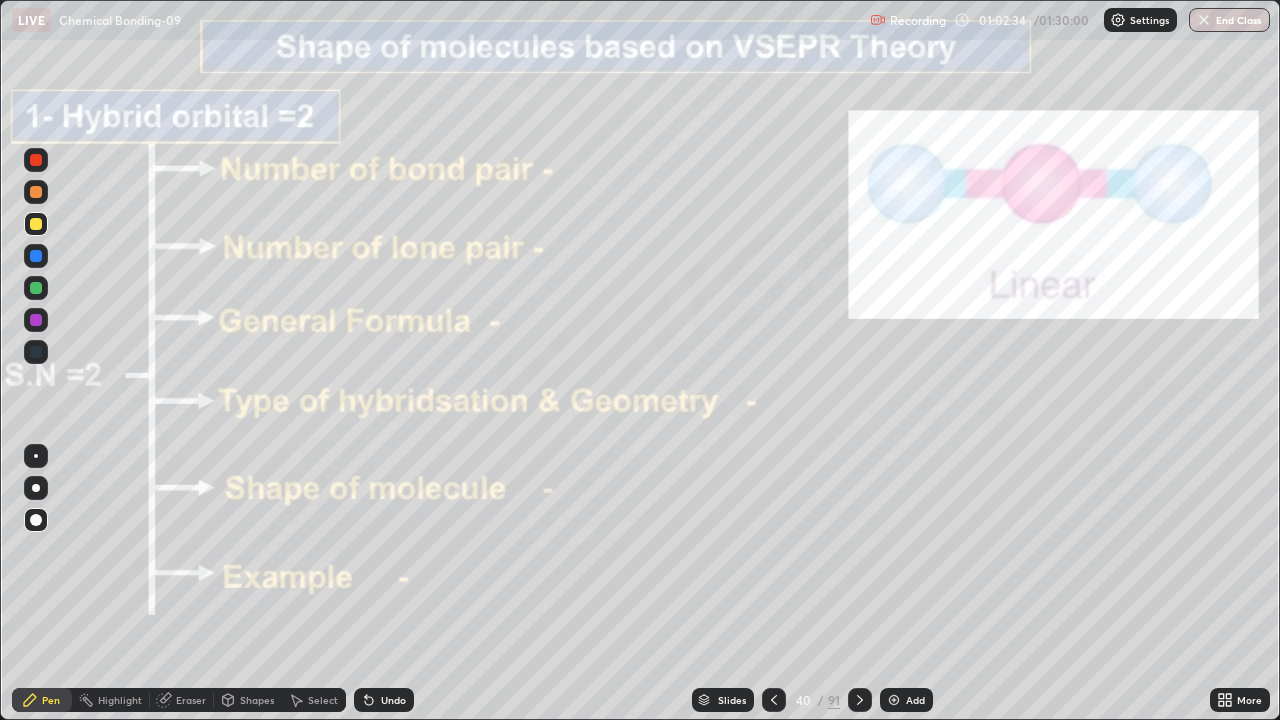 click on "Pen" at bounding box center [42, 700] 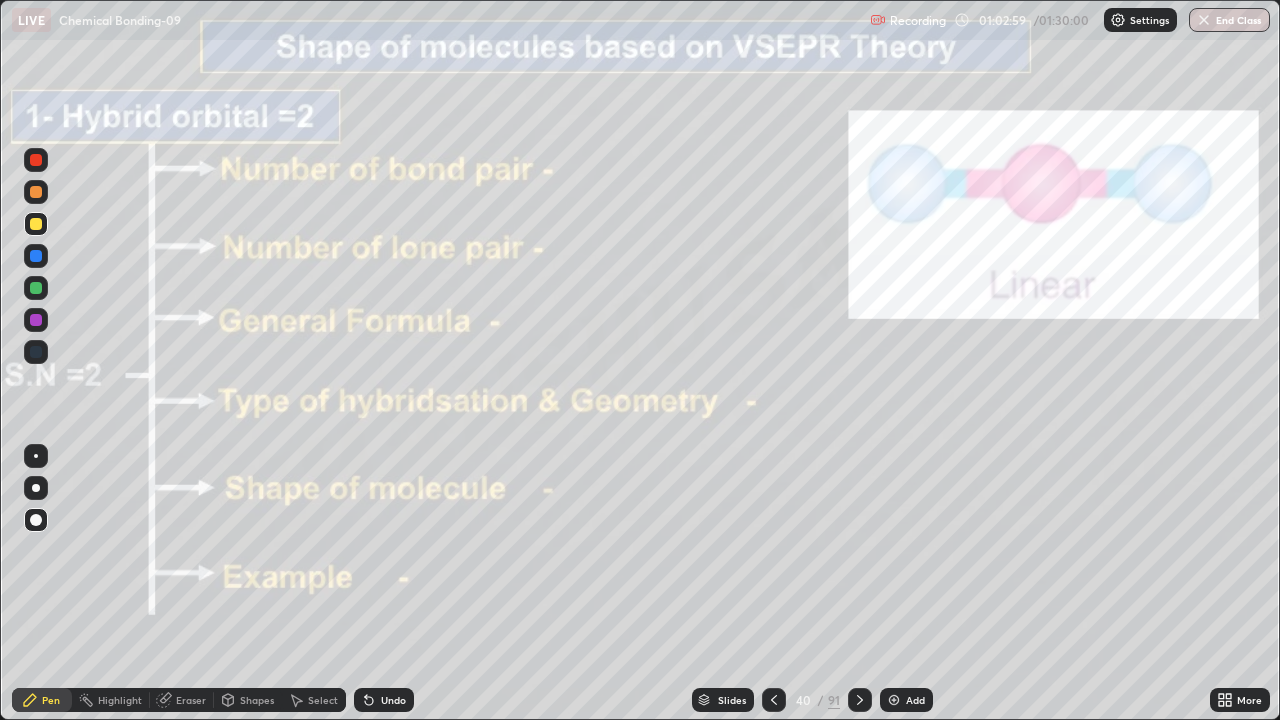 click at bounding box center [860, 700] 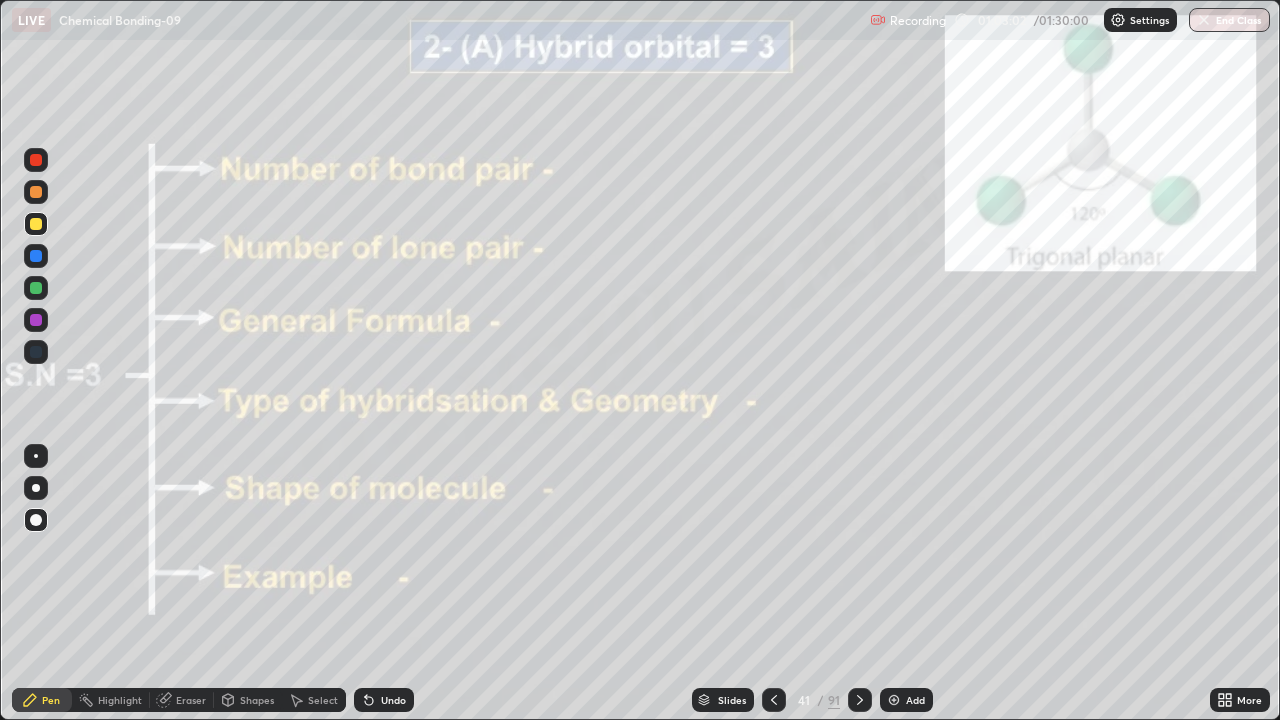 click 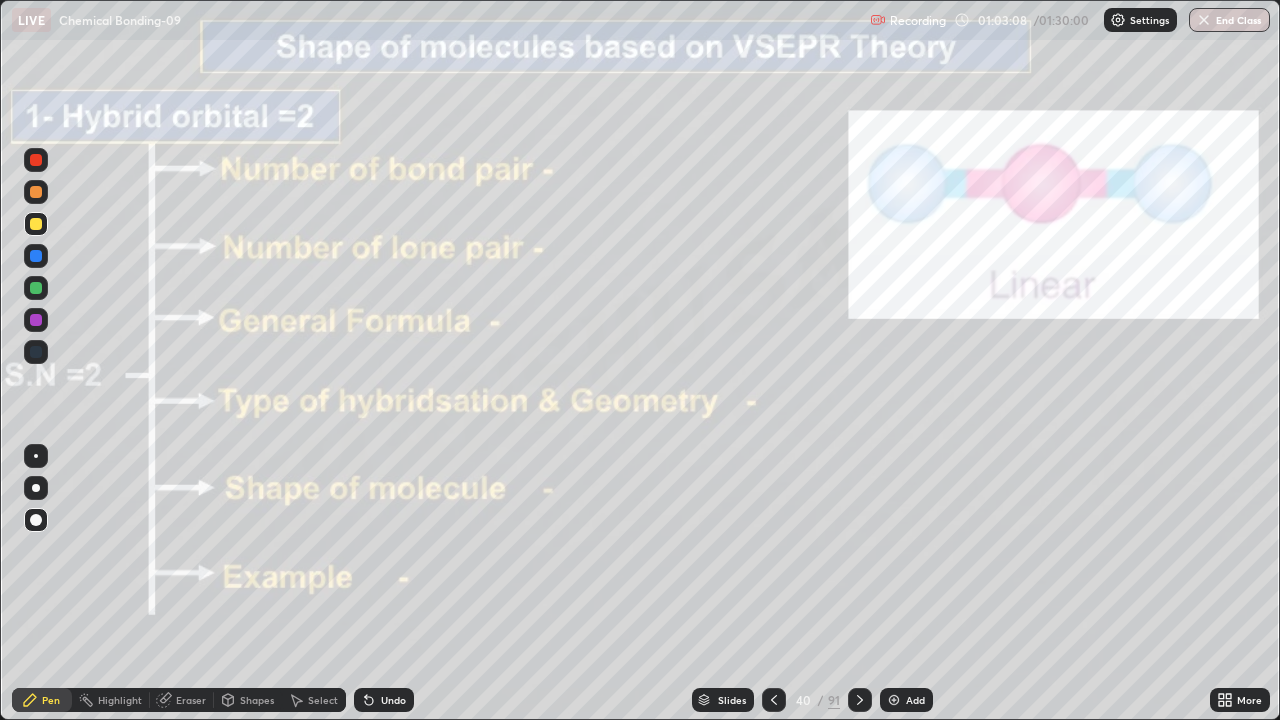 click 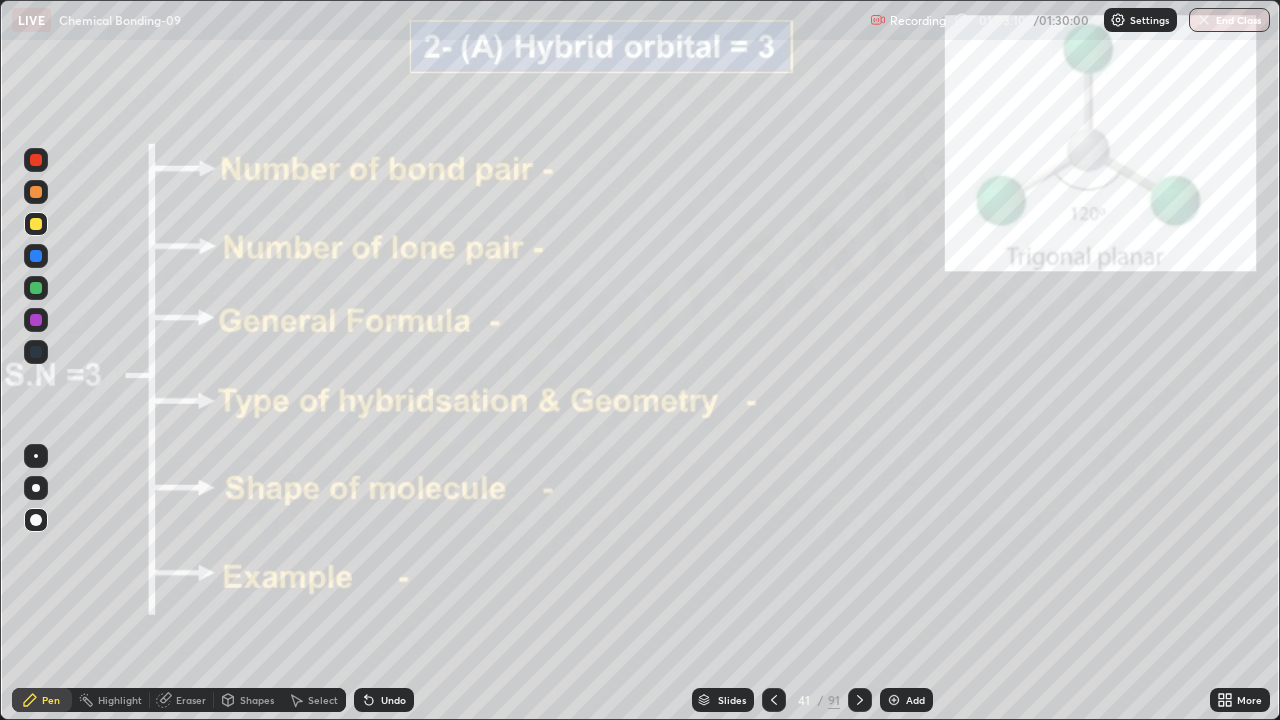 click at bounding box center [36, 192] 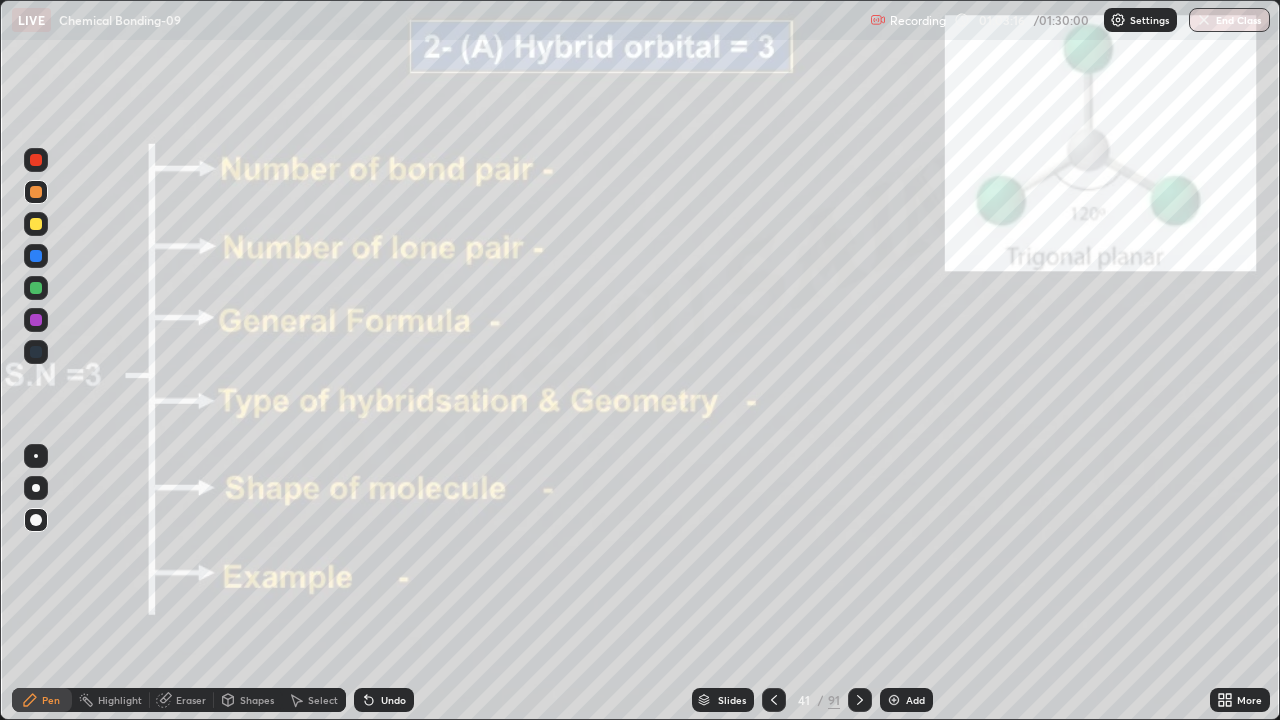click at bounding box center (36, 256) 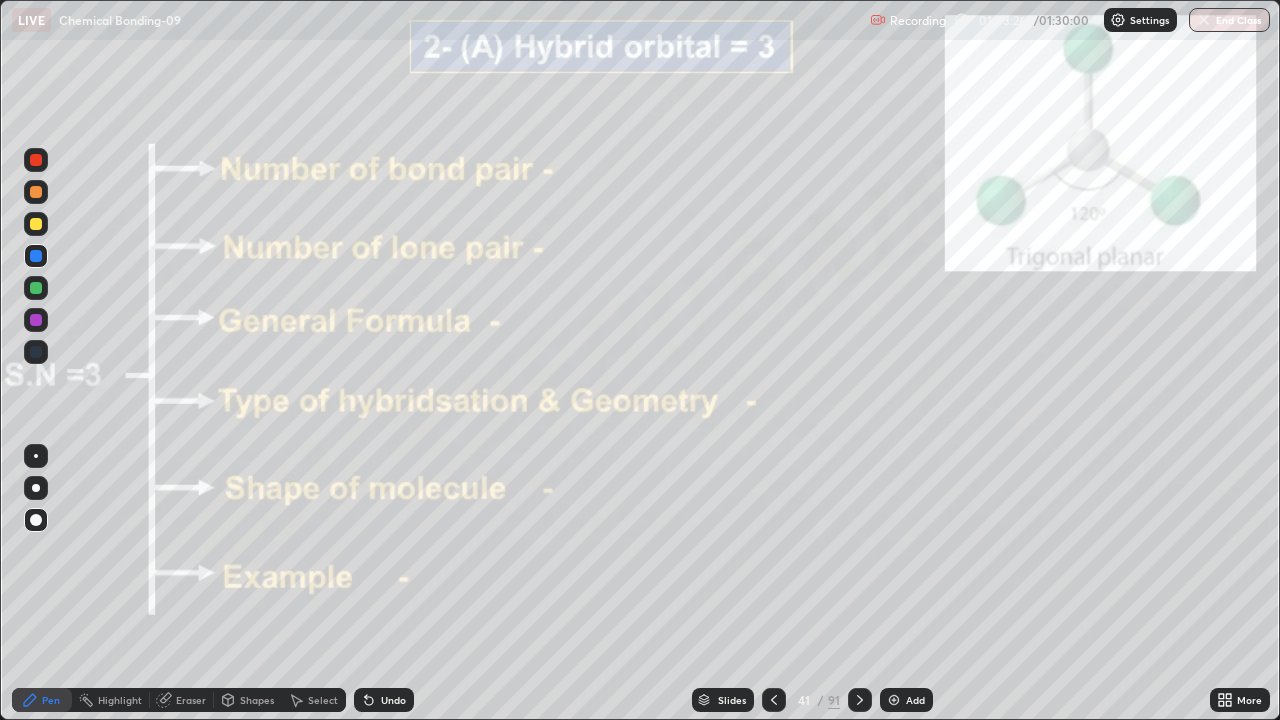 click at bounding box center (36, 288) 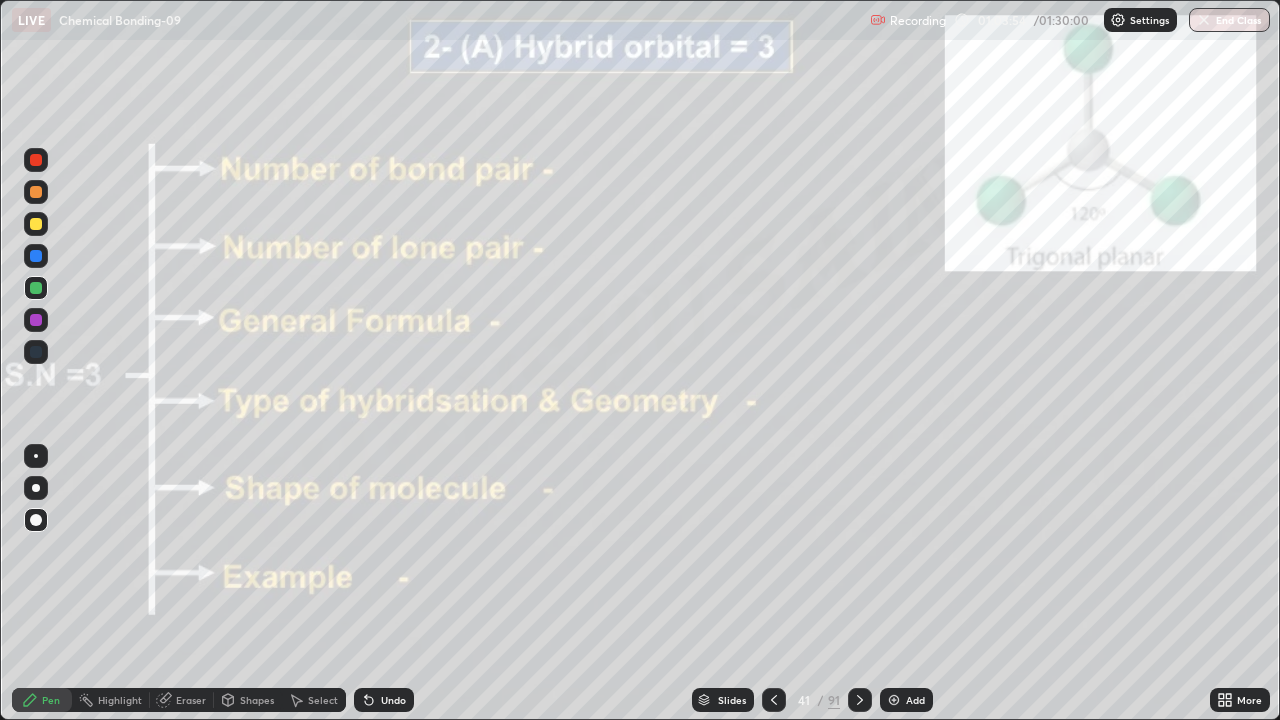 click at bounding box center [36, 320] 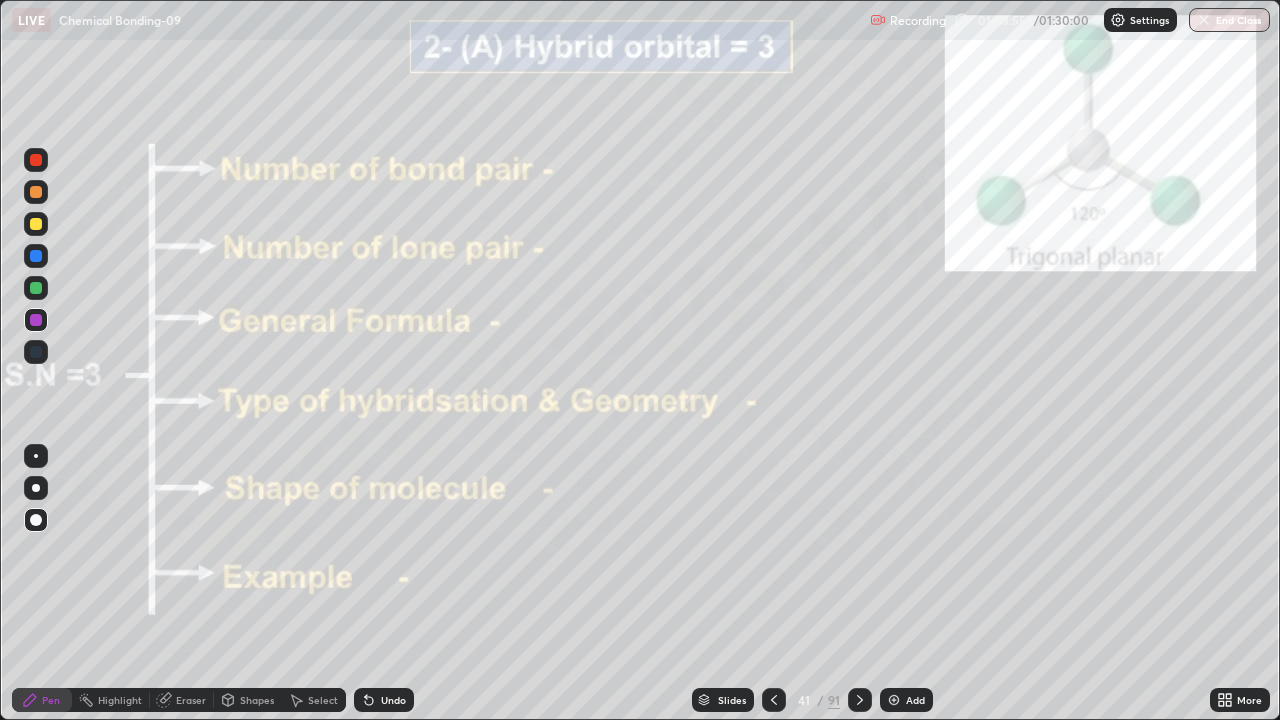 click on "Pen" at bounding box center (51, 700) 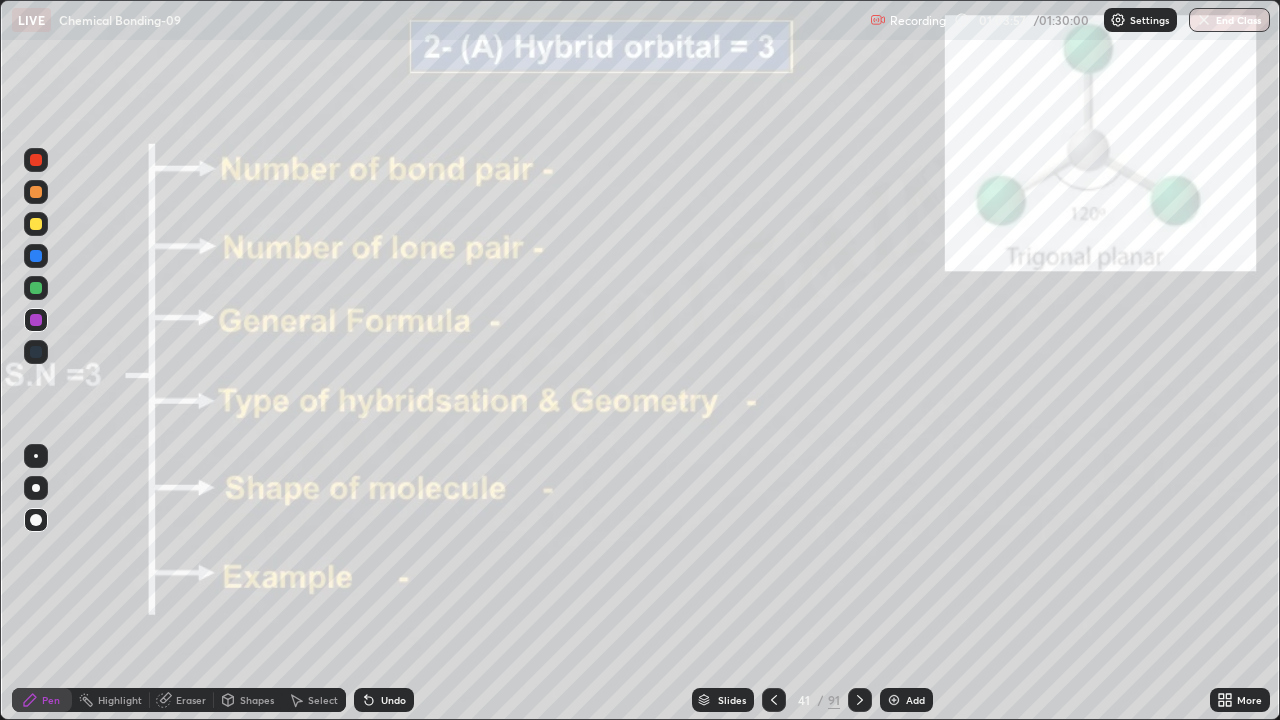 click at bounding box center (36, 224) 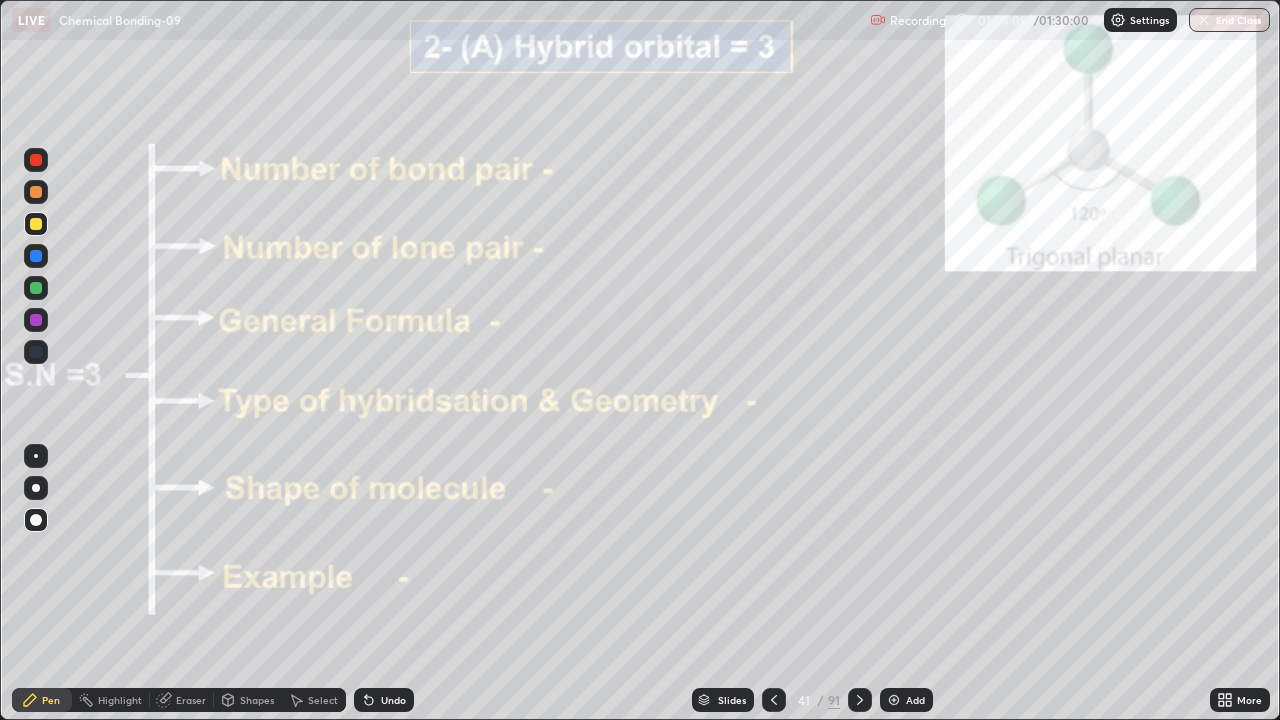 click at bounding box center [36, 224] 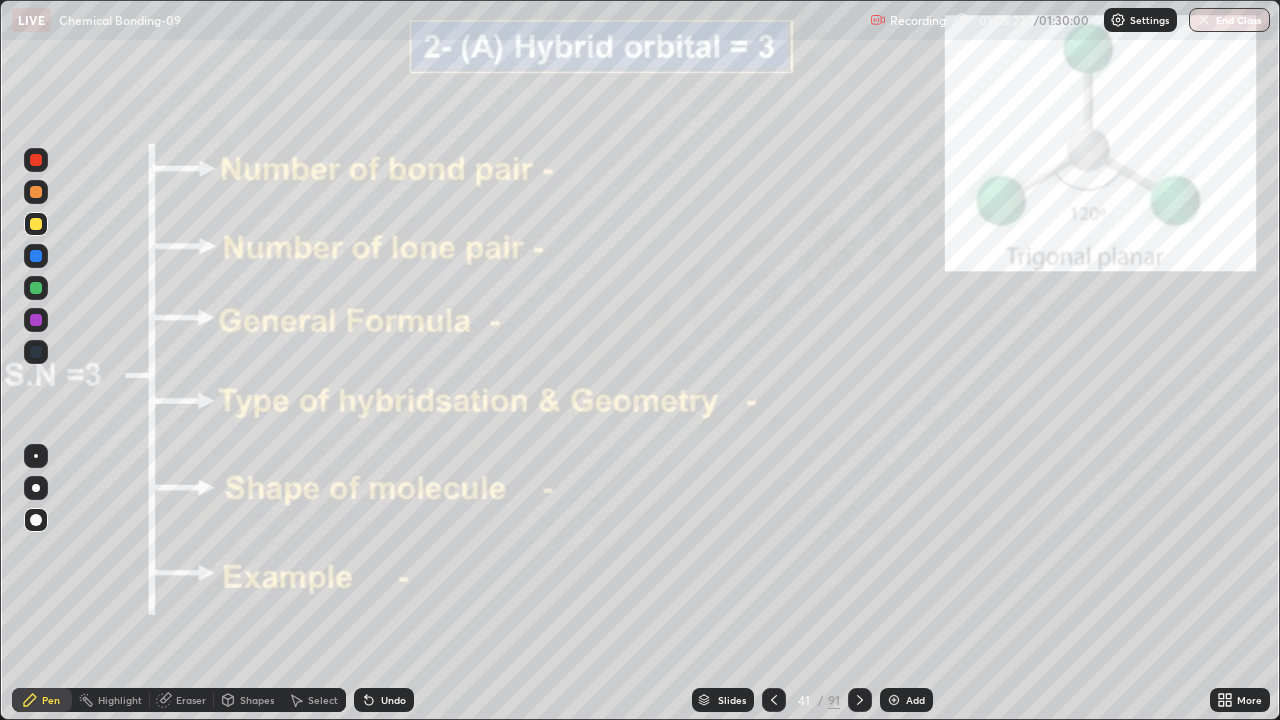 click 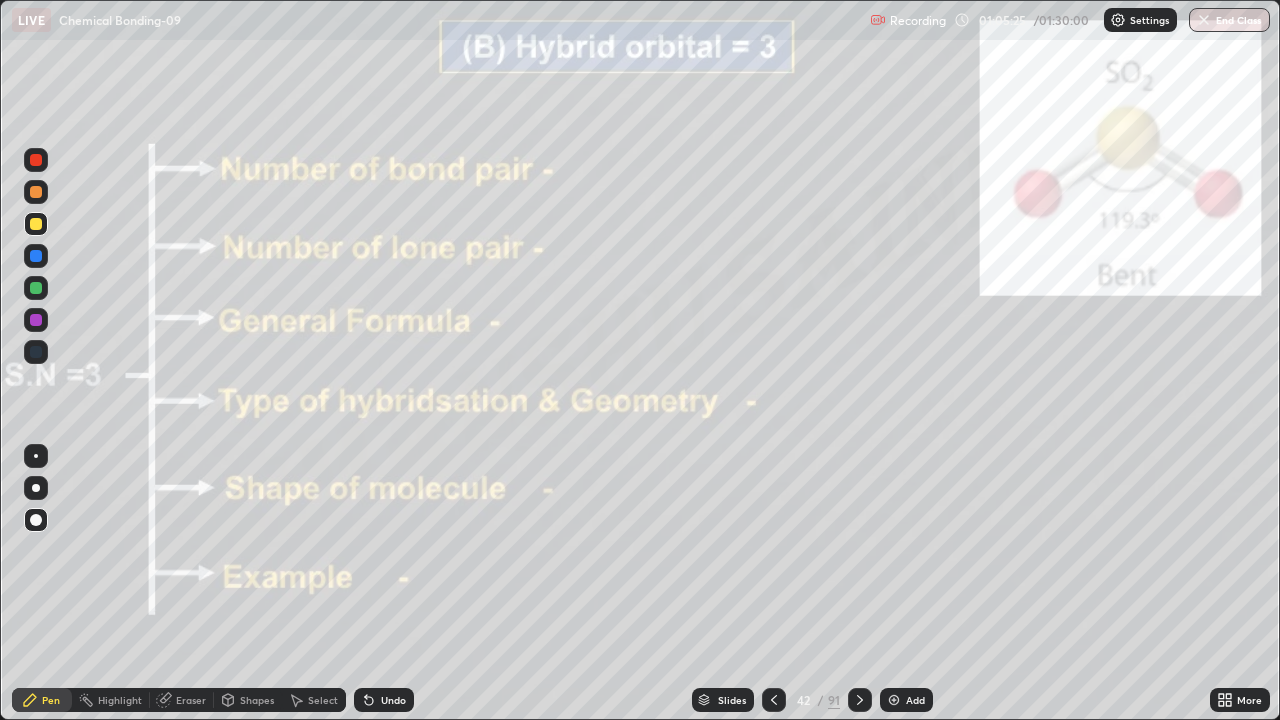 click at bounding box center (36, 288) 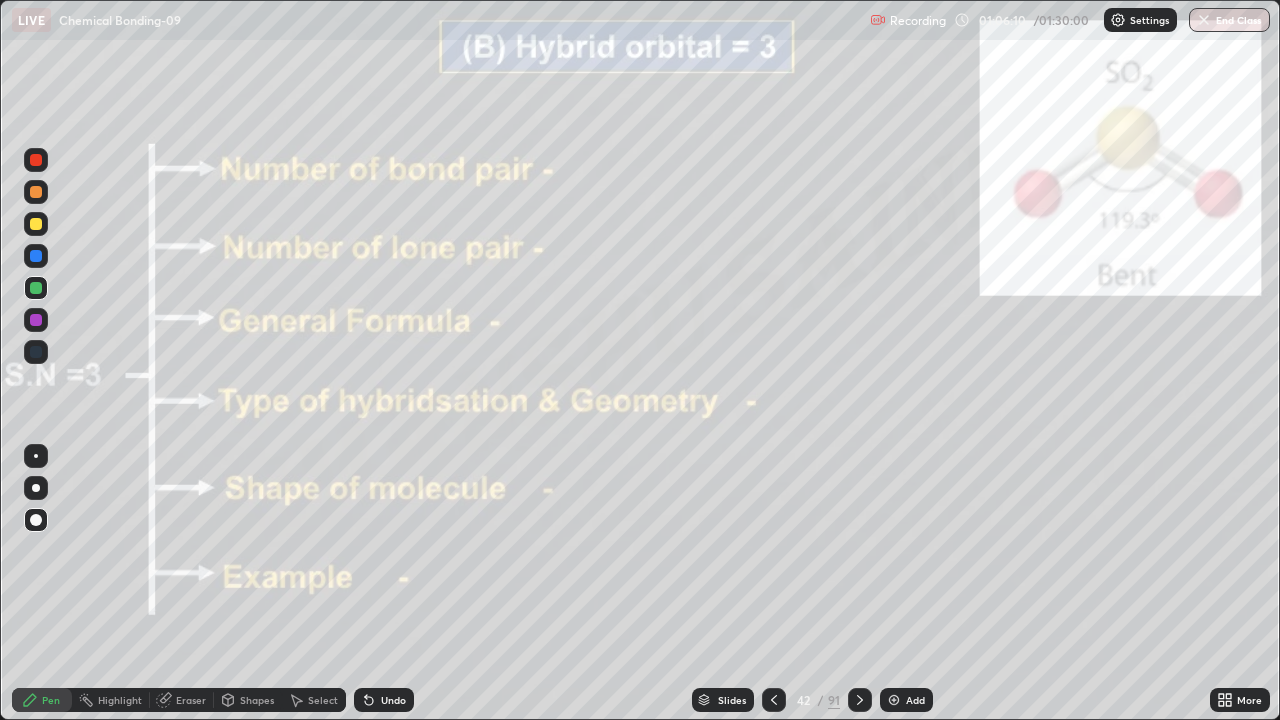 click at bounding box center [36, 224] 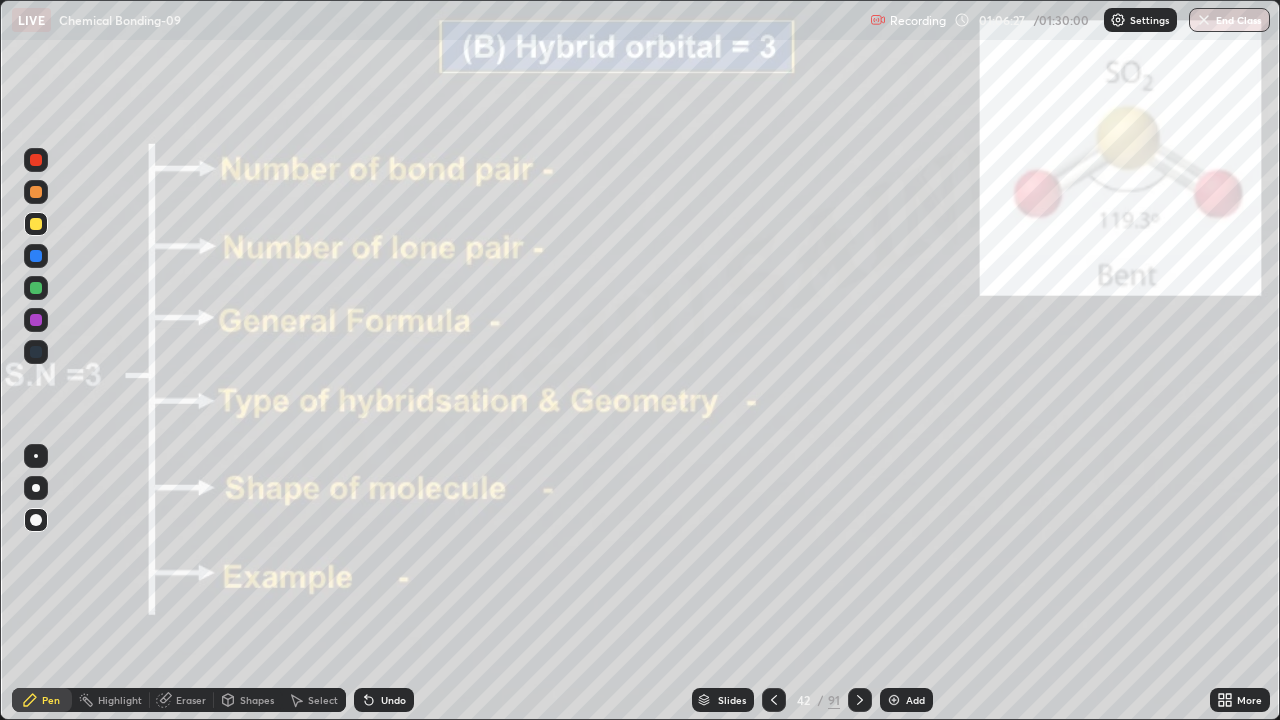 click at bounding box center (36, 320) 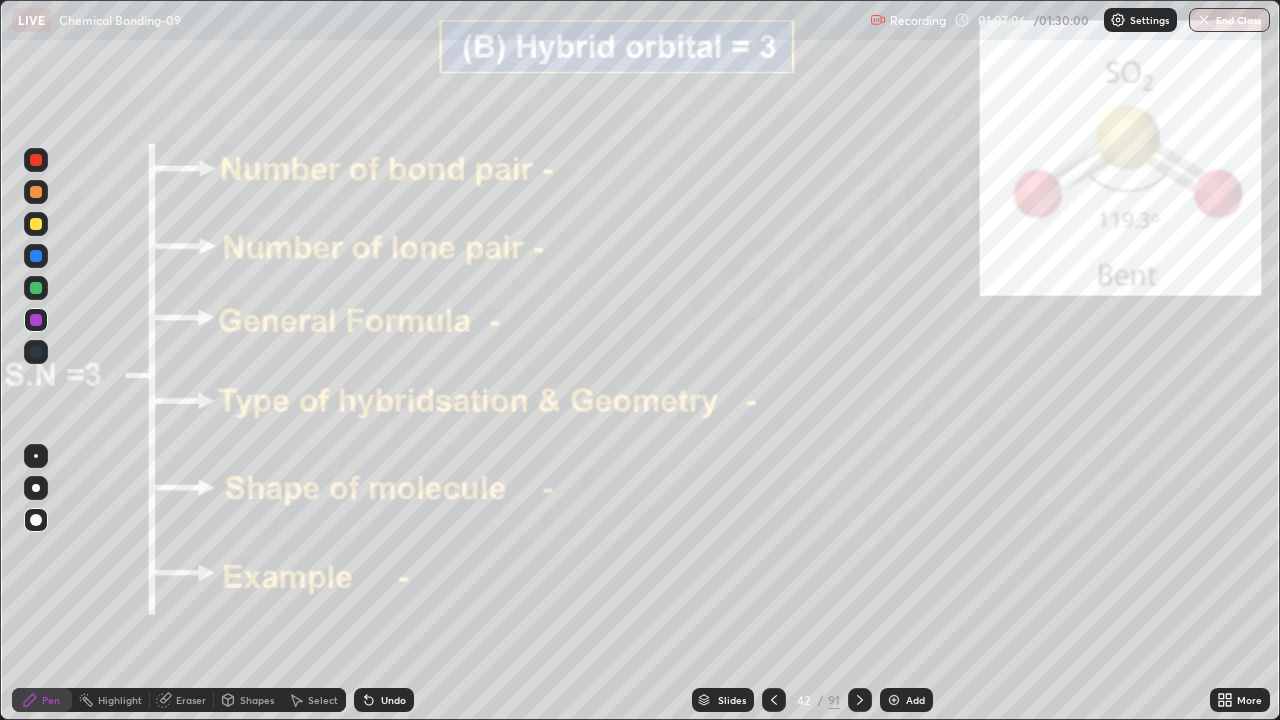 click 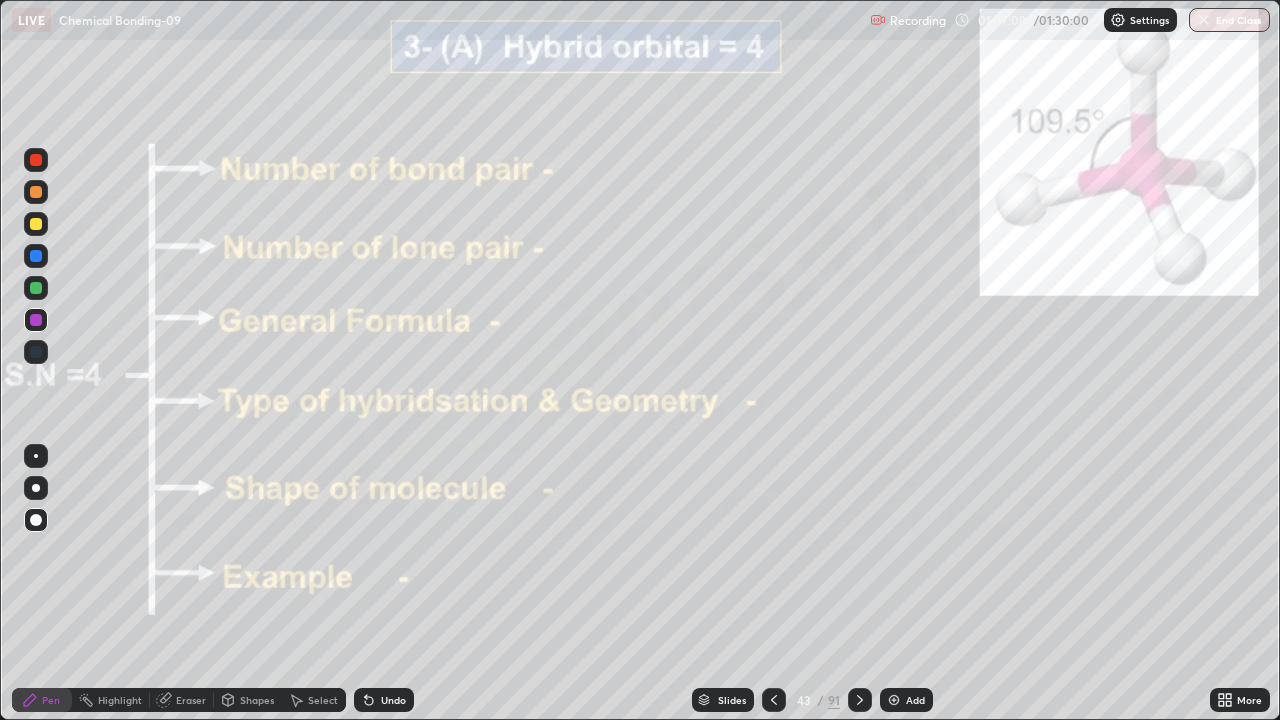 click at bounding box center [36, 288] 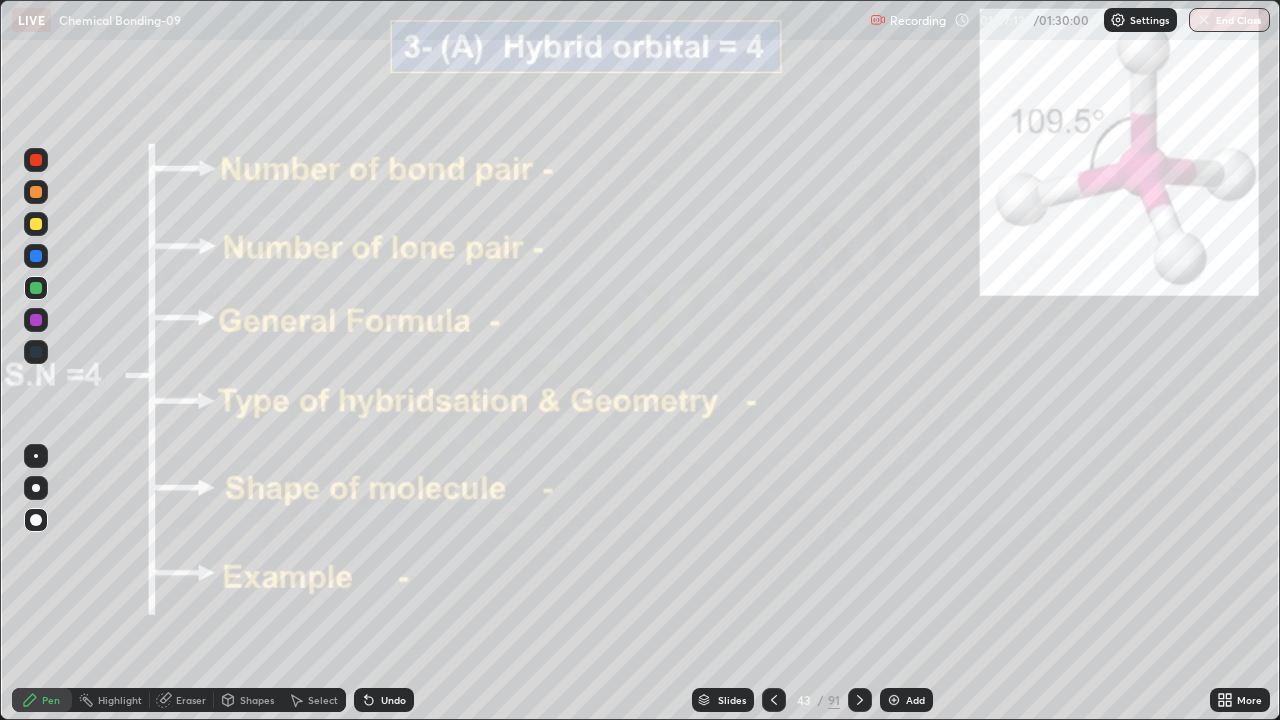 click at bounding box center (36, 224) 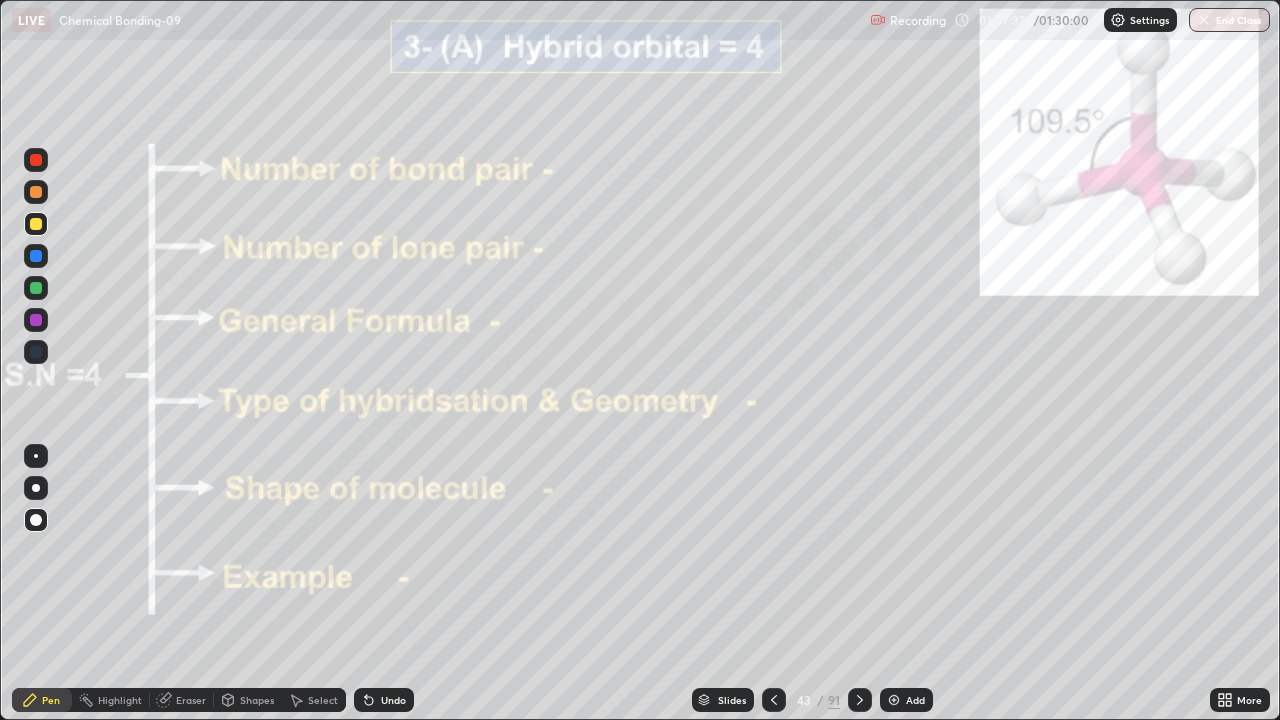 click at bounding box center (36, 320) 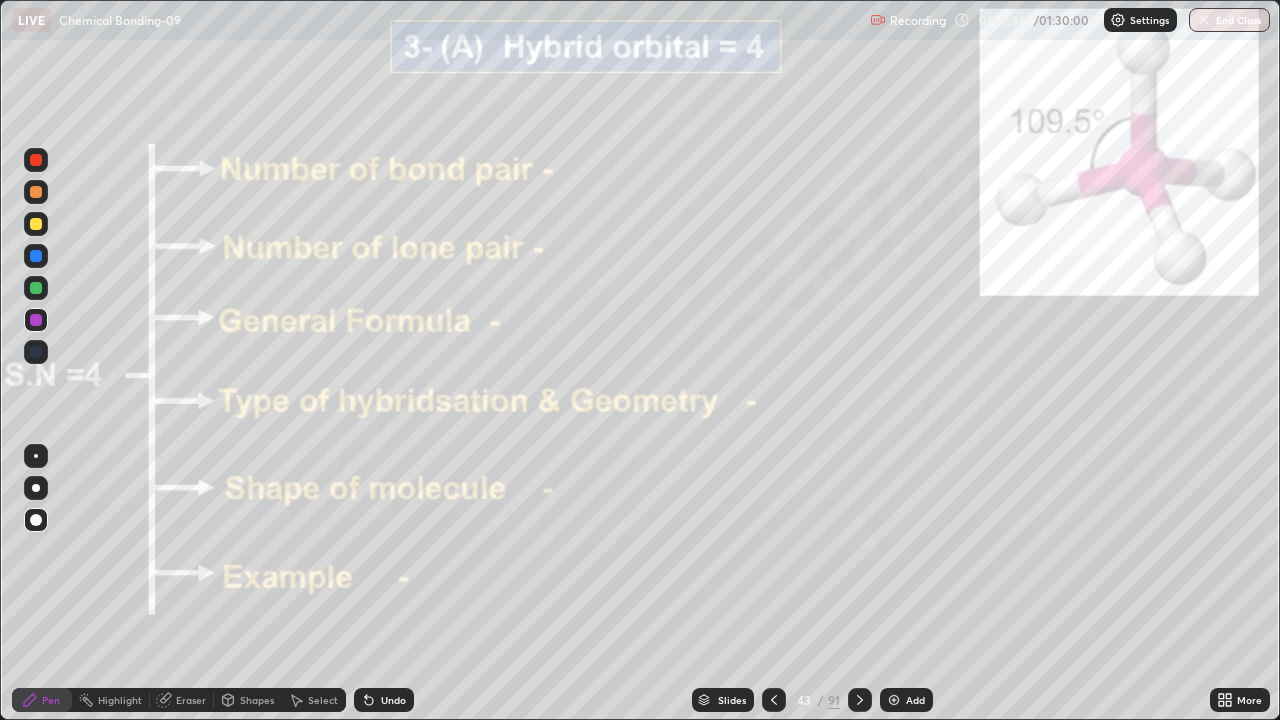 click 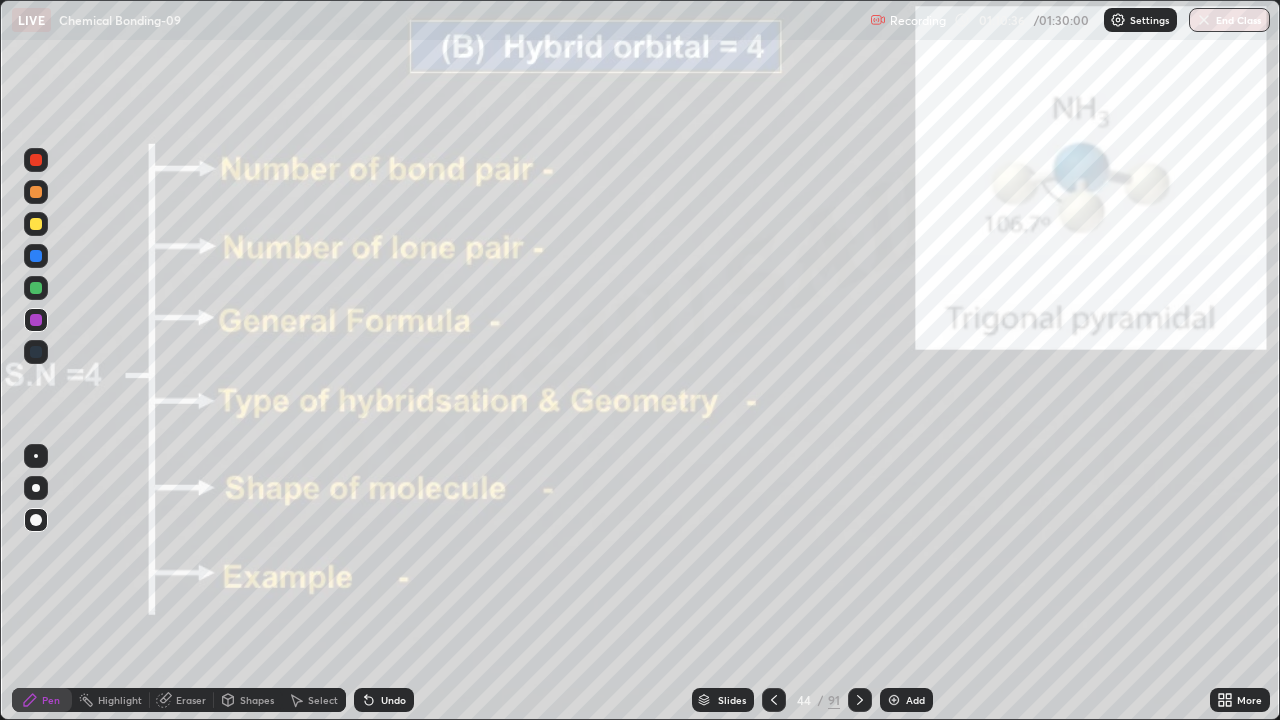 click at bounding box center (36, 288) 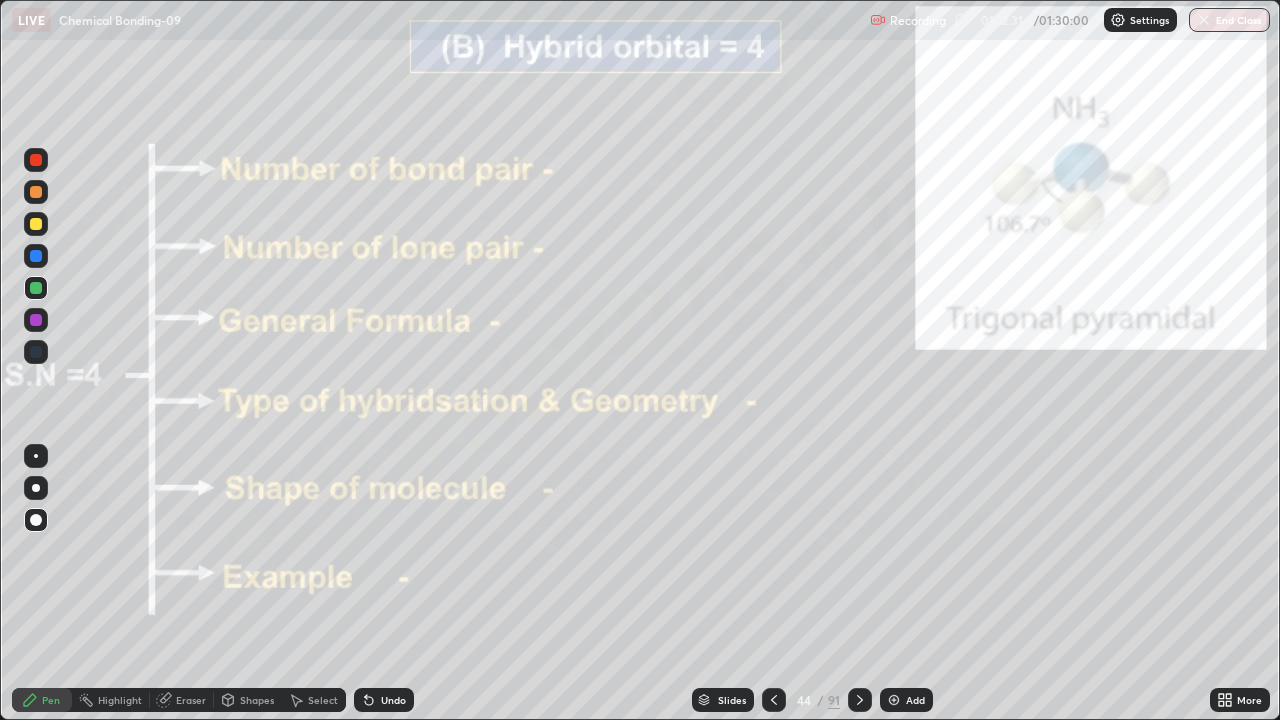 click 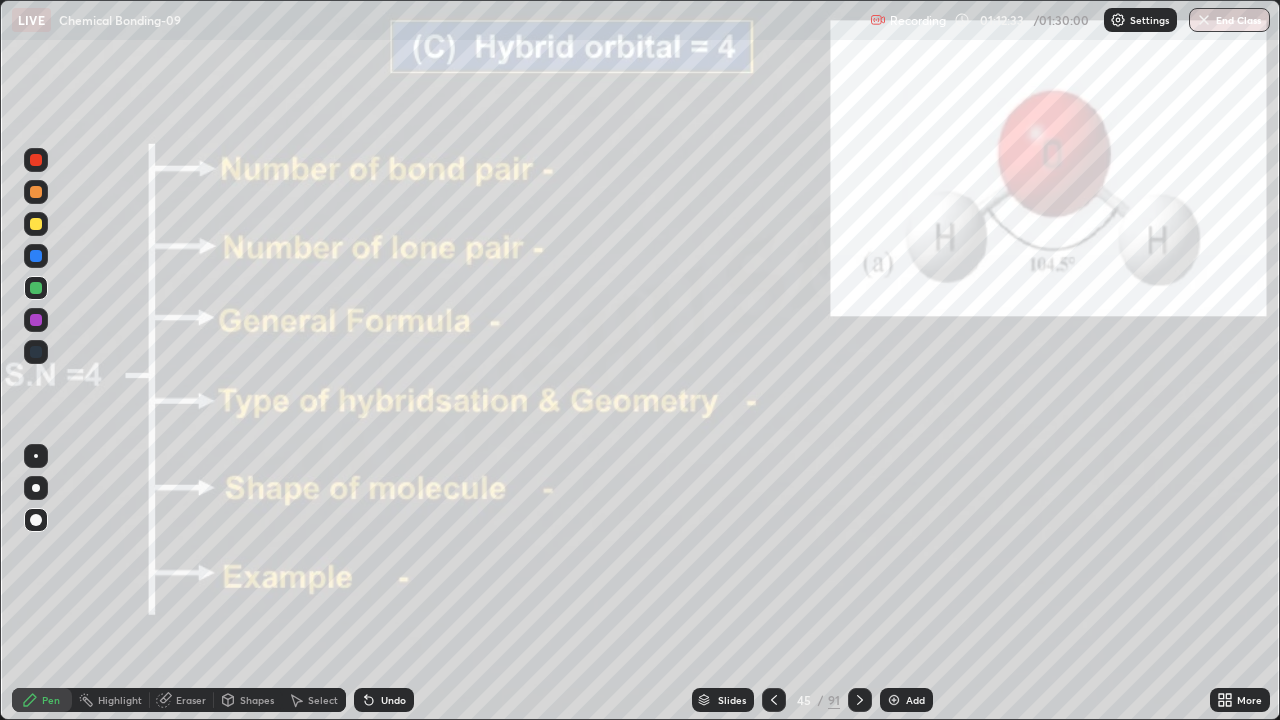 click at bounding box center (36, 224) 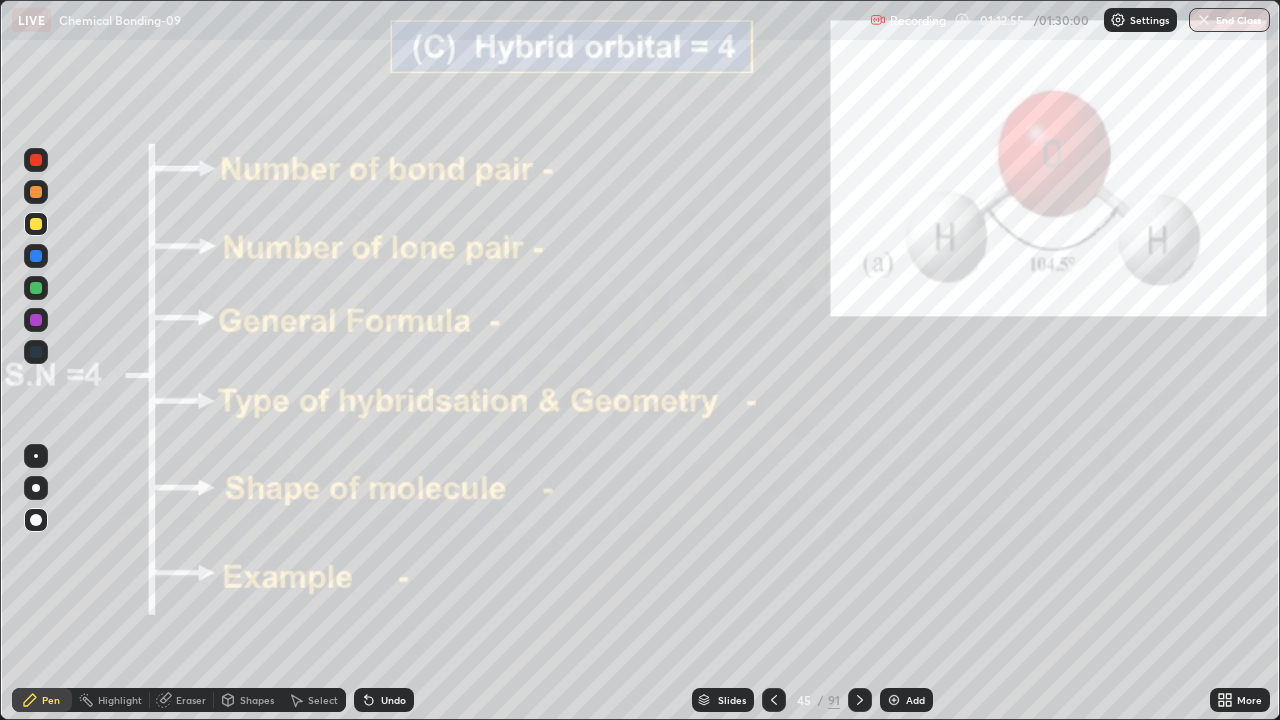 click at bounding box center (36, 320) 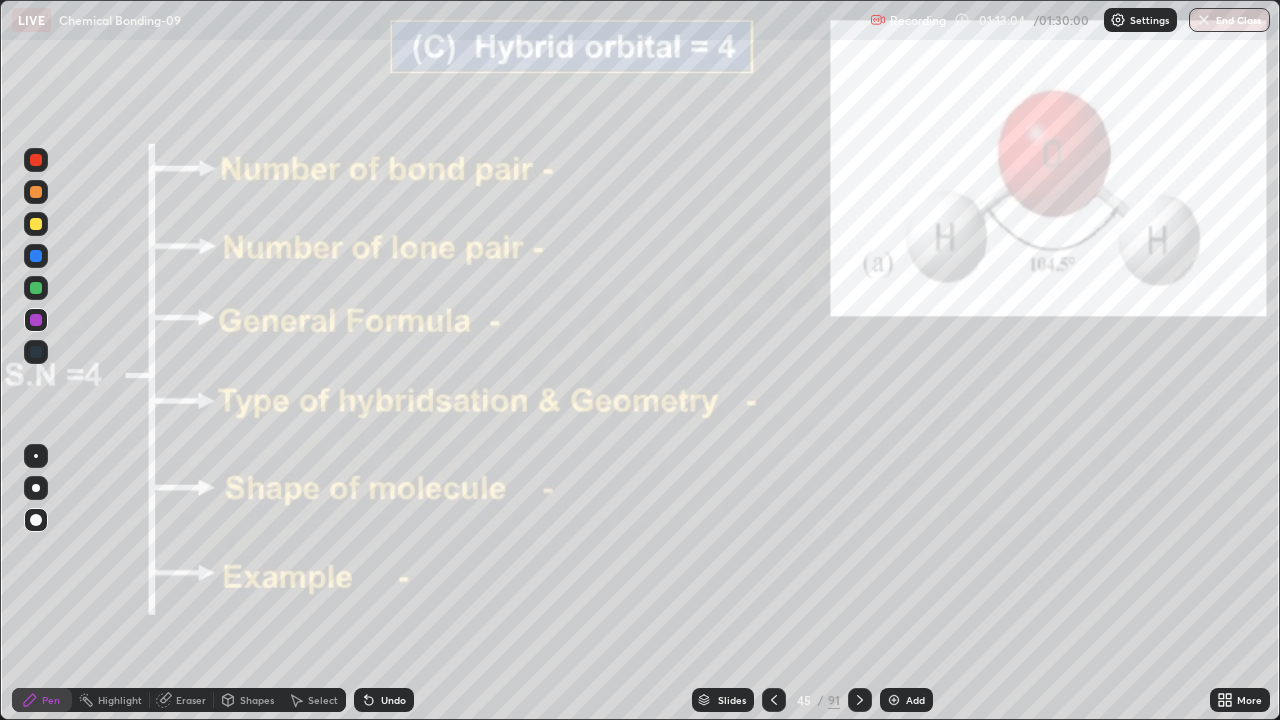 click on "Slides" at bounding box center (732, 700) 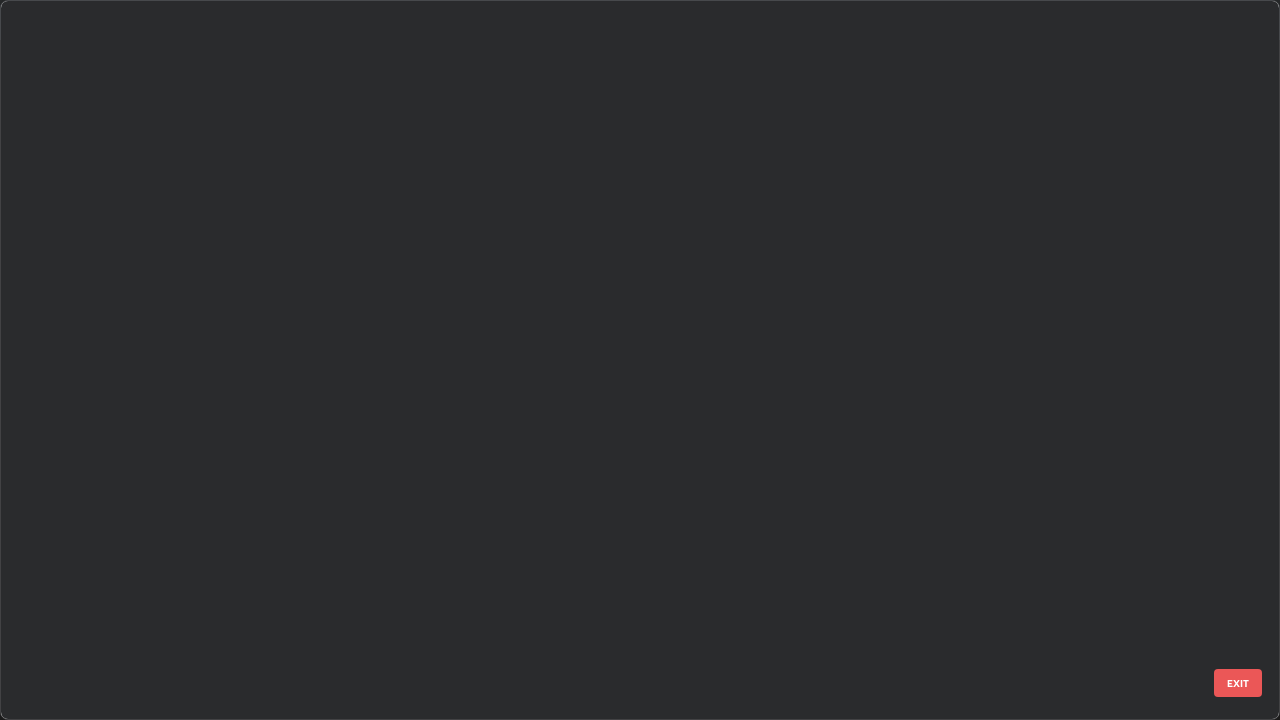scroll, scrollTop: 2651, scrollLeft: 0, axis: vertical 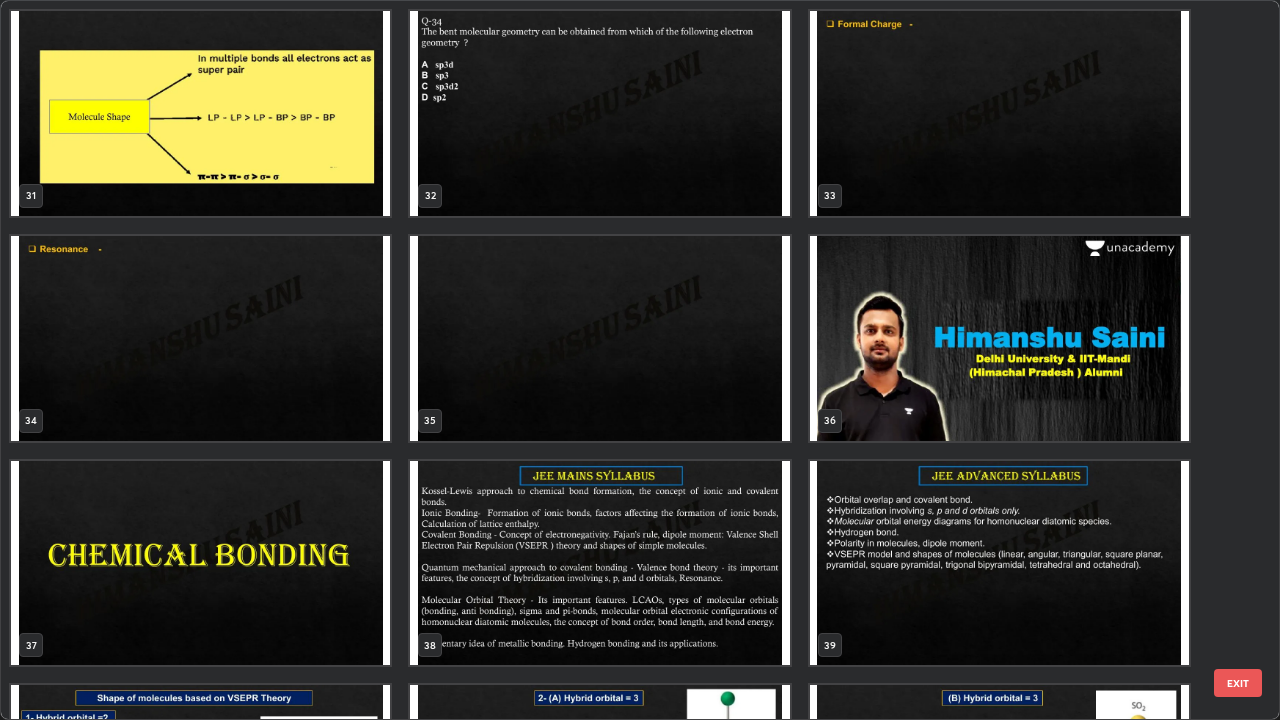 click at bounding box center [599, 113] 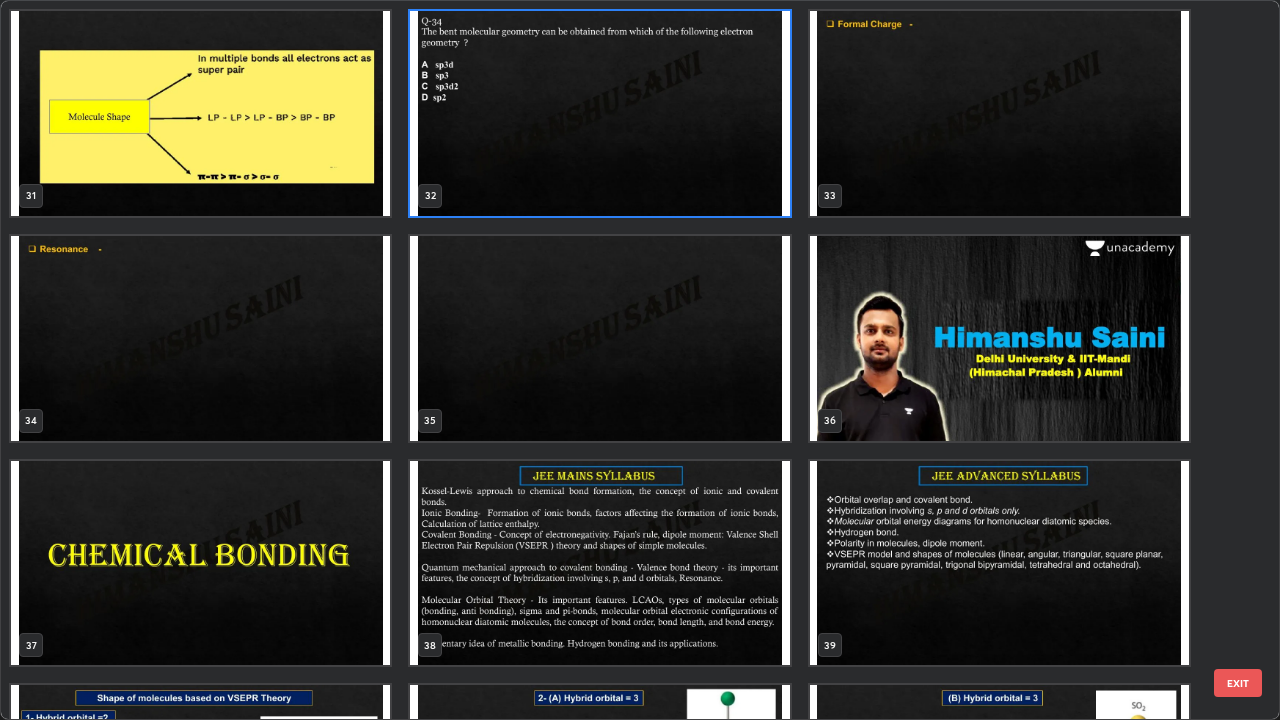 click at bounding box center [599, 113] 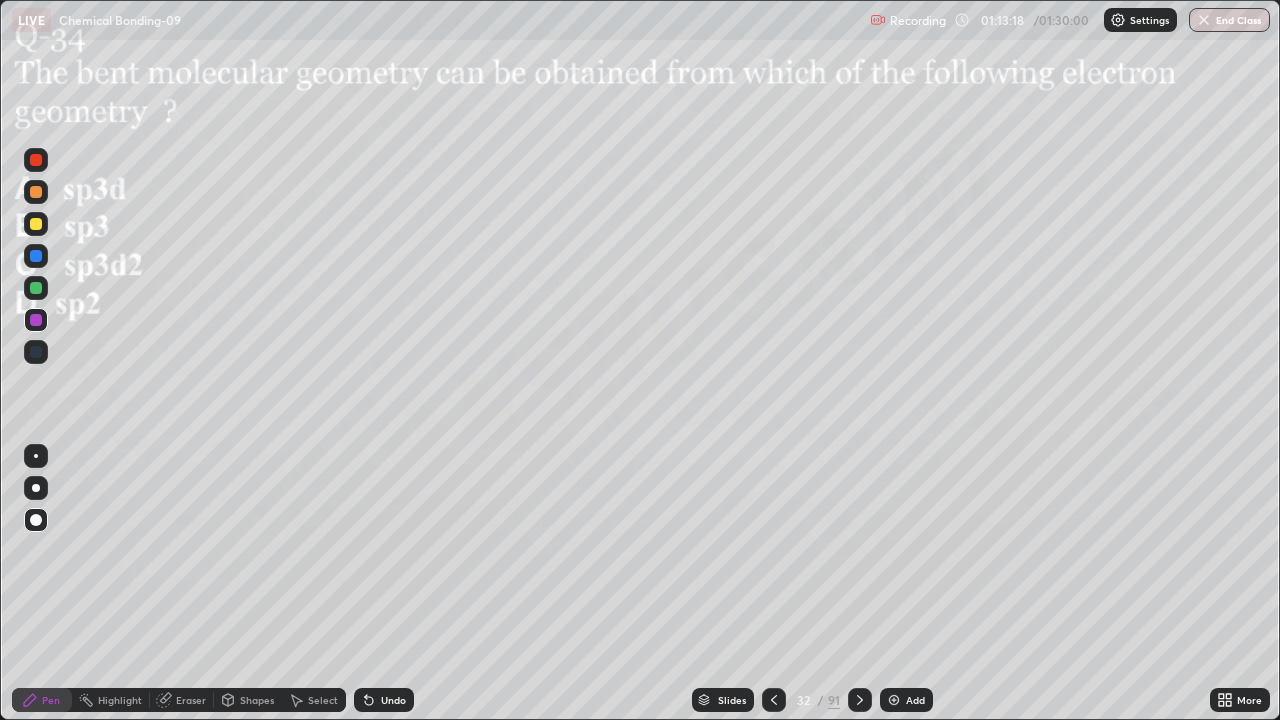 click at bounding box center [36, 288] 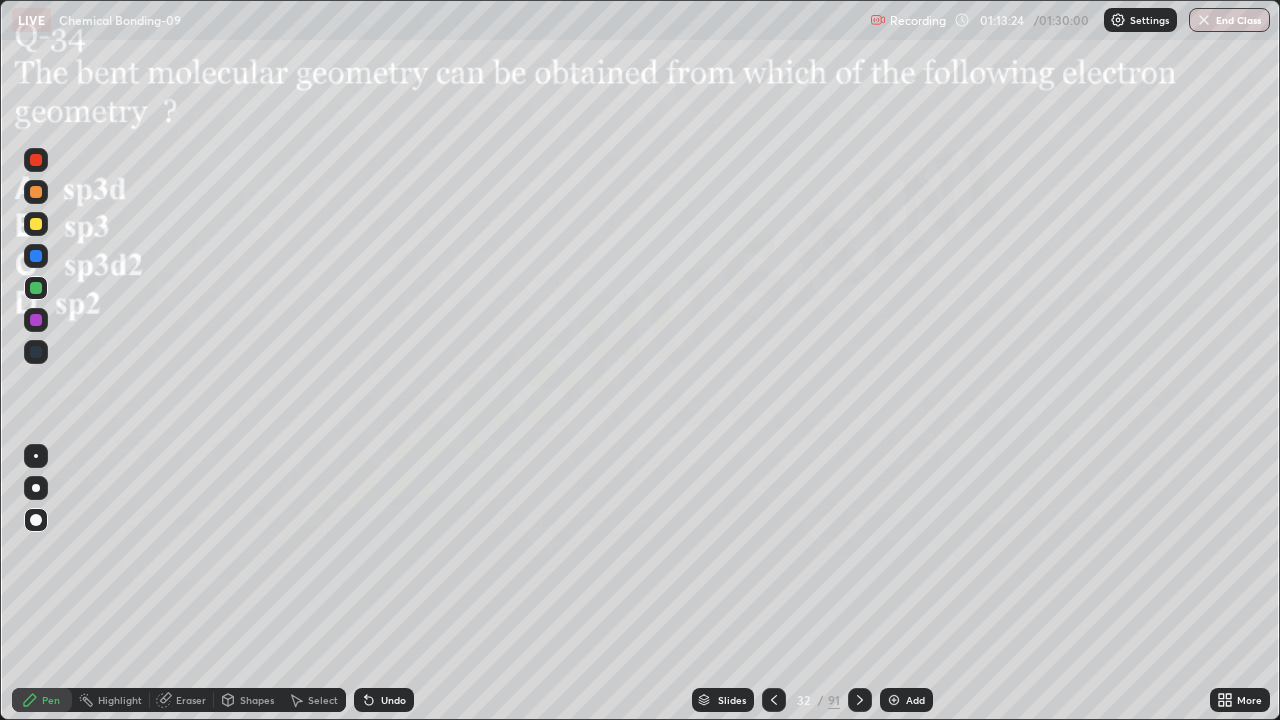 click on "Slides" at bounding box center (723, 700) 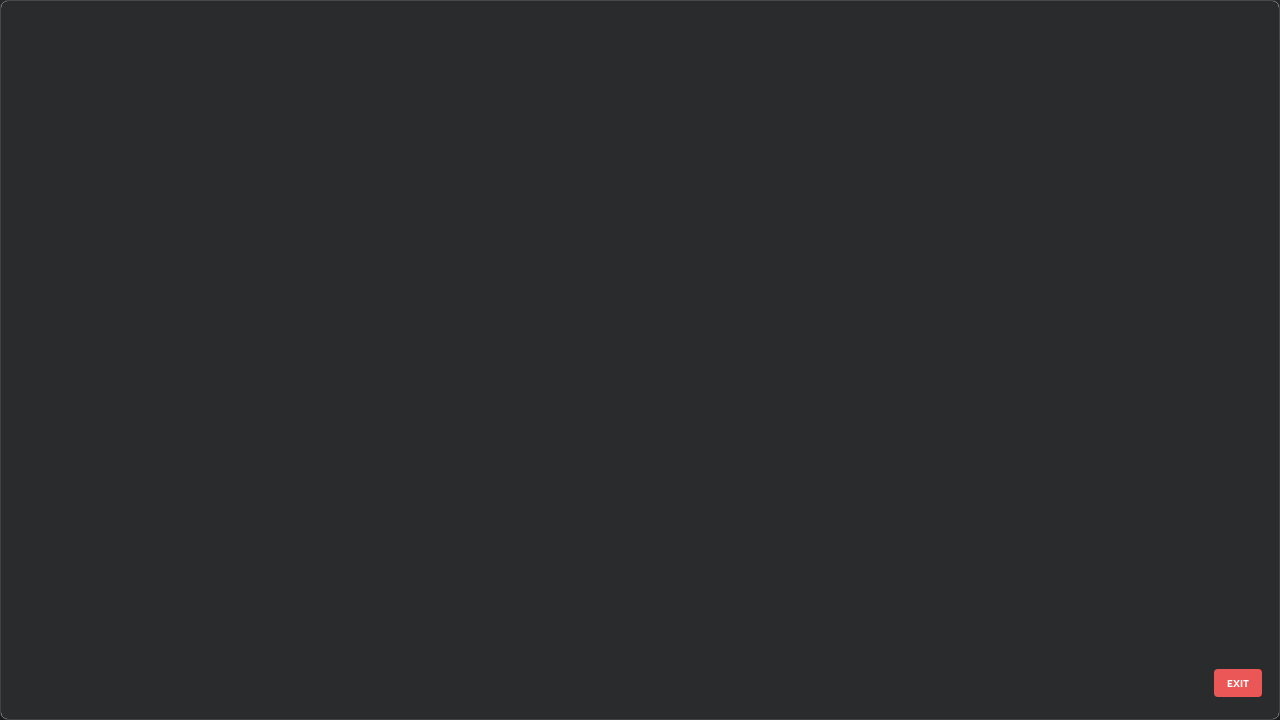 scroll, scrollTop: 1753, scrollLeft: 0, axis: vertical 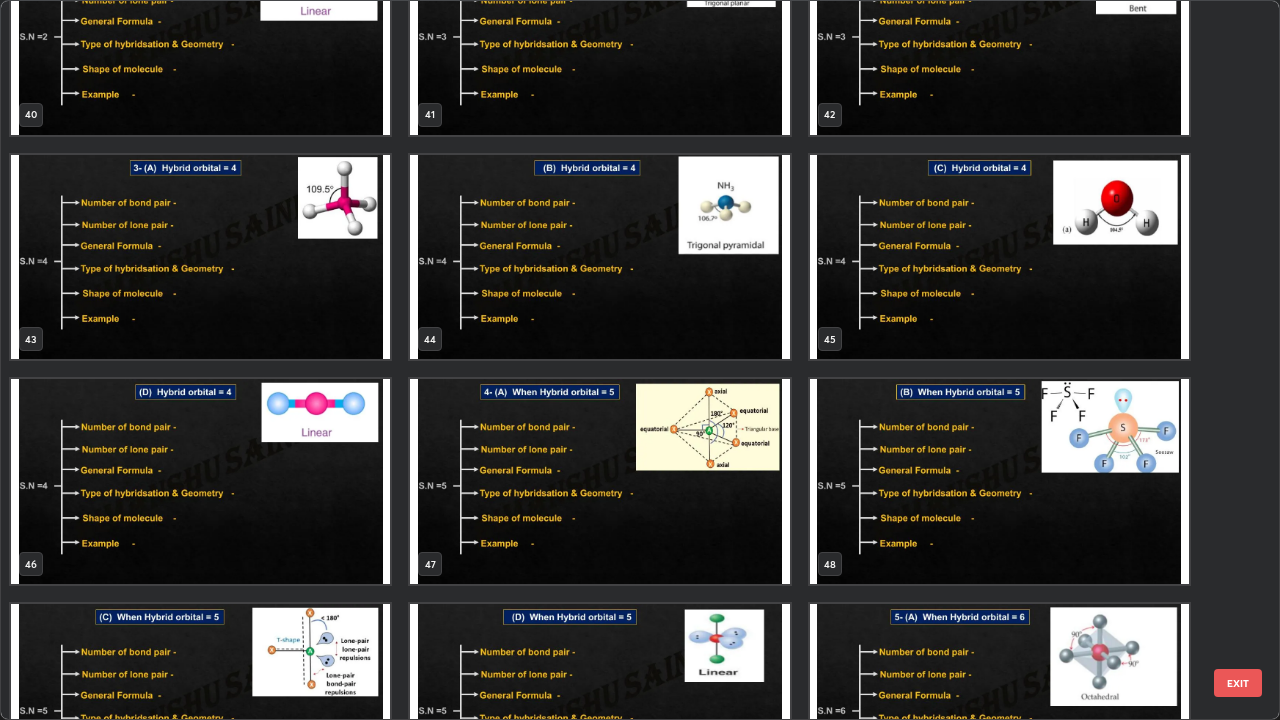 click at bounding box center [999, 257] 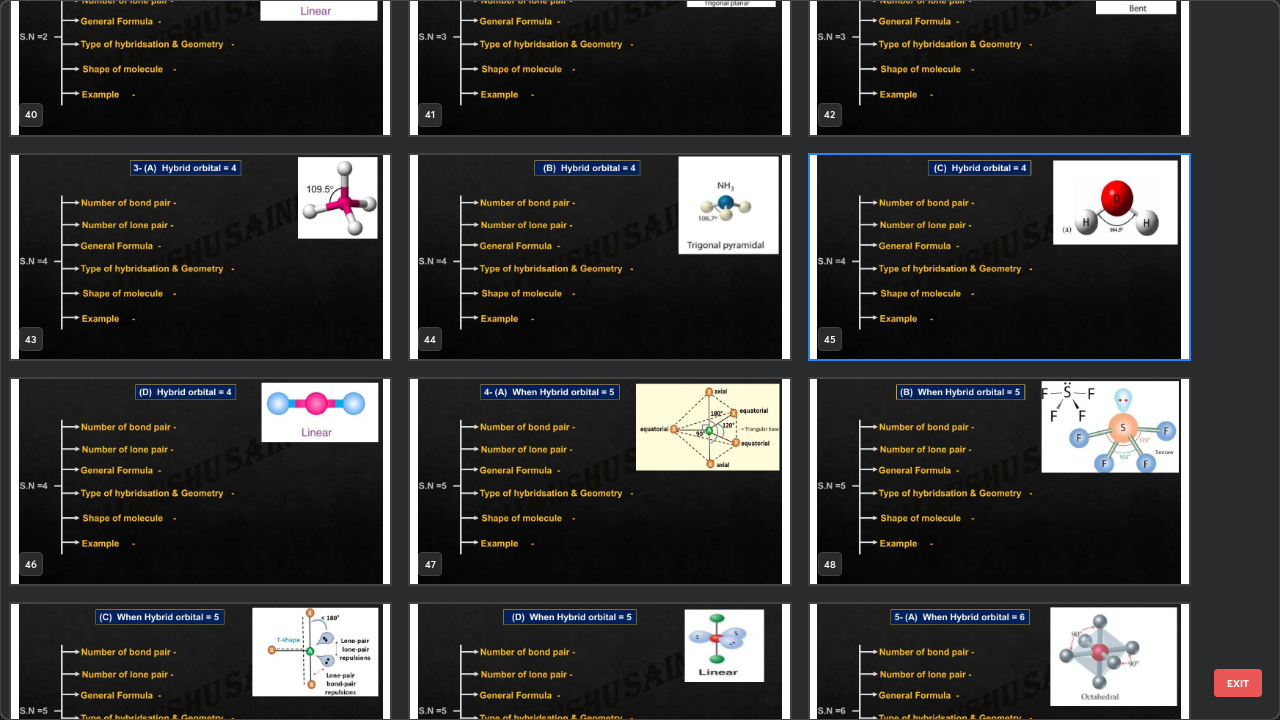 click at bounding box center [999, 257] 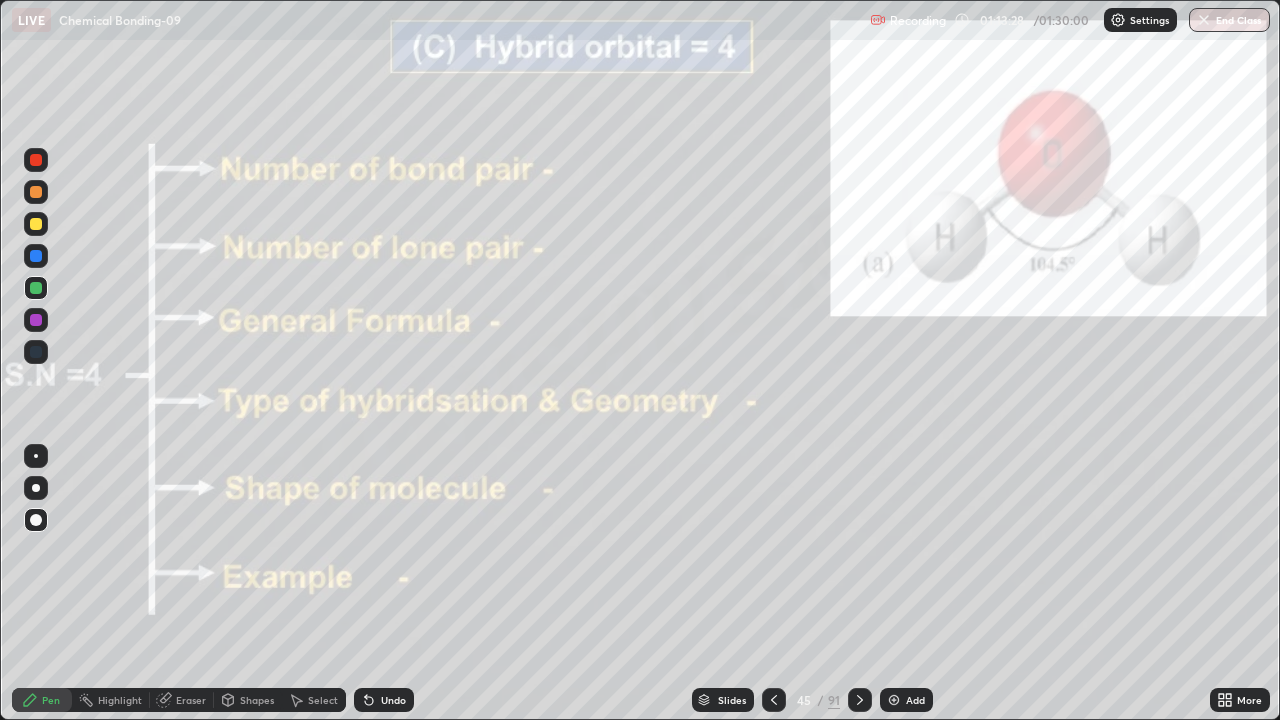 click at bounding box center (999, 257) 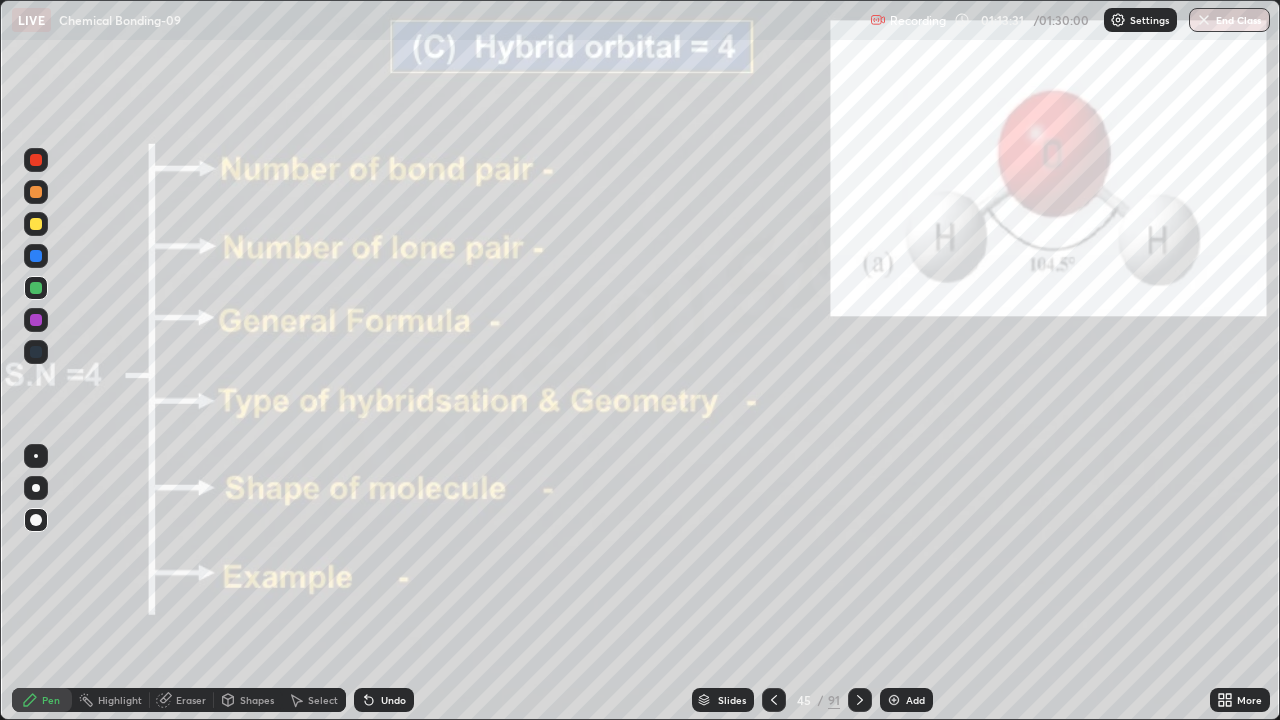 click at bounding box center [36, 288] 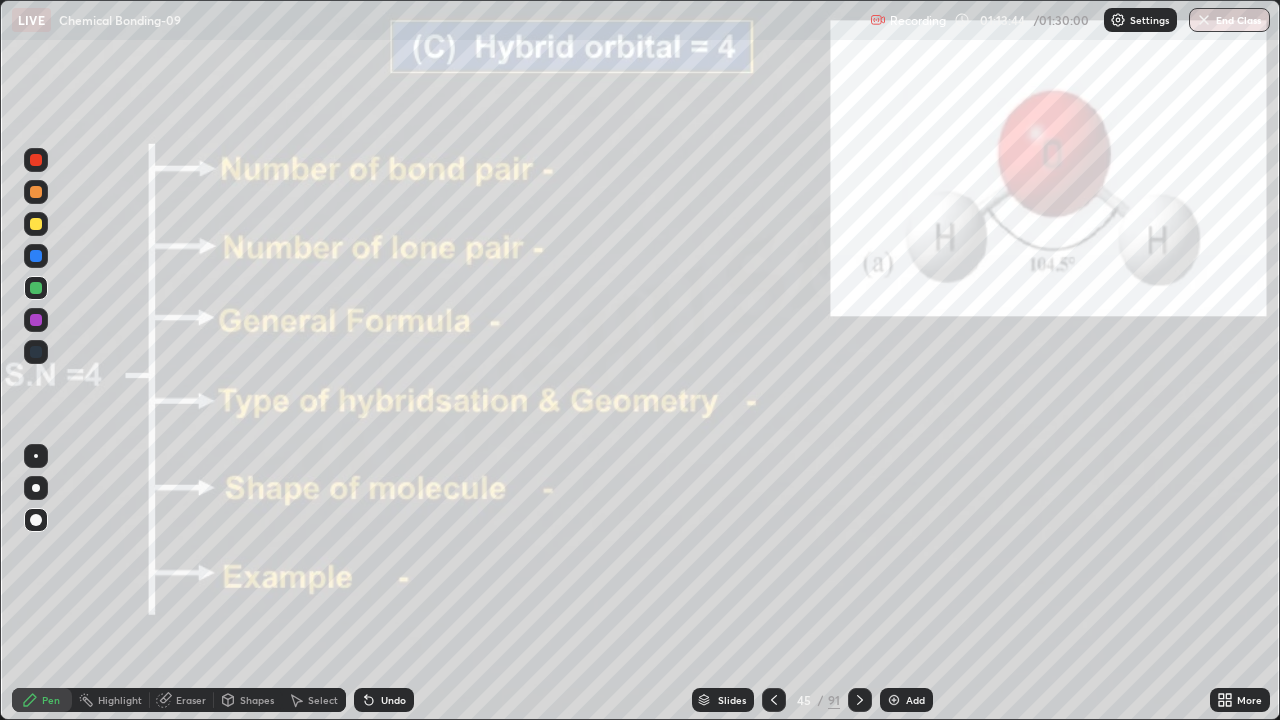 click 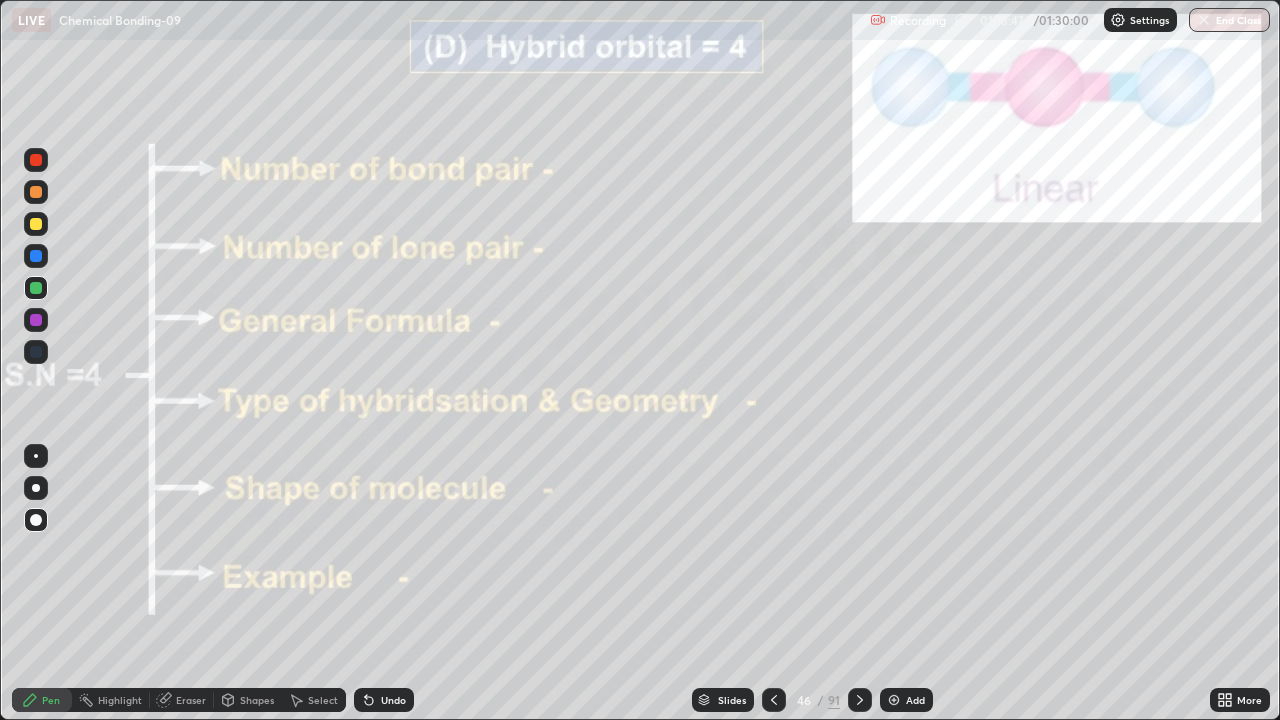 click at bounding box center [36, 192] 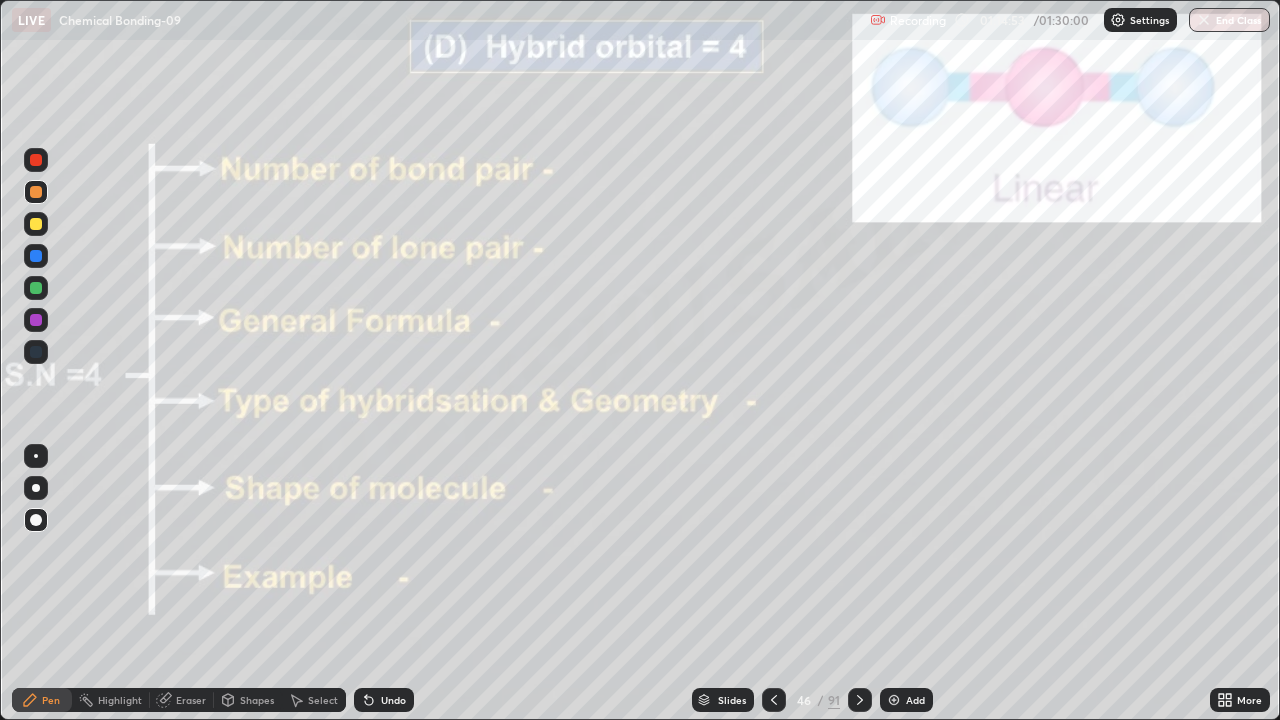 click 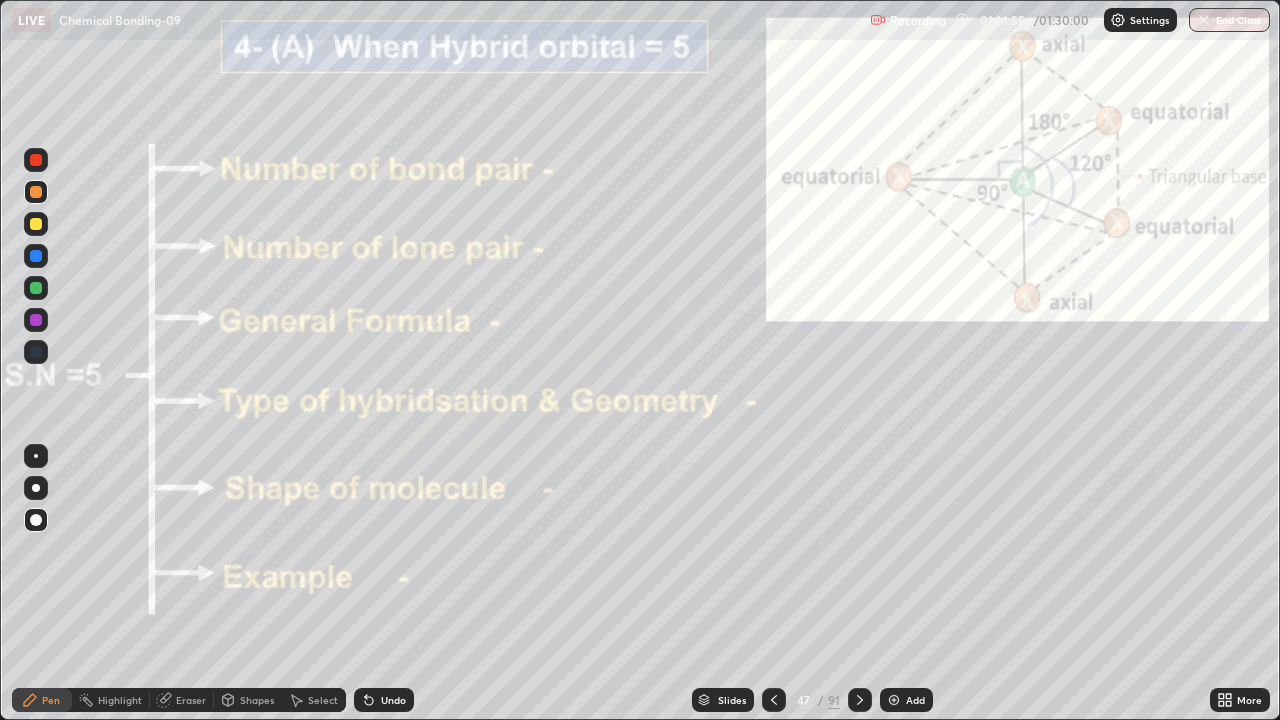 click at bounding box center [36, 288] 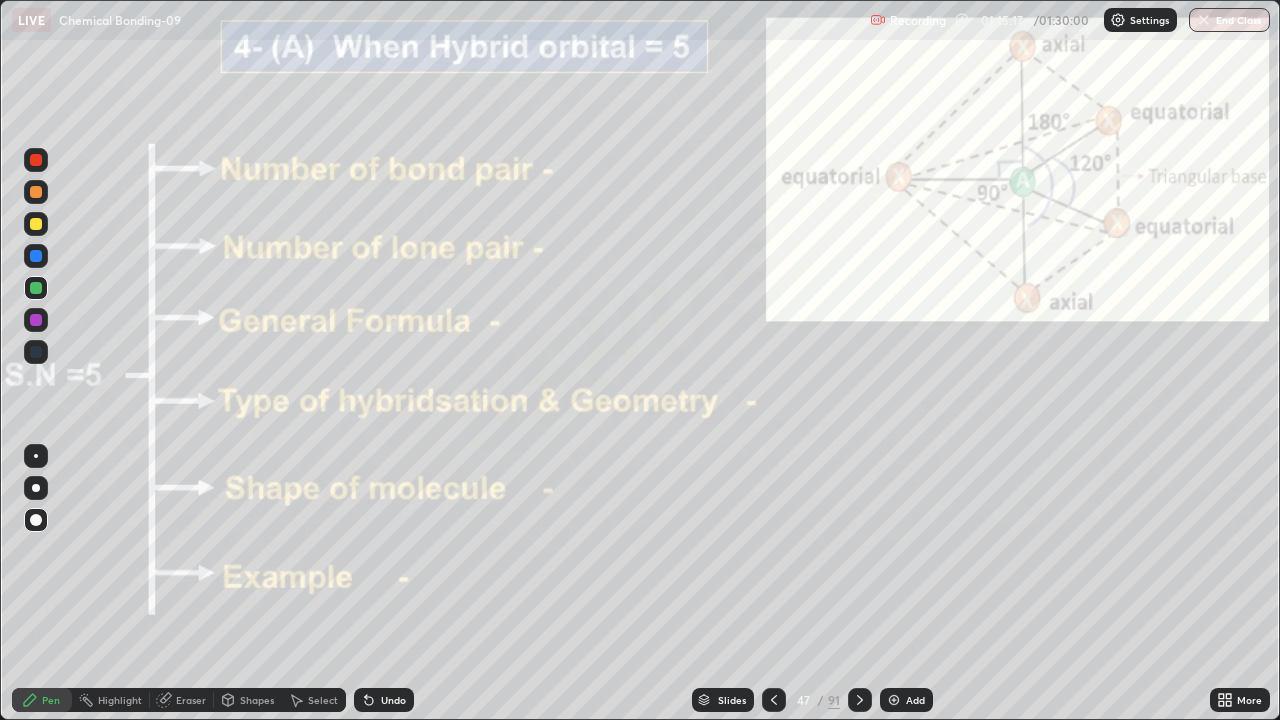 click on "Undo" at bounding box center [384, 700] 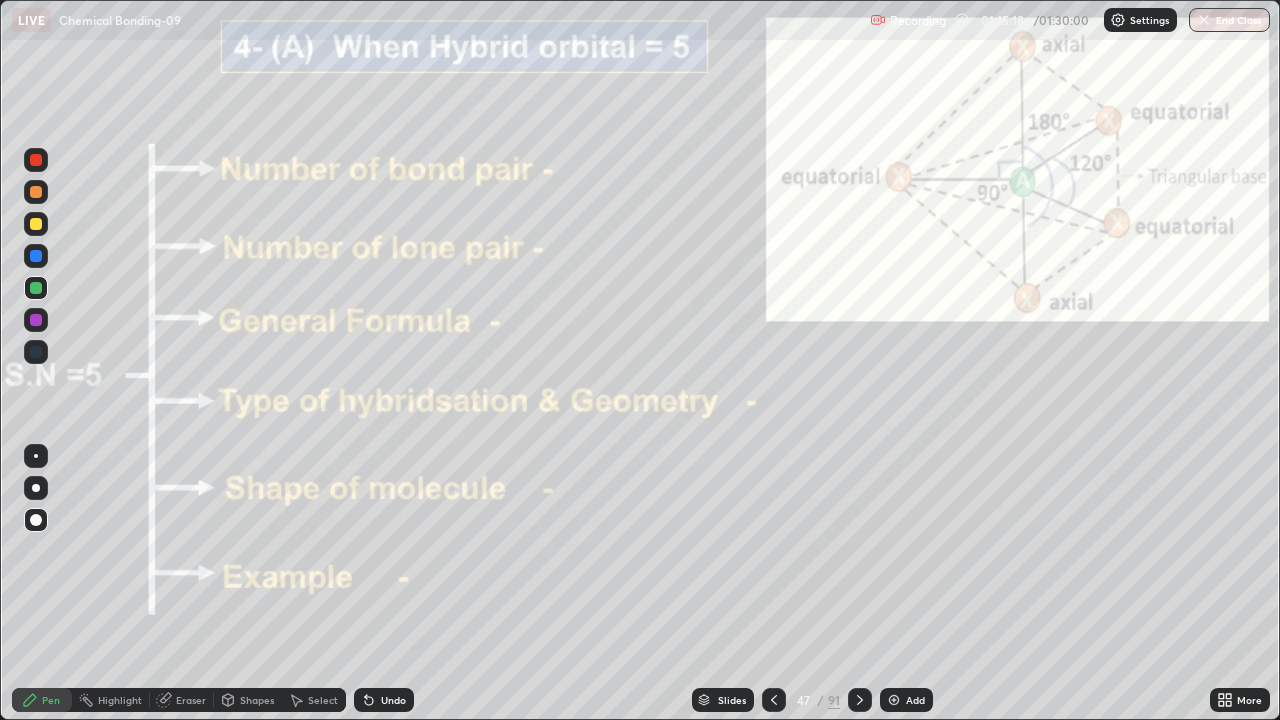 click on "Undo" at bounding box center [393, 700] 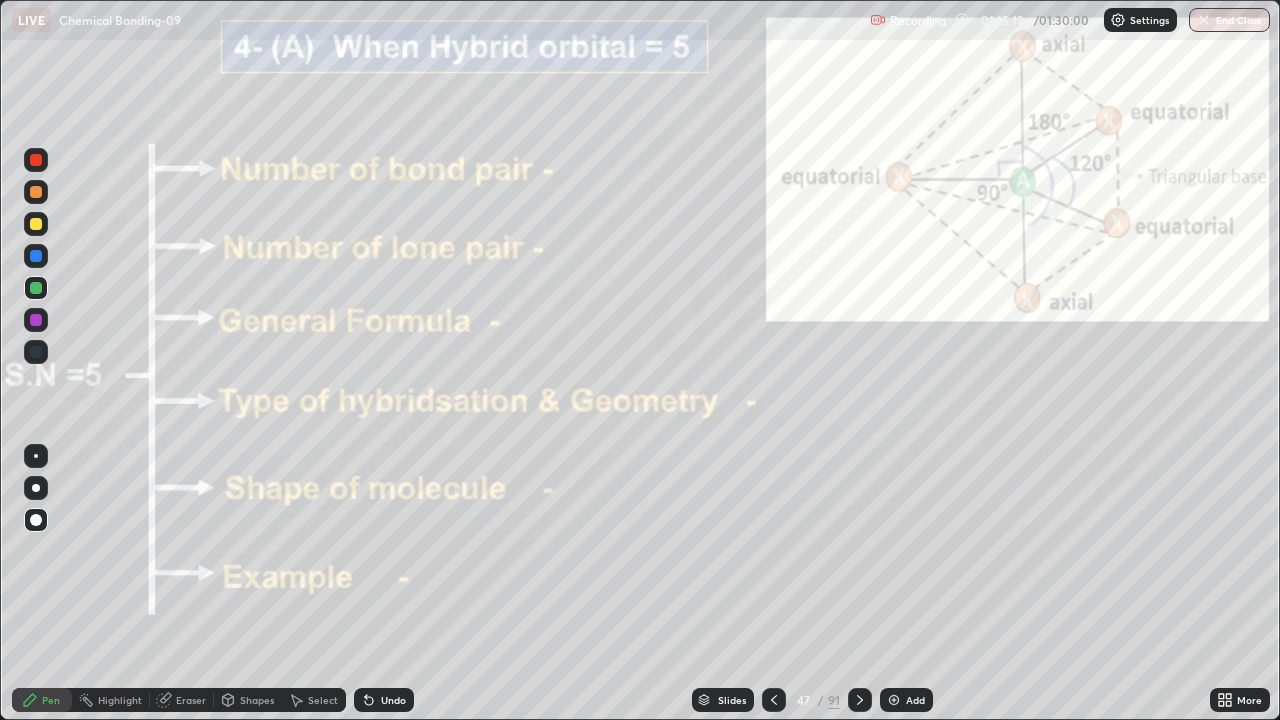 click on "Undo" at bounding box center (384, 700) 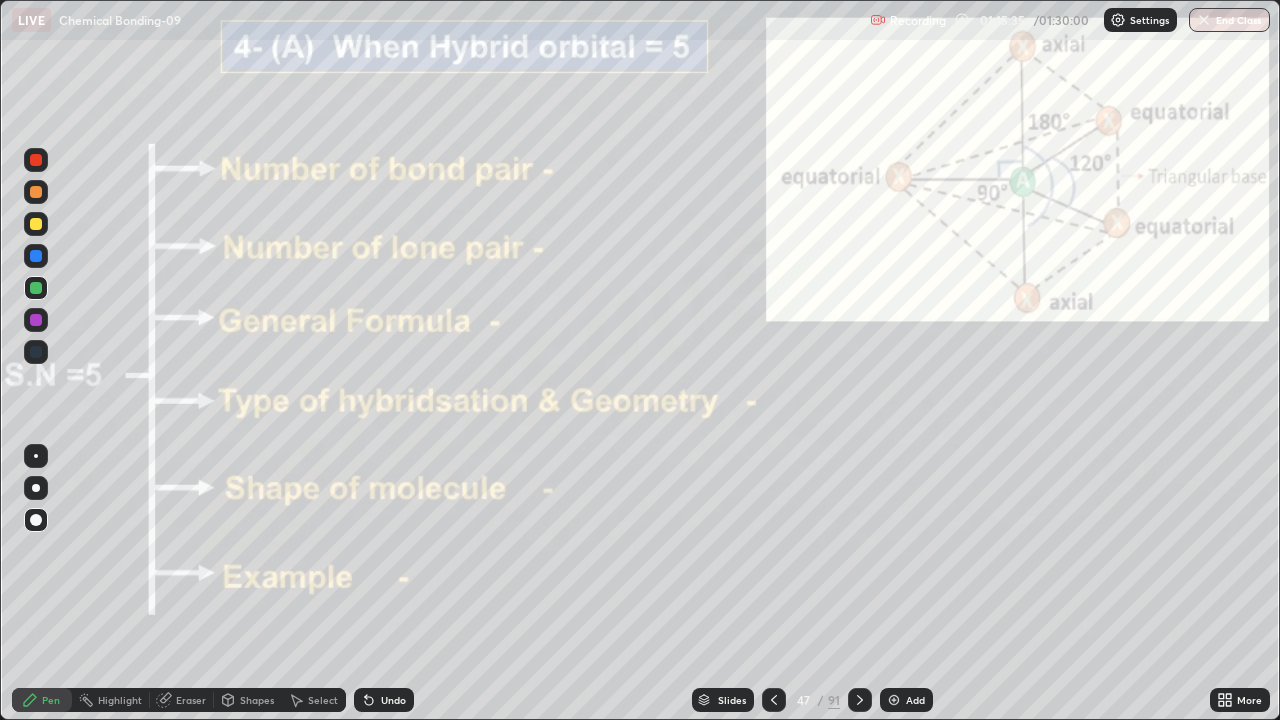 click on "Add" at bounding box center (906, 700) 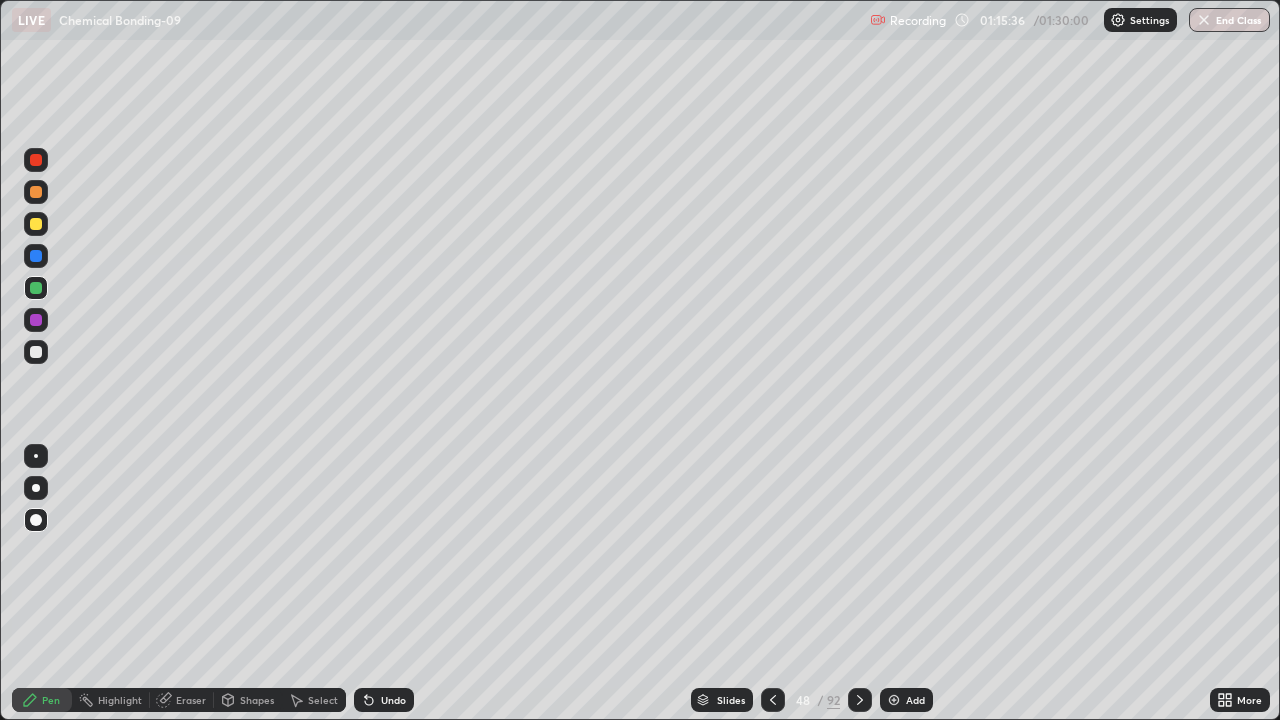 click at bounding box center (36, 352) 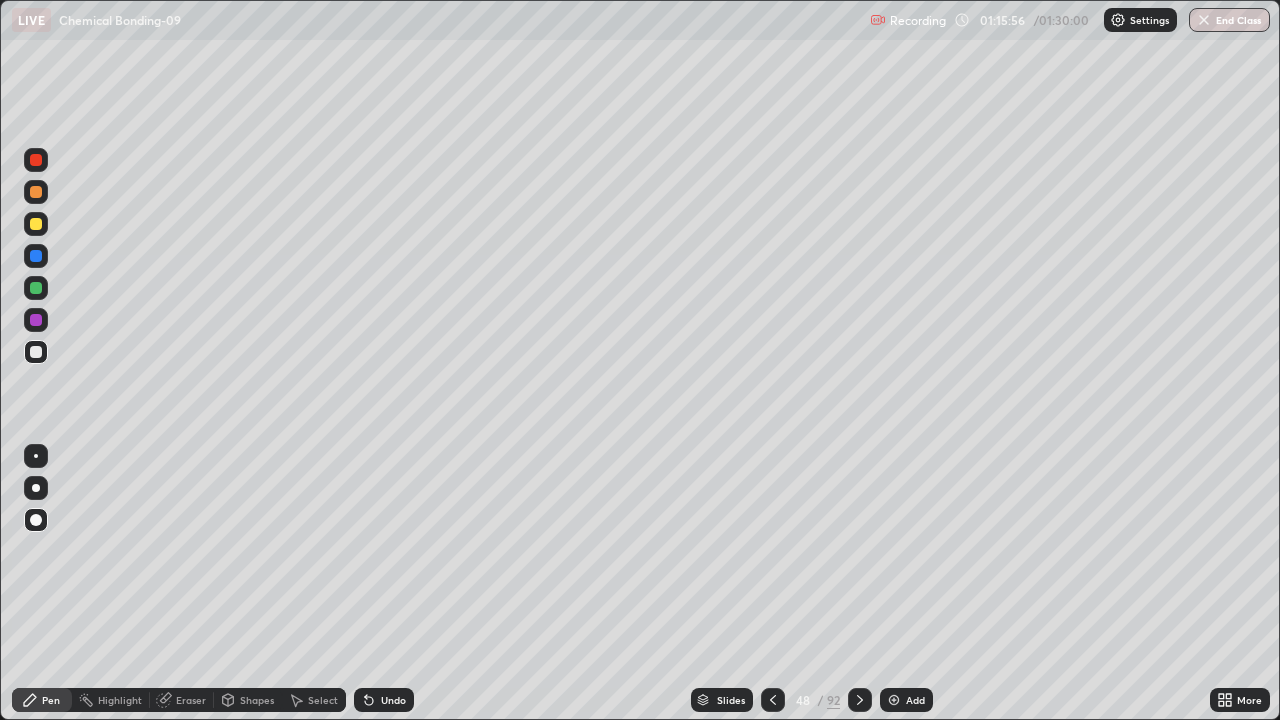 click at bounding box center [36, 320] 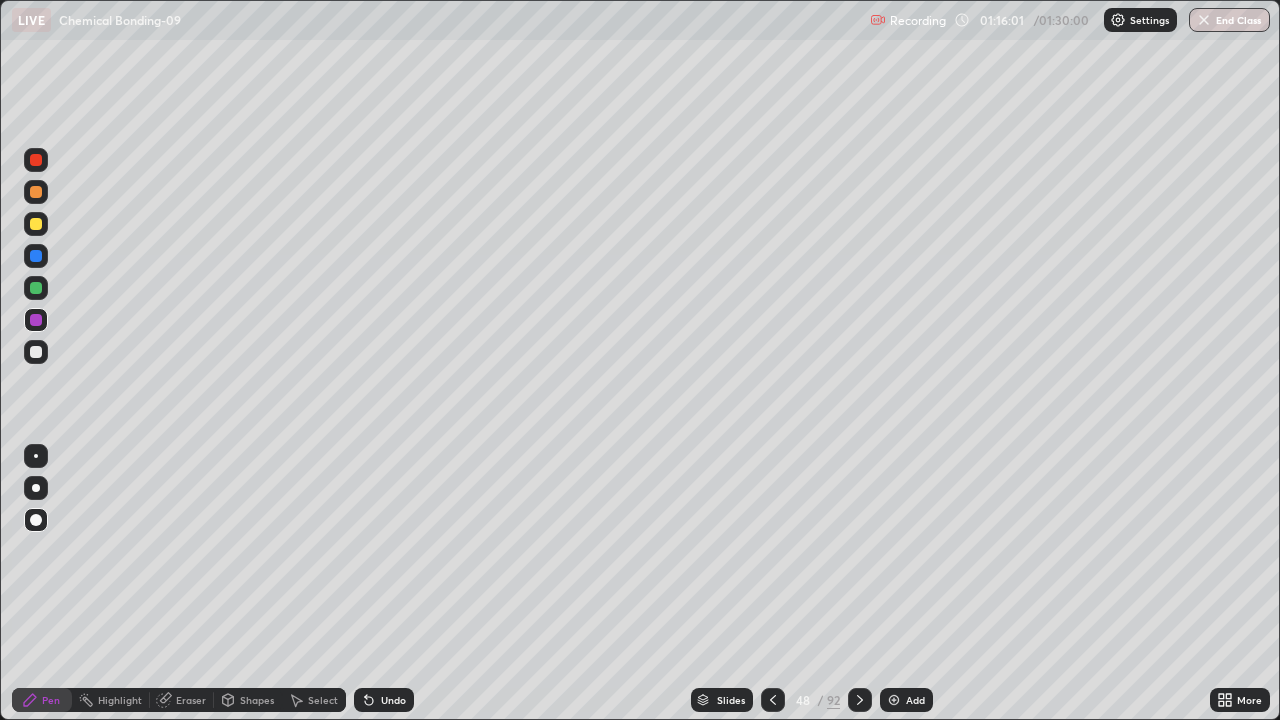 click at bounding box center (36, 224) 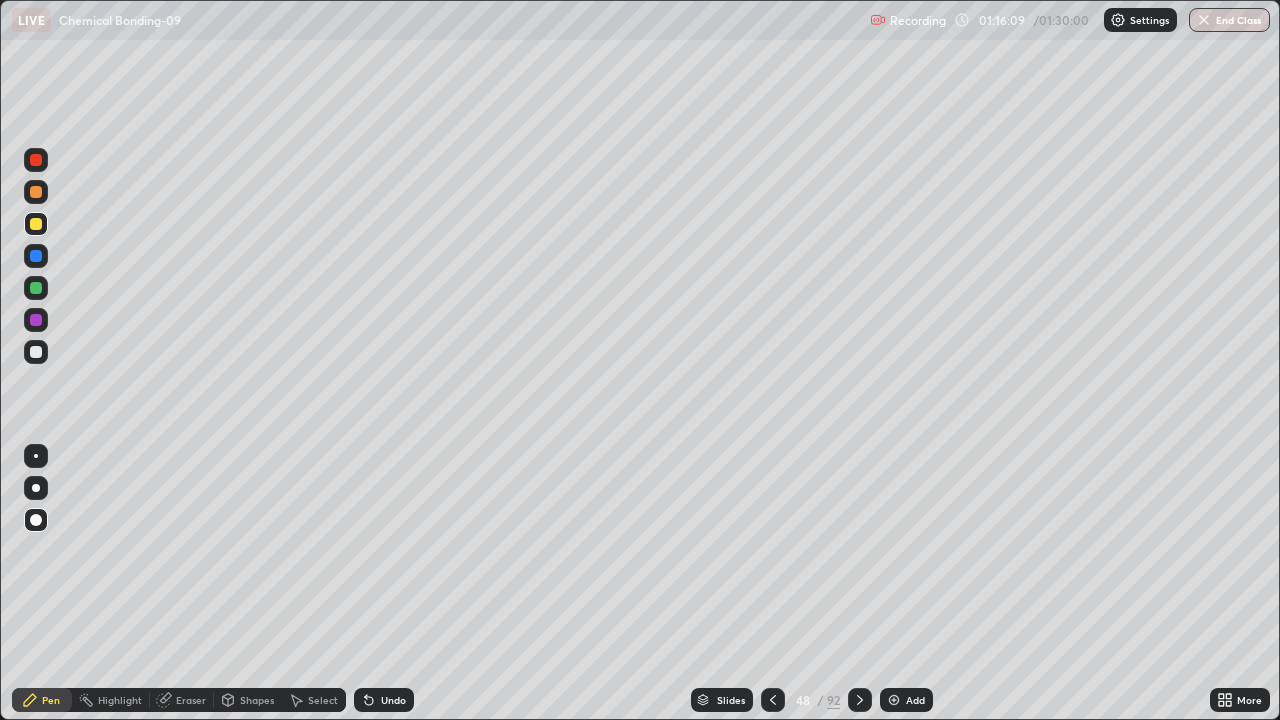 click at bounding box center (36, 352) 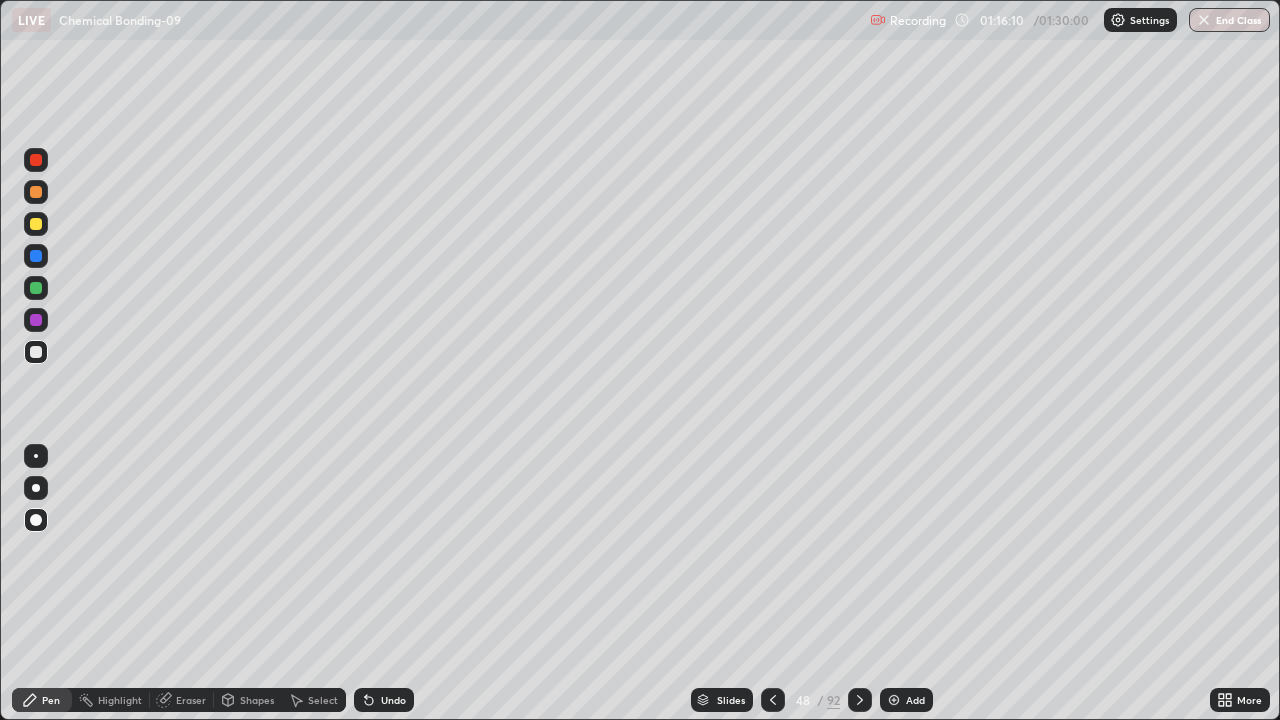 click on "Shapes" at bounding box center (257, 700) 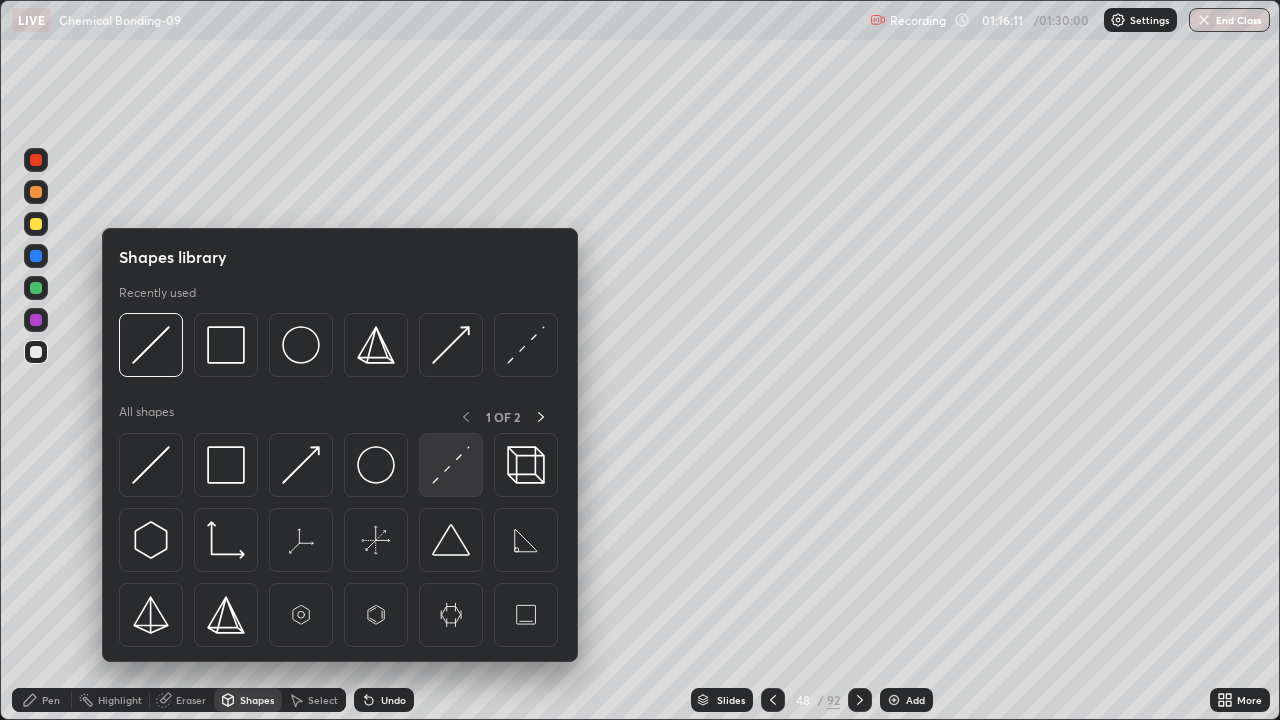 click at bounding box center [451, 465] 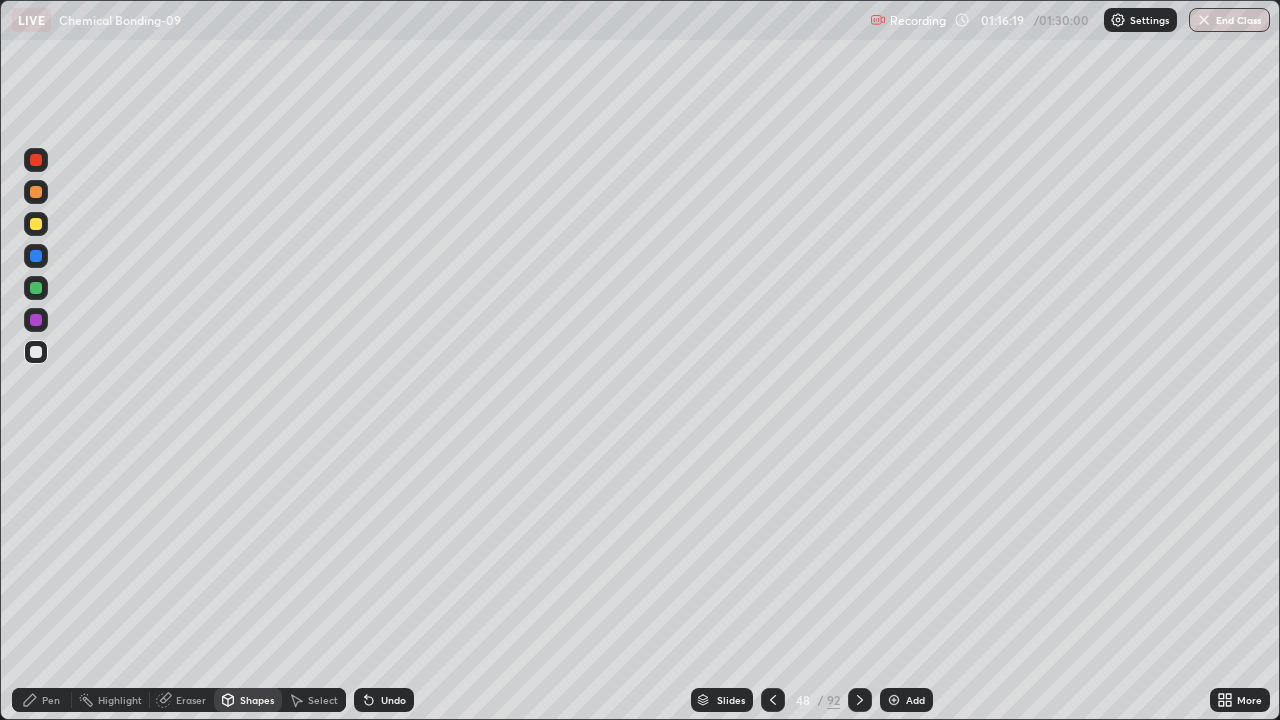click at bounding box center (36, 224) 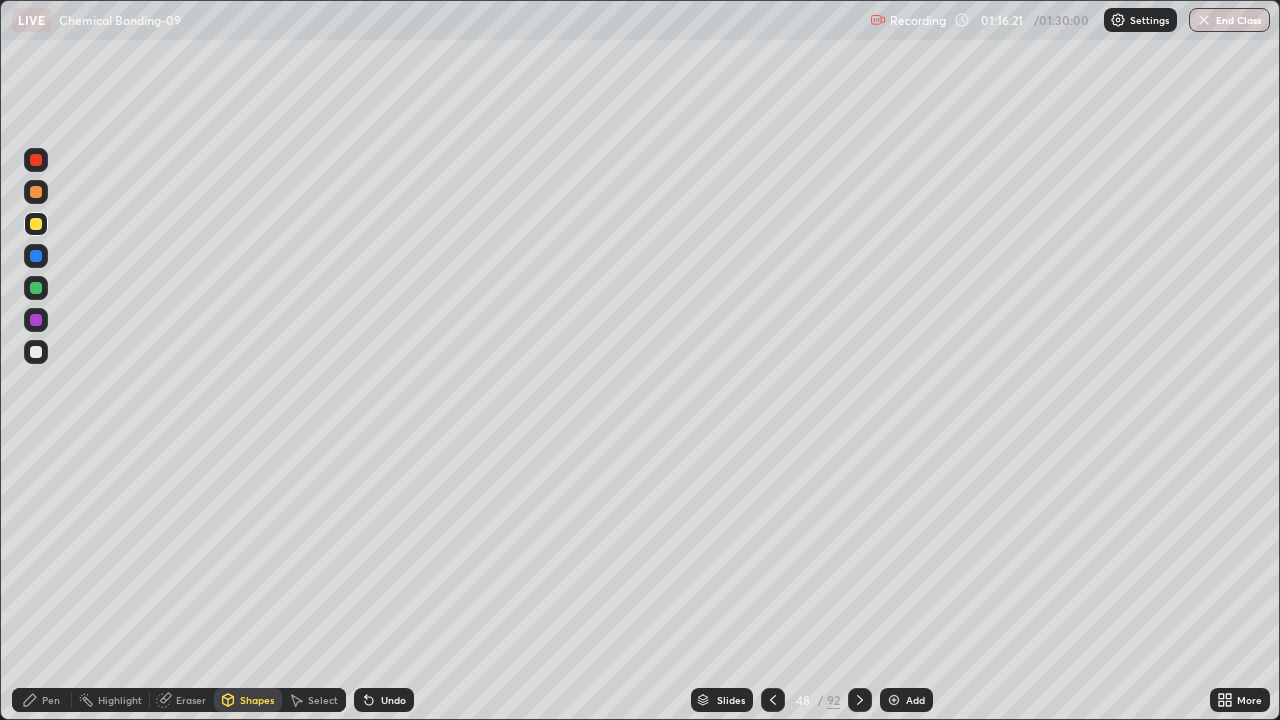 click at bounding box center (36, 256) 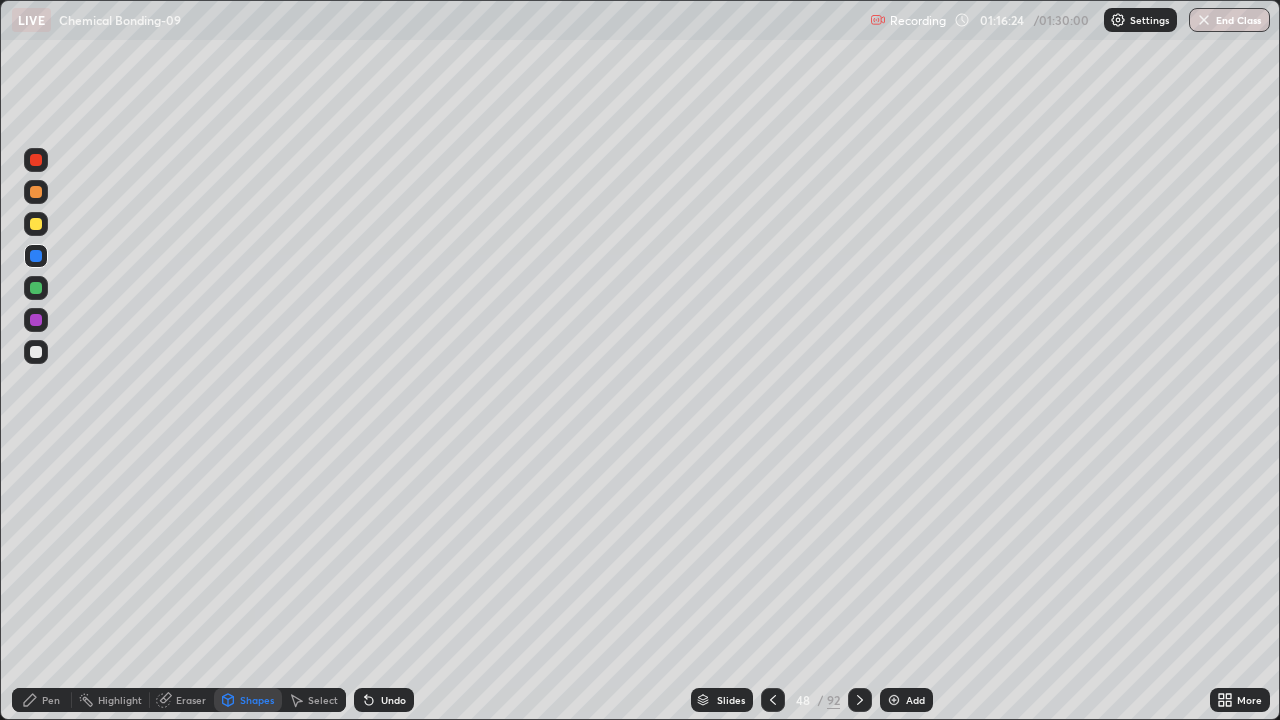click 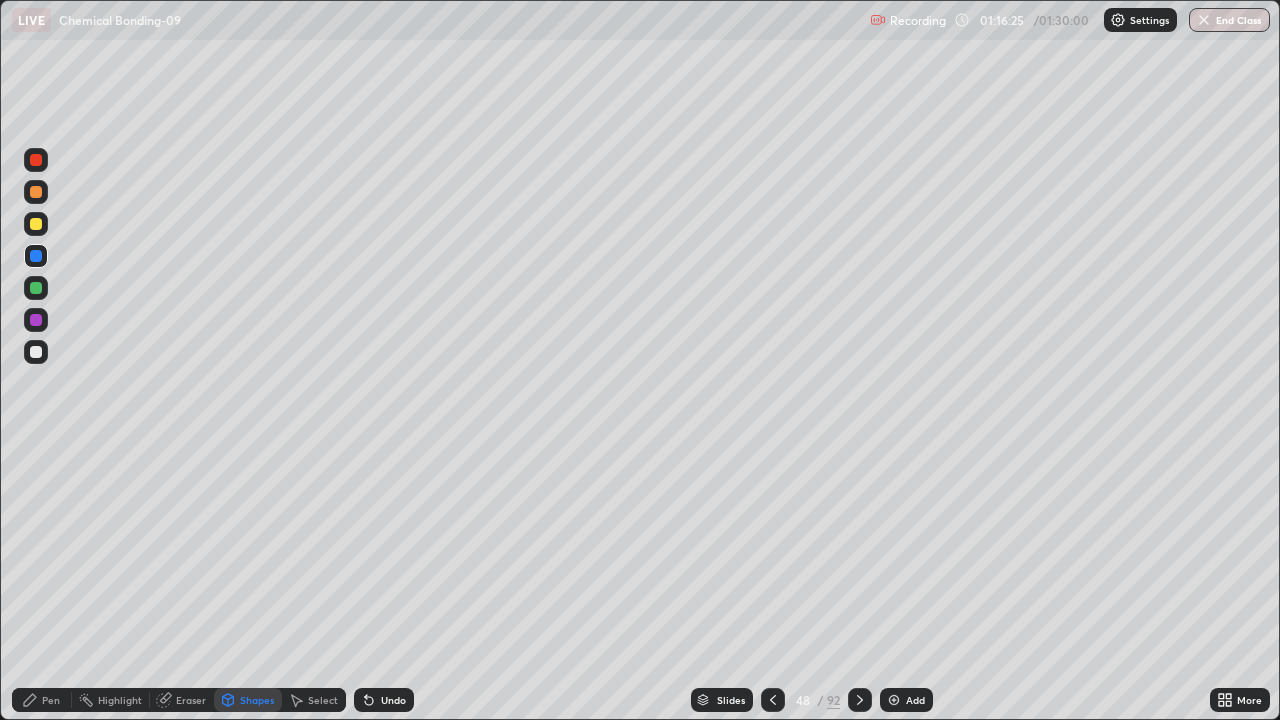 click on "Pen" at bounding box center (51, 700) 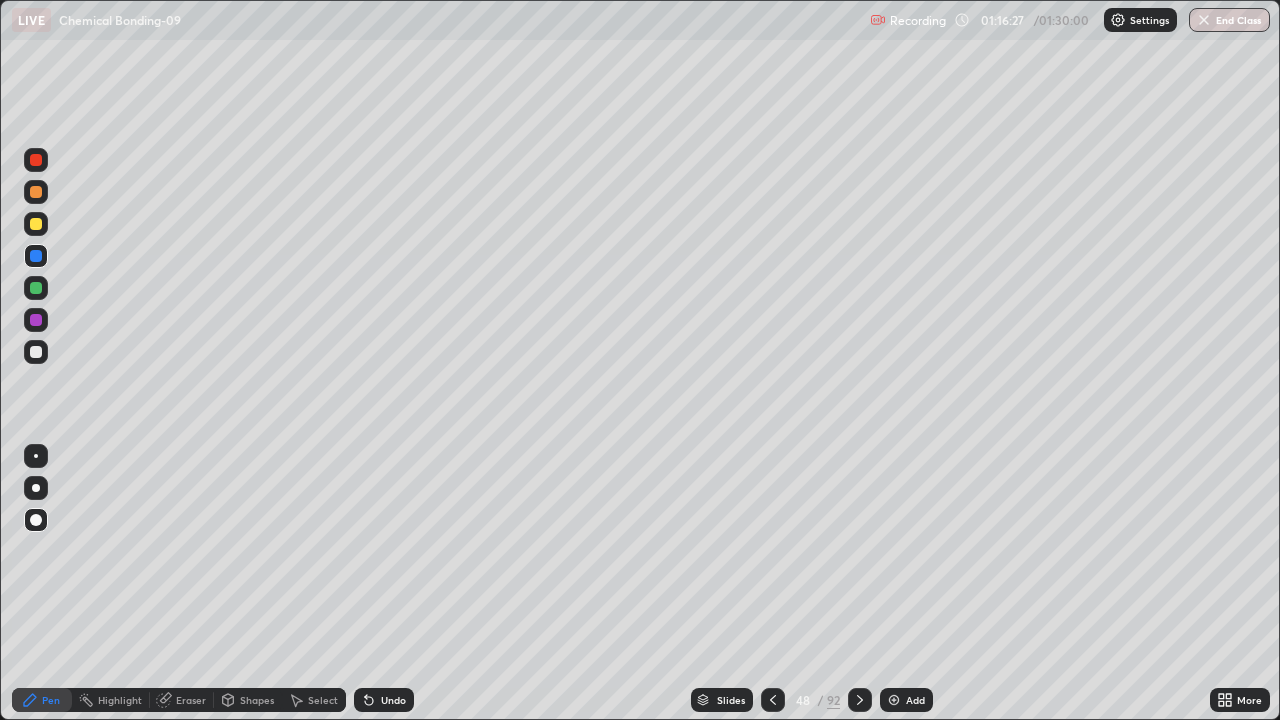 click 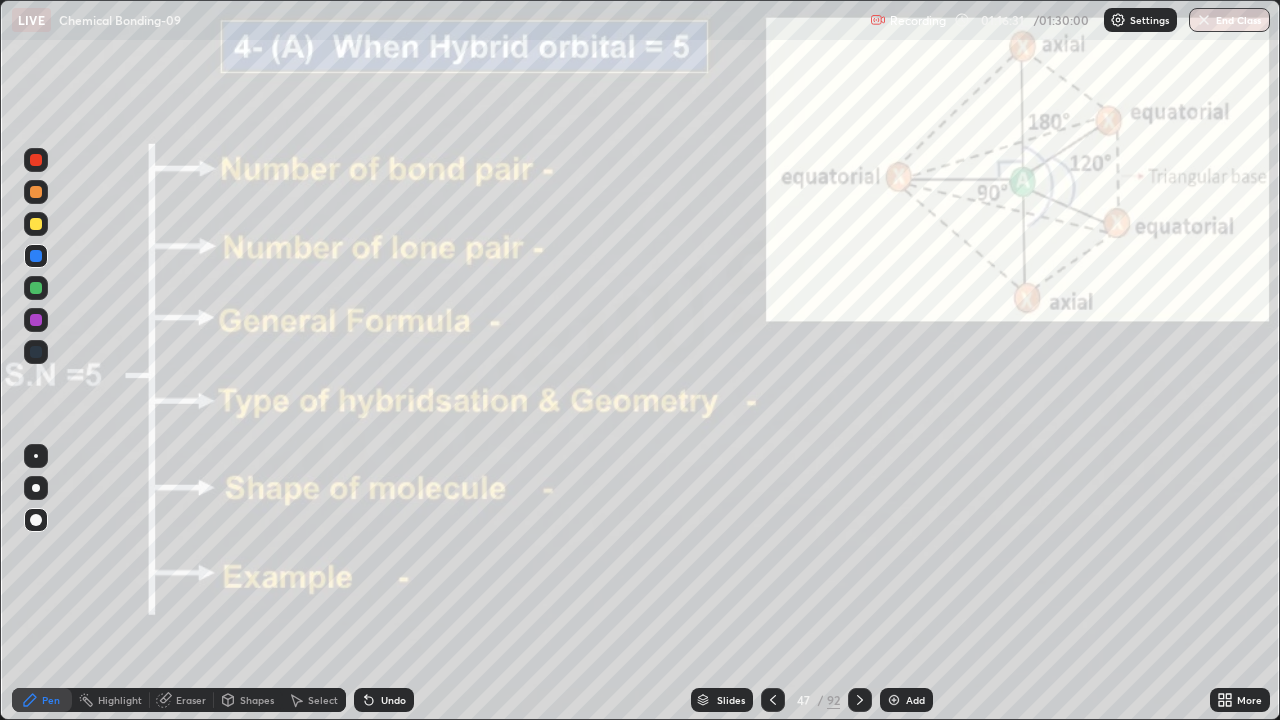 click 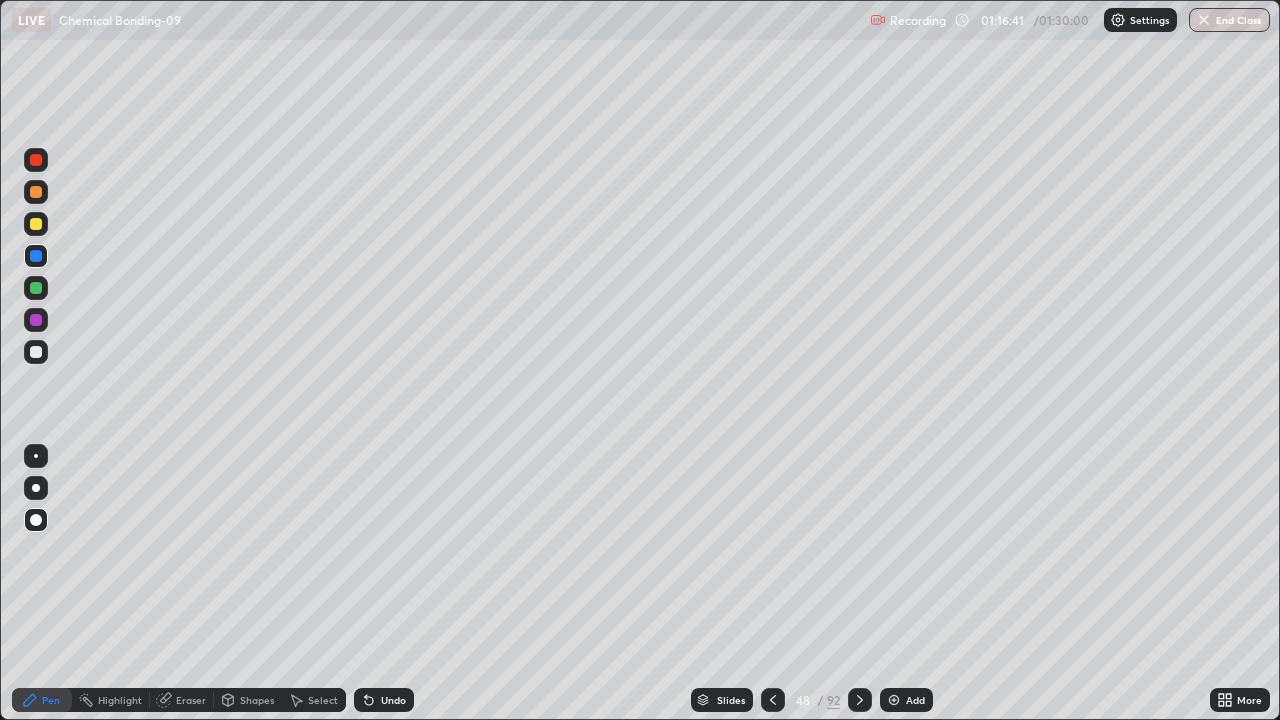 click on "Undo" at bounding box center (393, 700) 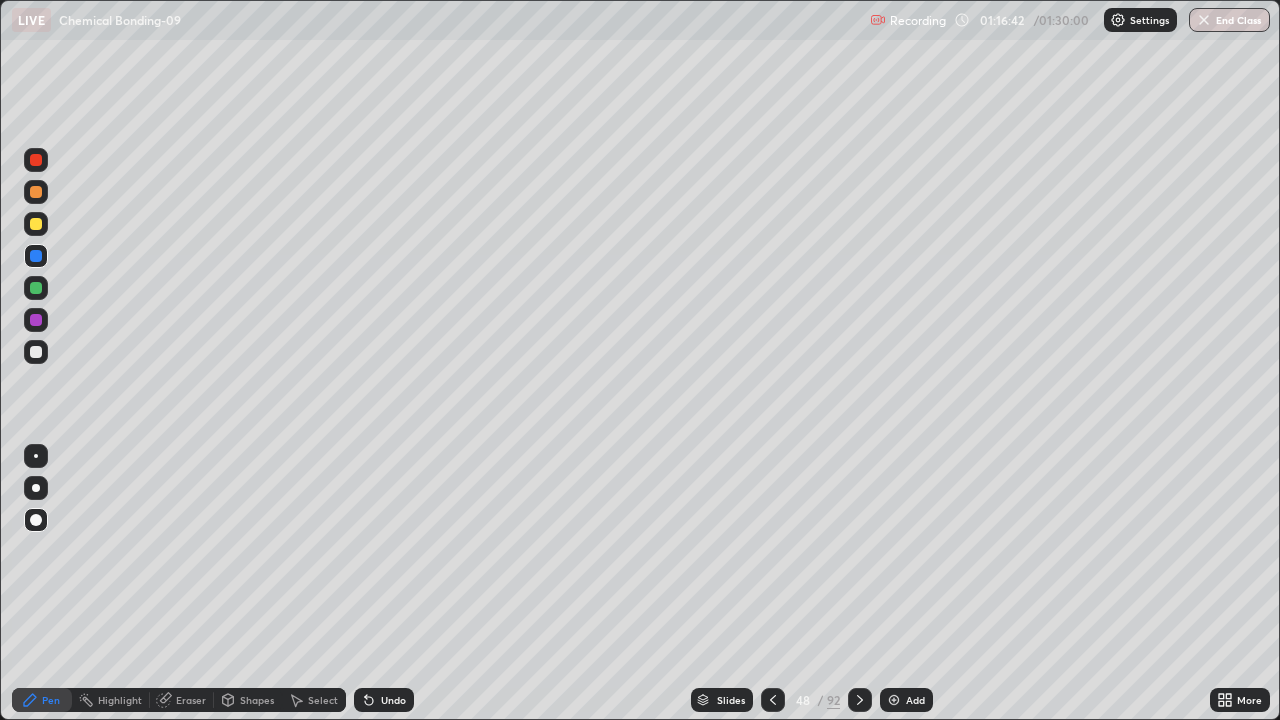 click on "Undo" at bounding box center (393, 700) 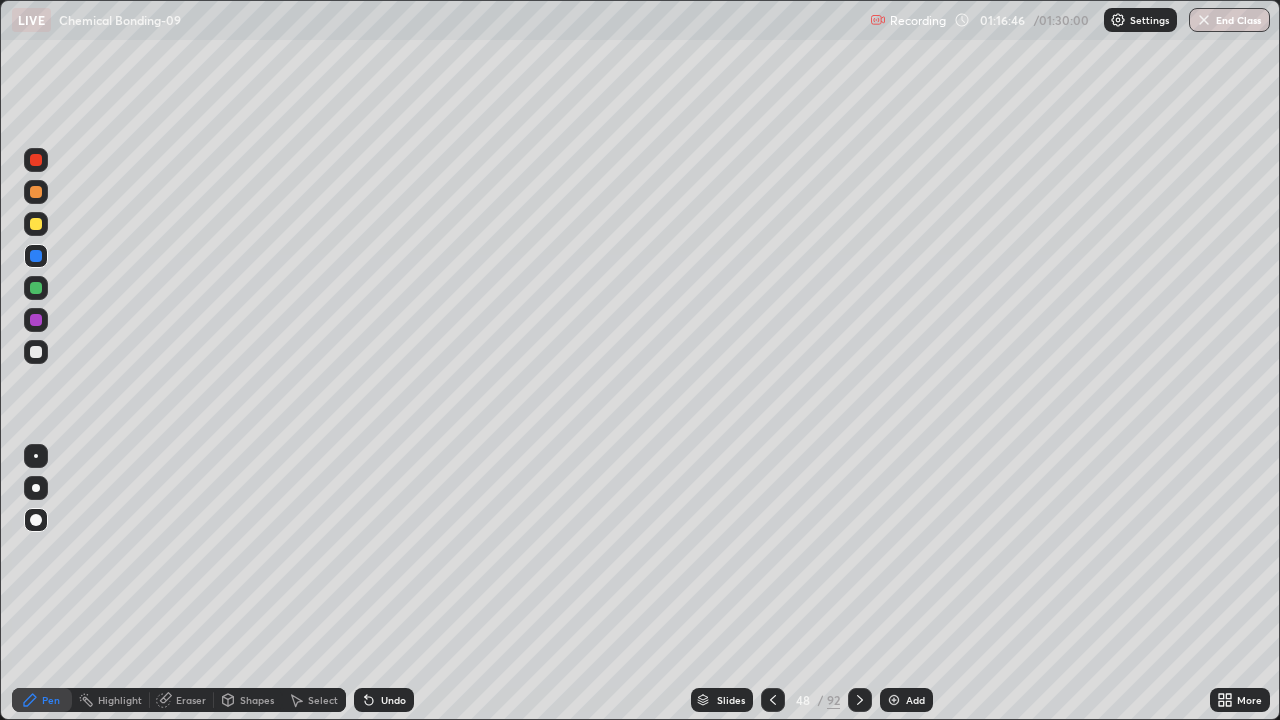 click on "Shapes" at bounding box center (257, 700) 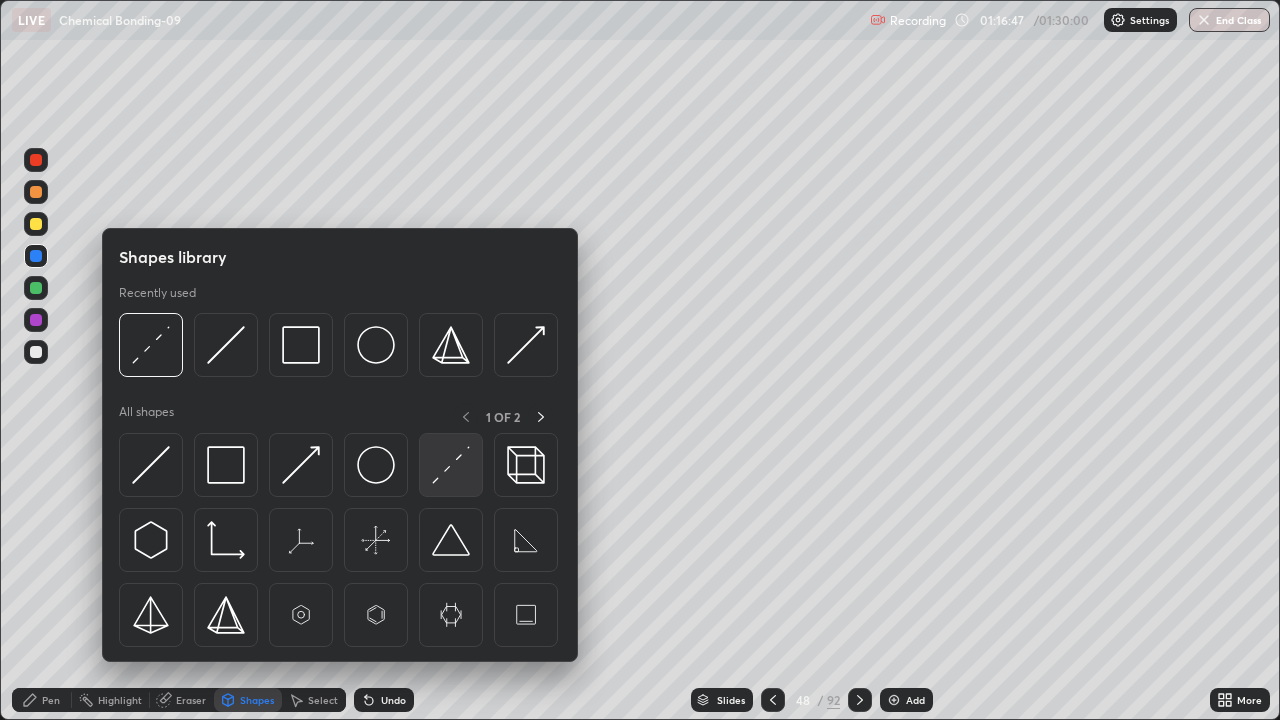 click at bounding box center (451, 465) 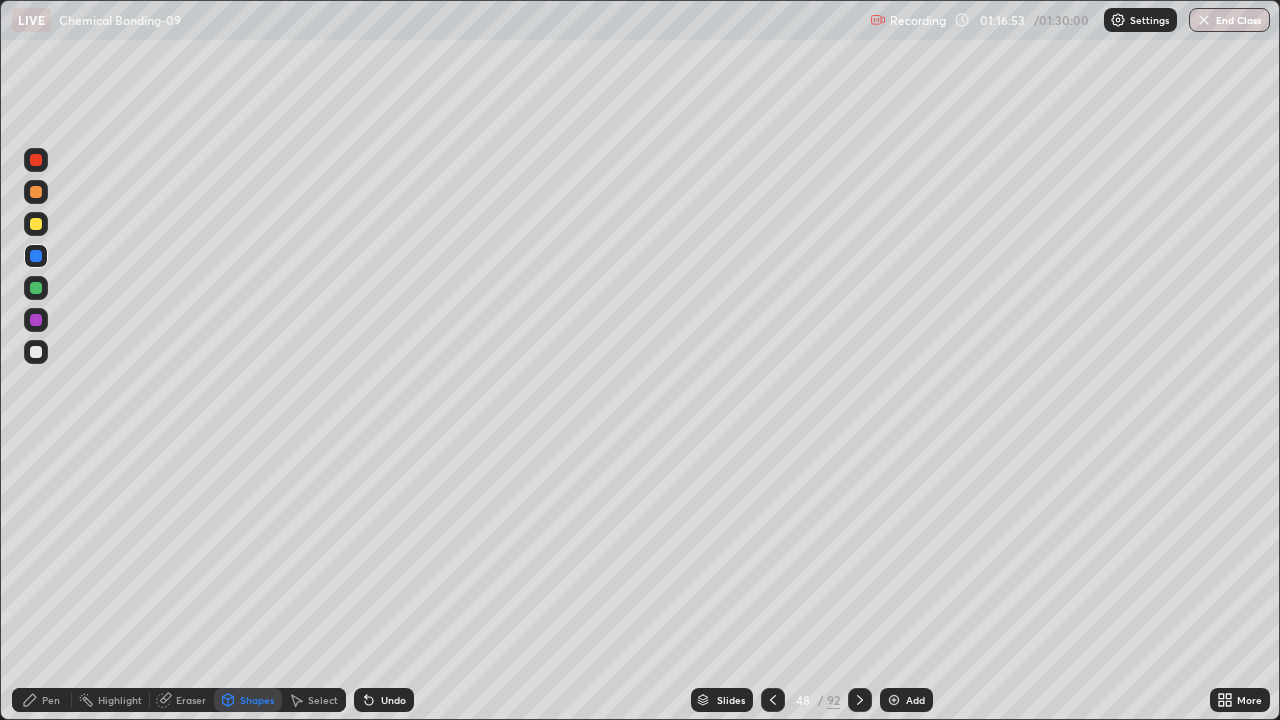 click at bounding box center [36, 224] 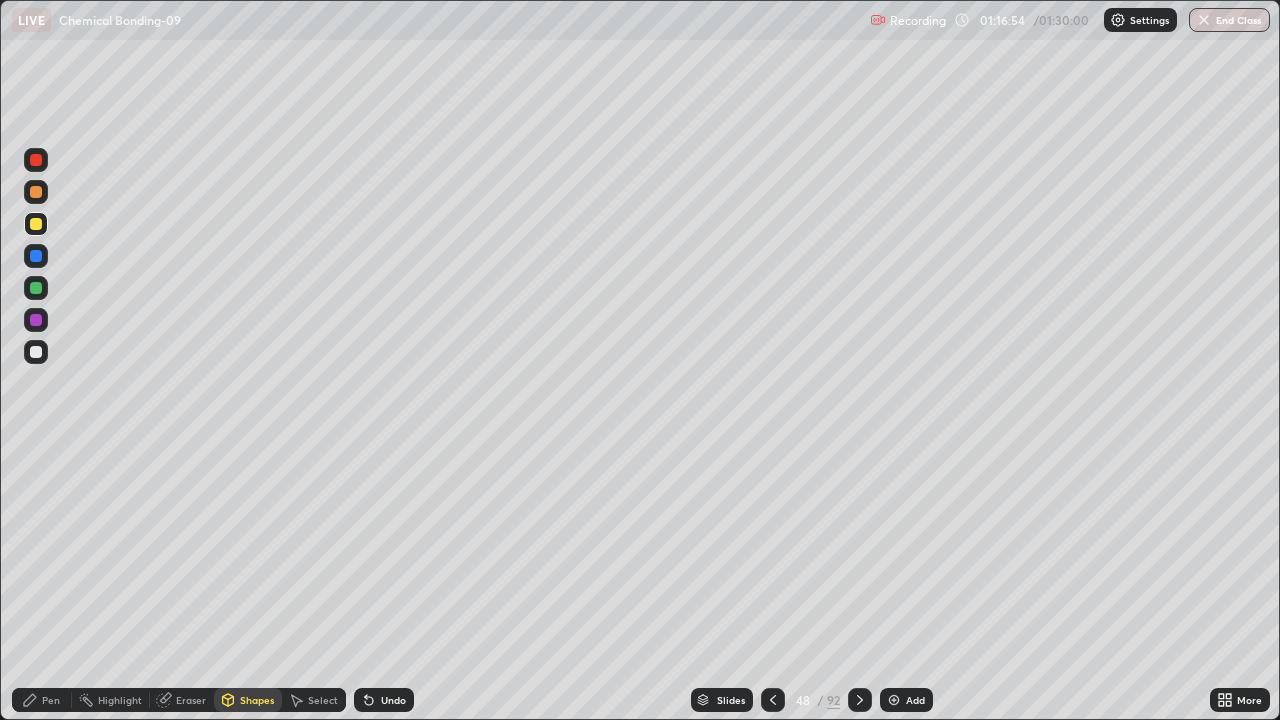 click on "Pen" at bounding box center (42, 700) 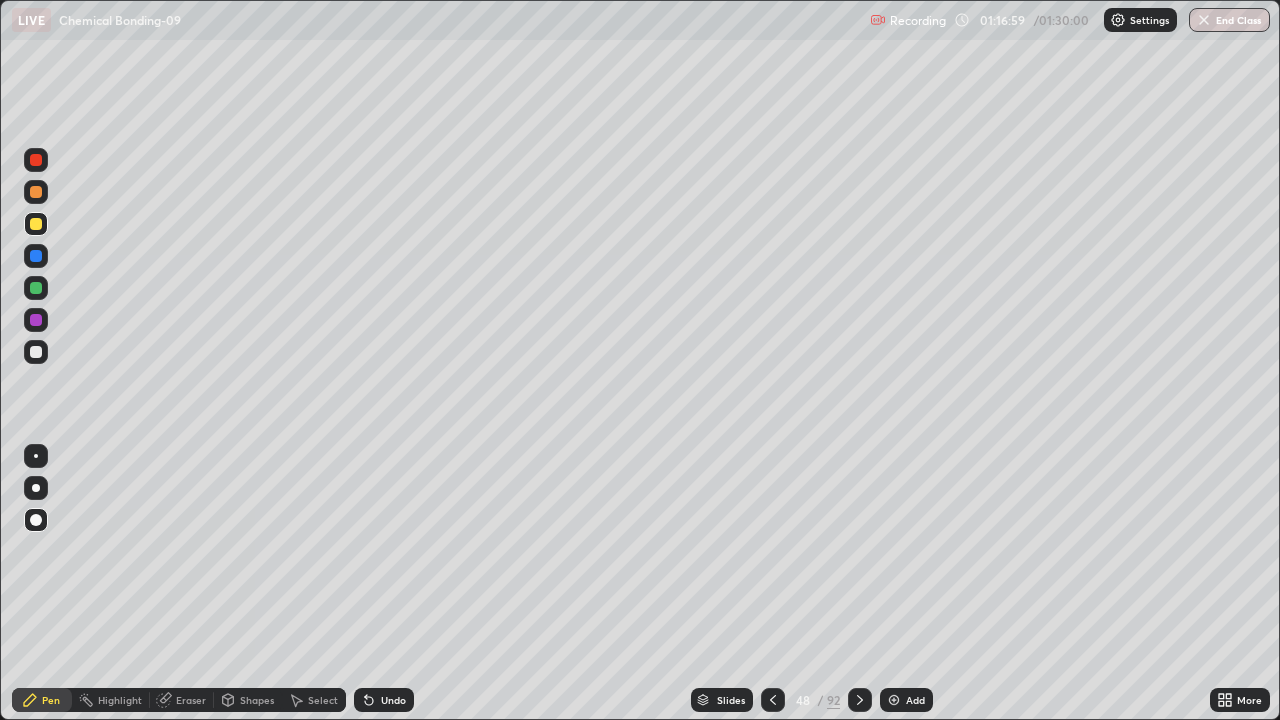 click 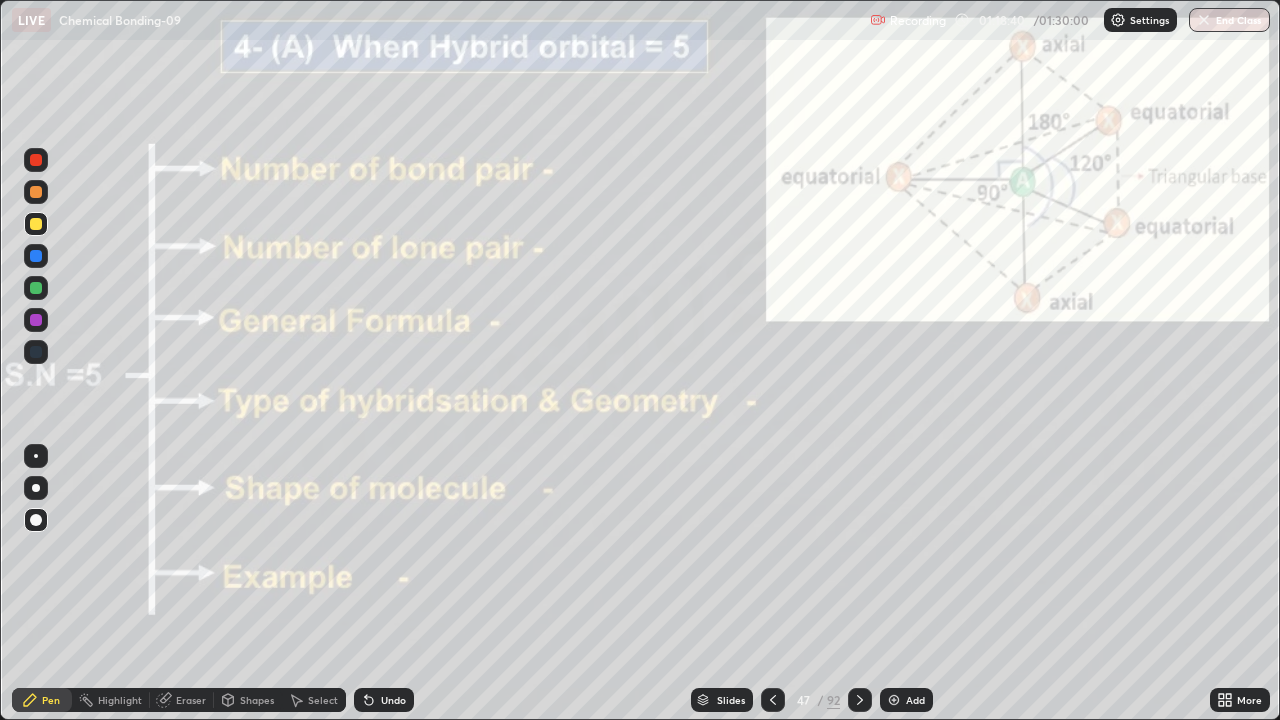 click at bounding box center (860, 700) 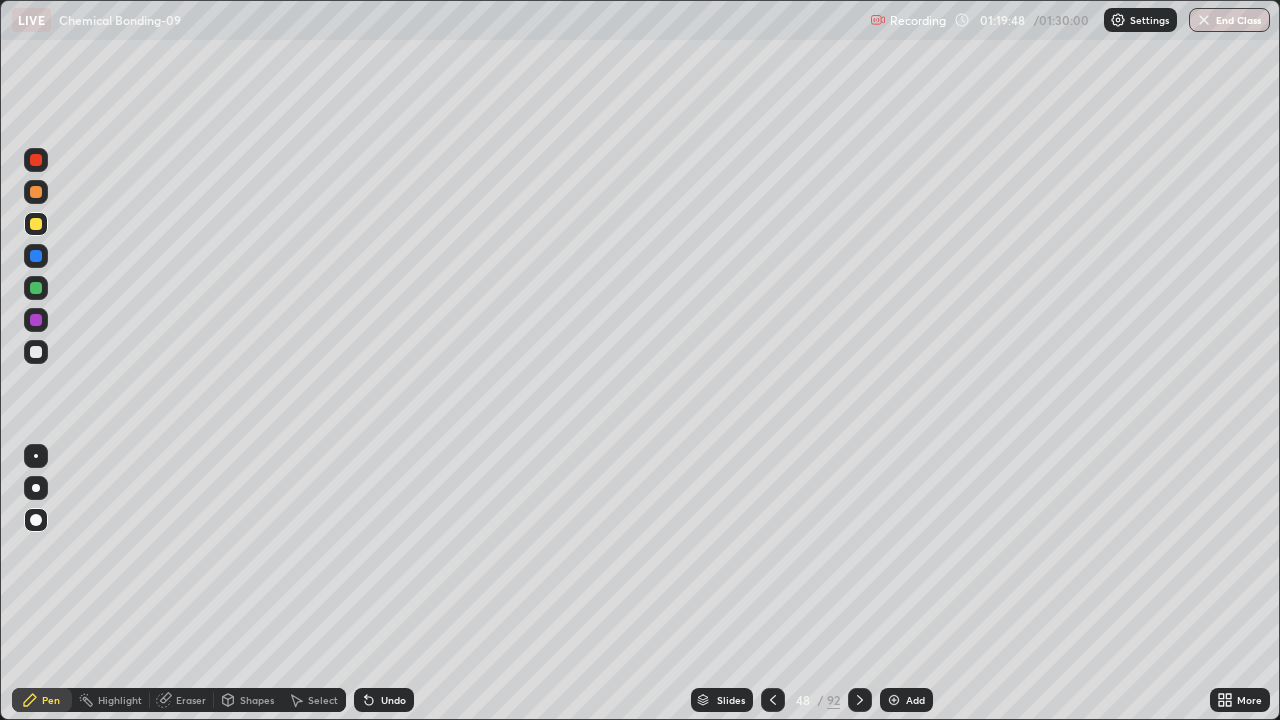 click 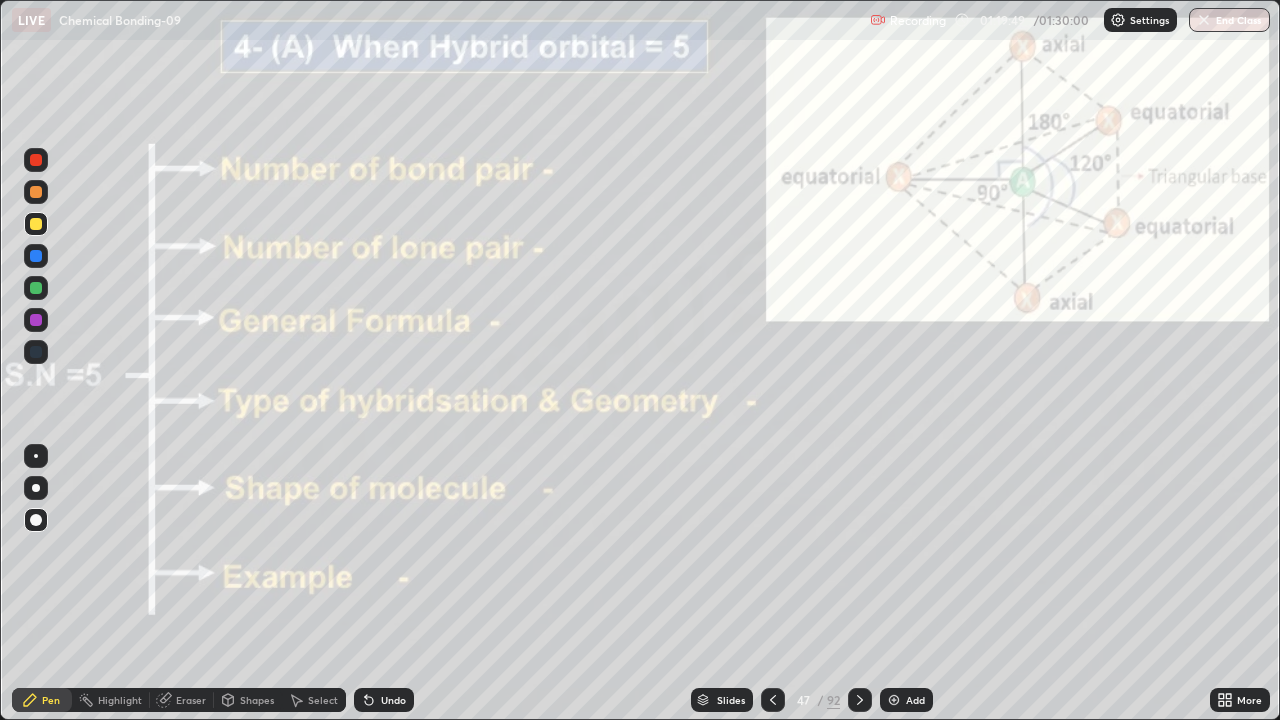 click on "Pen" at bounding box center (42, 700) 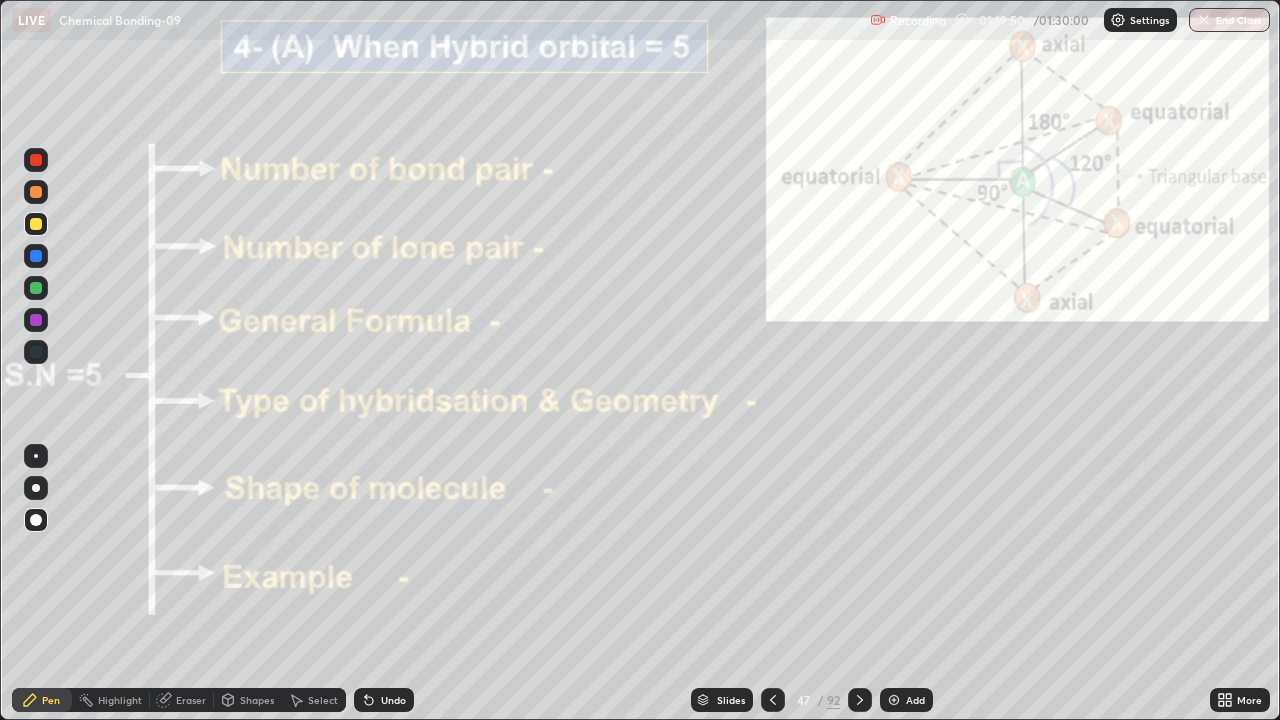 click at bounding box center (36, 320) 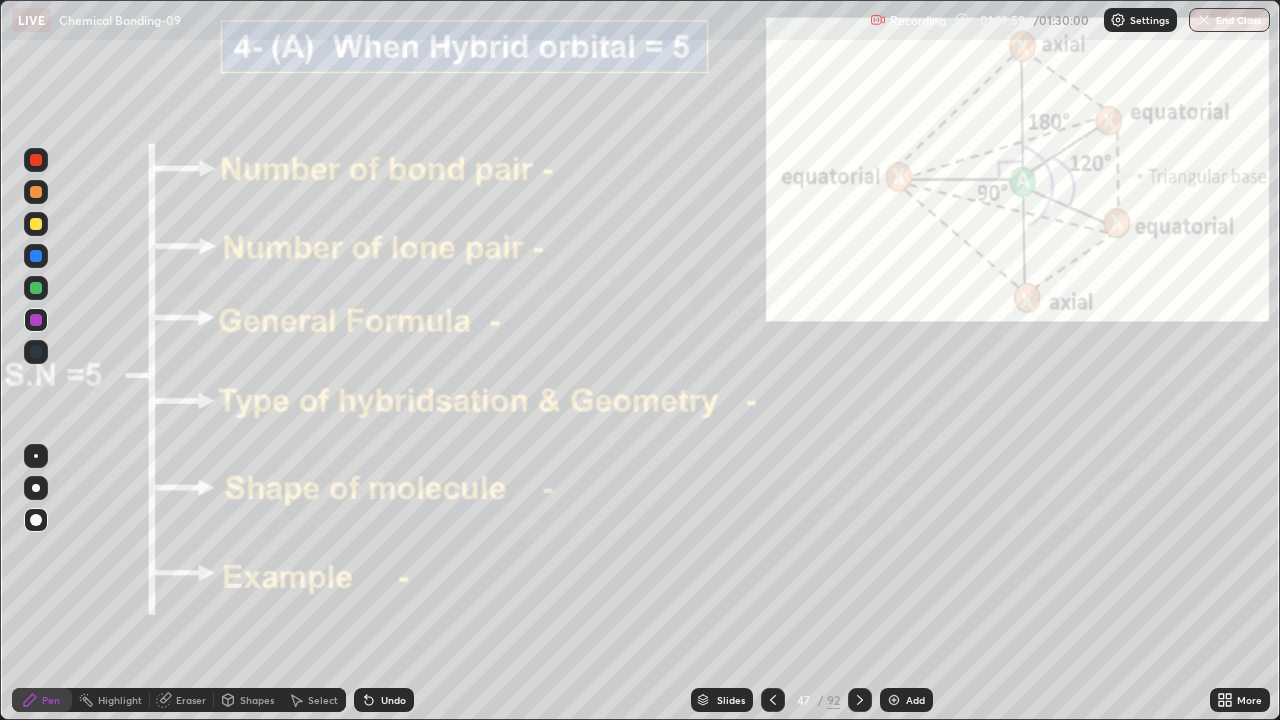 click 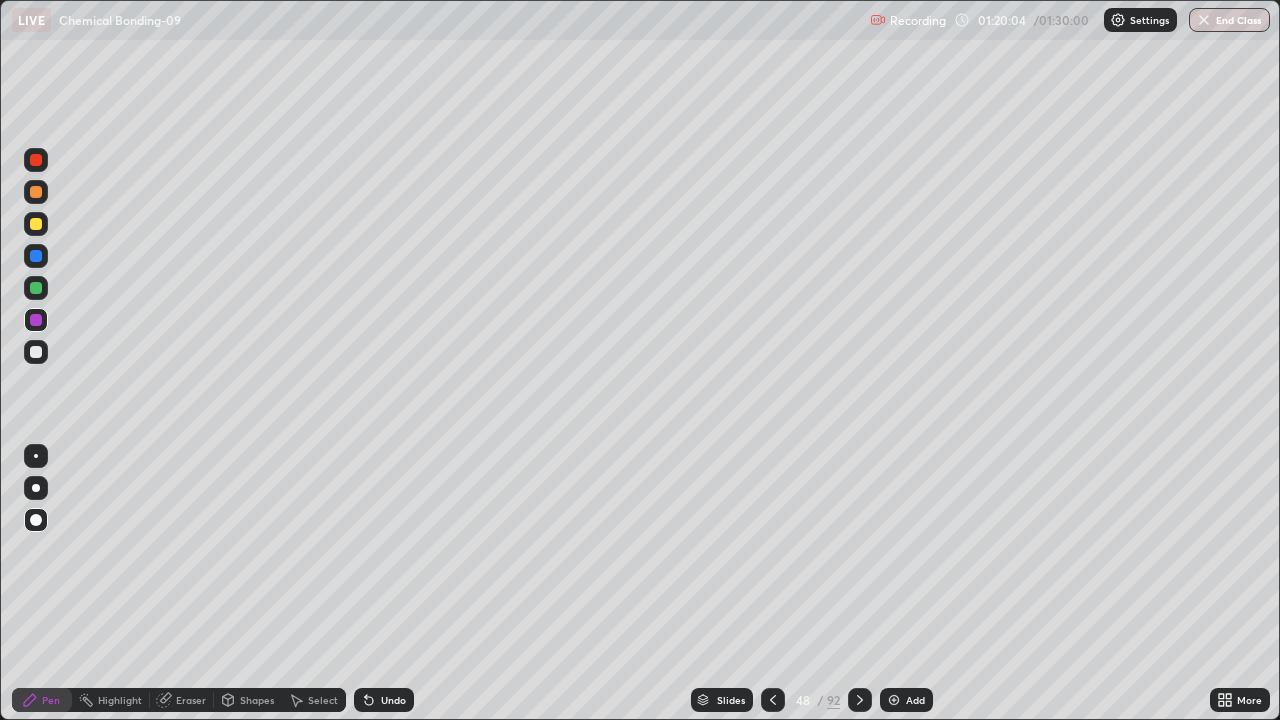 click at bounding box center (36, 352) 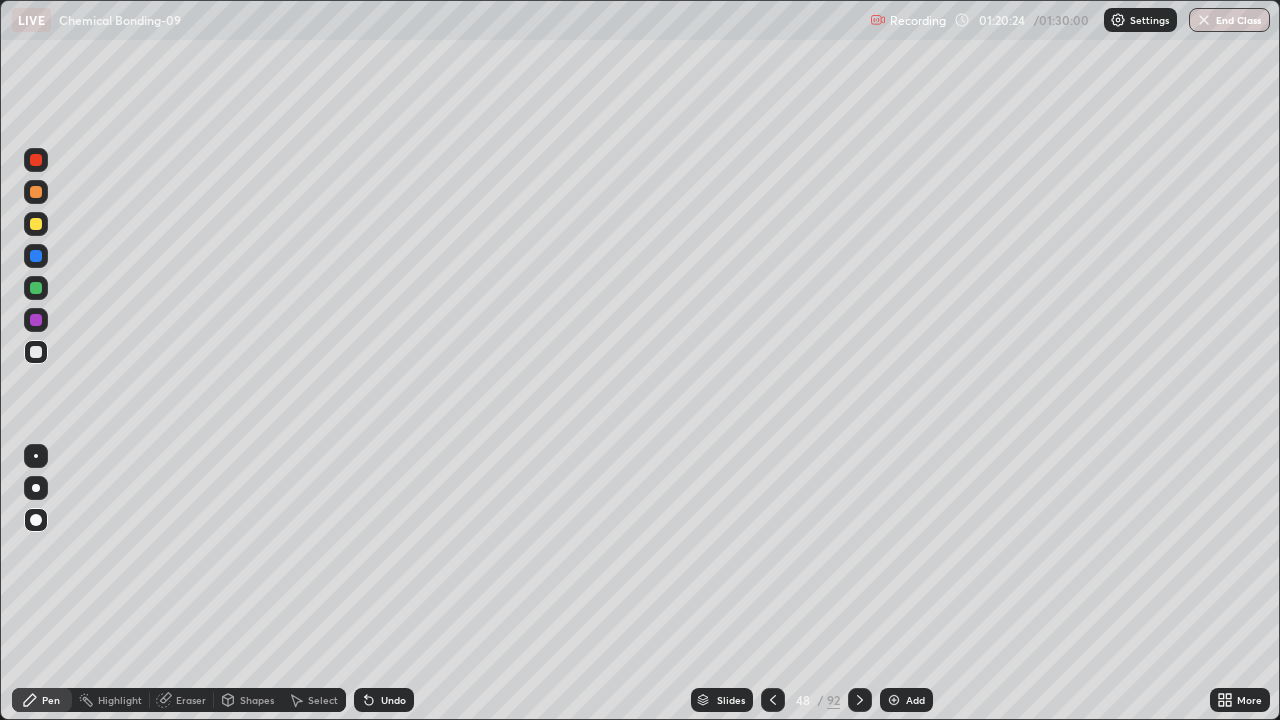 click 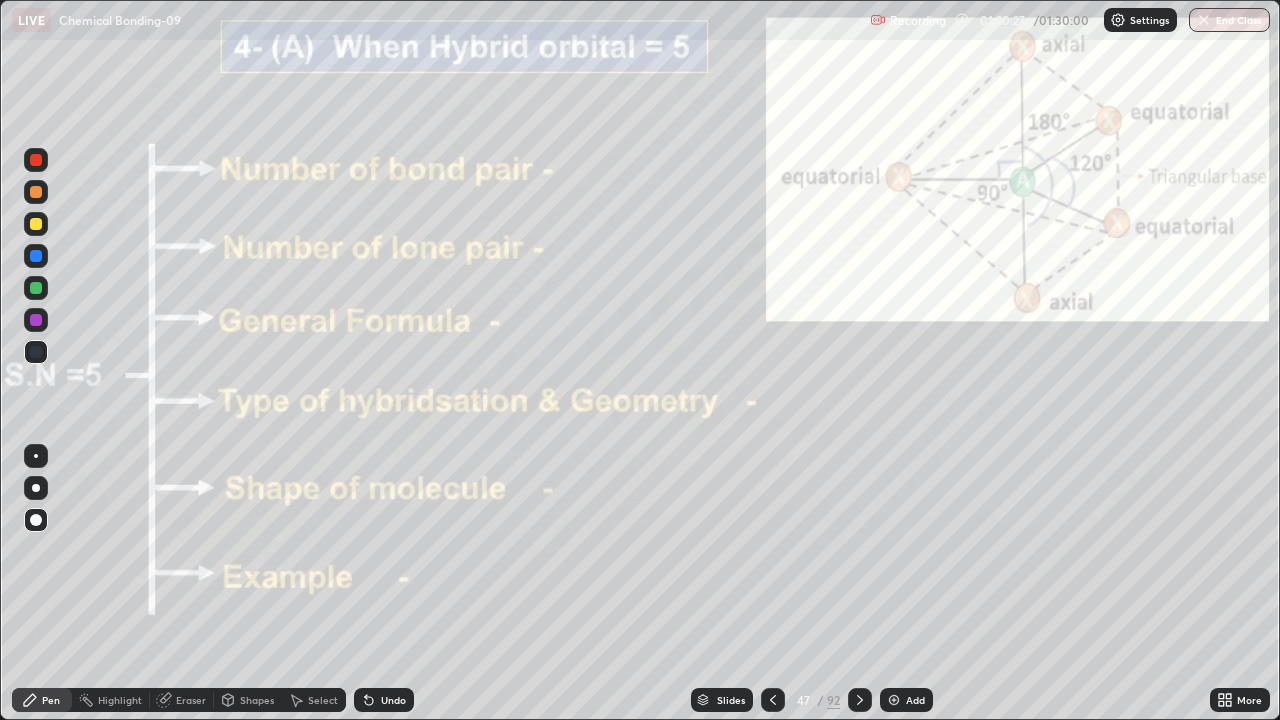 click 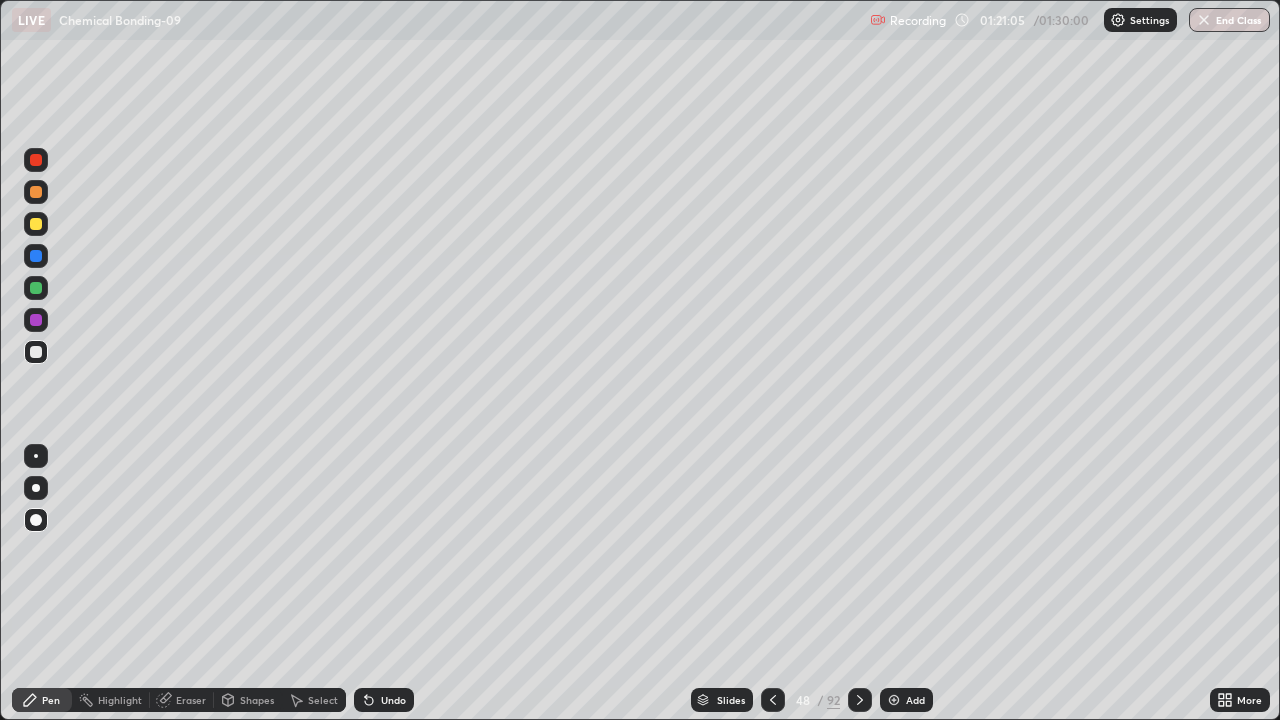 click 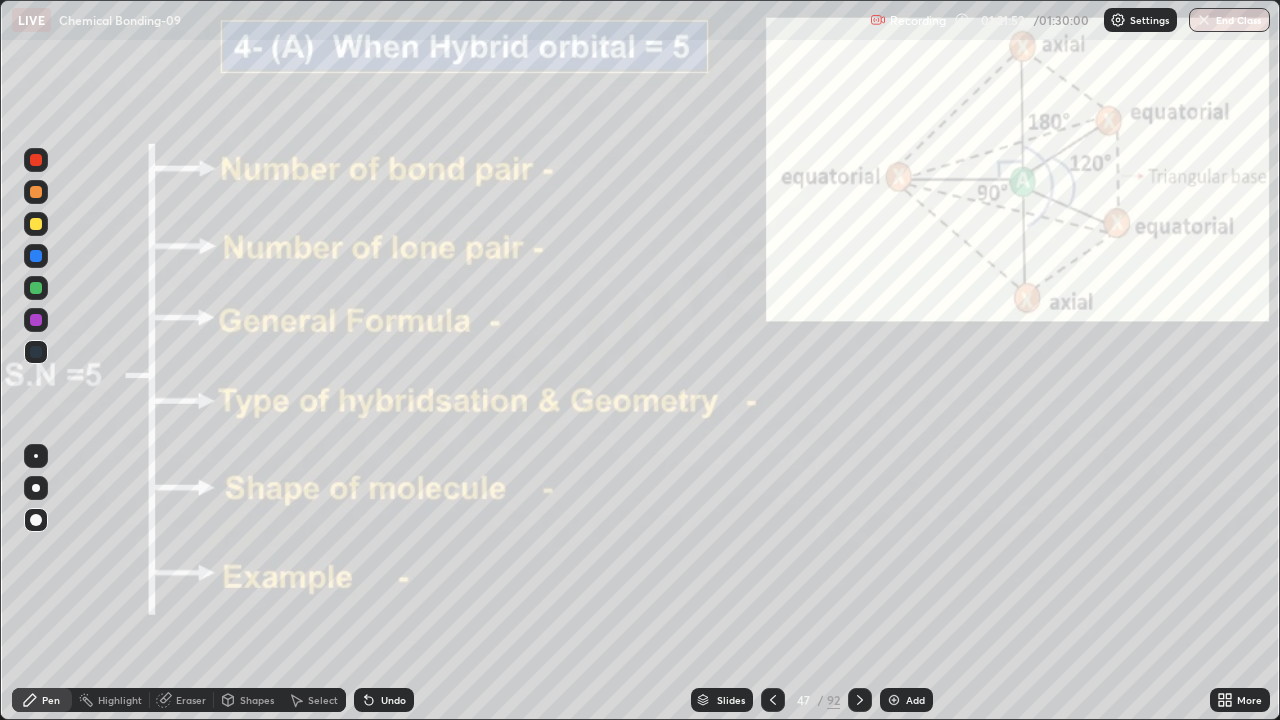 click 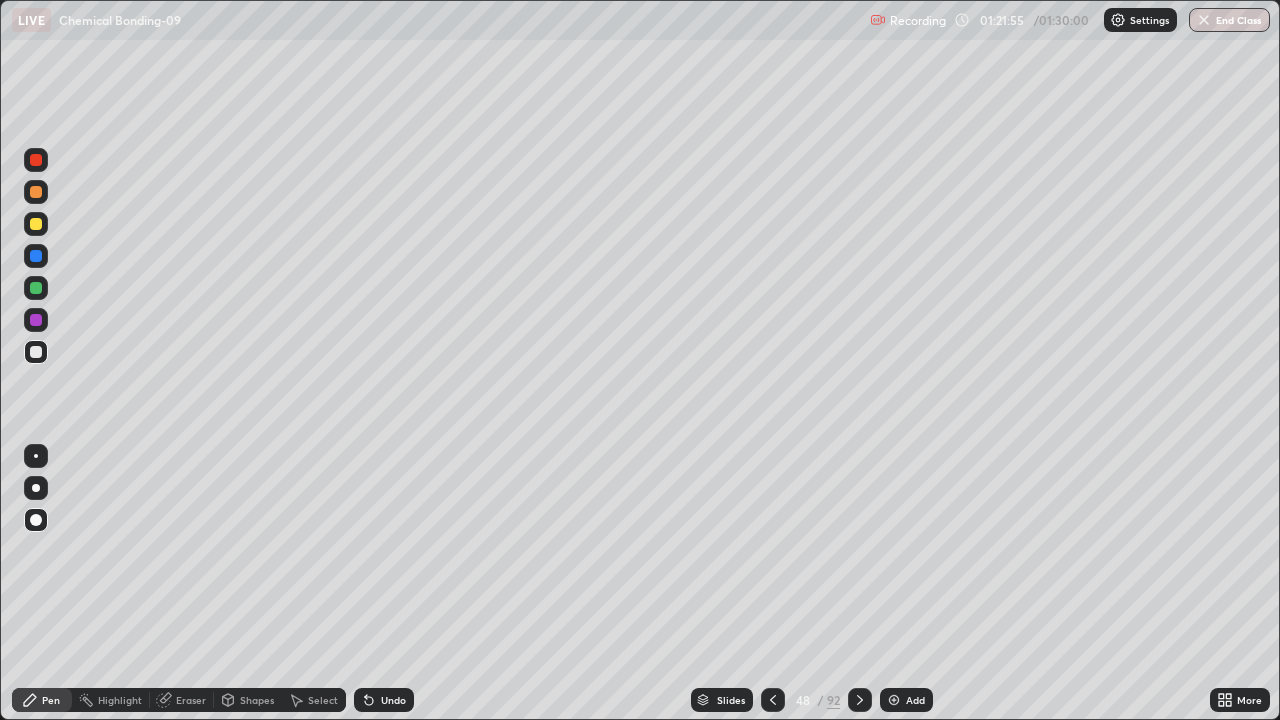 click 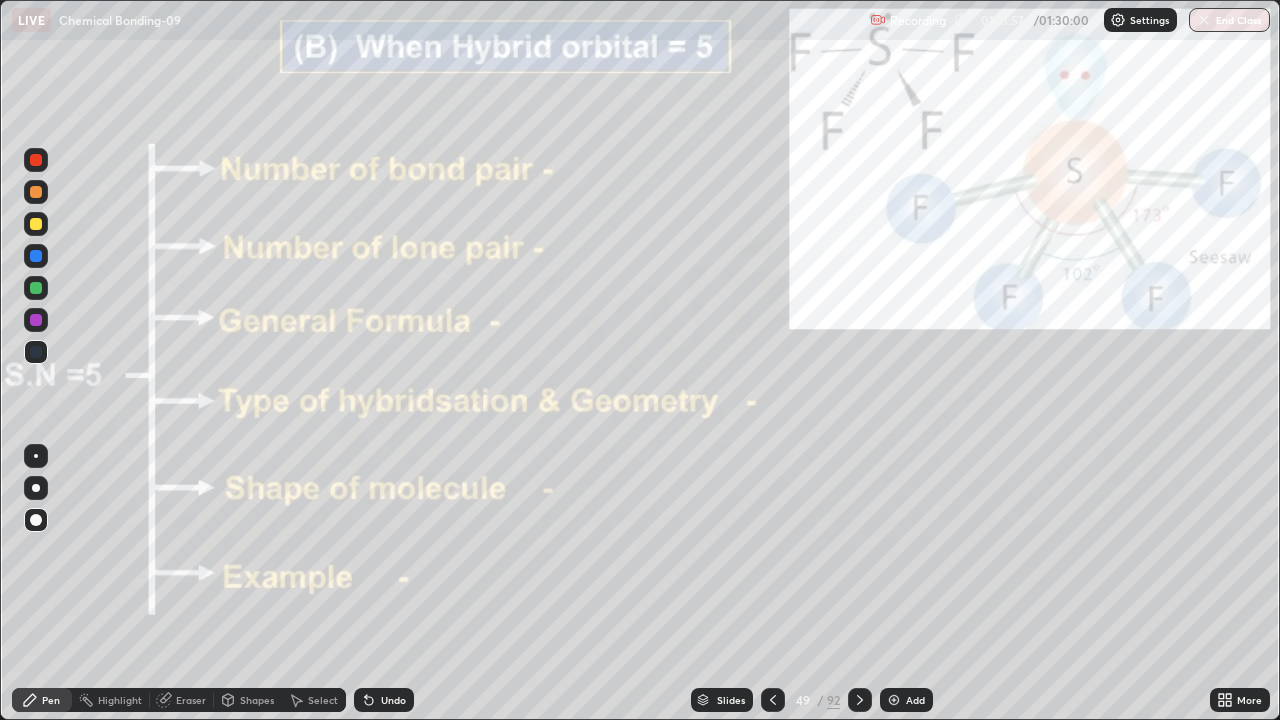 click at bounding box center [36, 288] 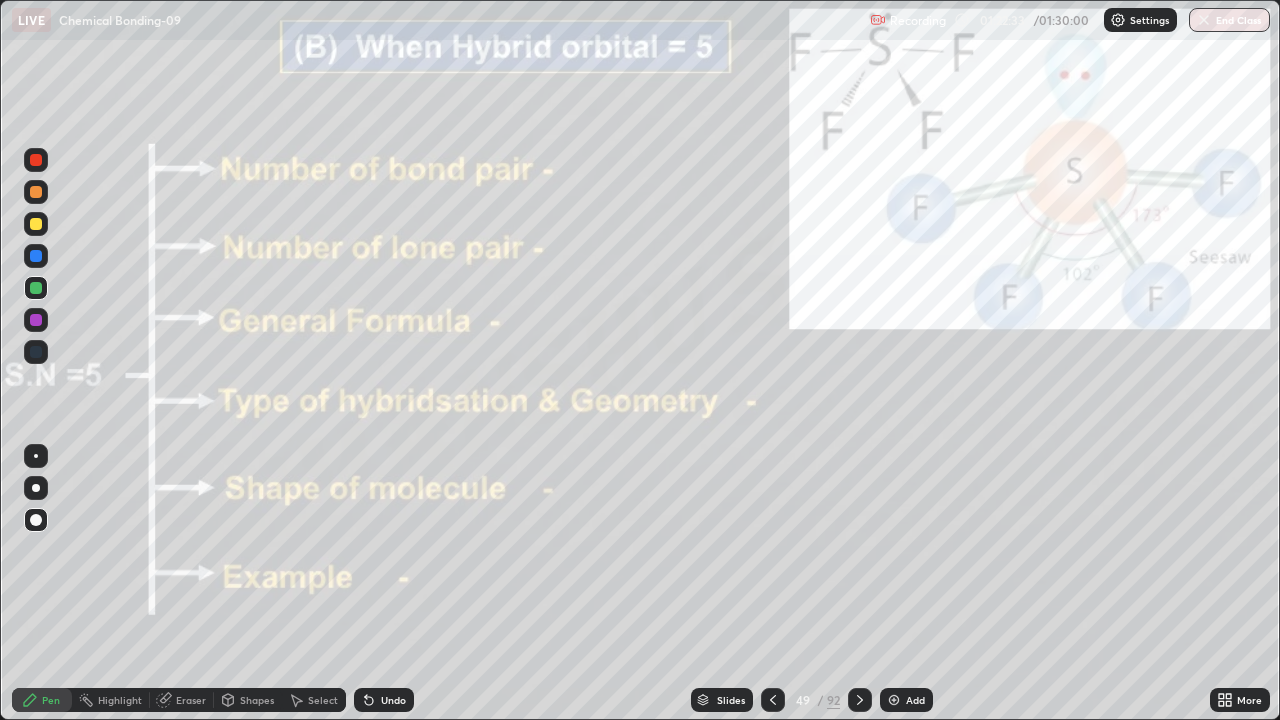 click on "Pen" at bounding box center (51, 700) 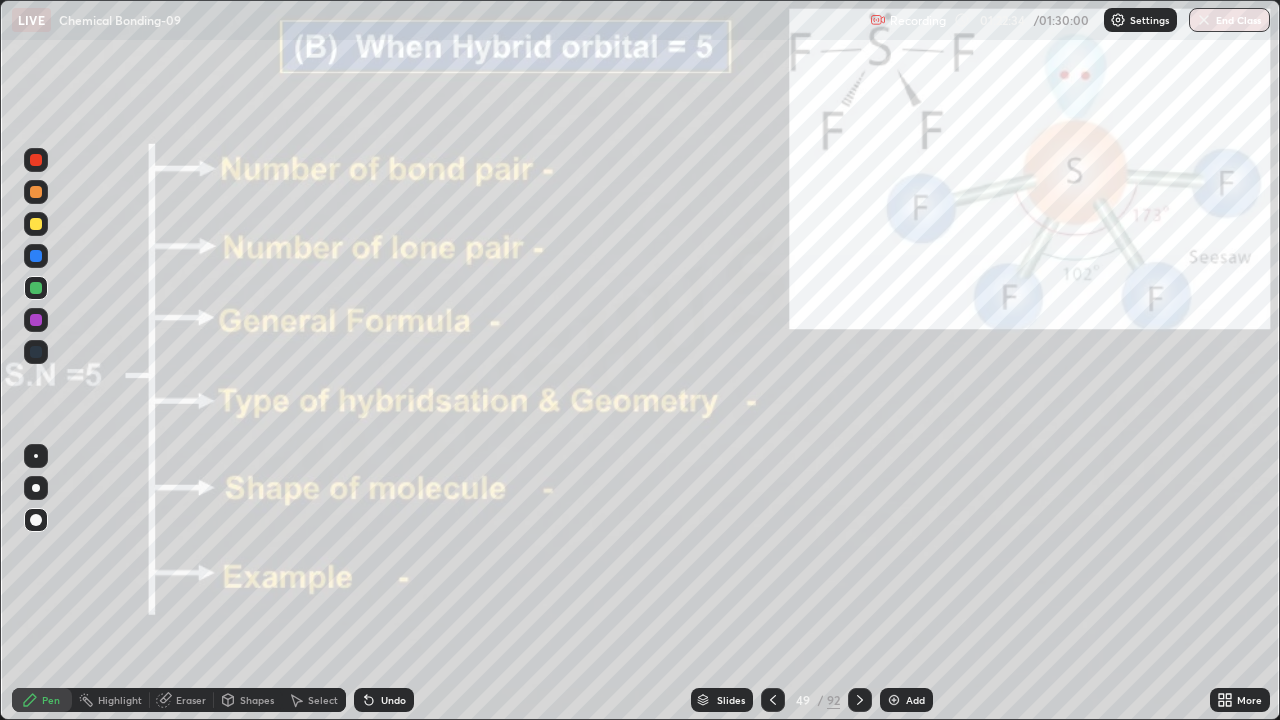 click at bounding box center (36, 320) 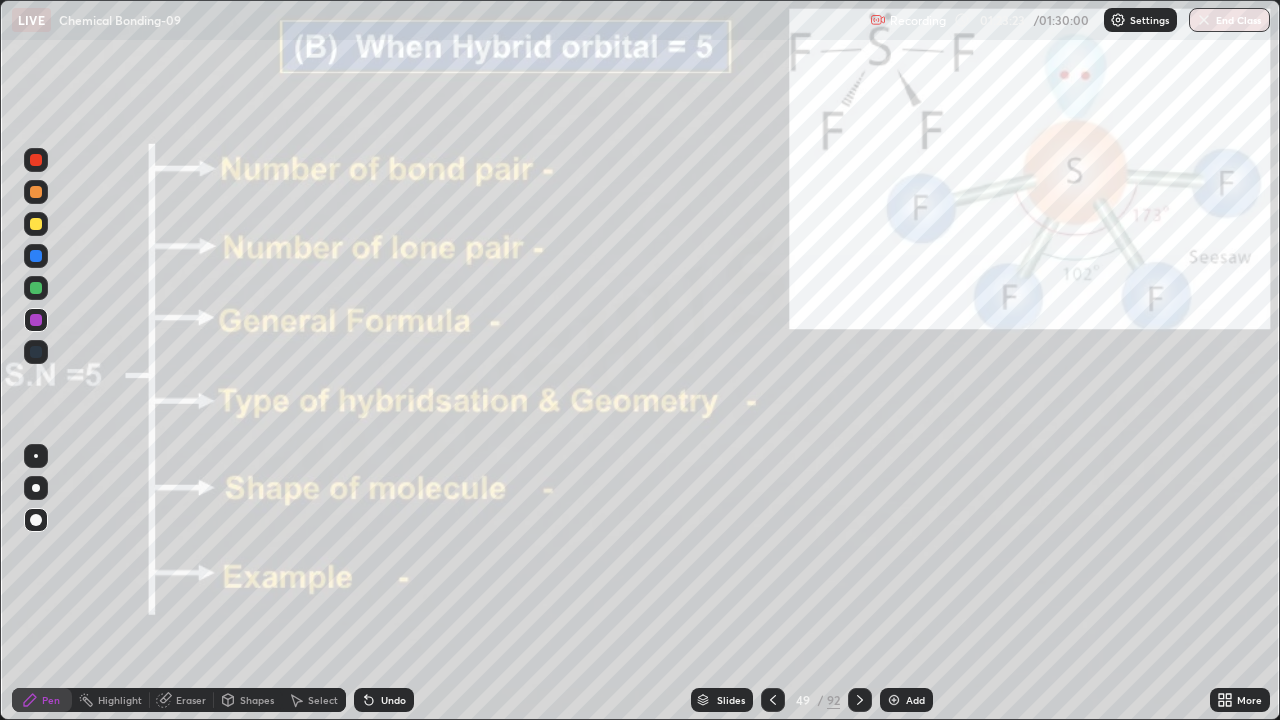 click on "Undo" at bounding box center [393, 700] 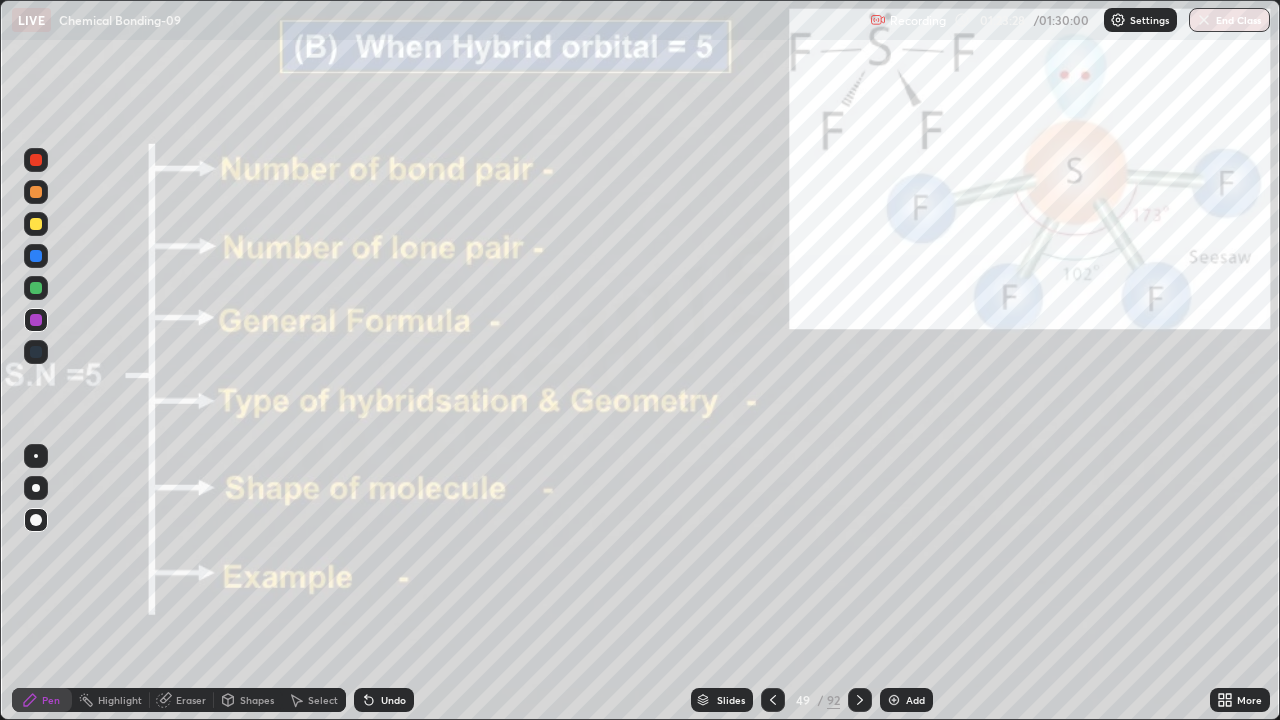 click at bounding box center (36, 288) 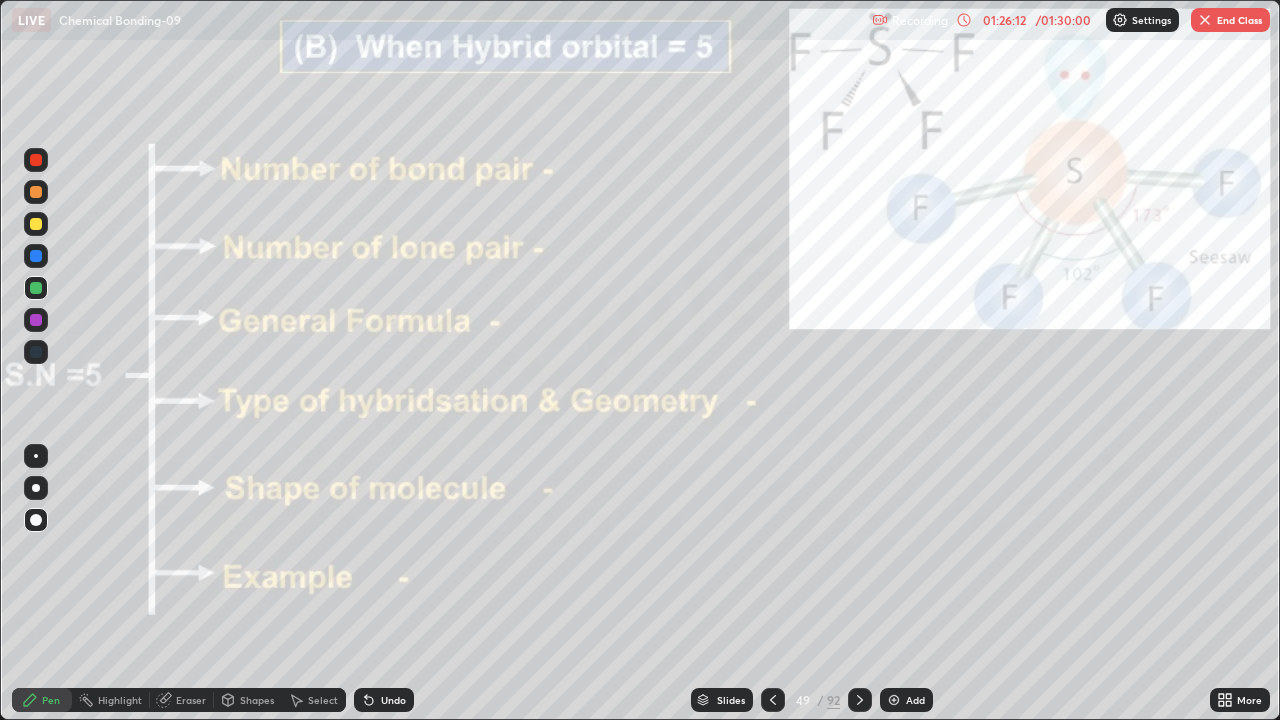 click on "Undo" at bounding box center (384, 700) 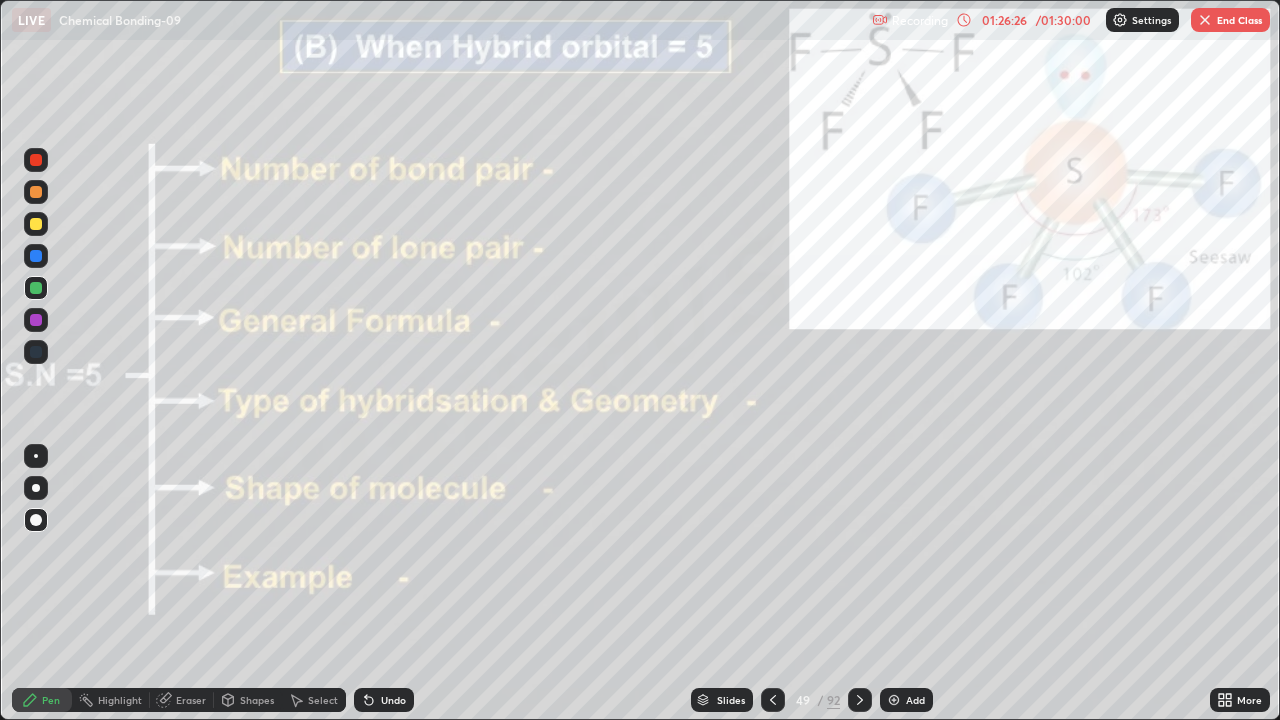click on "Slides" at bounding box center (722, 700) 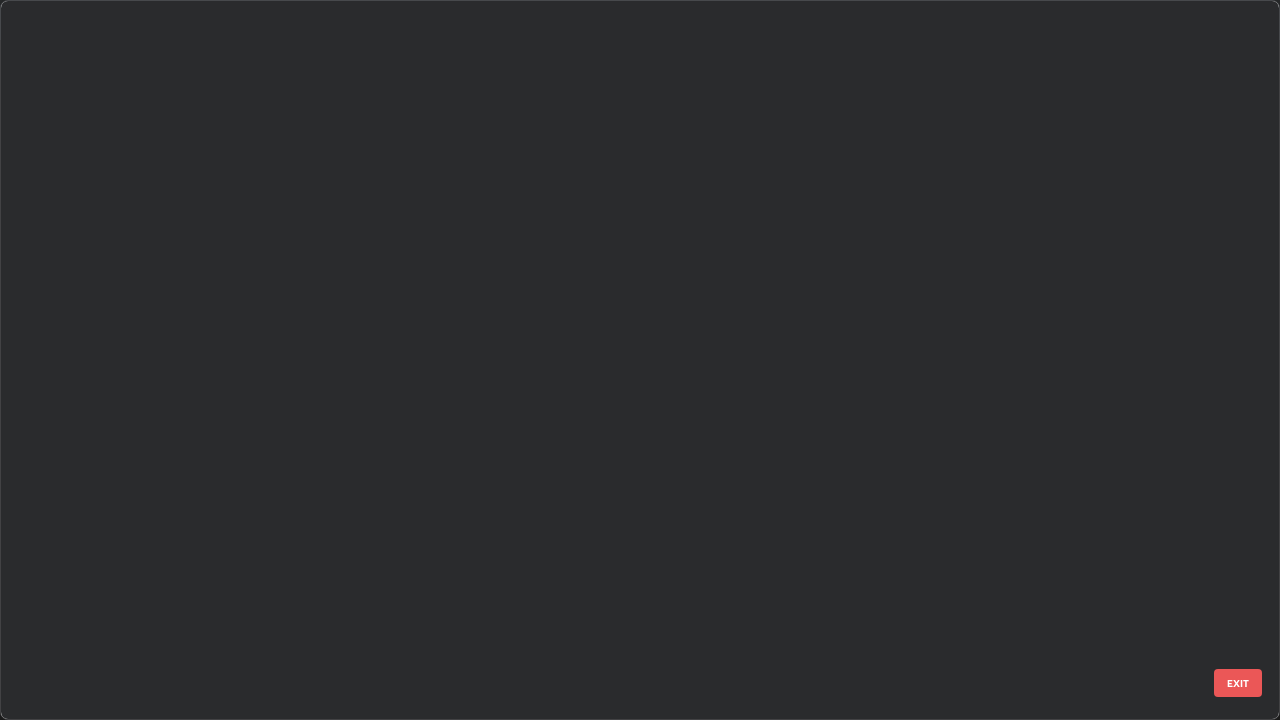 scroll, scrollTop: 3100, scrollLeft: 0, axis: vertical 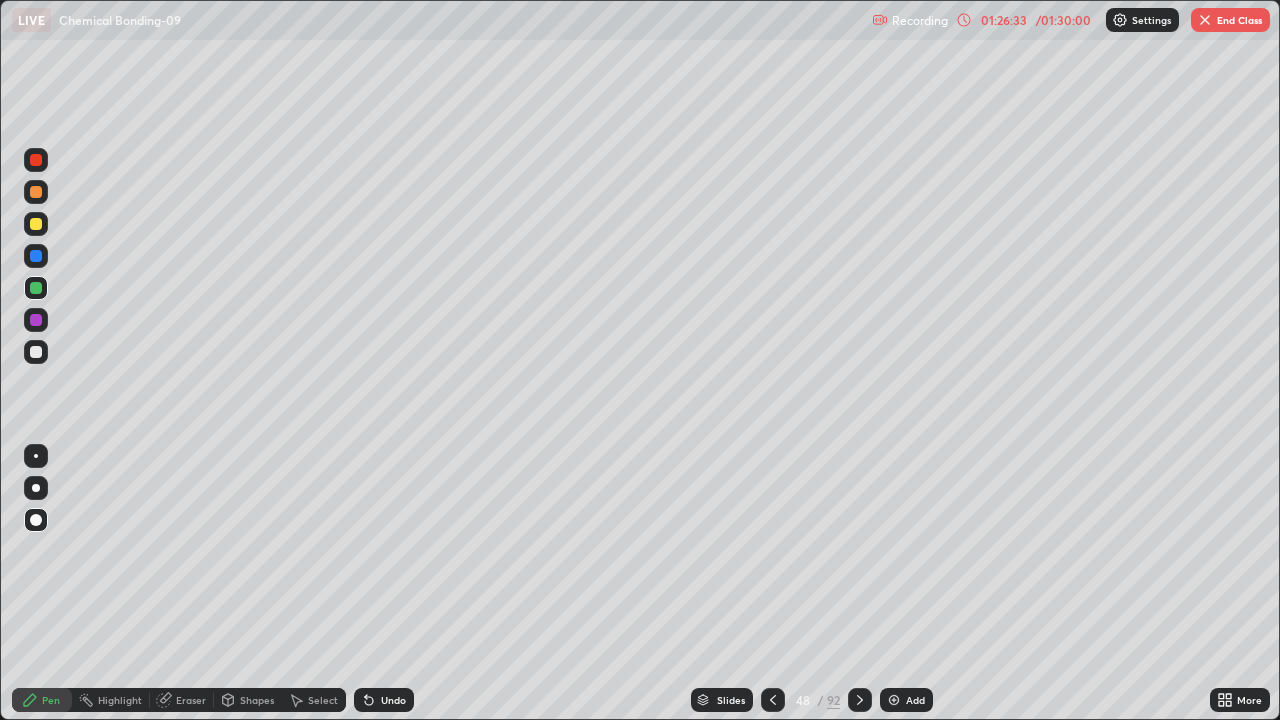 click 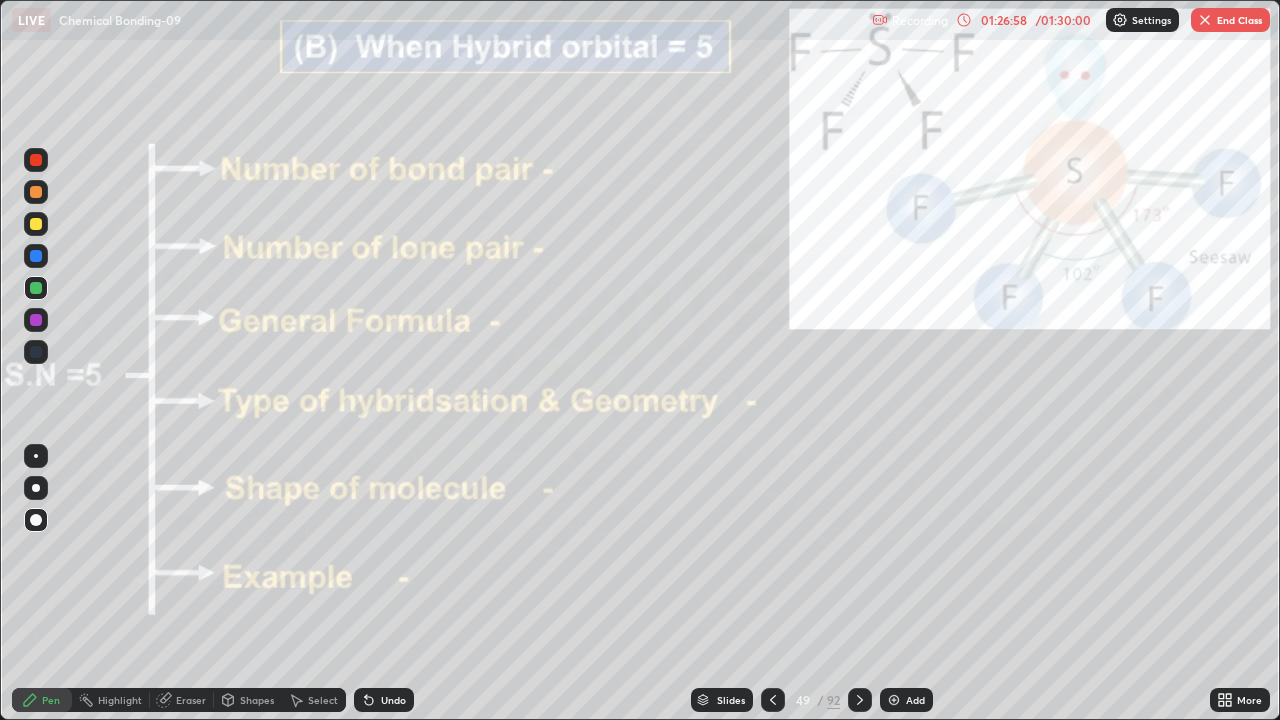 click 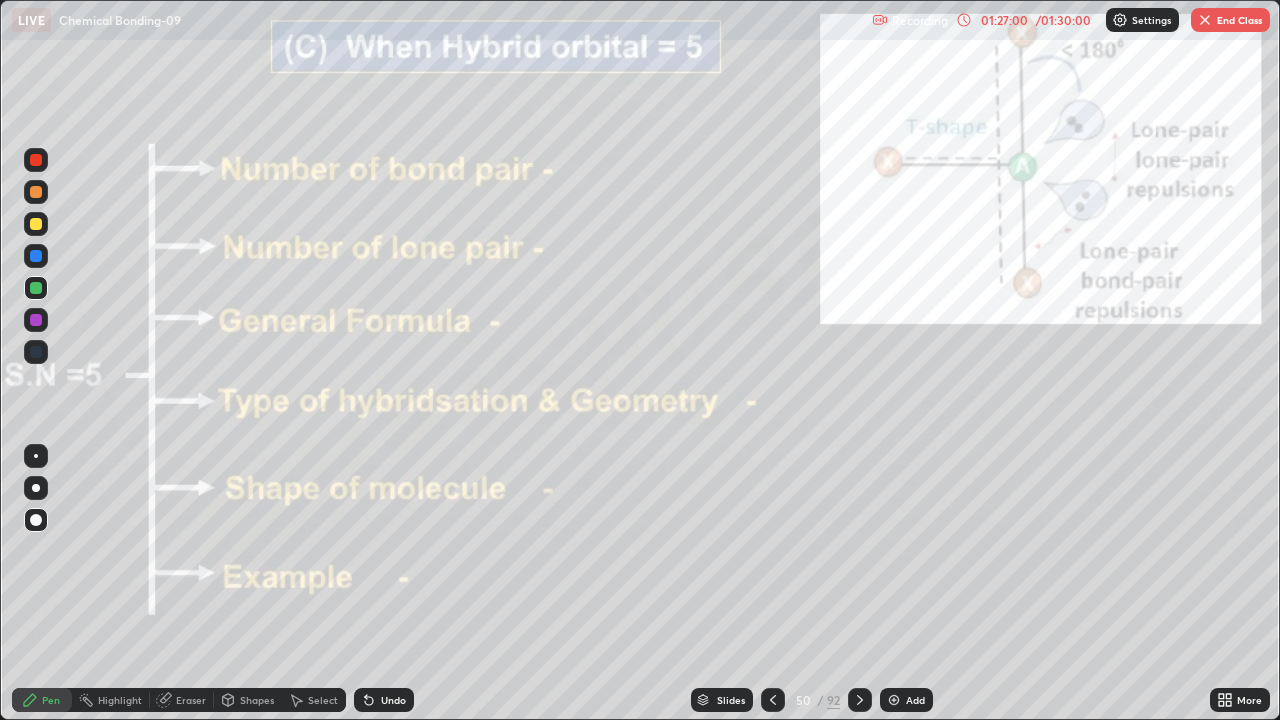 click at bounding box center [36, 224] 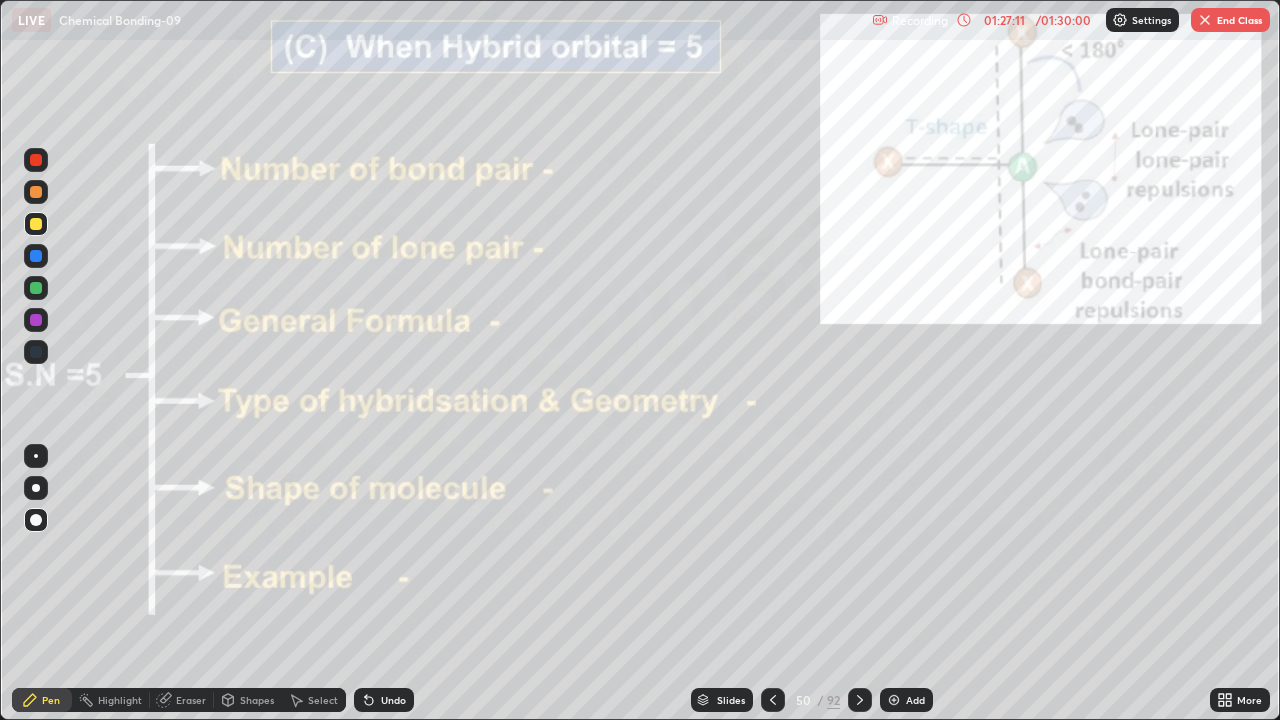 click at bounding box center [36, 320] 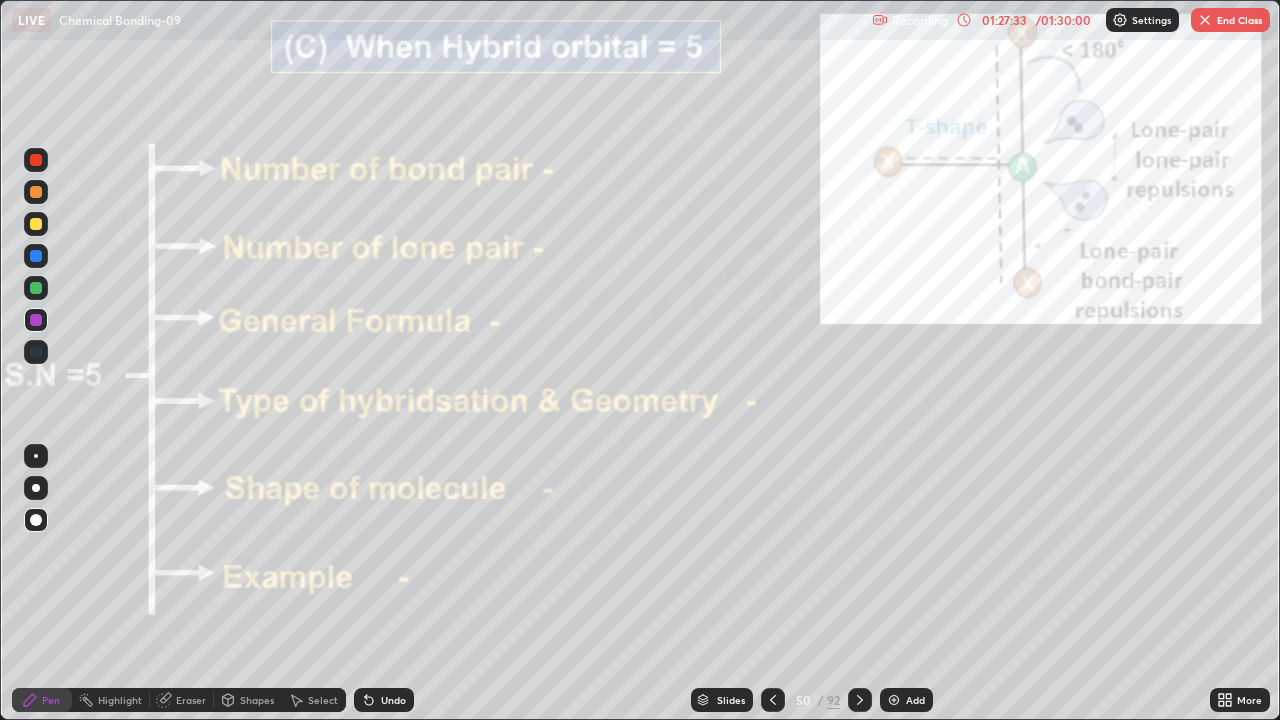 click at bounding box center (36, 288) 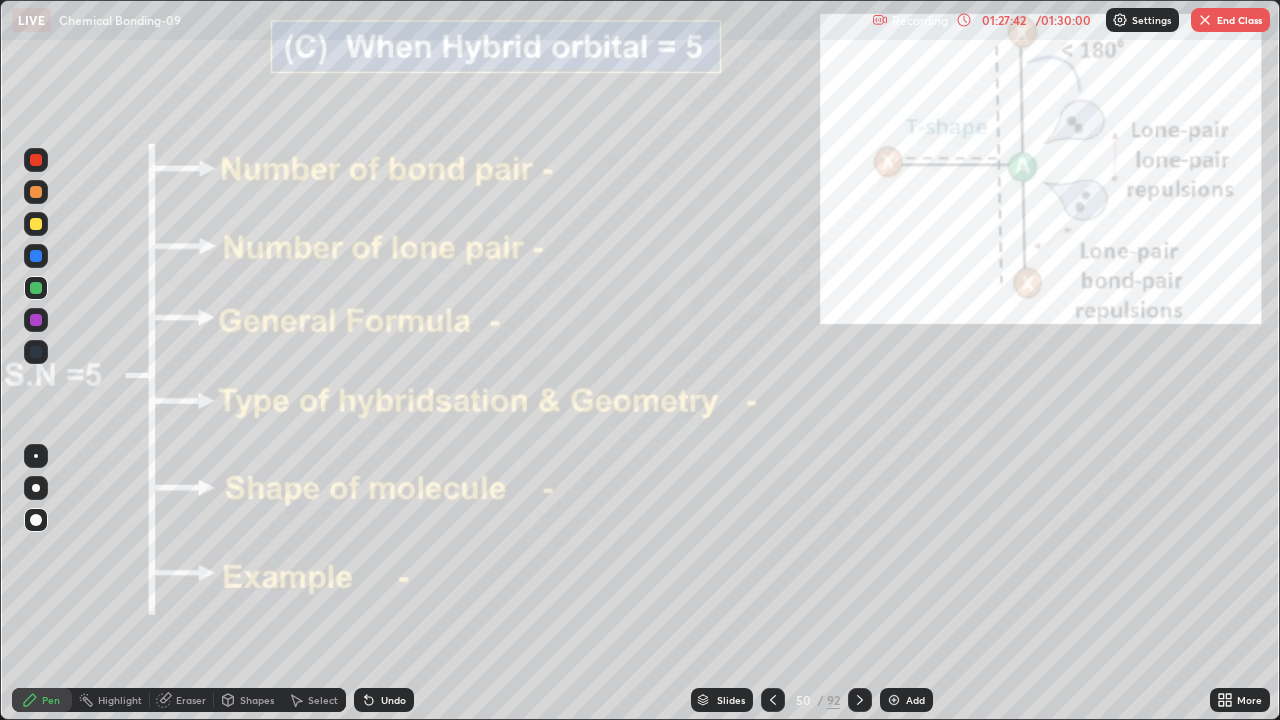 click at bounding box center (36, 224) 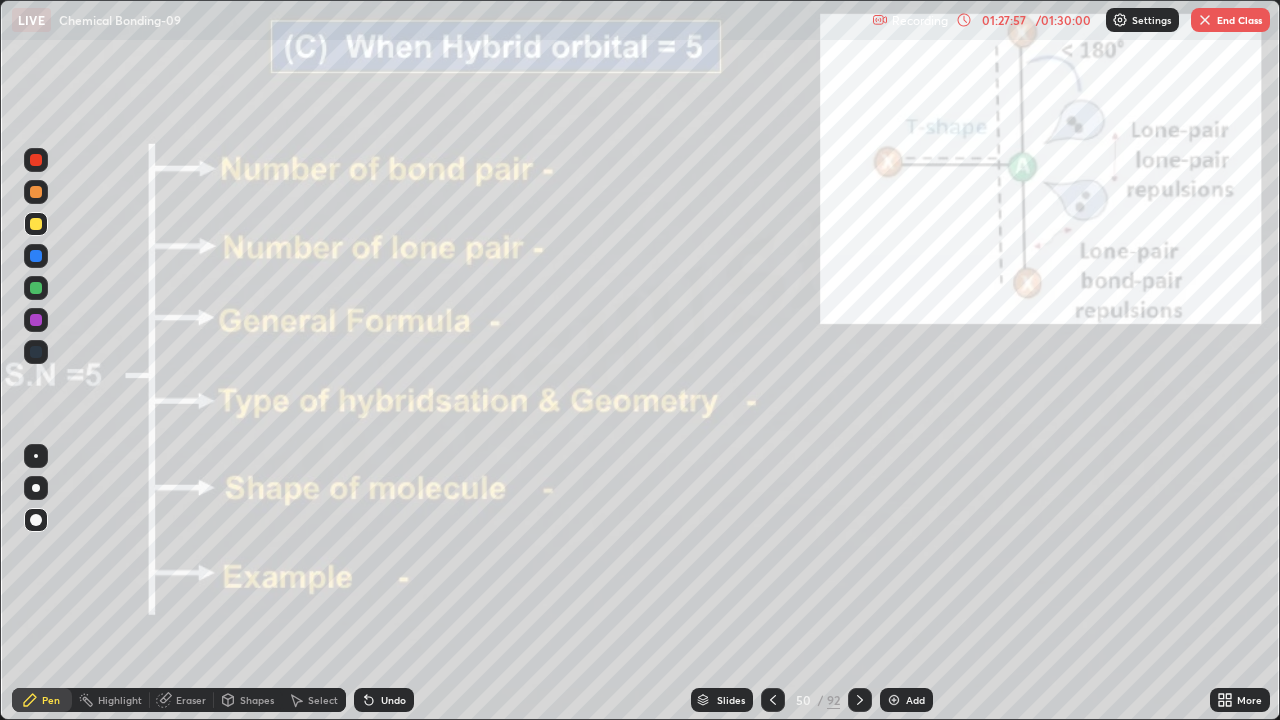 click on "Pen" at bounding box center [51, 700] 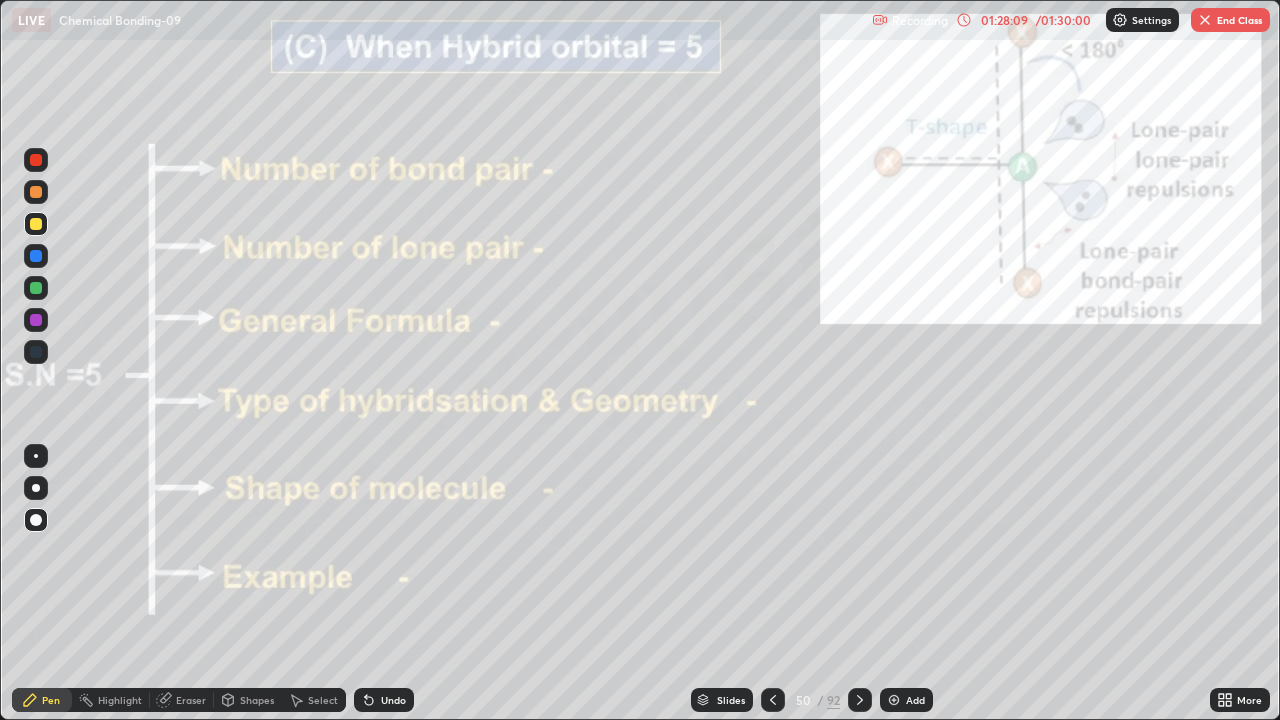 click on "Undo" at bounding box center (384, 700) 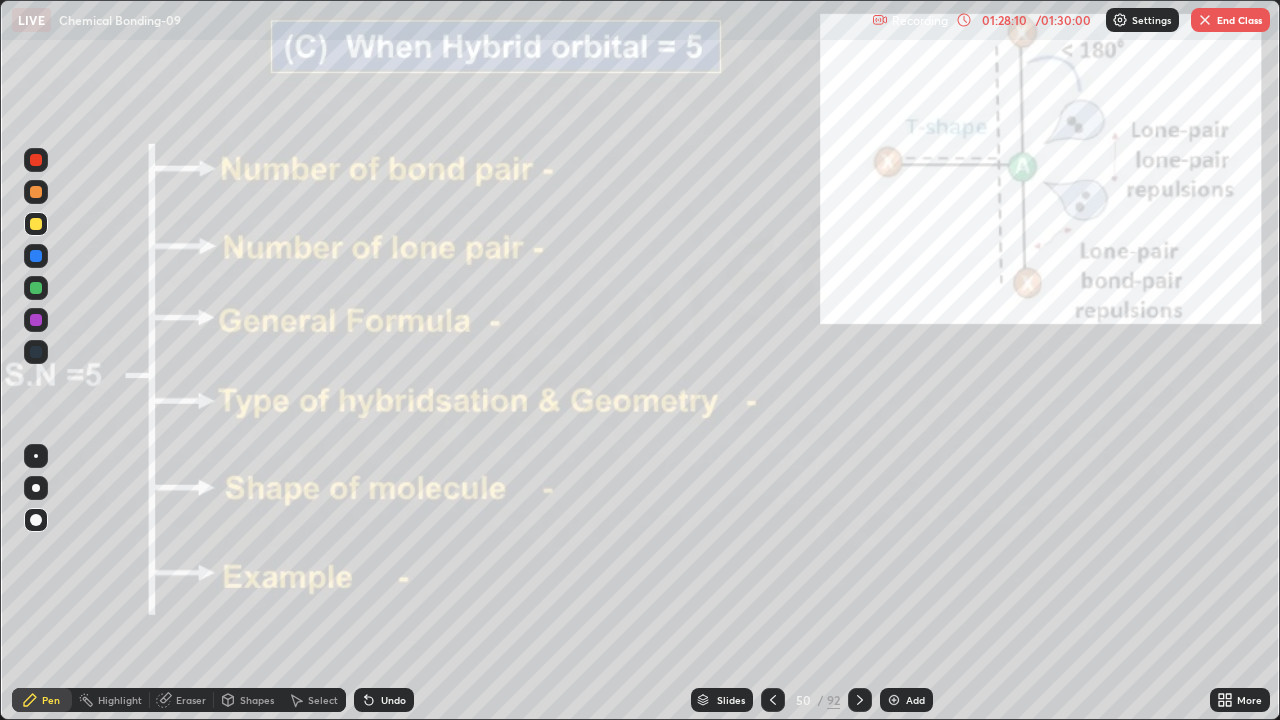 click on "Undo" at bounding box center (393, 700) 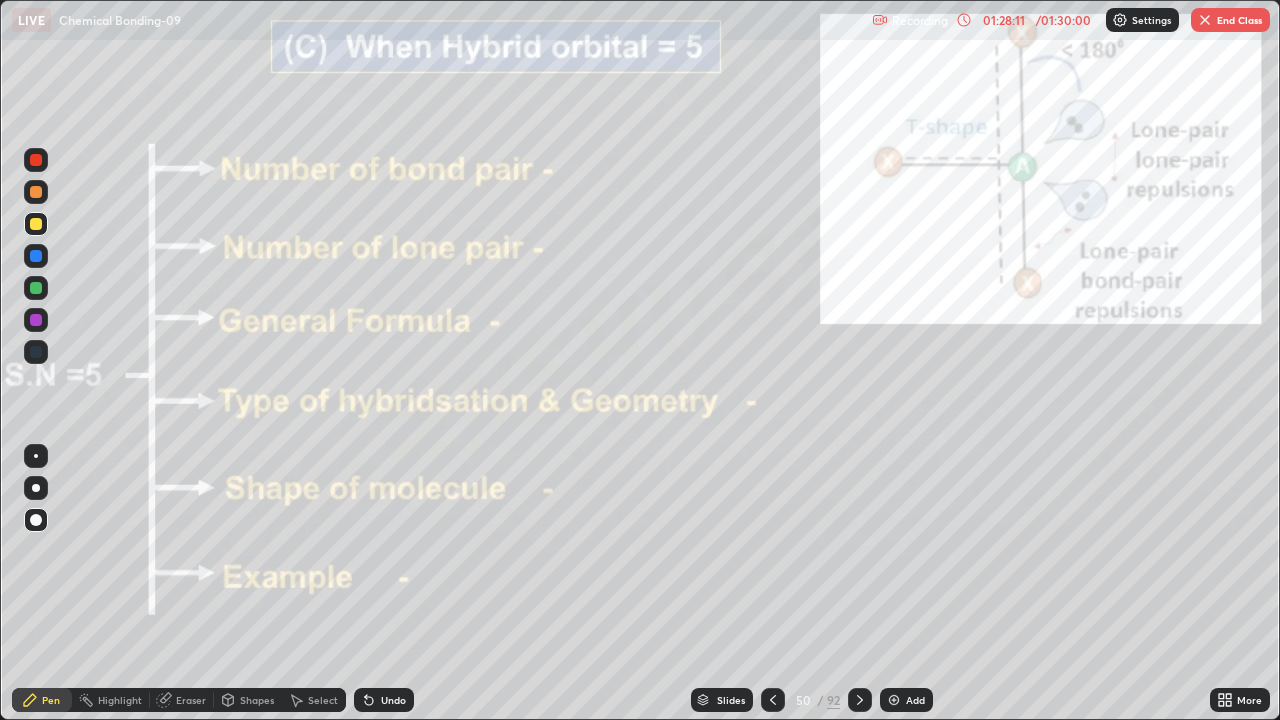 click on "Undo" at bounding box center [393, 700] 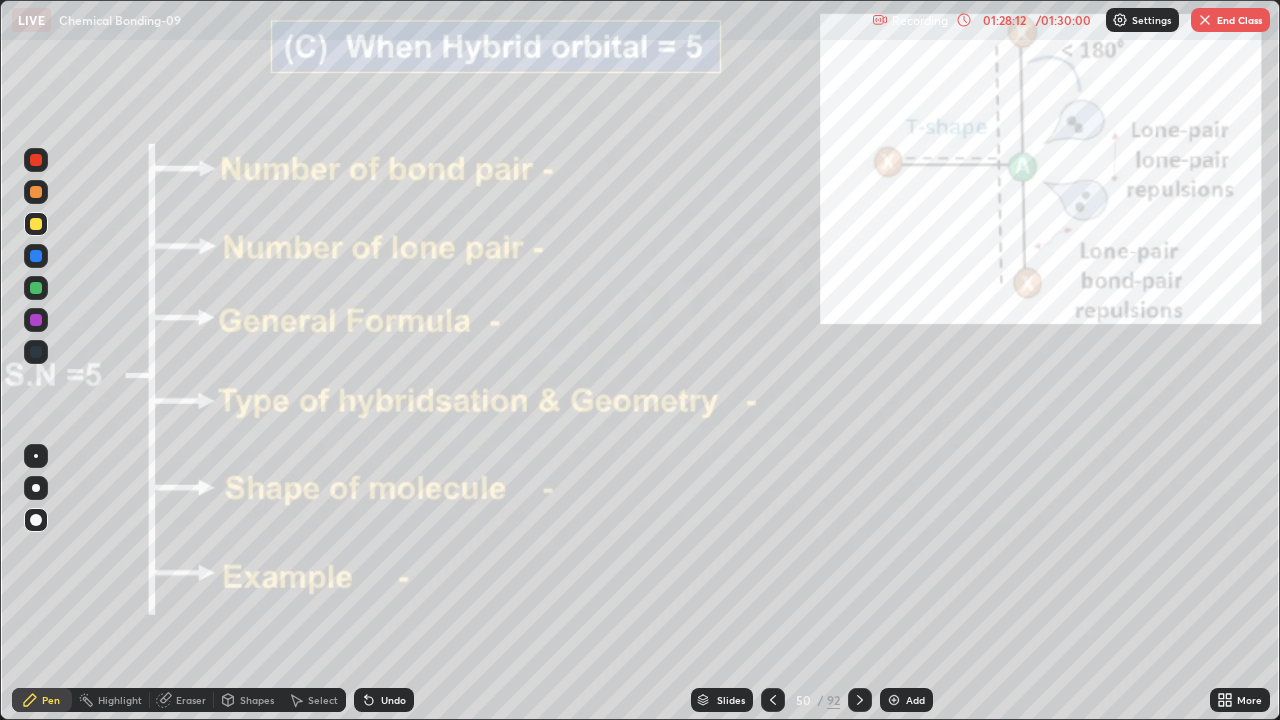 click on "Pen" at bounding box center [51, 700] 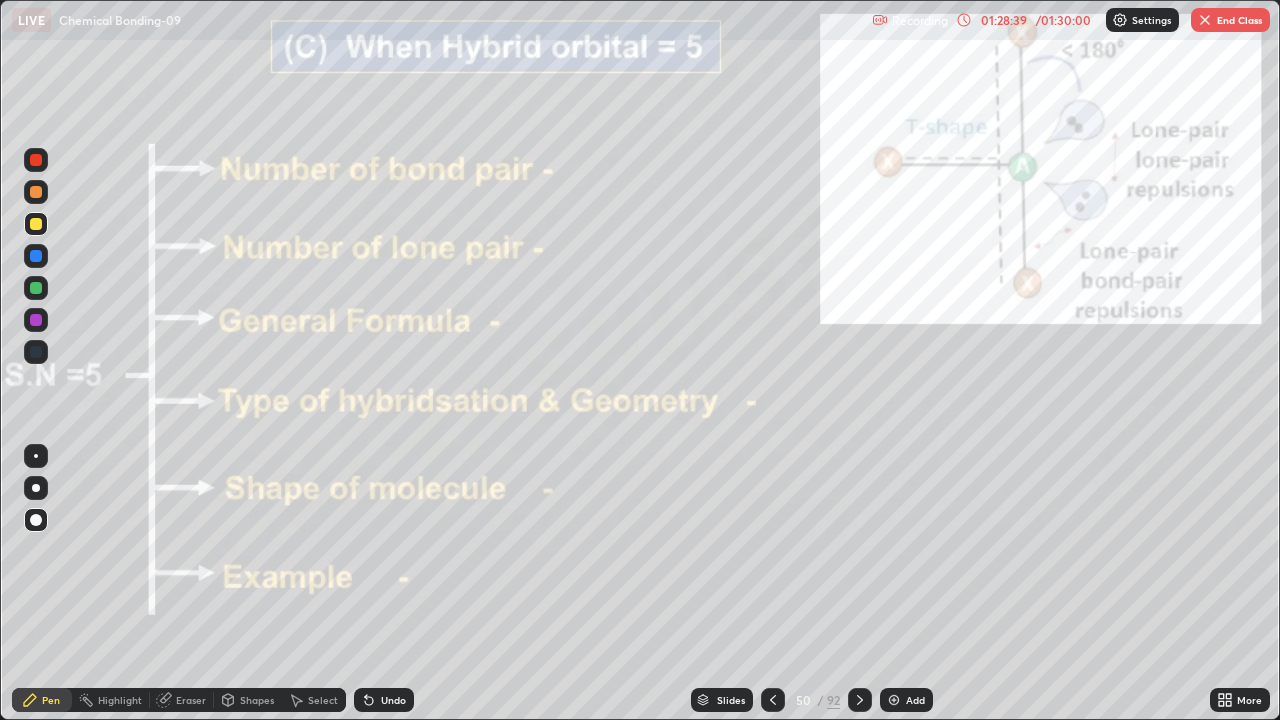 click on "Undo" at bounding box center (393, 700) 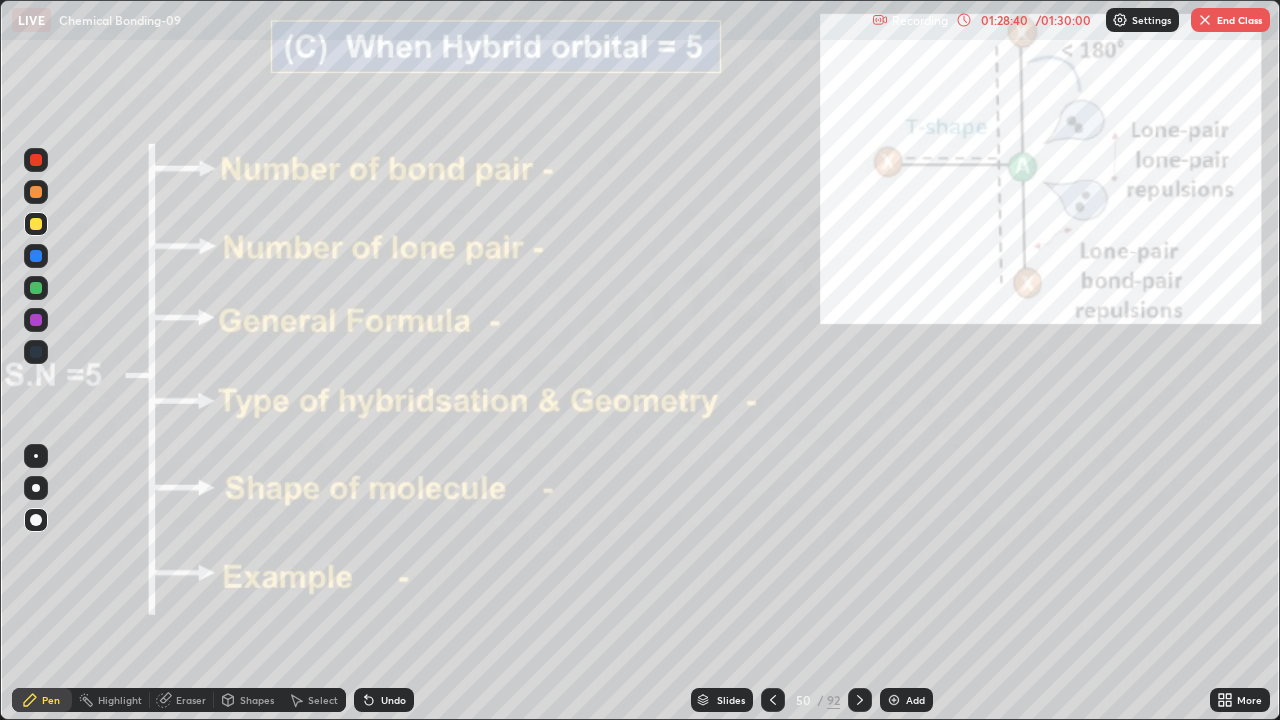 click on "Undo" at bounding box center [393, 700] 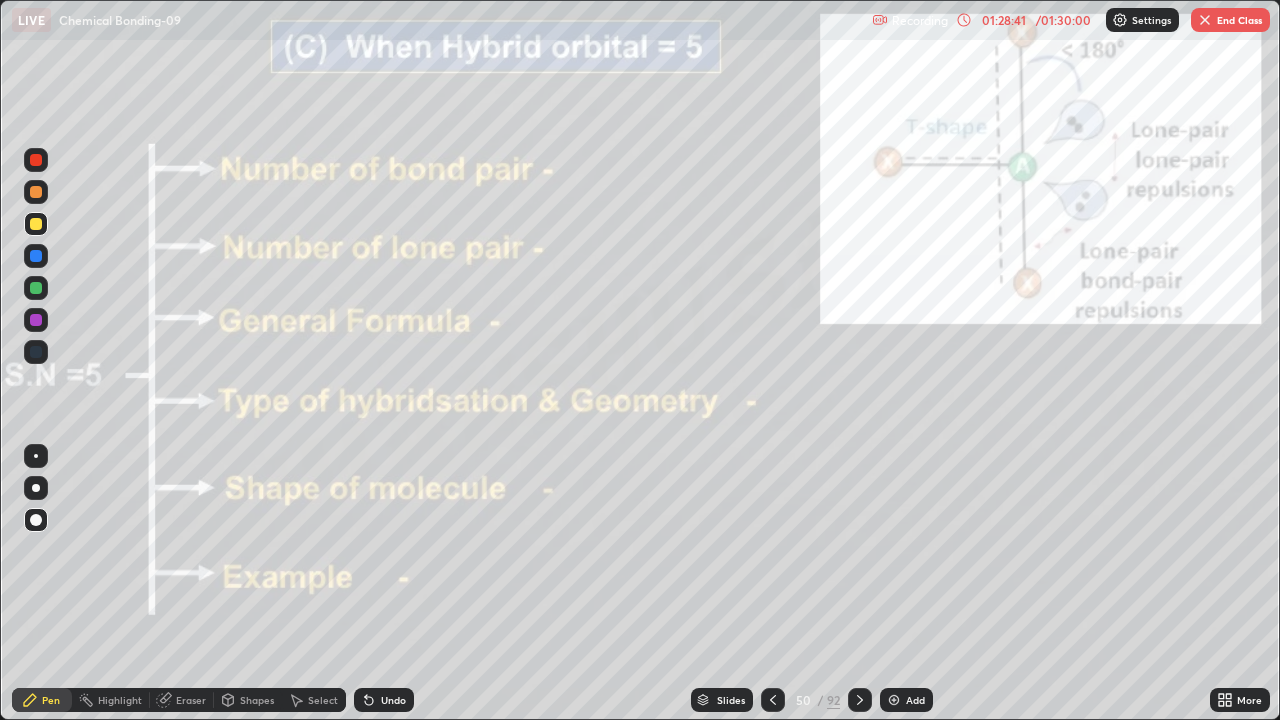 click on "Undo" at bounding box center [393, 700] 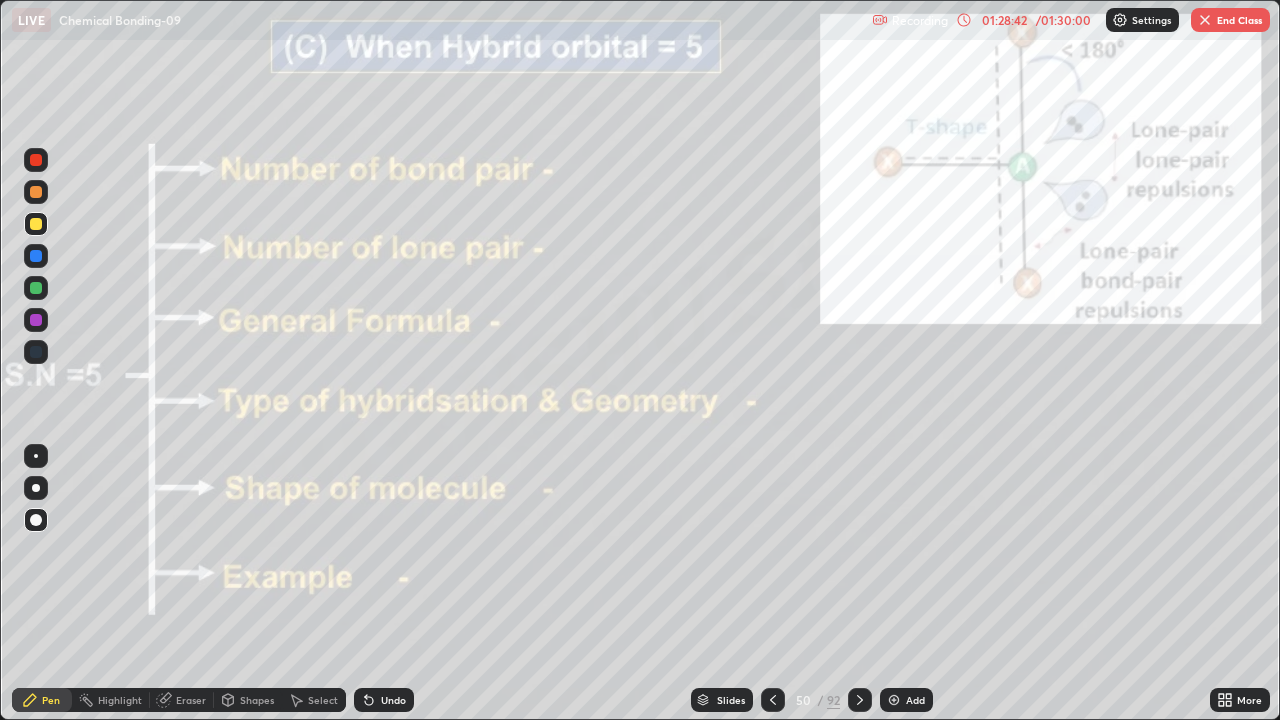 click on "Undo" at bounding box center (384, 700) 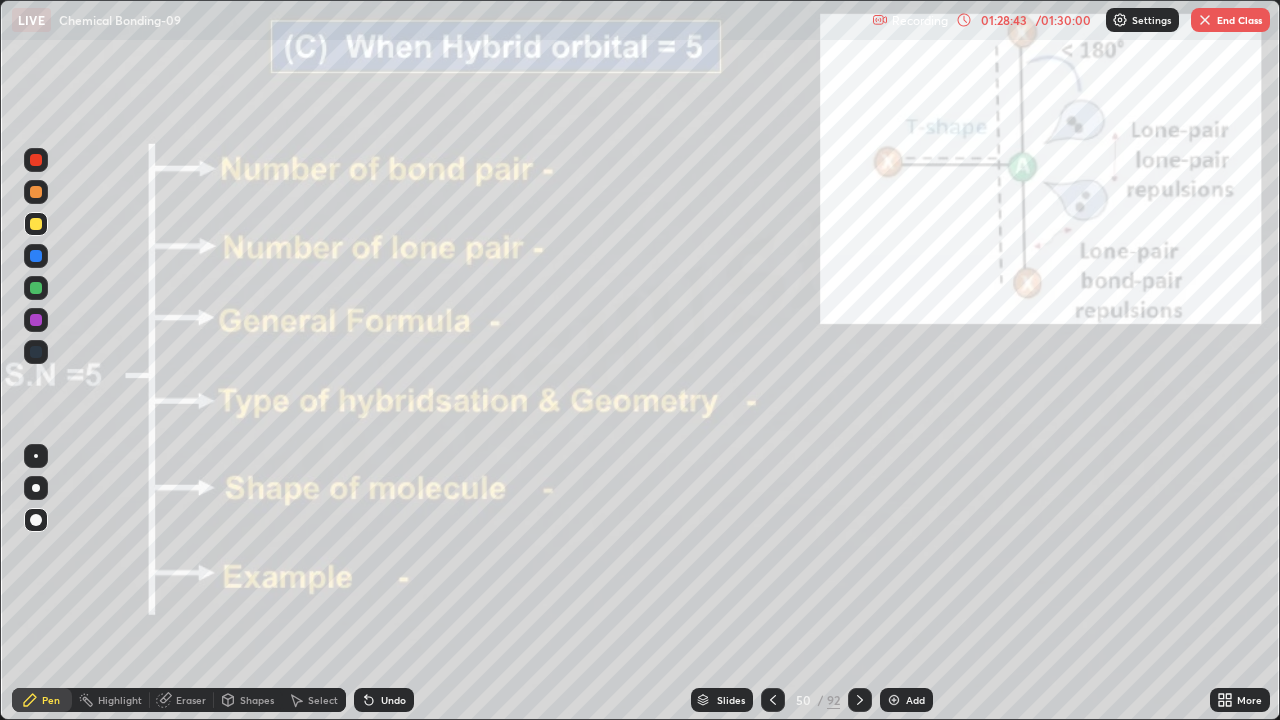 click on "Pen" at bounding box center (42, 700) 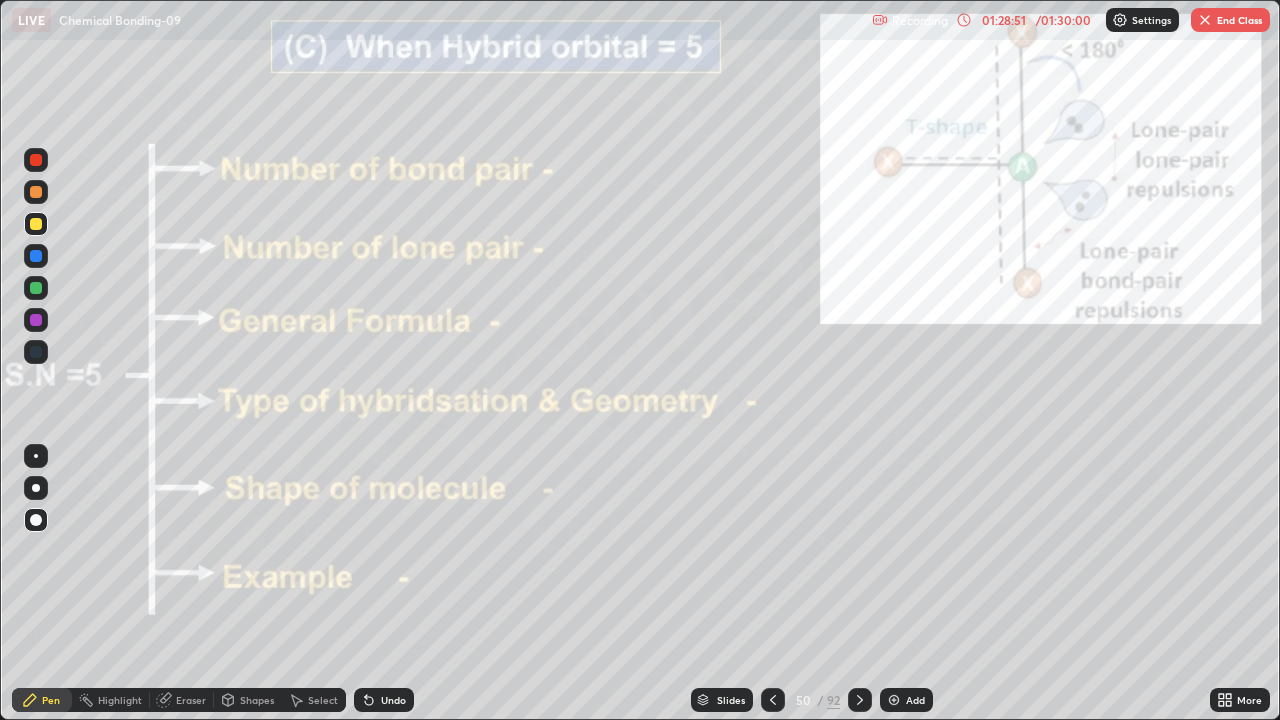 click on "Eraser" at bounding box center (191, 700) 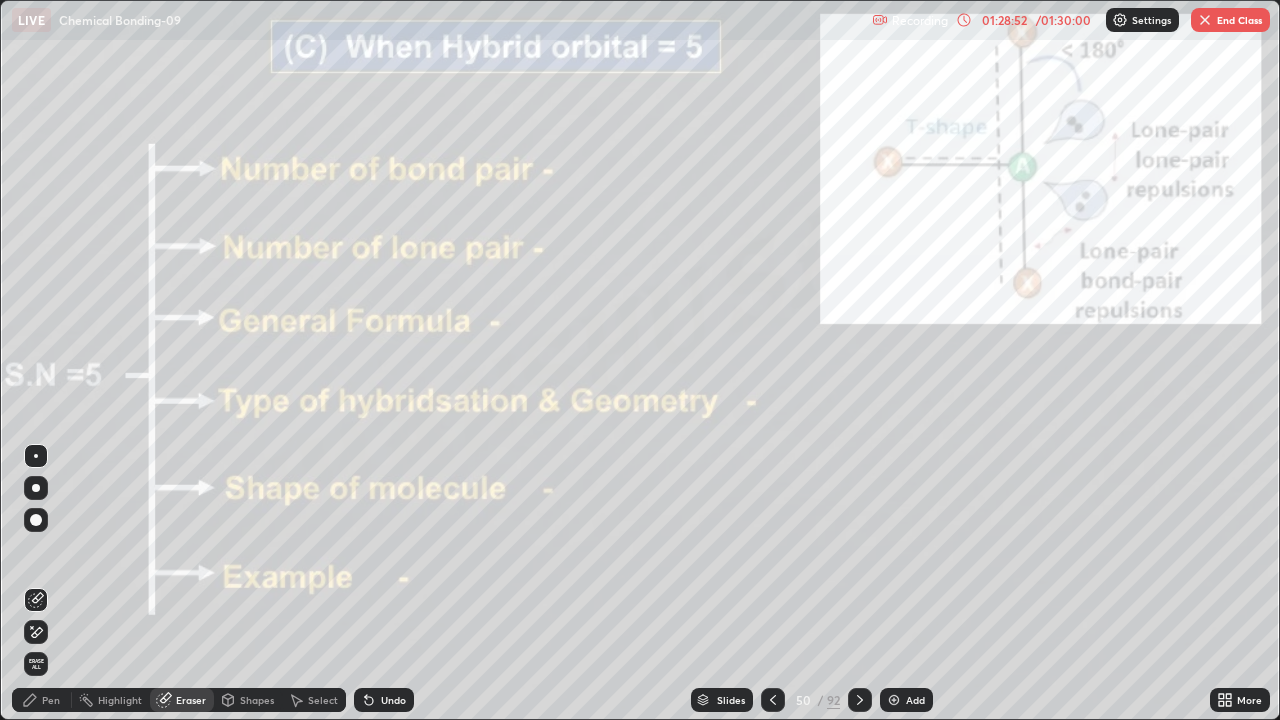 click on "Pen" at bounding box center [51, 700] 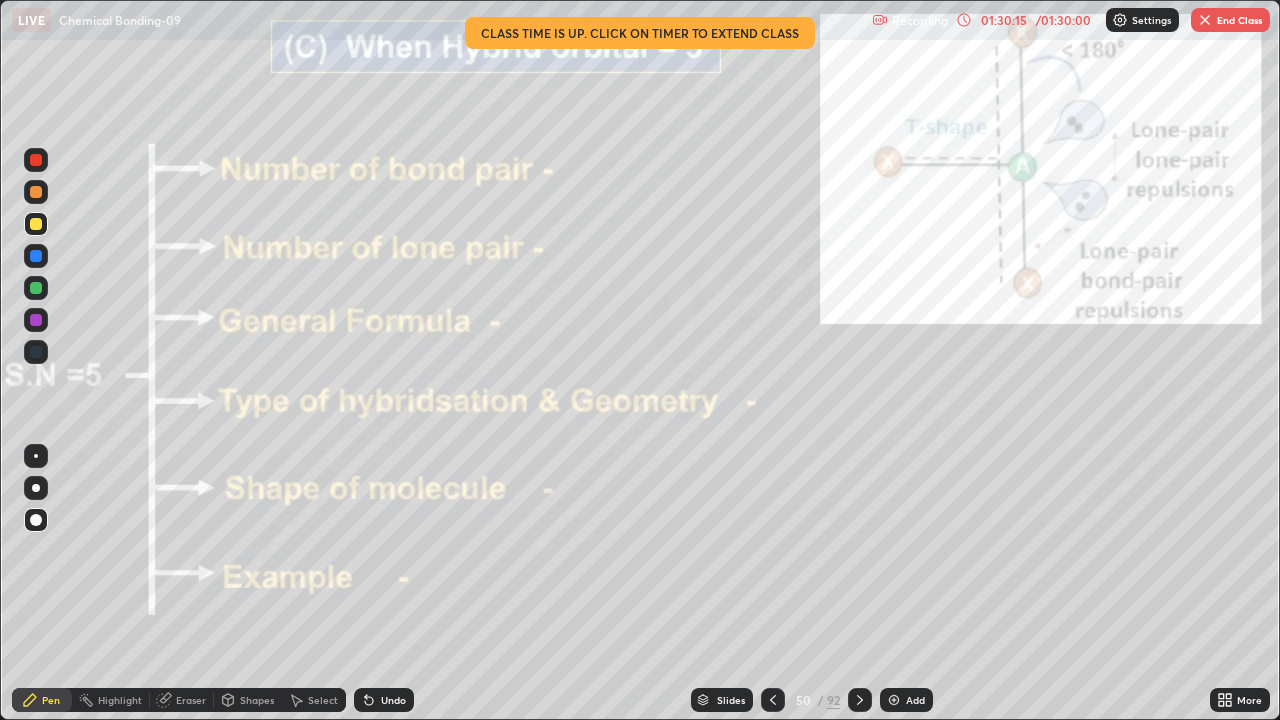 click at bounding box center (860, 700) 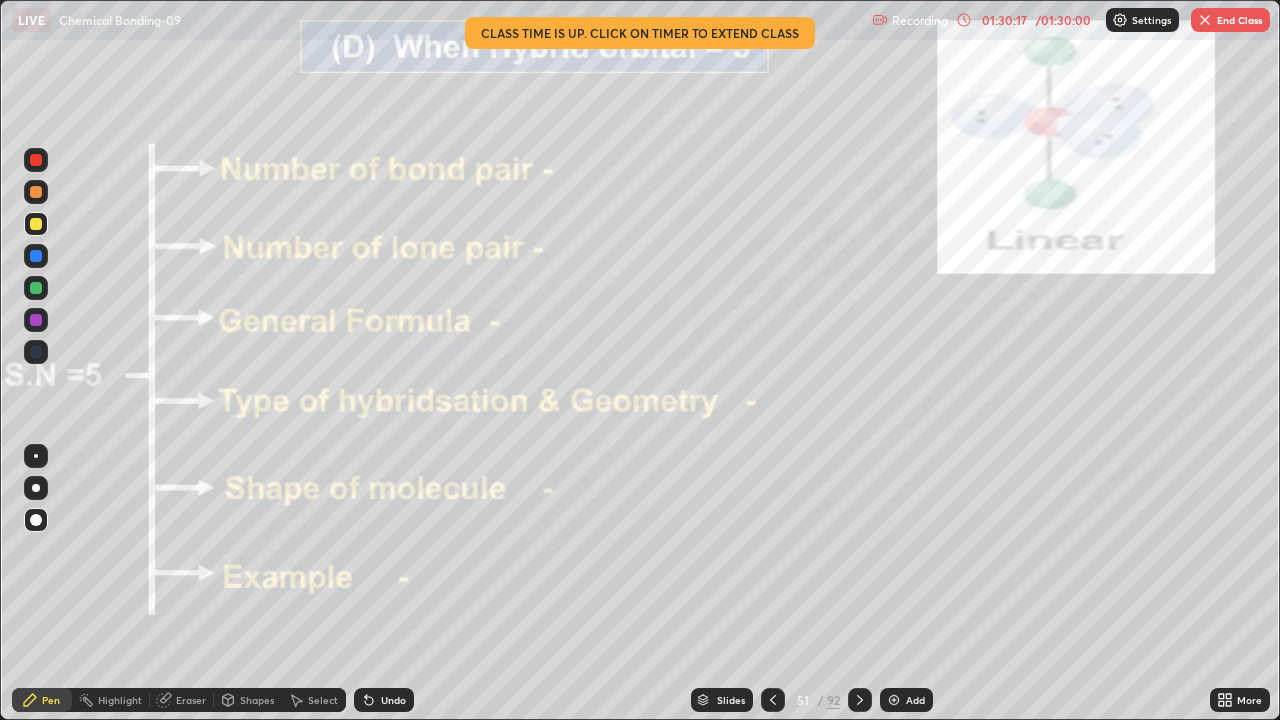 click 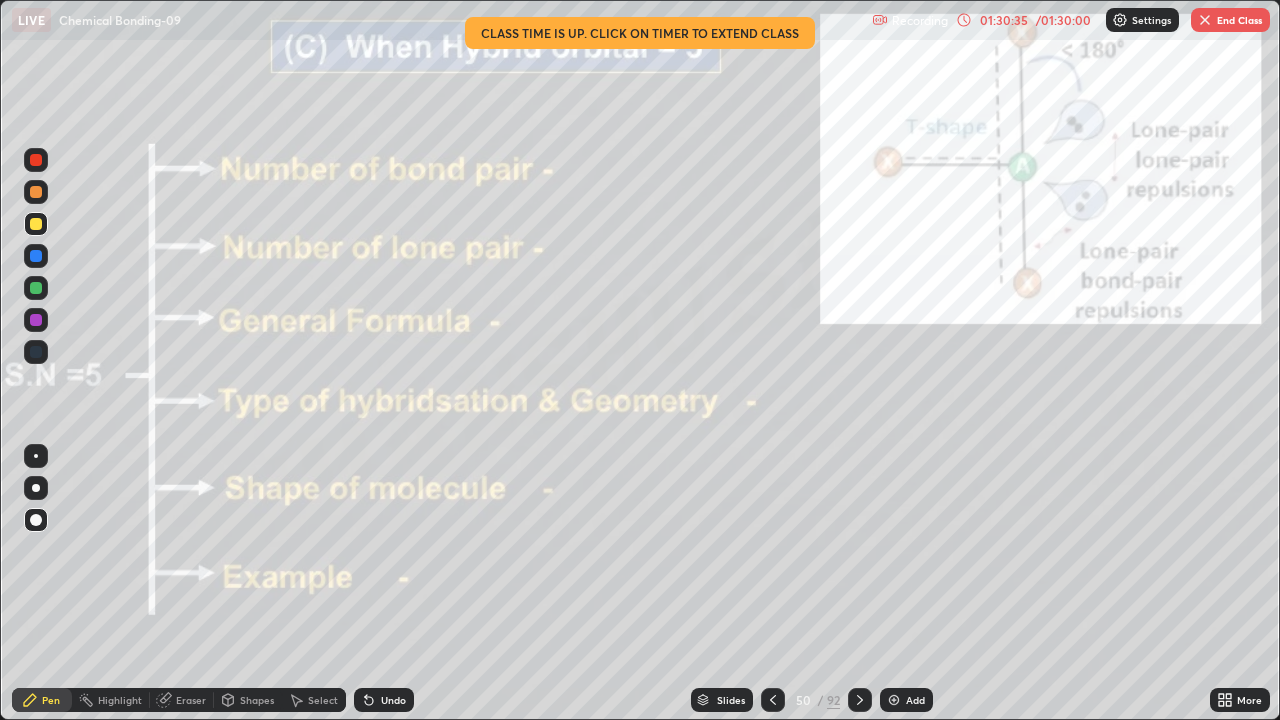 click 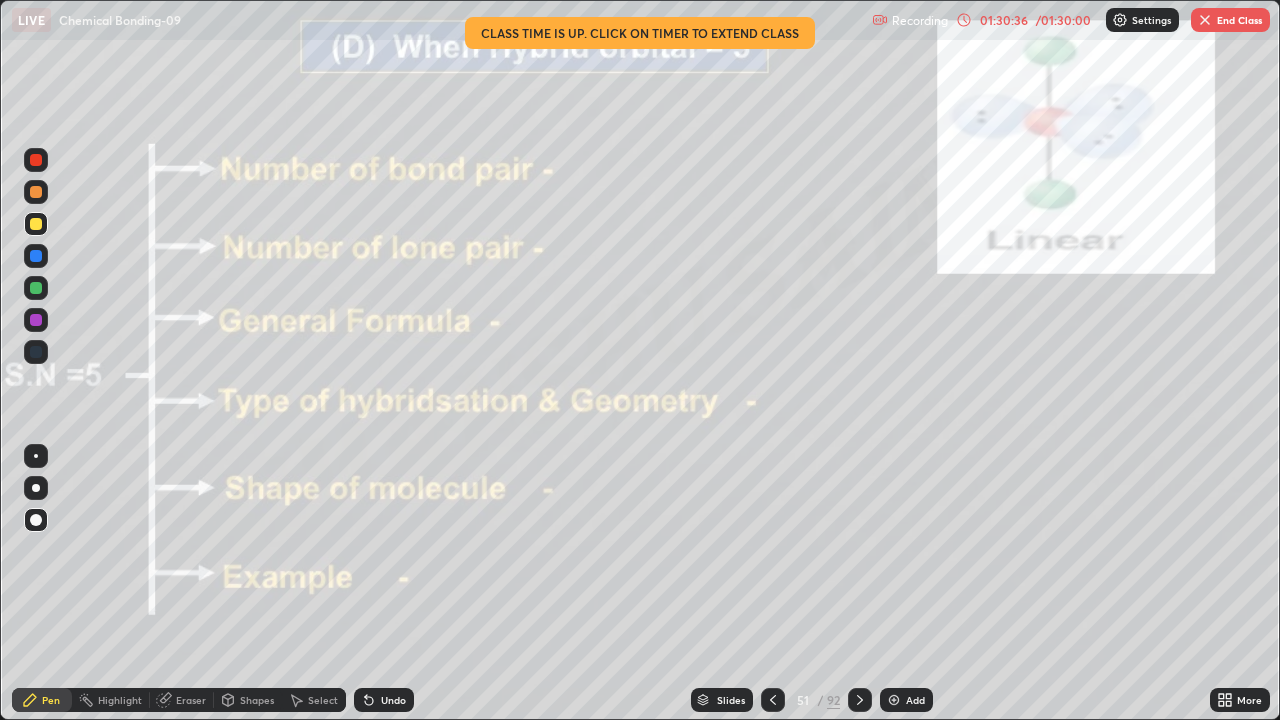 click 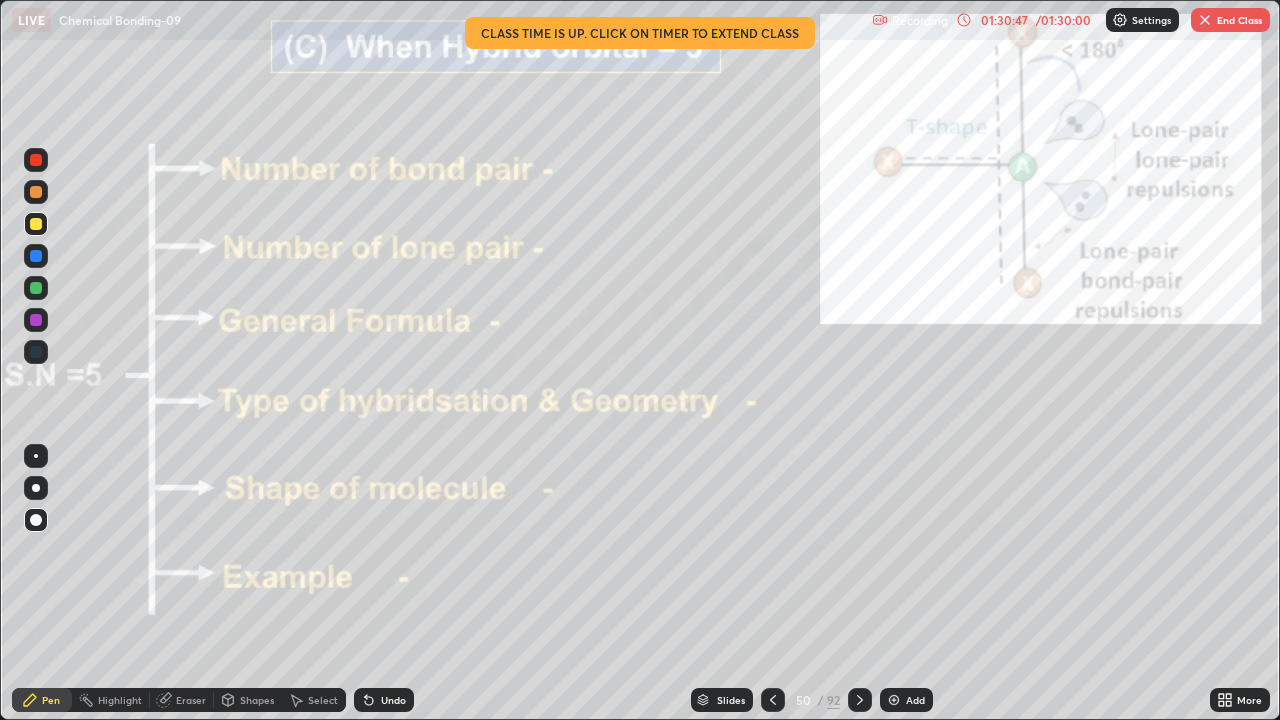 click 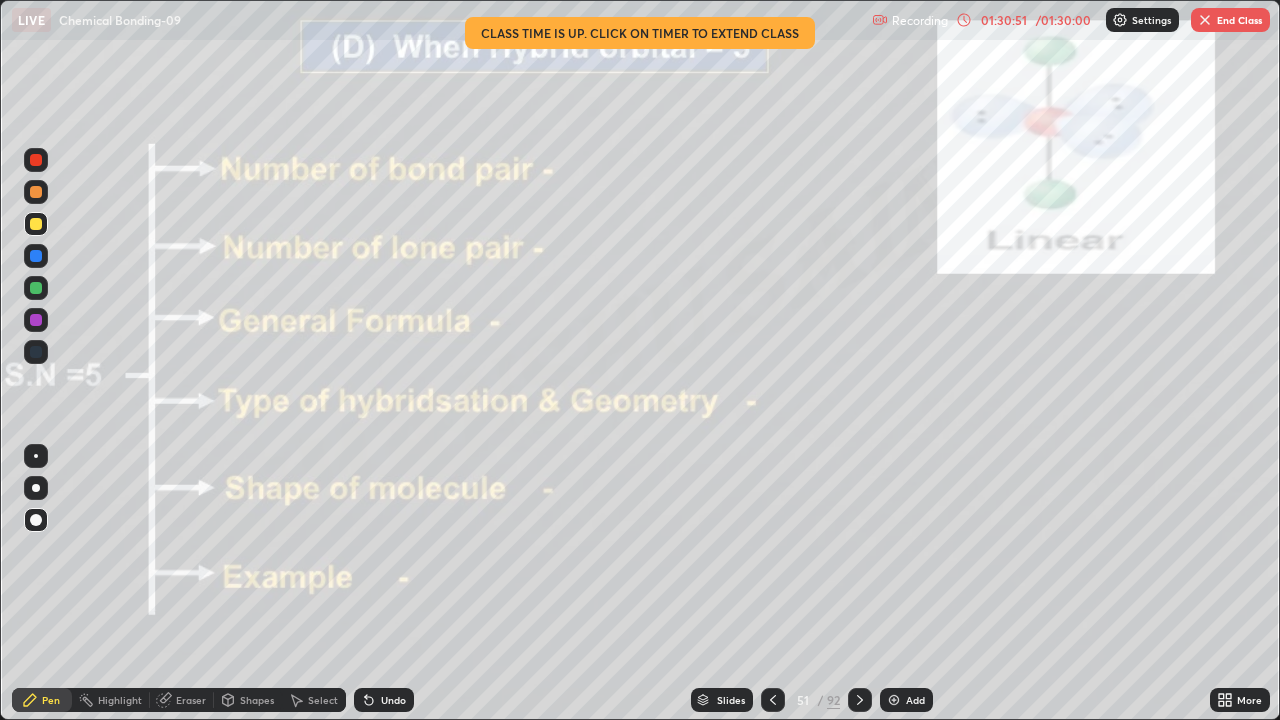 click on "Undo" at bounding box center (384, 700) 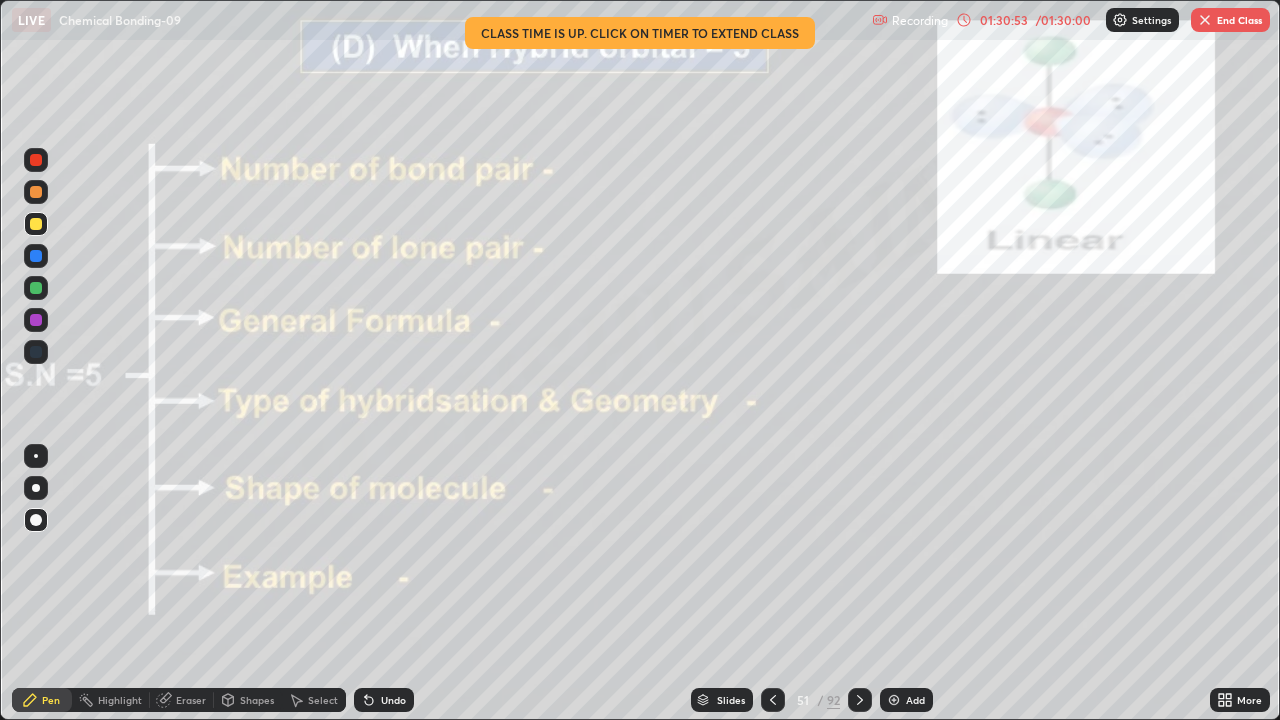 click on "01:30:53" at bounding box center [1004, 20] 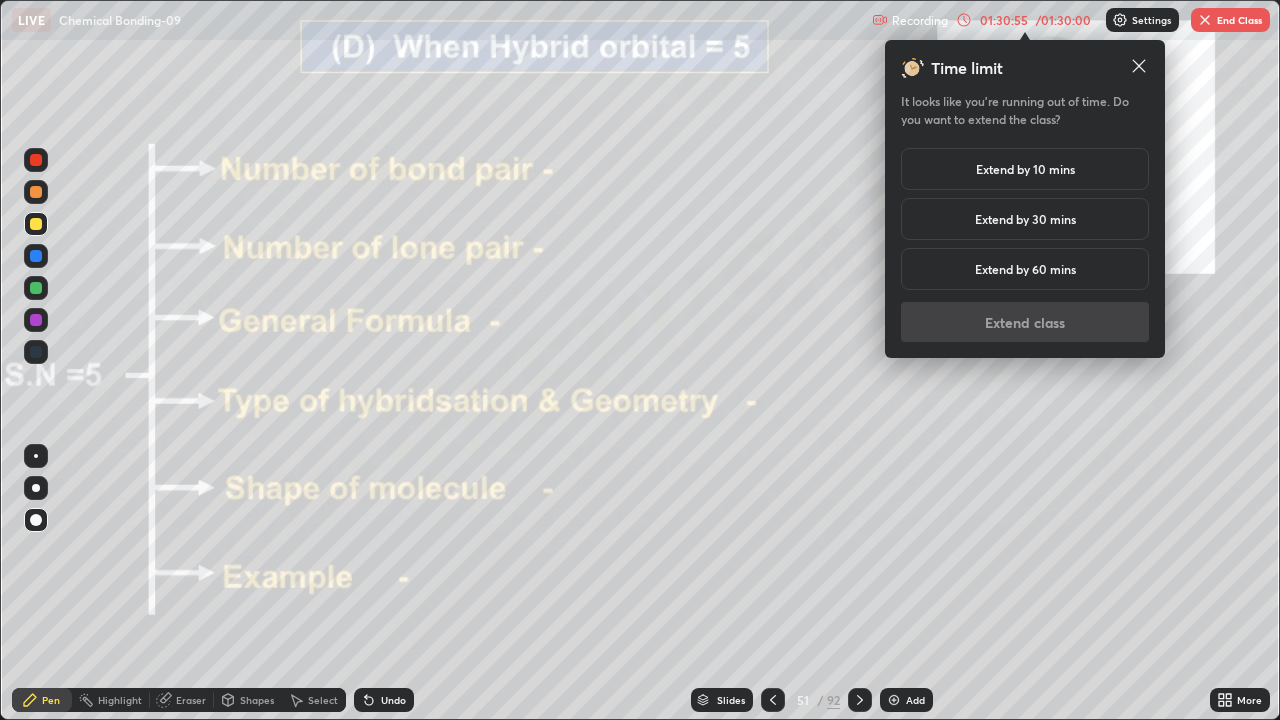 click 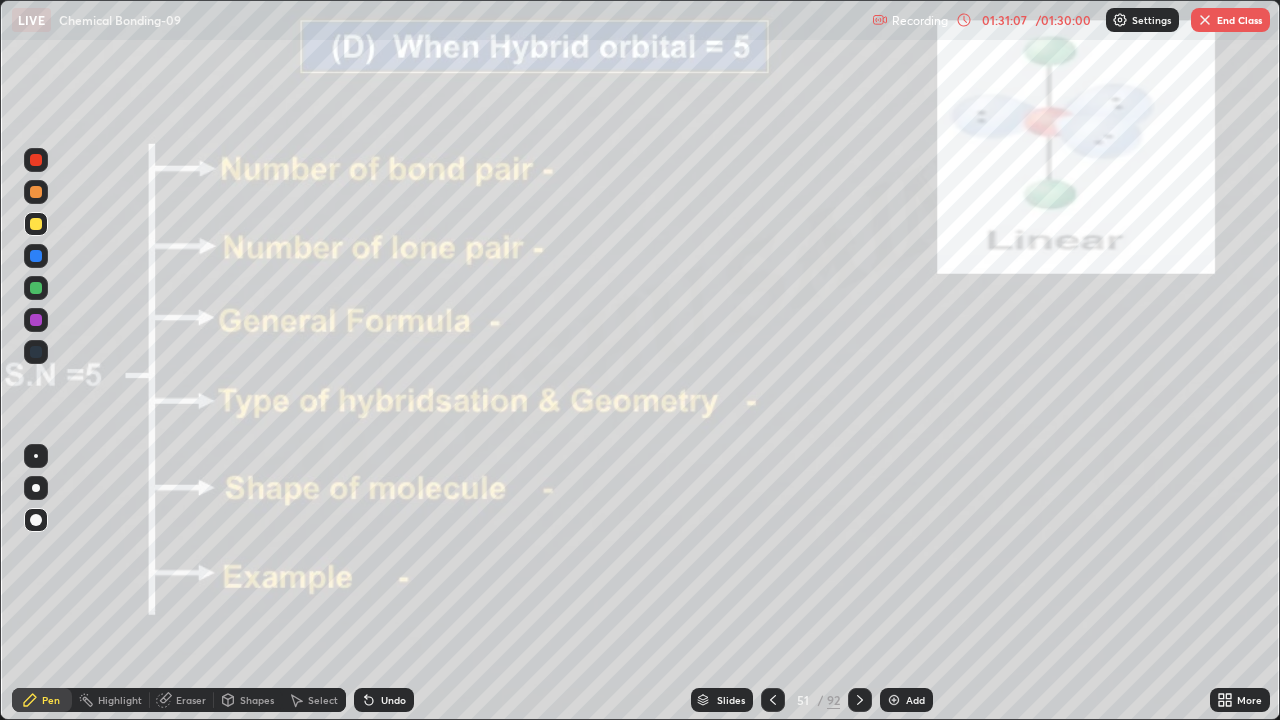 click on "End Class" at bounding box center (1230, 20) 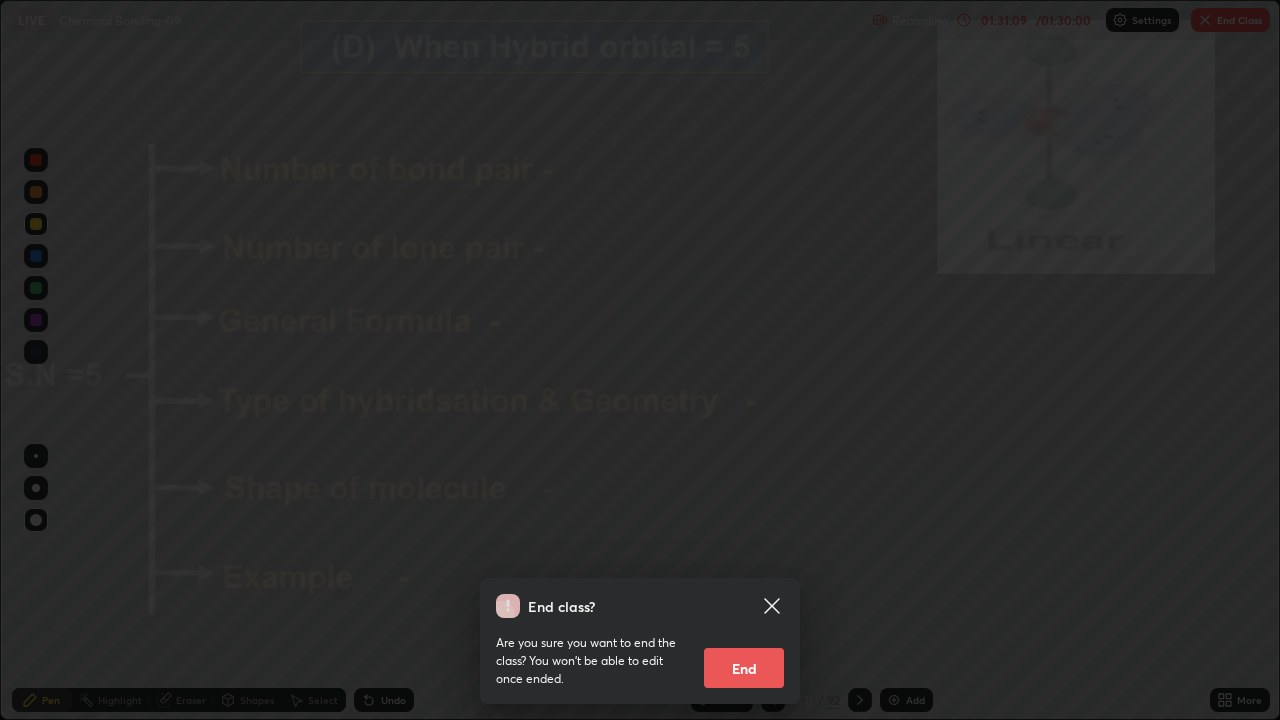 click on "End" at bounding box center (744, 668) 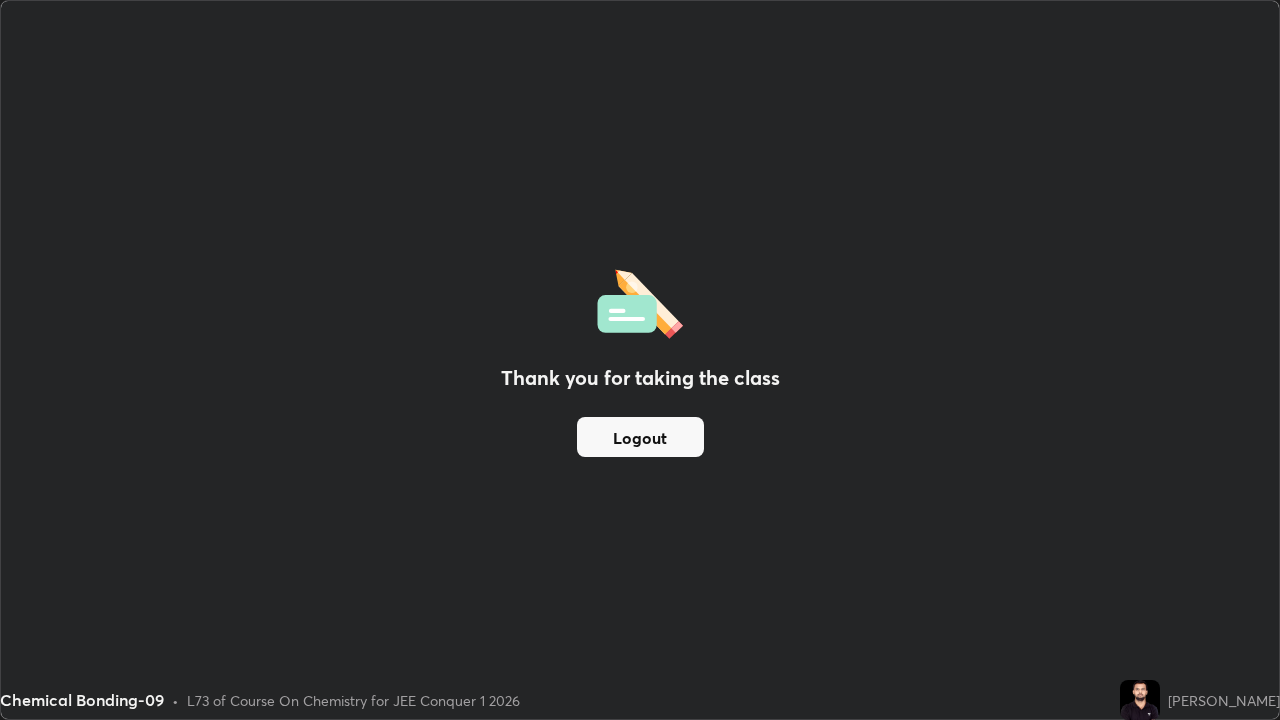 click on "Logout" at bounding box center [640, 437] 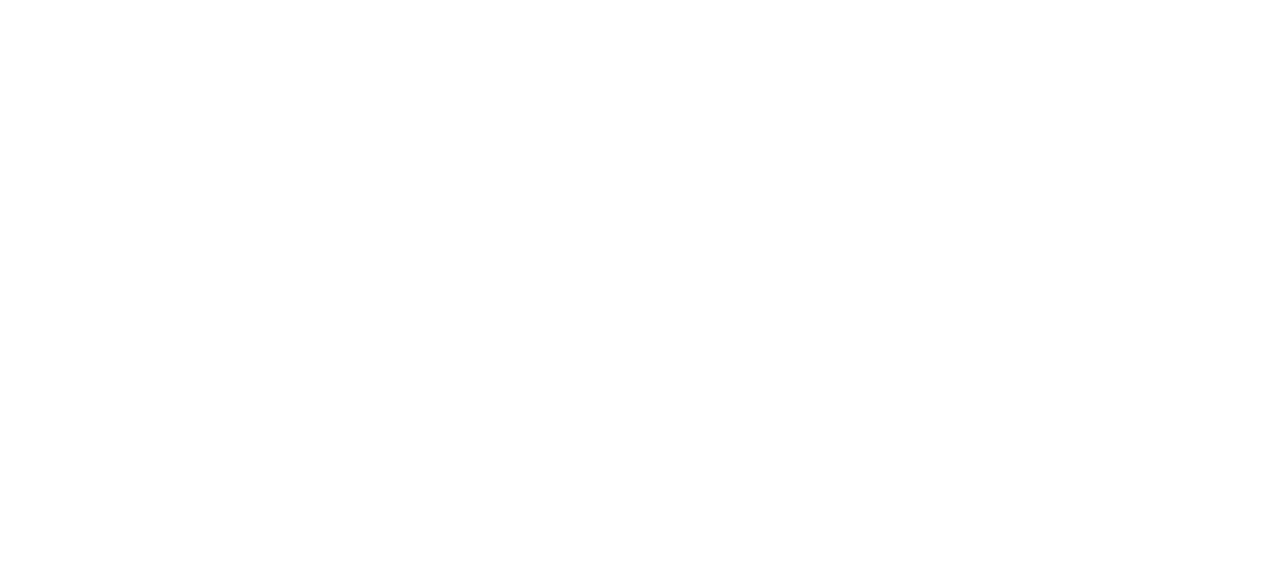 scroll, scrollTop: 0, scrollLeft: 0, axis: both 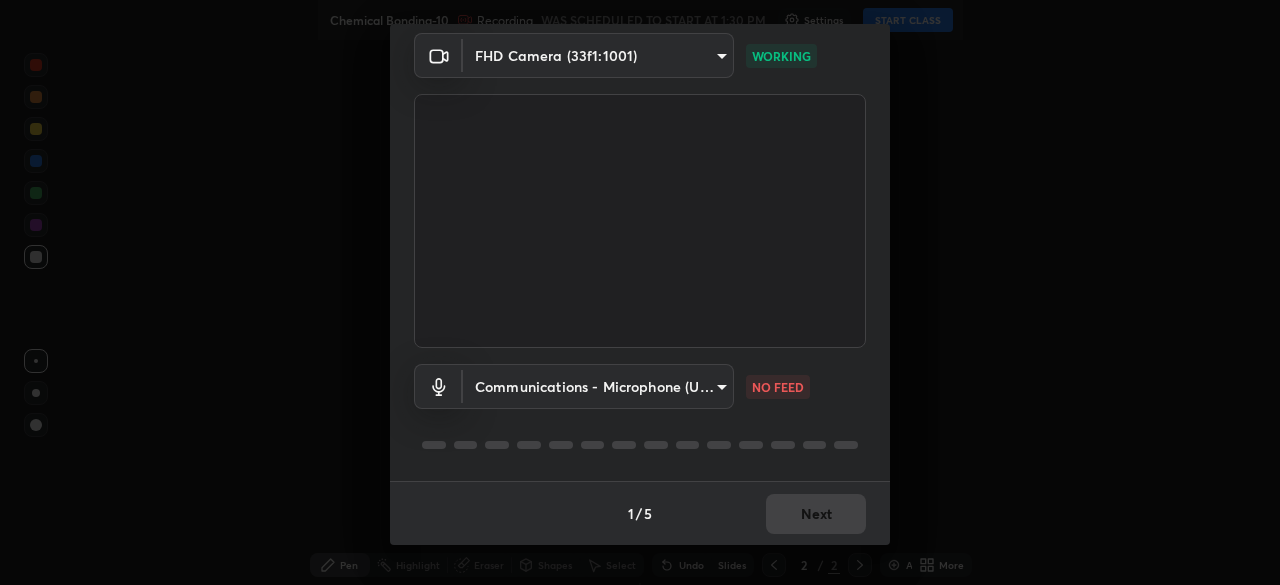click on "Erase all Chemical Bonding-10 Recording WAS SCHEDULED TO START AT  1:30 PM Settings START CLASS Setting up your live class Chemical Bonding-10 • L74 of Course On Chemistry for JEE Conquer 1 2026 Himanshu Saini Pen Highlight Eraser Shapes Select Undo Slides 2 / 2 Add More No doubts shared Encourage your learners to ask a doubt for better clarity Report an issue Reason for reporting Buffering Chat not working Audio - Video sync issue Educator video quality low ​ Attach an image Report Media settings FHD Camera (33f1:1001) 23c9aa11fd00248c32d6b1de5315ccb1735a7b25f34c5c1293916a7f1515c7c3 WORKING Communications - Microphone (USB PnP Sound Device) communications NO FEED 1 / 5 Next" at bounding box center [640, 292] 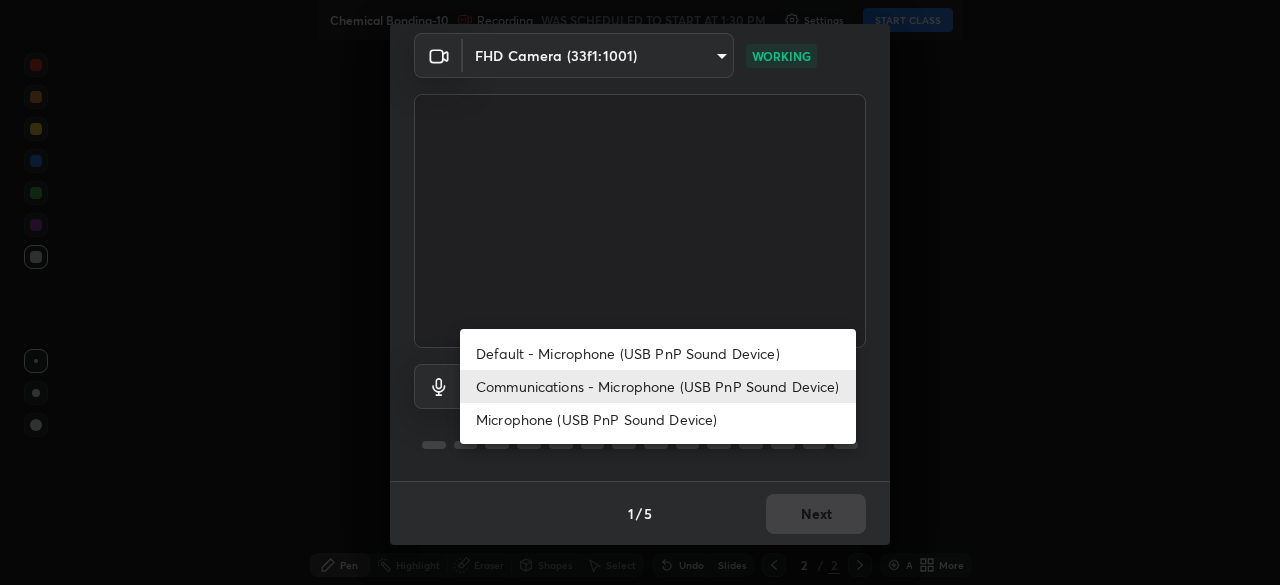 click on "Microphone (USB PnP Sound Device)" at bounding box center (658, 419) 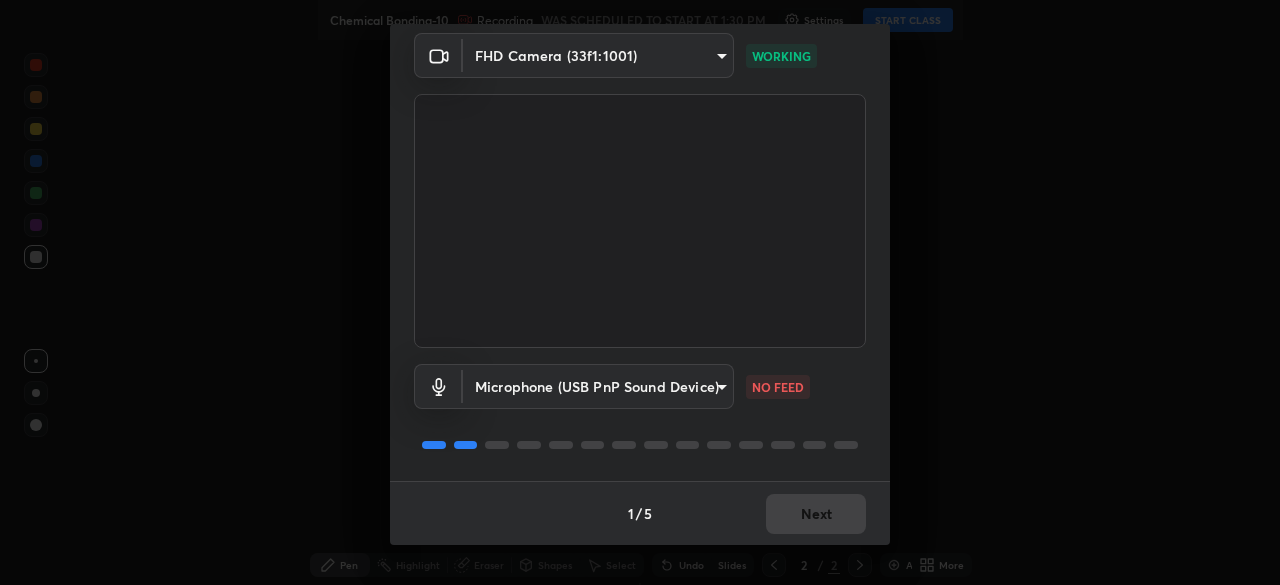 click on "Erase all Chemical Bonding-10 Recording WAS SCHEDULED TO START AT  1:30 PM Settings START CLASS Setting up your live class Chemical Bonding-10 • L74 of Course On Chemistry for JEE Conquer 1 2026 Himanshu Saini Pen Highlight Eraser Shapes Select Undo Slides 2 / 2 Add More No doubts shared Encourage your learners to ask a doubt for better clarity Report an issue Reason for reporting Buffering Chat not working Audio - Video sync issue Educator video quality low ​ Attach an image Report Media settings FHD Camera (33f1:1001) 23c9aa11fd00248c32d6b1de5315ccb1735a7b25f34c5c1293916a7f1515c7c3 WORKING Microphone (USB PnP Sound Device) f1166f24eccd168c6c1cef7b49d90bbd1d89aaef19be71062907ffe38a1238b4 NO FEED 1 / 5 Next" at bounding box center (640, 292) 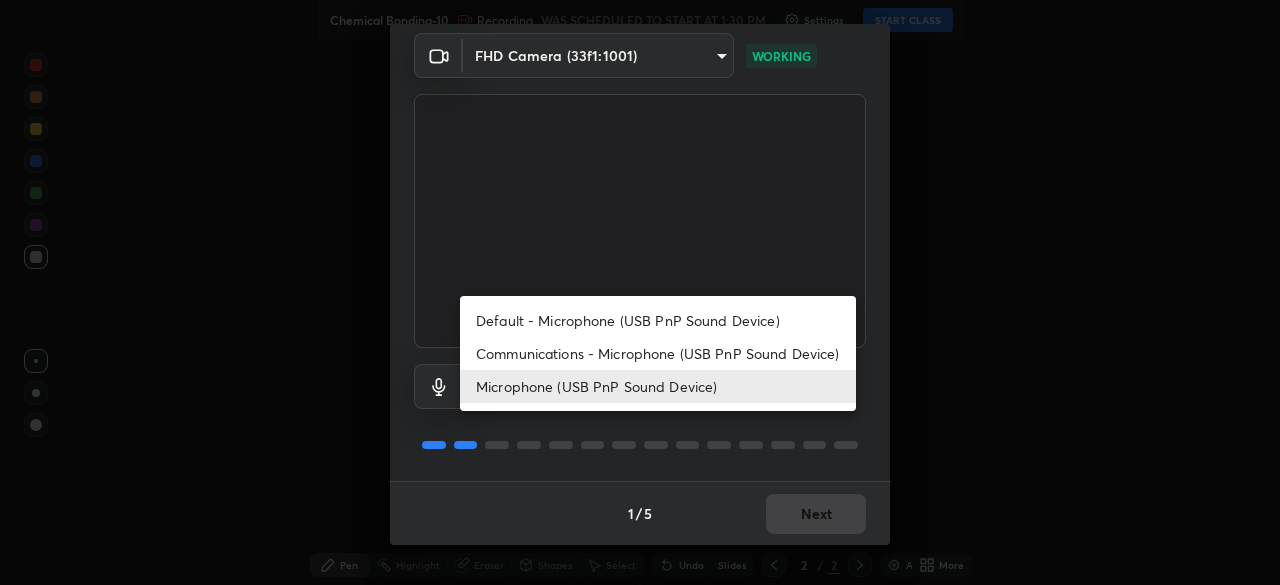 click on "Communications - Microphone (USB PnP Sound Device)" at bounding box center (658, 353) 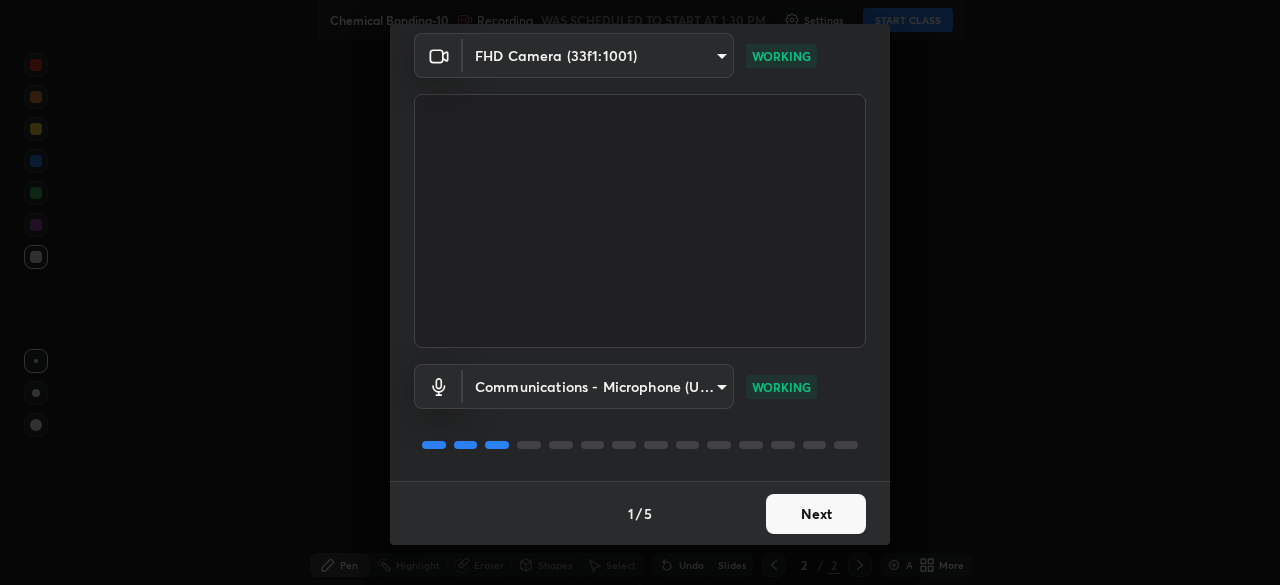 click on "Next" at bounding box center (816, 514) 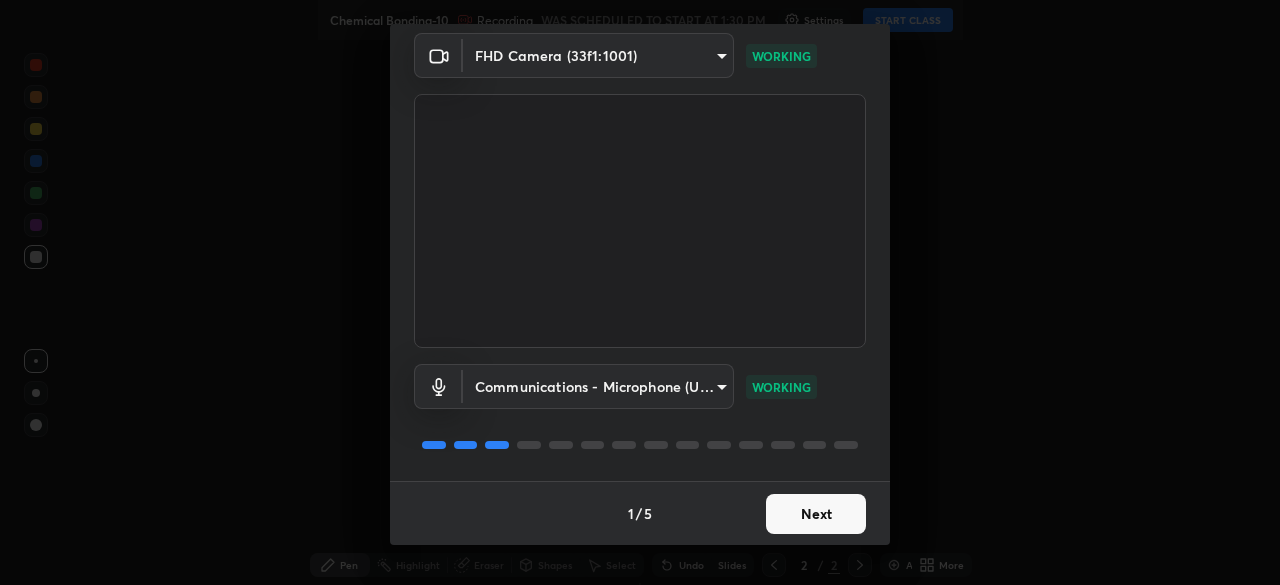scroll, scrollTop: 0, scrollLeft: 0, axis: both 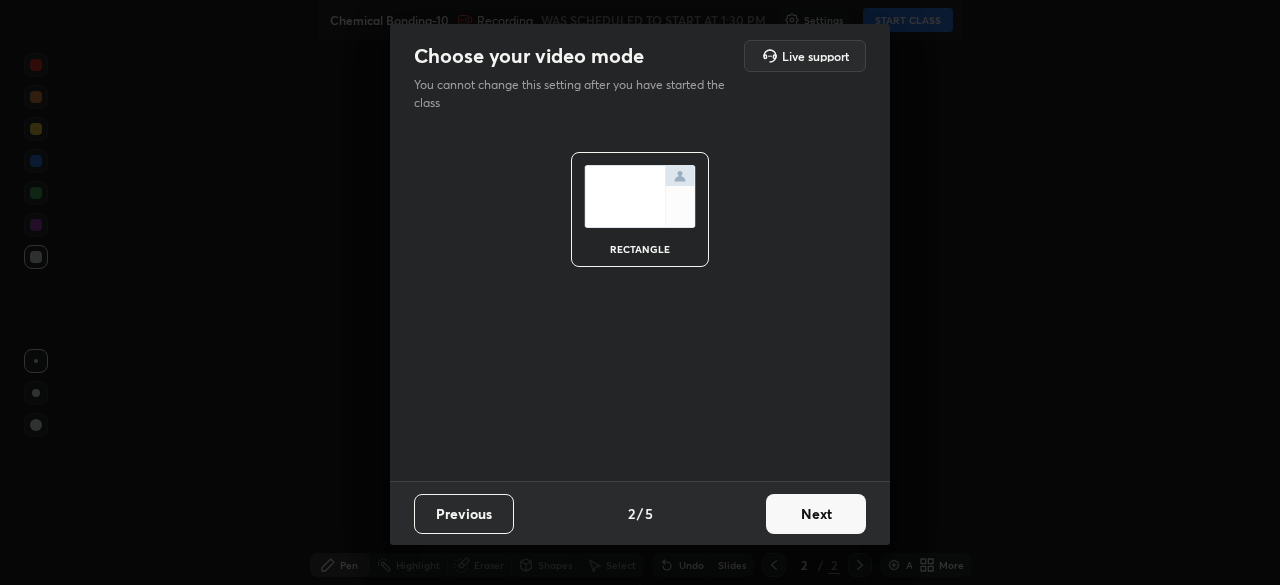 click on "Next" at bounding box center (816, 514) 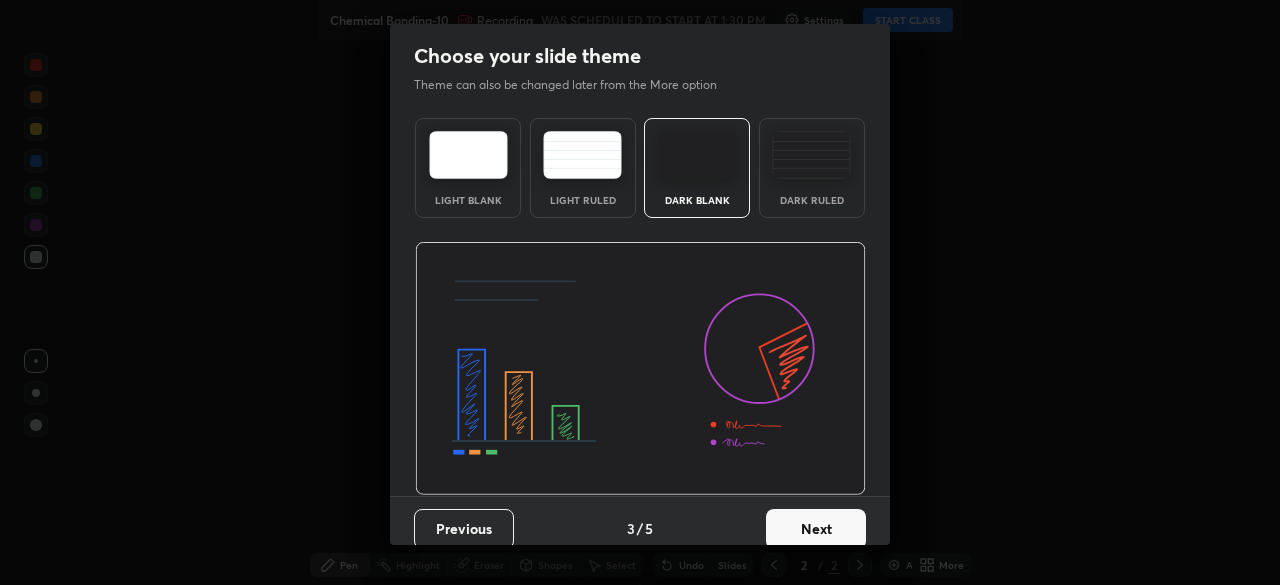 click on "Next" at bounding box center (816, 529) 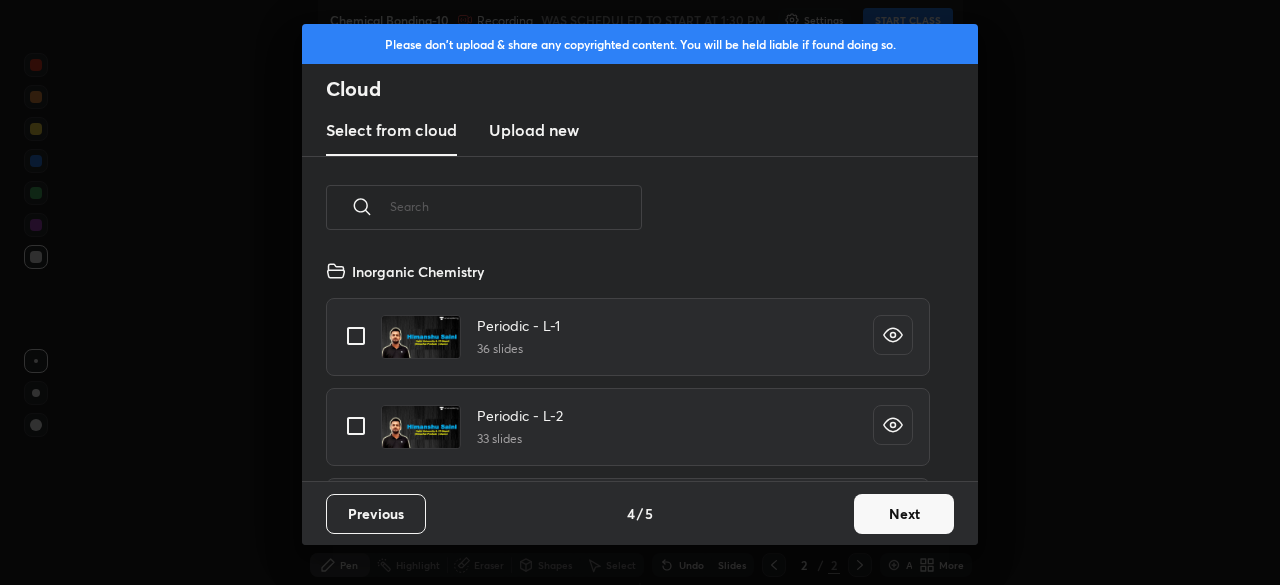 scroll, scrollTop: 7, scrollLeft: 11, axis: both 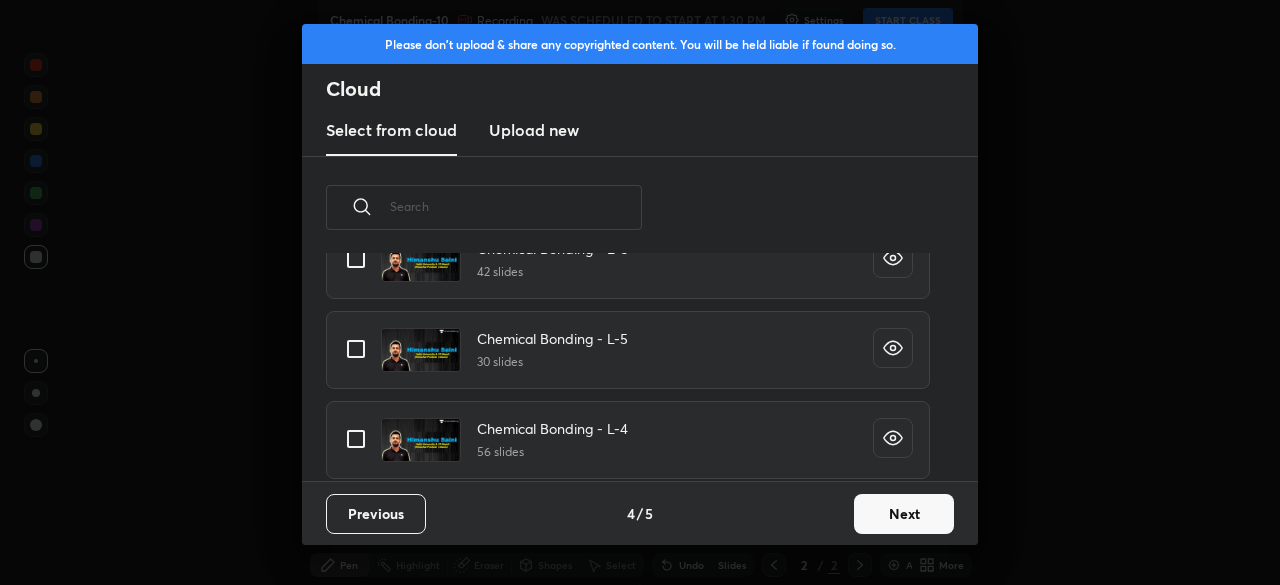 click at bounding box center [356, 439] 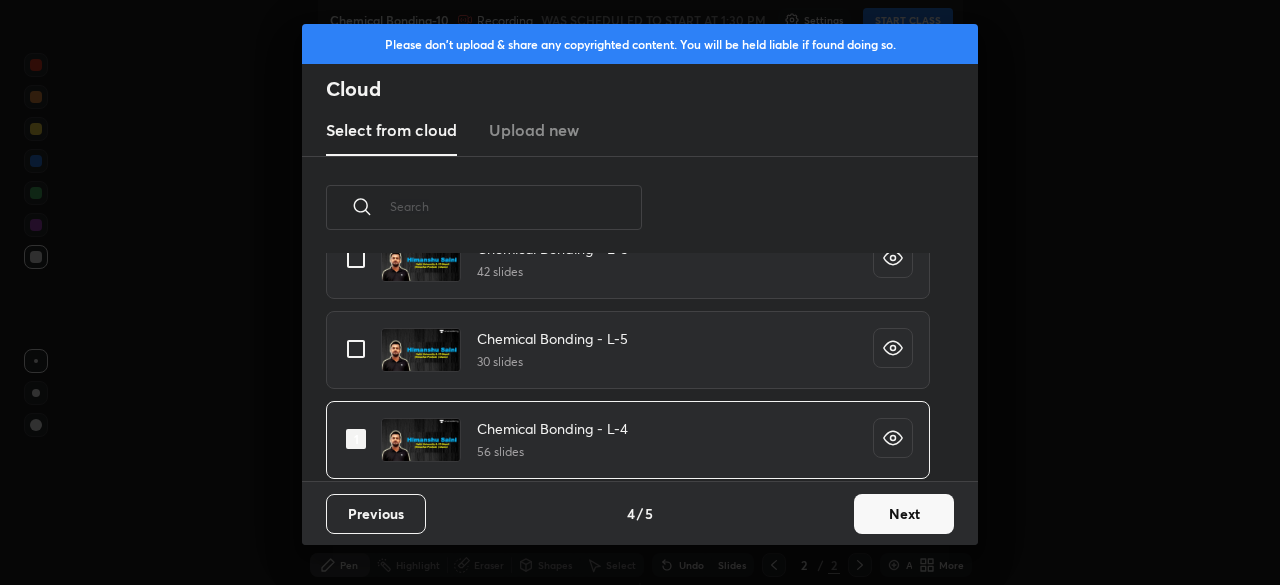 click on "Next" at bounding box center [904, 514] 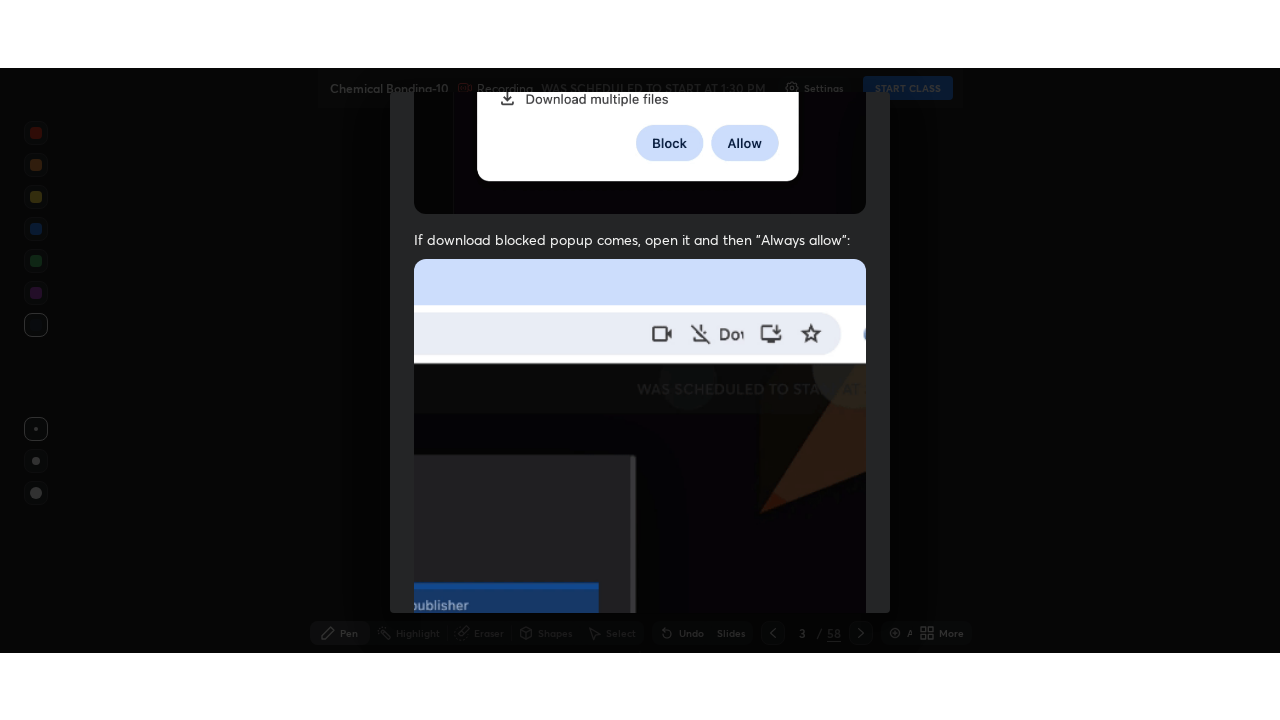 scroll, scrollTop: 479, scrollLeft: 0, axis: vertical 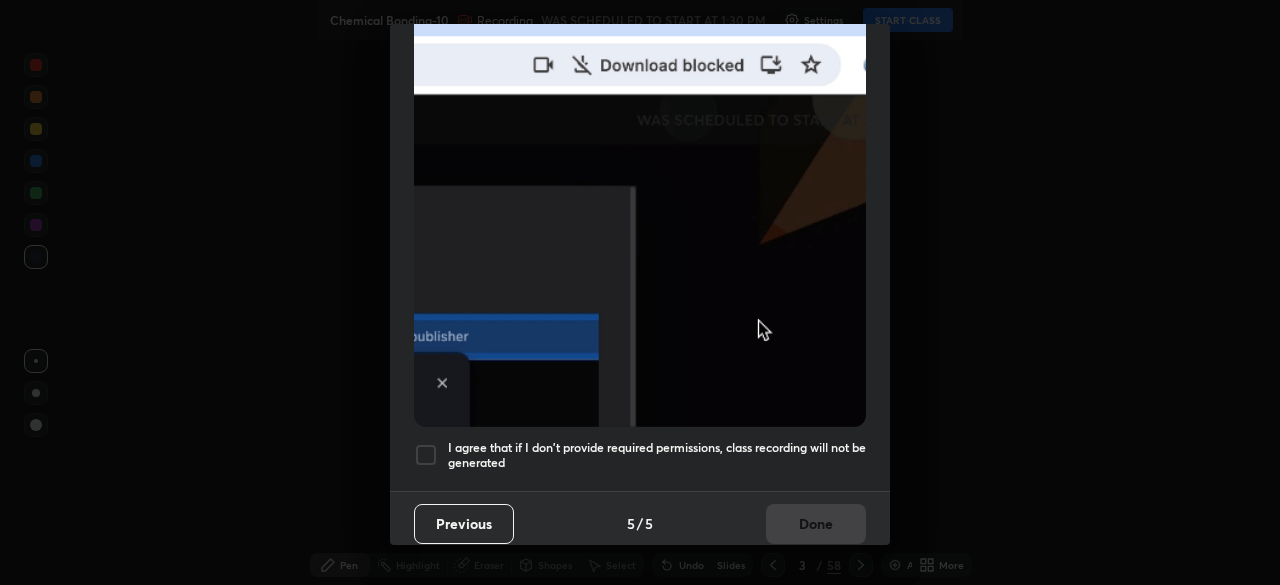 click at bounding box center (426, 455) 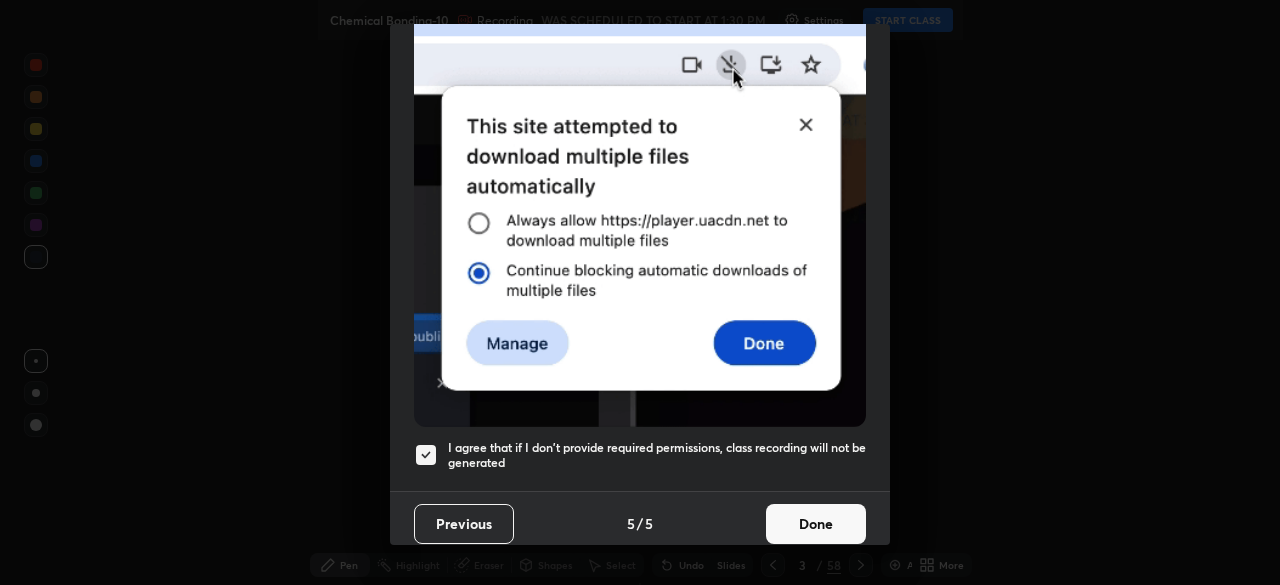 click on "Done" at bounding box center (816, 524) 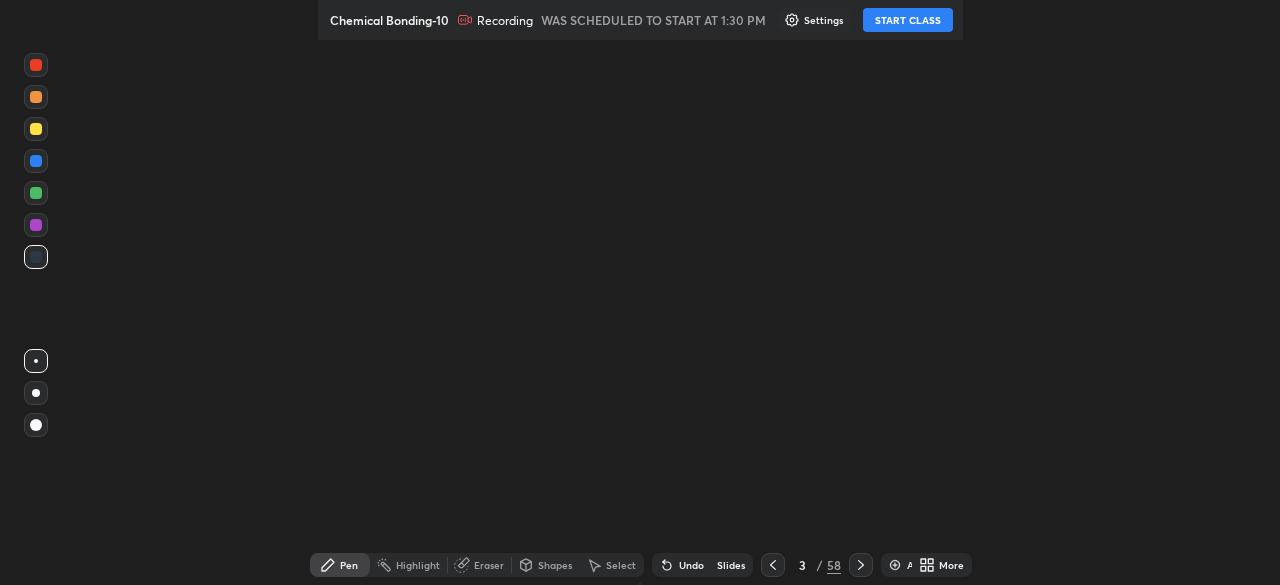 click on "START CLASS" at bounding box center (908, 20) 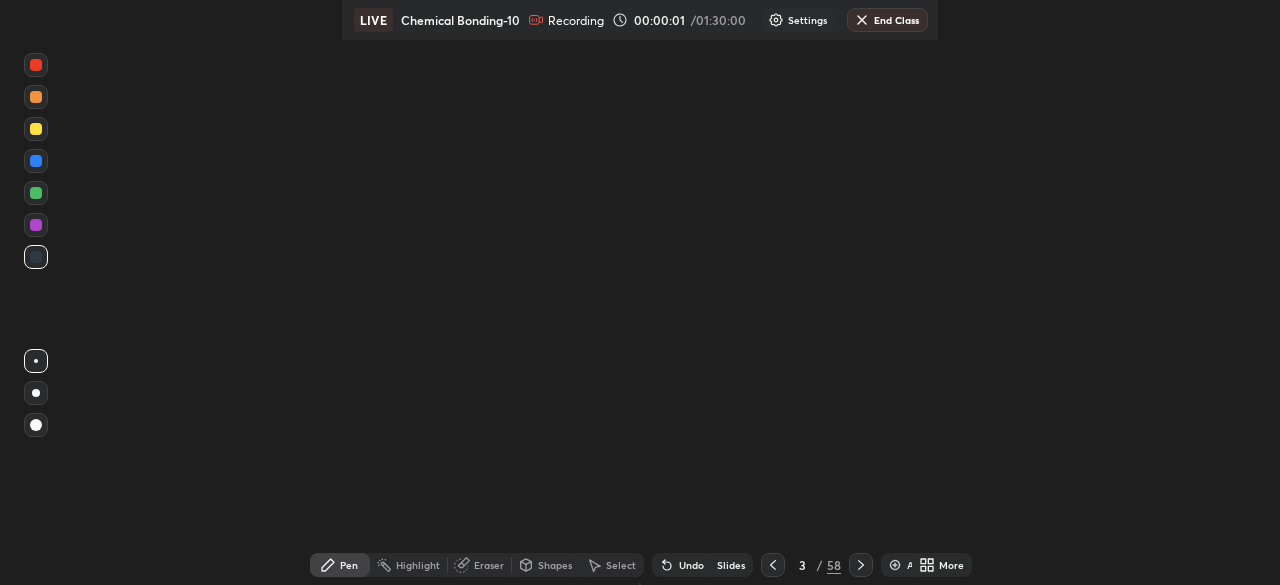 click on "More" at bounding box center [951, 565] 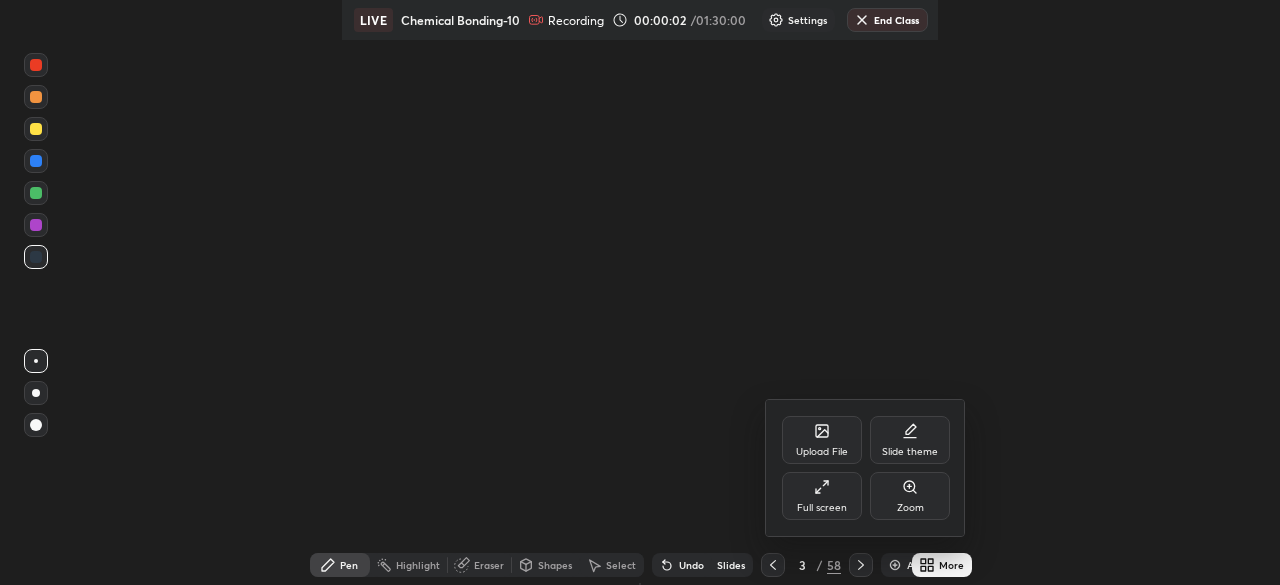 click on "Full screen" at bounding box center (822, 508) 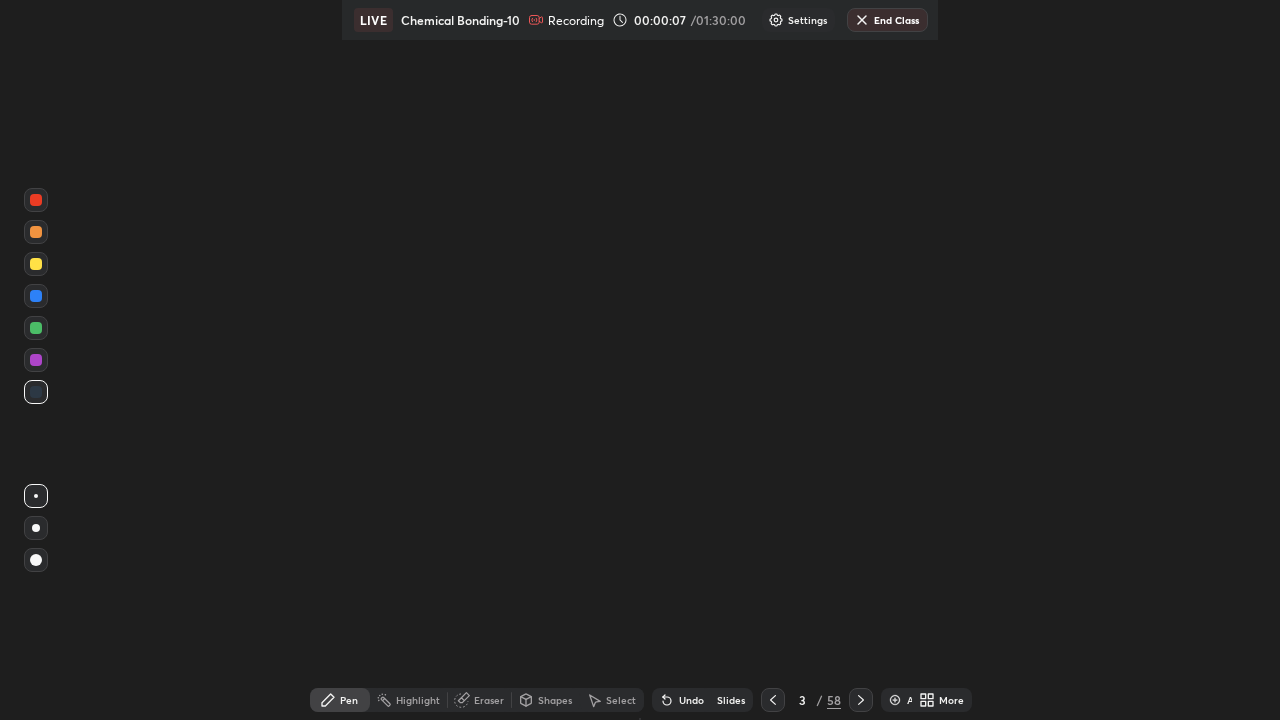 click on "More" at bounding box center (942, 700) 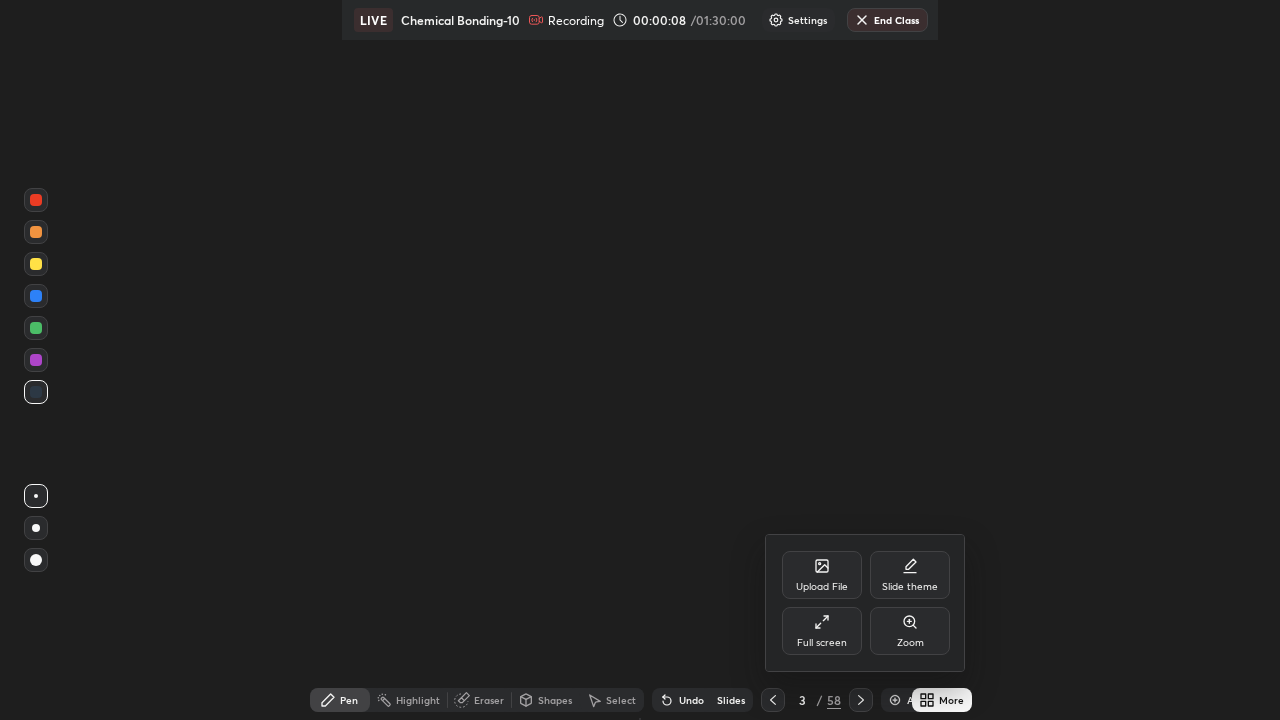 click on "Upload File" at bounding box center (822, 575) 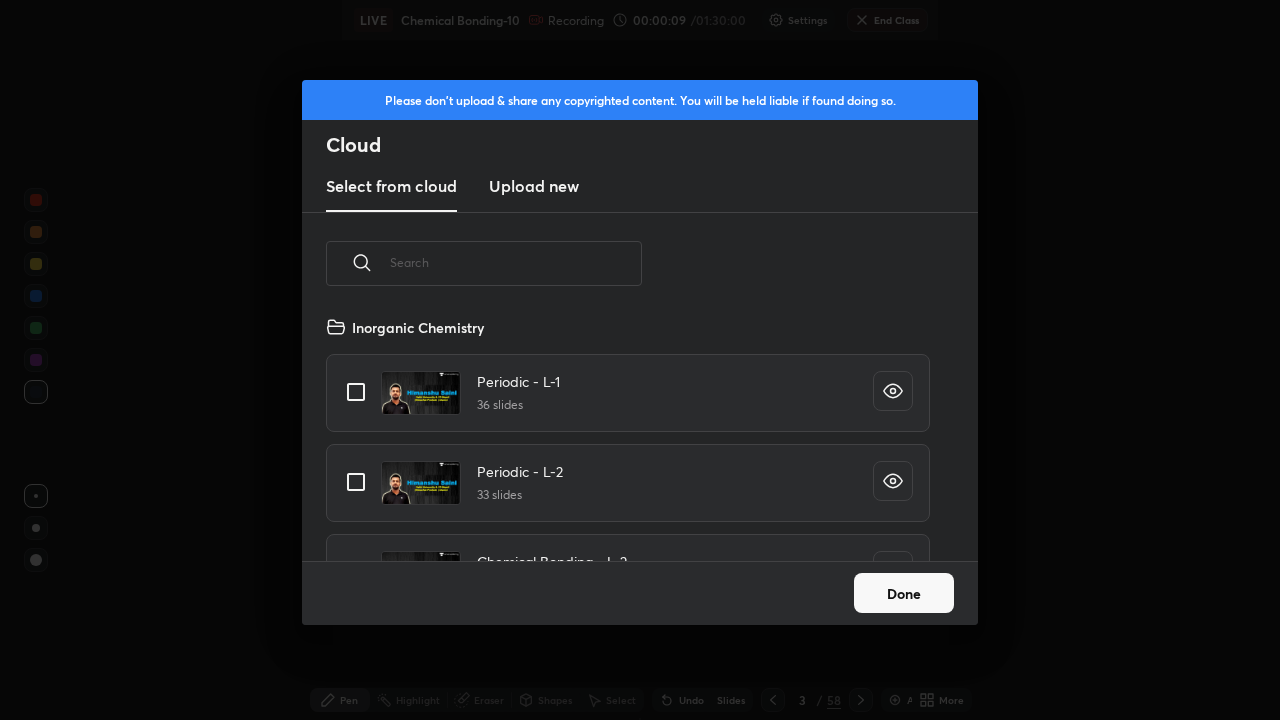 scroll, scrollTop: 7, scrollLeft: 11, axis: both 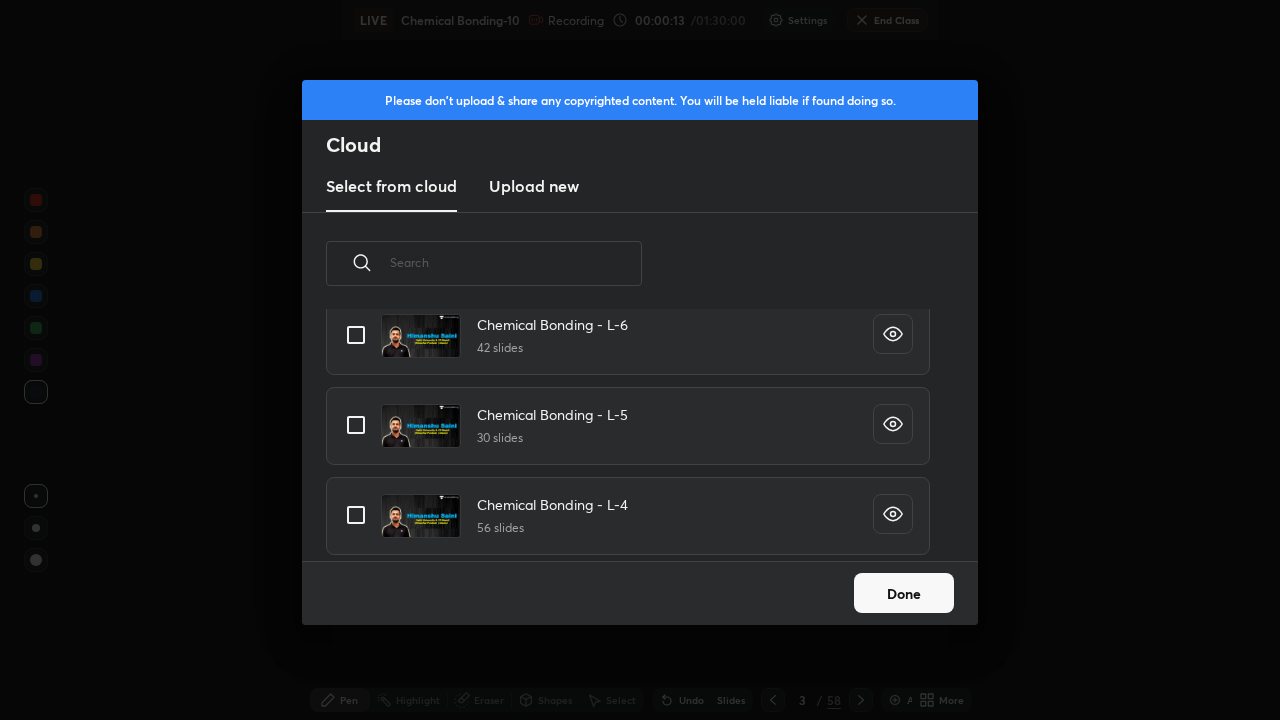click on "Chemical Bonding - L-4 56 slides" at bounding box center [628, 516] 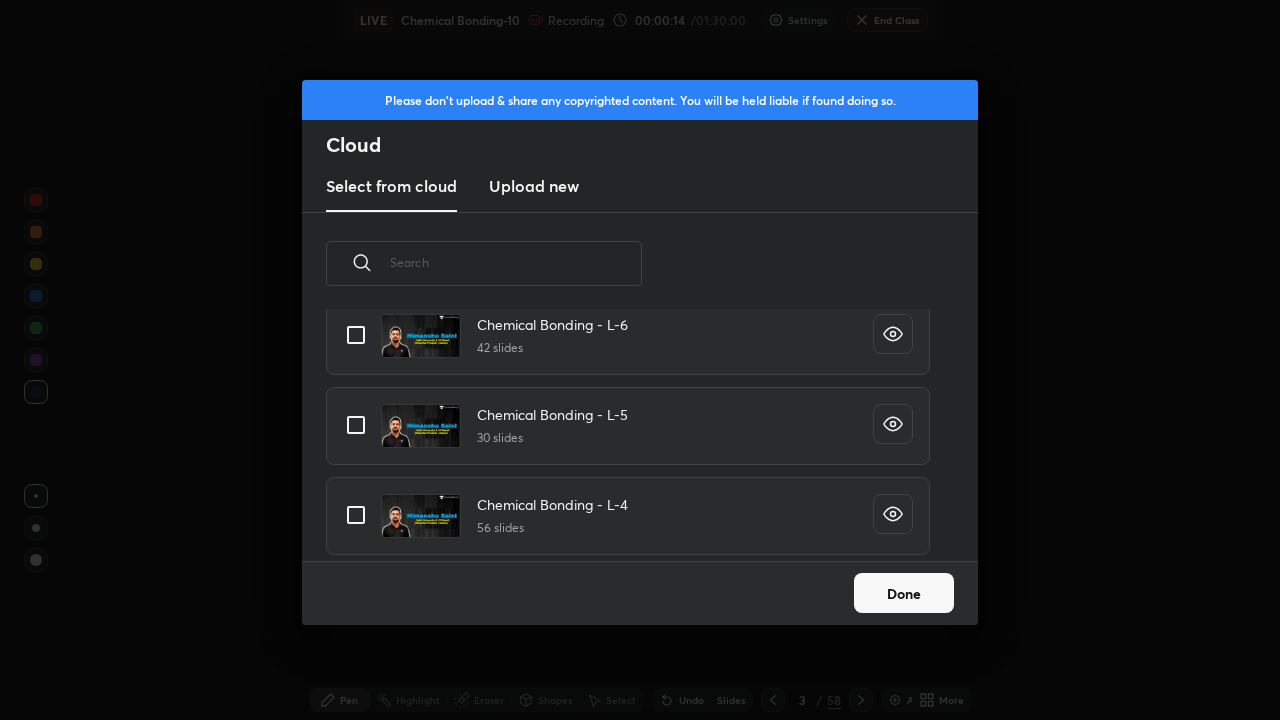 click at bounding box center [356, 515] 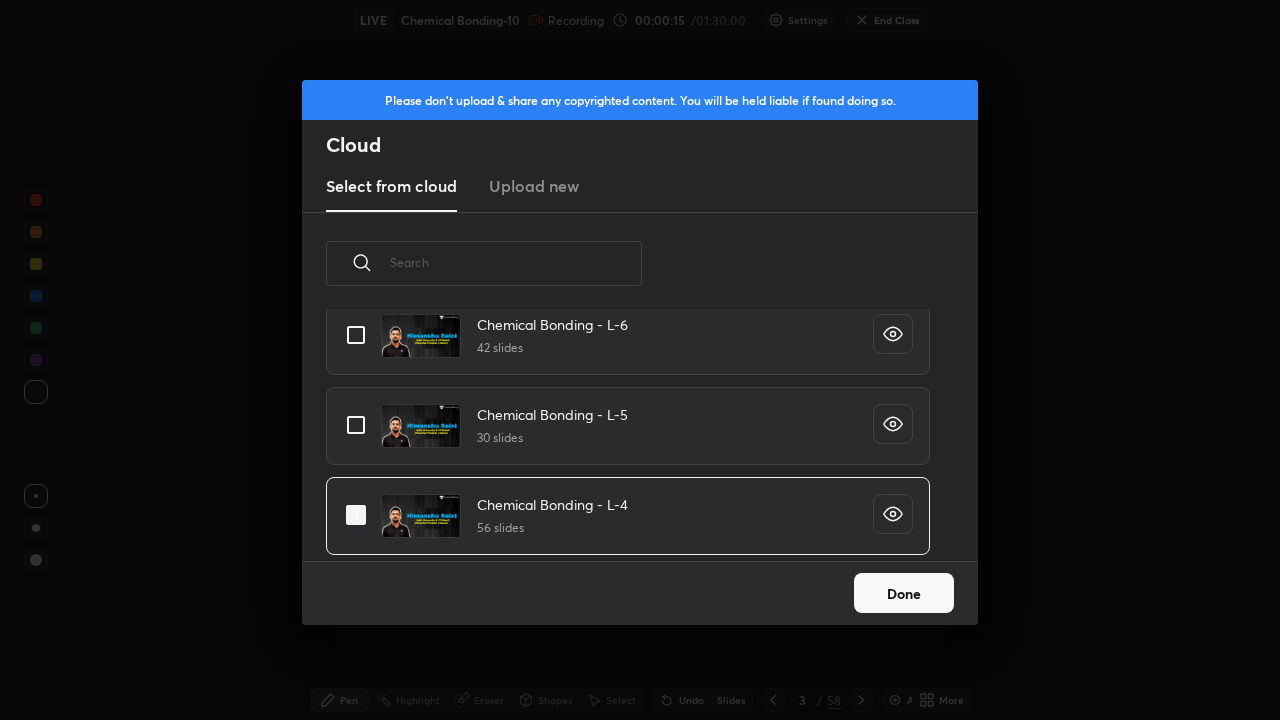click on "Done" at bounding box center (904, 593) 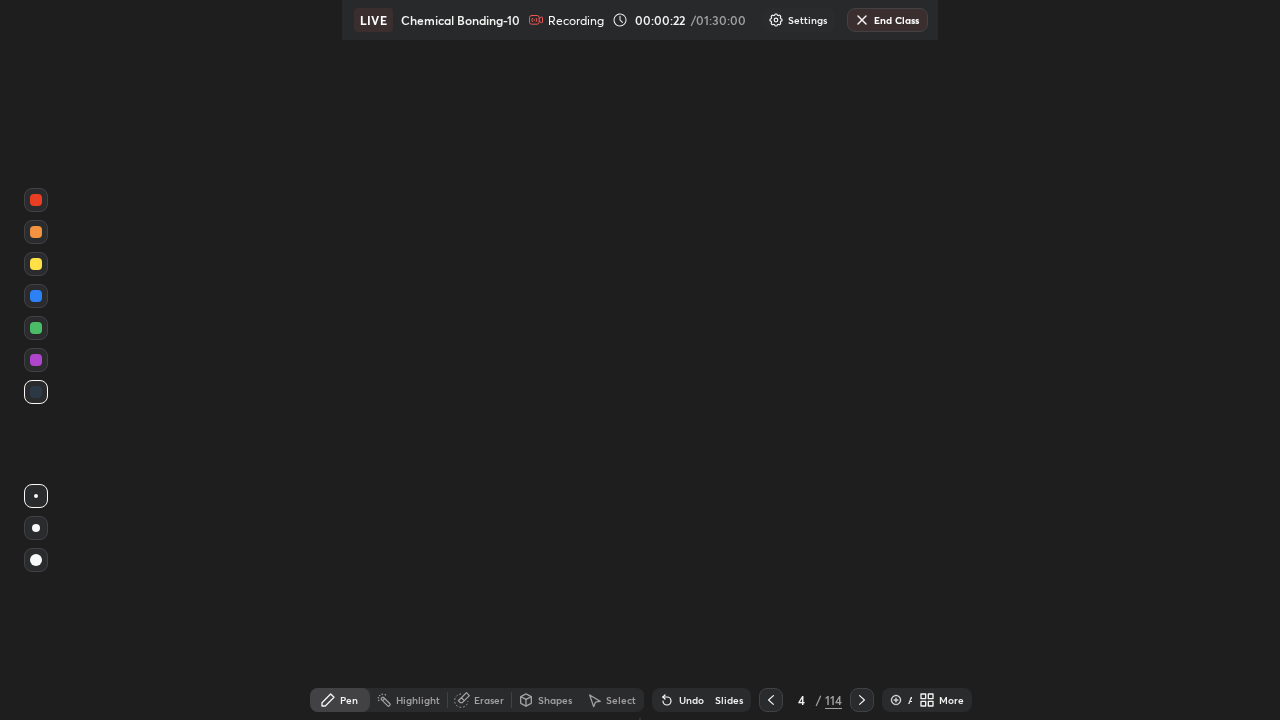 click on "Settings" at bounding box center [807, 20] 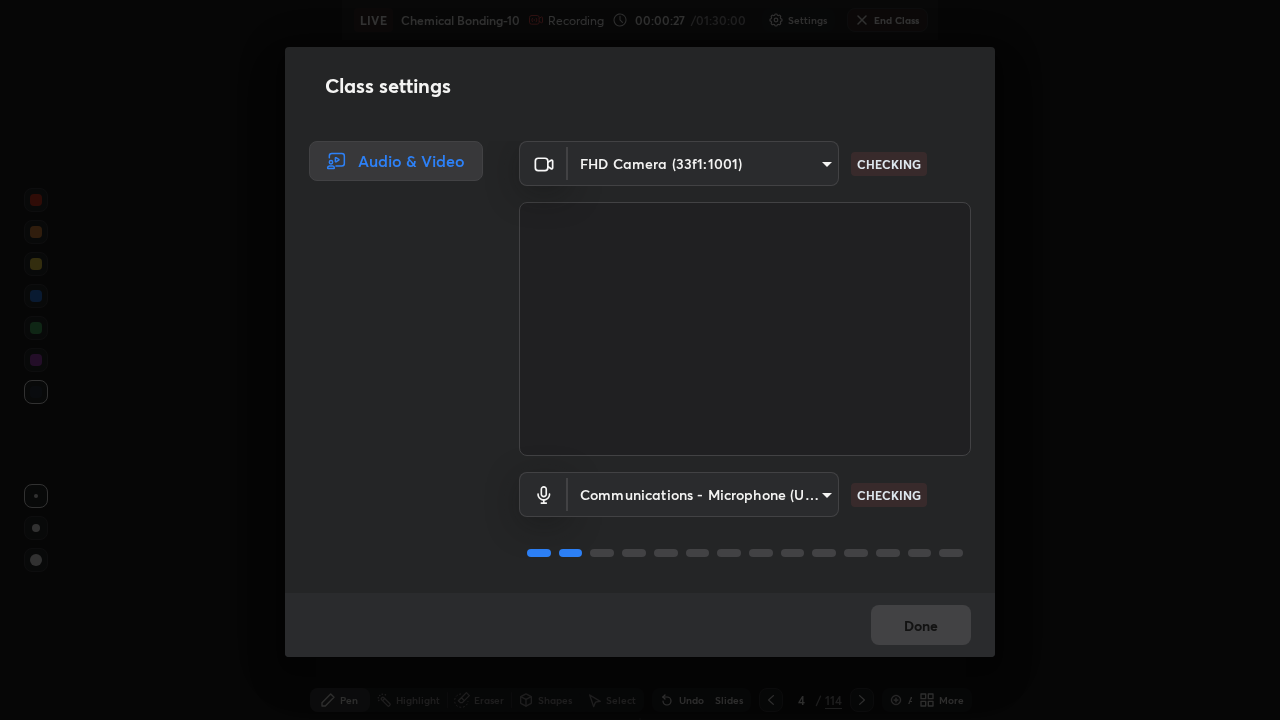 click on "Class settings Audio & Video FHD Camera (33f1:1001) 23c9aa11fd00248c32d6b1de5315ccb1735a7b25f34c5c1293916a7f1515c7c3 CHECKING Communications - Microphone (USB PnP Sound Device) communications CHECKING Done" at bounding box center [640, 360] 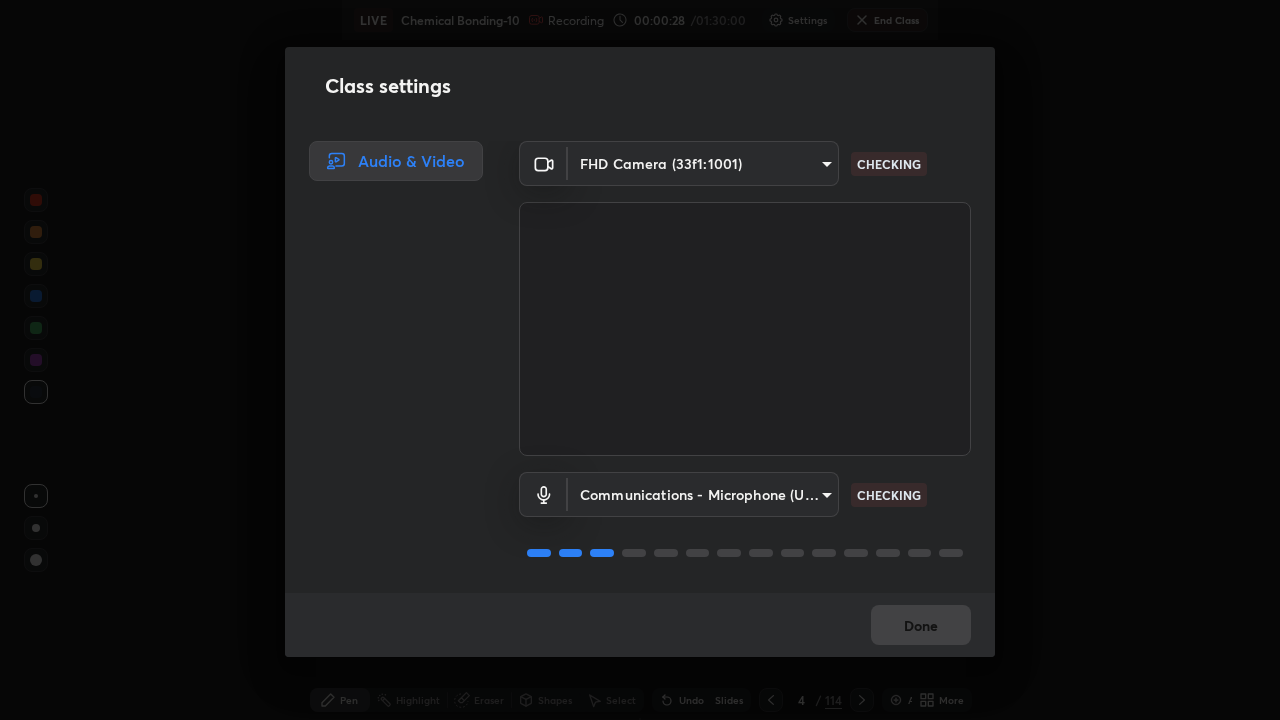 click on "Done" at bounding box center [640, 625] 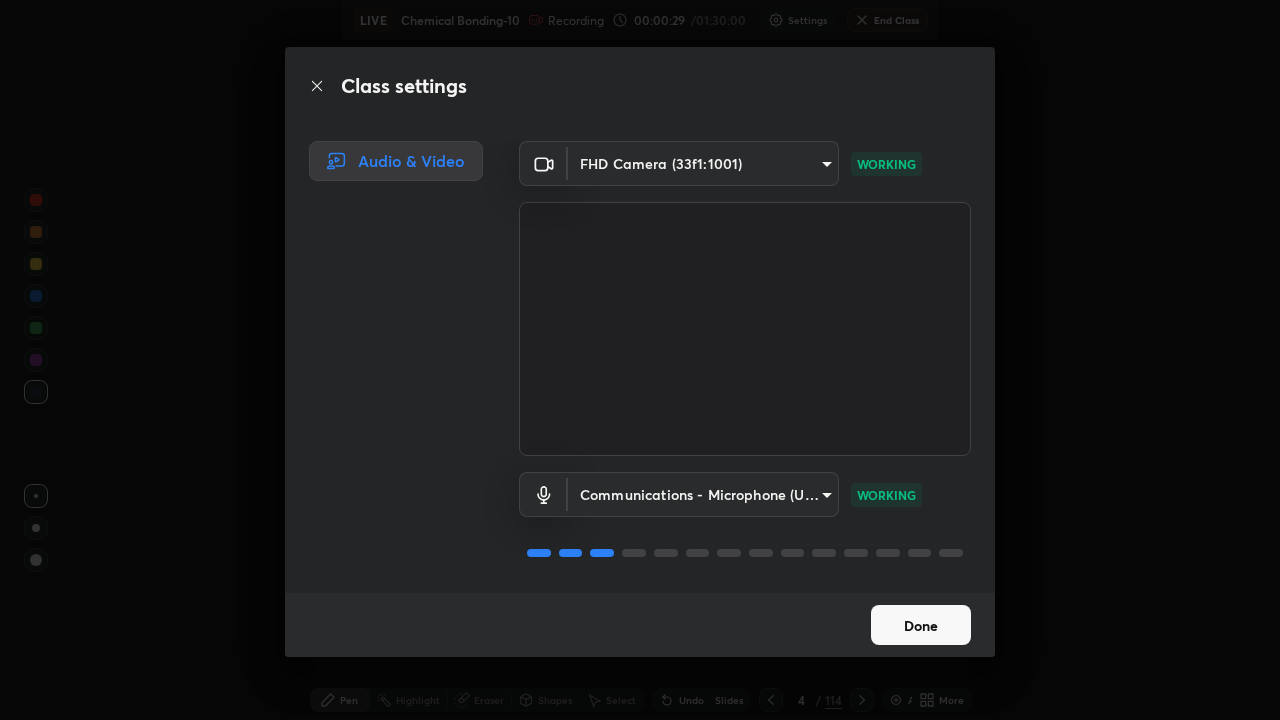 click on "Done" at bounding box center (921, 625) 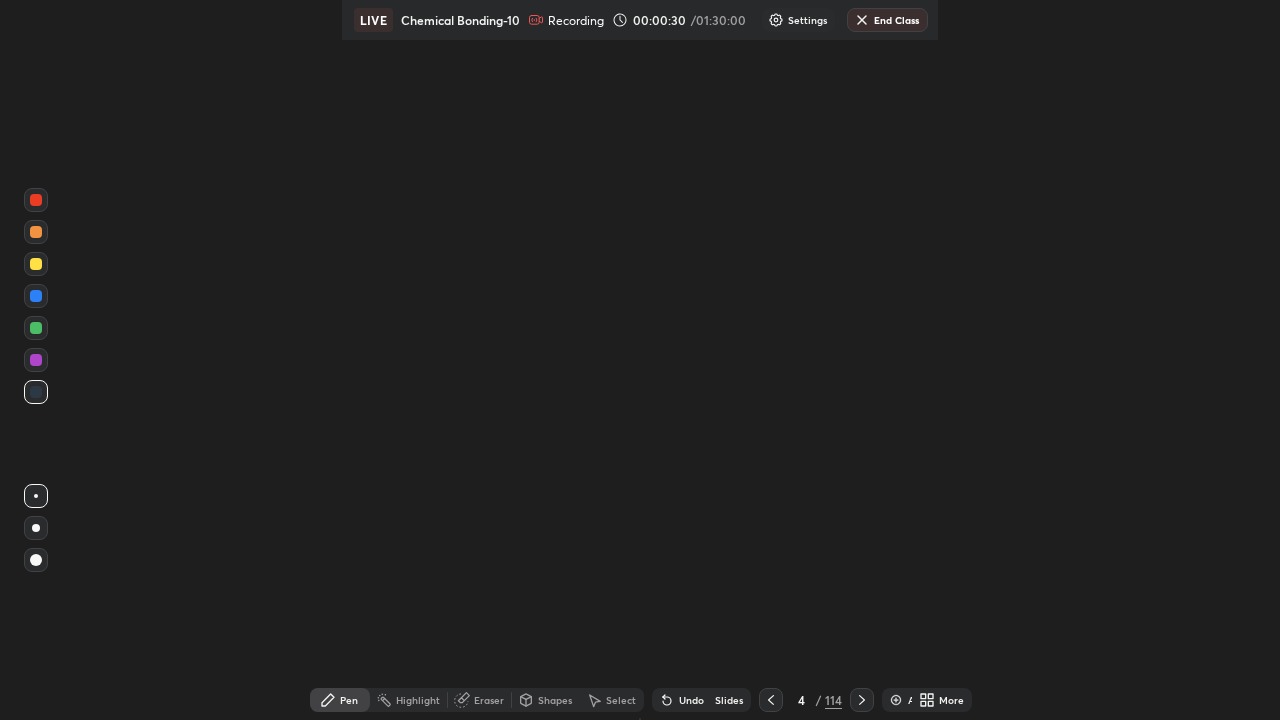 click on "Slides" at bounding box center (729, 700) 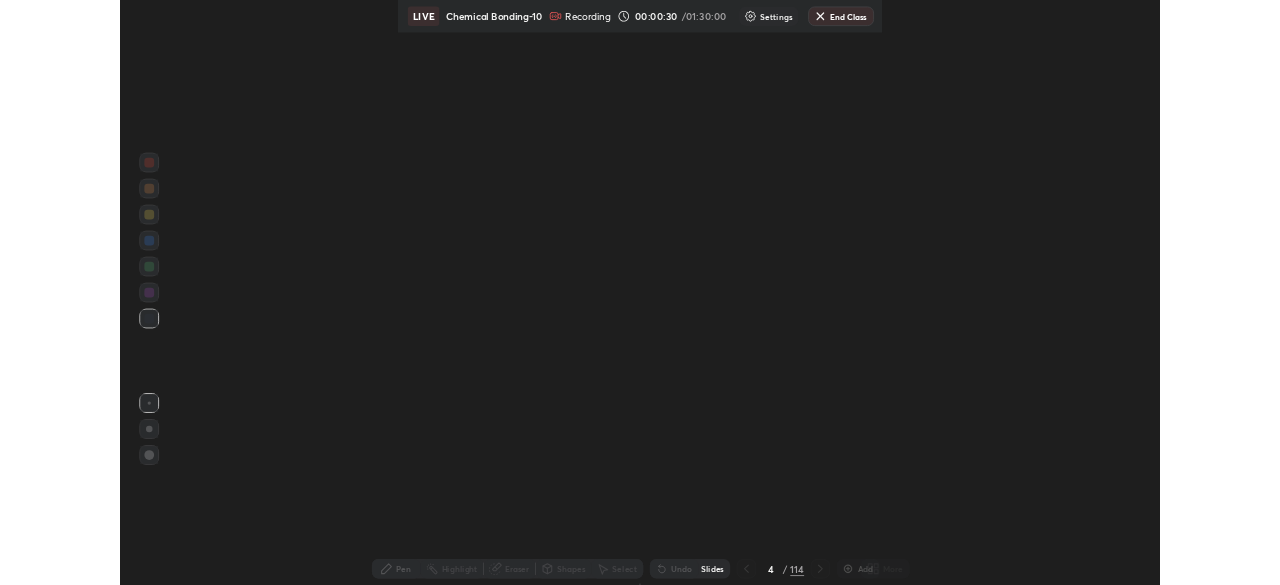 scroll, scrollTop: 1, scrollLeft: 11, axis: both 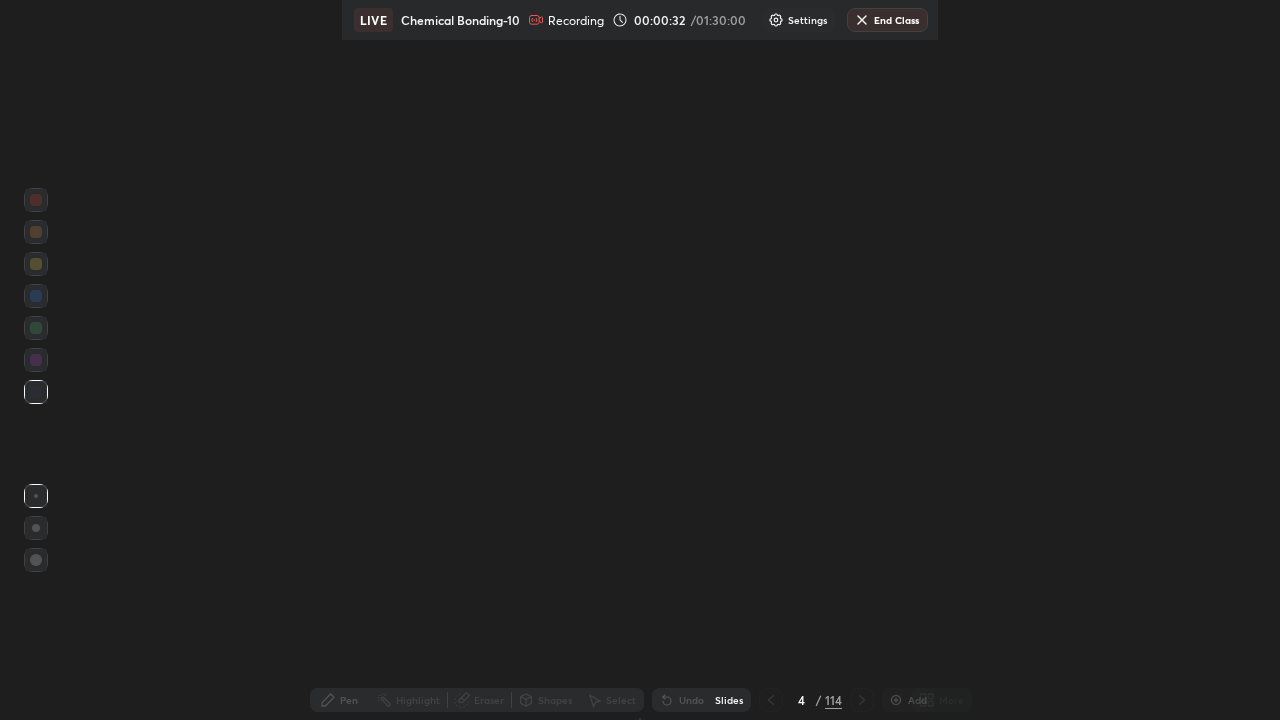 click on "Slides" at bounding box center [729, 700] 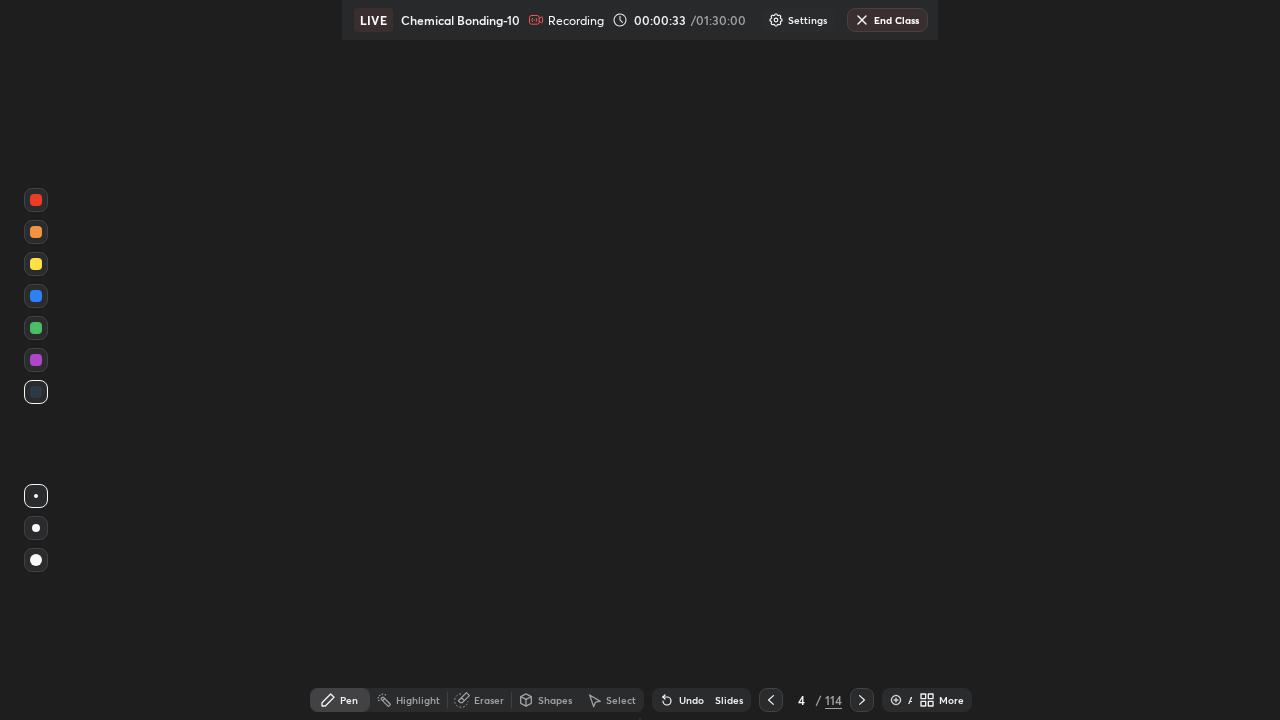 click on "Slides" at bounding box center (729, 700) 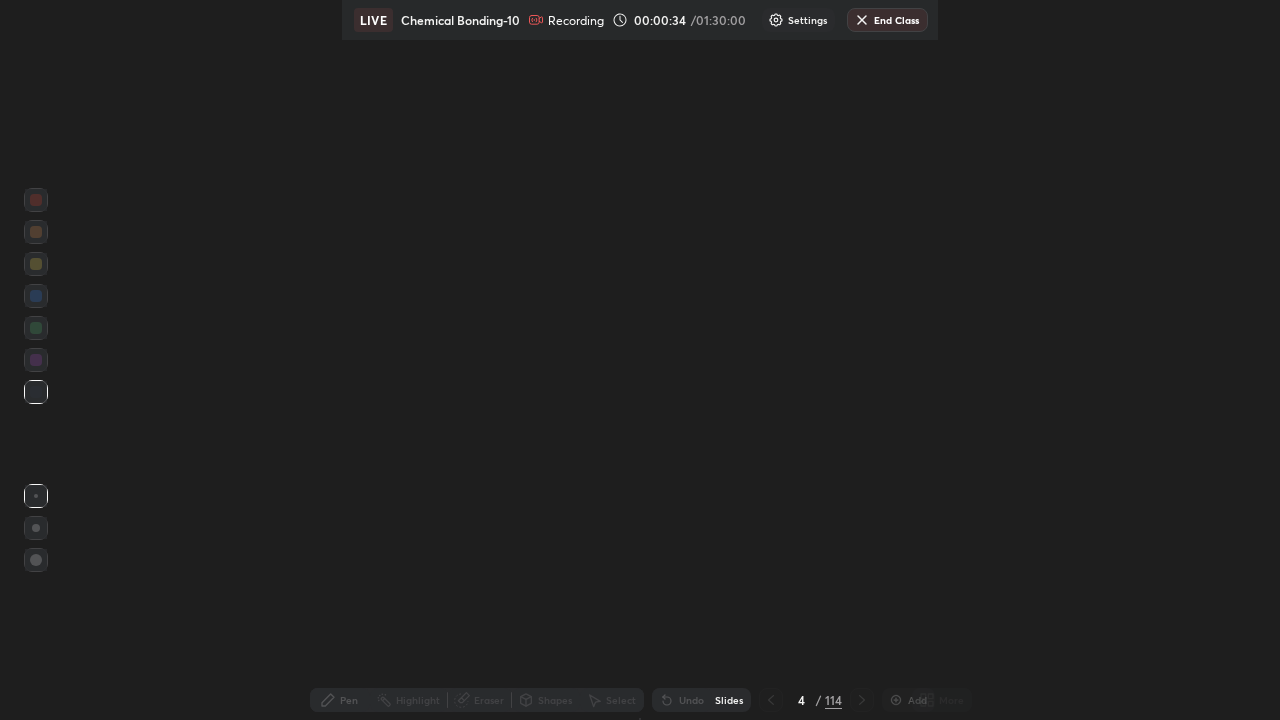 click on "Undo" at bounding box center [682, 700] 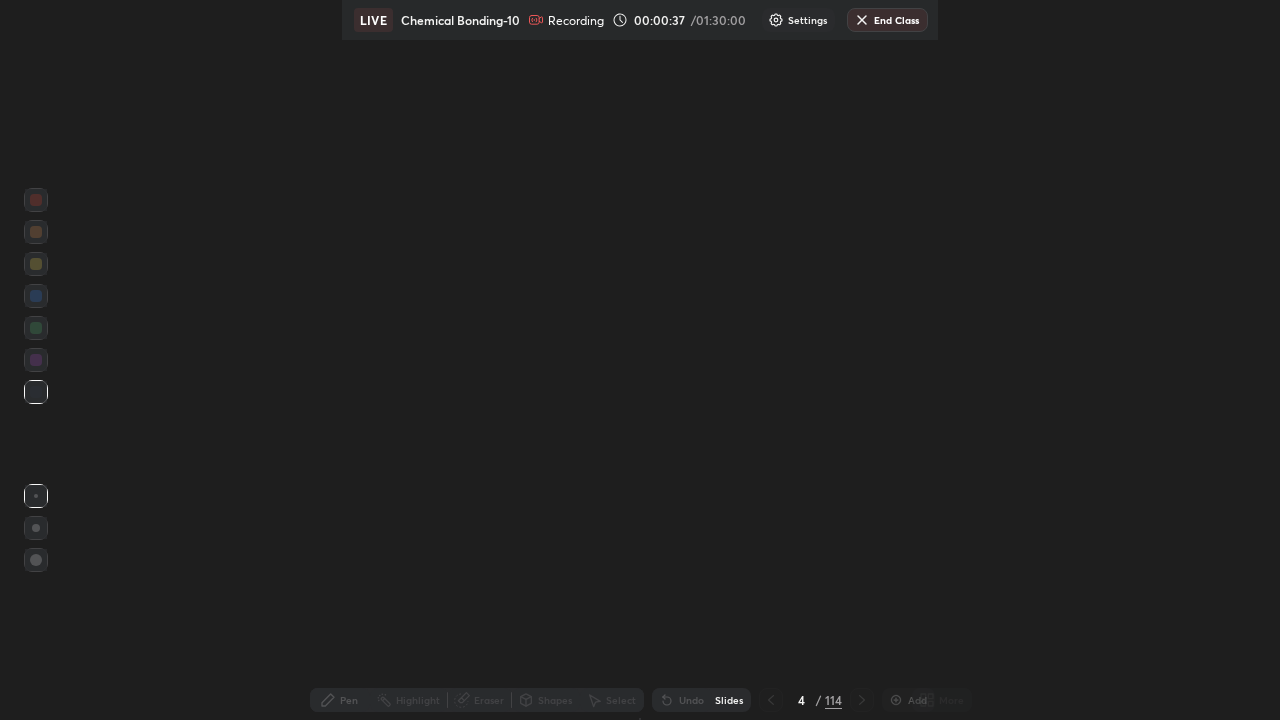 click on "Setting up your live class EXIT" at bounding box center (640, 360) 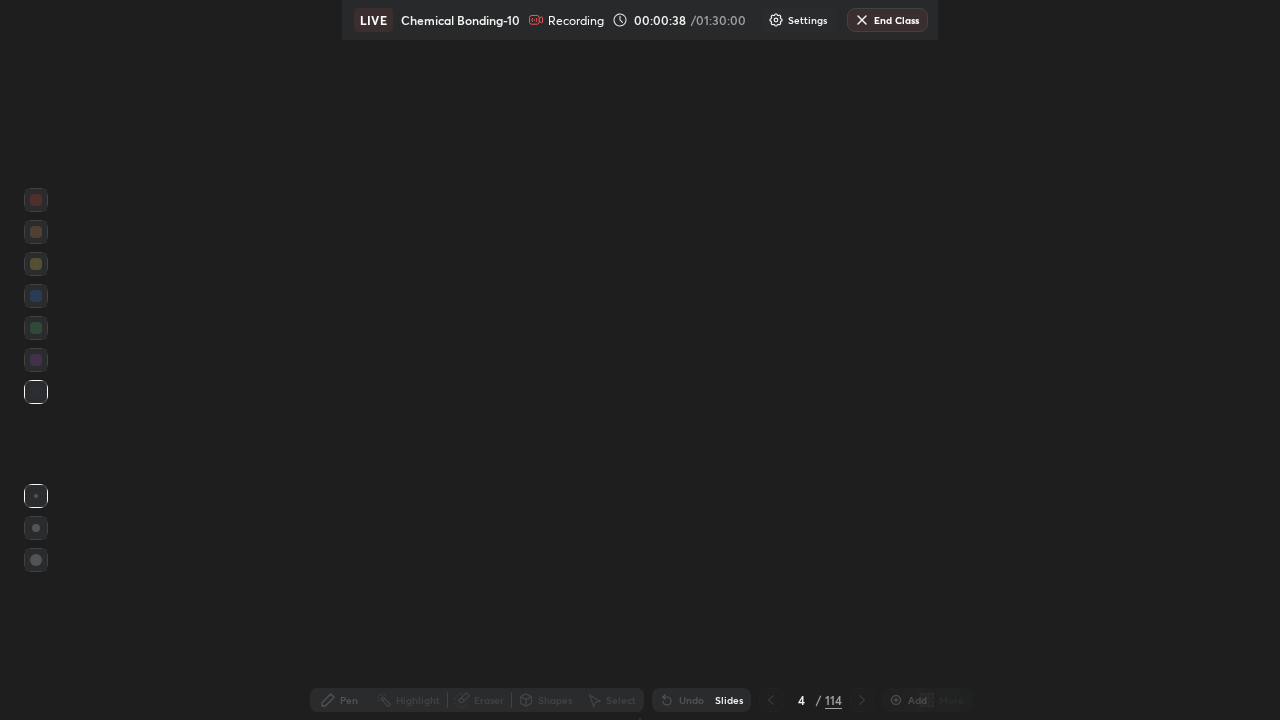 click on "Setting up your live class EXIT" at bounding box center (640, 360) 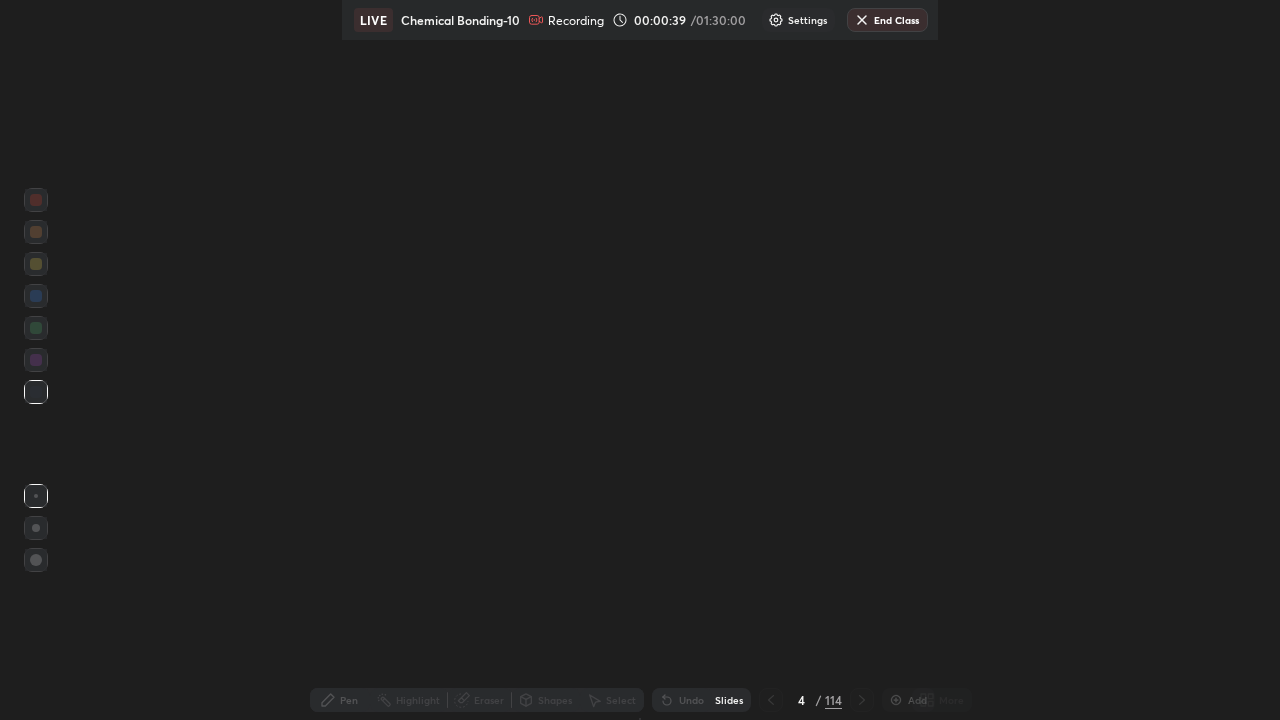 click on "More" at bounding box center [942, 700] 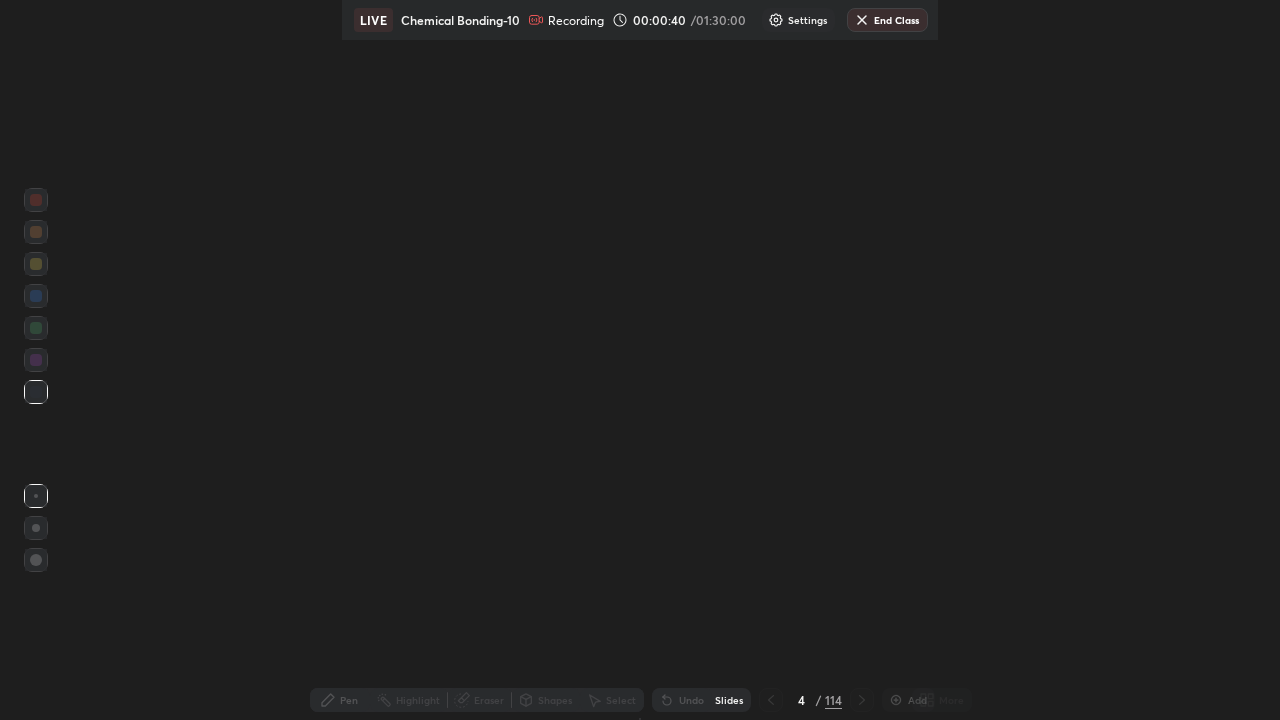 click on "4 / 114" at bounding box center [816, 700] 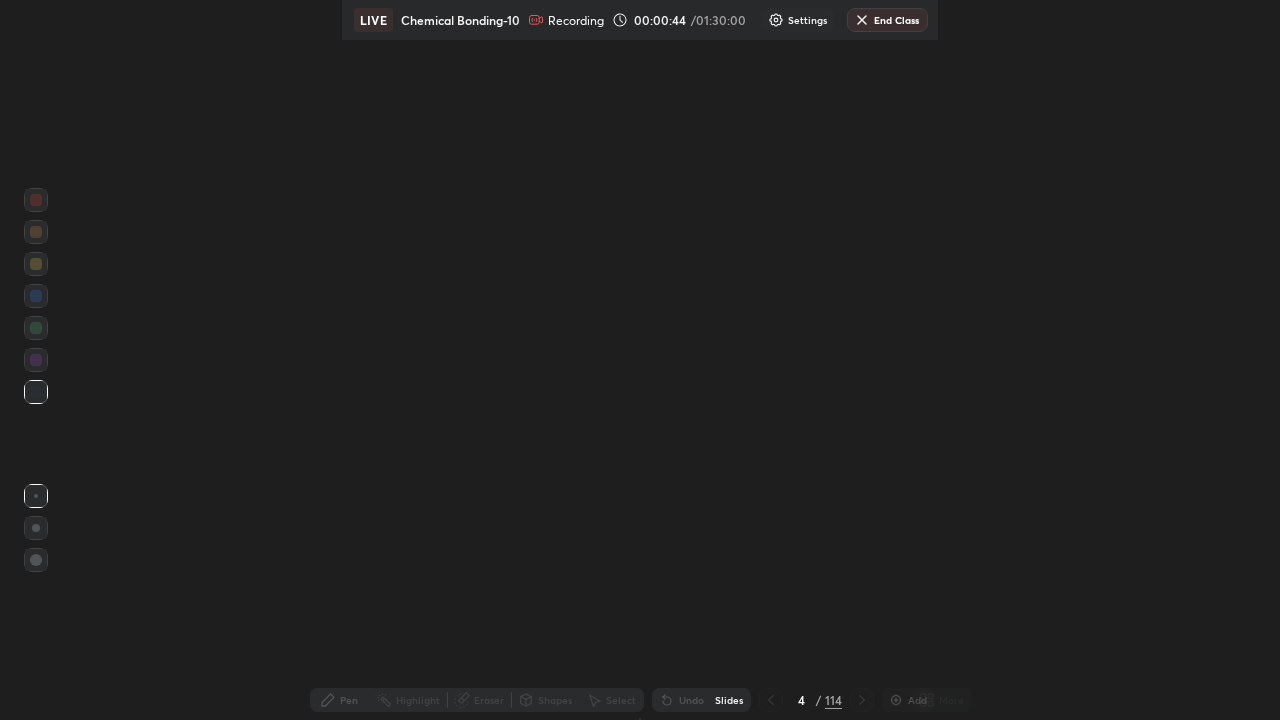 click on "4" at bounding box center [801, 700] 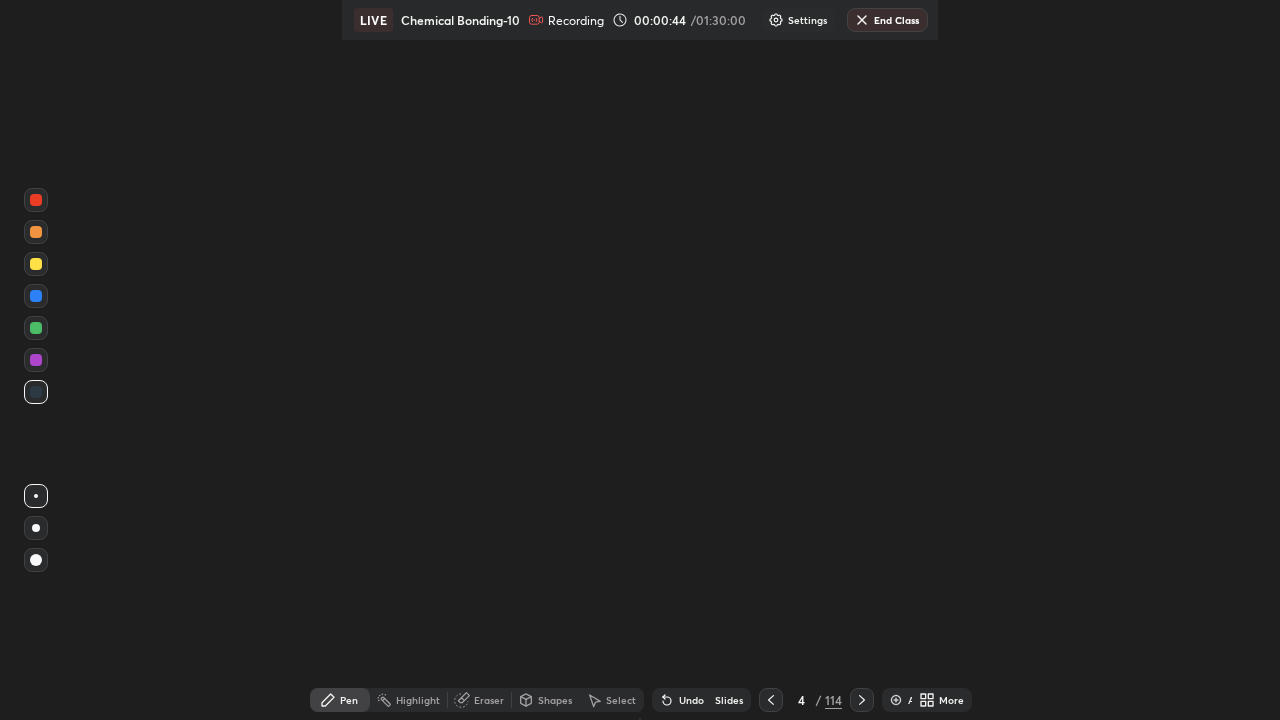 click on "4" at bounding box center (801, 700) 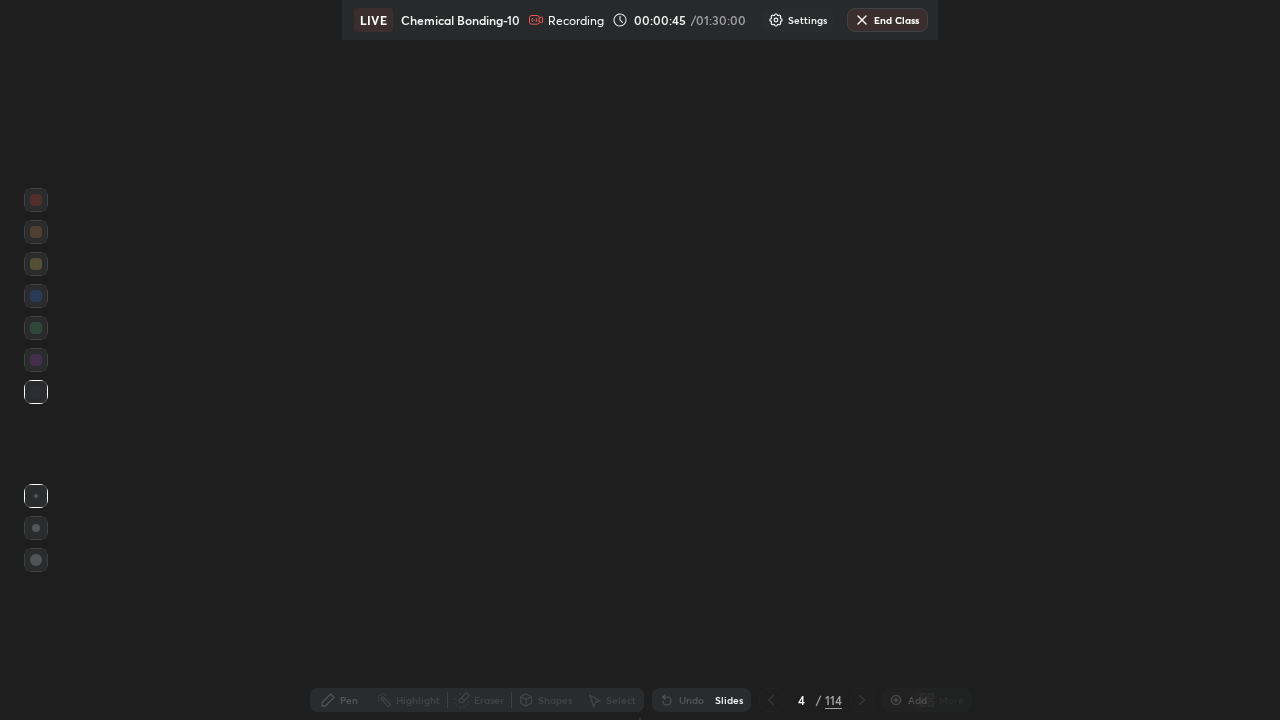 click on "114" at bounding box center [833, 700] 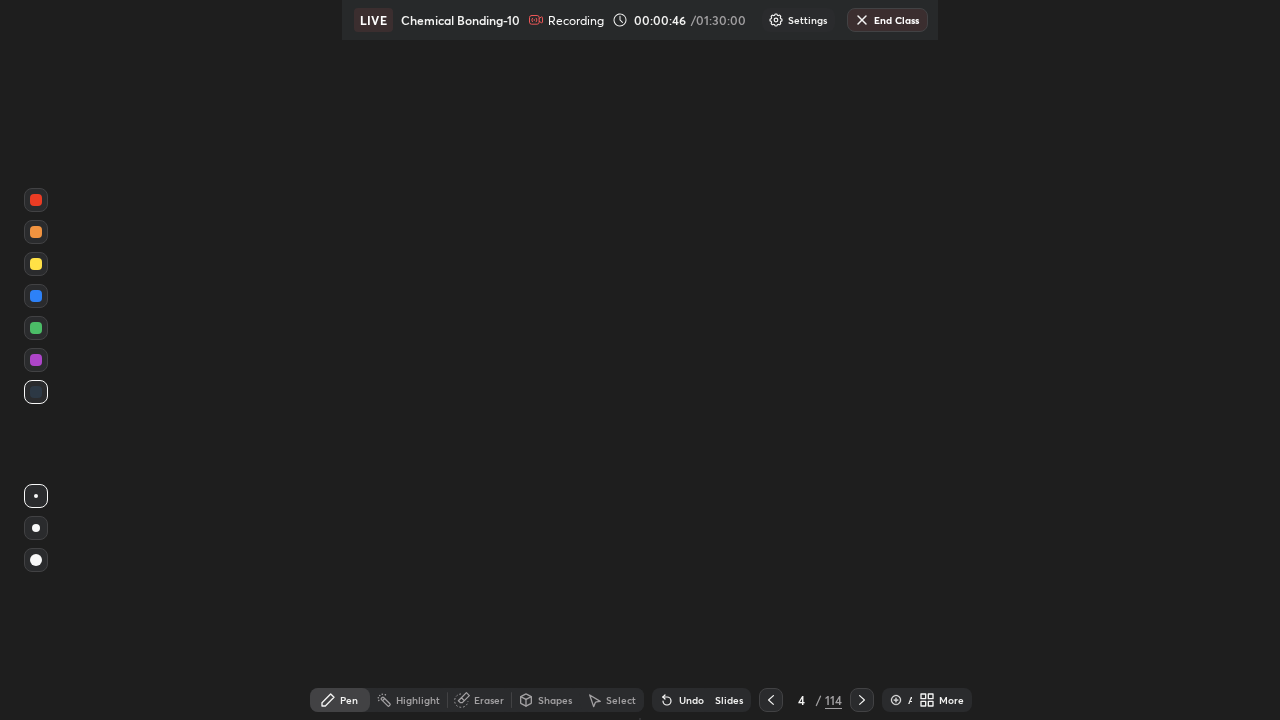 click on "More" at bounding box center [951, 700] 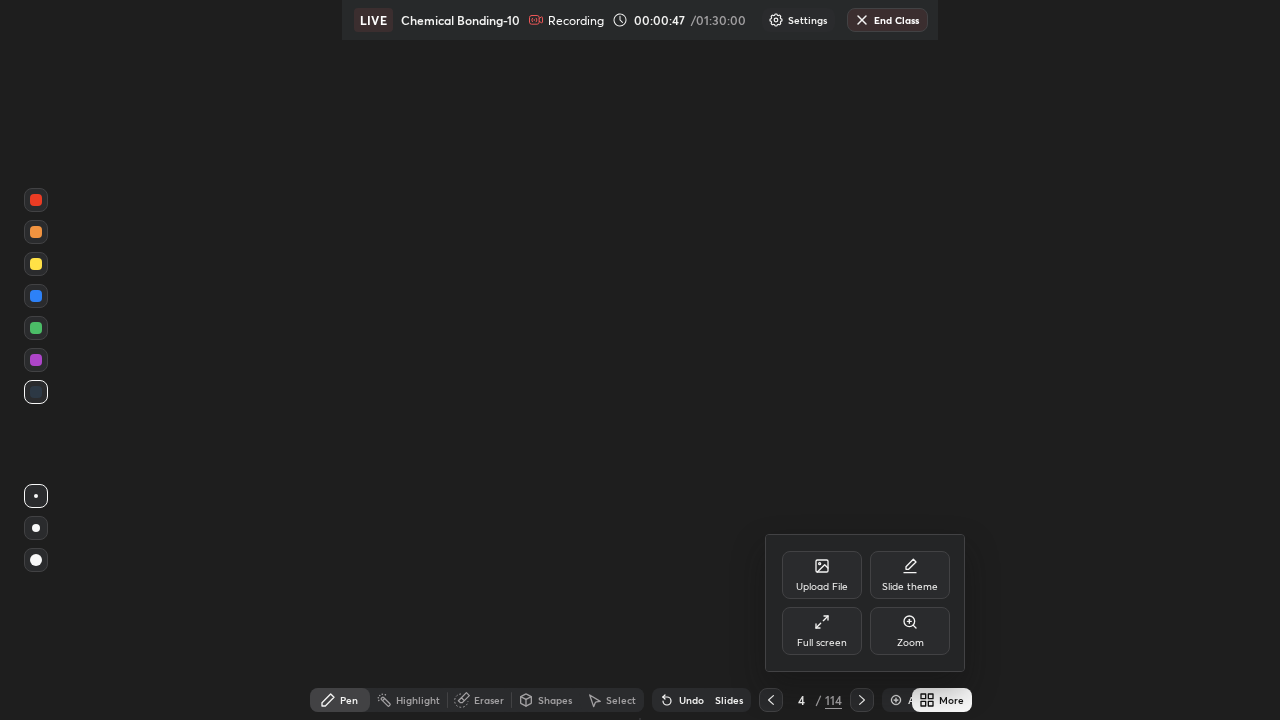 click on "Full screen" at bounding box center (822, 631) 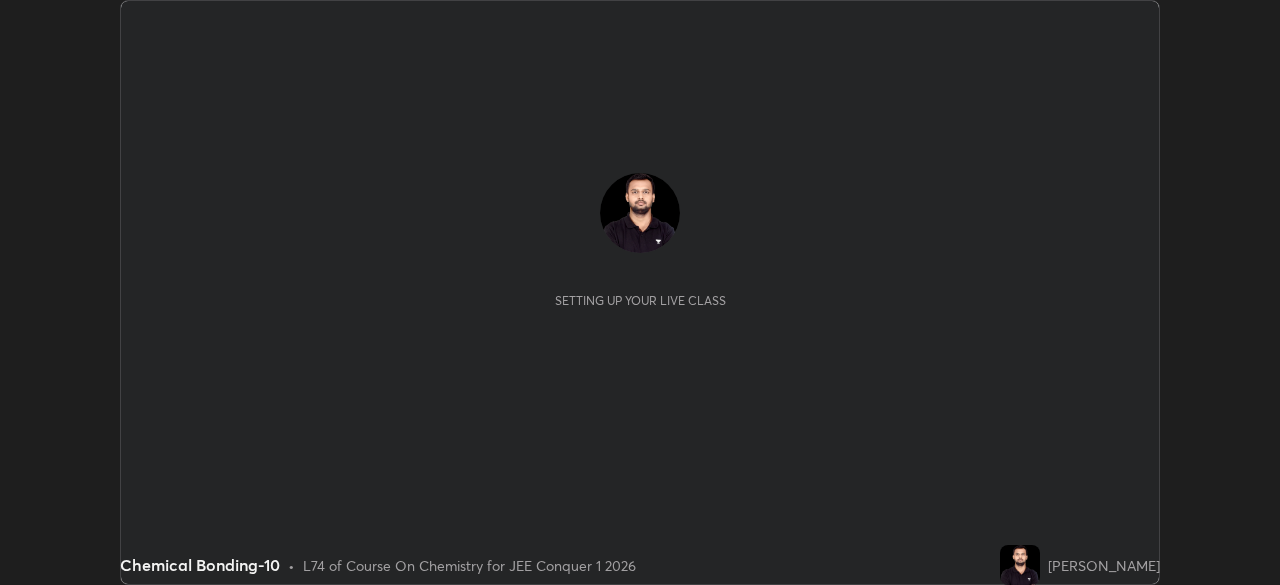 scroll, scrollTop: 0, scrollLeft: 0, axis: both 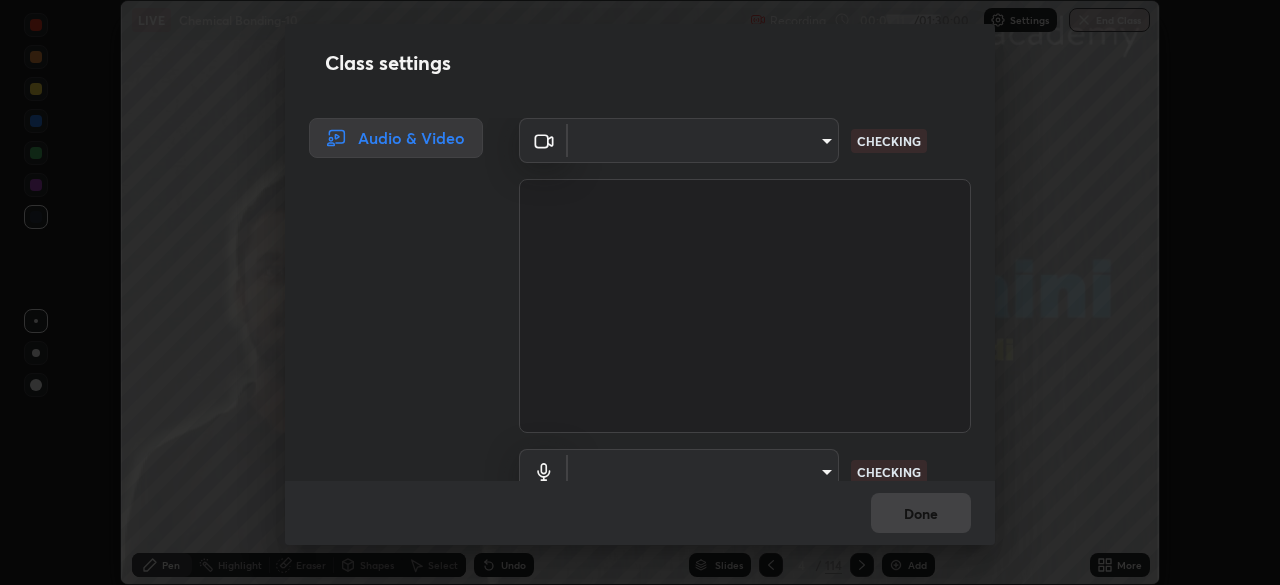 type on "23c9aa11fd00248c32d6b1de5315ccb1735a7b25f34c5c1293916a7f1515c7c3" 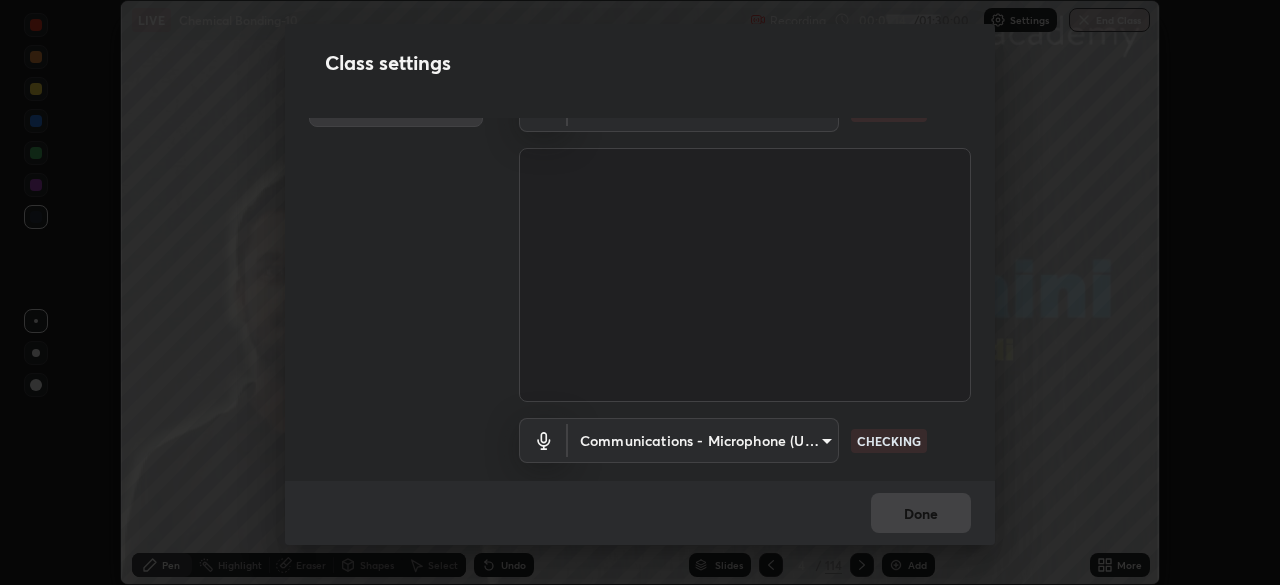 scroll, scrollTop: 91, scrollLeft: 0, axis: vertical 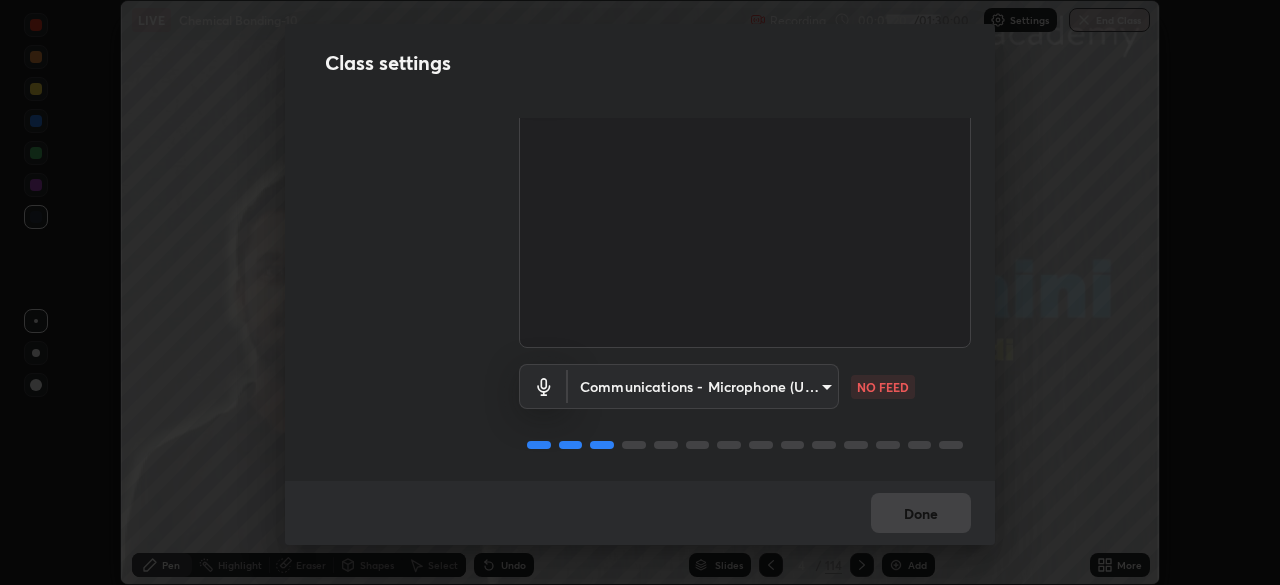 click on "Erase all LIVE Chemical Bonding-10 Recording 00:01:20 /  01:30:00 Settings End Class Setting up your live class Chemical Bonding-10 • L74 of Course On Chemistry for JEE Conquer 1 2026 [PERSON_NAME] Pen Highlight Eraser Shapes Select Undo Slides 4 / 114 Add More No doubts shared Encourage your learners to ask a doubt for better clarity Report an issue Reason for reporting Buffering Chat not working Audio - Video sync issue Educator video quality low ​ Attach an image Report Class settings Audio & Video FHD Camera (33f1:1001) 23c9aa11fd00248c32d6b1de5315ccb1735a7b25f34c5c1293916a7f1515c7c3 WORKING Communications - Microphone (USB PnP Sound Device) communications NO FEED Done" at bounding box center [640, 292] 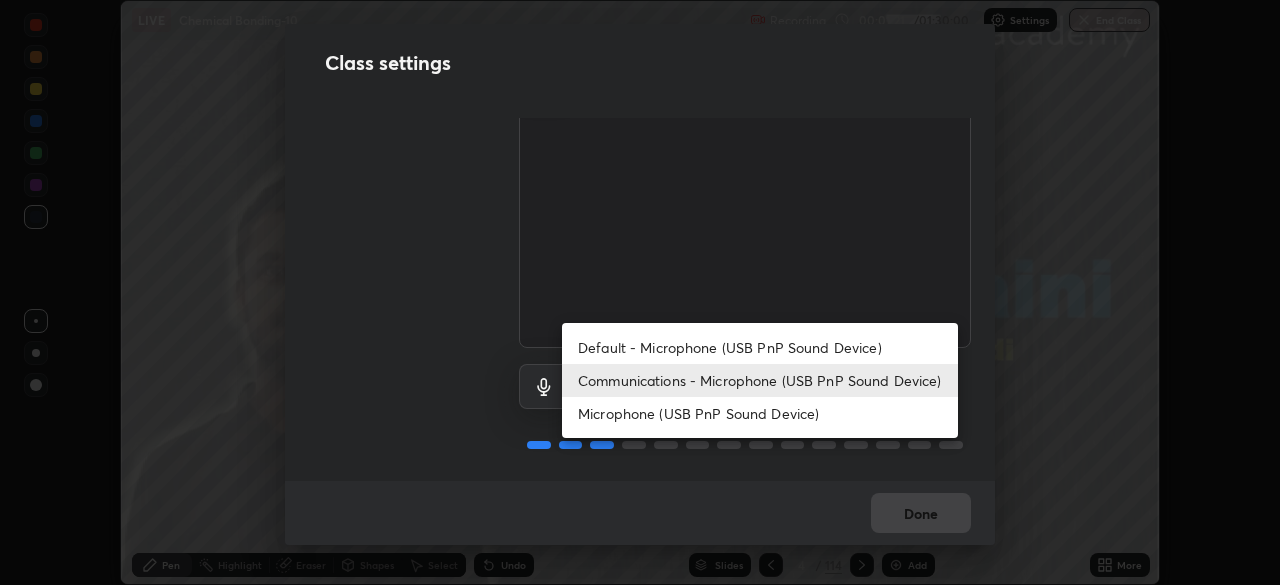 click on "Microphone (USB PnP Sound Device)" at bounding box center [760, 413] 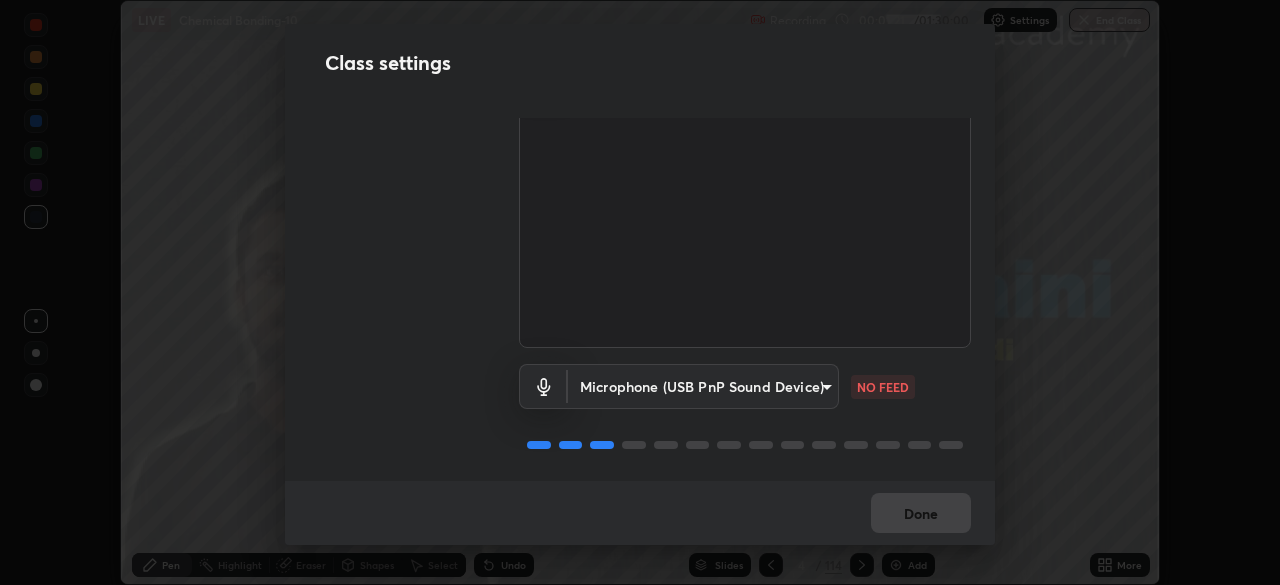 click on "Erase all LIVE Chemical Bonding-10 Recording 00:01:21 /  01:30:00 Settings End Class Setting up your live class Chemical Bonding-10 • L74 of Course On Chemistry for JEE Conquer 1 2026 [PERSON_NAME] Pen Highlight Eraser Shapes Select Undo Slides 4 / 114 Add More No doubts shared Encourage your learners to ask a doubt for better clarity Report an issue Reason for reporting Buffering Chat not working Audio - Video sync issue Educator video quality low ​ Attach an image Report Class settings Audio & Video FHD Camera (33f1:1001) 23c9aa11fd00248c32d6b1de5315ccb1735a7b25f34c5c1293916a7f1515c7c3 WORKING Microphone (USB PnP Sound Device) f1166f24eccd168c6c1cef7b49d90bbd1d89aaef19be71062907ffe38a1238b4 NO FEED Done" at bounding box center (640, 292) 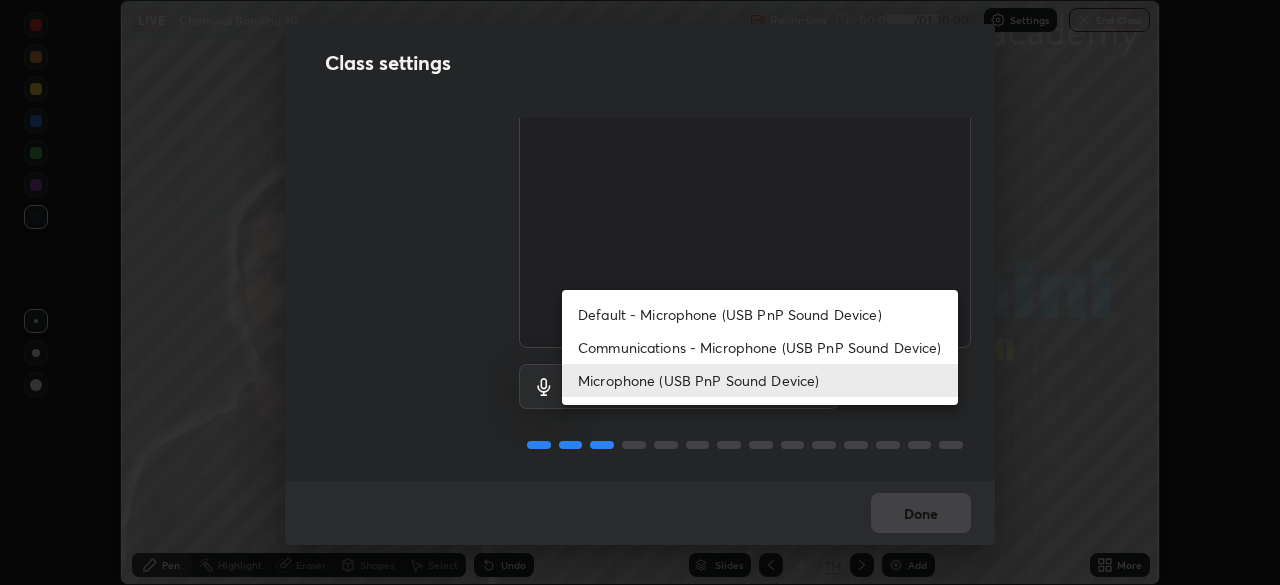 click on "Communications - Microphone (USB PnP Sound Device)" at bounding box center [760, 347] 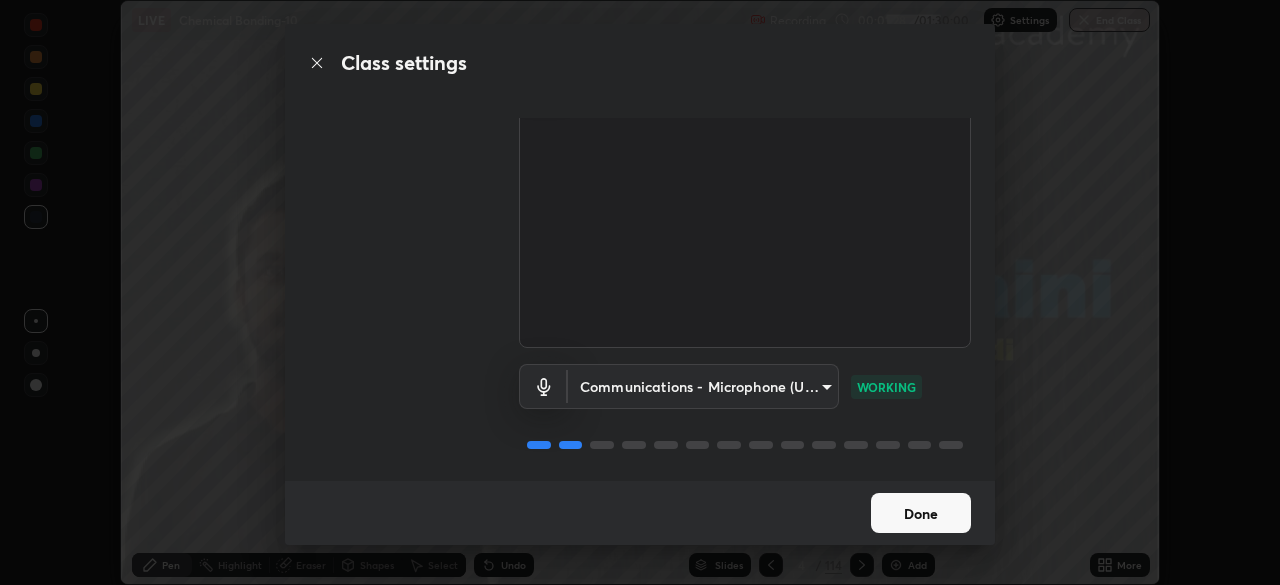 click on "Done" at bounding box center (921, 513) 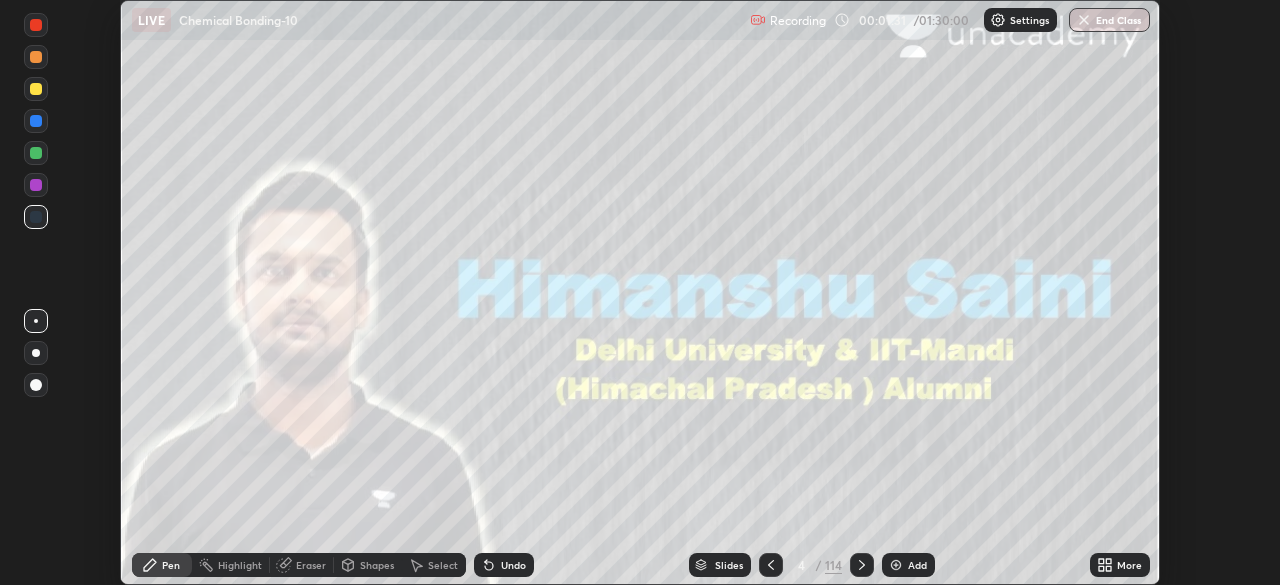 click on "Slides" at bounding box center [729, 565] 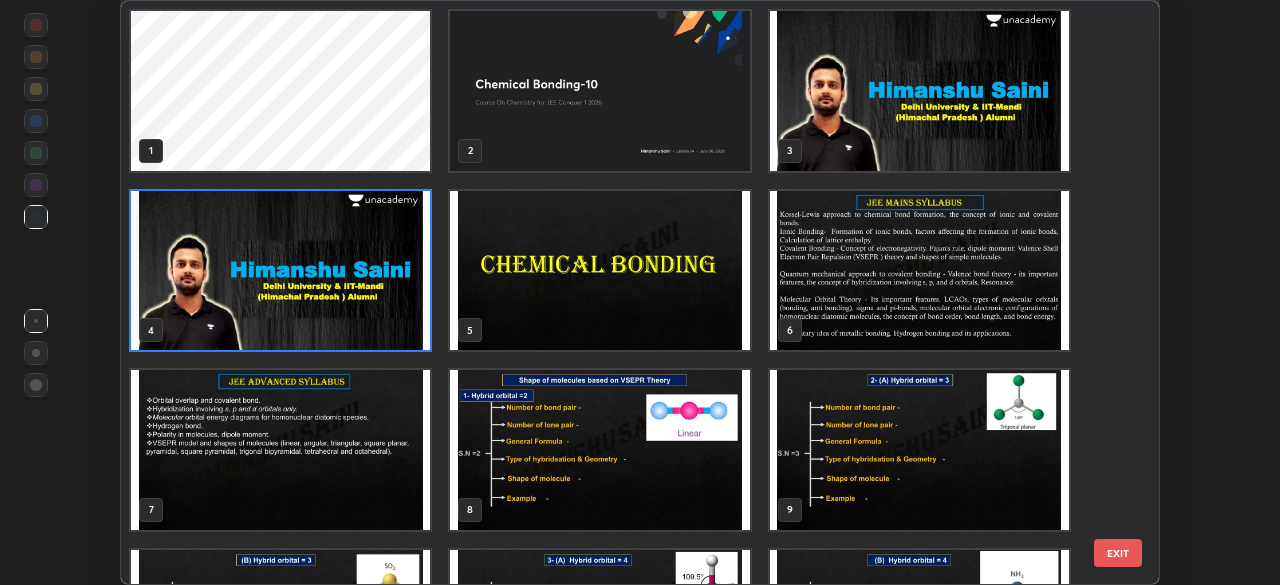 scroll, scrollTop: 7, scrollLeft: 11, axis: both 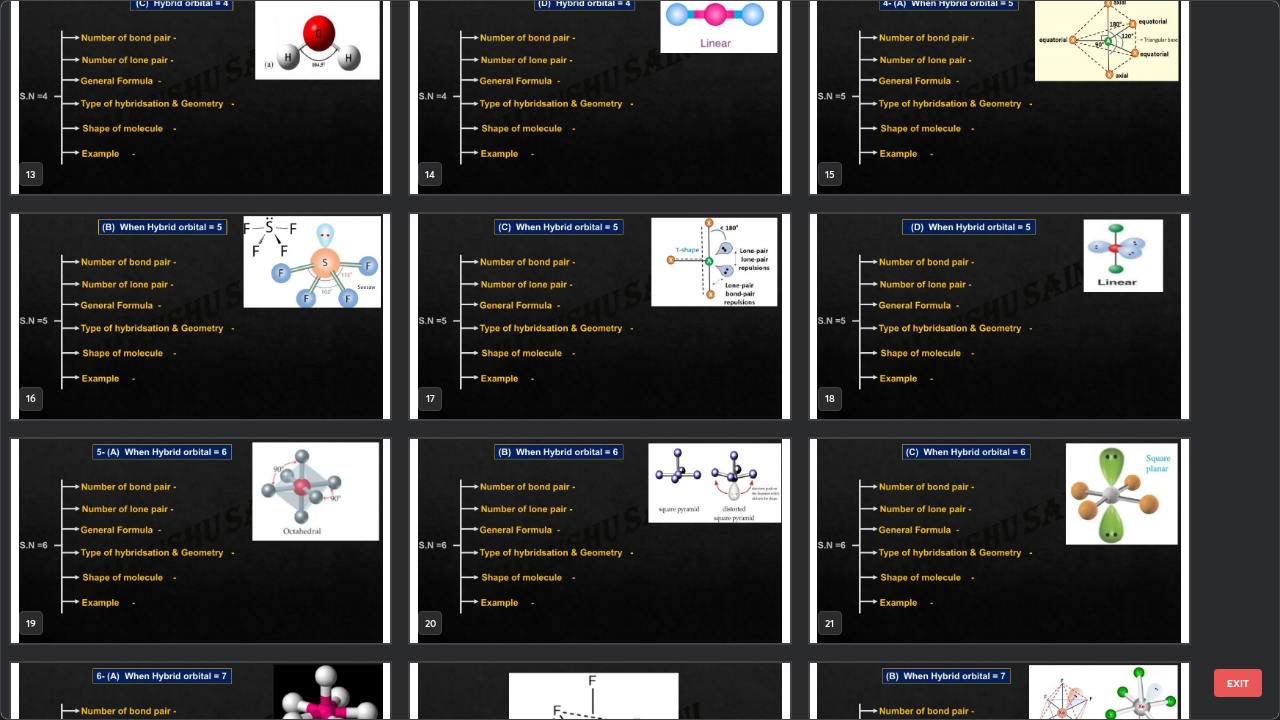click at bounding box center [999, 316] 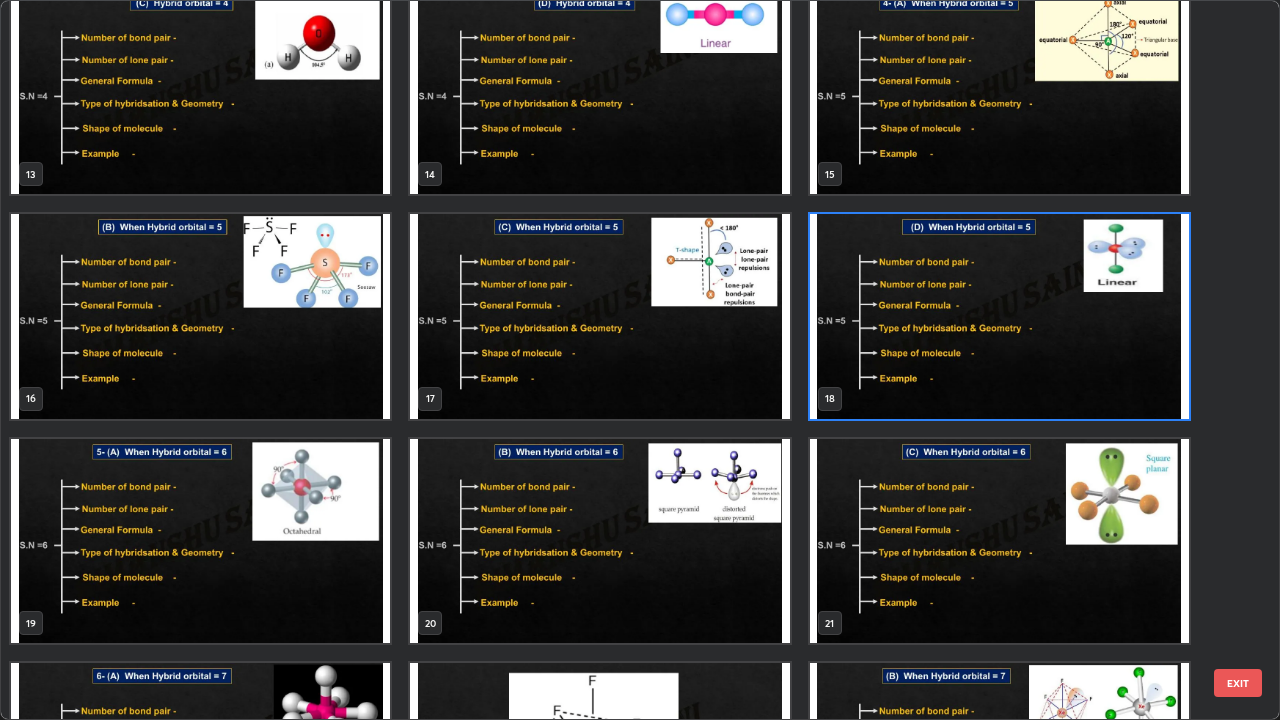 click at bounding box center (999, 316) 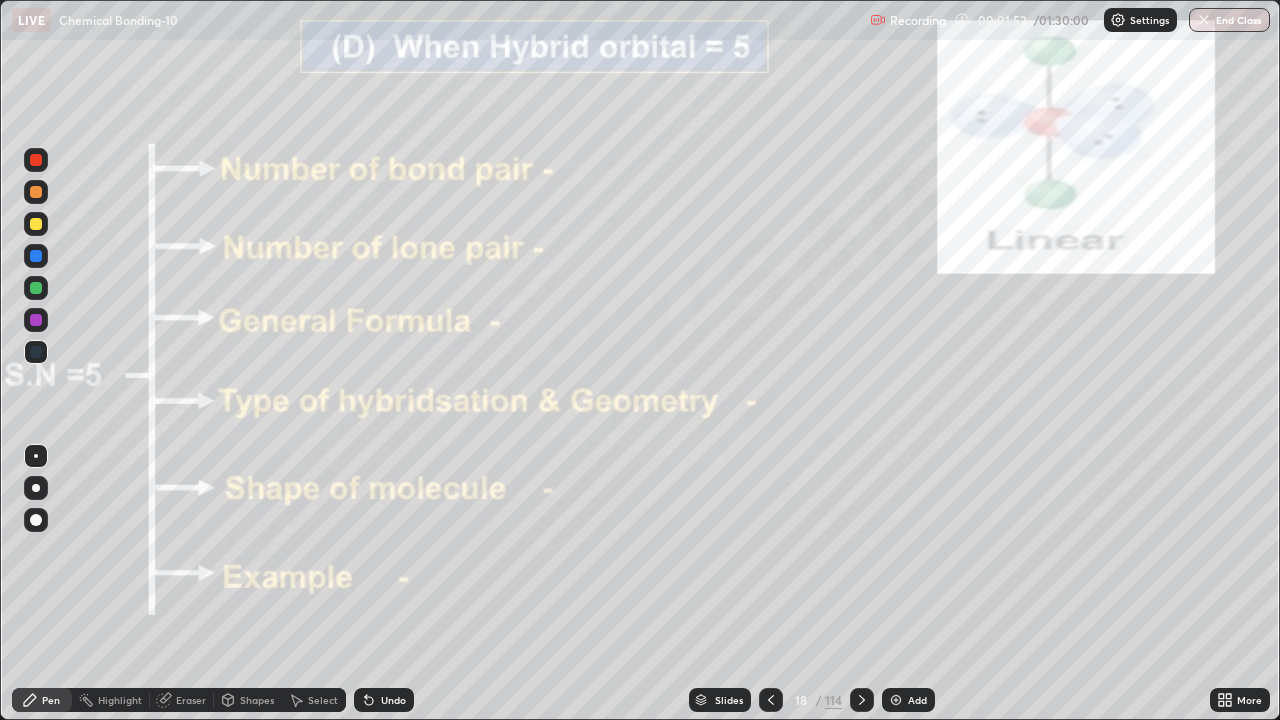 click 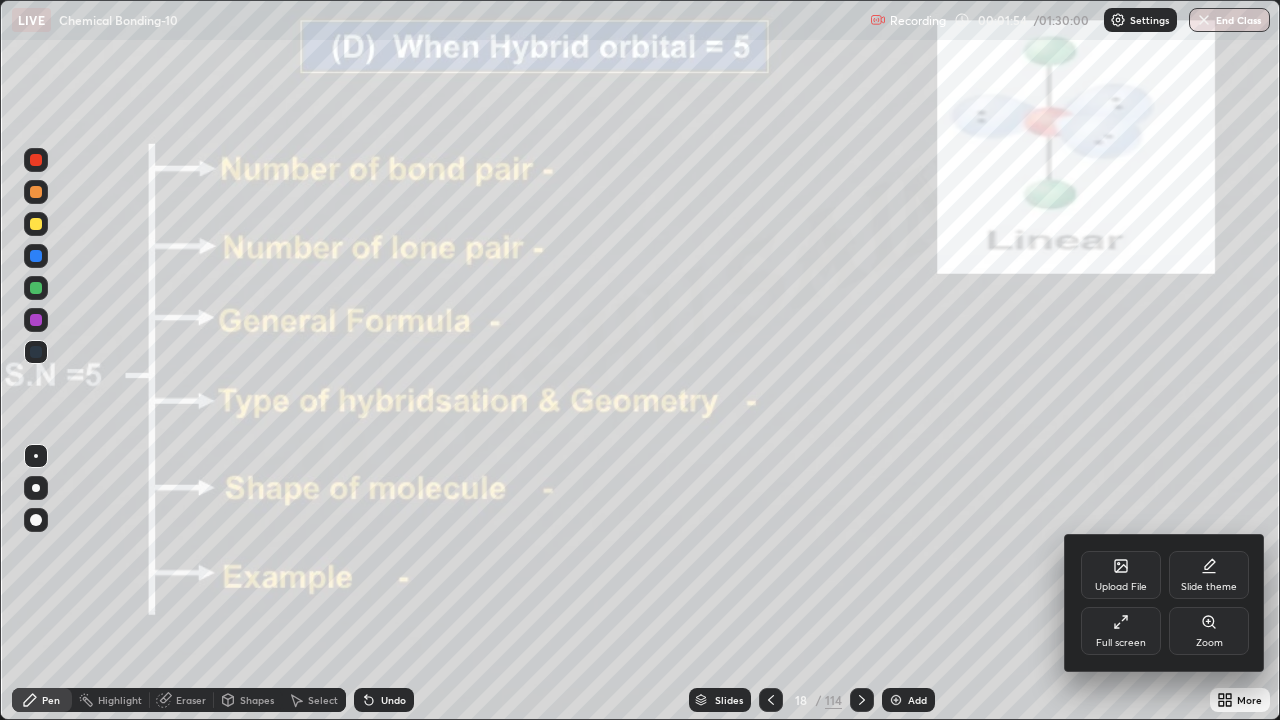 click on "Full screen" at bounding box center (1121, 631) 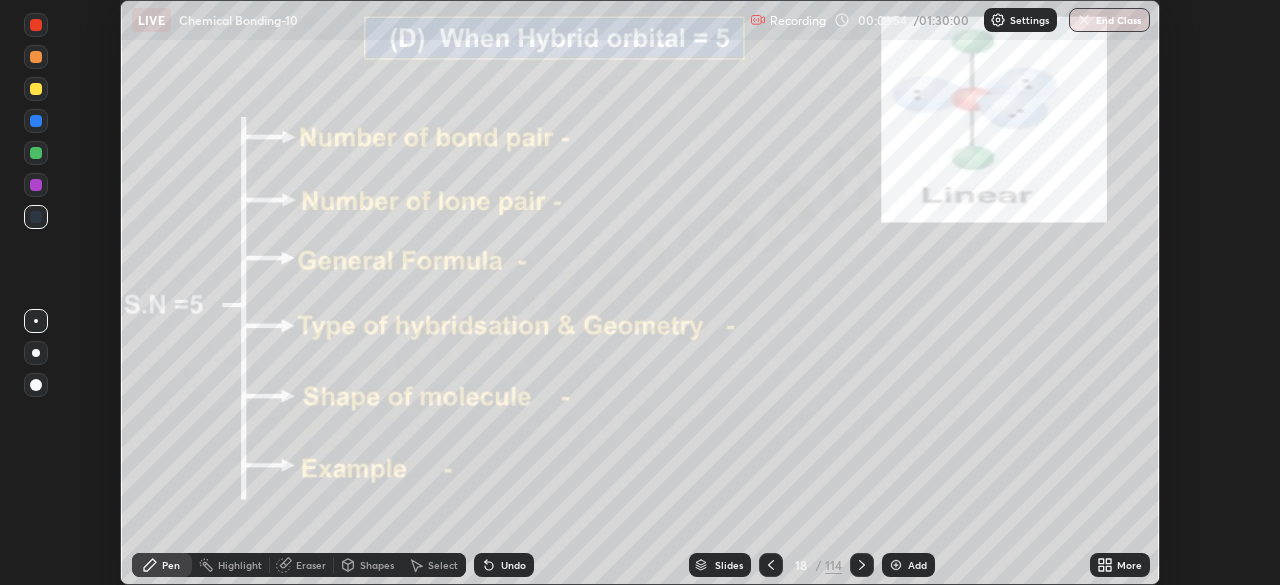 scroll, scrollTop: 585, scrollLeft: 1280, axis: both 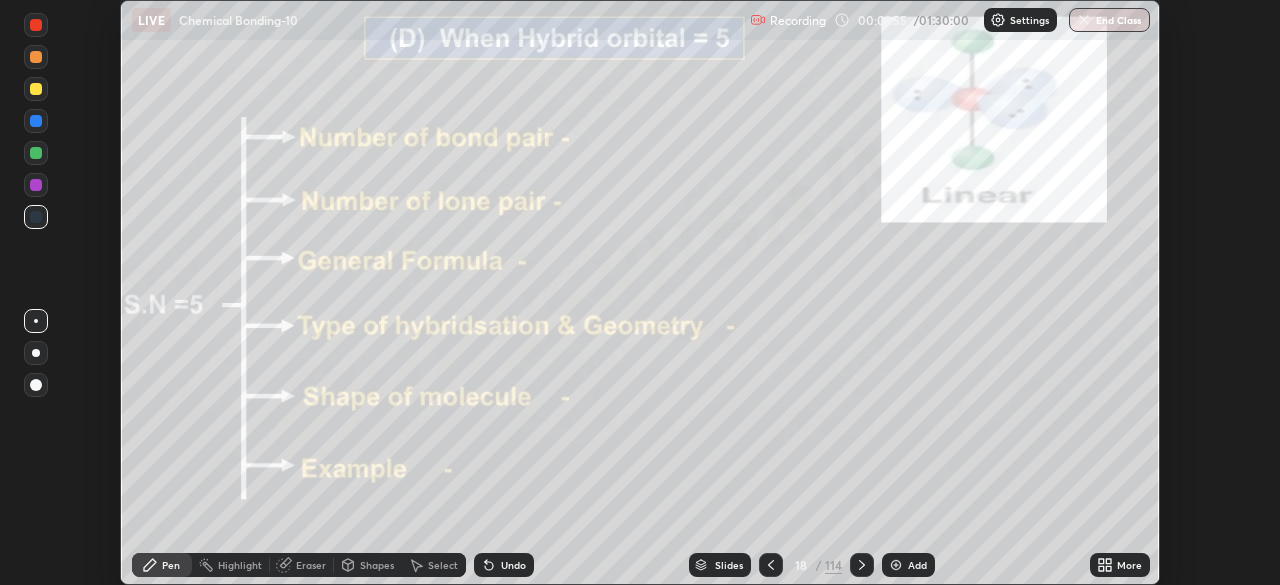 click on "More" at bounding box center [1129, 565] 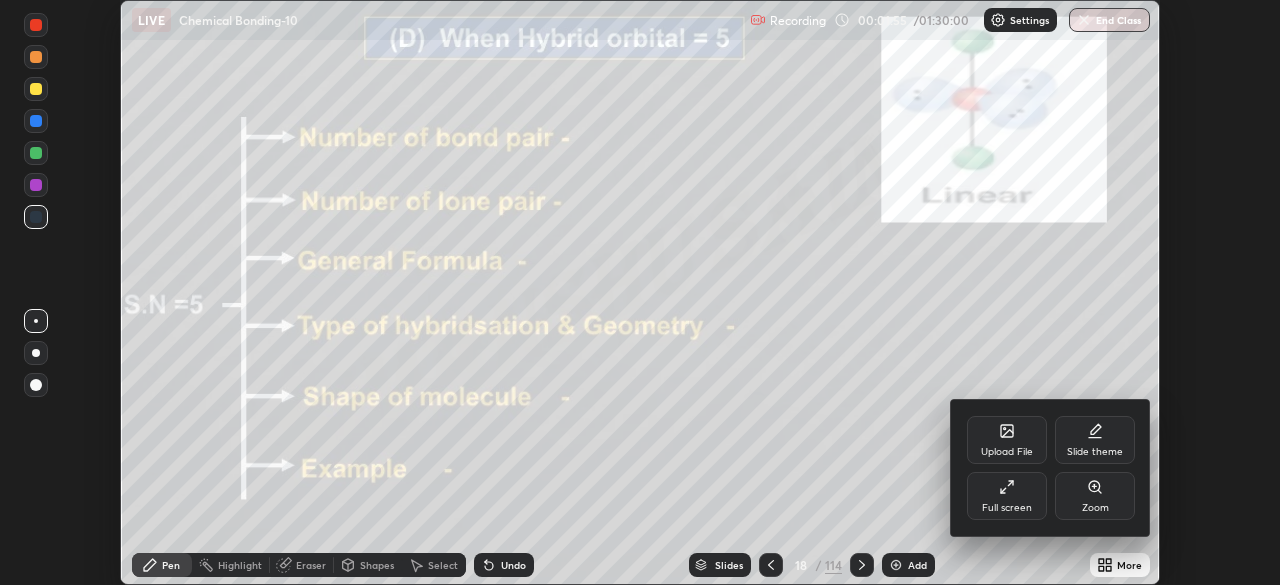 click on "Full screen" at bounding box center (1007, 496) 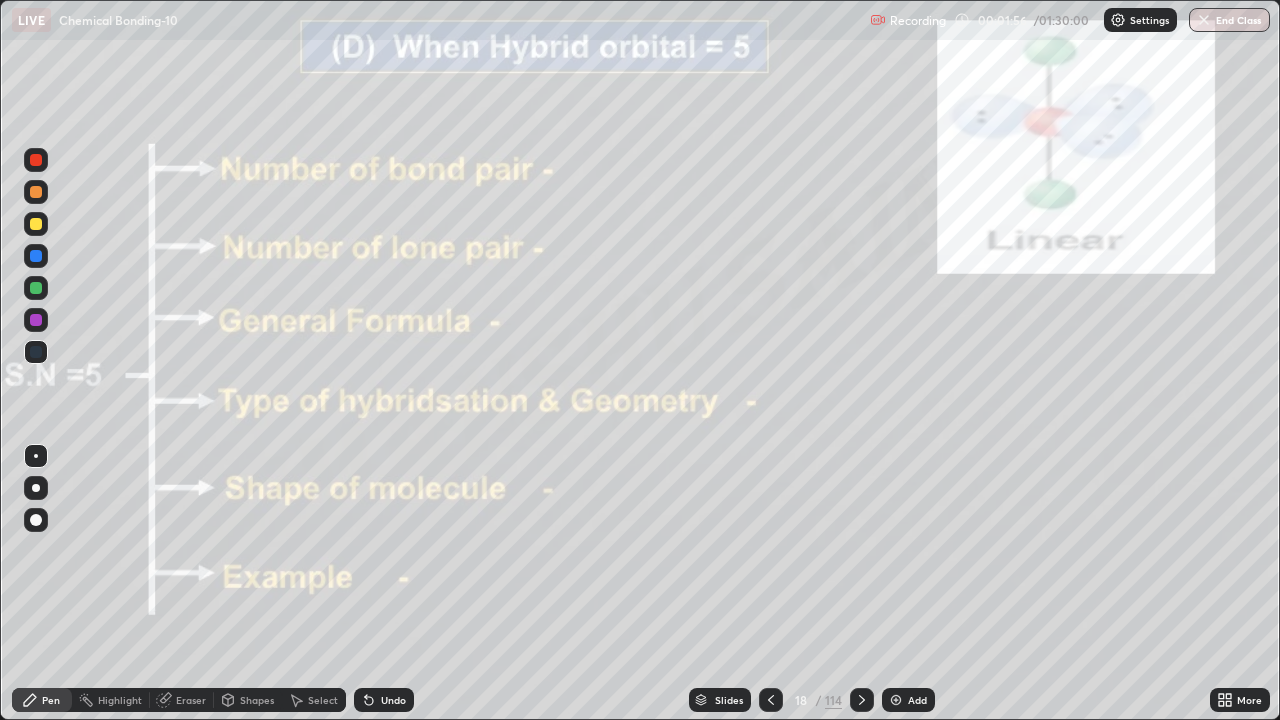 scroll, scrollTop: 99280, scrollLeft: 98720, axis: both 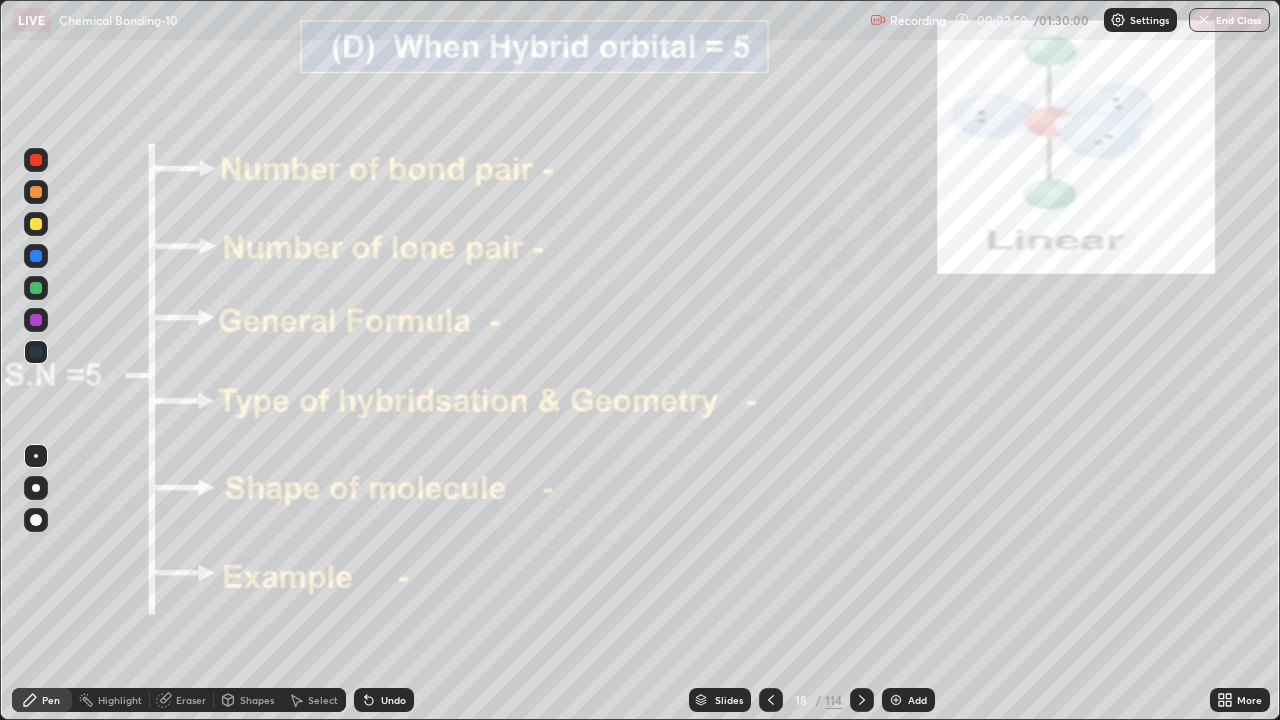 click at bounding box center (36, 288) 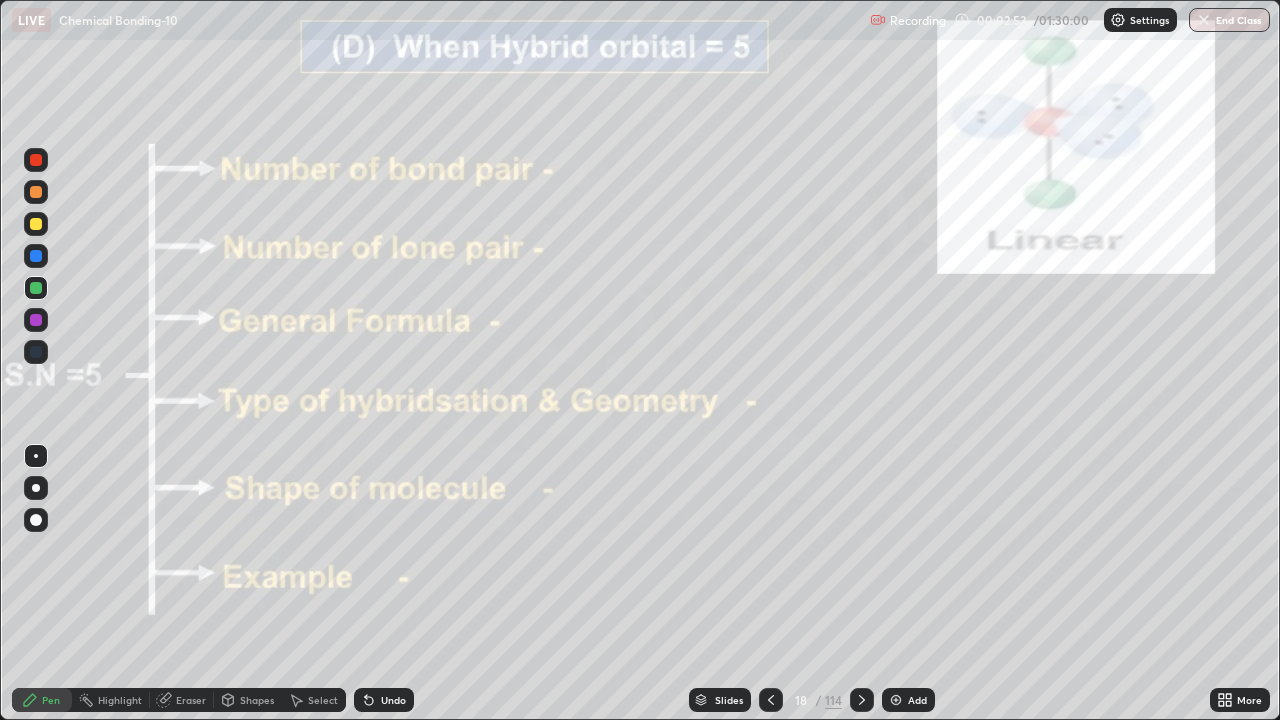 click at bounding box center [36, 520] 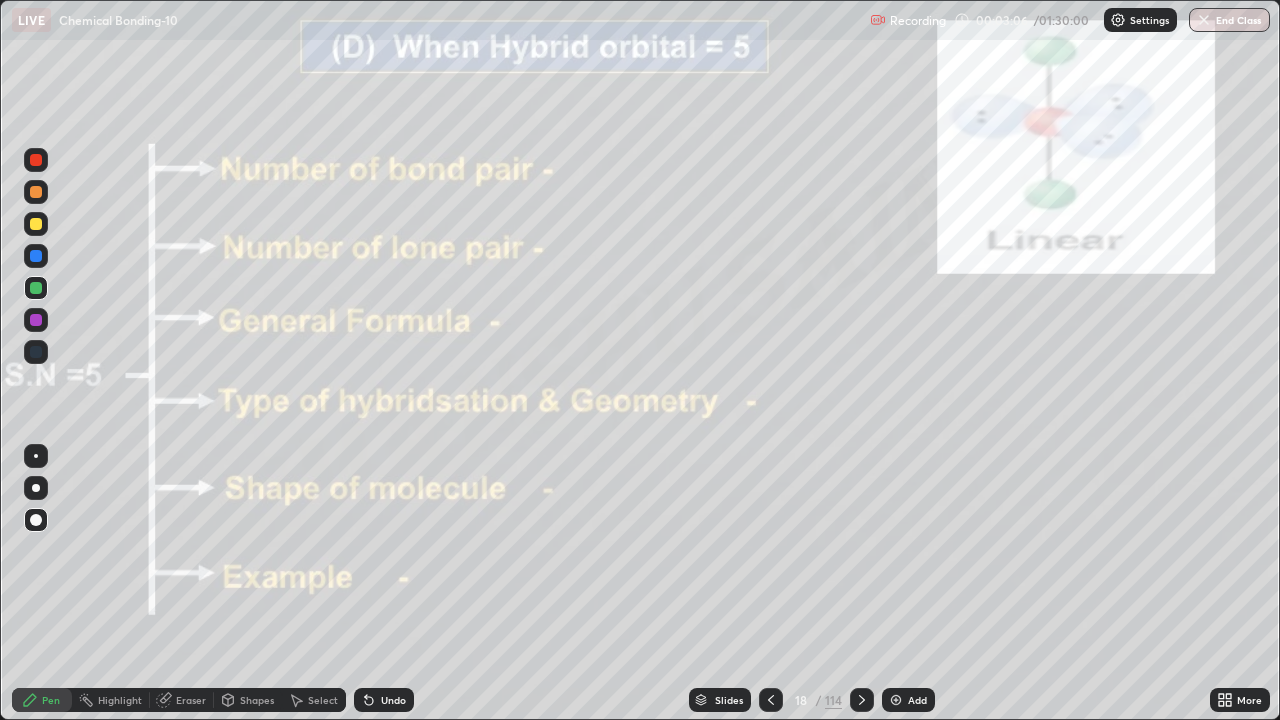 click at bounding box center [36, 256] 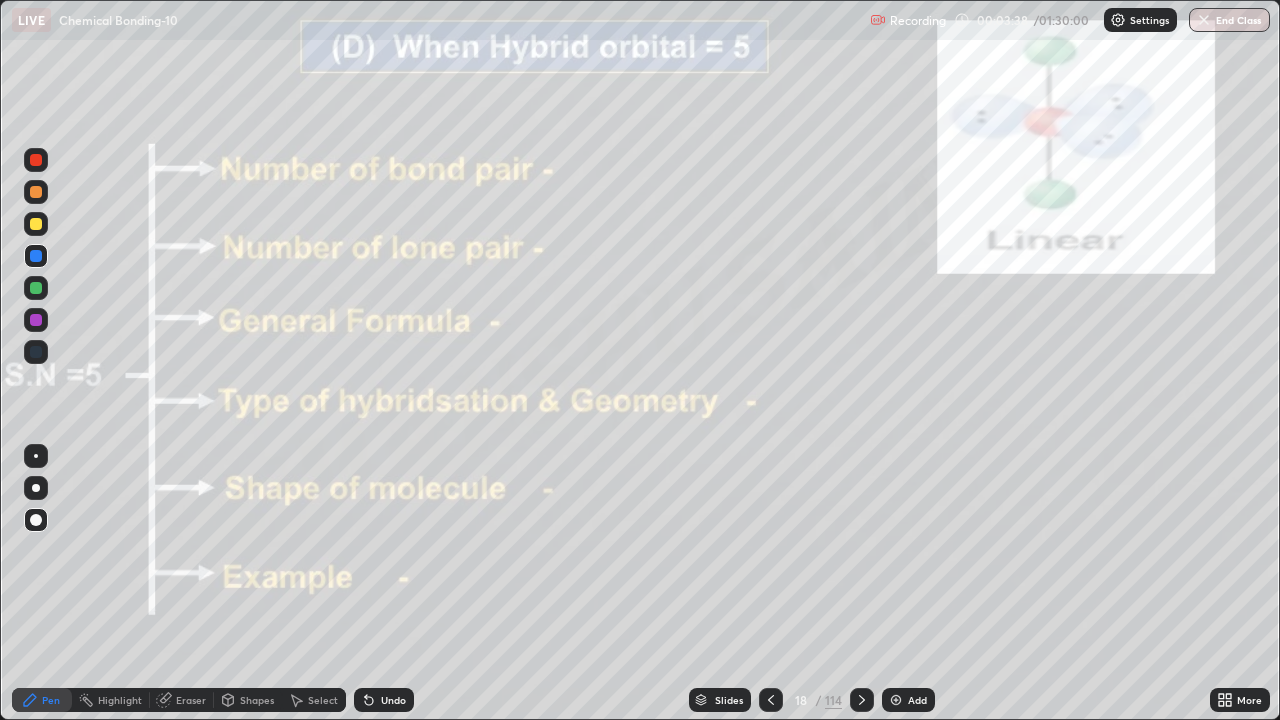 click 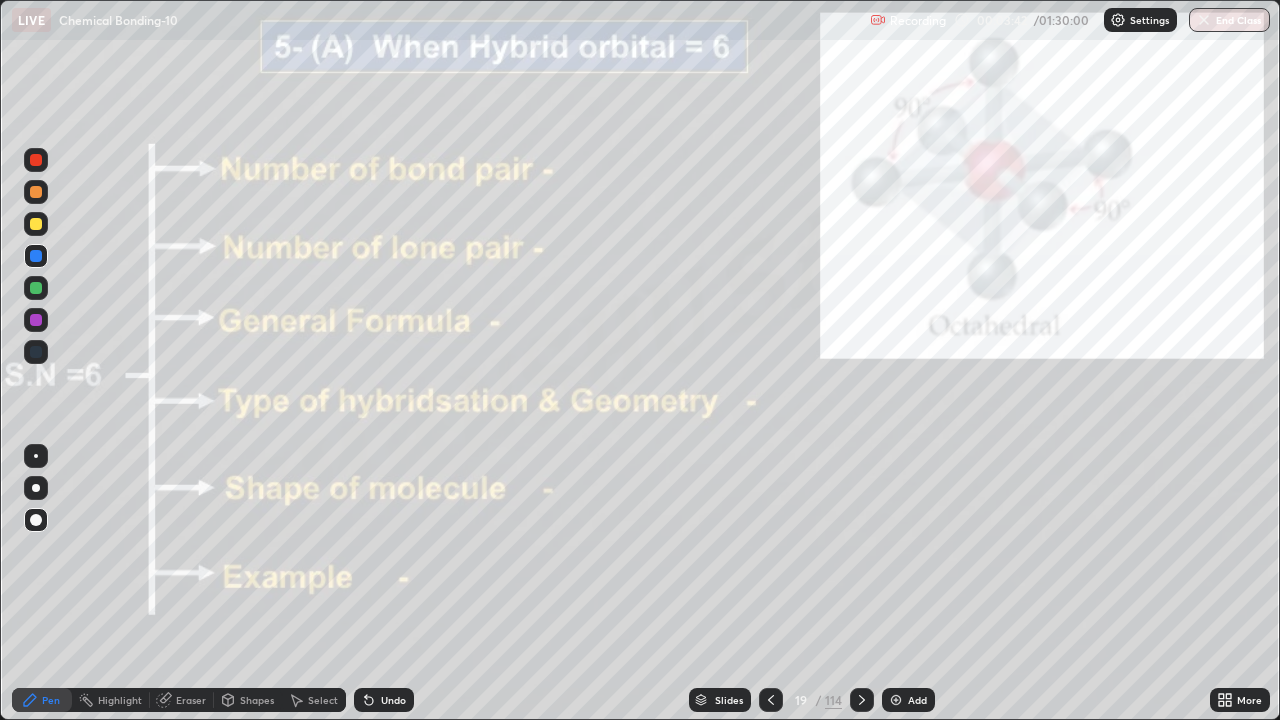 click 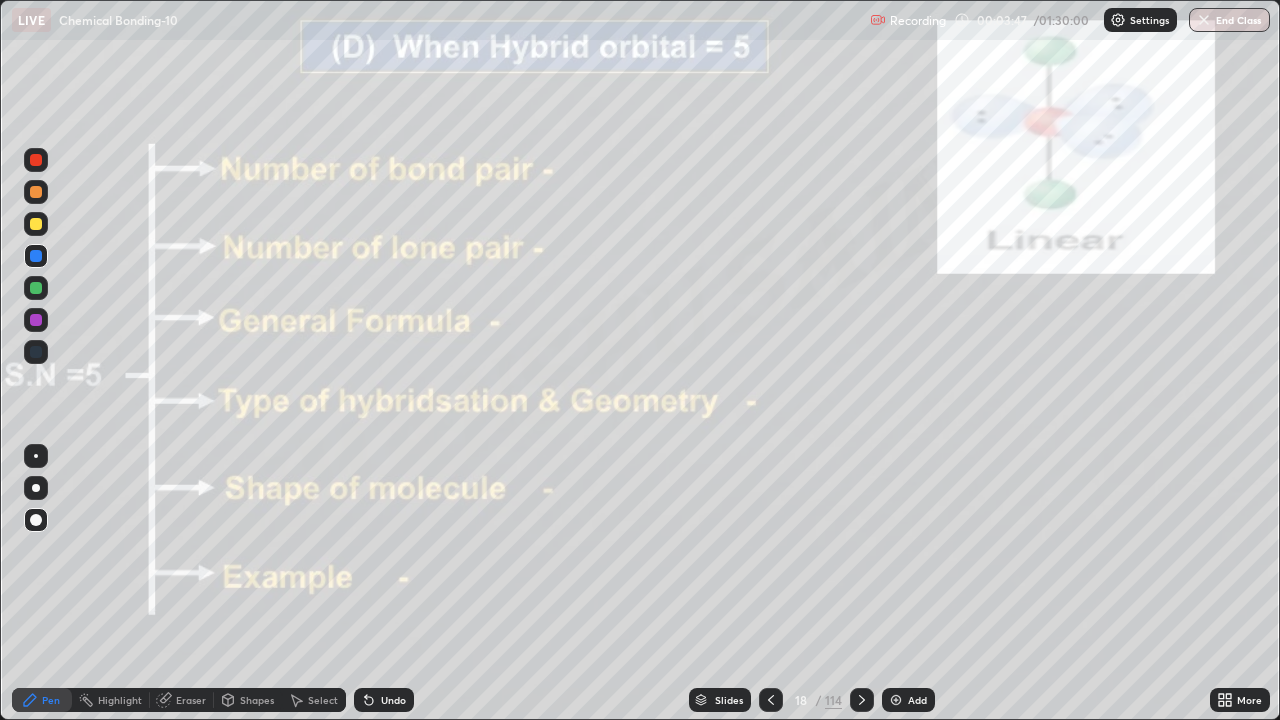click 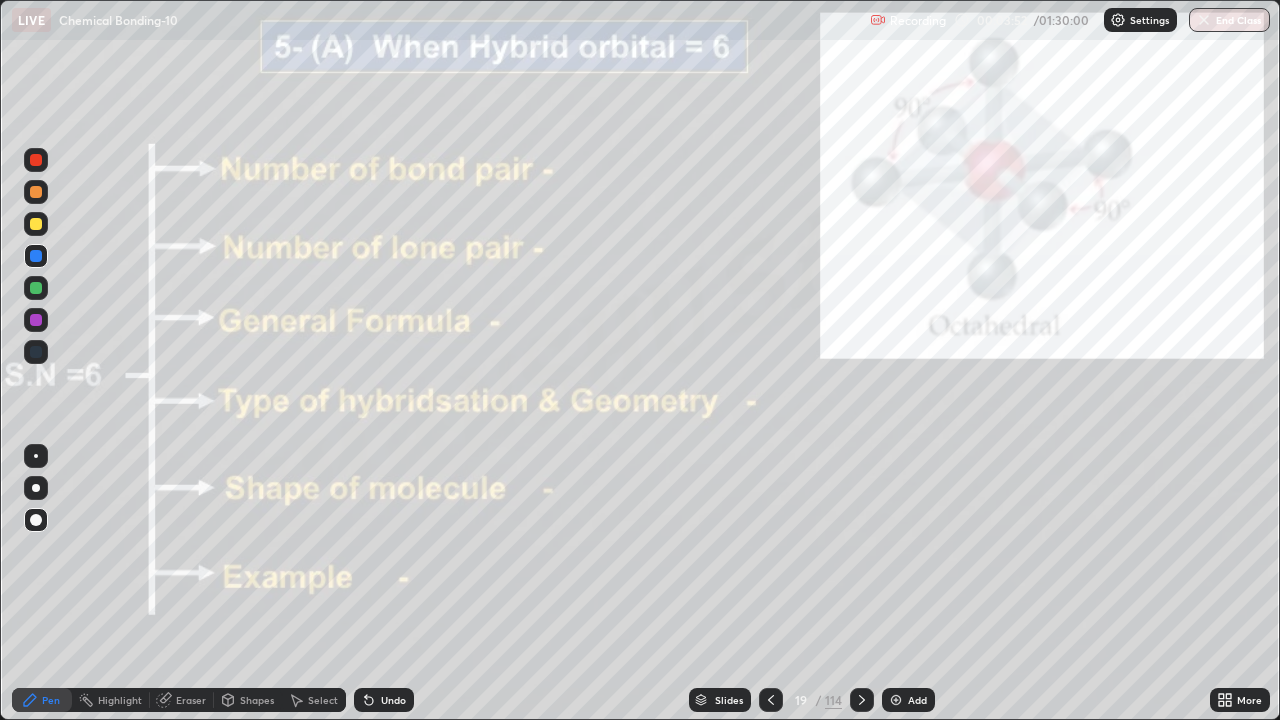 click at bounding box center (36, 224) 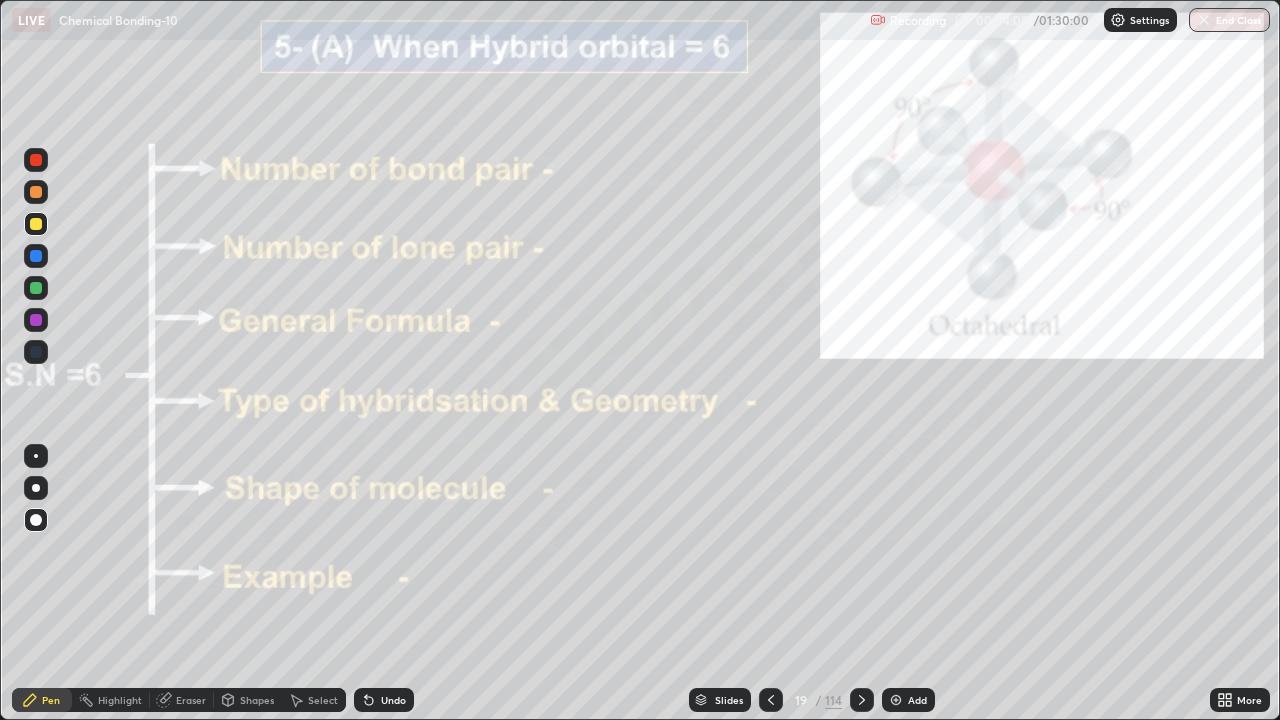 click 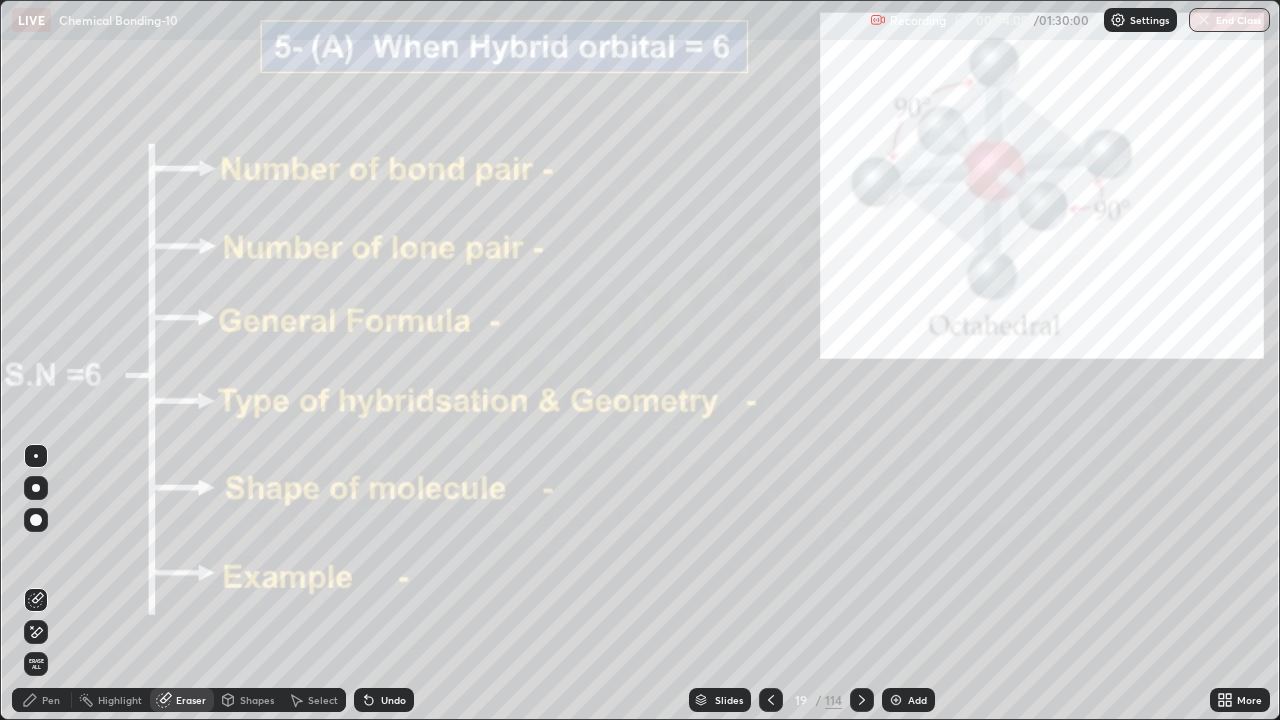 click on "Pen" at bounding box center [51, 700] 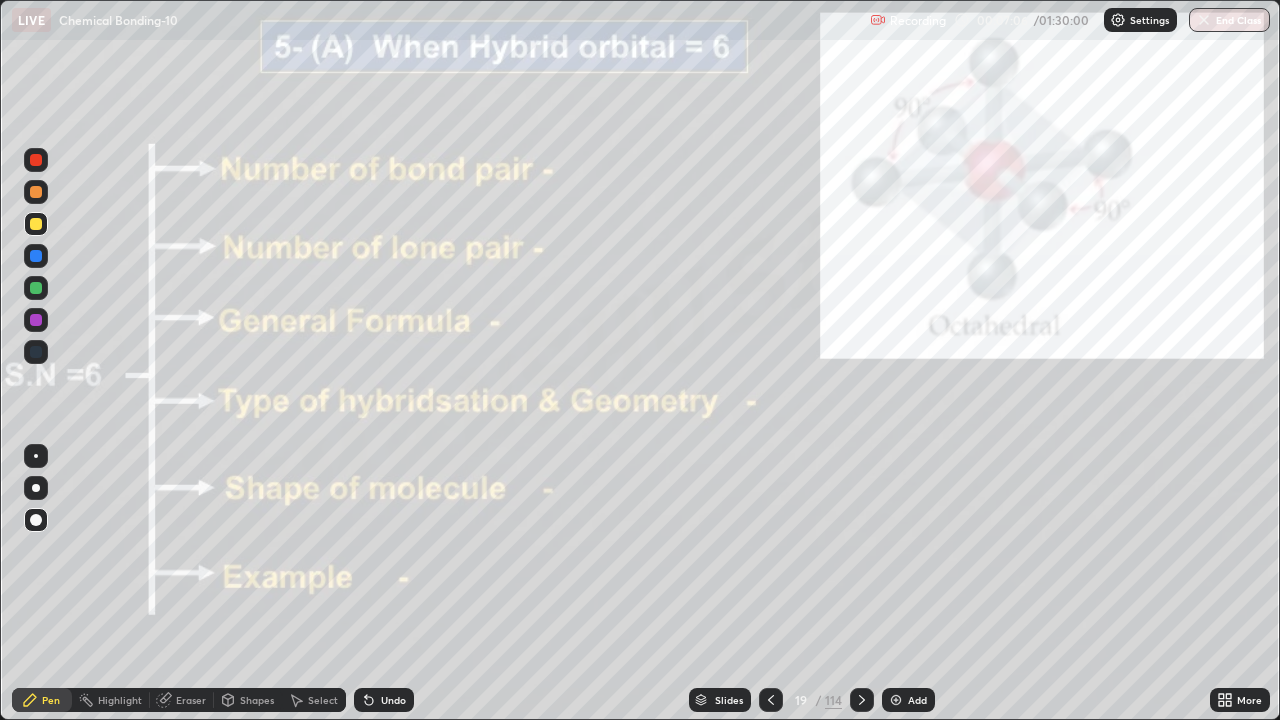 click on "Add" at bounding box center (917, 700) 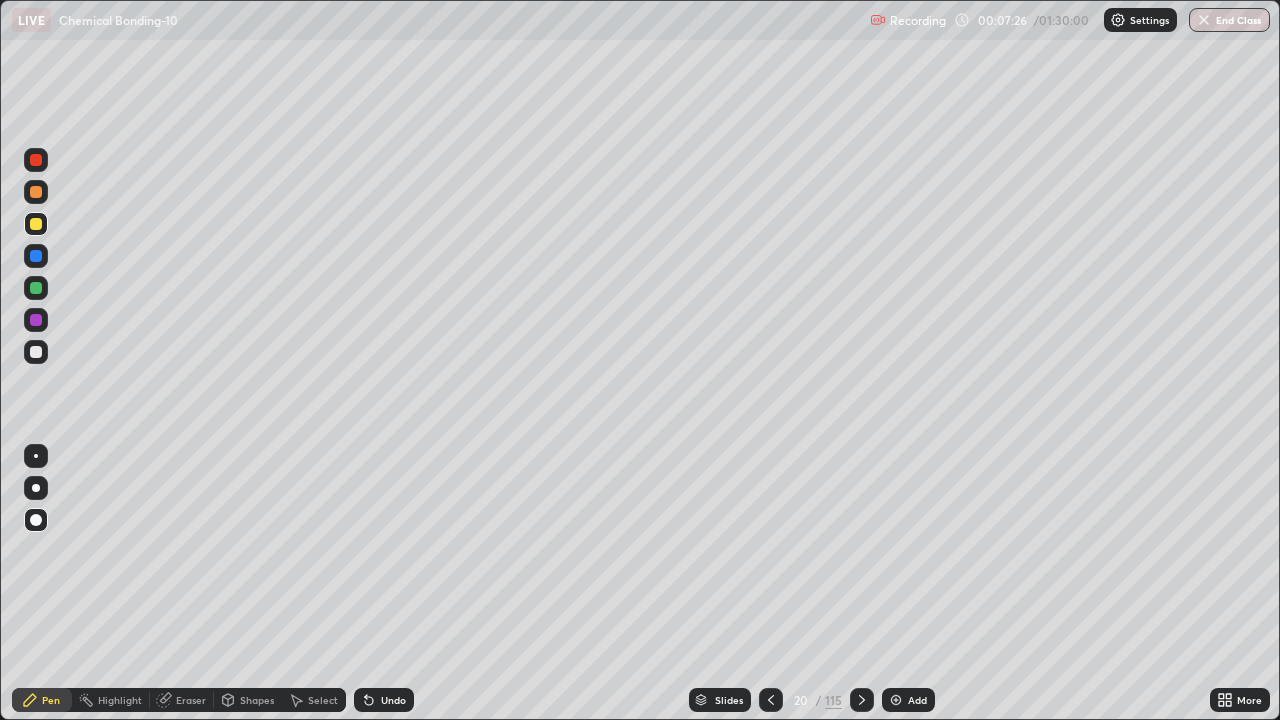 click on "Undo" at bounding box center [393, 700] 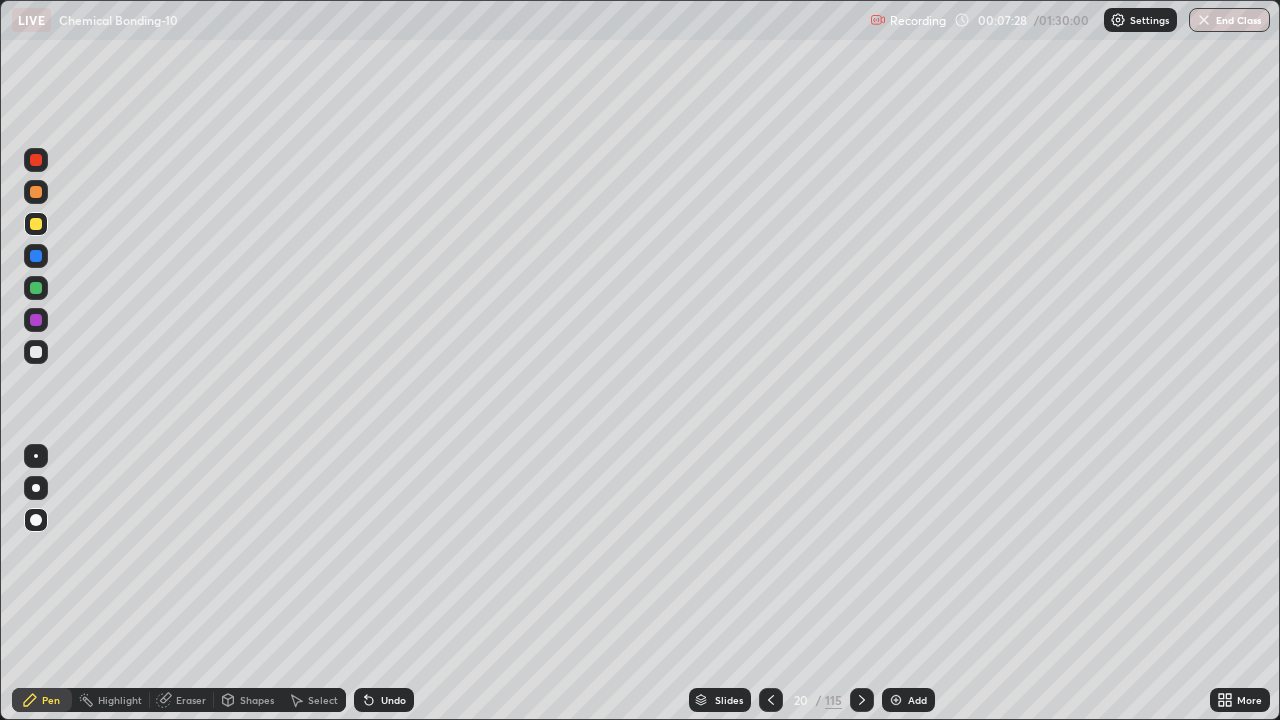 click on "Undo" at bounding box center [384, 700] 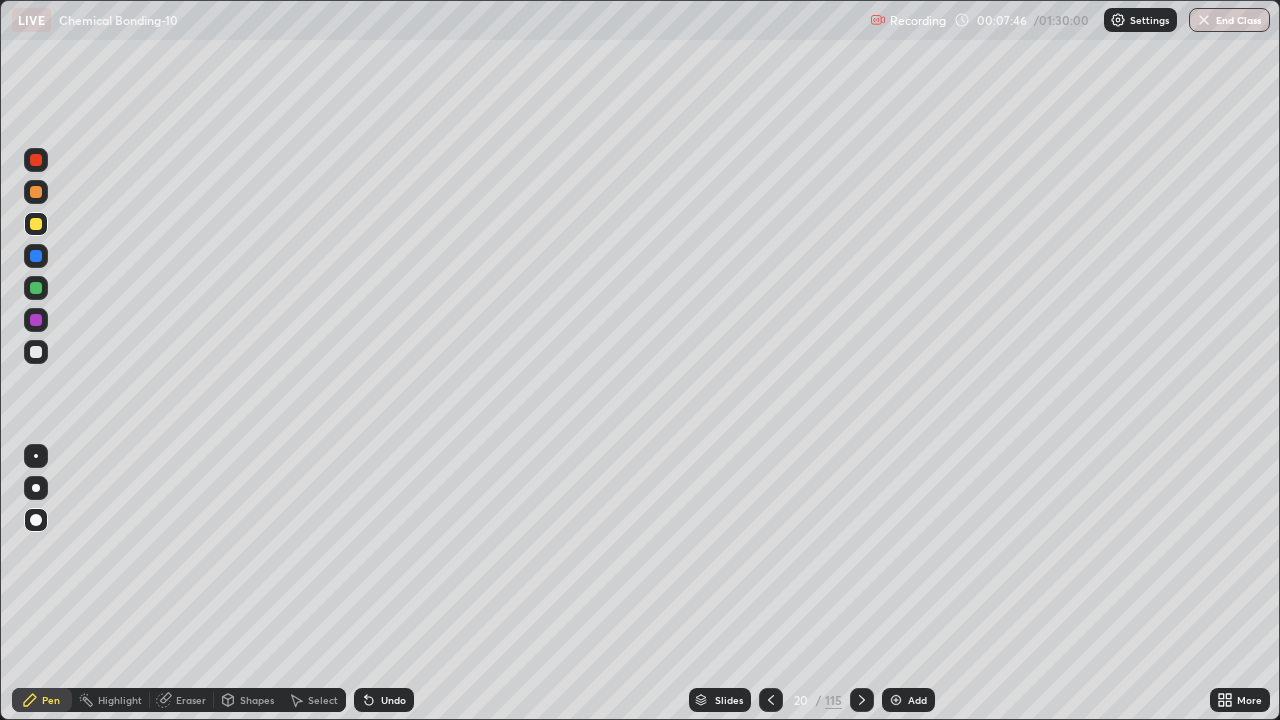 click 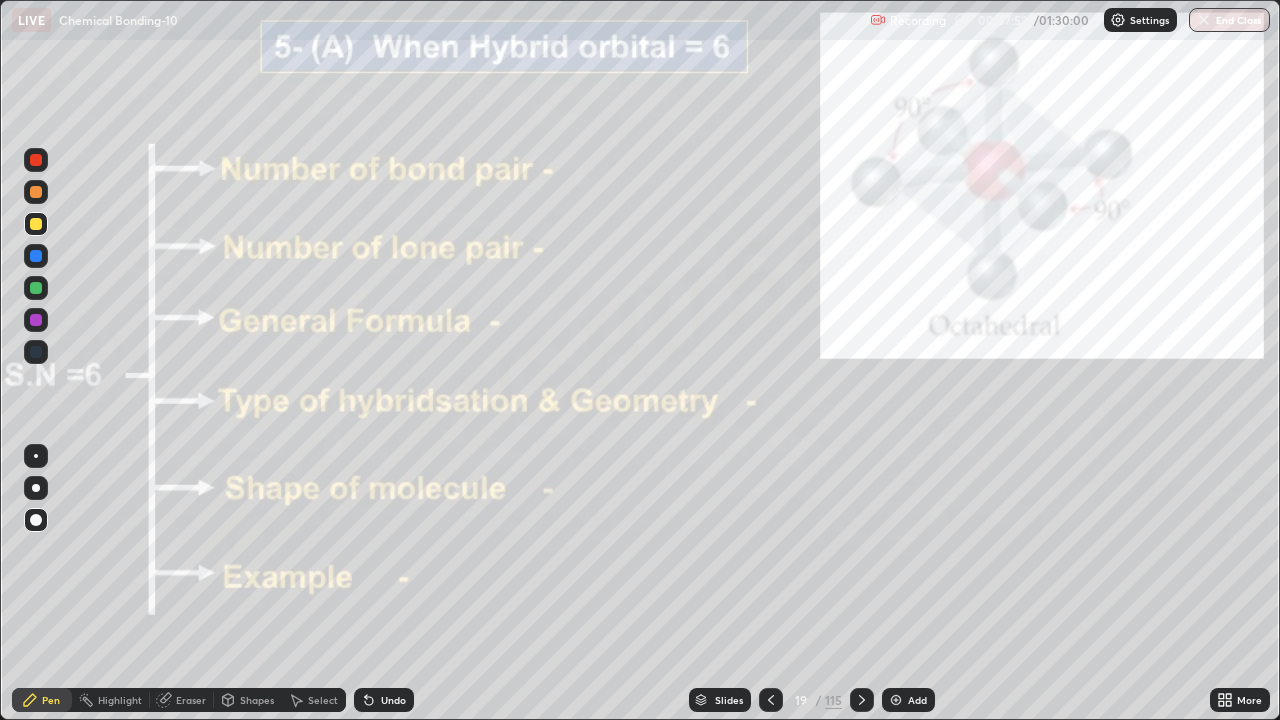 click 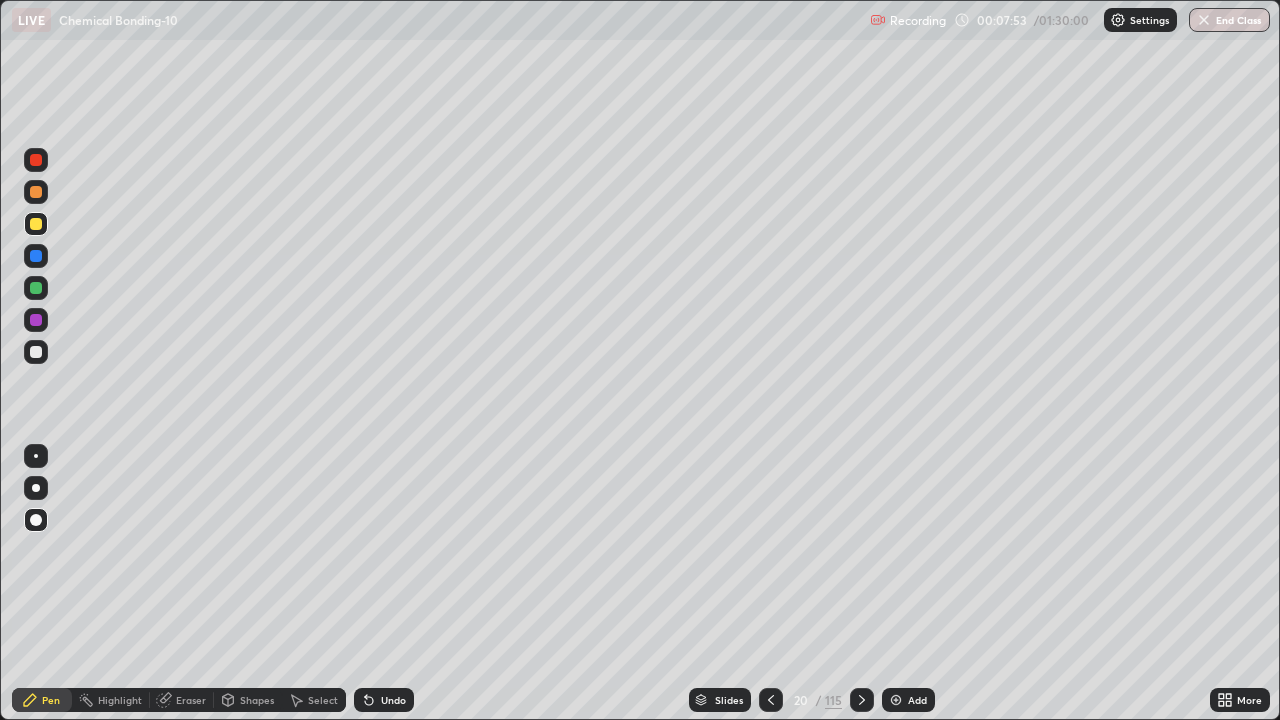 click 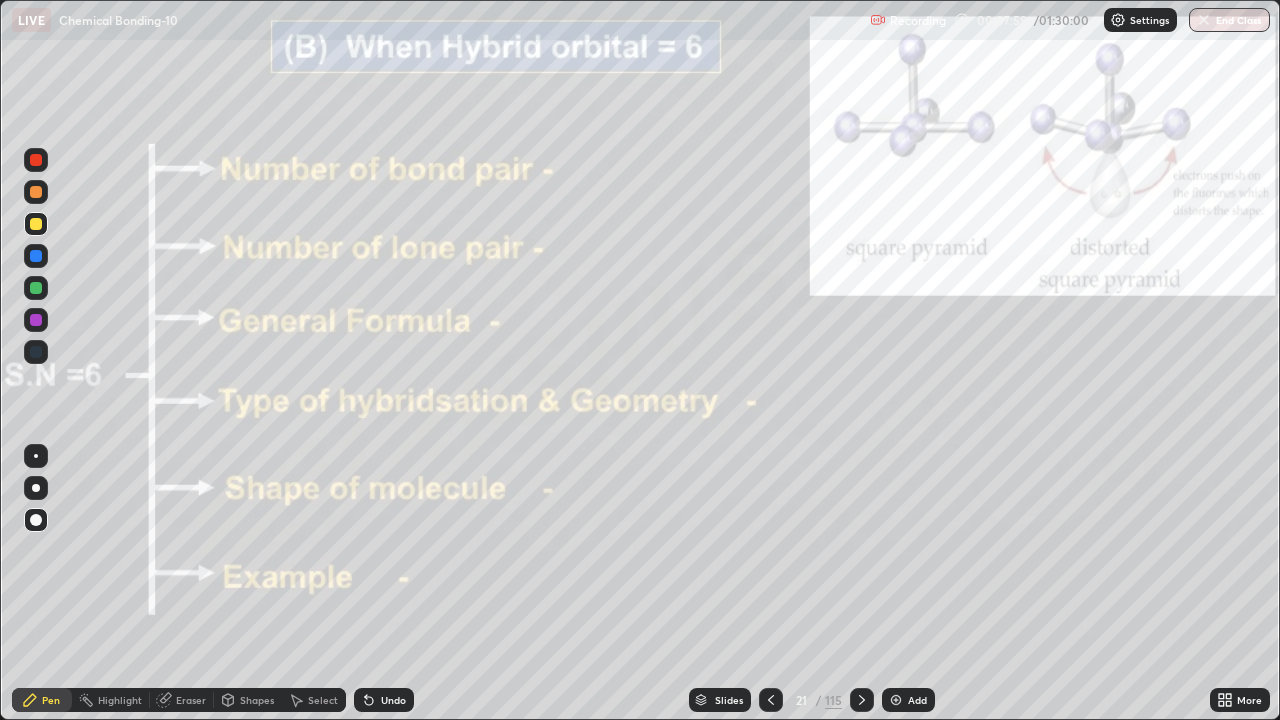 click at bounding box center (36, 320) 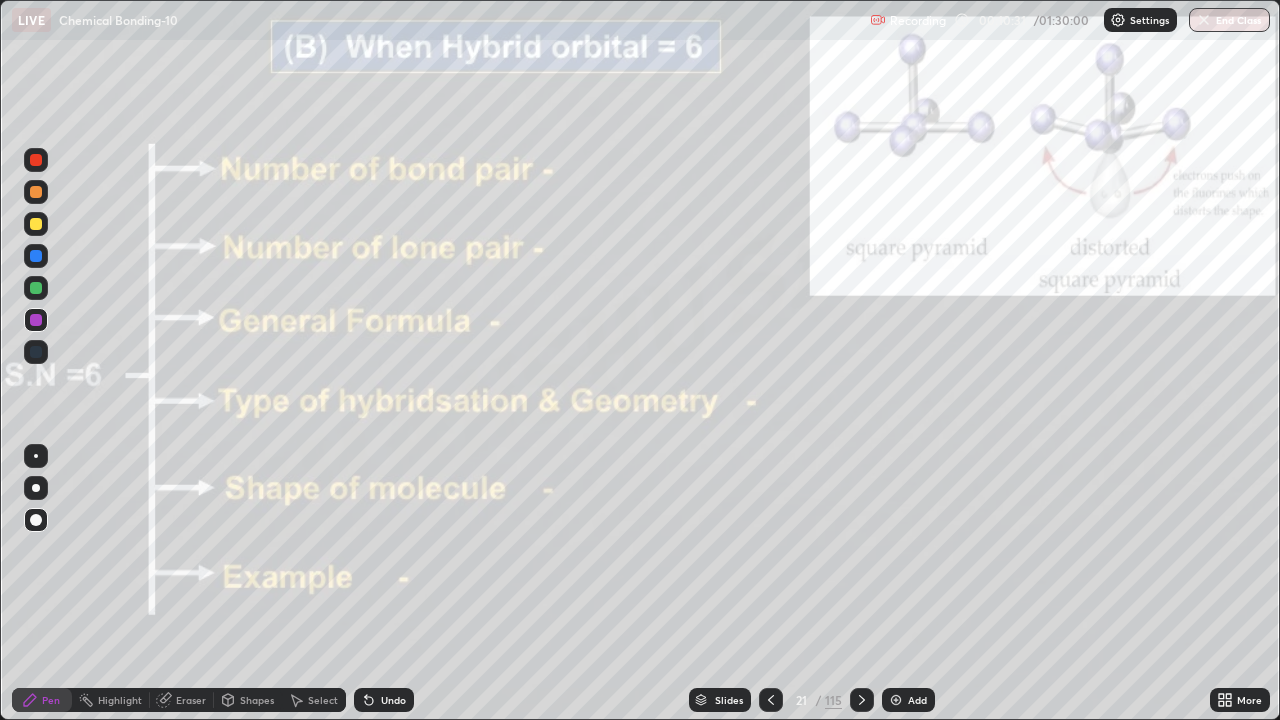 click 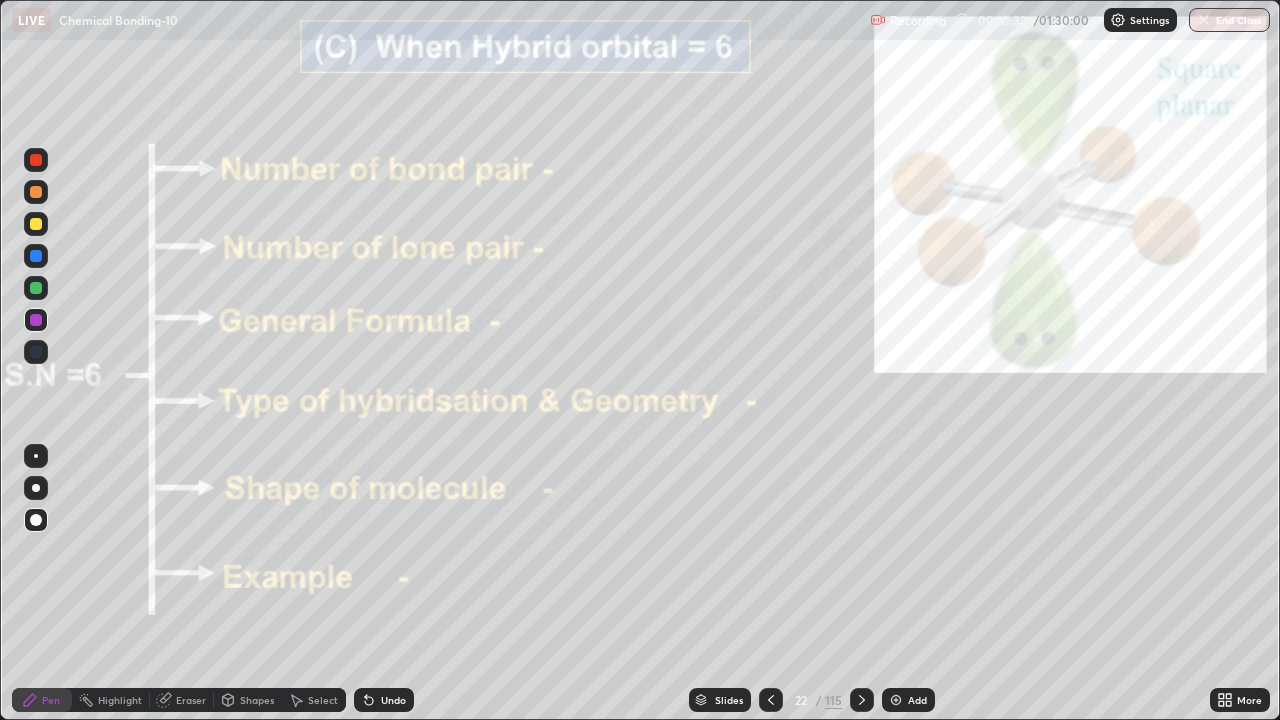 click at bounding box center [36, 288] 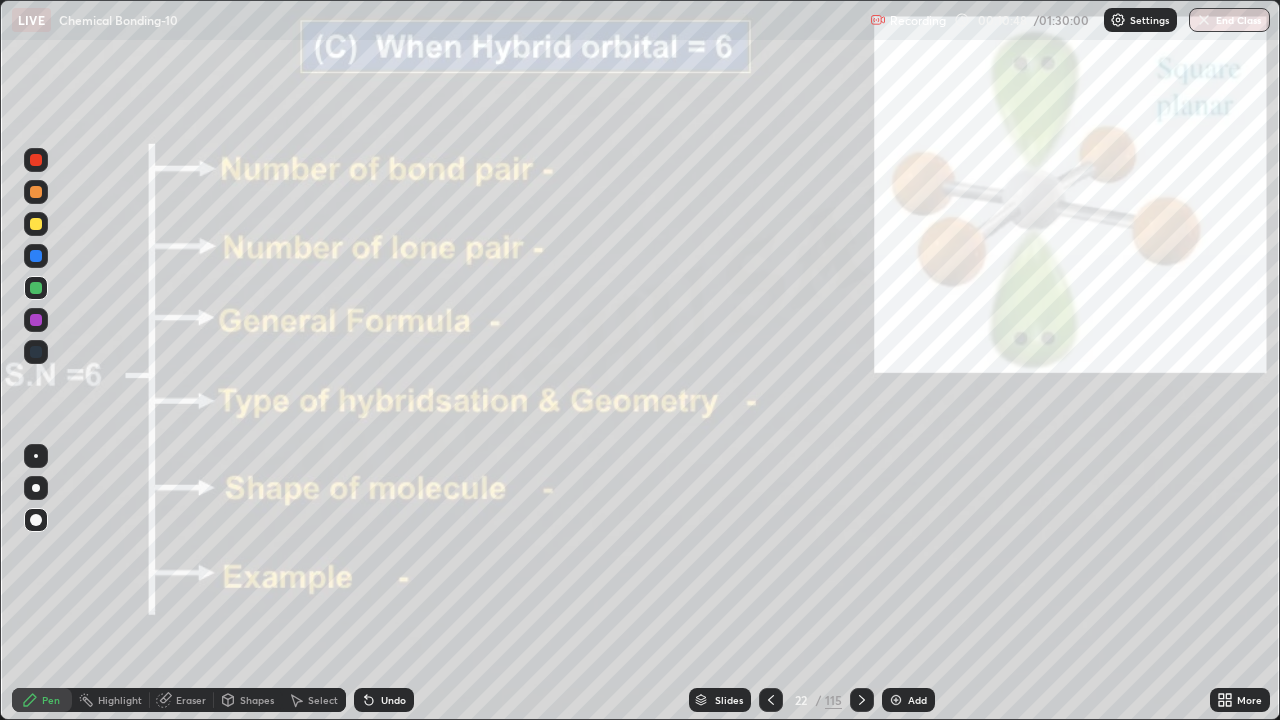 click on "Undo" at bounding box center (393, 700) 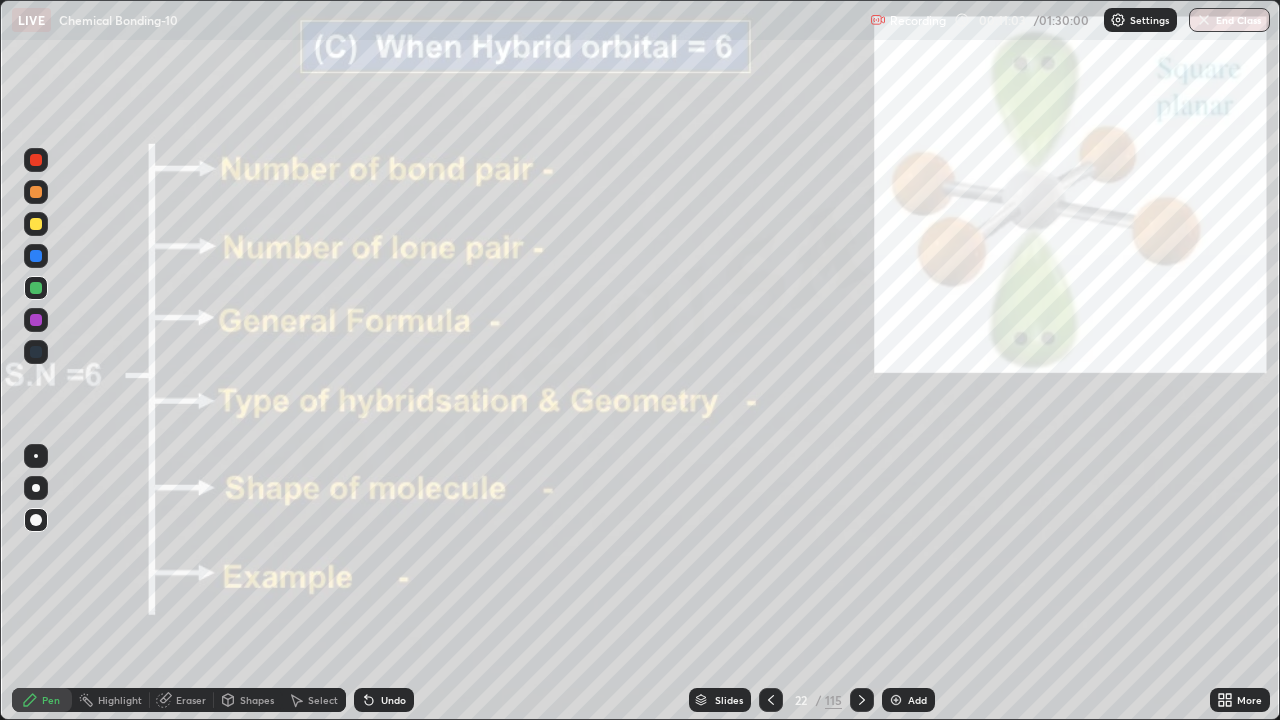 click at bounding box center (36, 256) 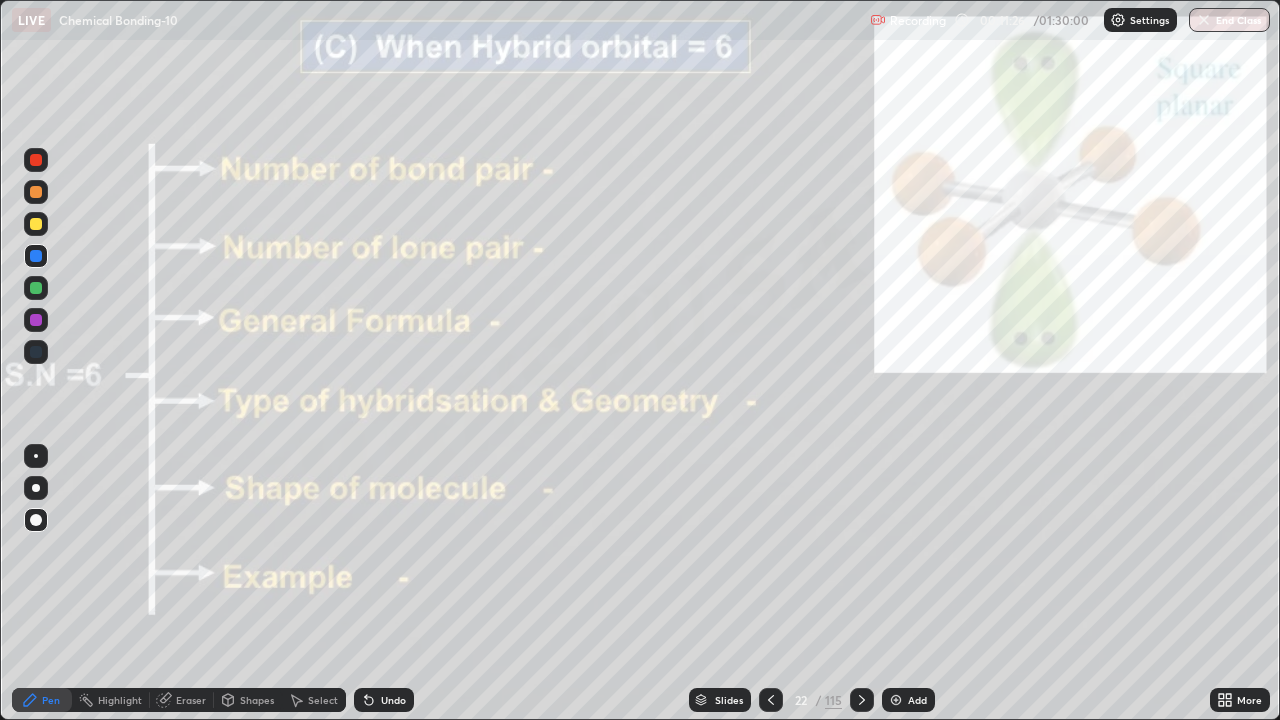 click 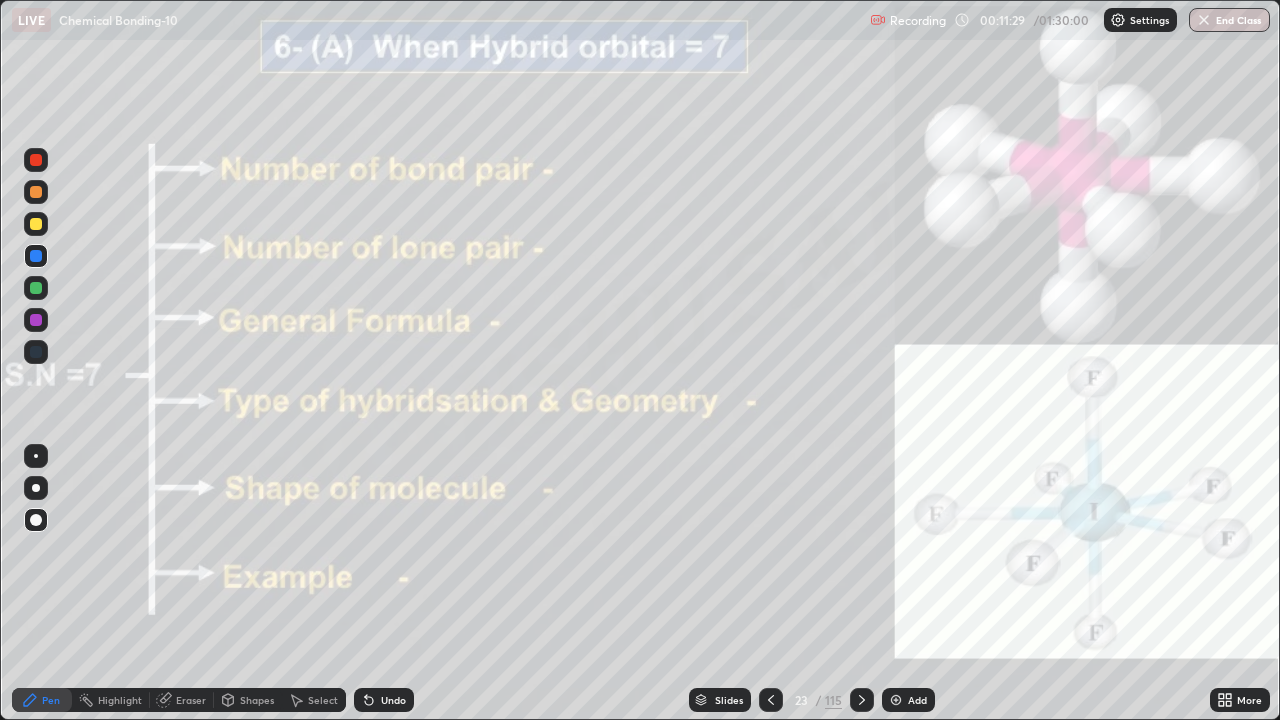 click at bounding box center [36, 288] 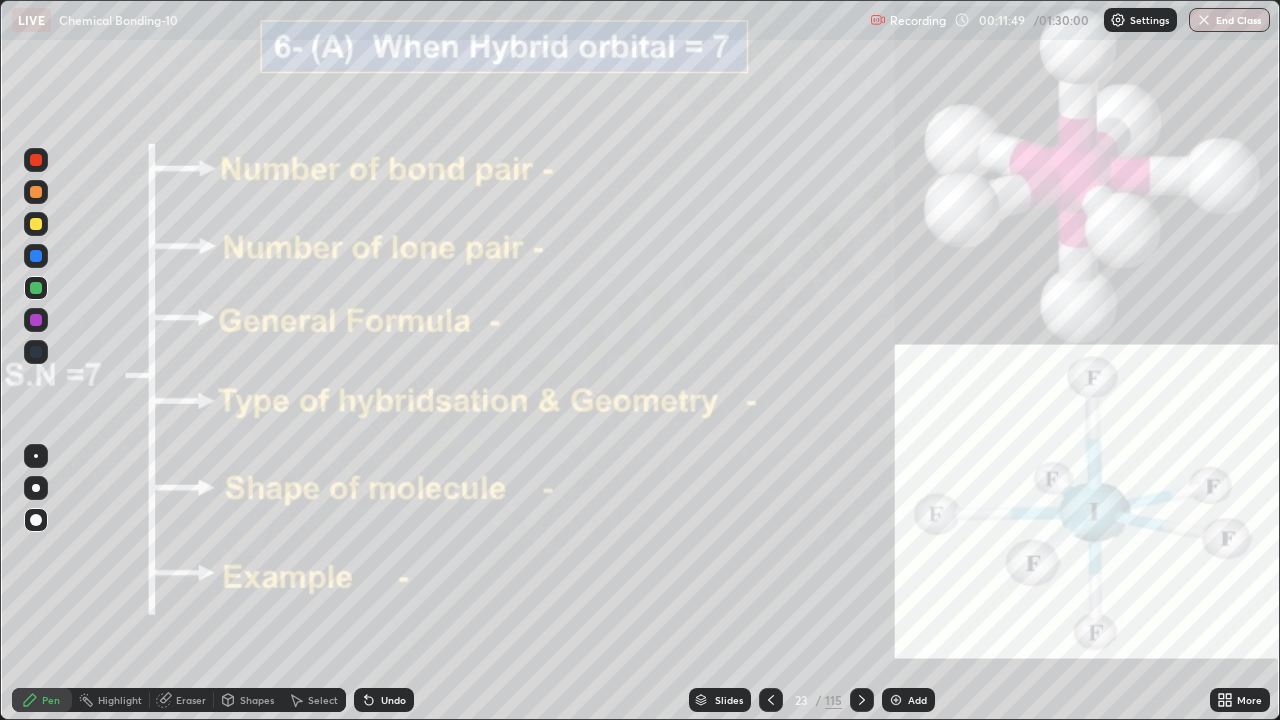 click at bounding box center (36, 320) 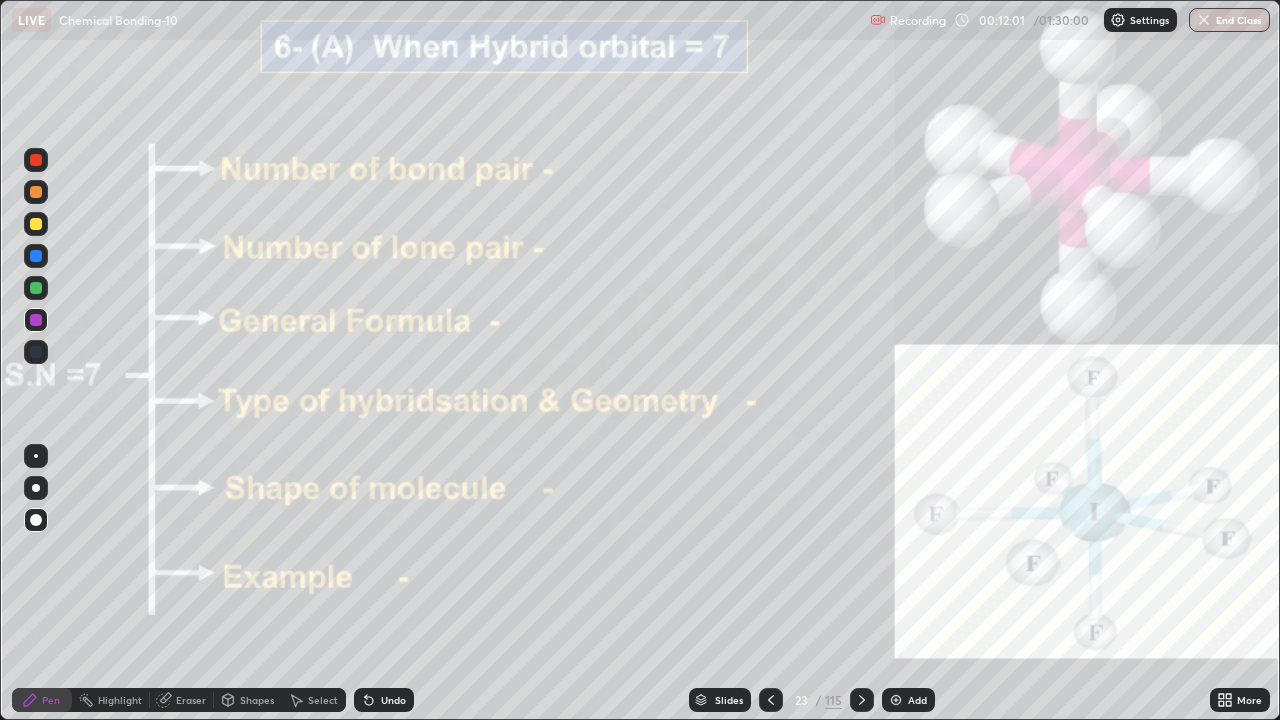 click 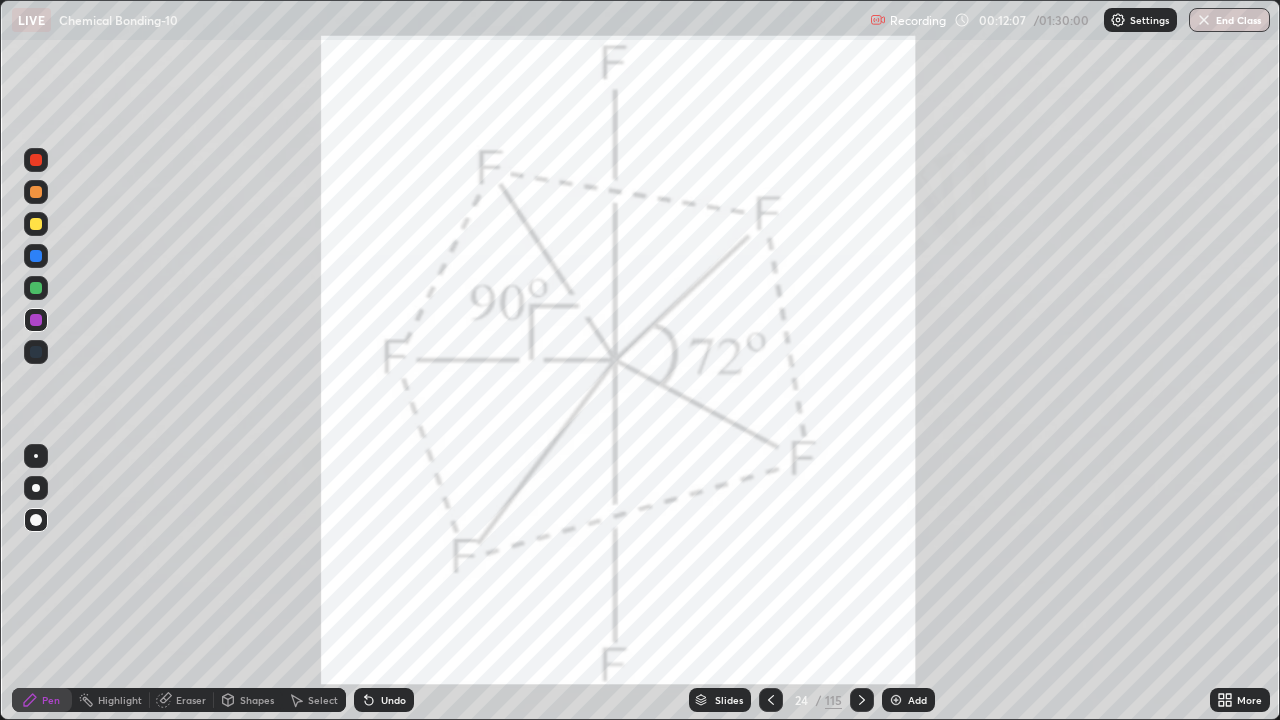 click 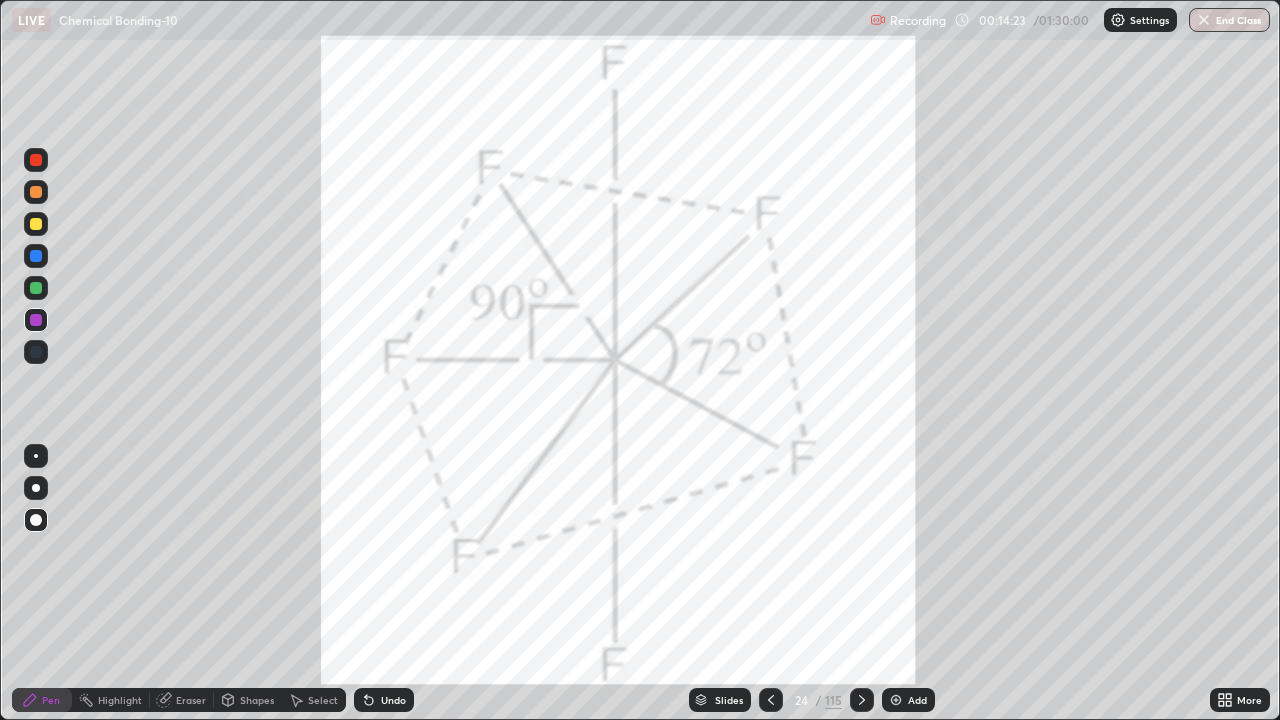 click 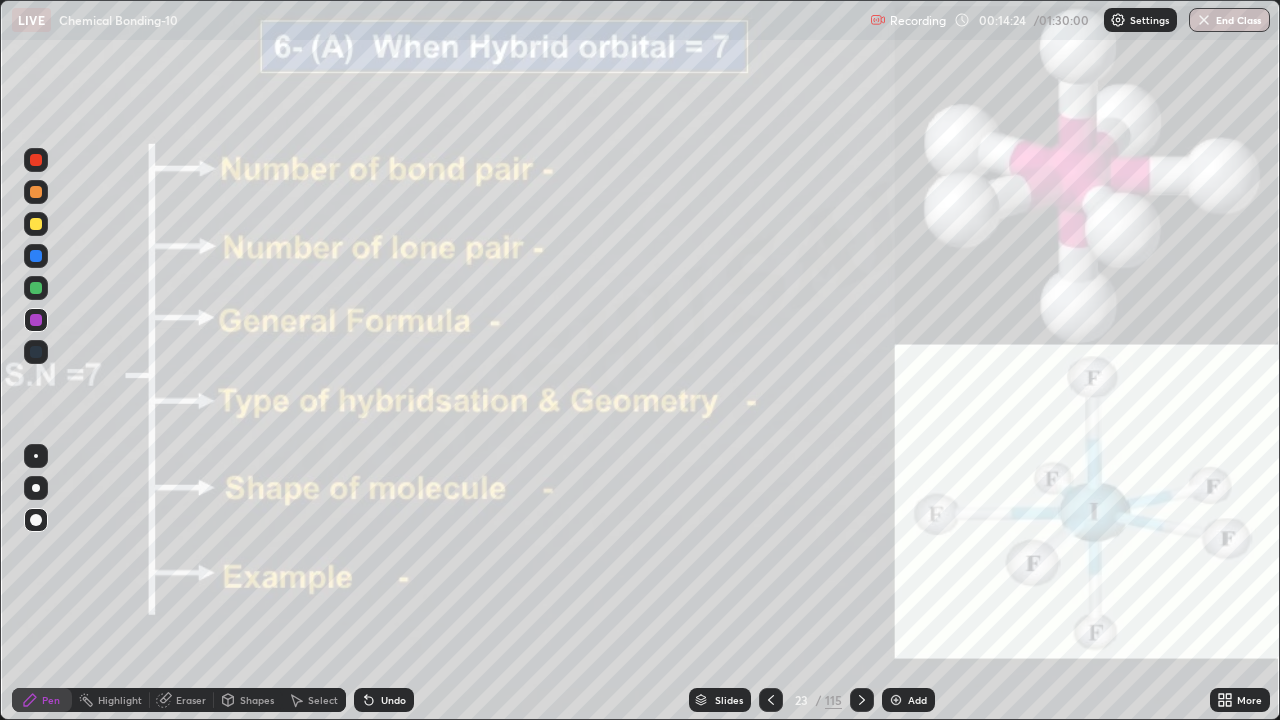 click 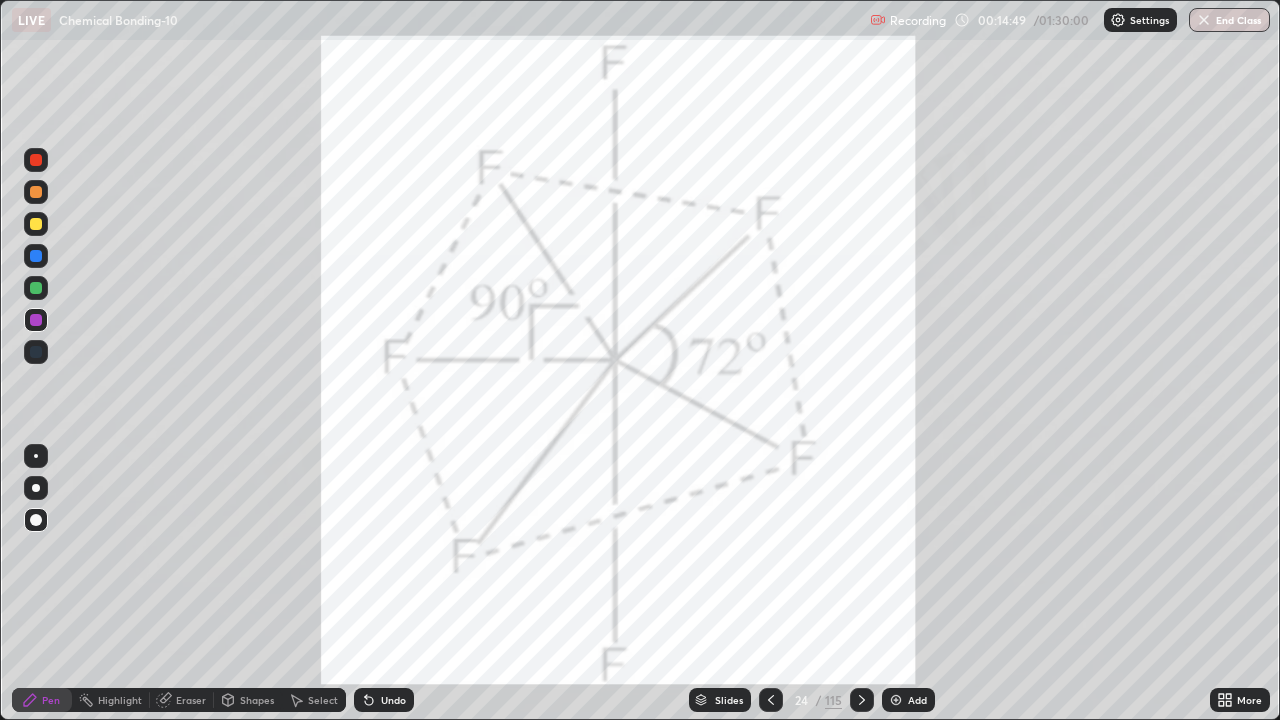 click 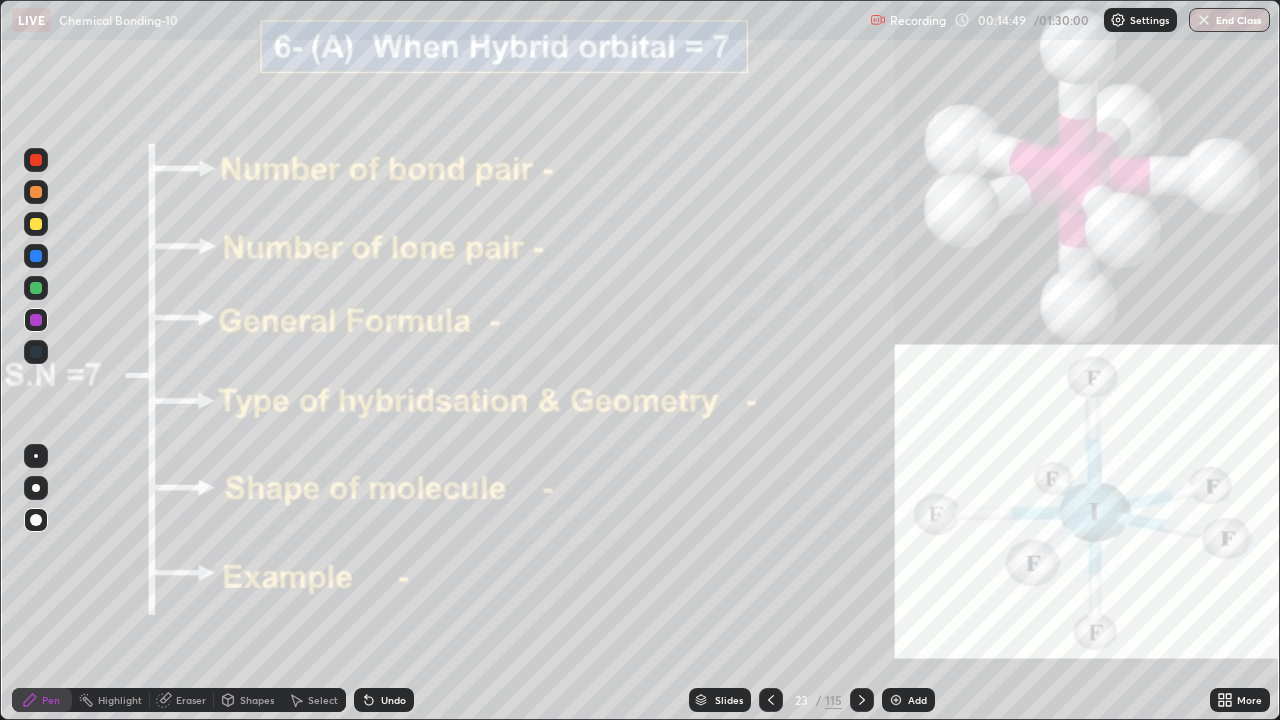 click 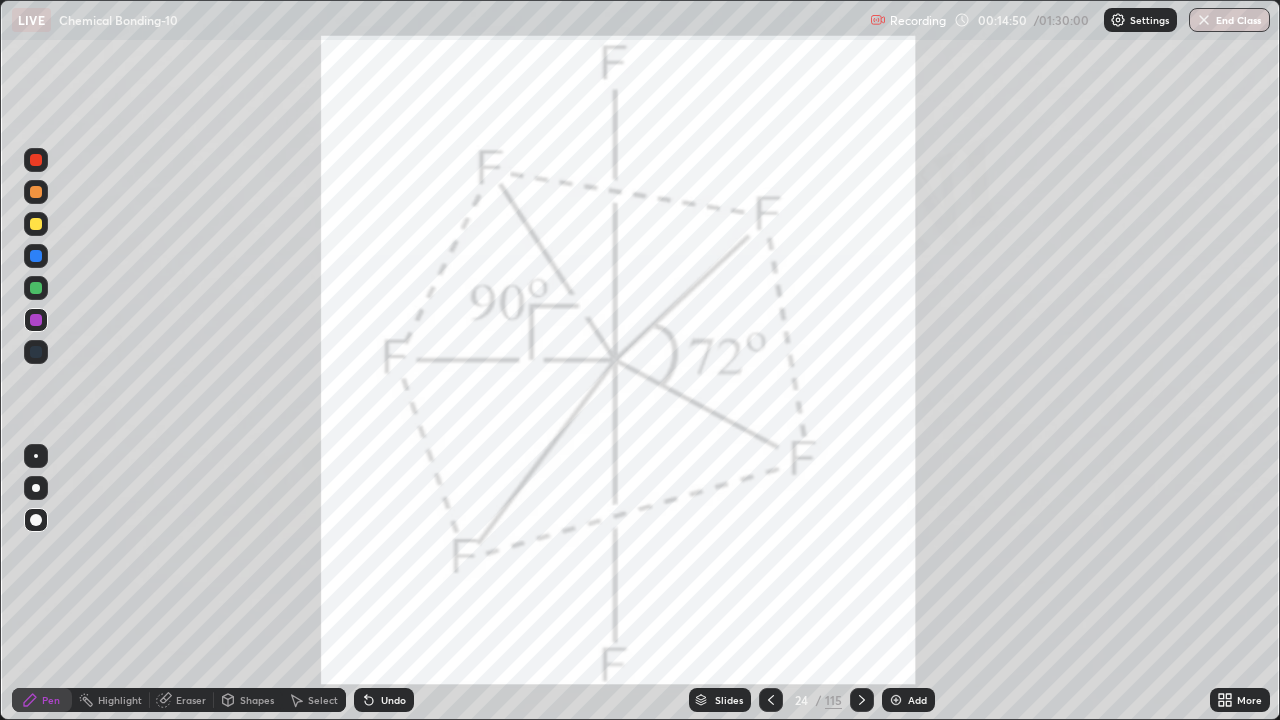 click 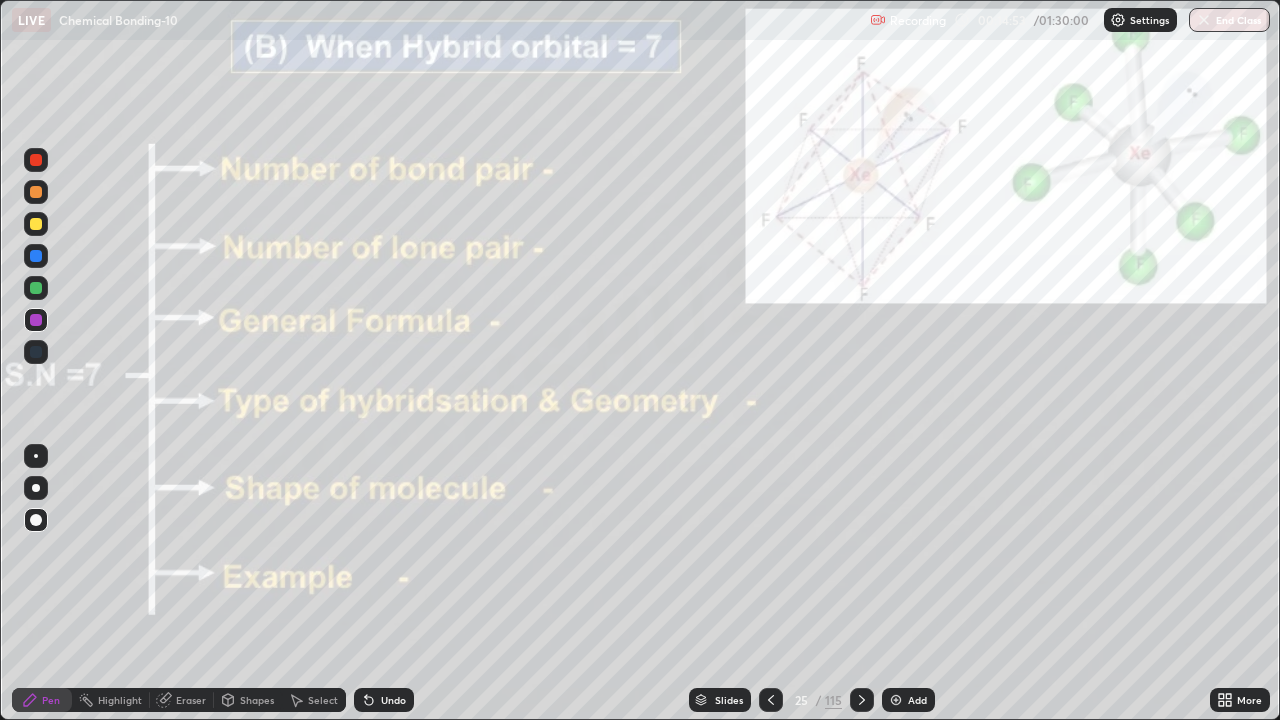 click at bounding box center (36, 224) 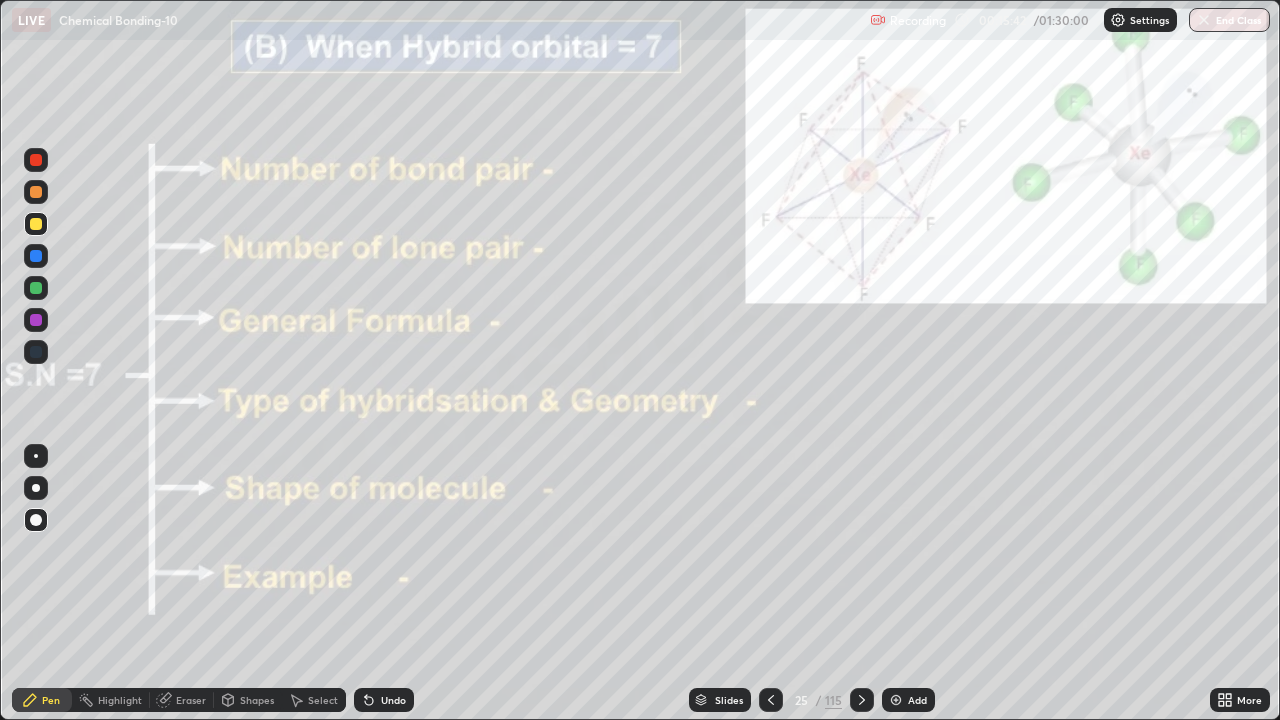 click at bounding box center (36, 320) 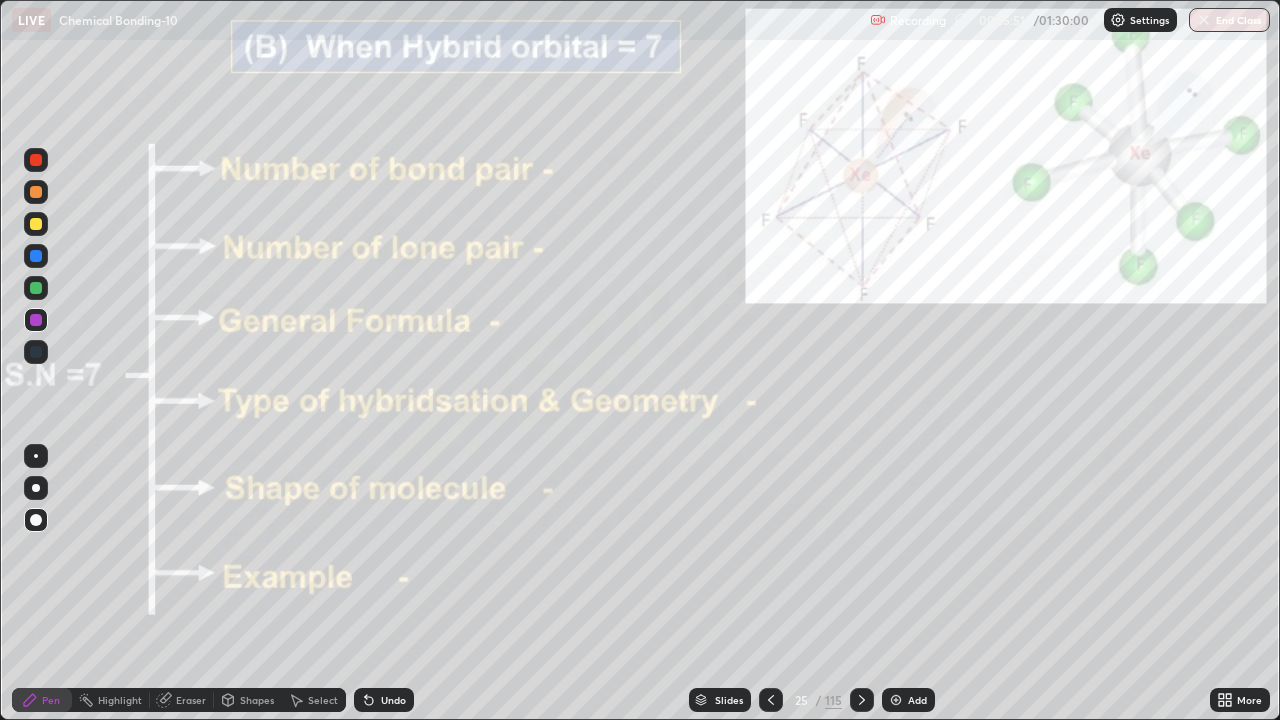 click 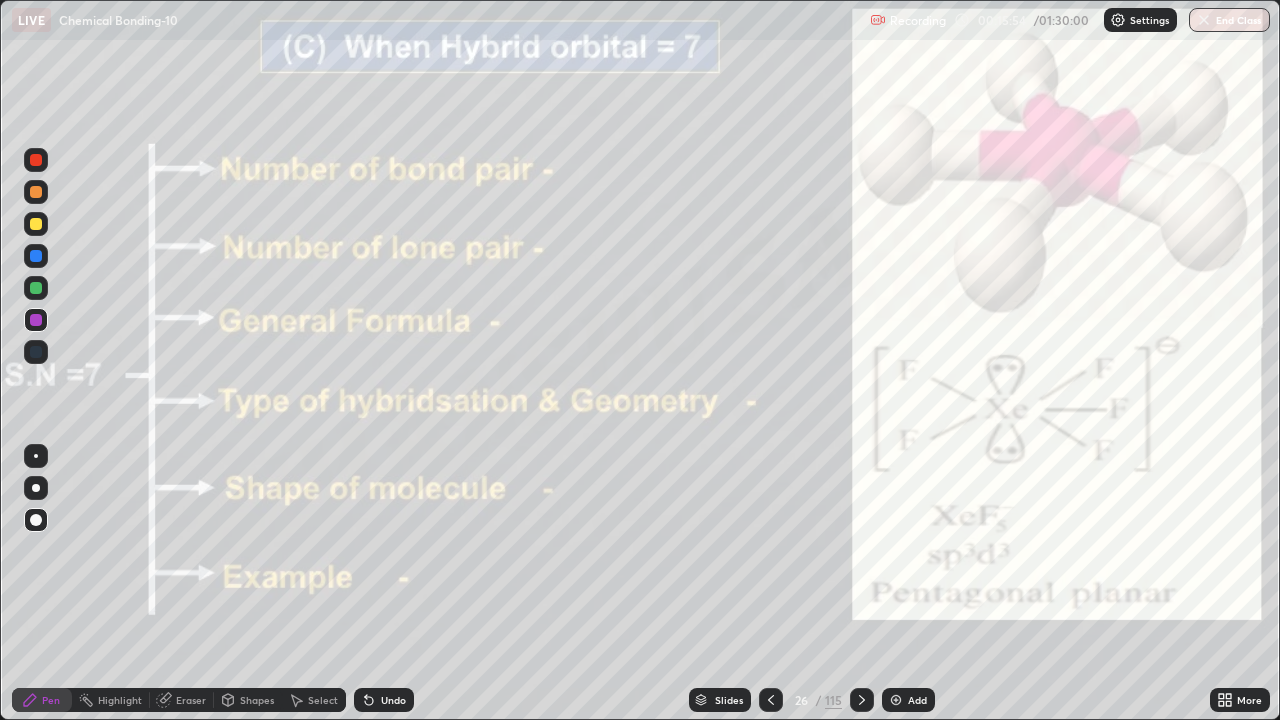 click at bounding box center (862, 700) 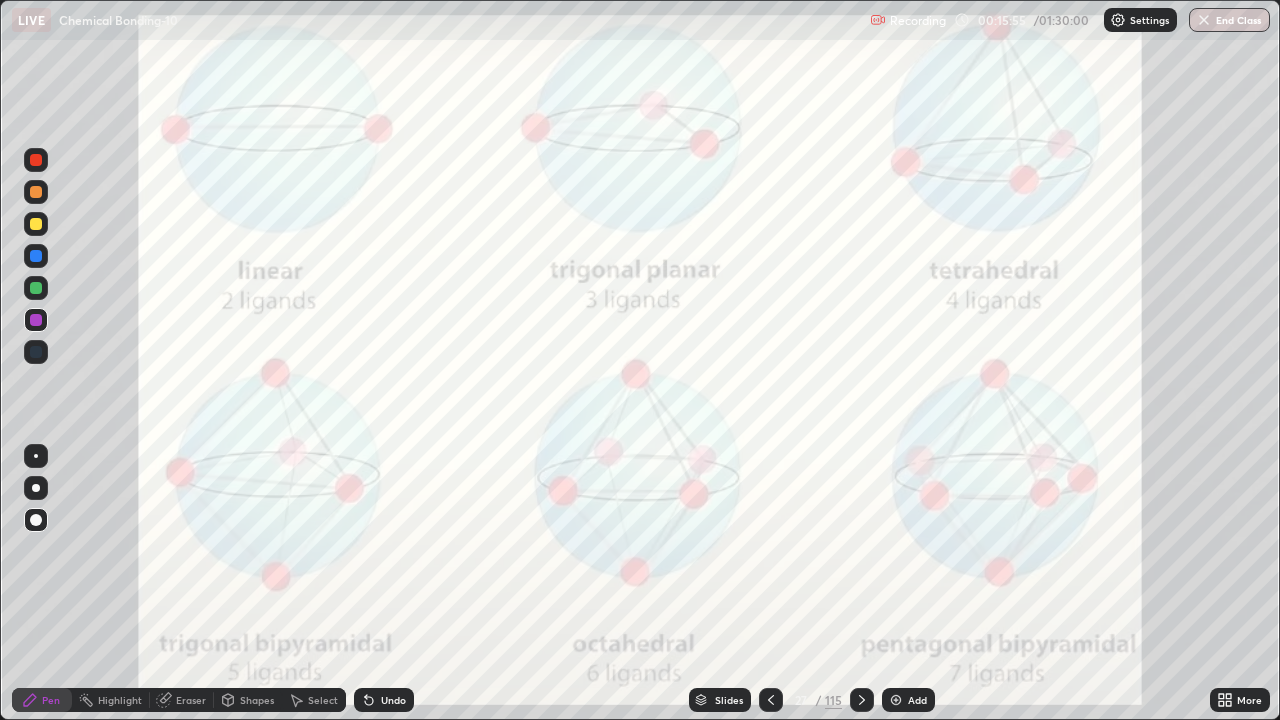 click 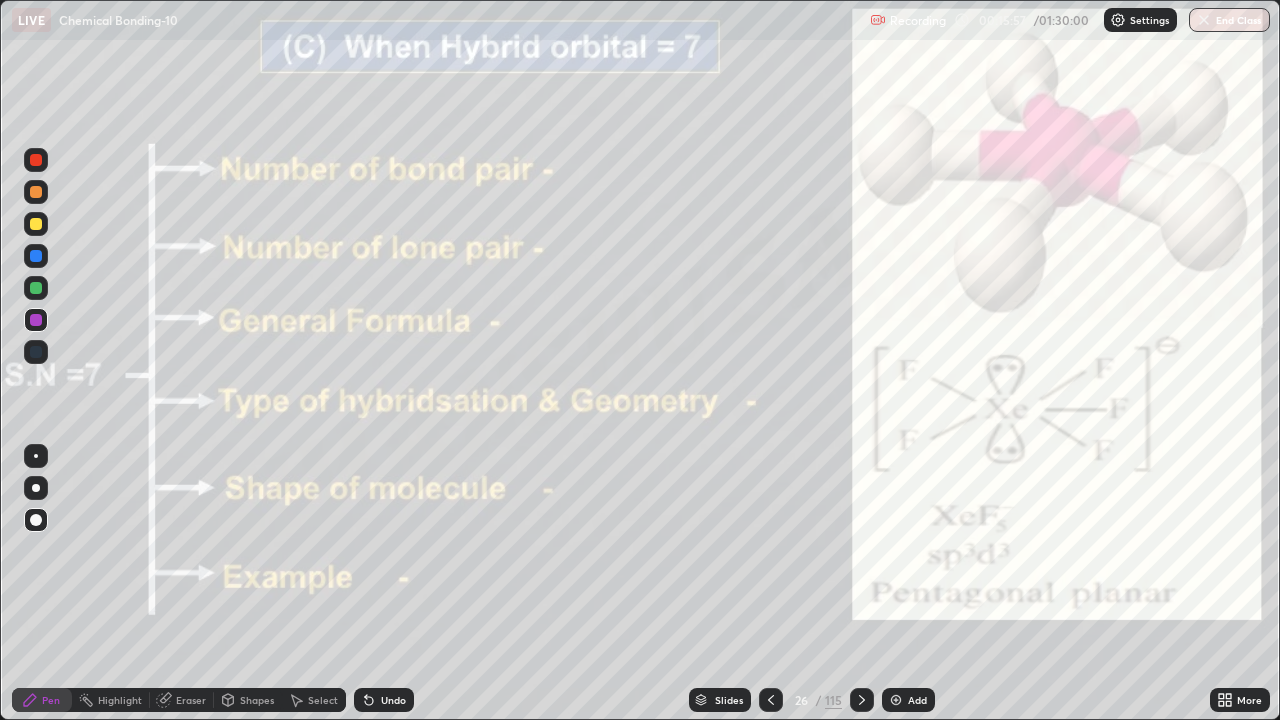 click at bounding box center (36, 224) 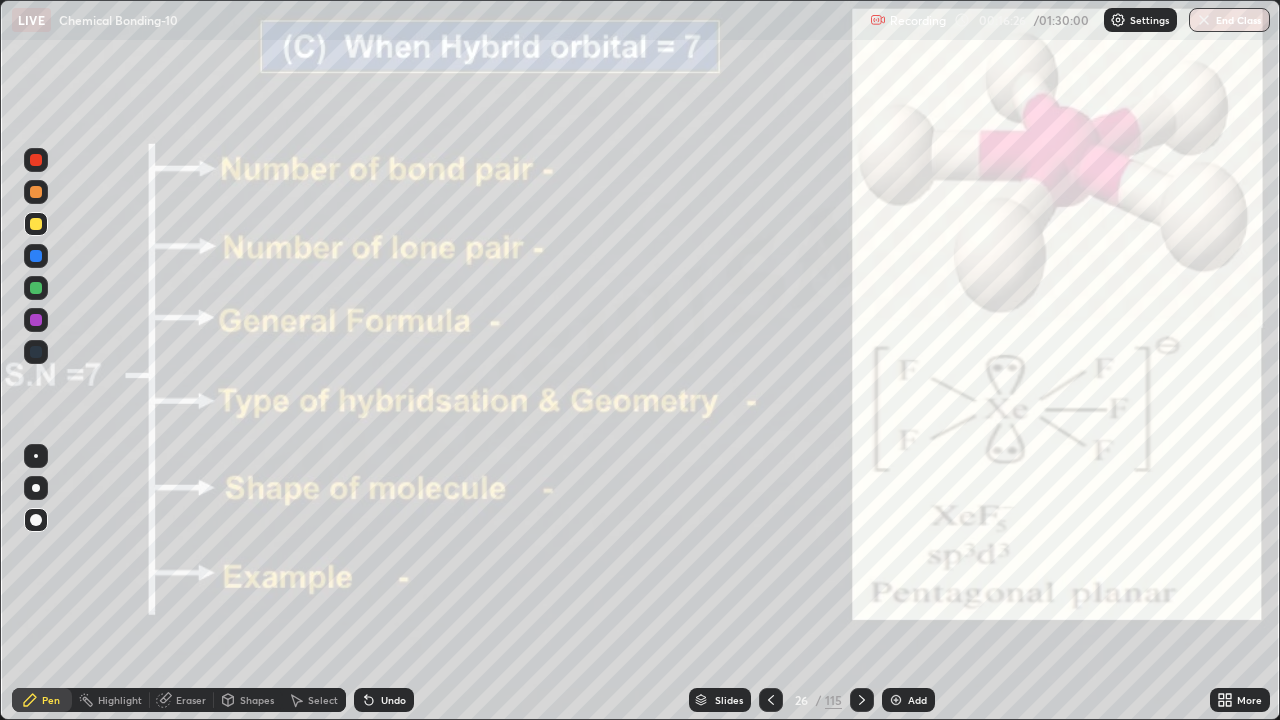 click at bounding box center (36, 288) 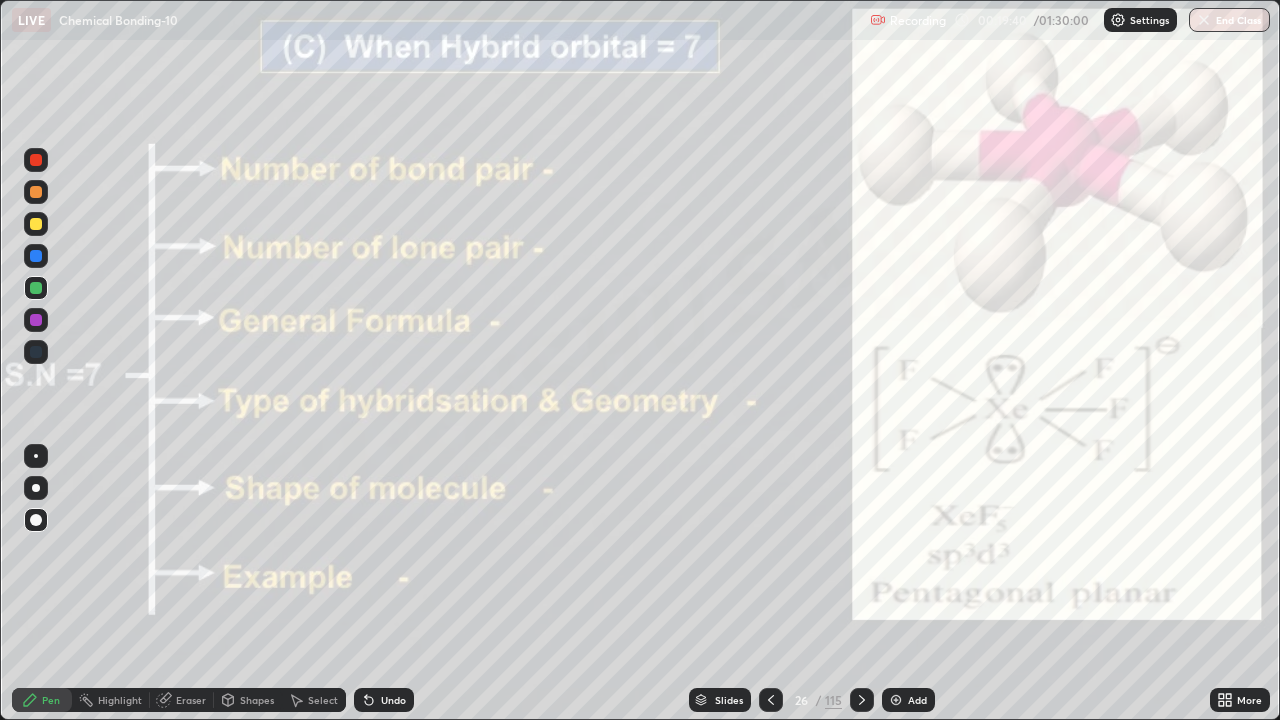 click 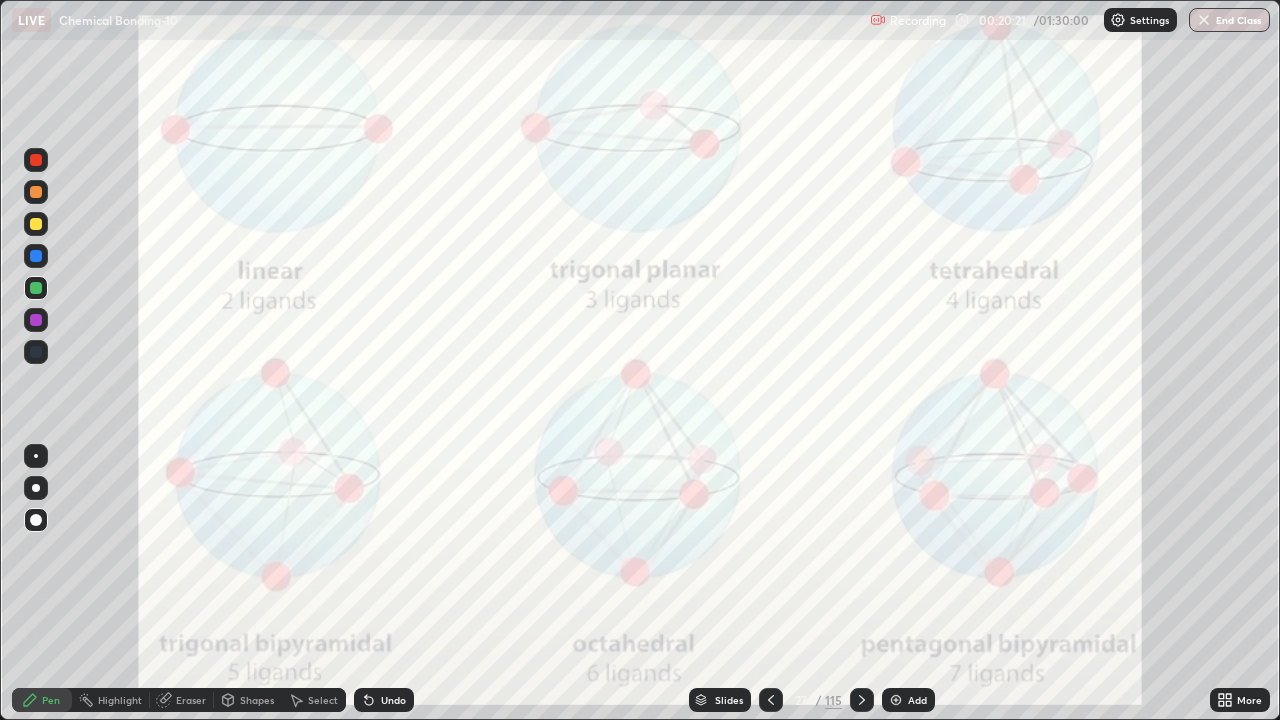 click 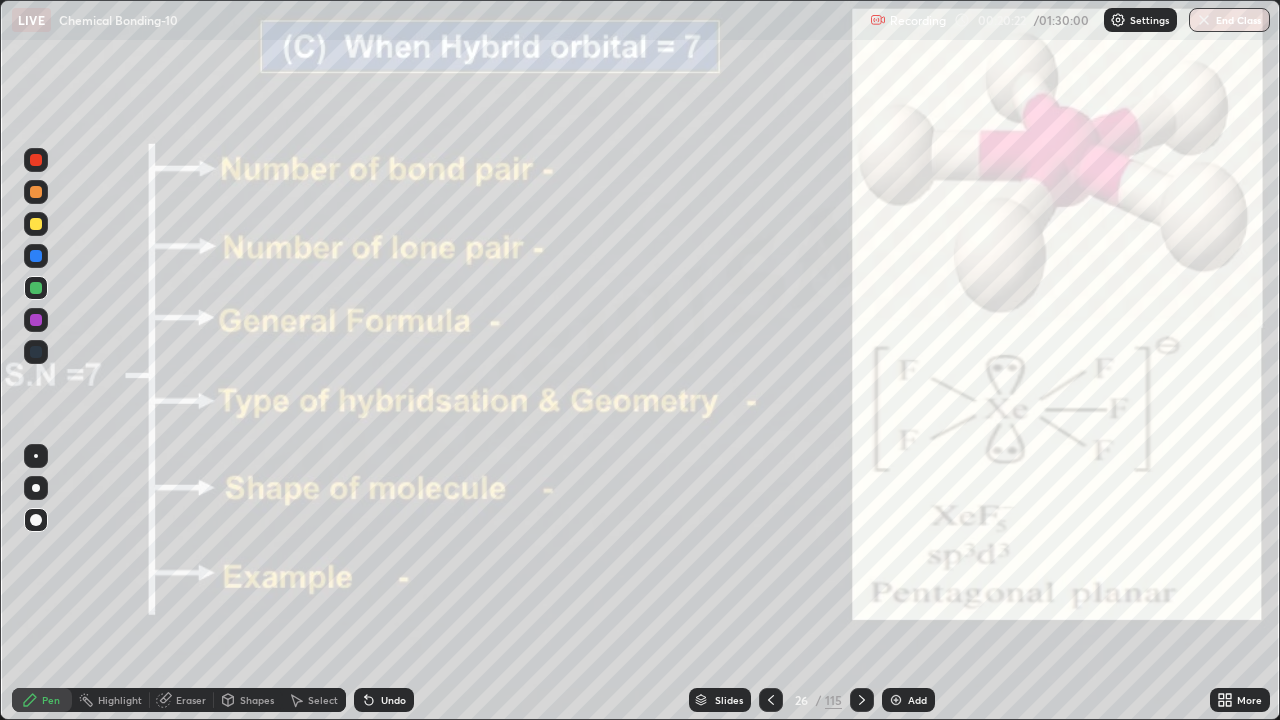 click on "Add" at bounding box center [917, 700] 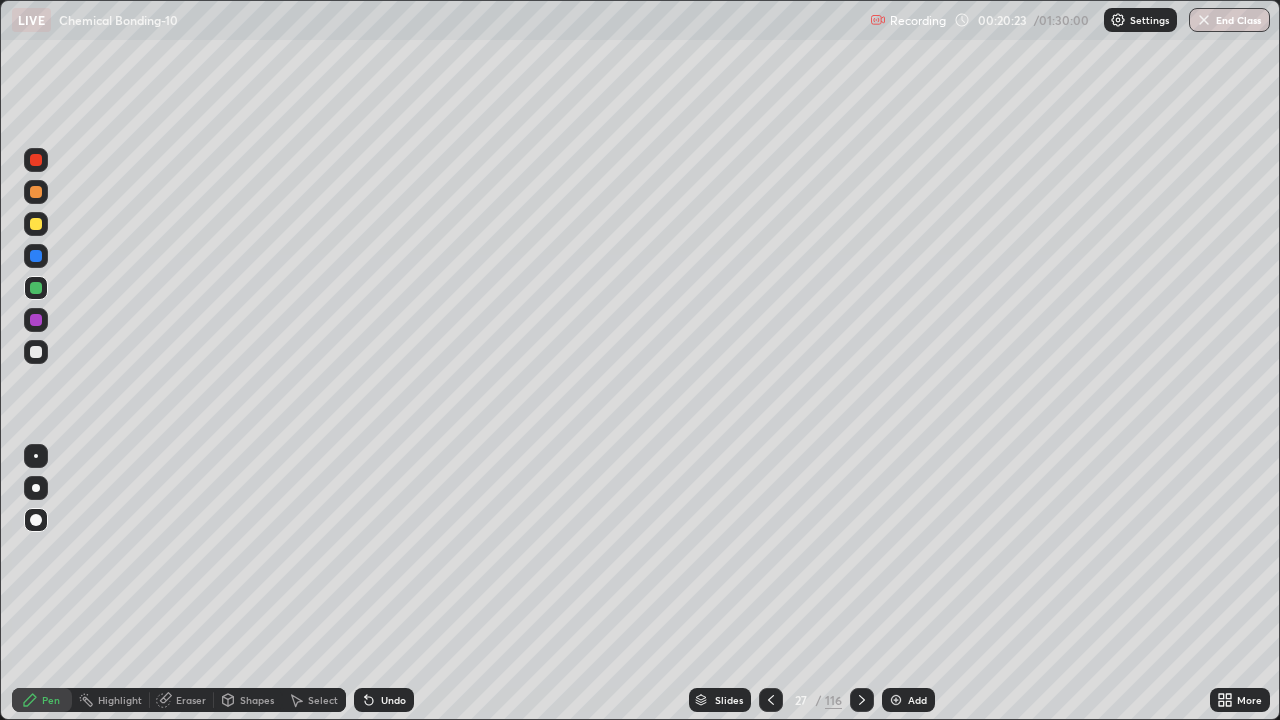 click at bounding box center (36, 352) 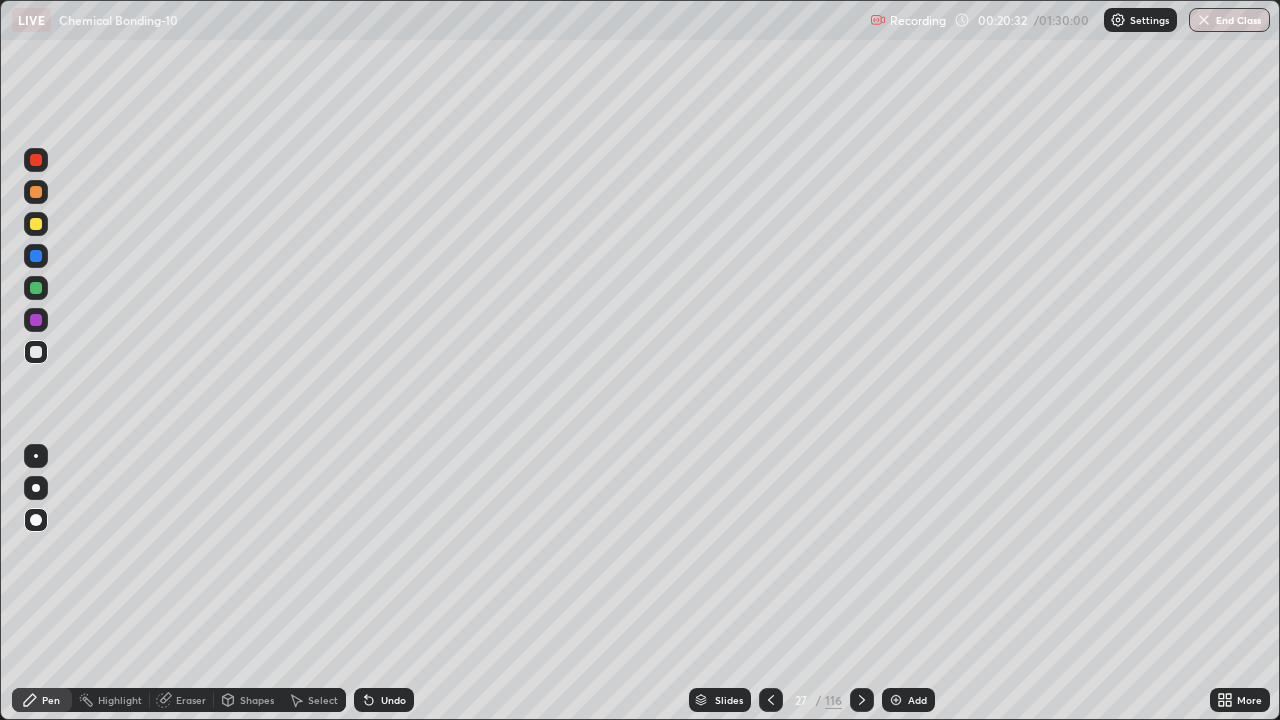 click at bounding box center [36, 256] 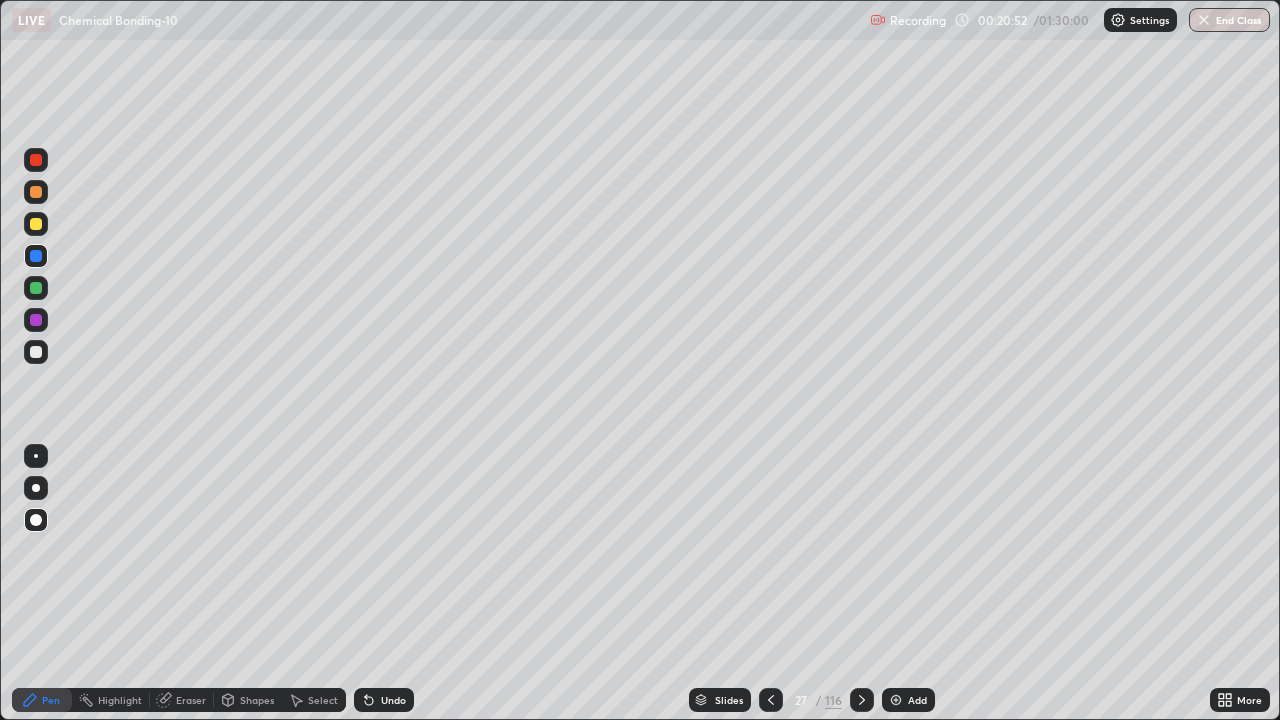 click 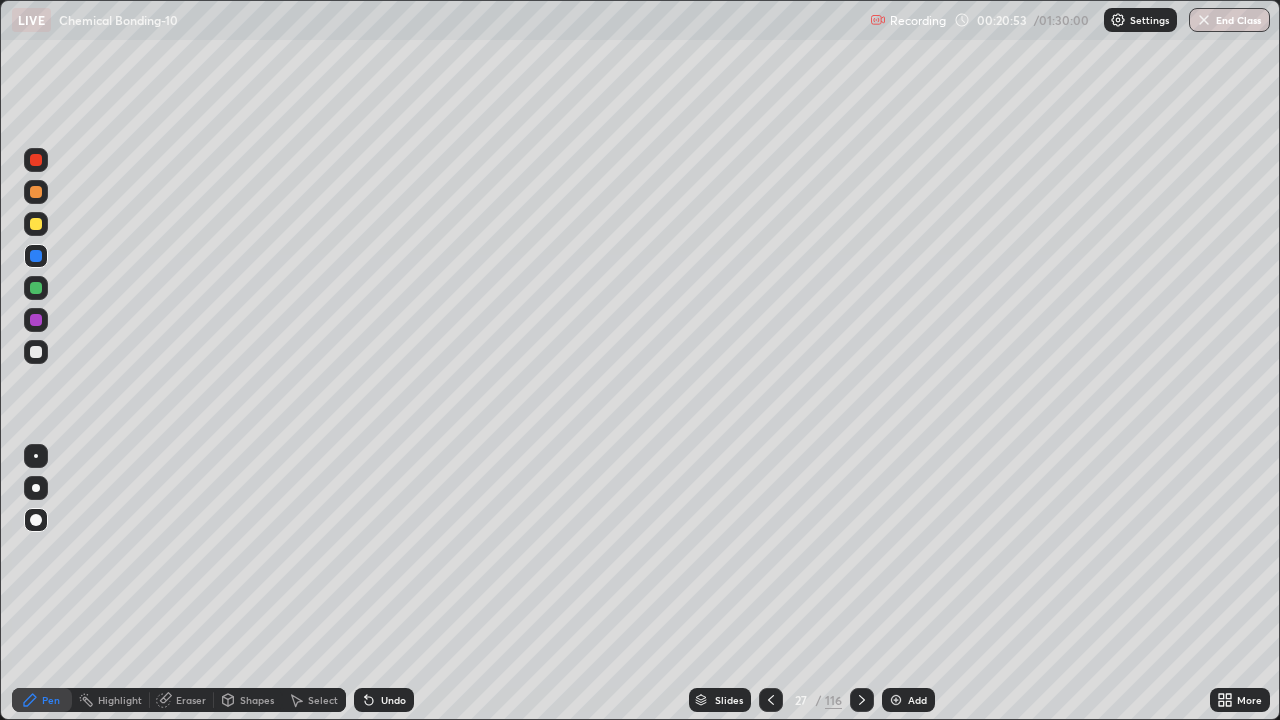 click 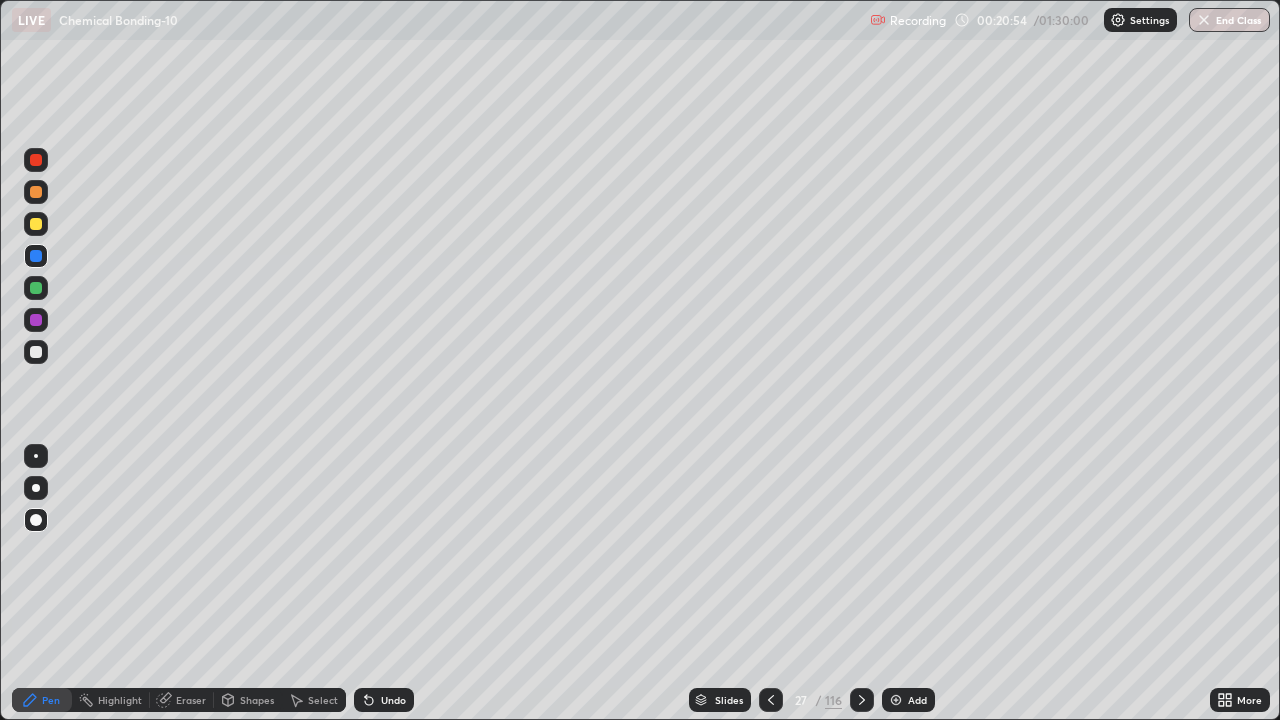 click on "Undo" at bounding box center (384, 700) 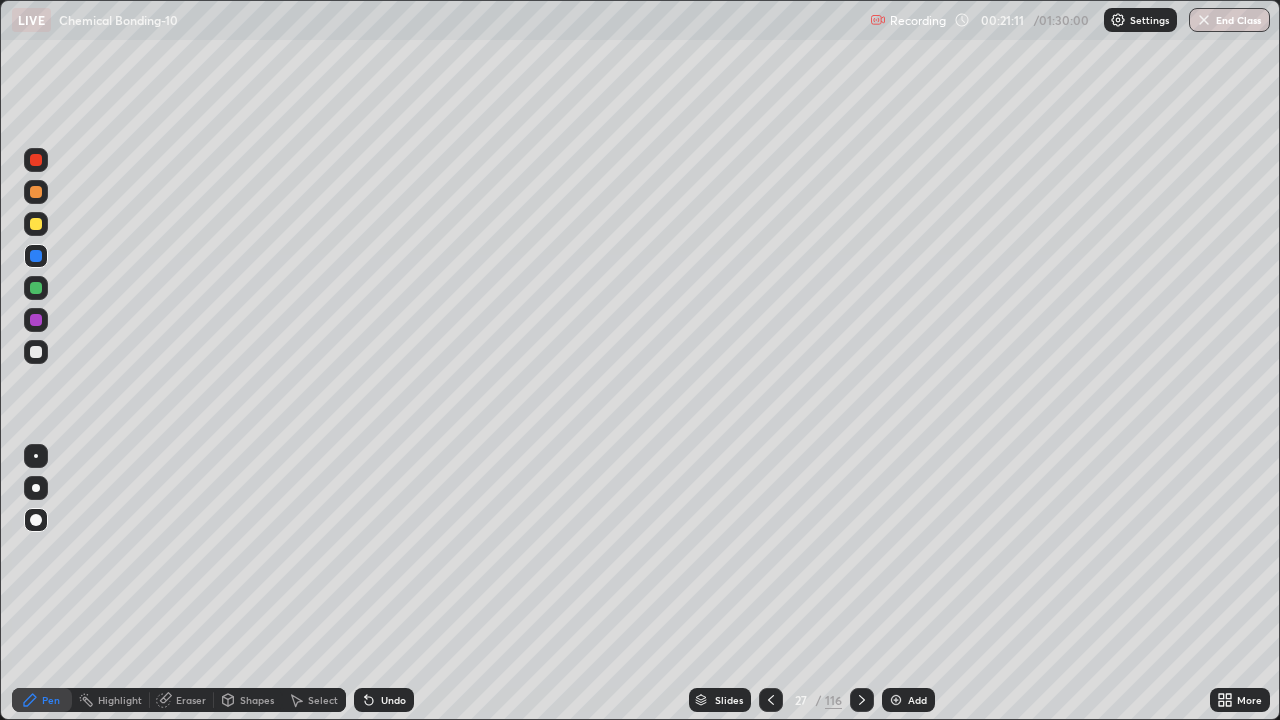 click on "Undo" at bounding box center [393, 700] 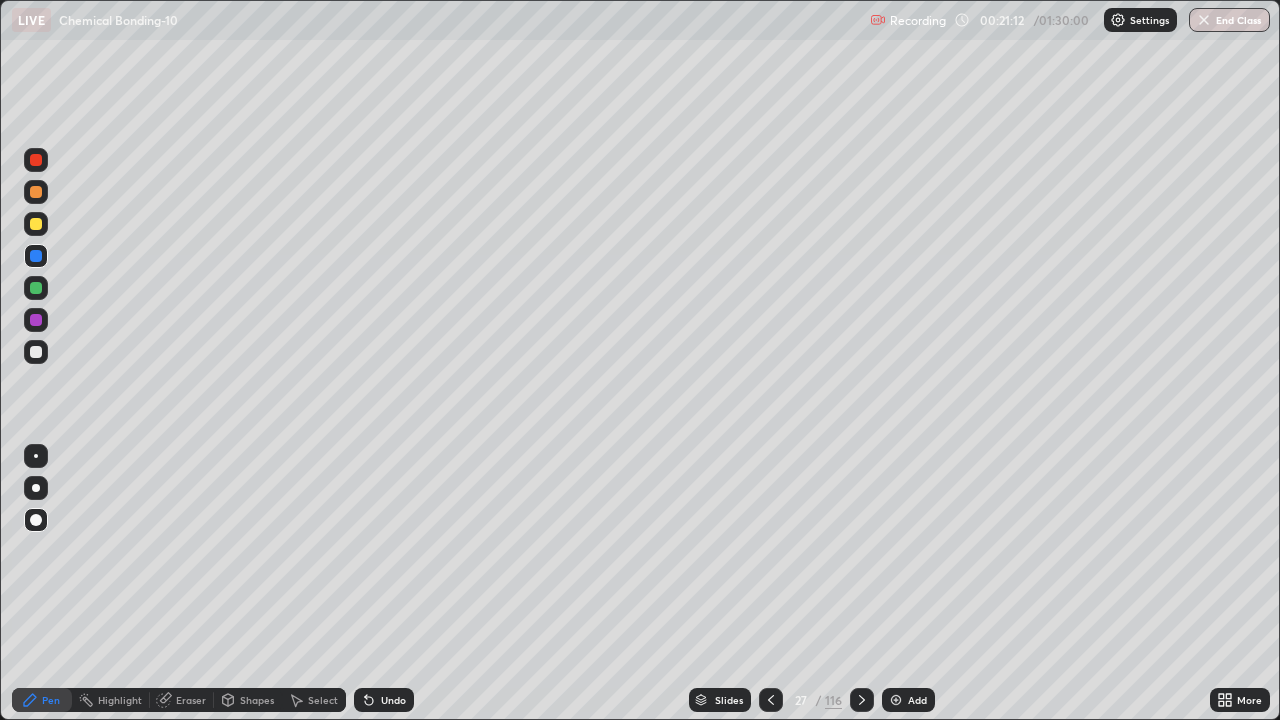 click on "Undo" at bounding box center [393, 700] 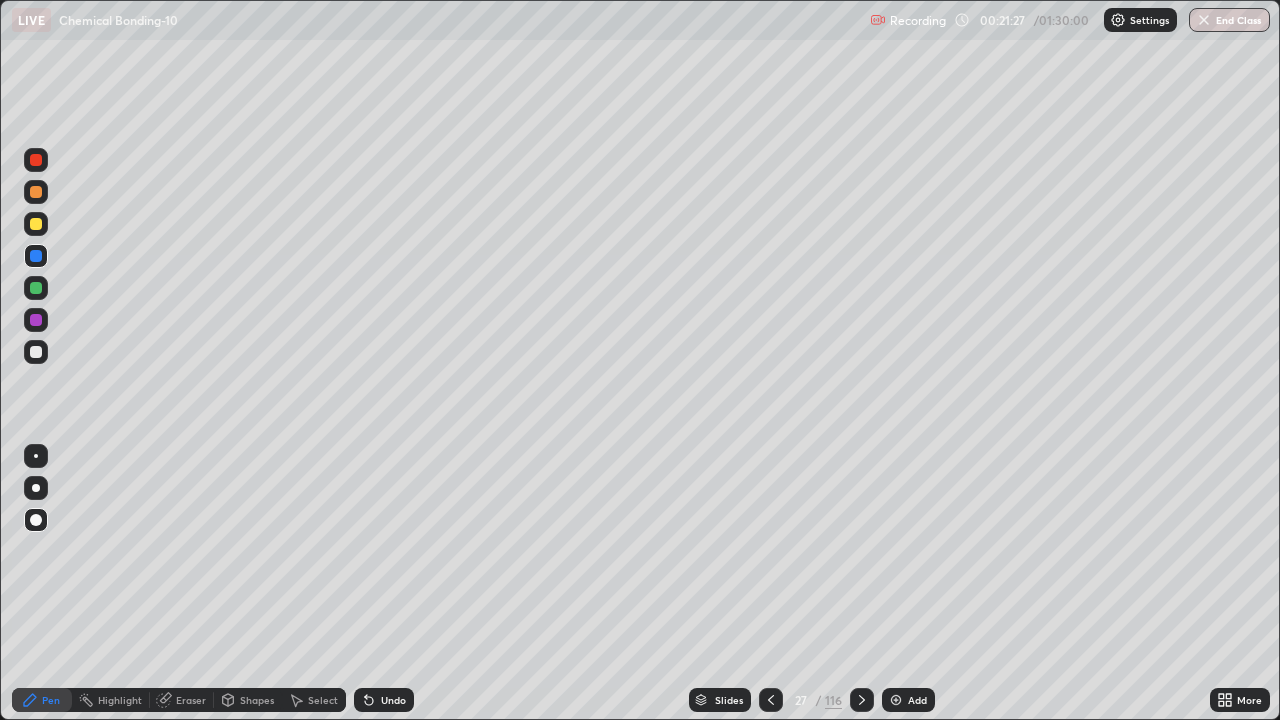 click at bounding box center (771, 700) 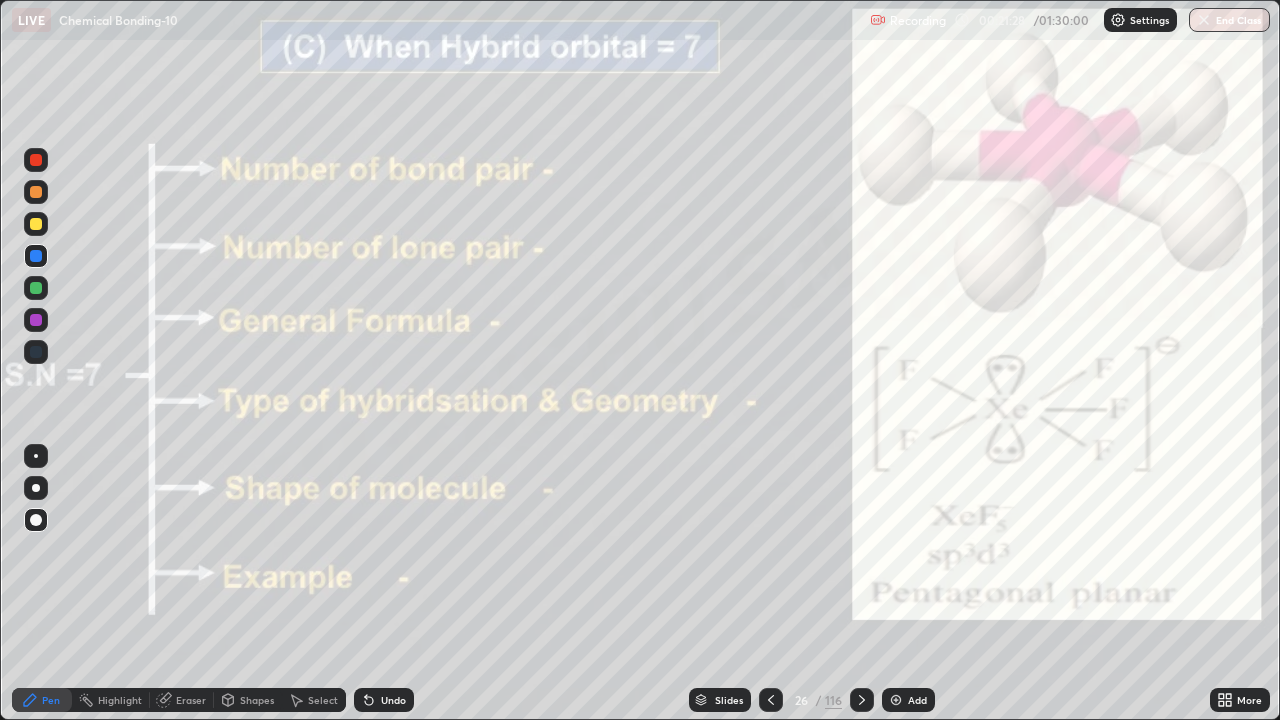 click 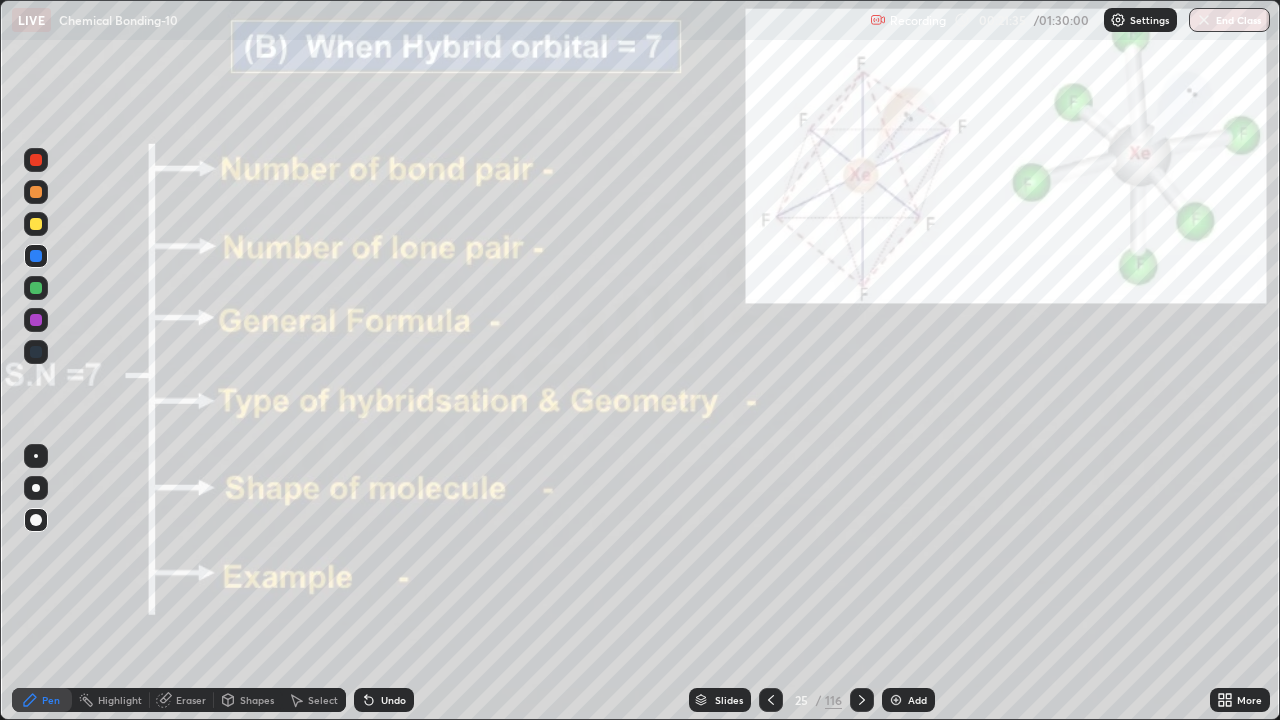 click on "Eraser" at bounding box center (191, 700) 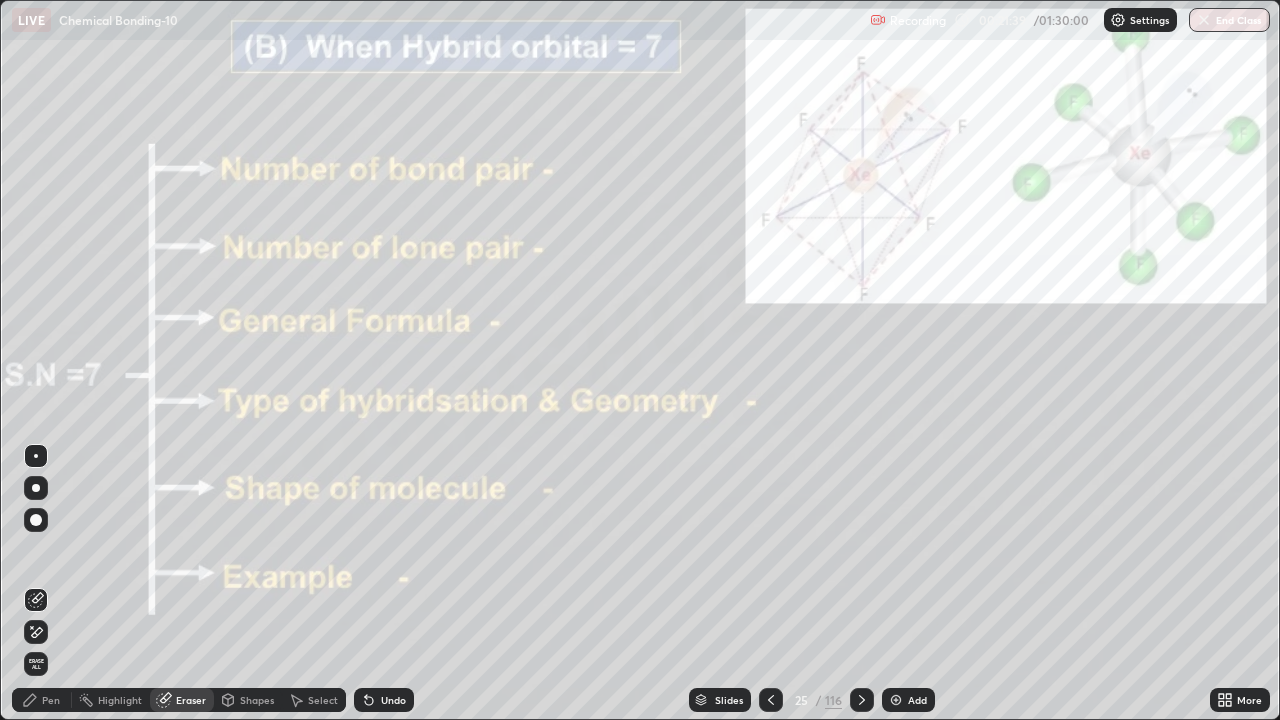click on "Pen" at bounding box center (51, 700) 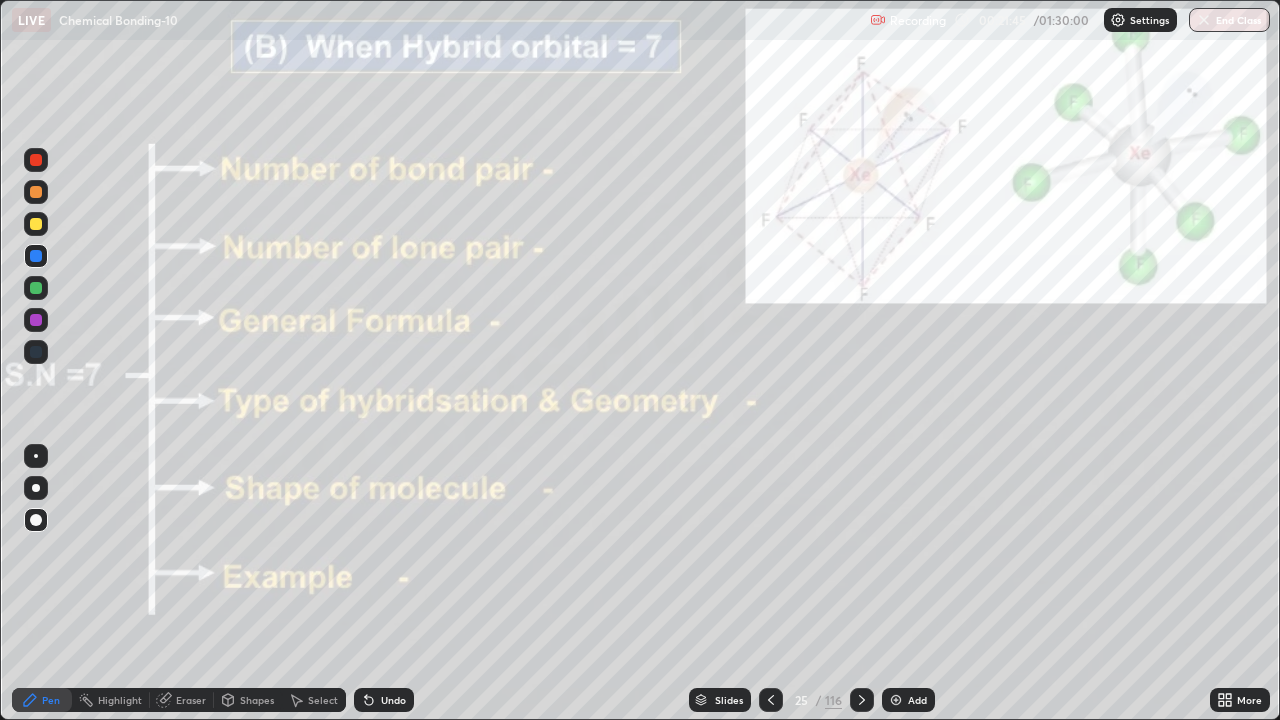 click 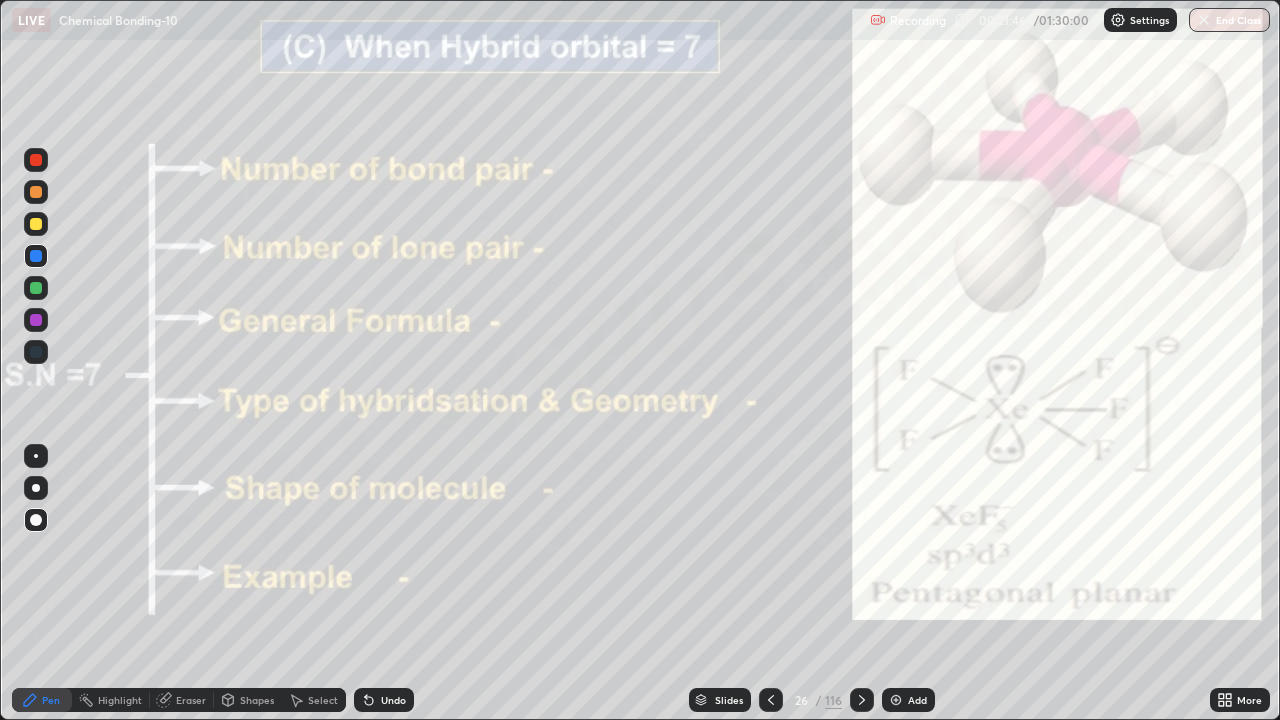 click 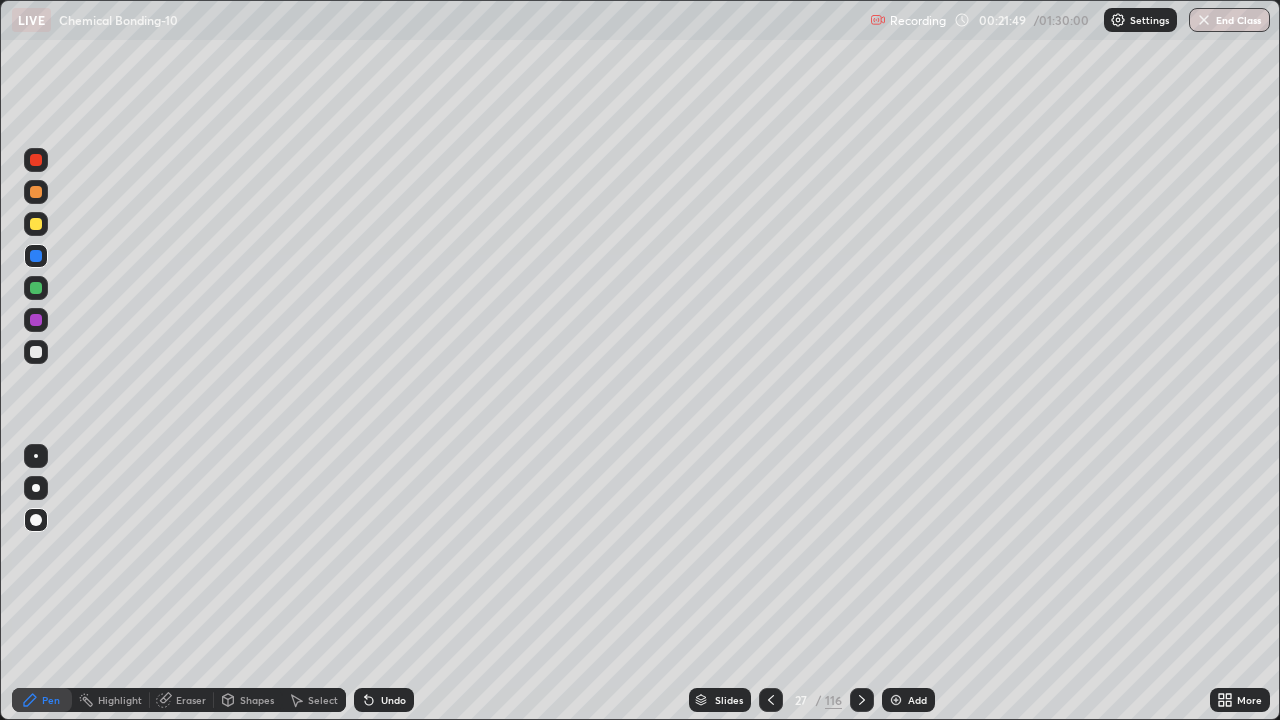 click on "Slides" at bounding box center (729, 700) 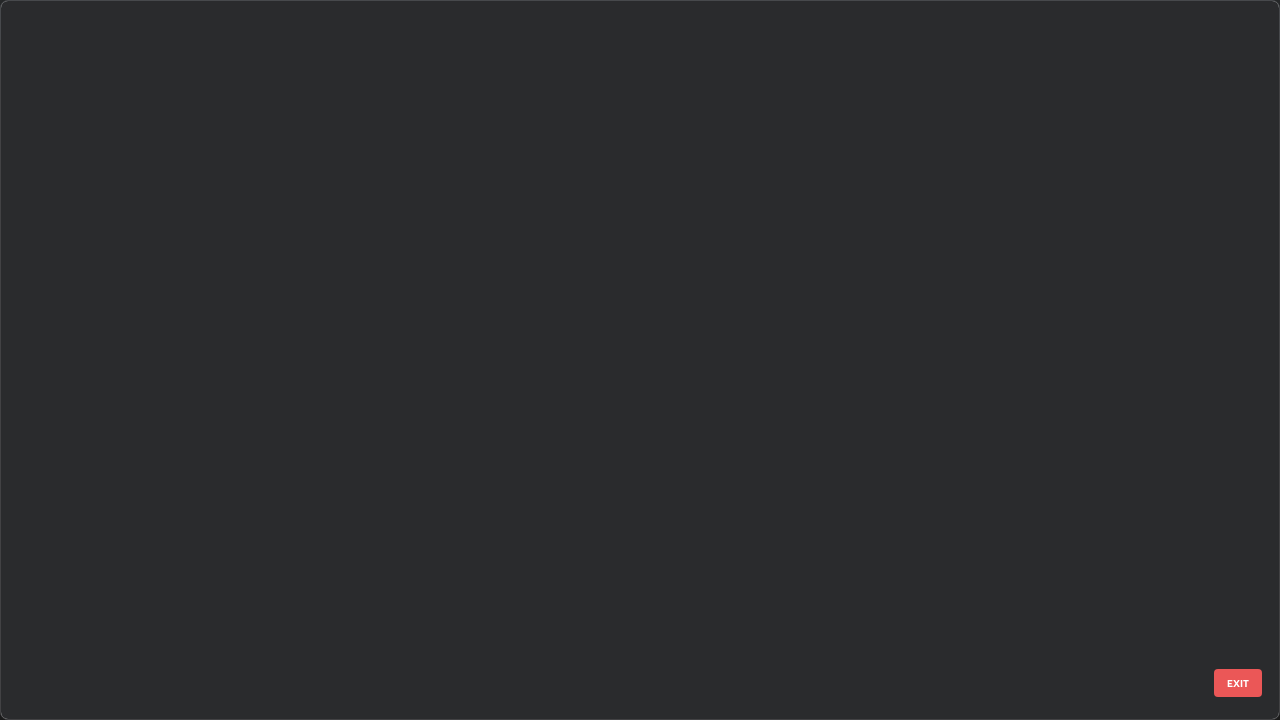 scroll, scrollTop: 1303, scrollLeft: 0, axis: vertical 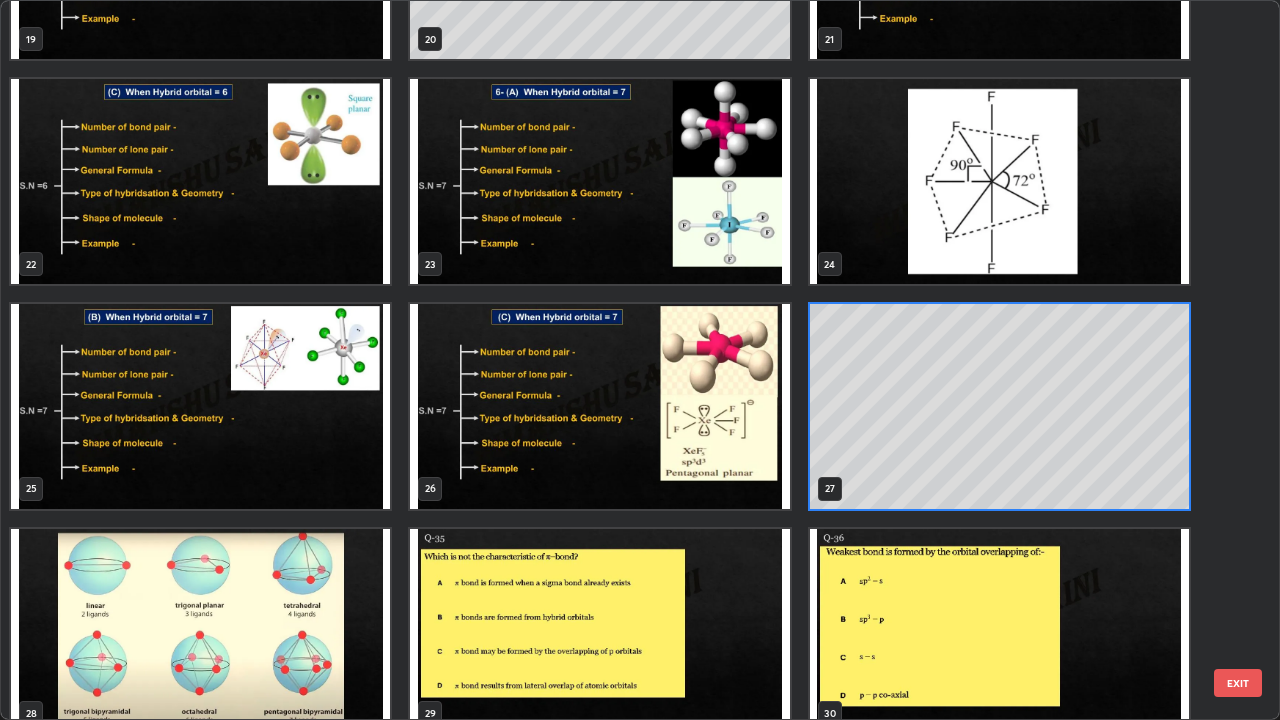 click at bounding box center (200, 631) 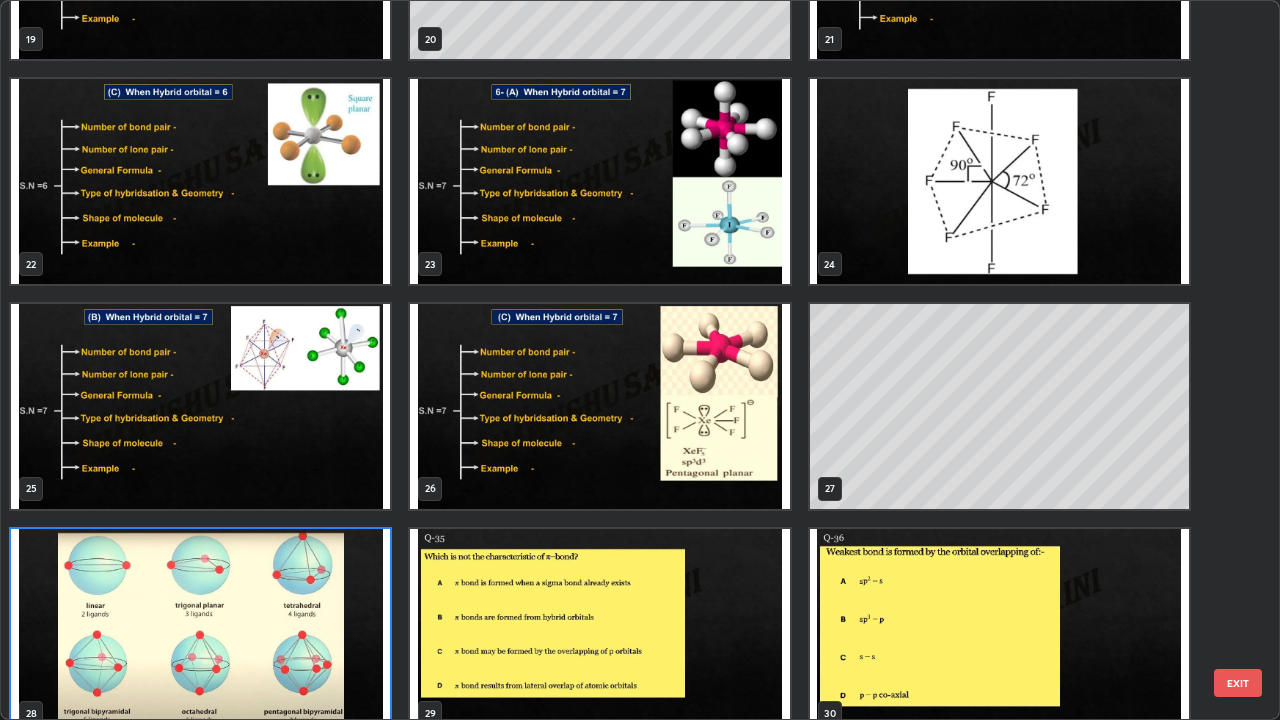 scroll, scrollTop: 1528, scrollLeft: 0, axis: vertical 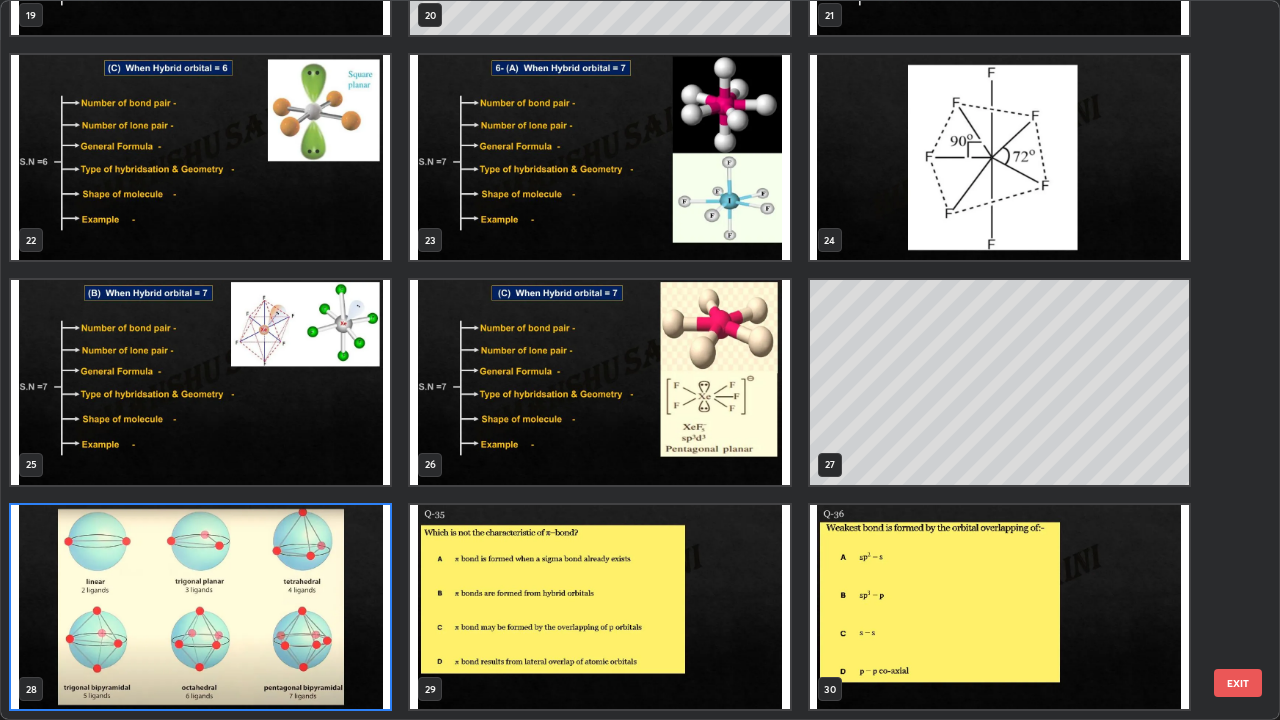 click at bounding box center [200, 607] 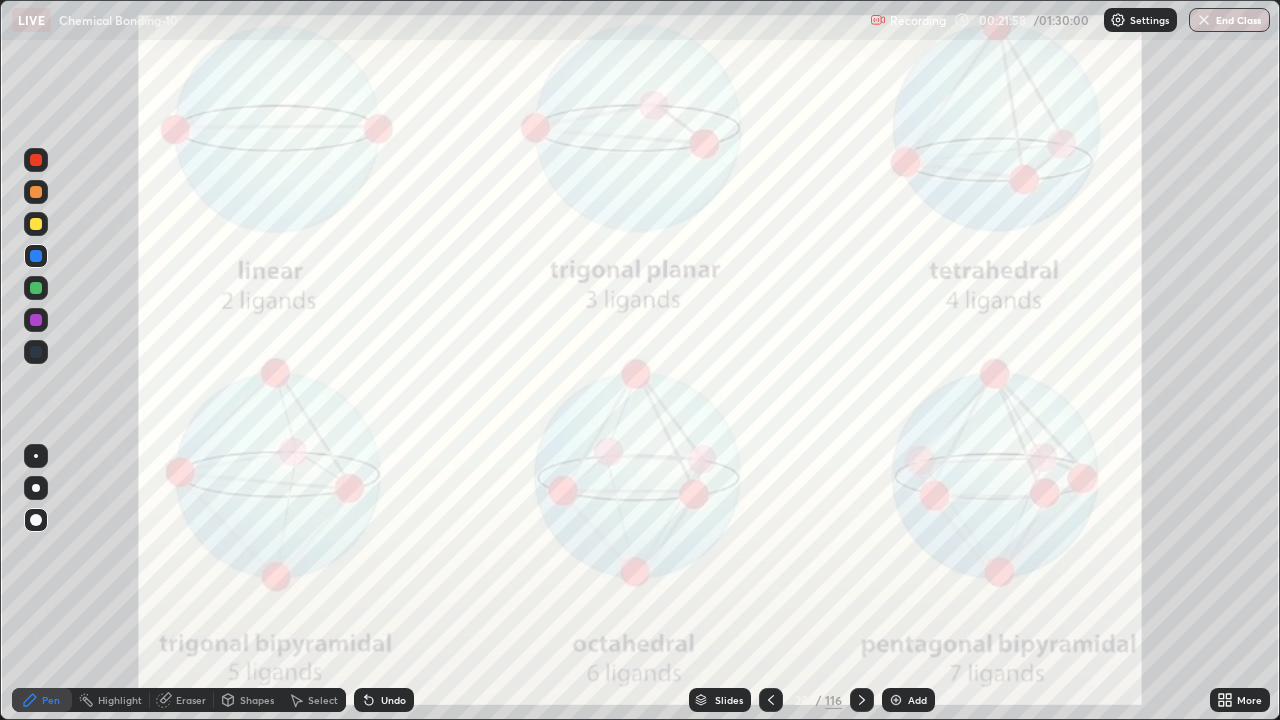 click at bounding box center (36, 288) 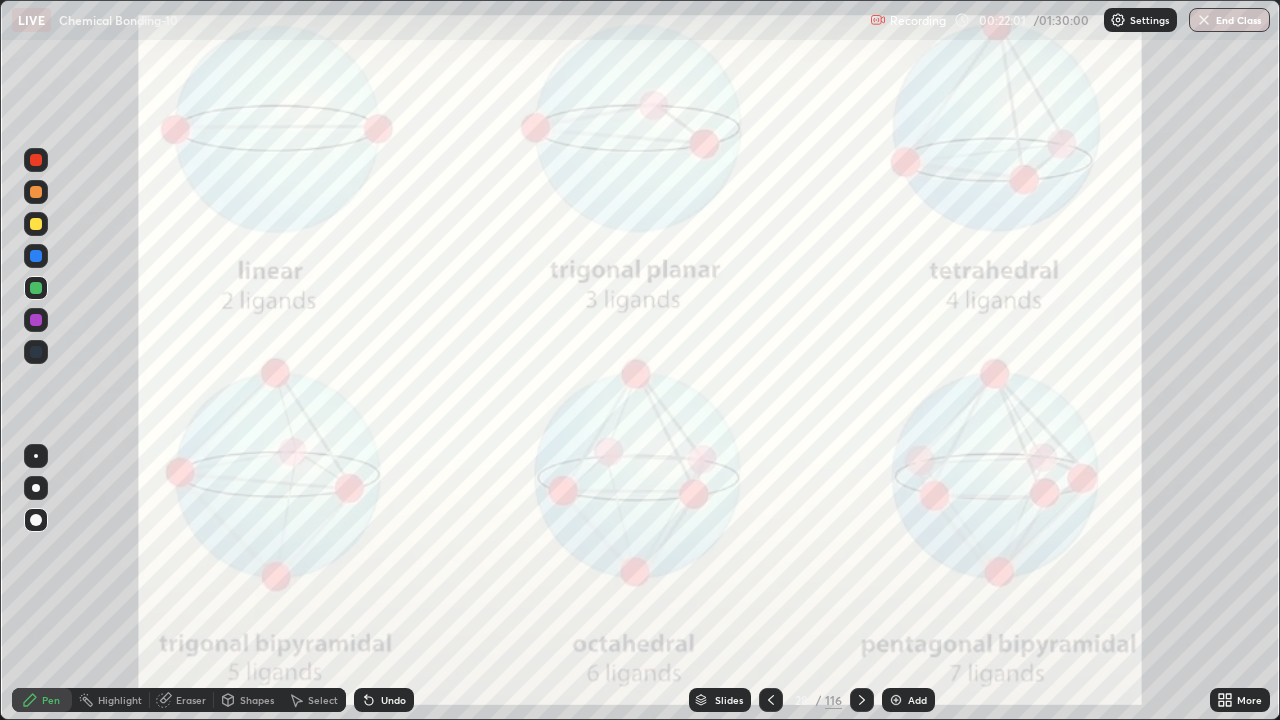 click on "Undo" at bounding box center (393, 700) 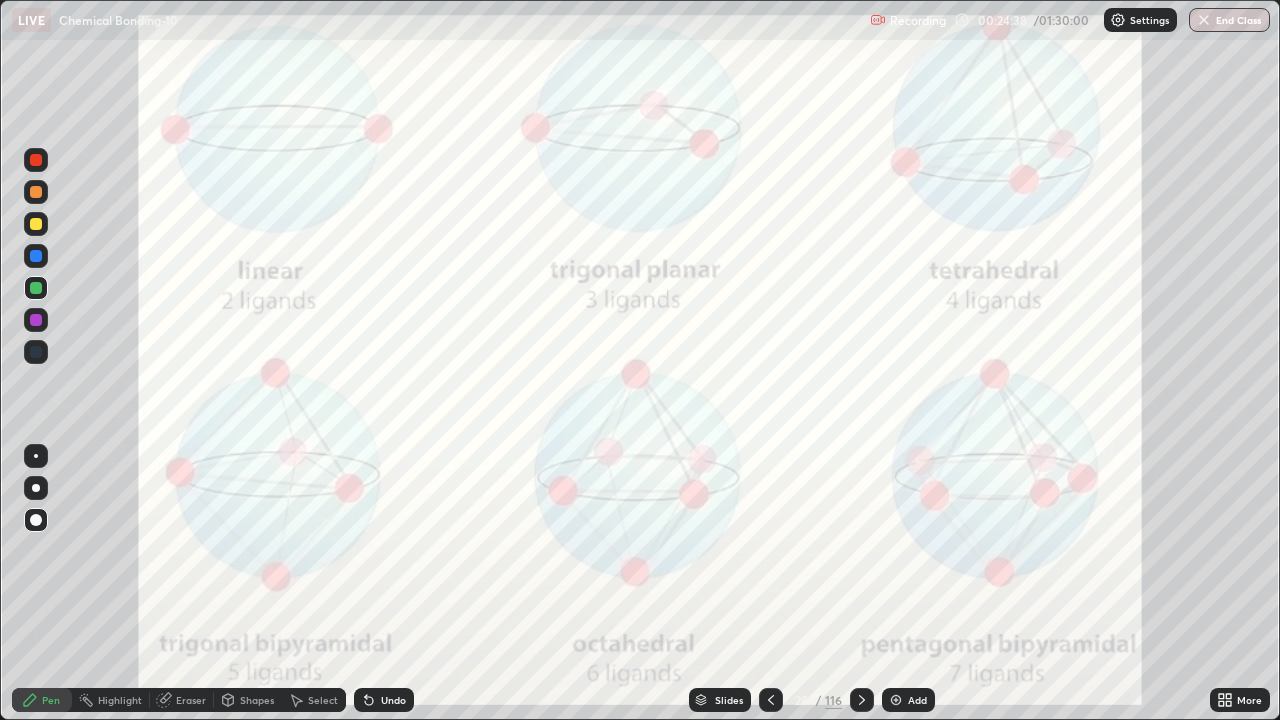 click at bounding box center (862, 700) 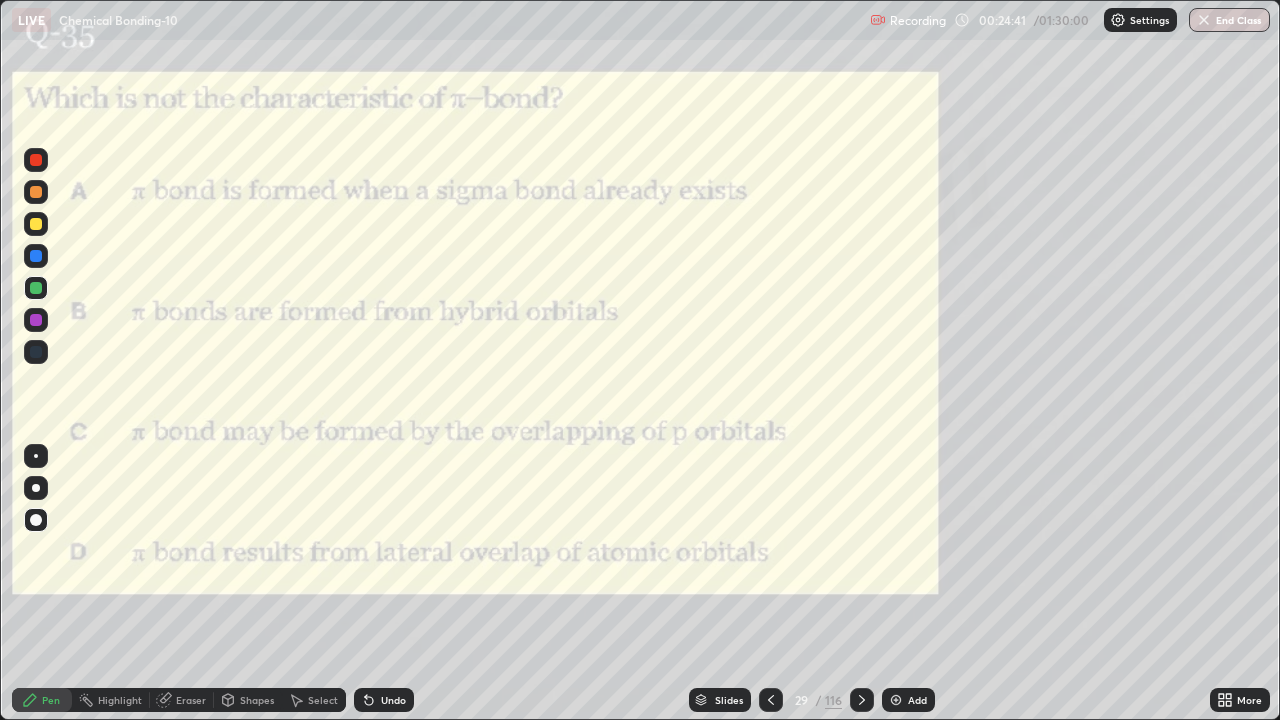 click on "Slides" at bounding box center [729, 700] 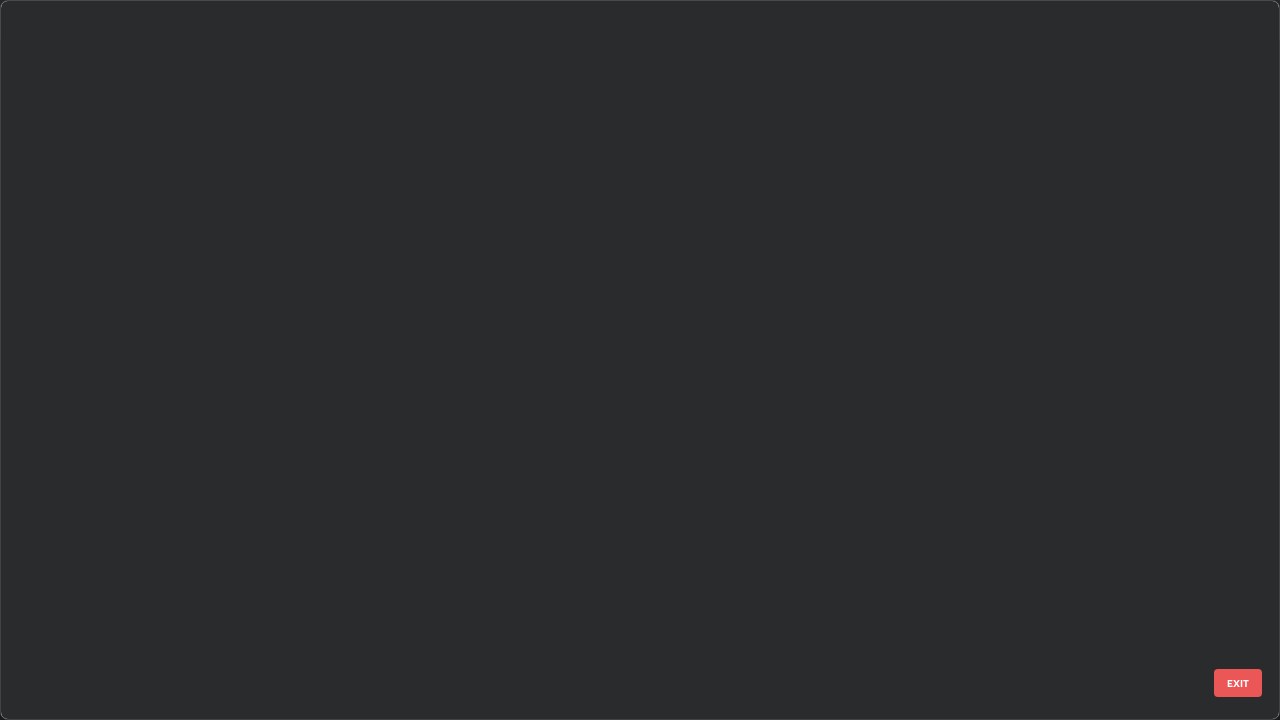 scroll, scrollTop: 1528, scrollLeft: 0, axis: vertical 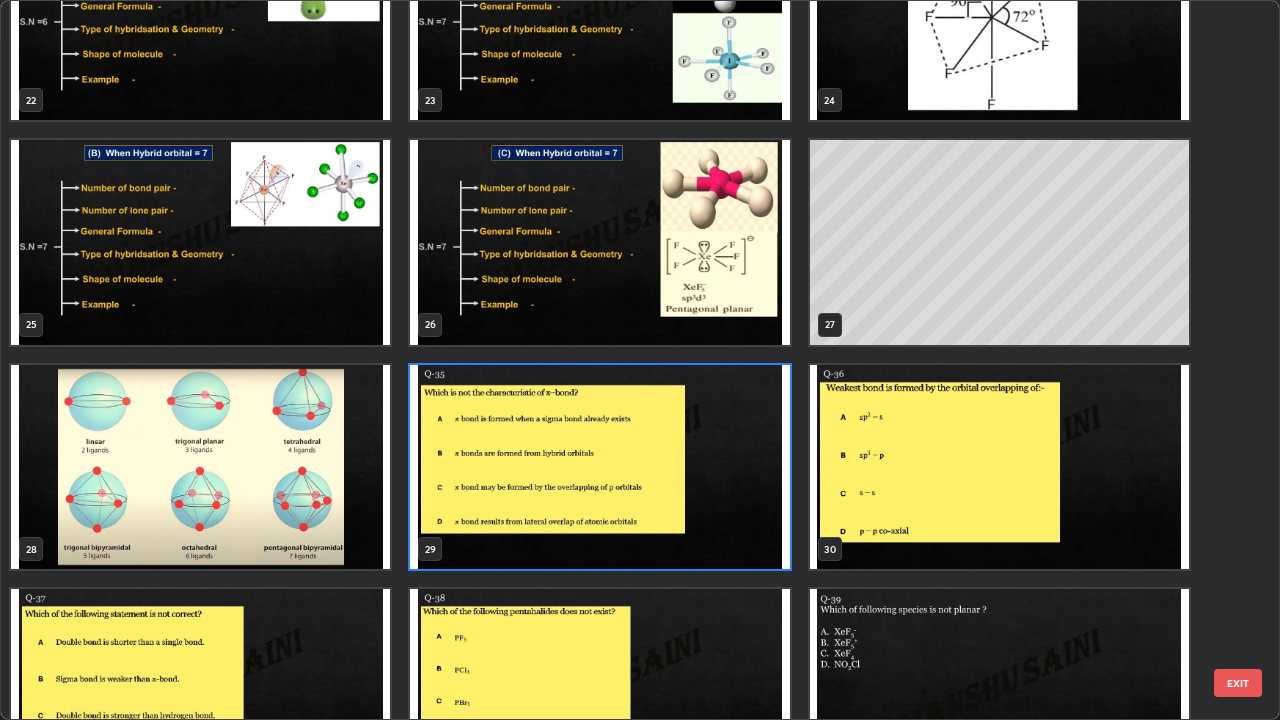 click at bounding box center (599, 467) 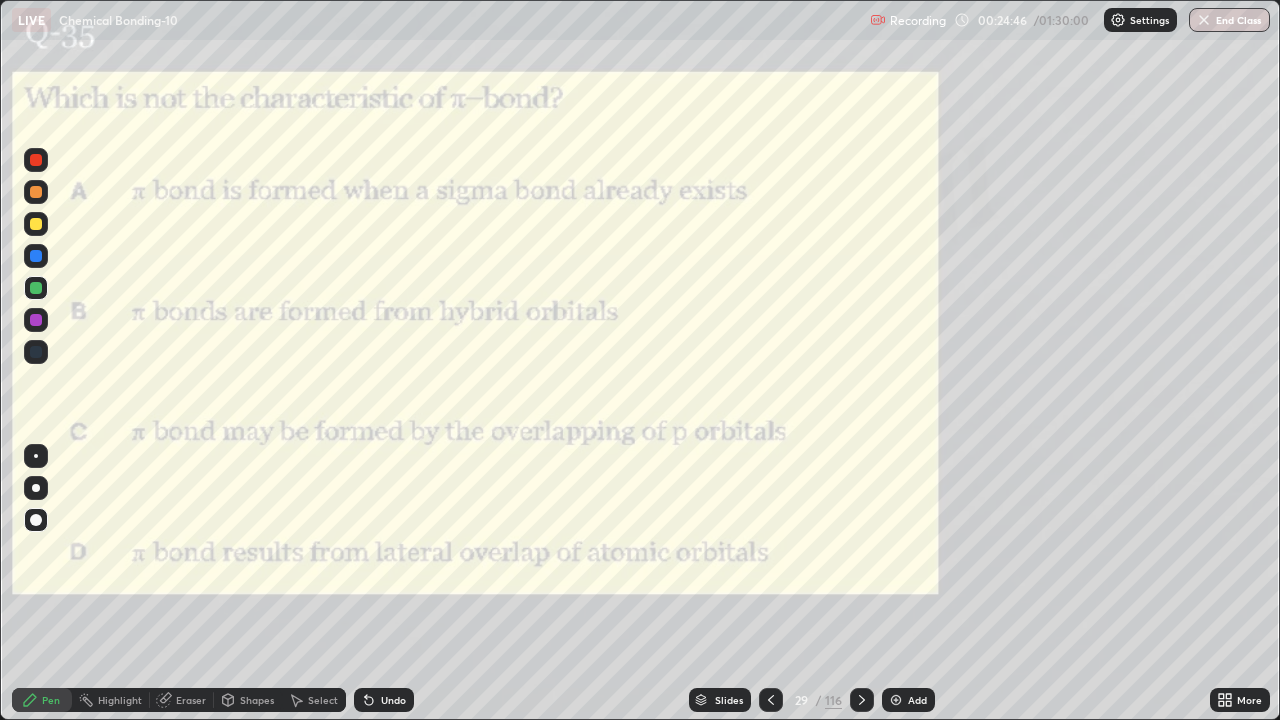 click at bounding box center (599, 467) 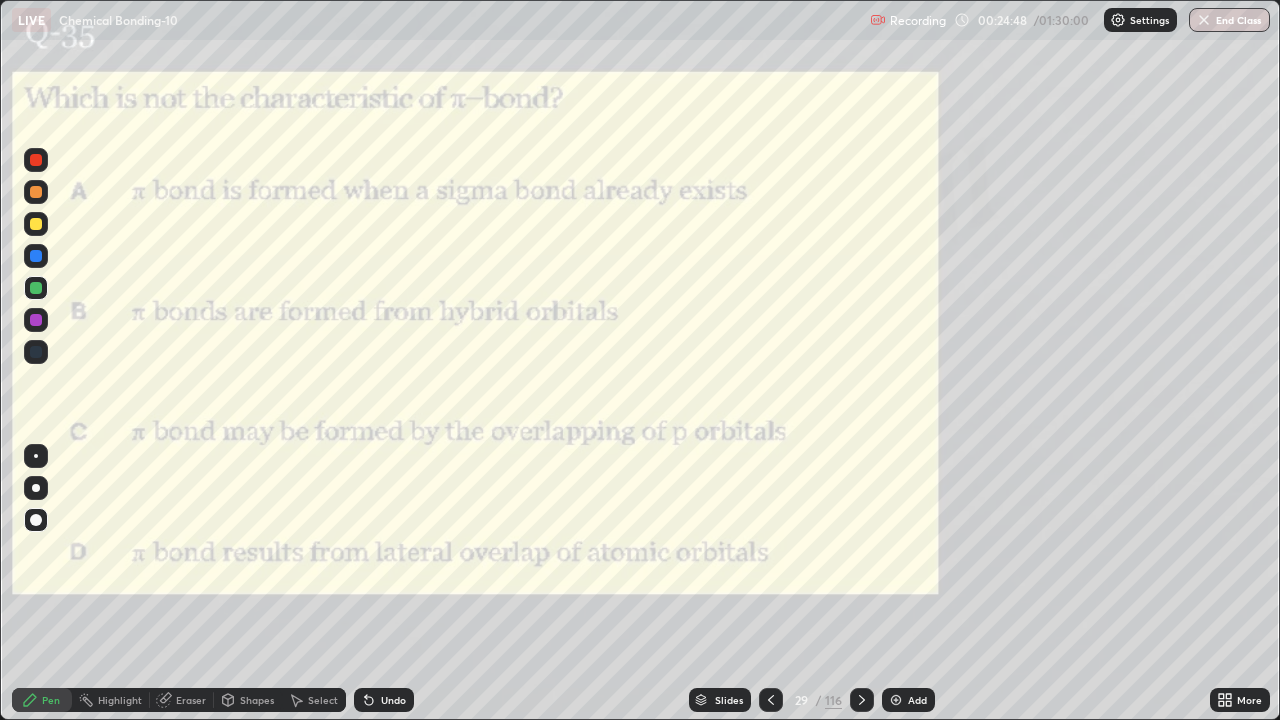 click on "Eraser" at bounding box center (191, 700) 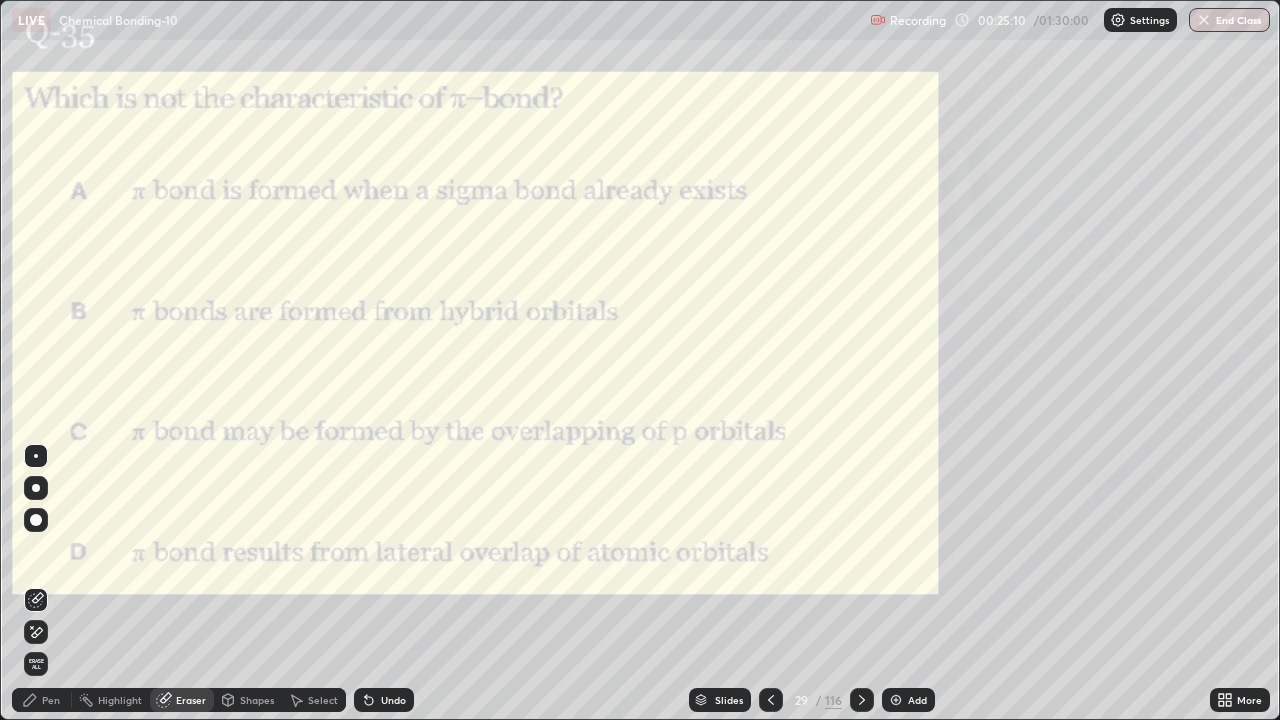 click 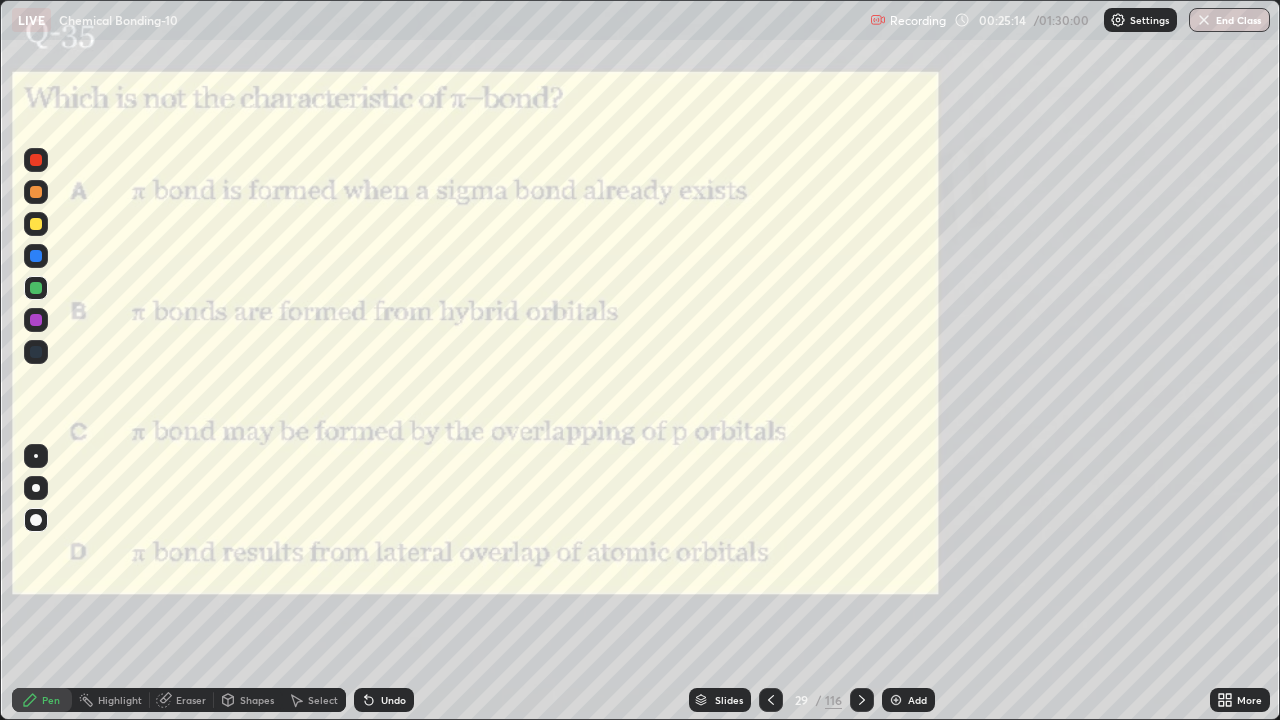 click 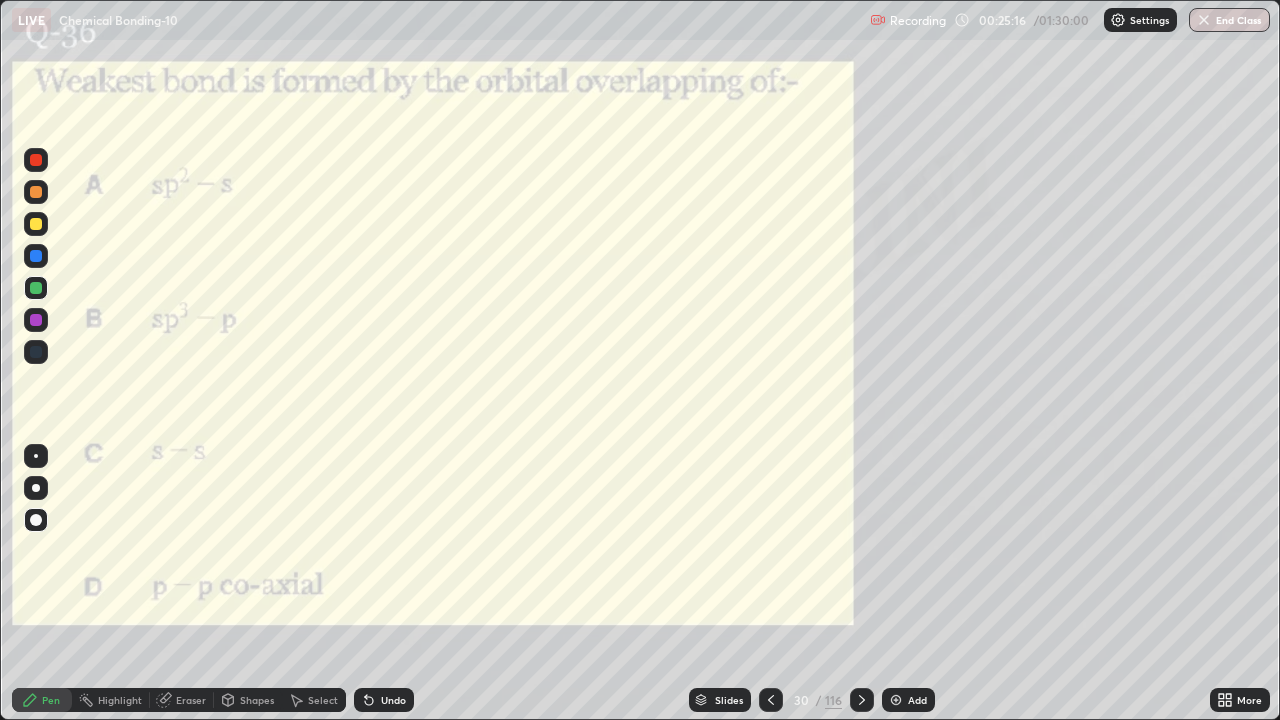 click on "Eraser" at bounding box center (191, 700) 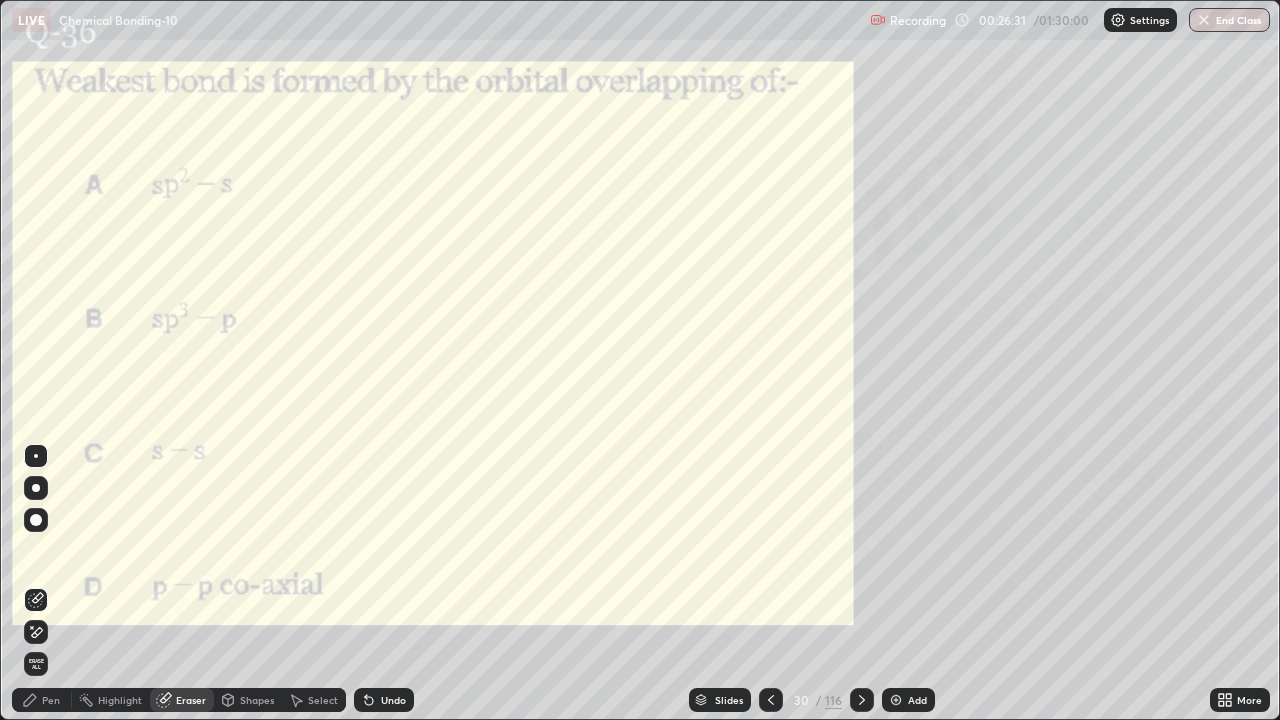 click on "Pen" at bounding box center [42, 700] 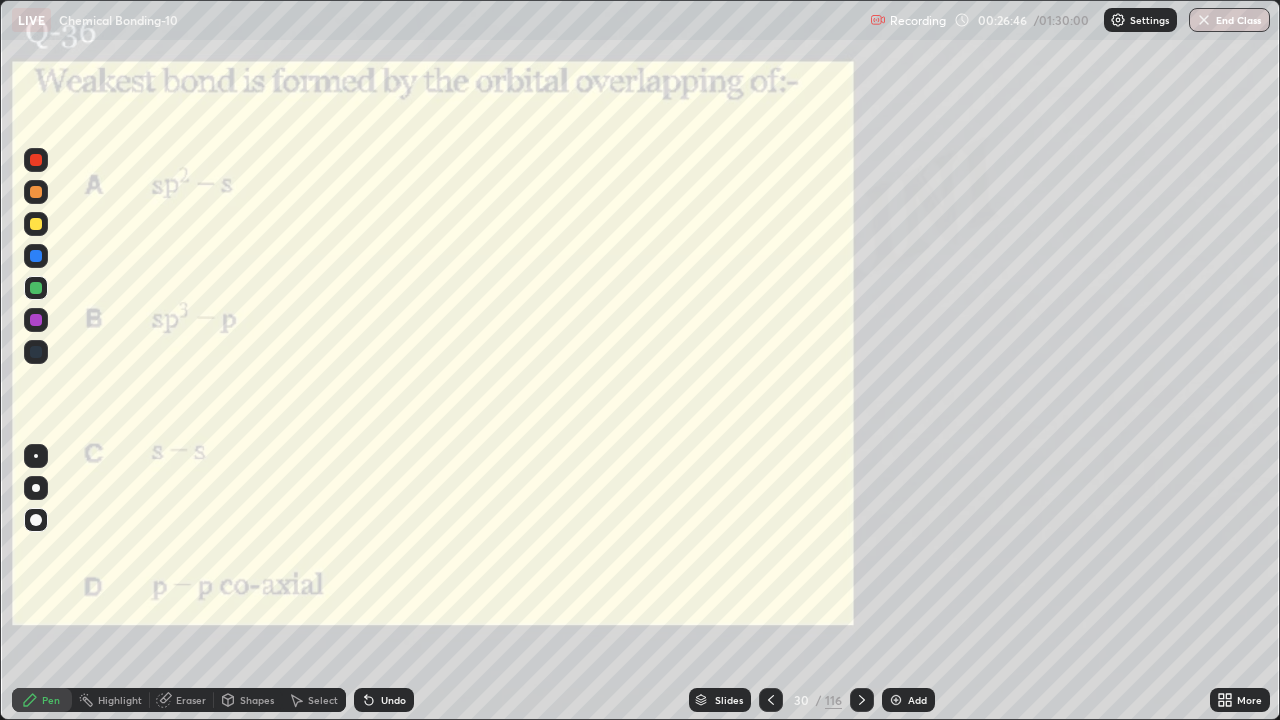 click 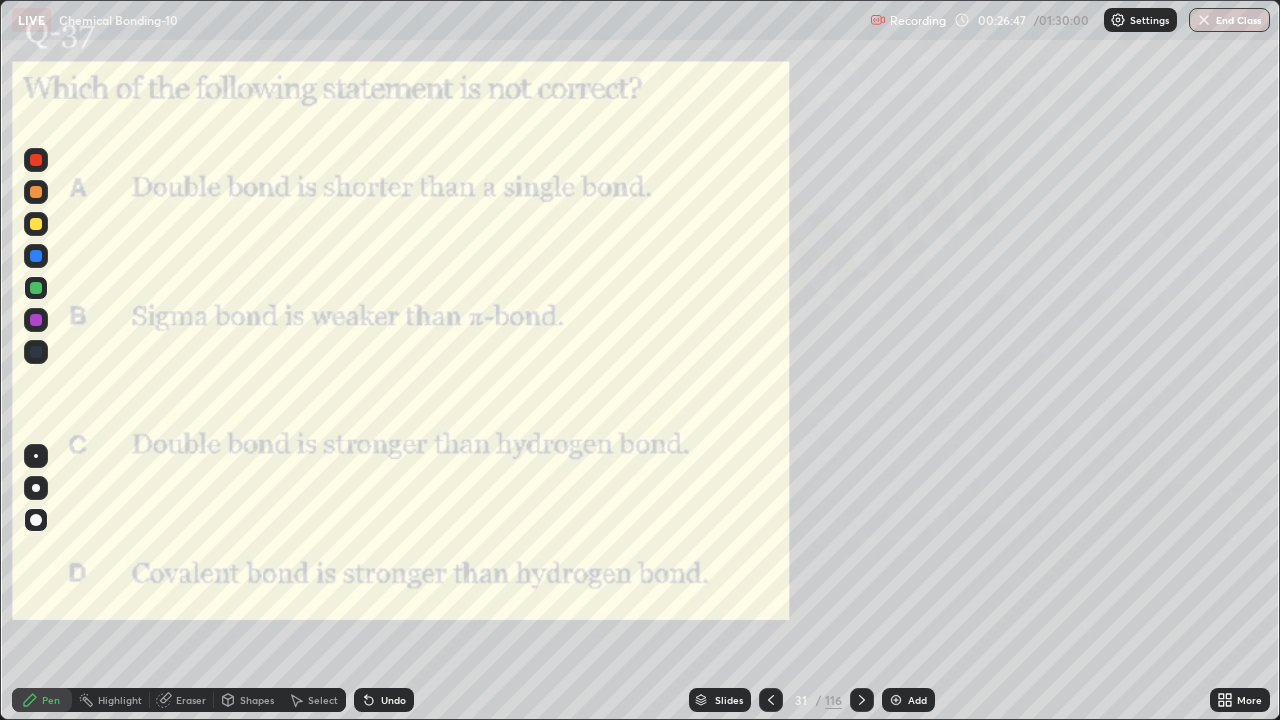 click on "Eraser" at bounding box center [191, 700] 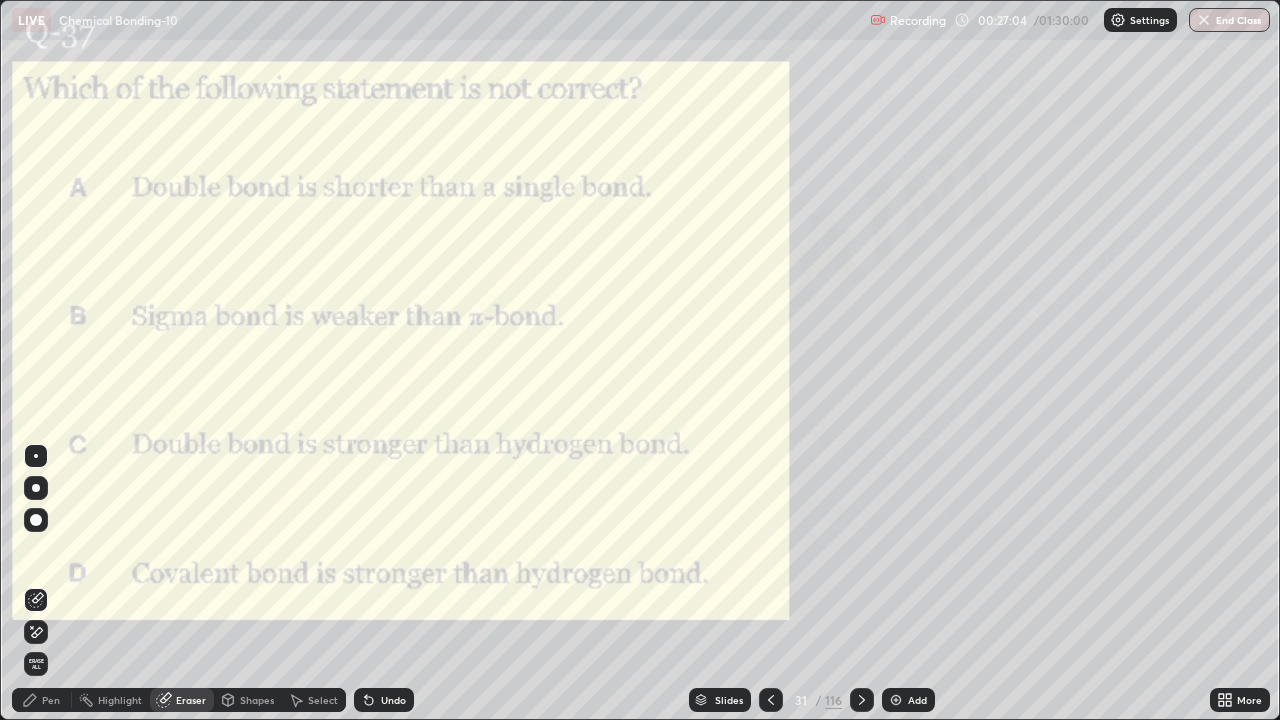 click on "Pen" at bounding box center [42, 700] 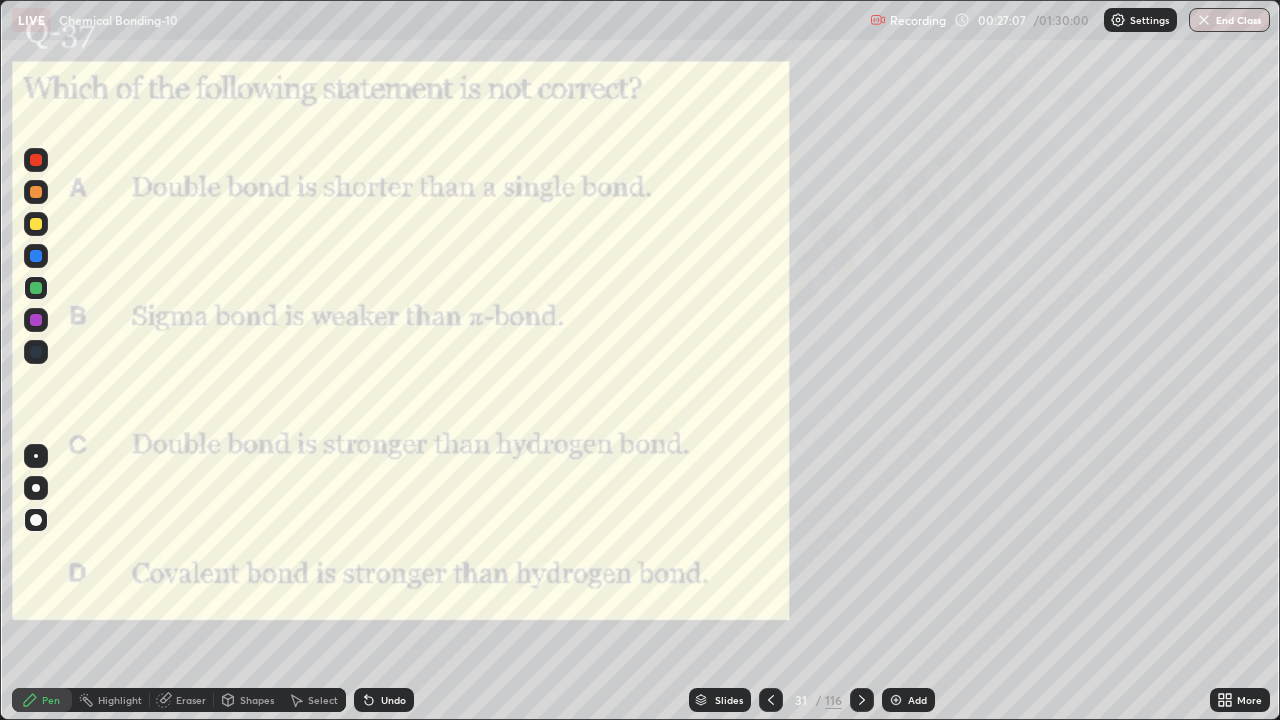 click at bounding box center [36, 320] 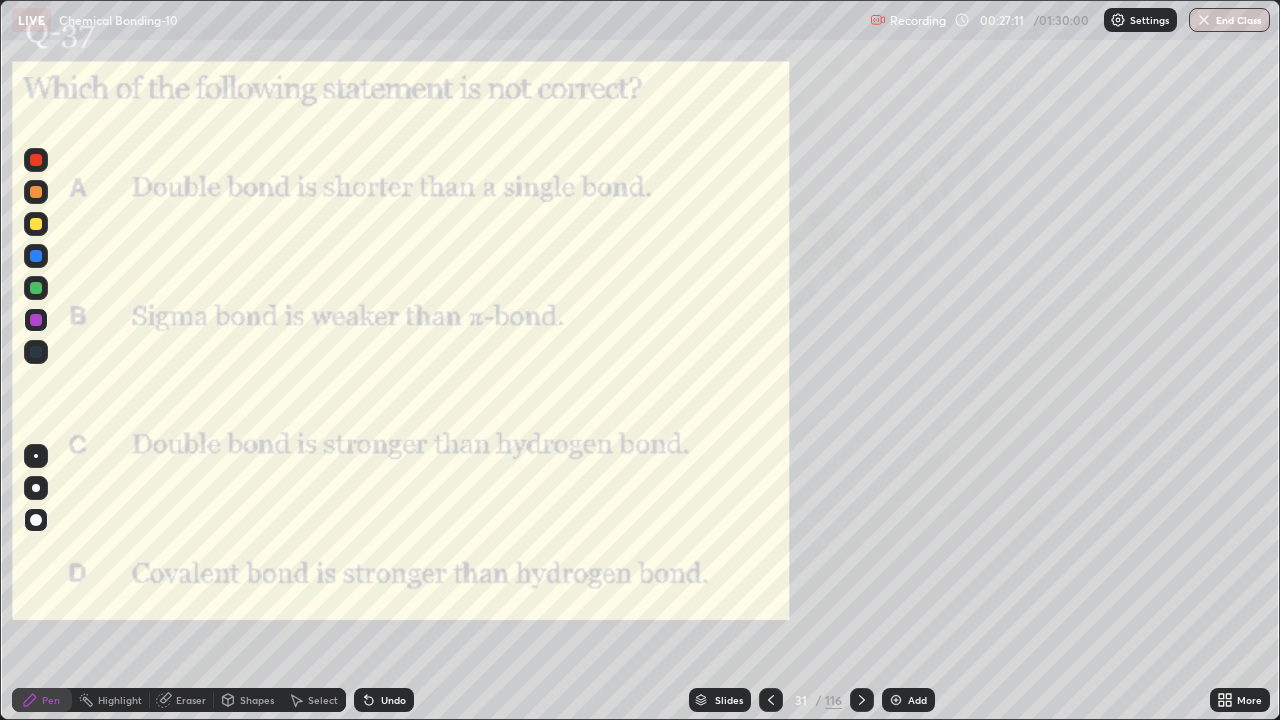 click 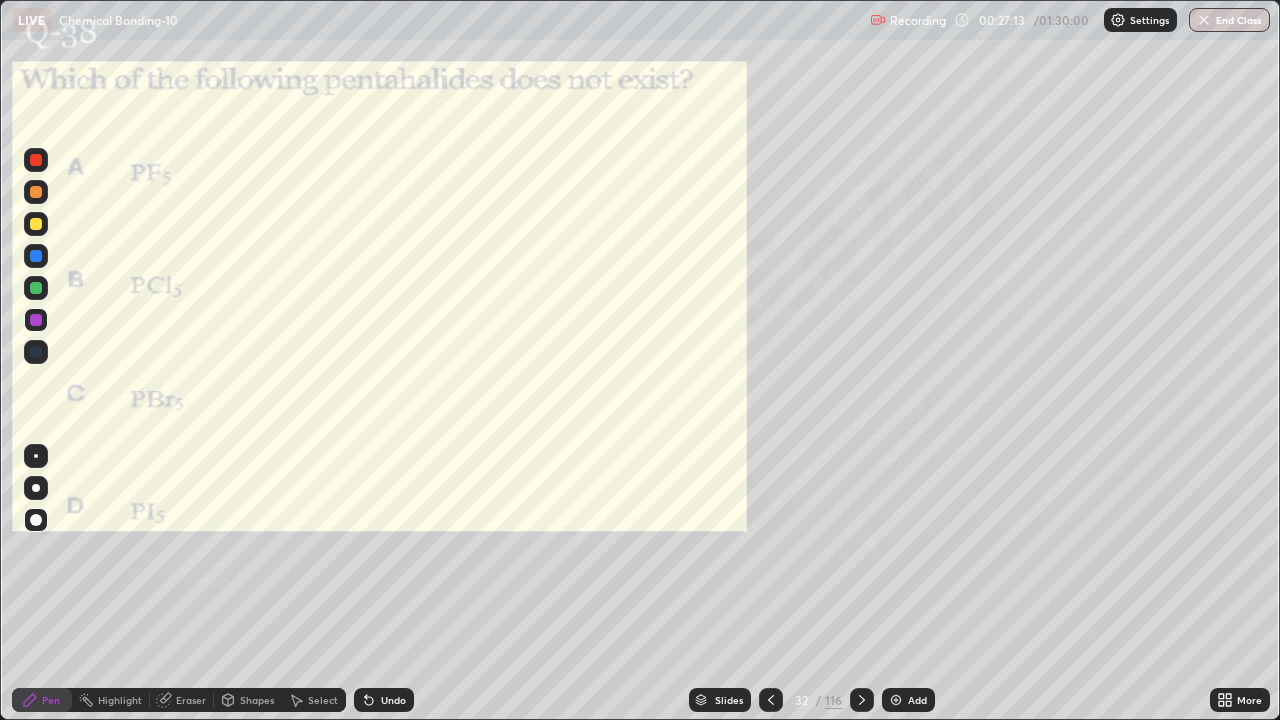 click on "Eraser" at bounding box center (191, 700) 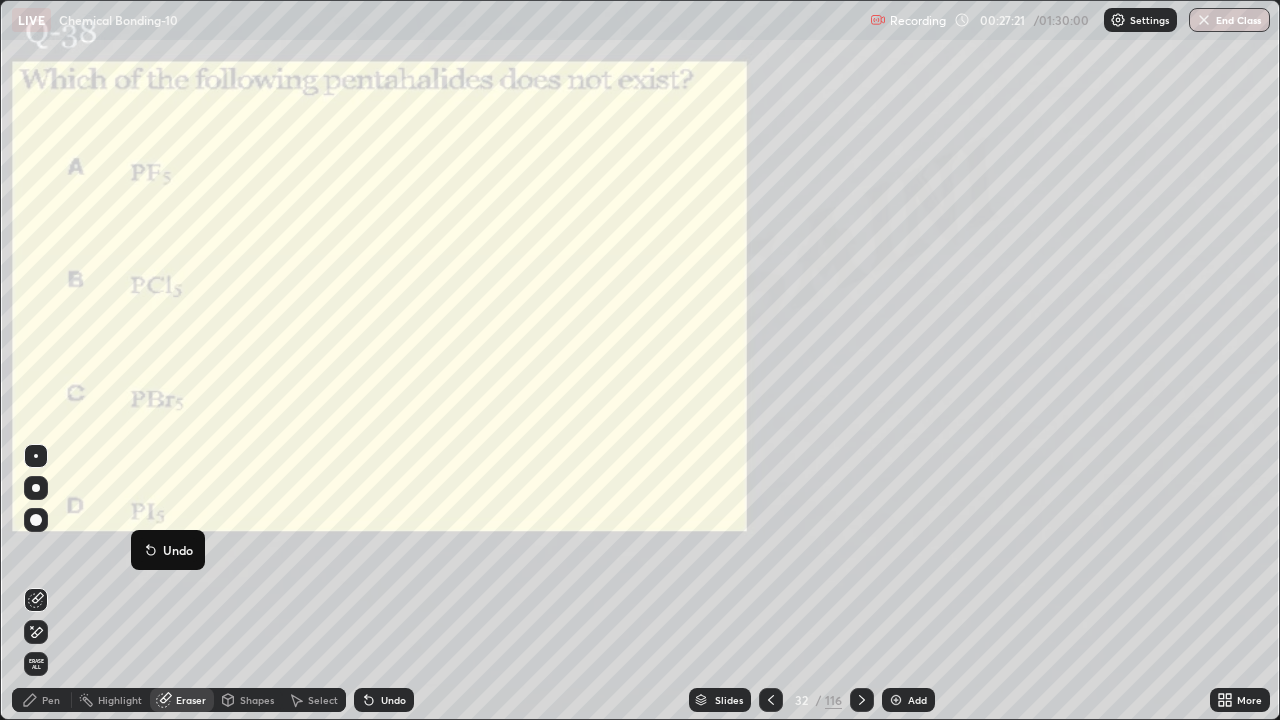 click on "Pen" at bounding box center (51, 700) 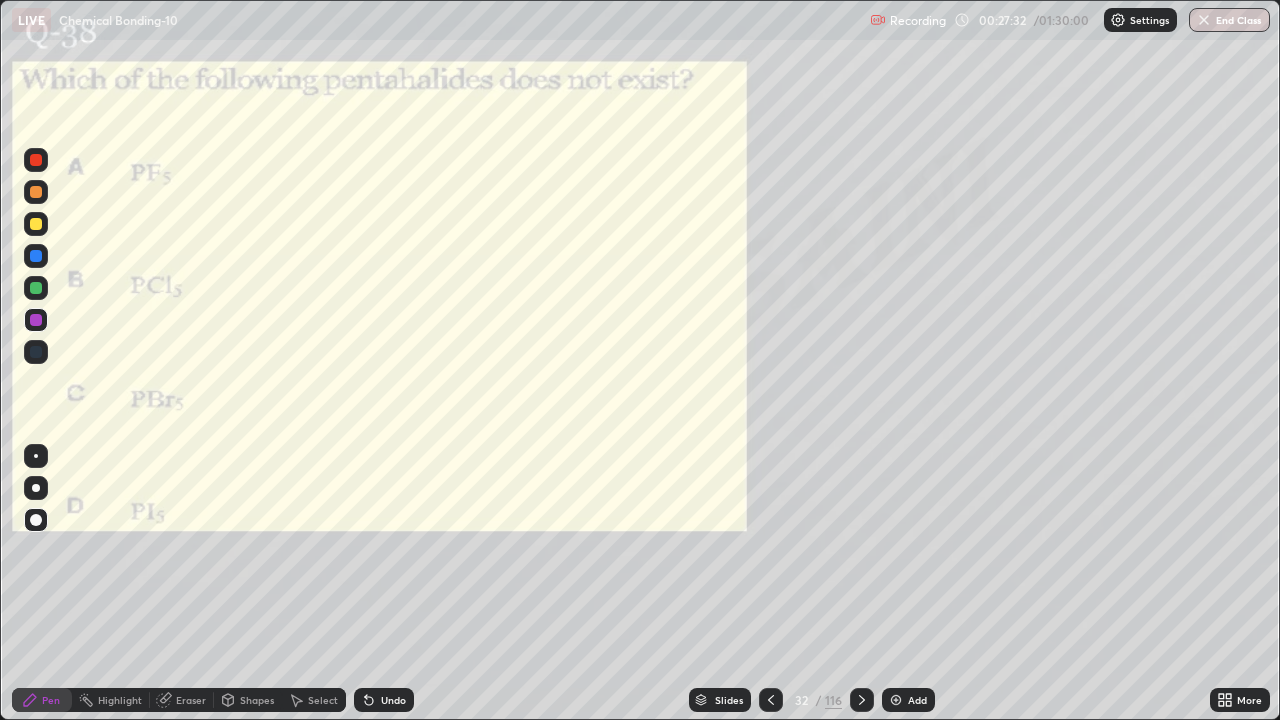 click 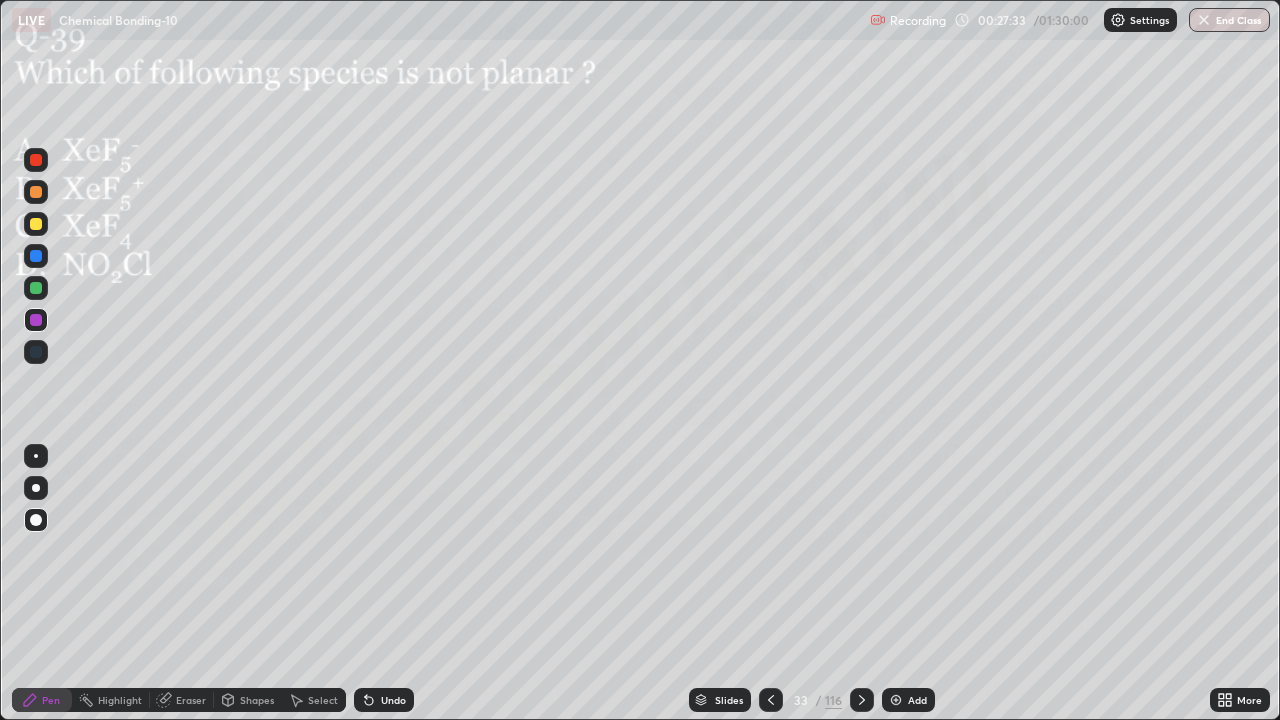 click on "Eraser" at bounding box center [191, 700] 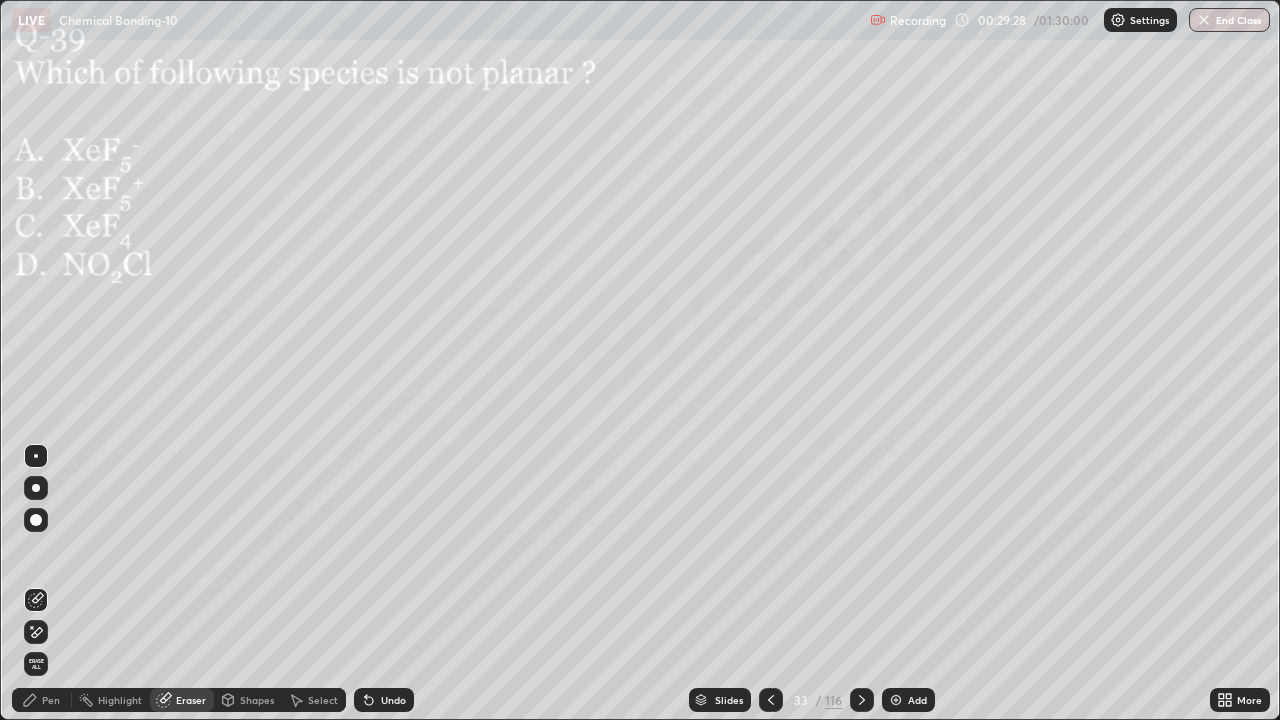 click on "Pen" at bounding box center [42, 700] 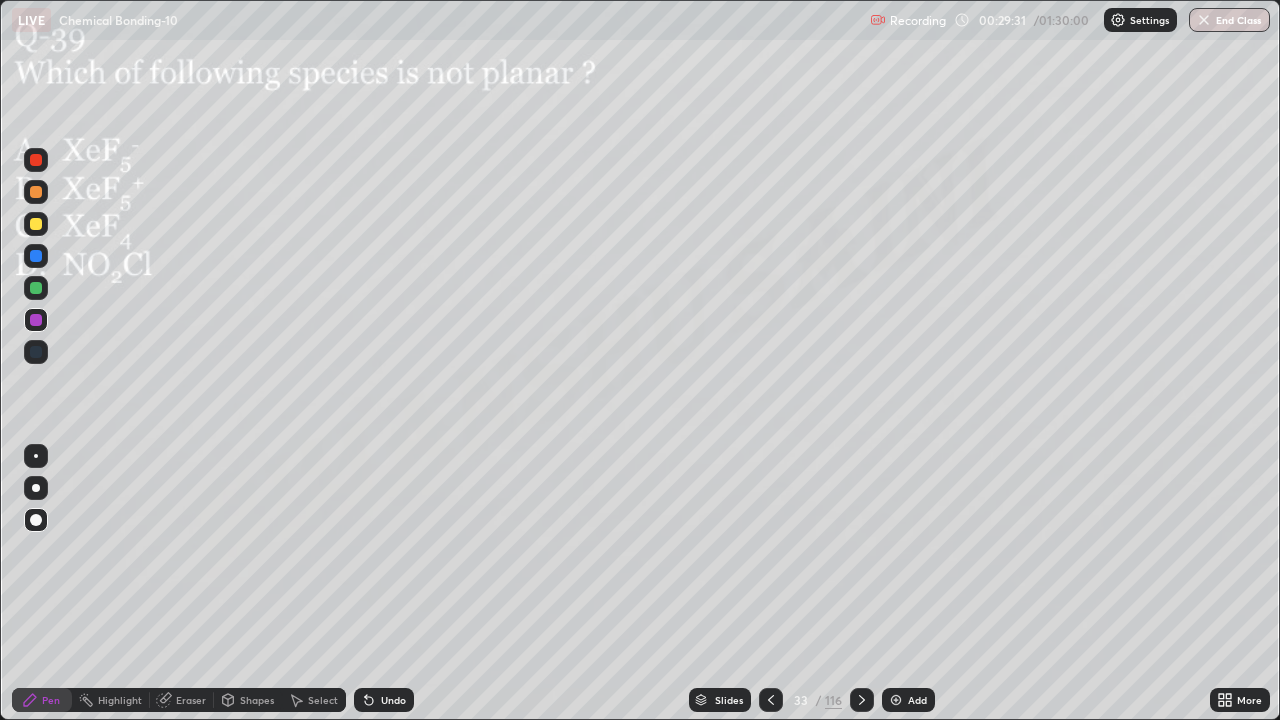 click at bounding box center [36, 288] 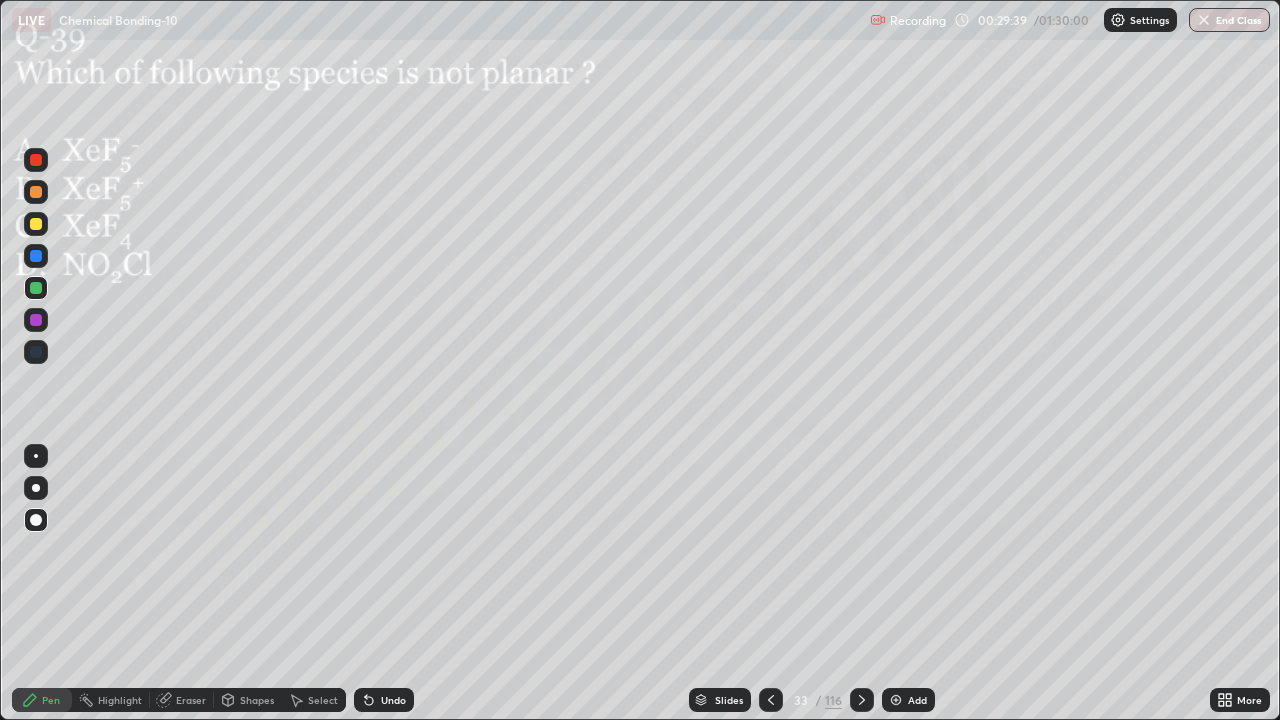 click at bounding box center [36, 192] 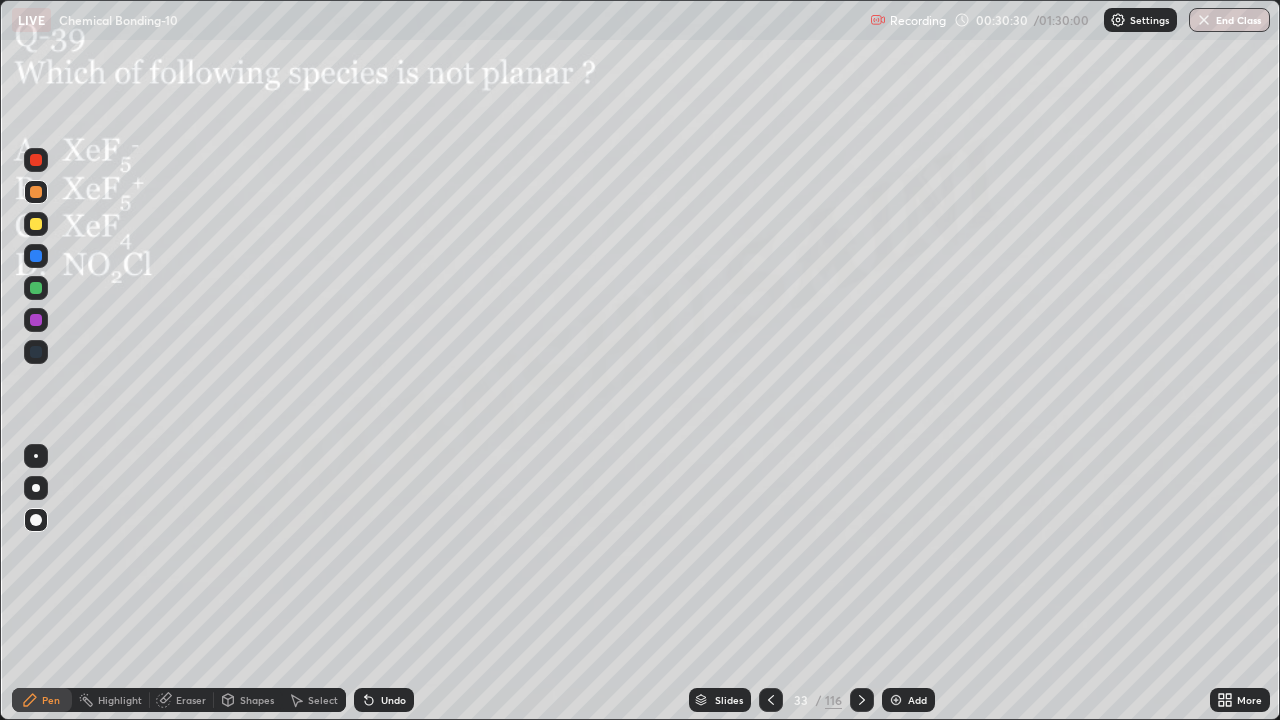 click at bounding box center (36, 256) 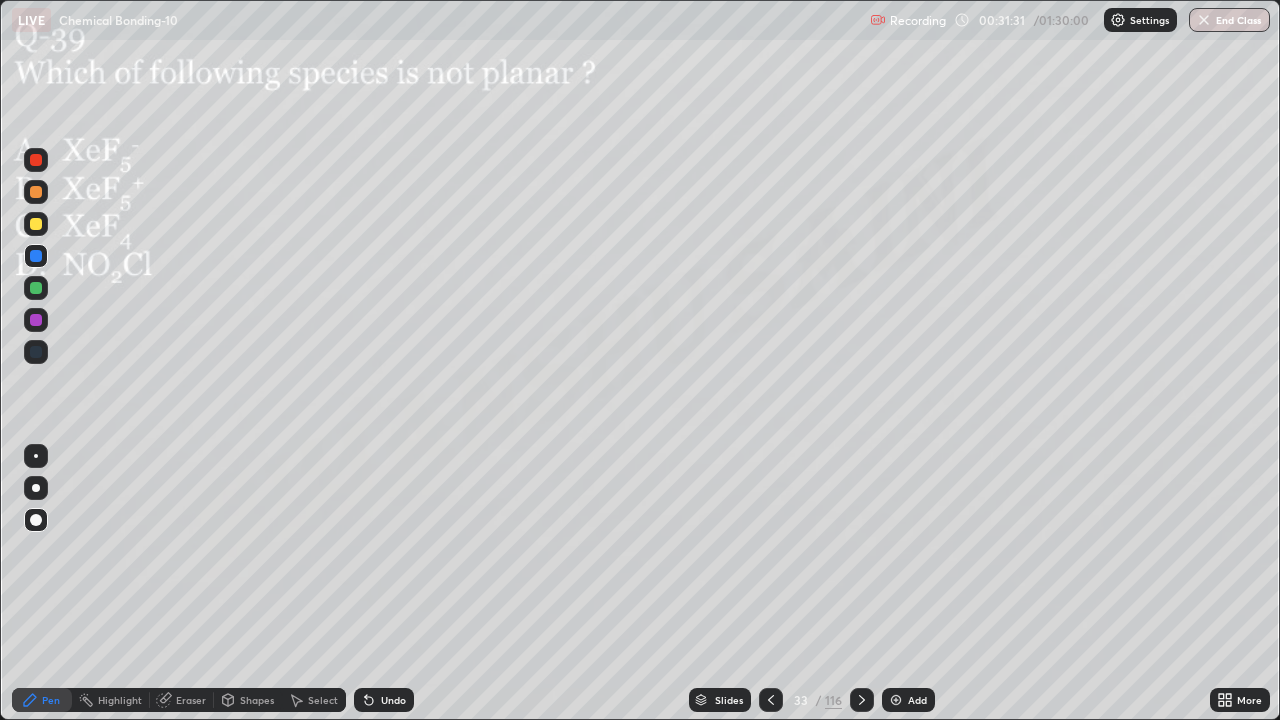 click 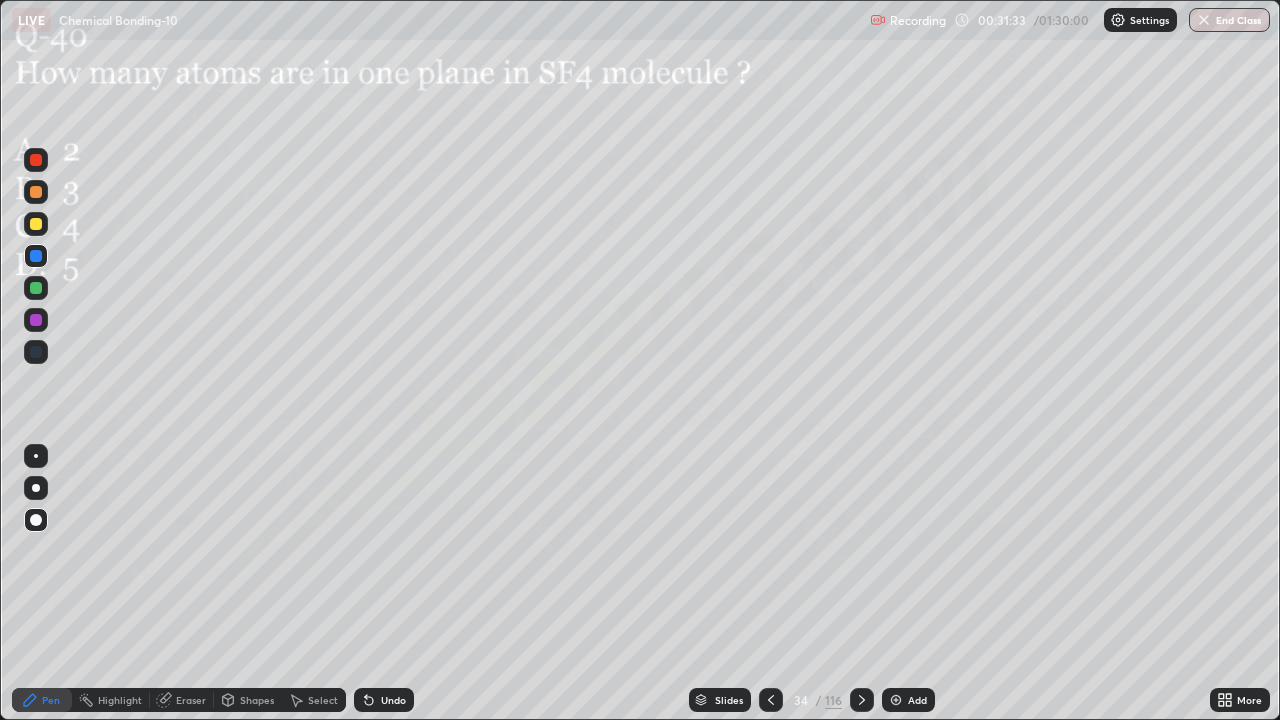 click on "Eraser" at bounding box center (191, 700) 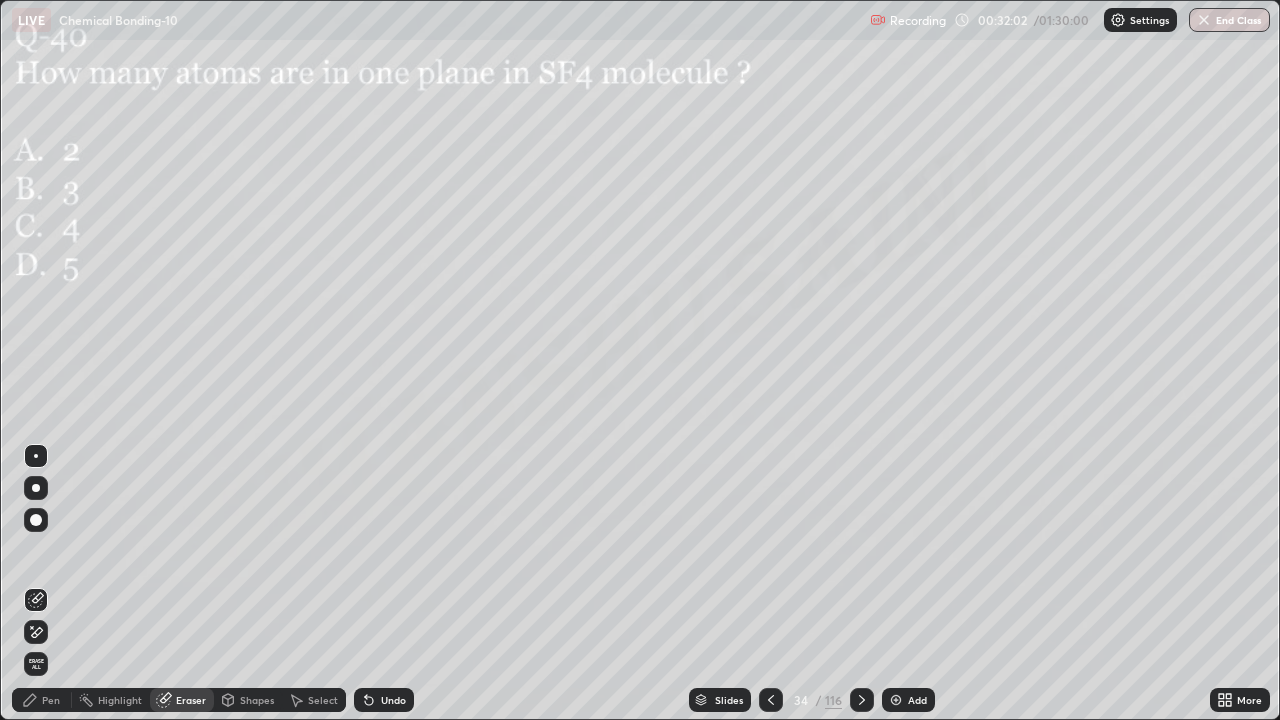 click 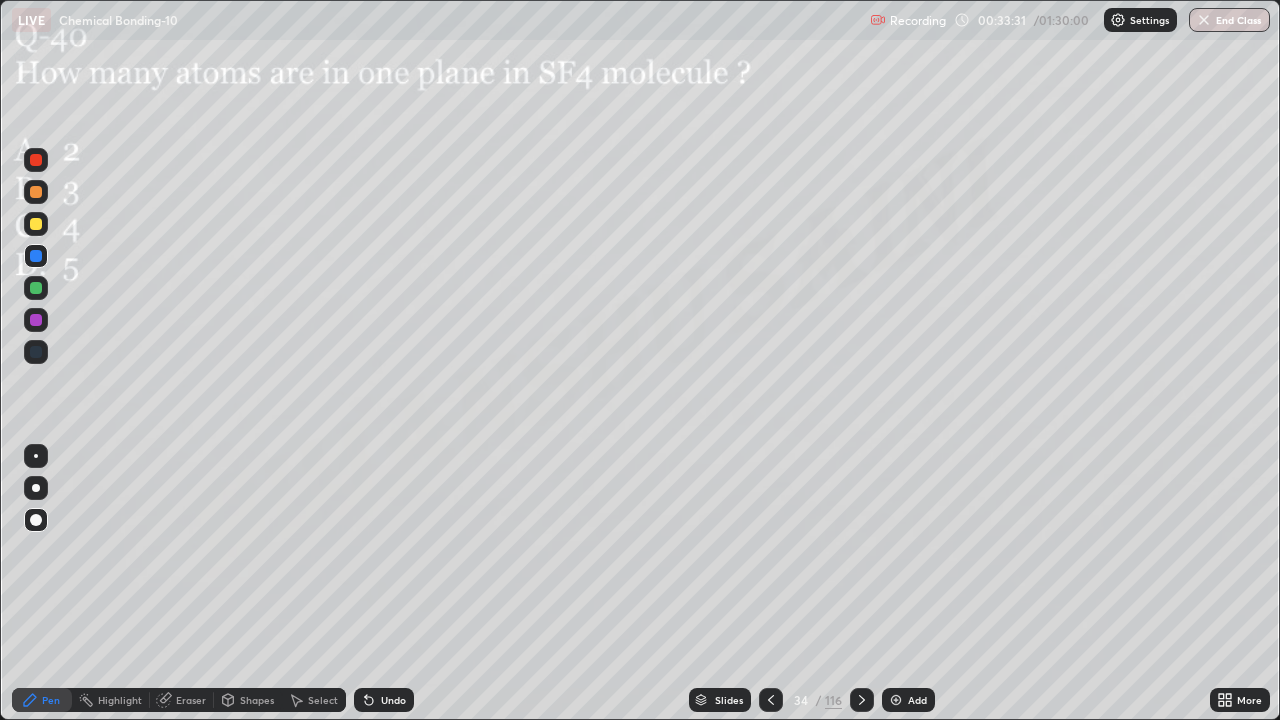 click at bounding box center [36, 224] 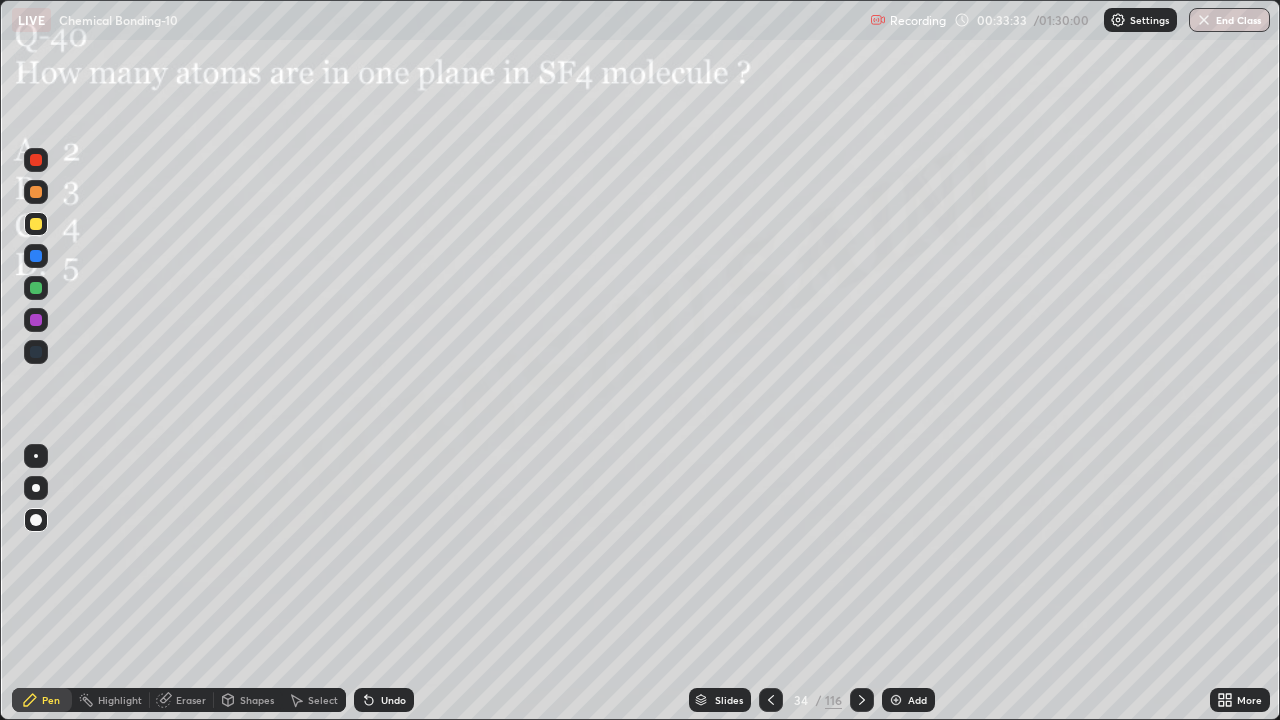 click 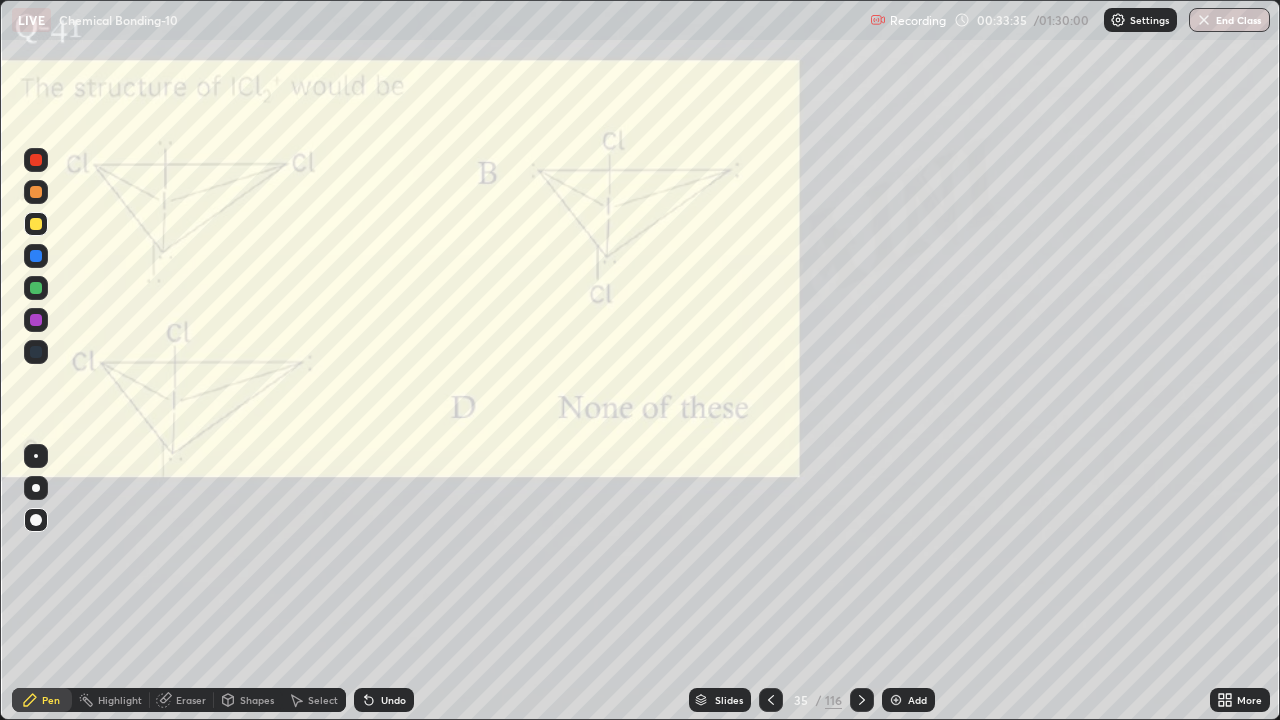 click on "Eraser" at bounding box center [191, 700] 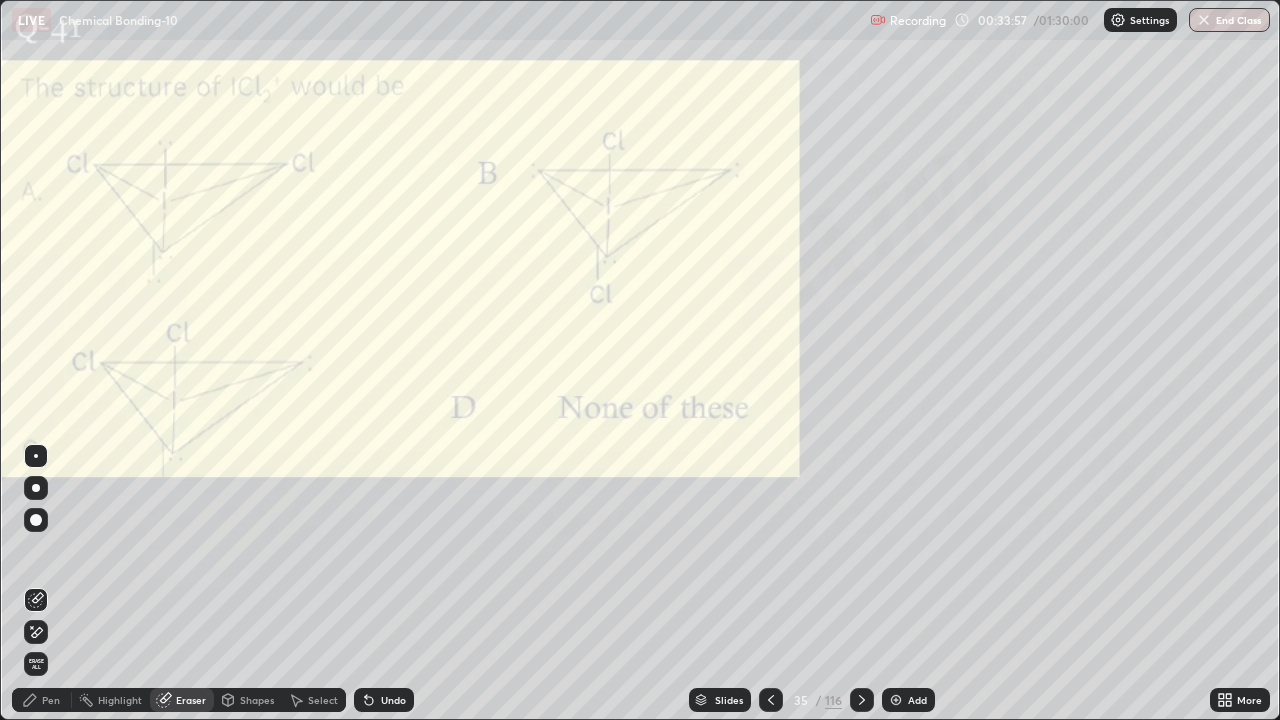 click on "Pen" at bounding box center (51, 700) 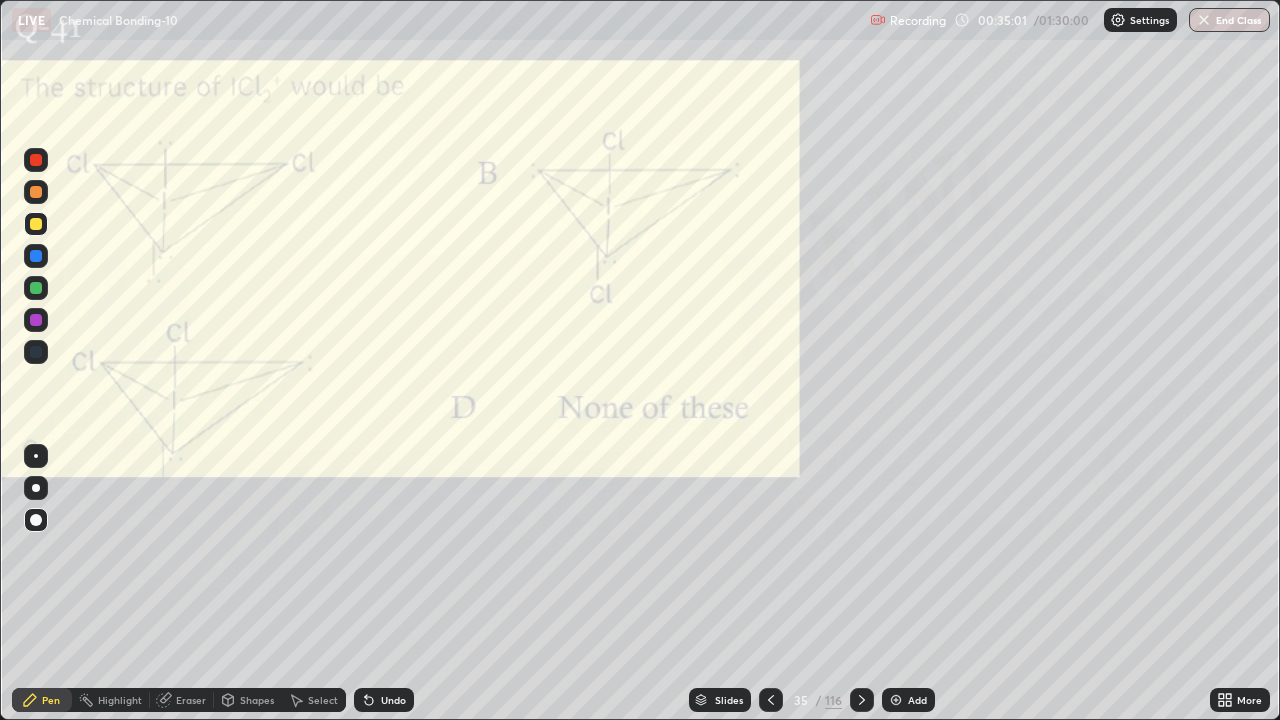 click 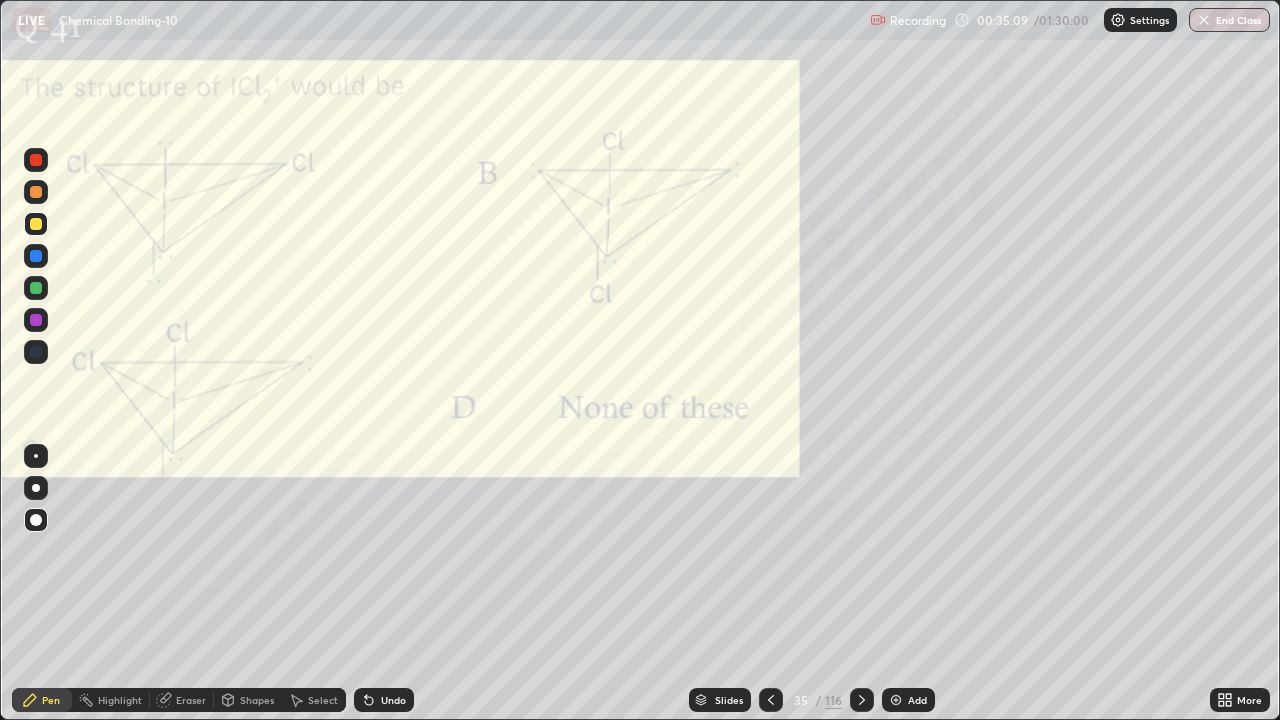 click at bounding box center [36, 320] 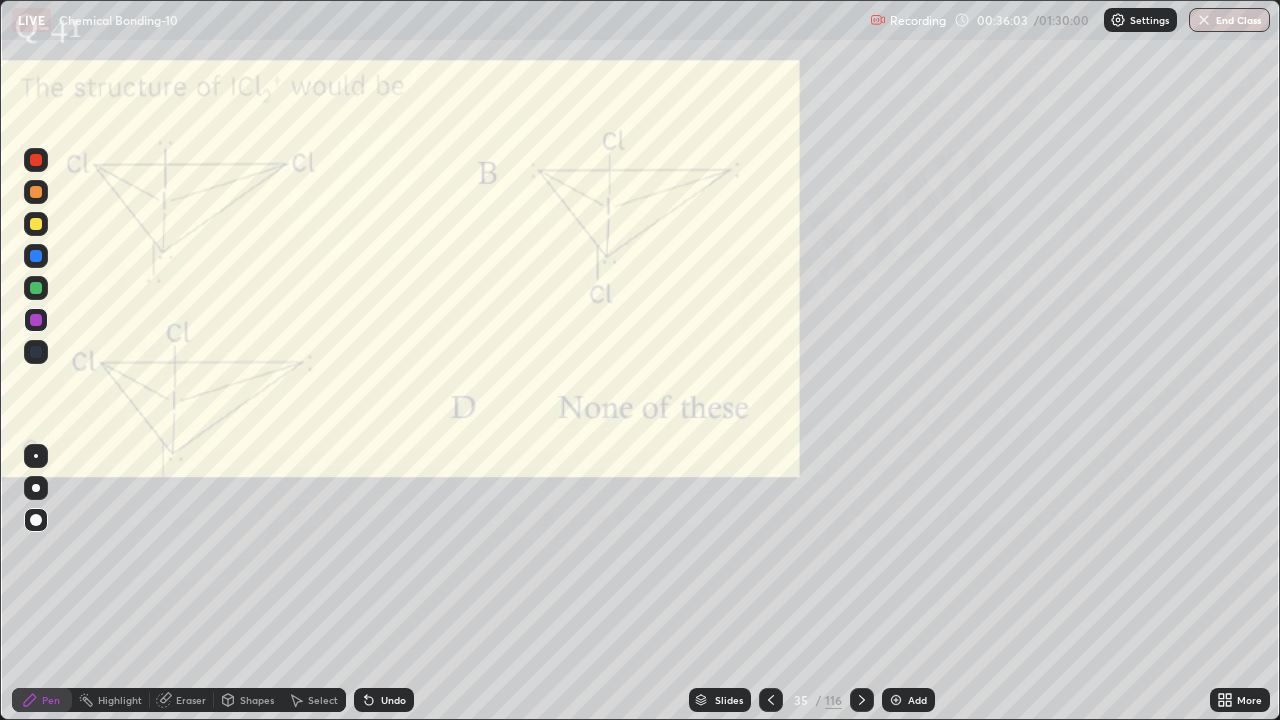 click 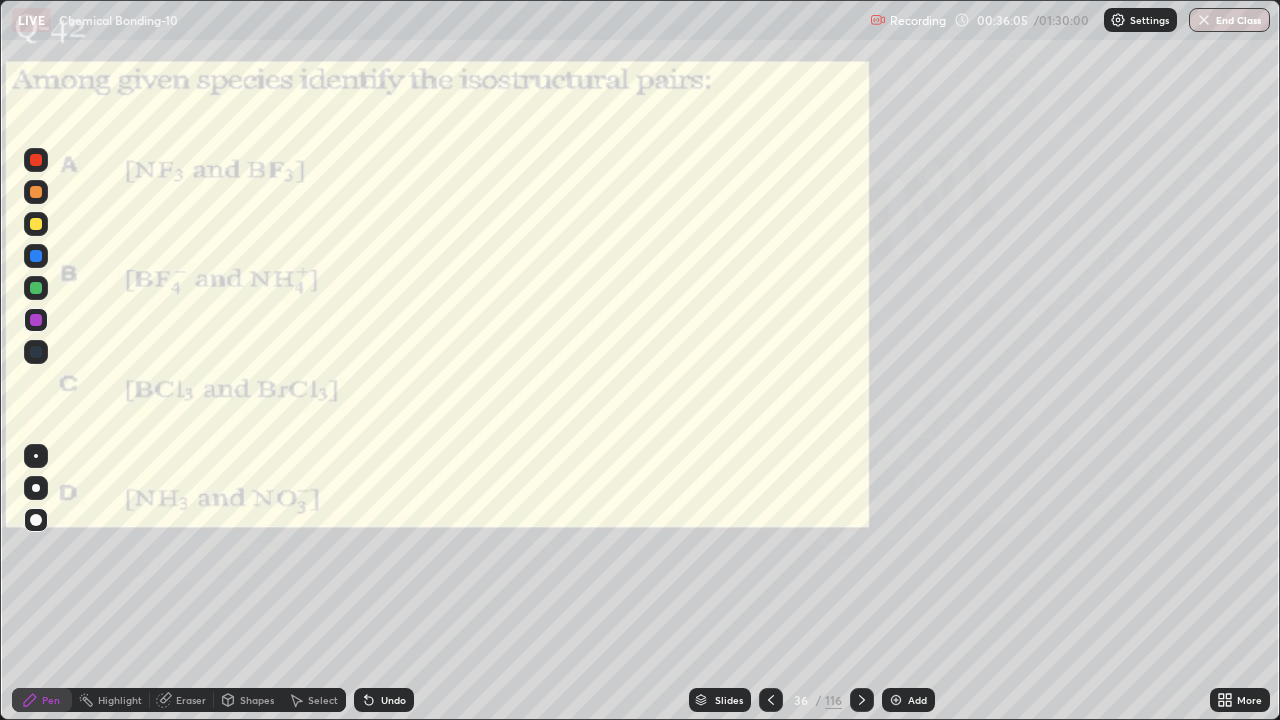 click on "Eraser" at bounding box center (191, 700) 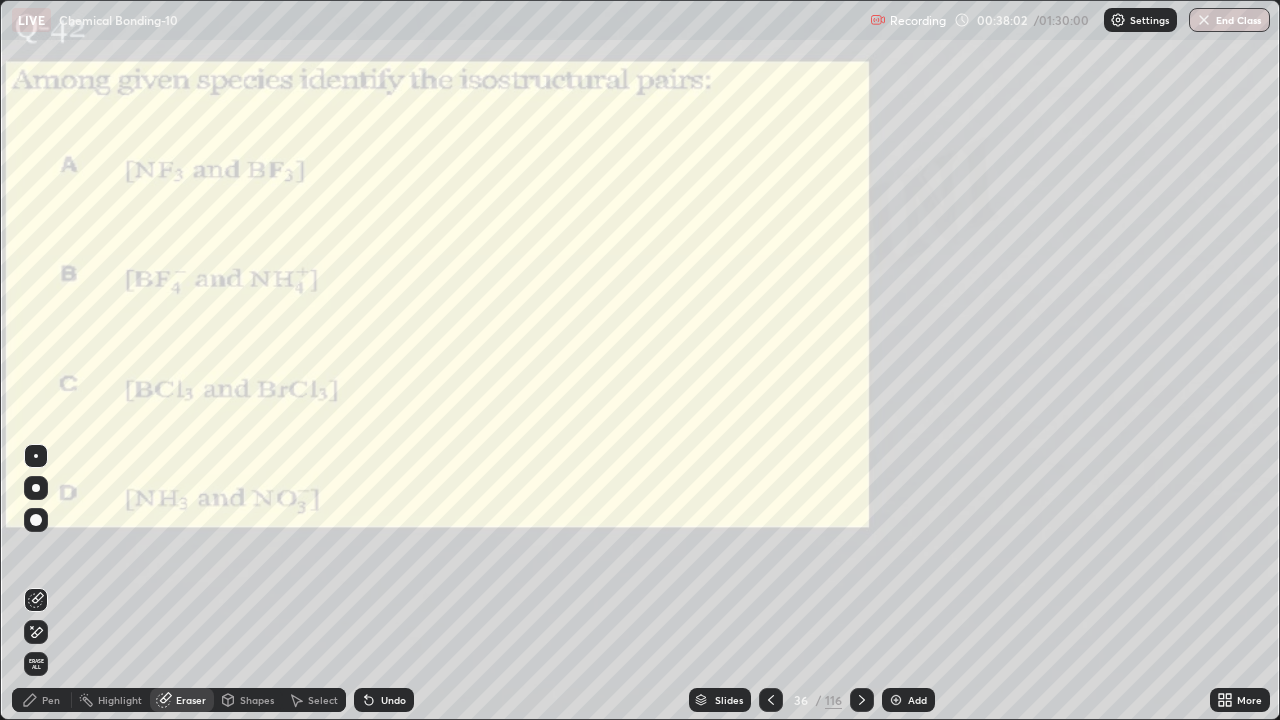 click on "Pen" at bounding box center (51, 700) 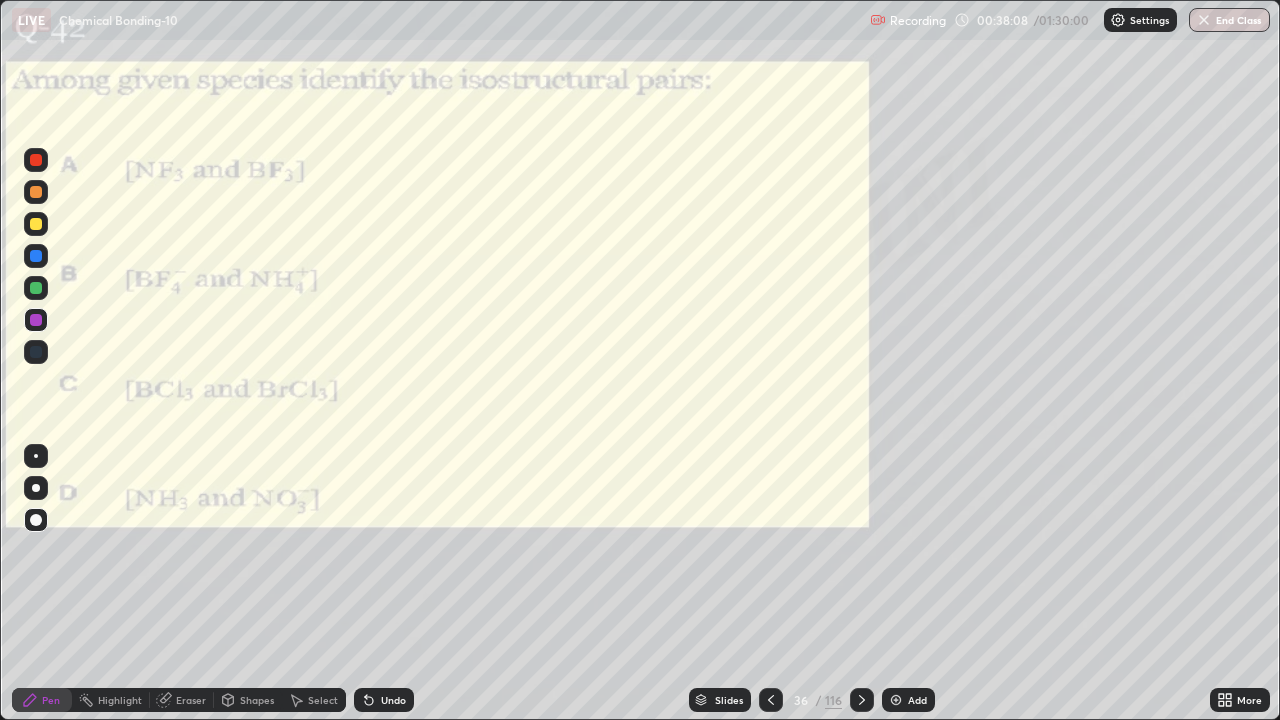 click 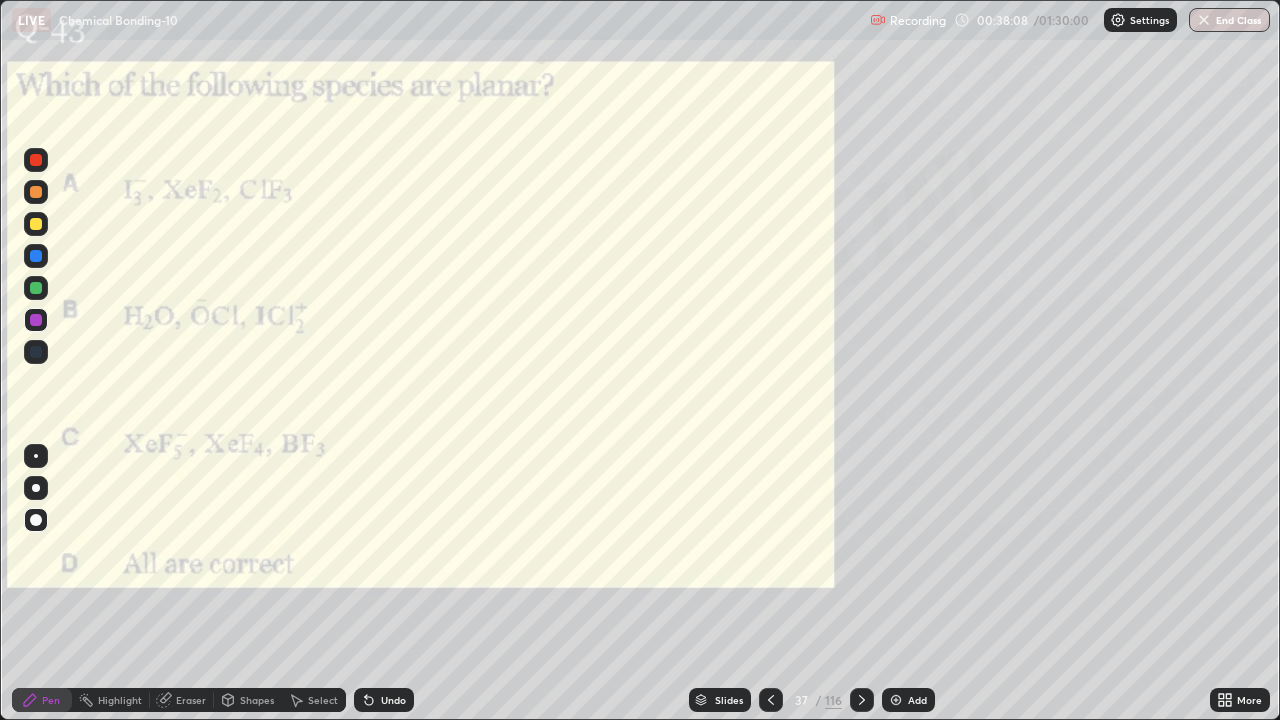 click 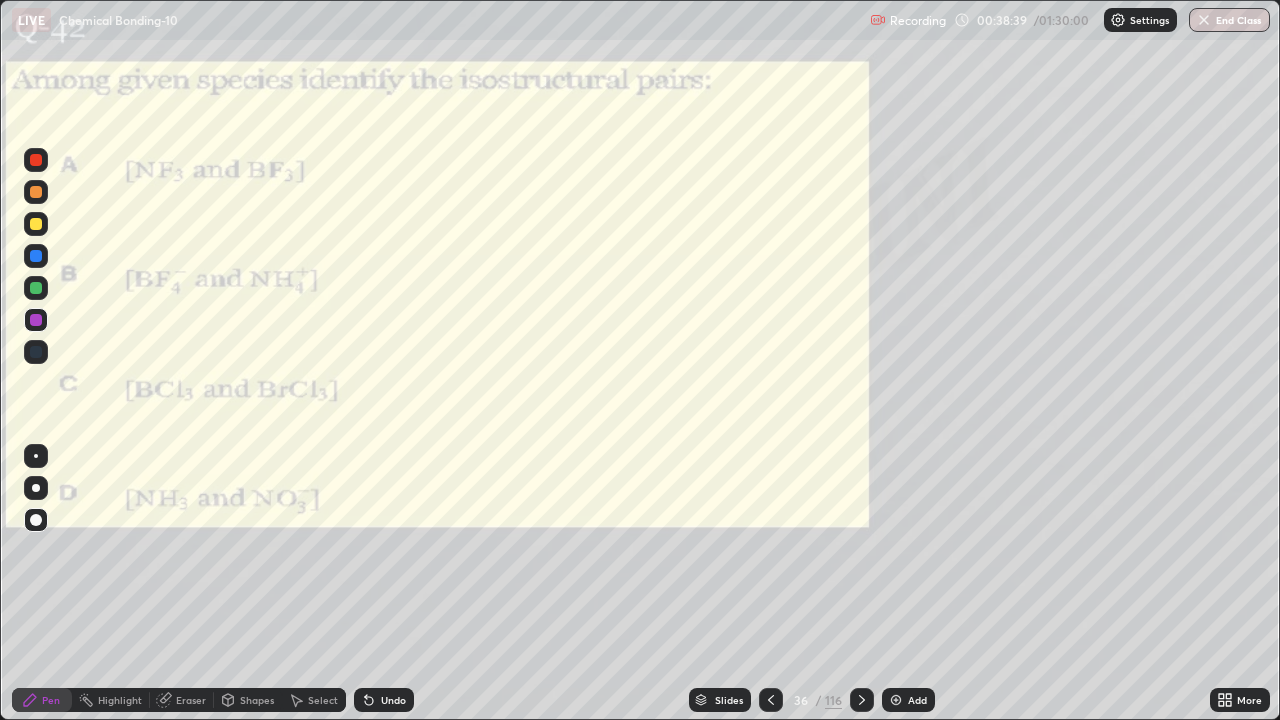 click 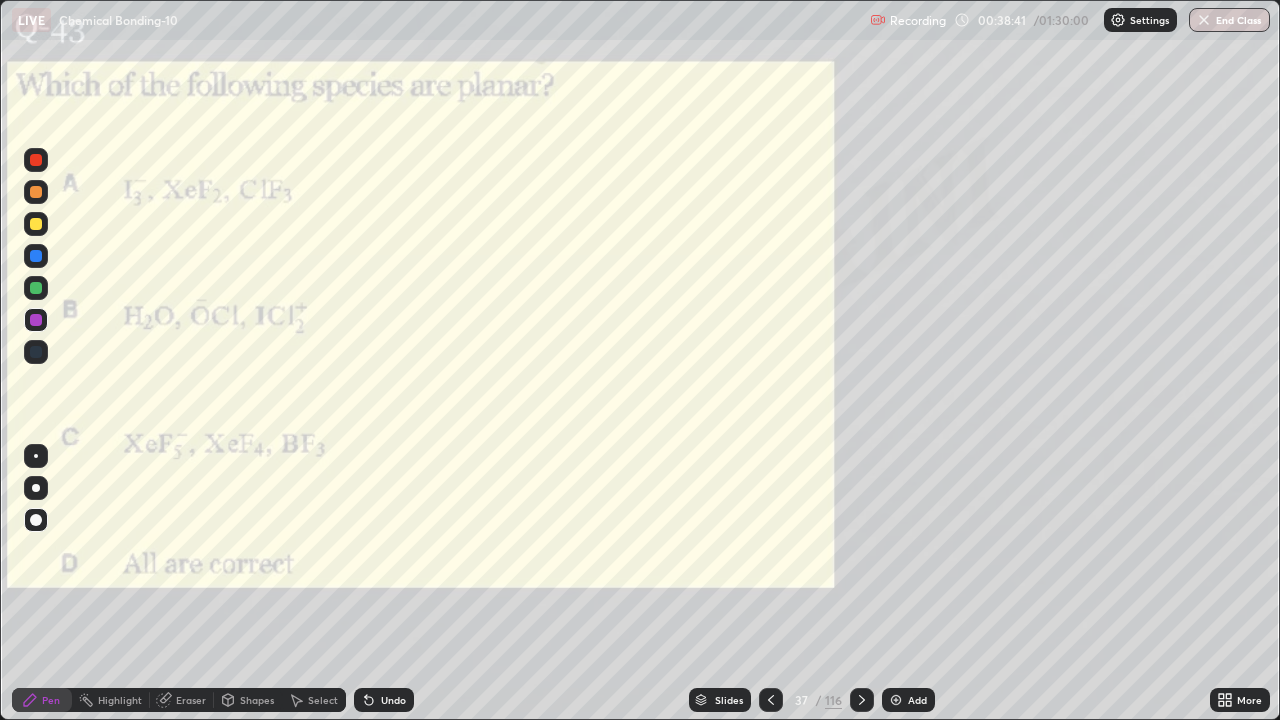 click on "Eraser" at bounding box center (191, 700) 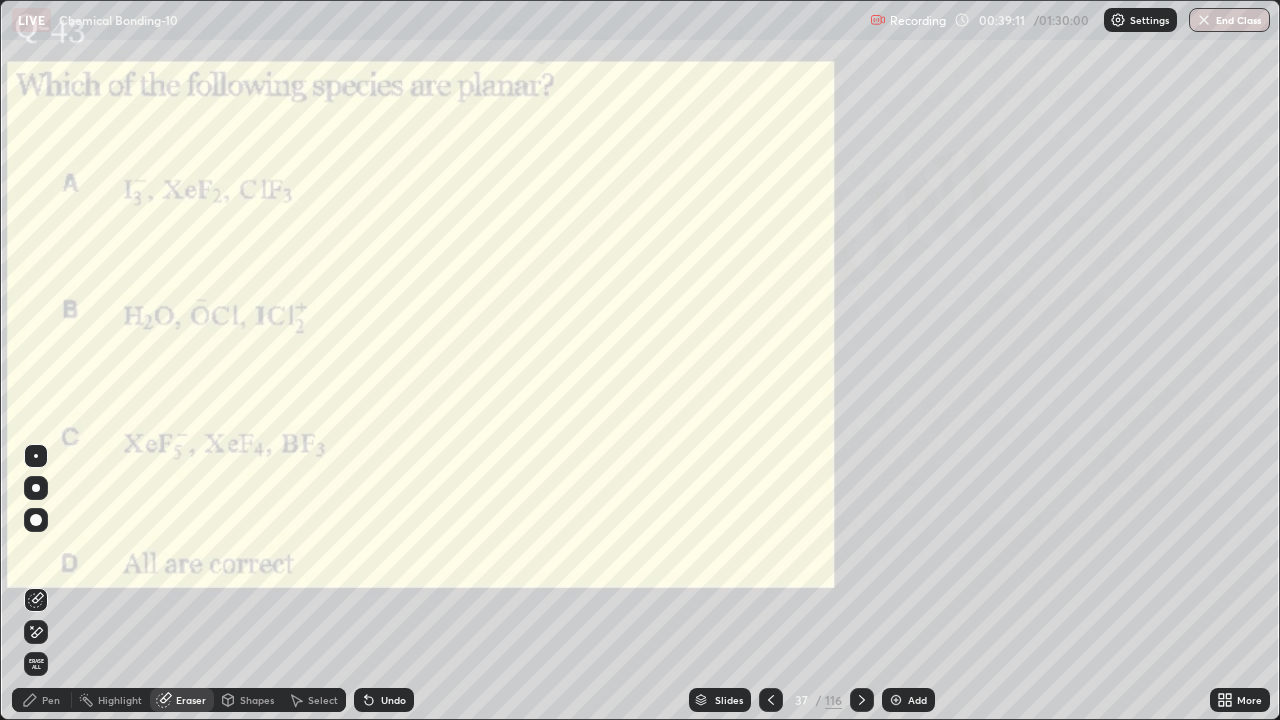 click on "Pen" at bounding box center [51, 700] 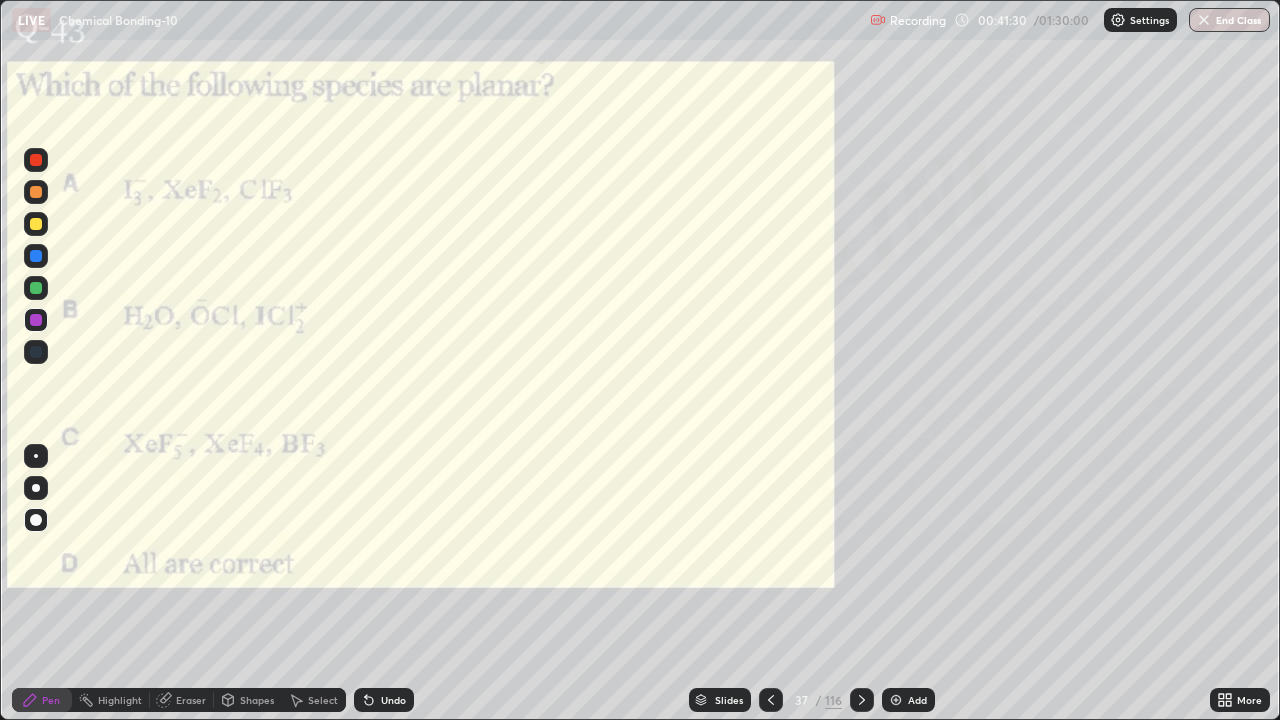 click 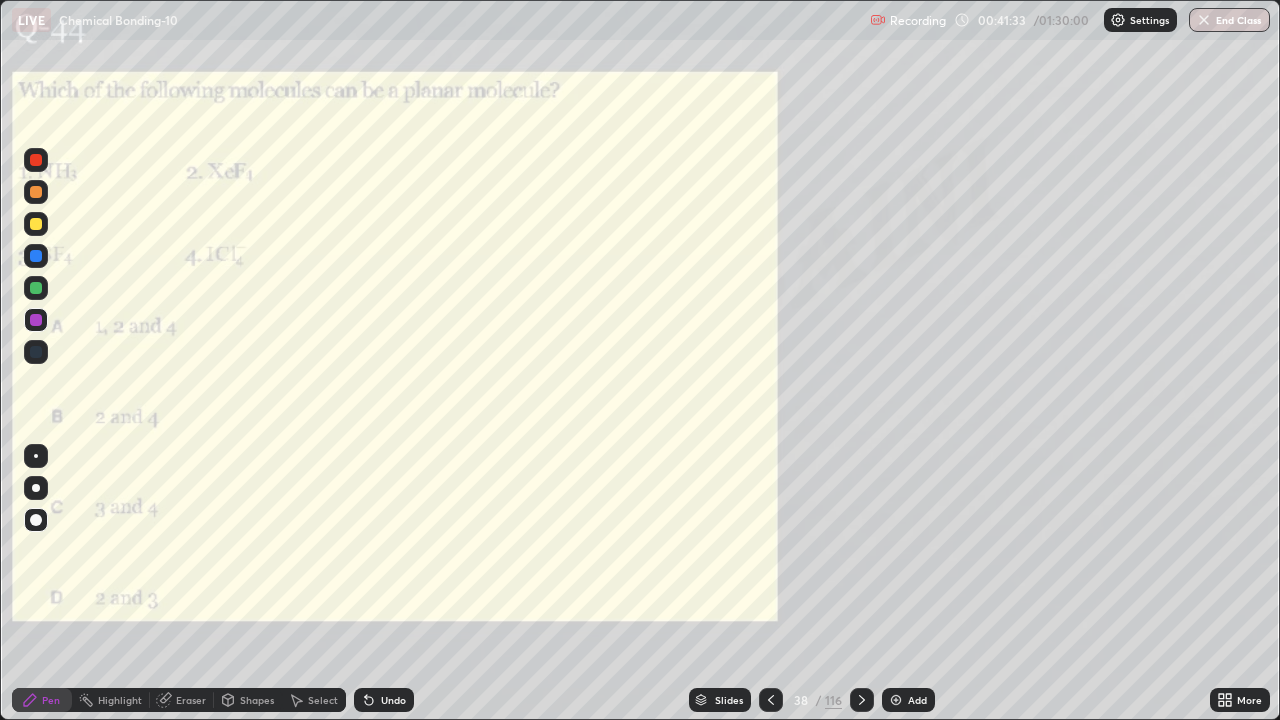 click on "Eraser" at bounding box center (191, 700) 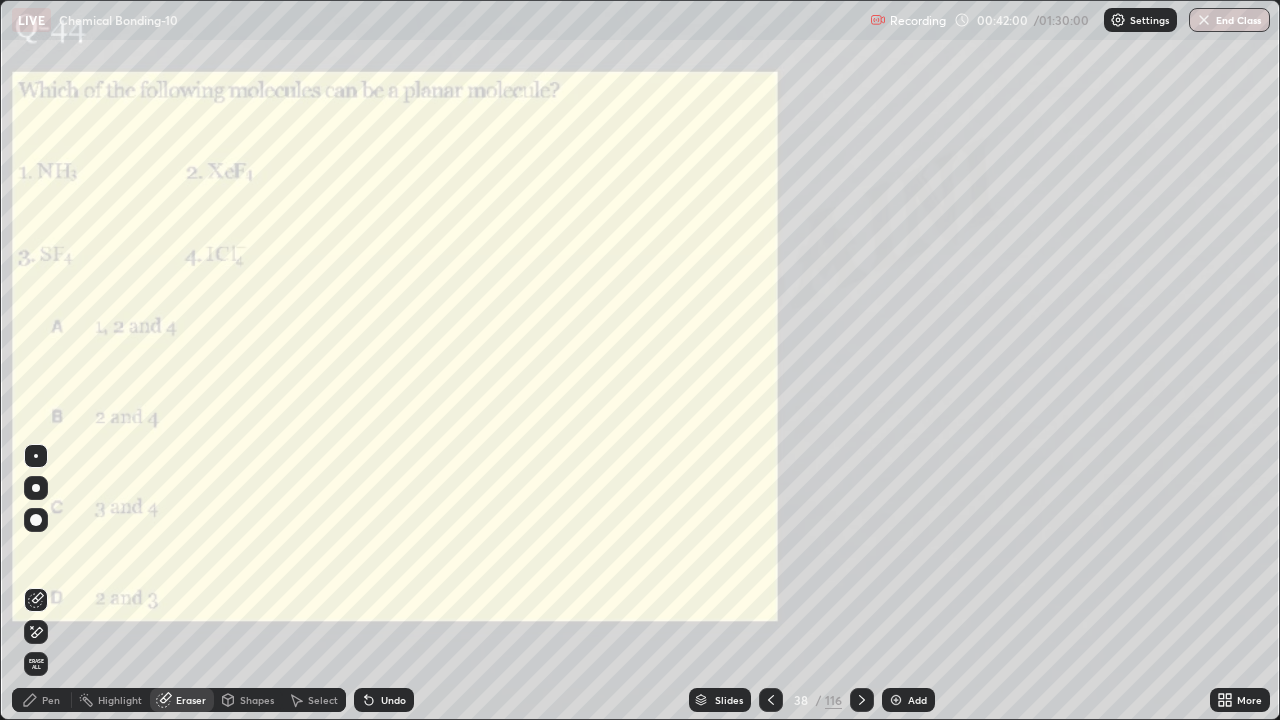 click 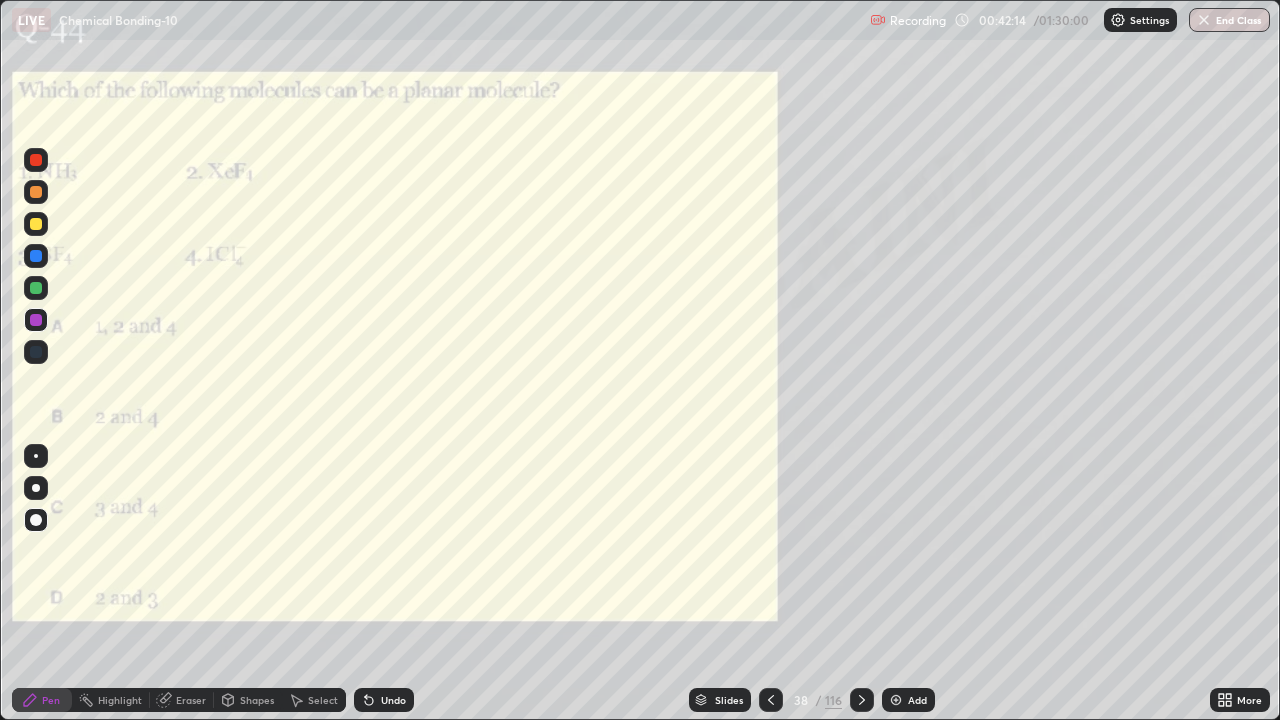click 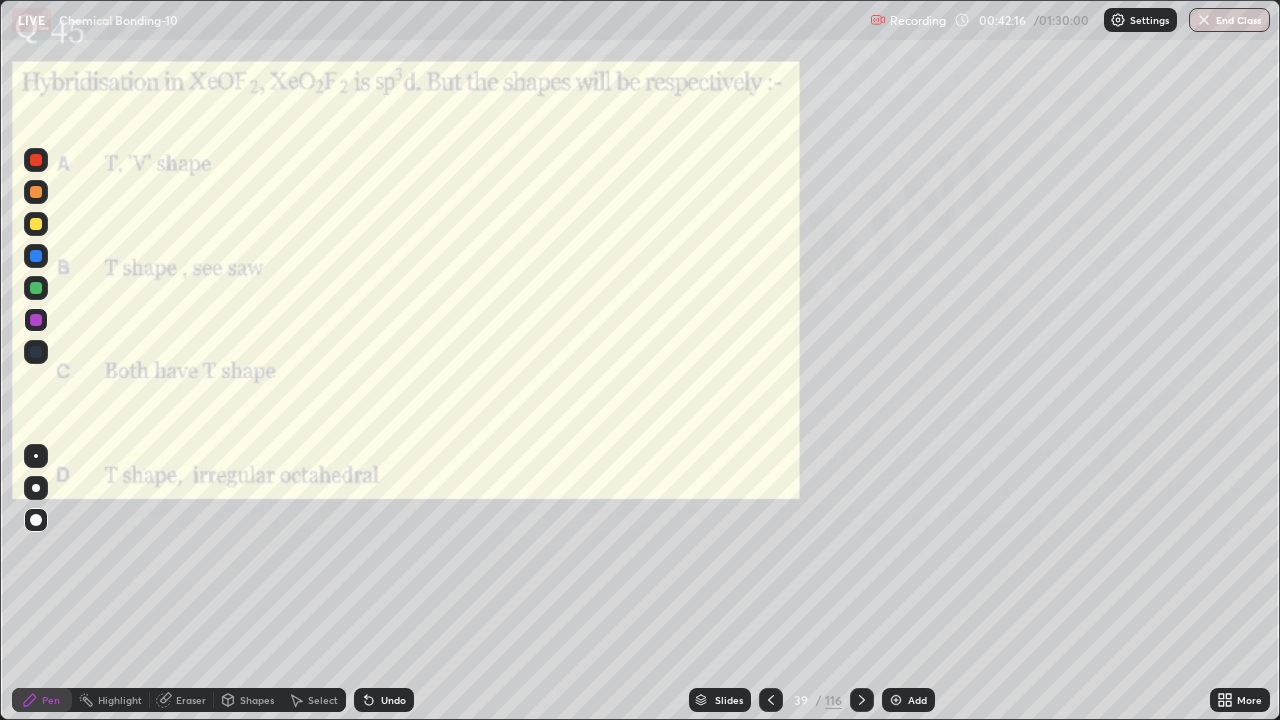 click on "Eraser" at bounding box center (191, 700) 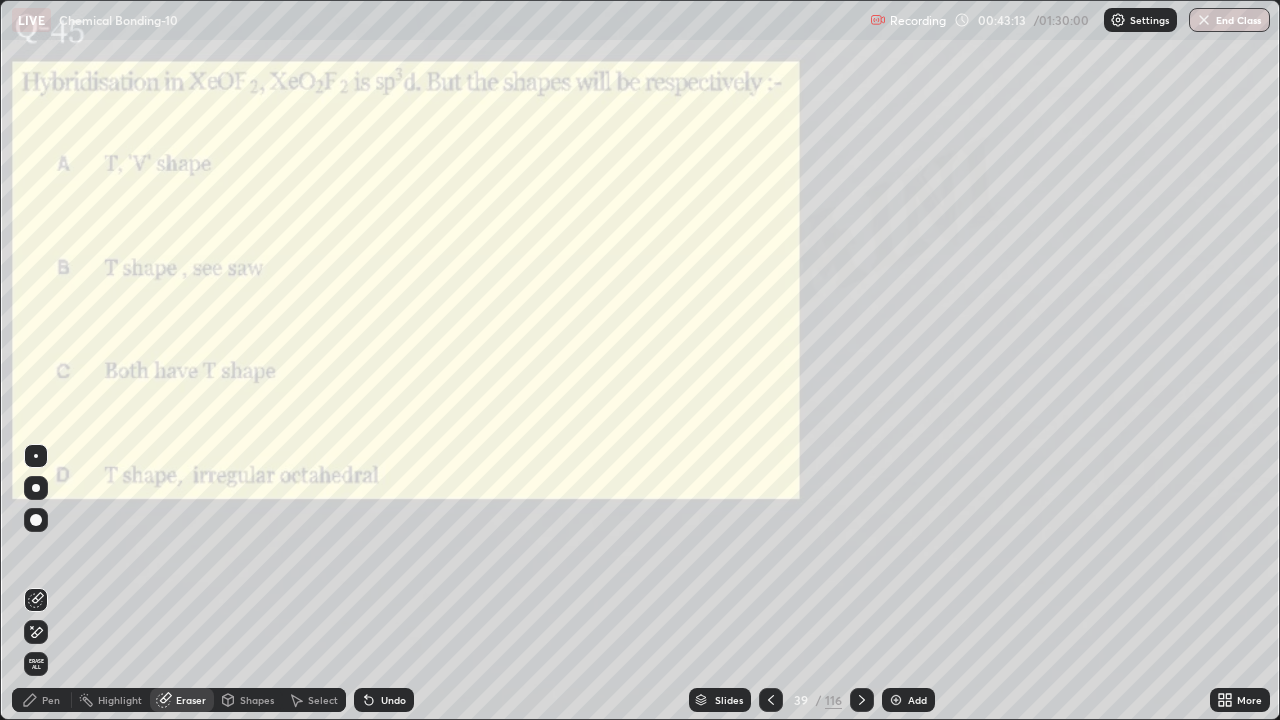 click 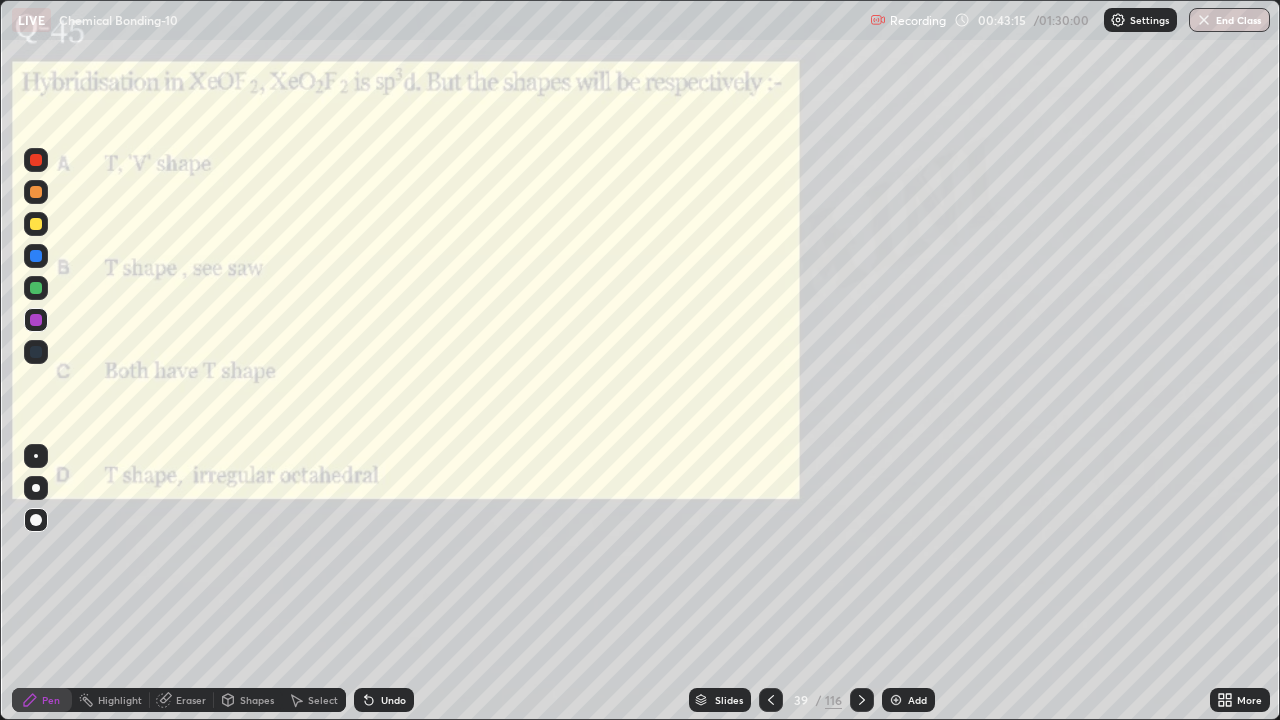 click at bounding box center (36, 288) 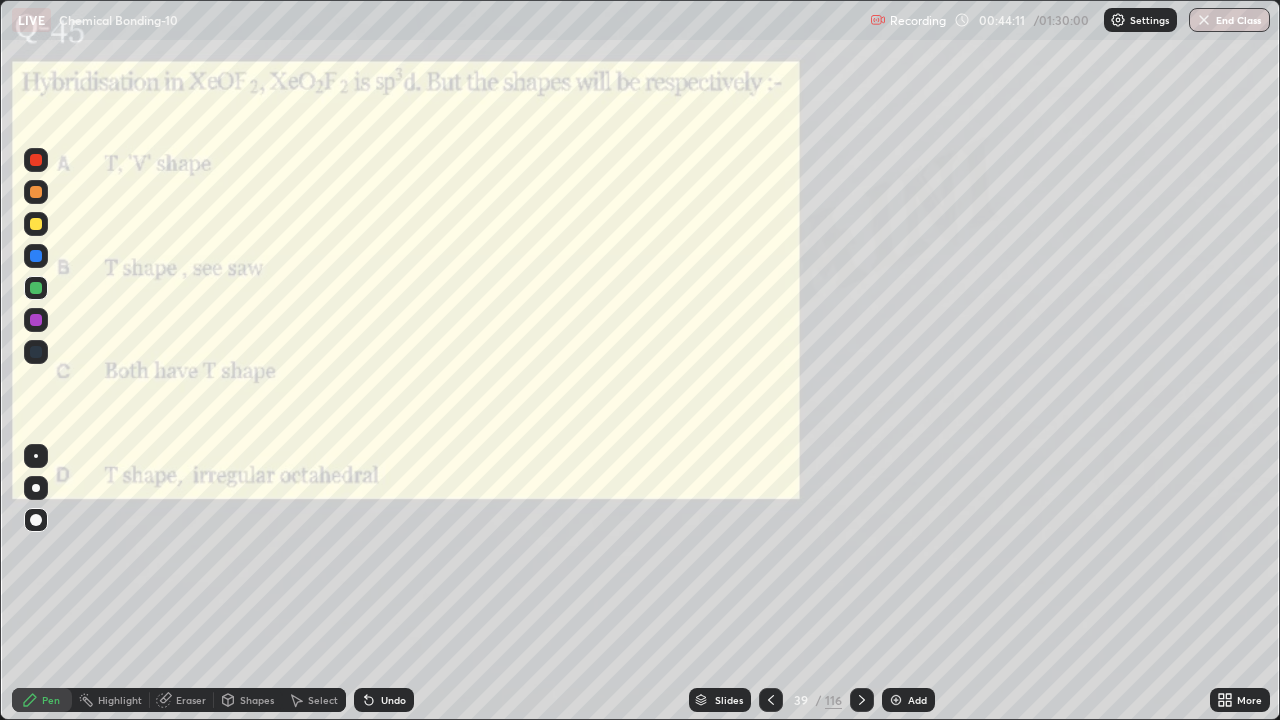 click 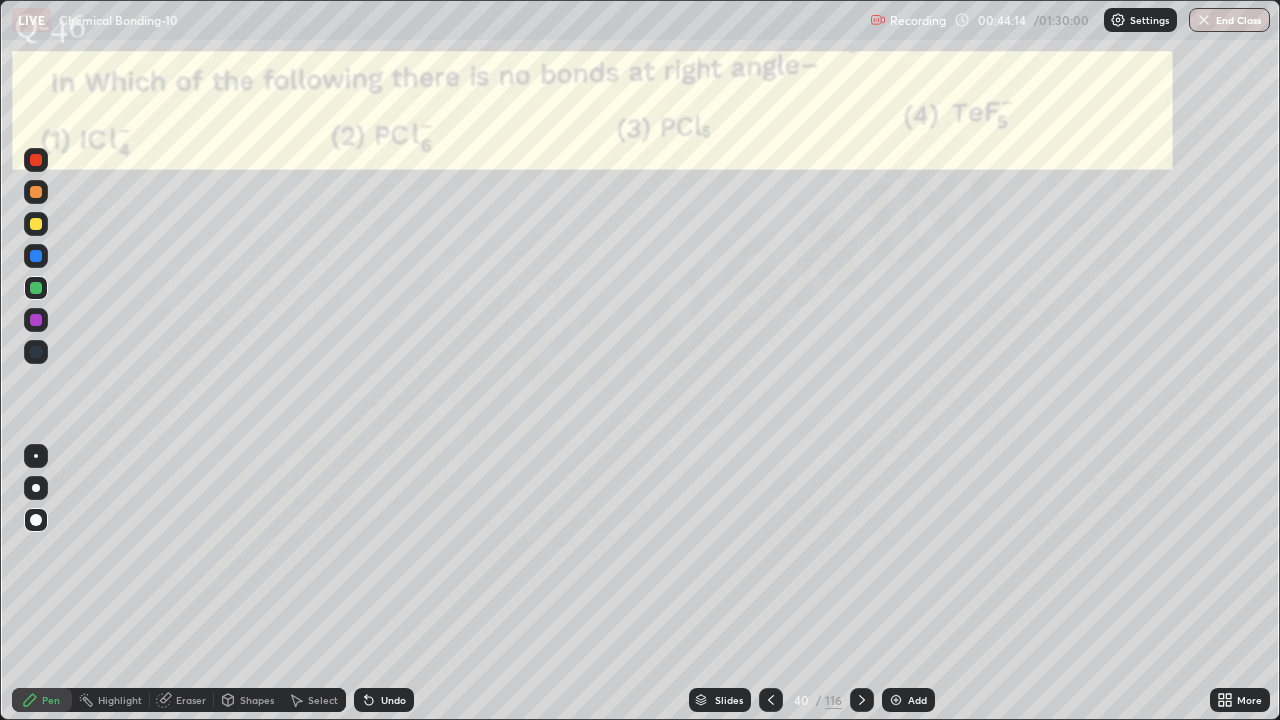 click on "Eraser" at bounding box center (182, 700) 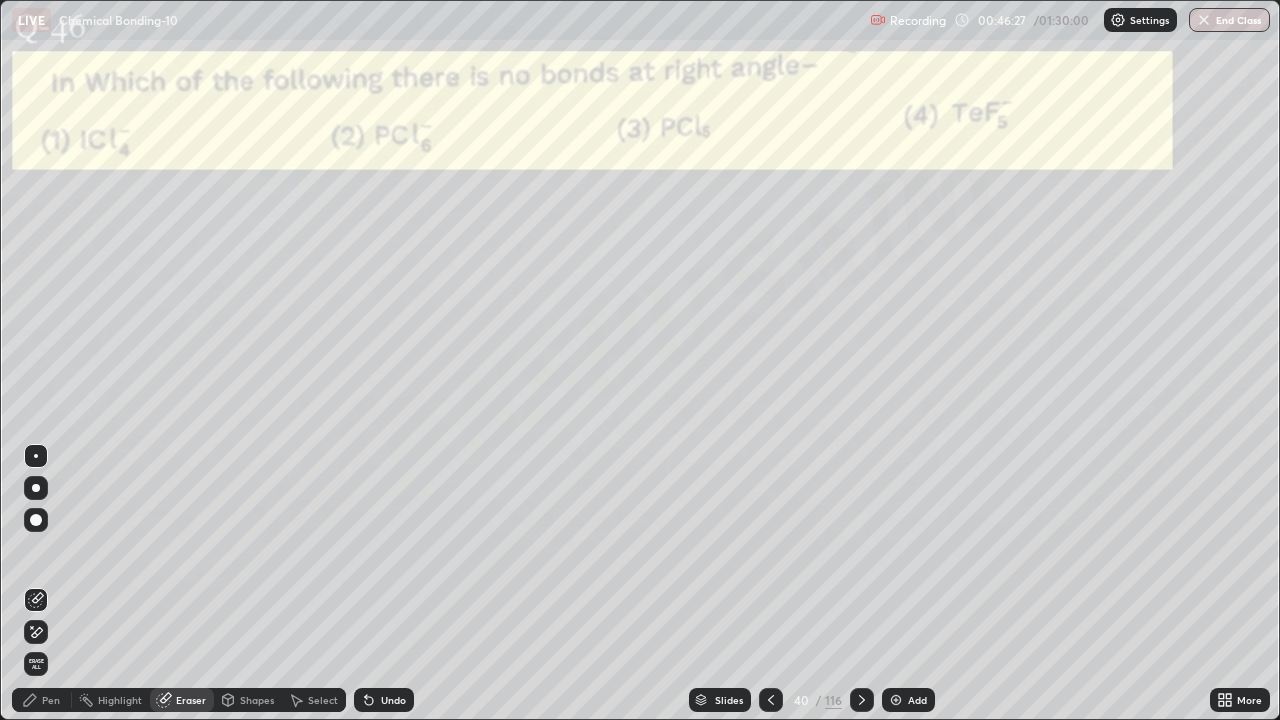 click on "Pen" at bounding box center [42, 700] 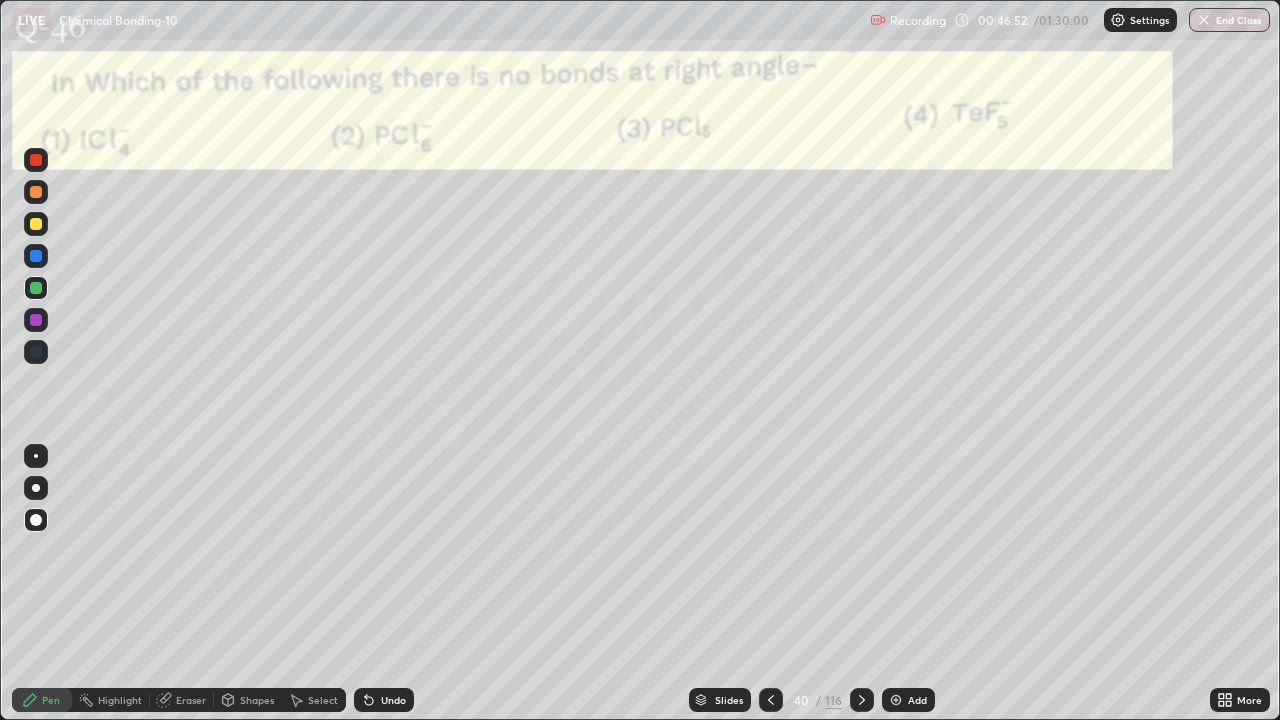 click at bounding box center [36, 256] 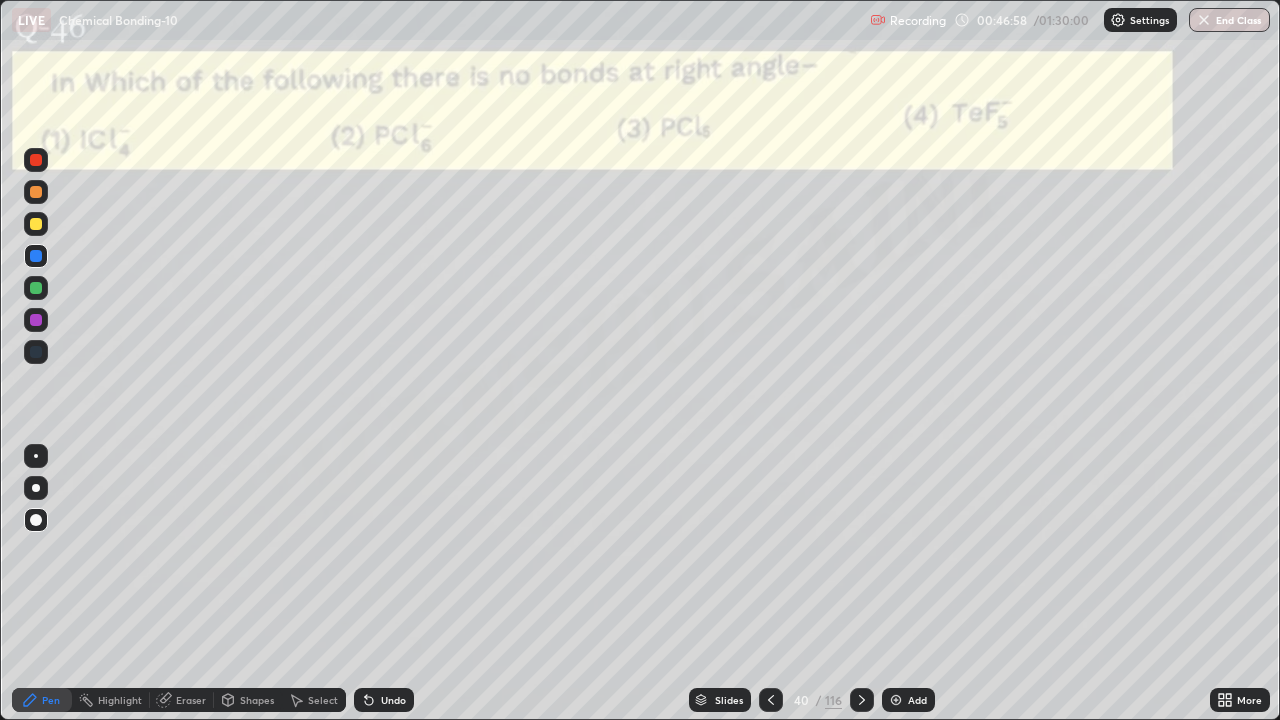 click 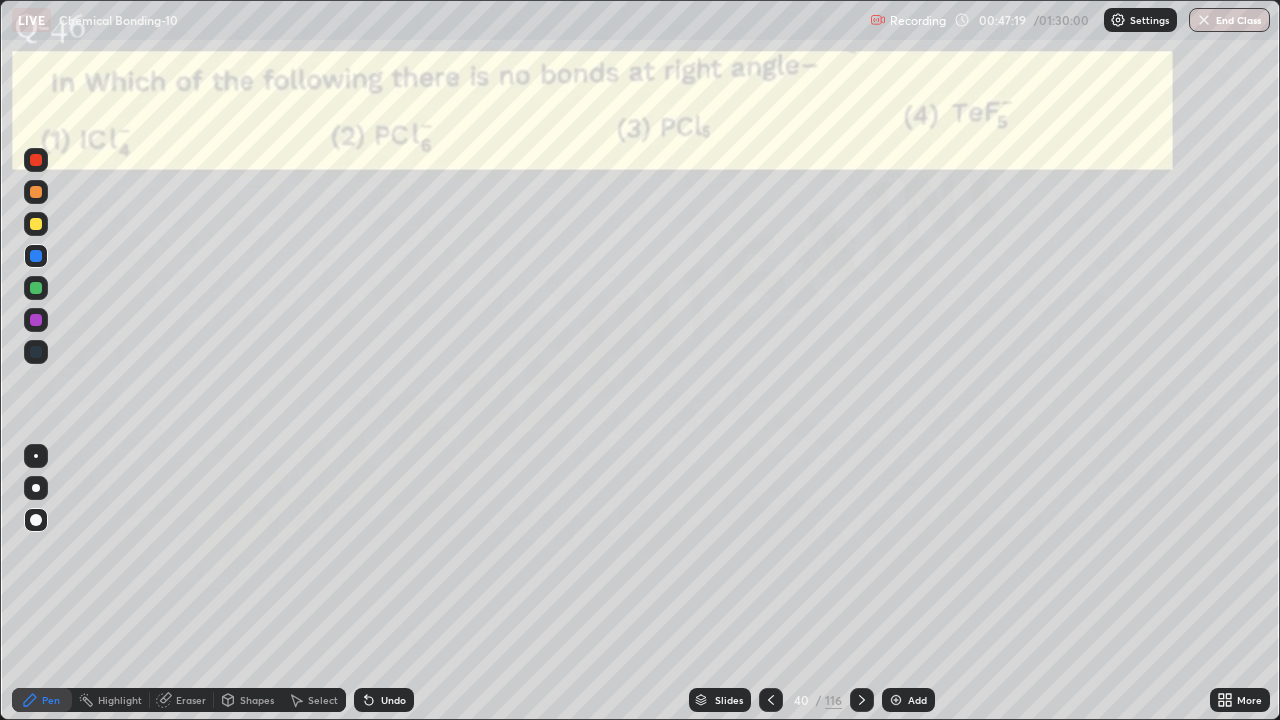 click on "Slides" at bounding box center [729, 700] 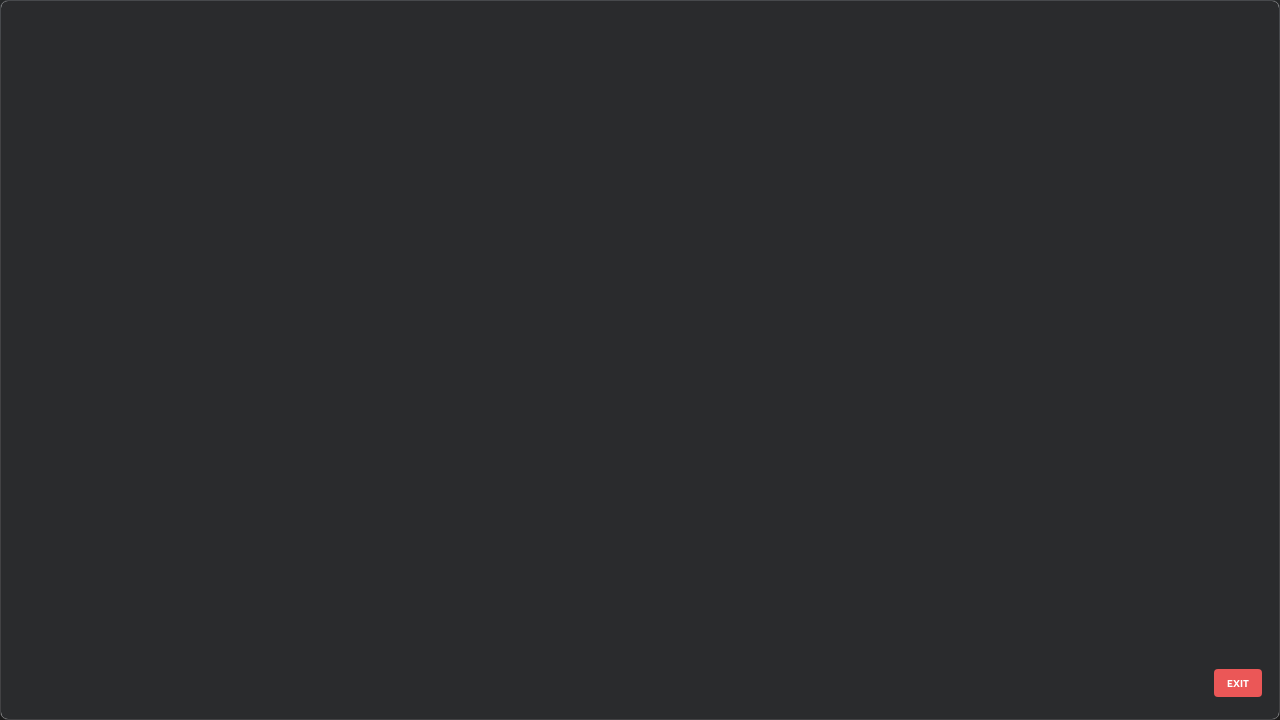 scroll, scrollTop: 2426, scrollLeft: 0, axis: vertical 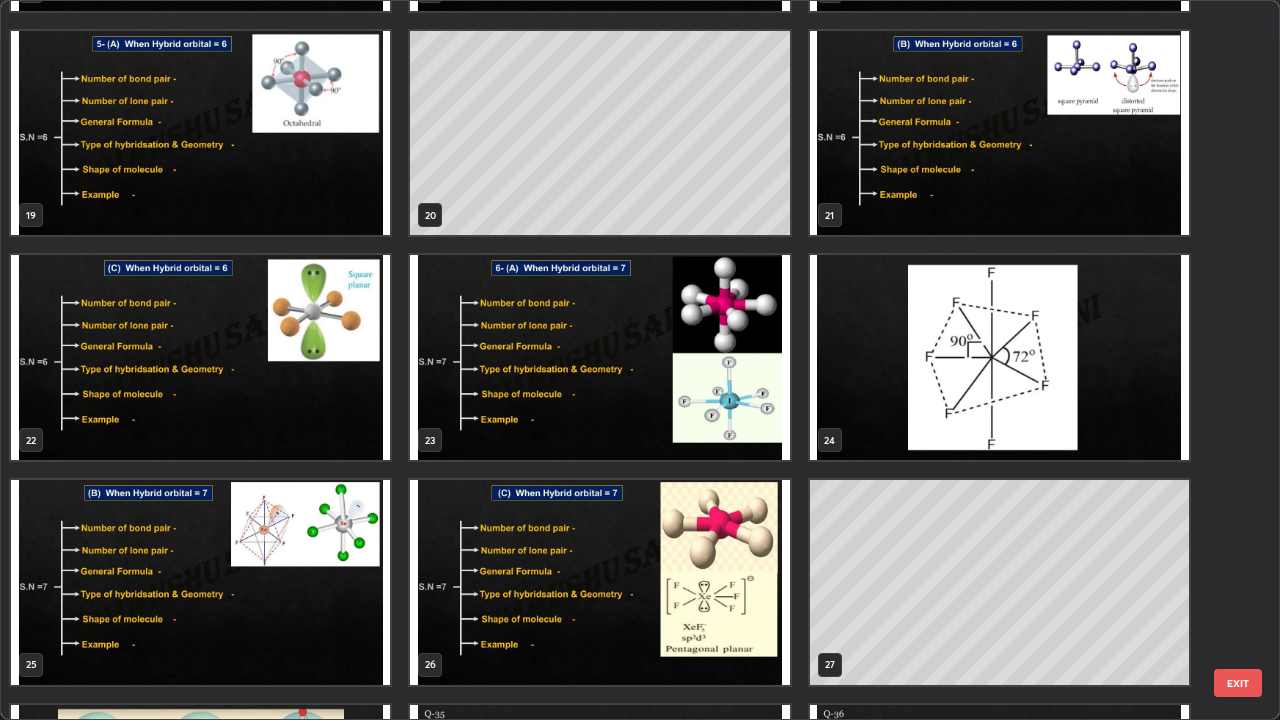 click at bounding box center [999, 133] 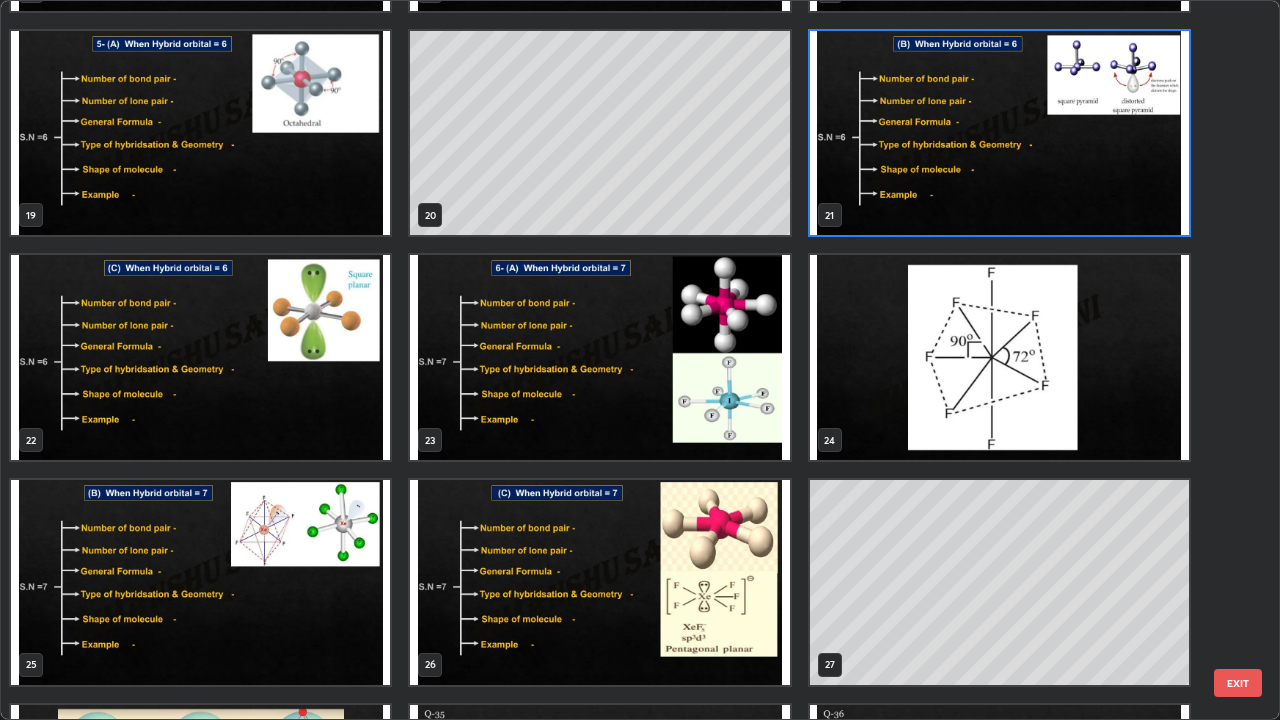 click at bounding box center [999, 133] 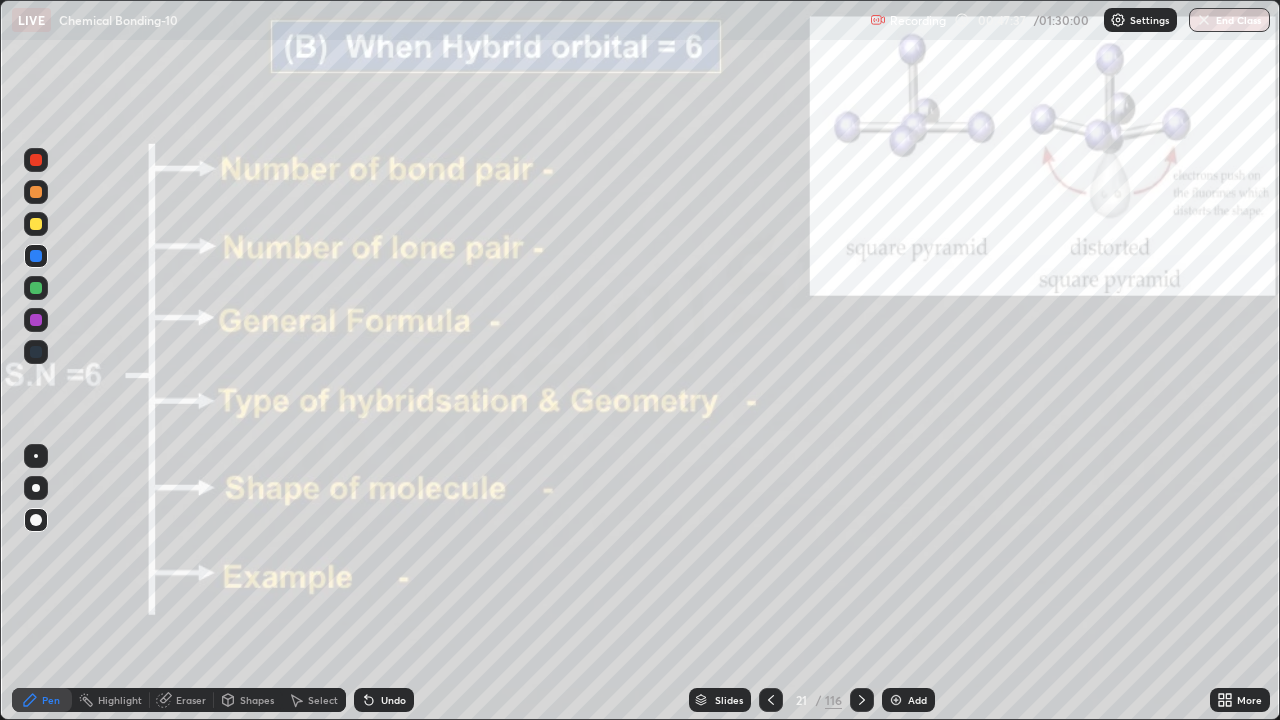 click on "Slides" at bounding box center [729, 700] 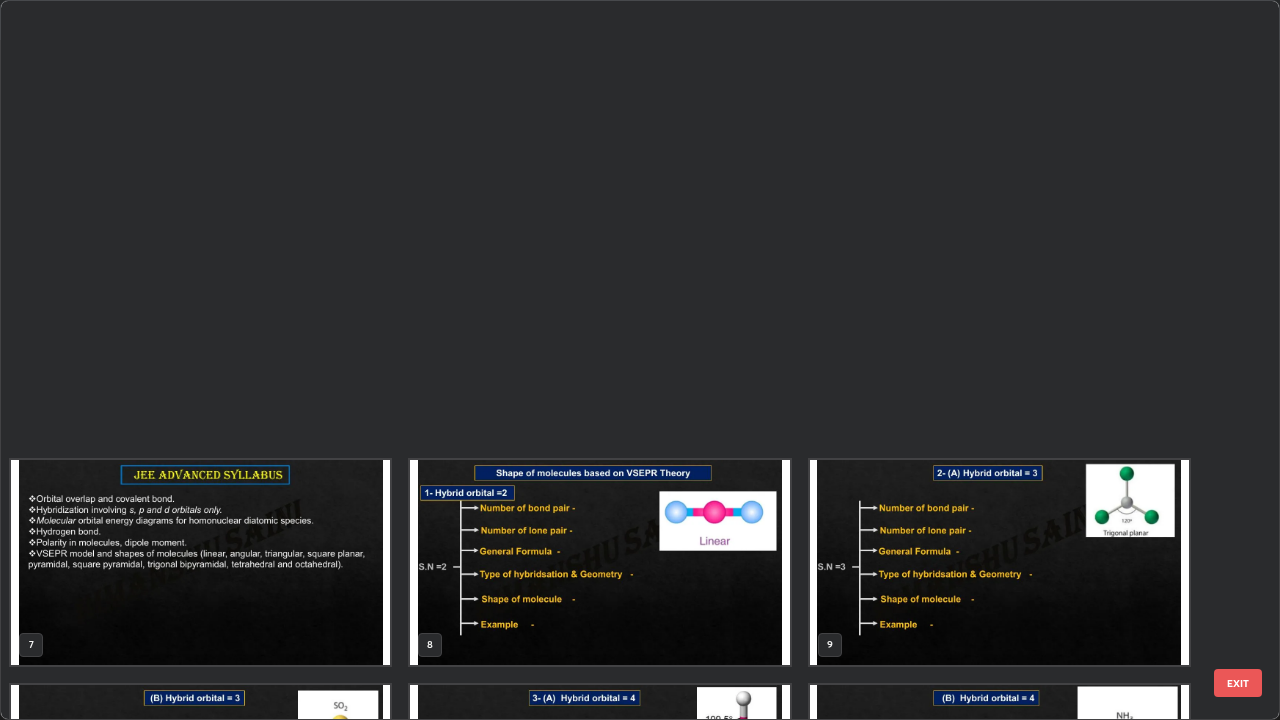 scroll, scrollTop: 854, scrollLeft: 0, axis: vertical 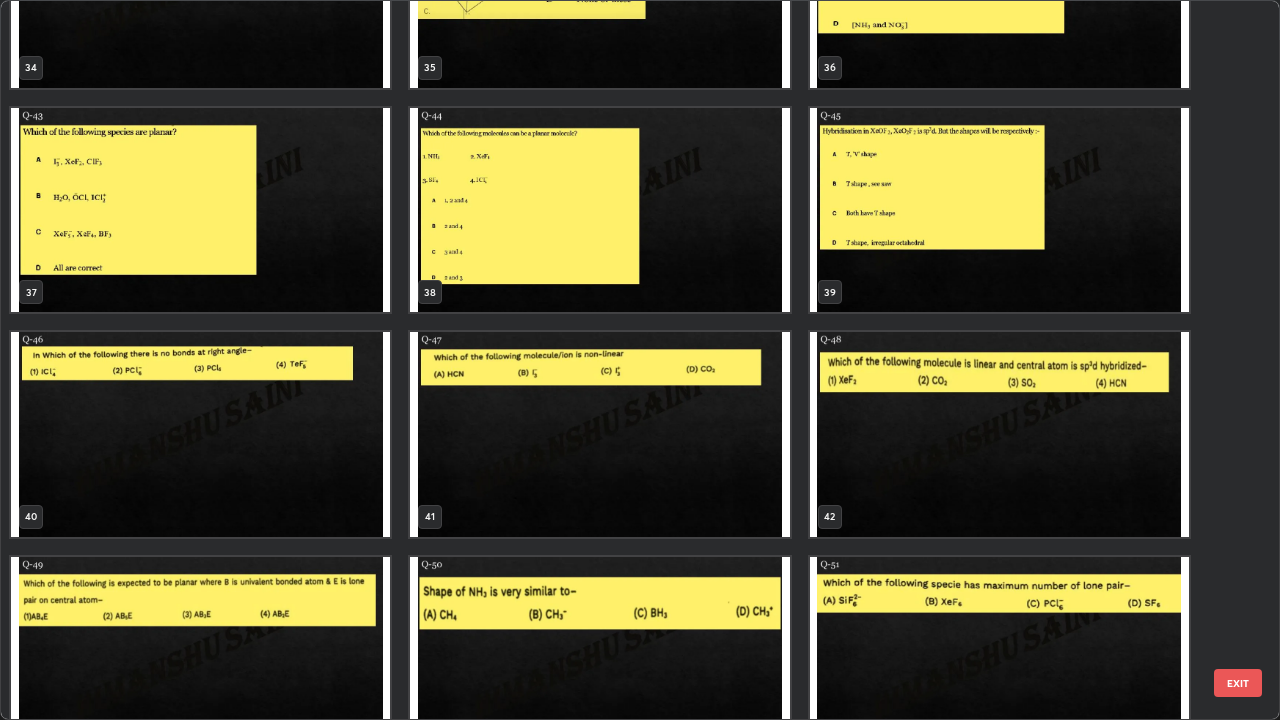click at bounding box center [999, 210] 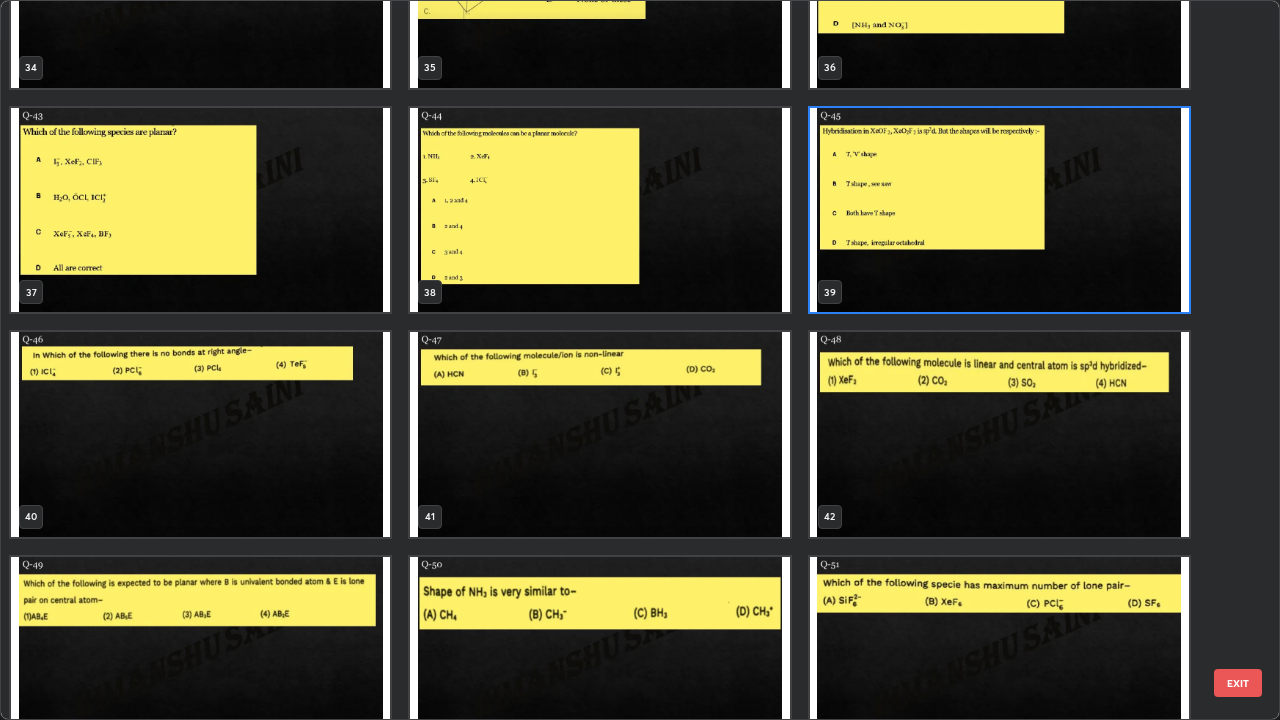 click at bounding box center [999, 210] 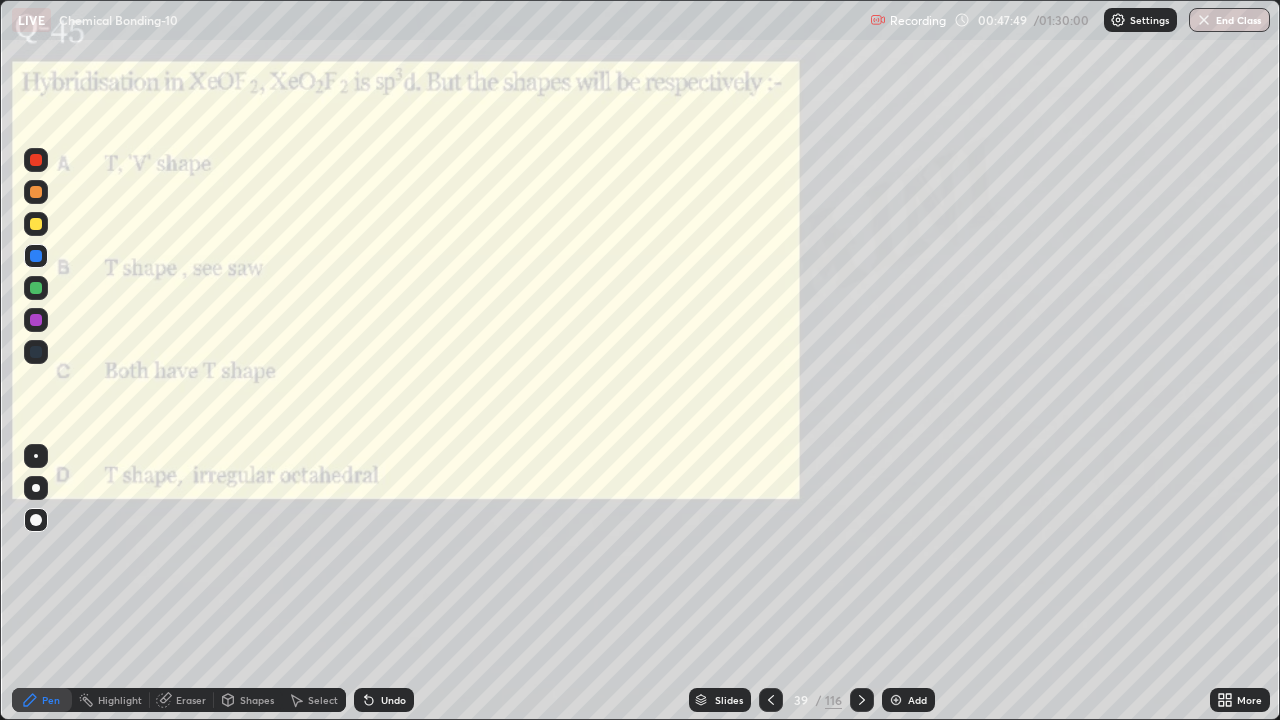 click at bounding box center (999, 210) 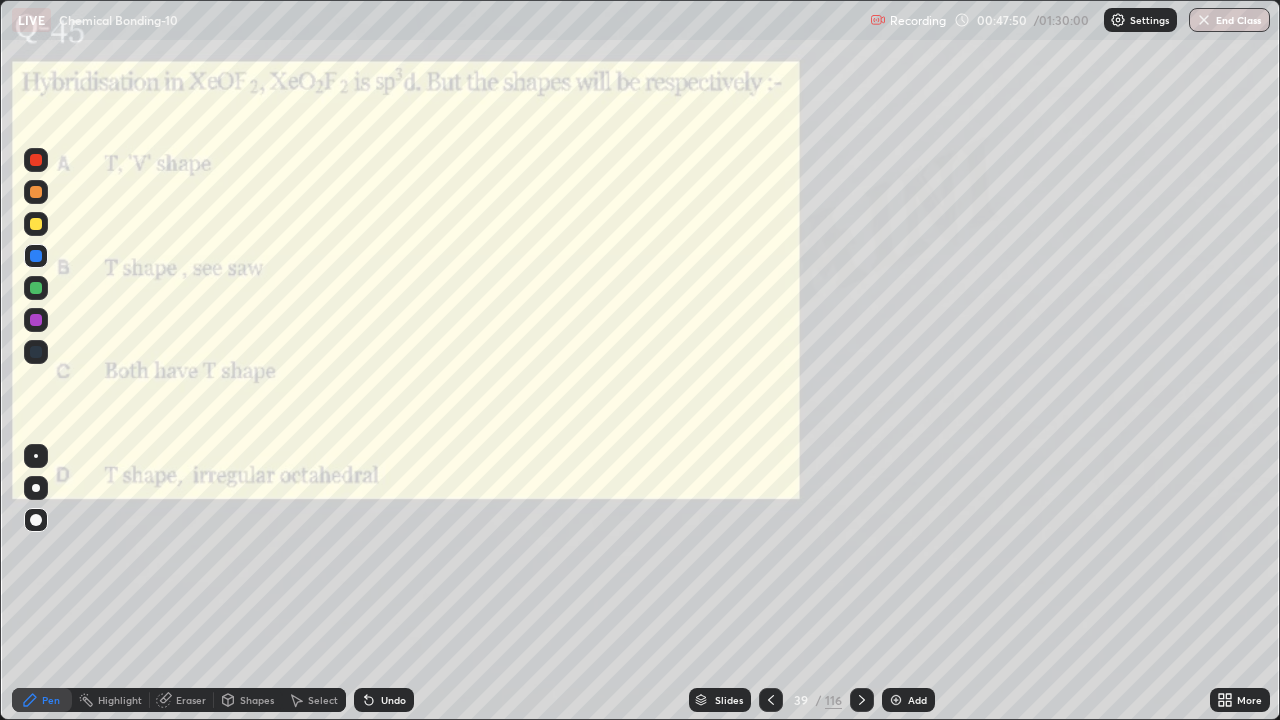 click 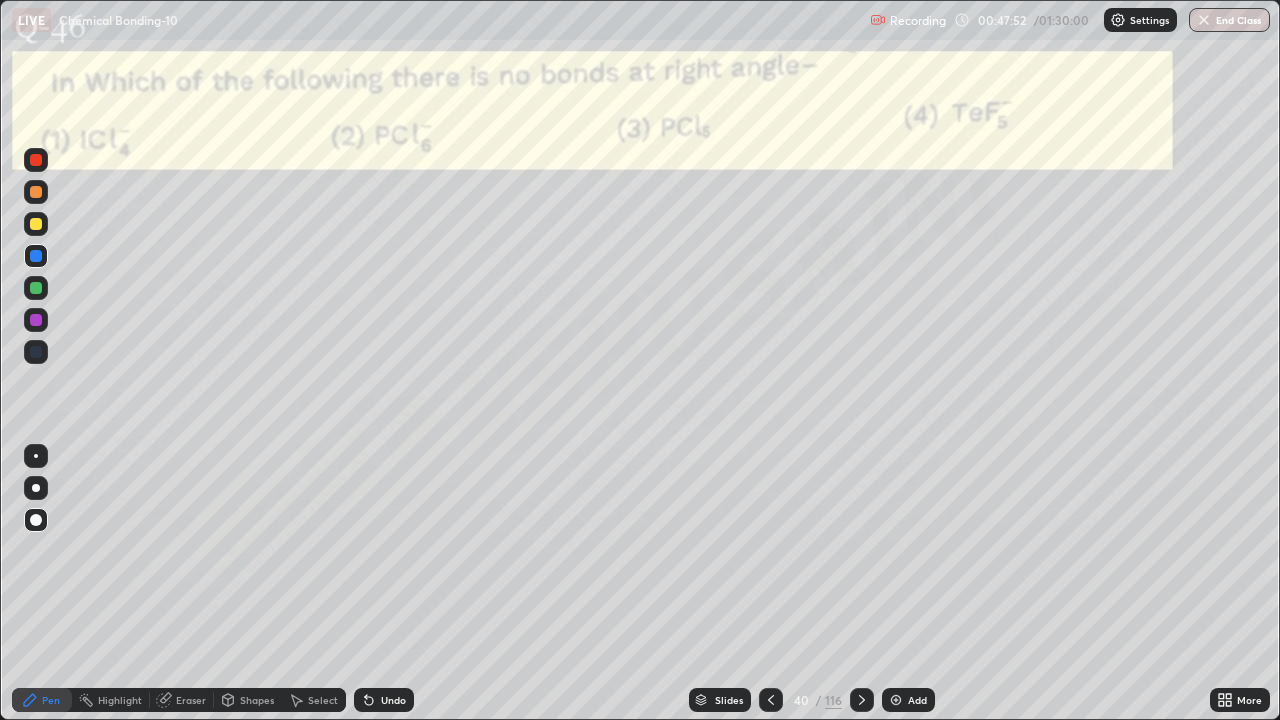 click at bounding box center (36, 256) 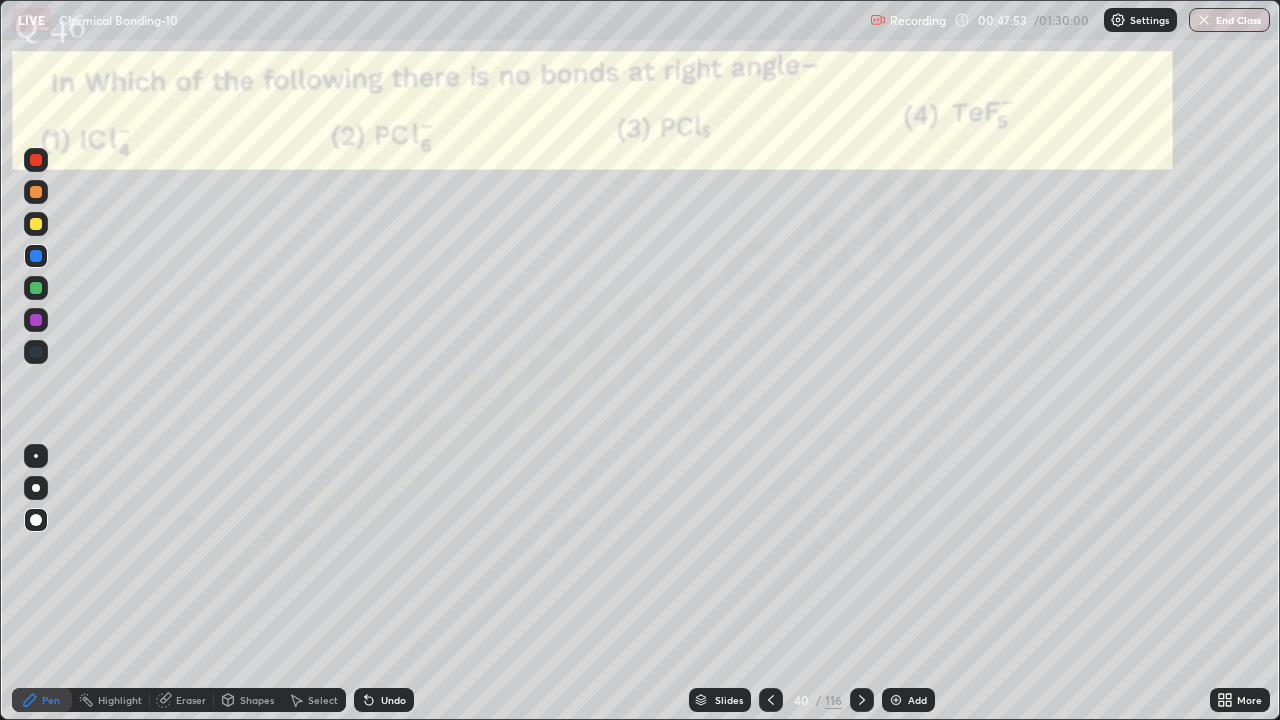 click at bounding box center (36, 256) 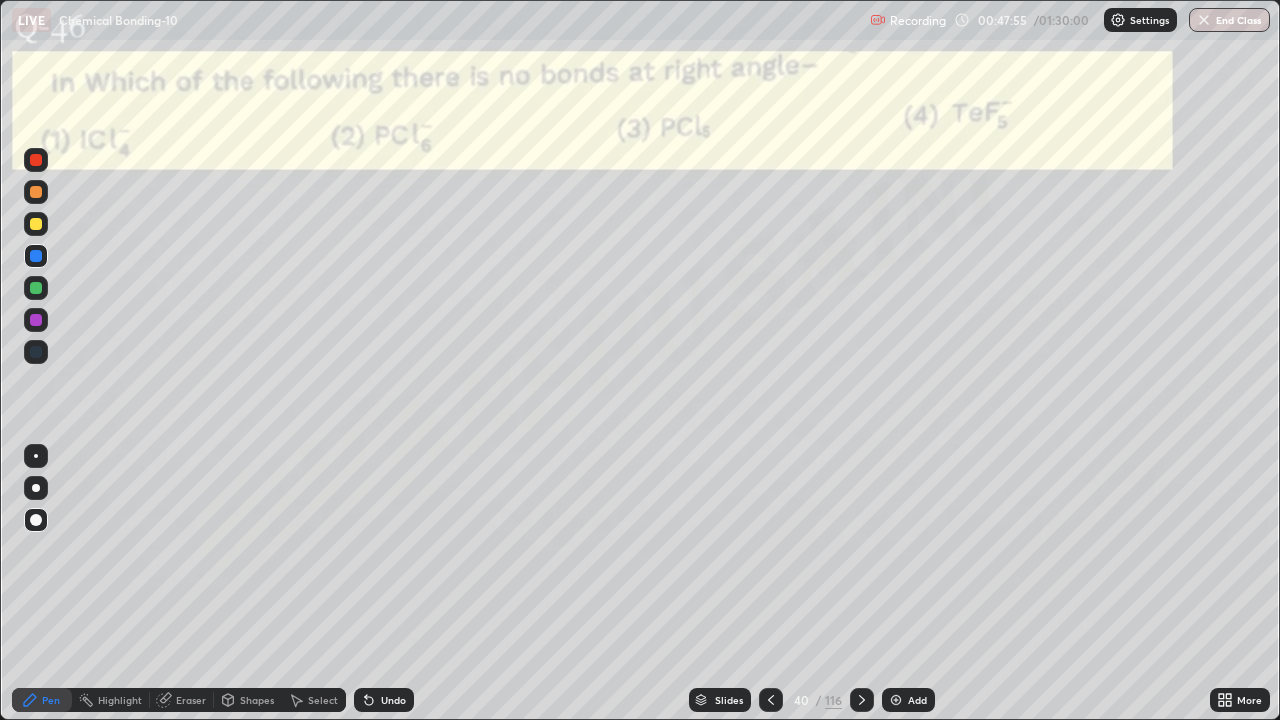 click on "Pen" at bounding box center [42, 700] 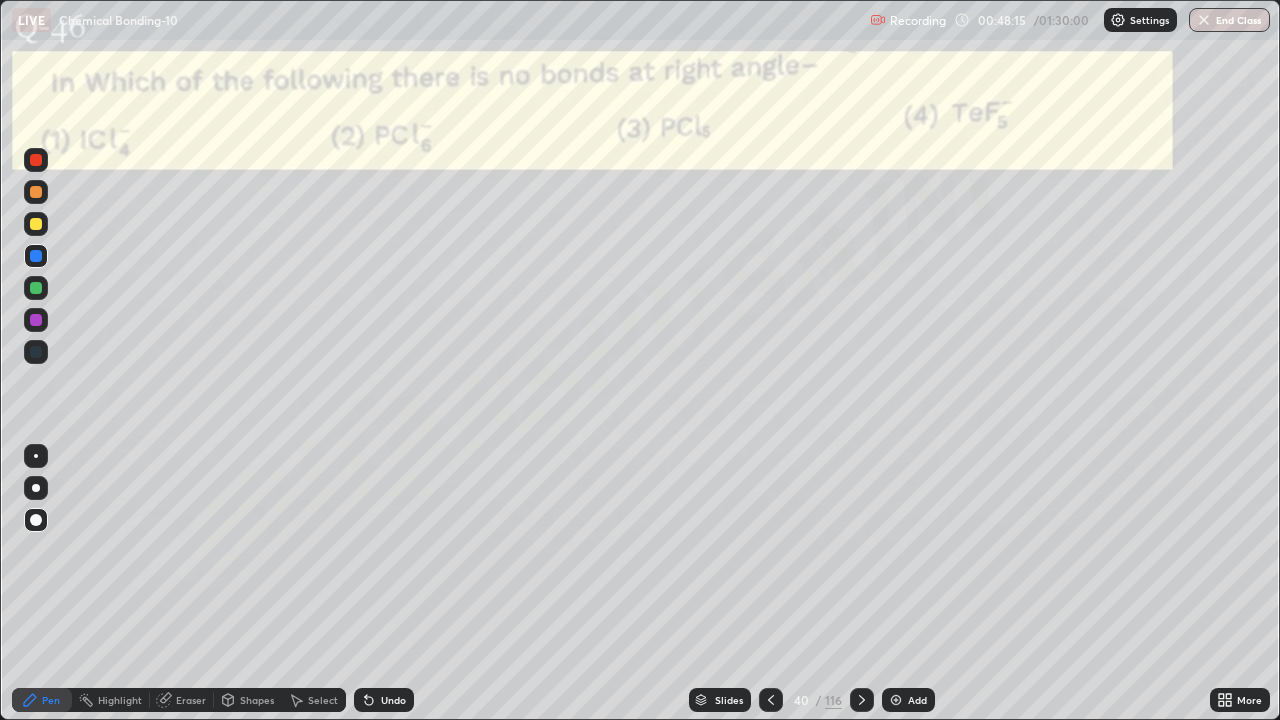 click 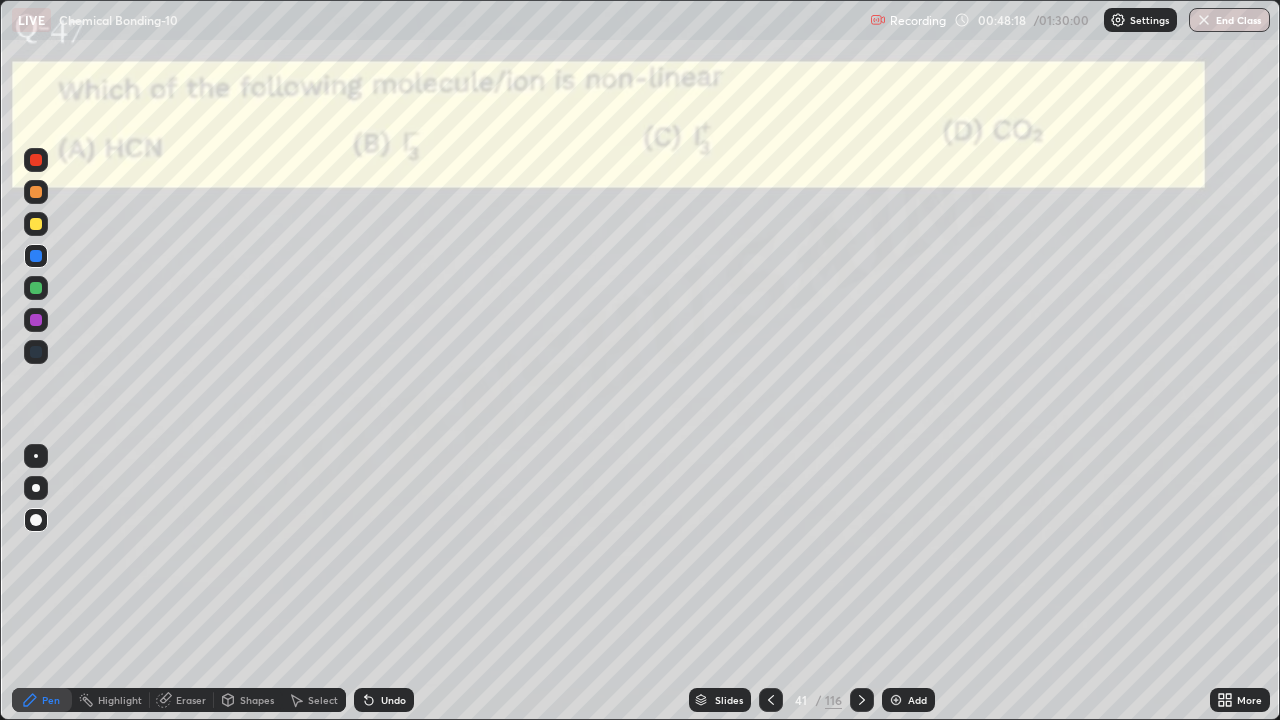 click on "Eraser" at bounding box center (191, 700) 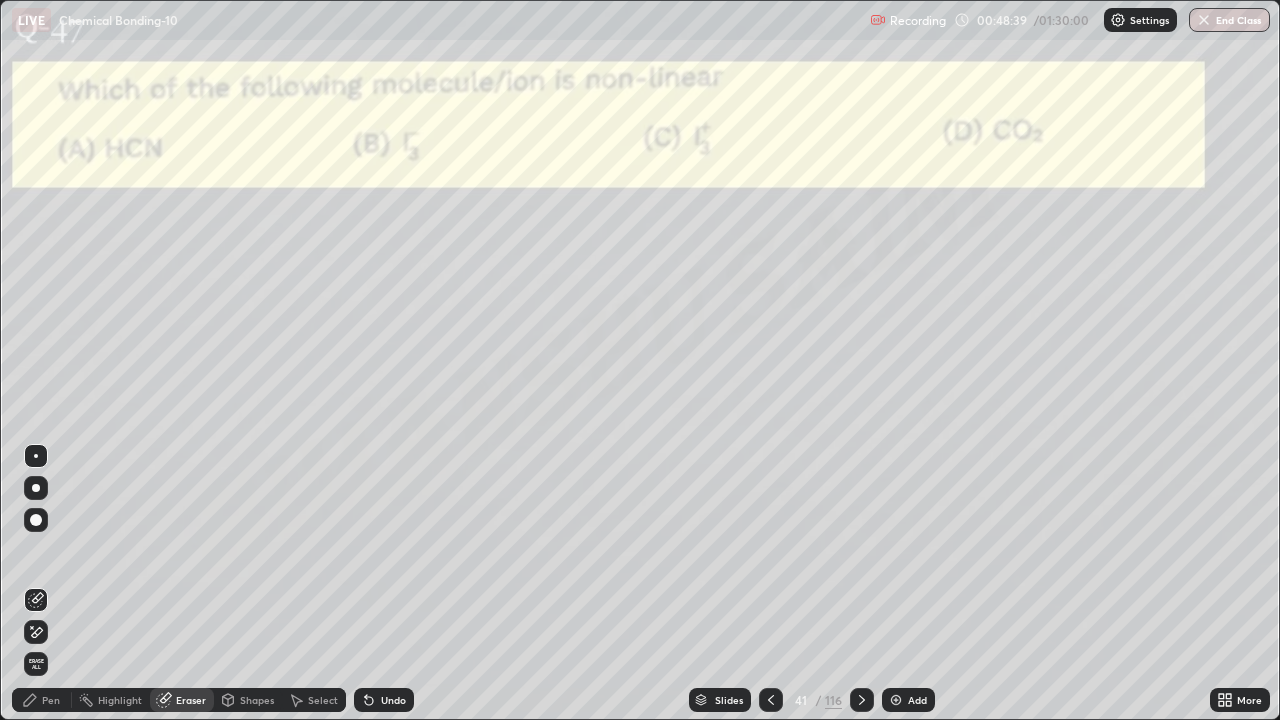 click 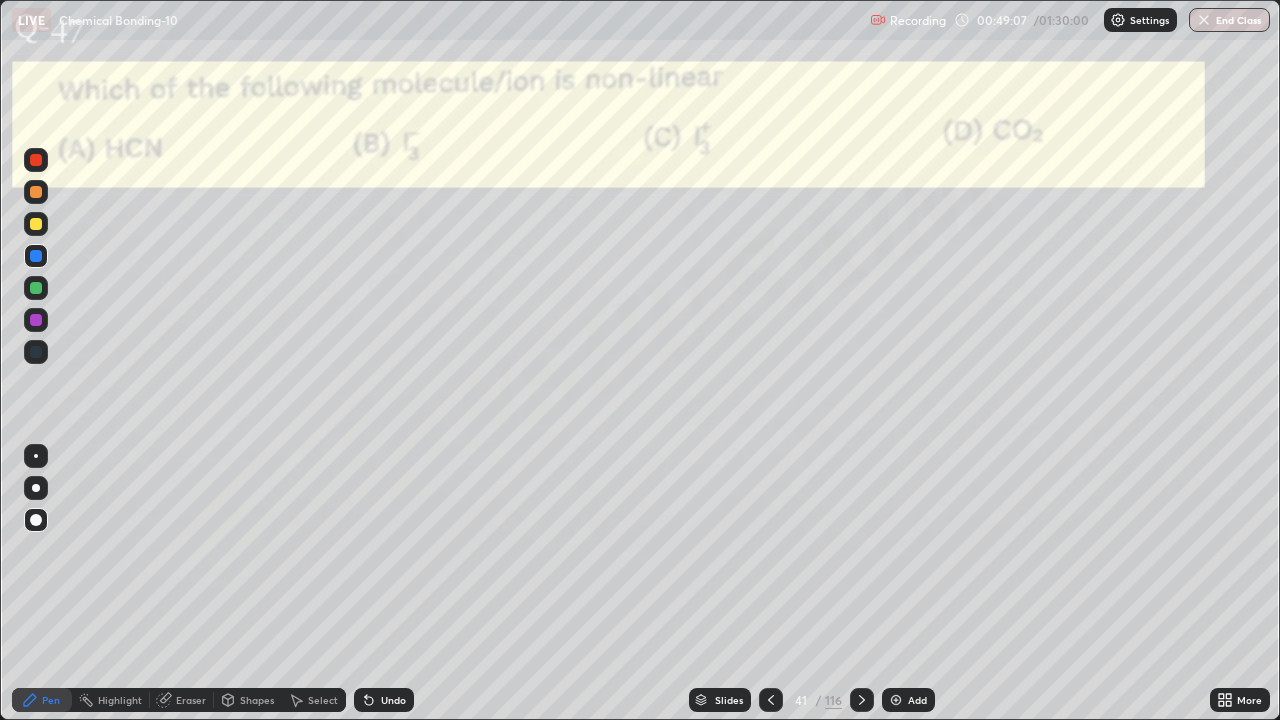 click 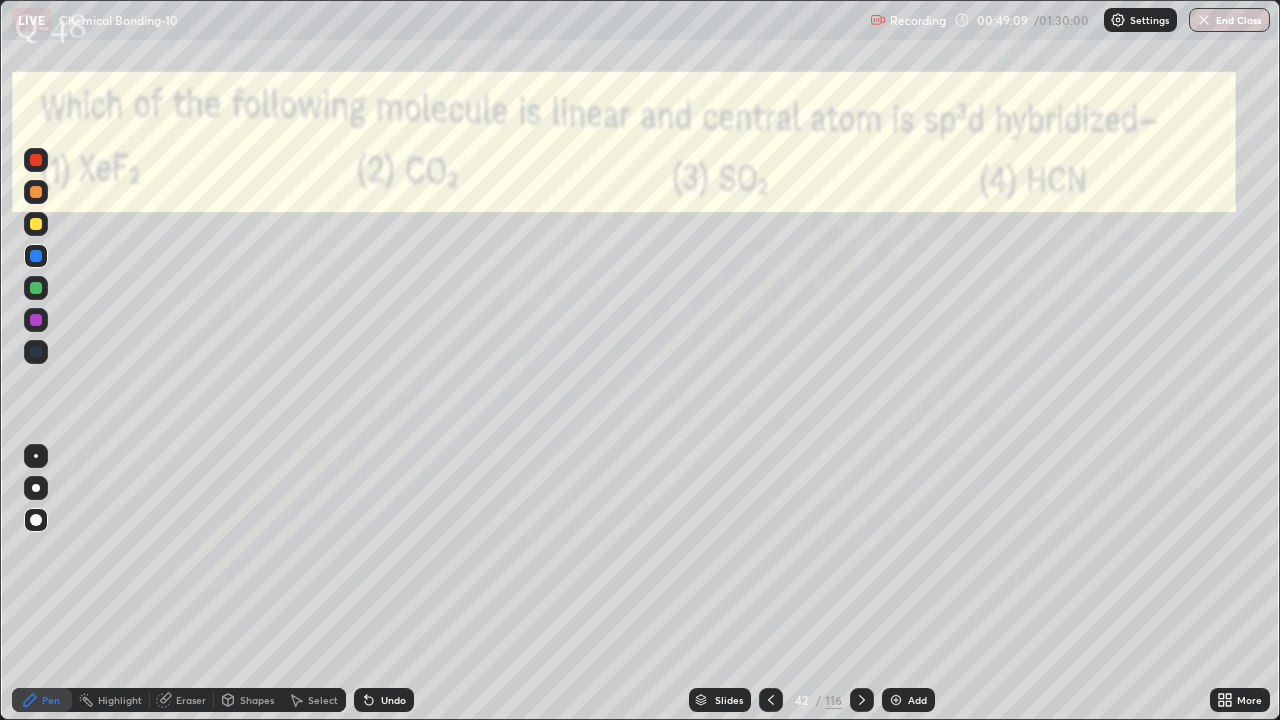 click on "Eraser" at bounding box center (191, 700) 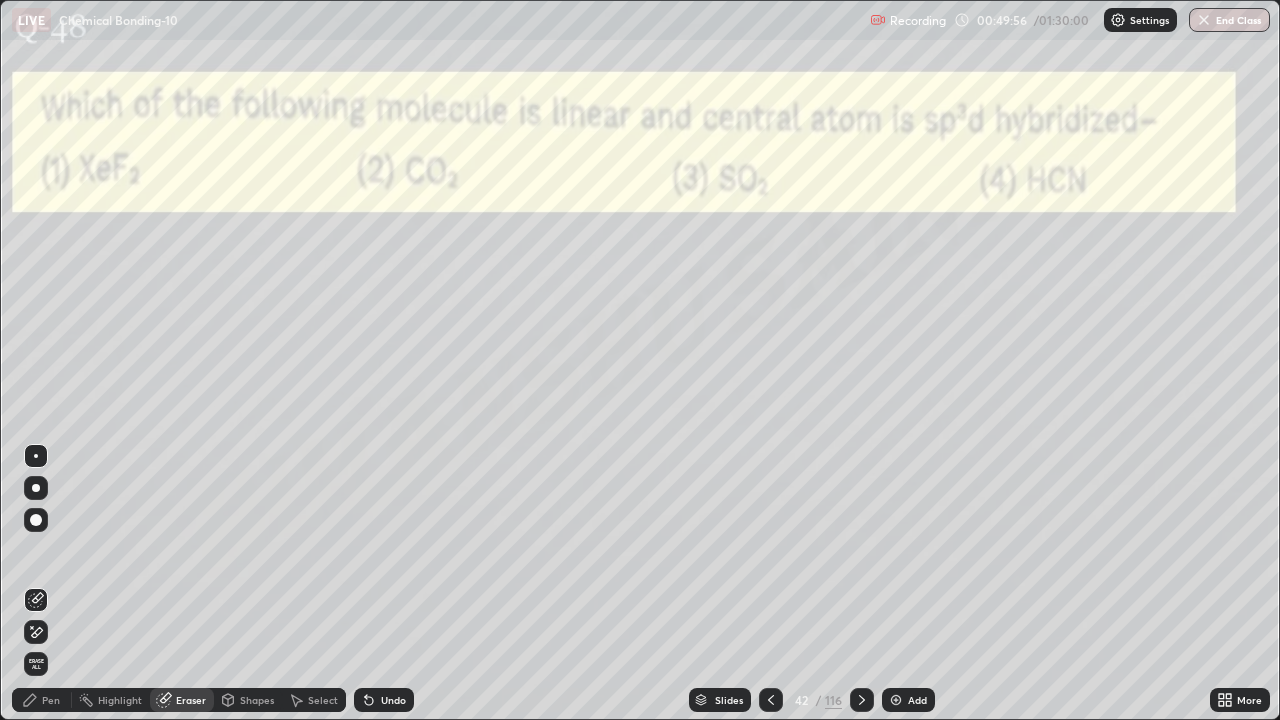 click on "Pen" at bounding box center [51, 700] 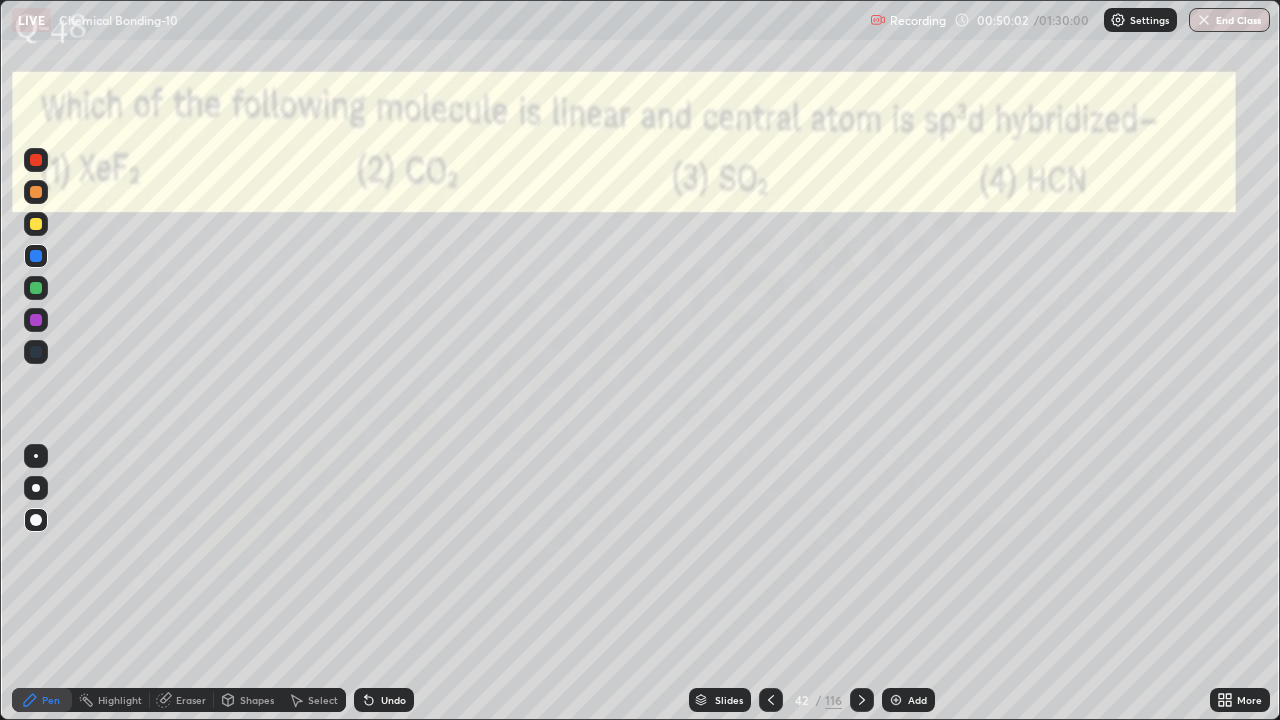 click at bounding box center [862, 700] 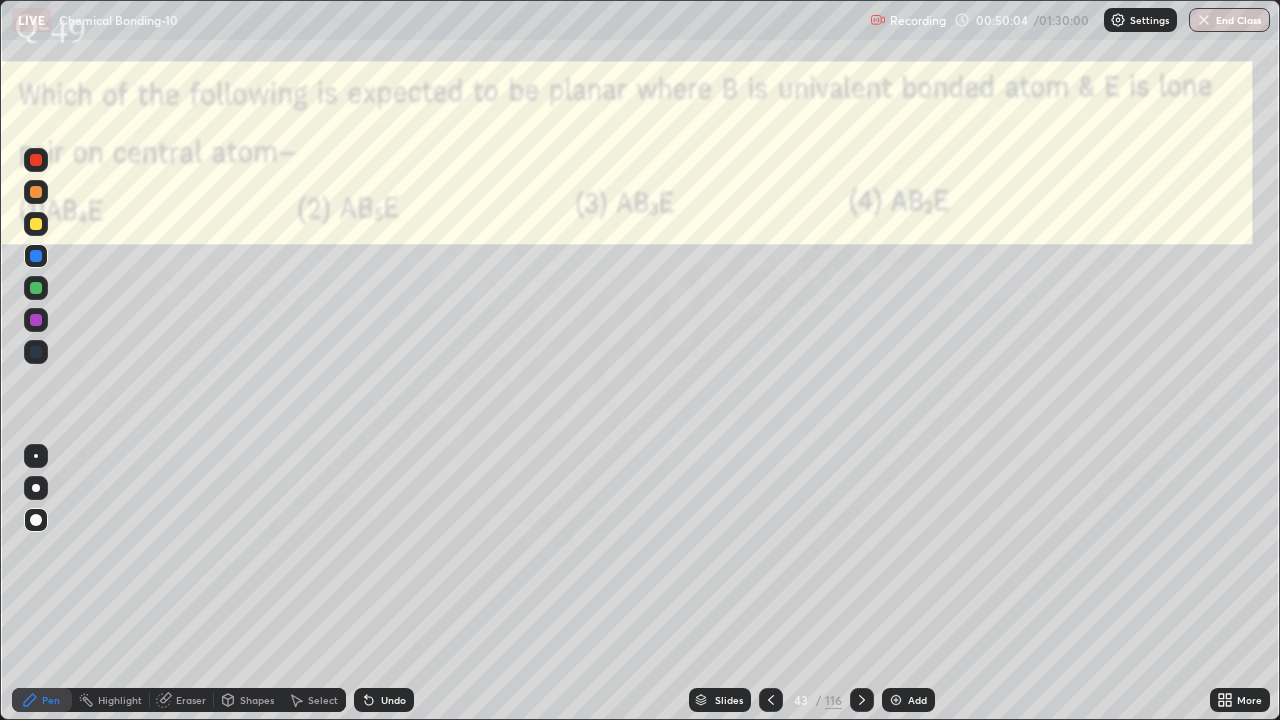 click on "Eraser" at bounding box center (191, 700) 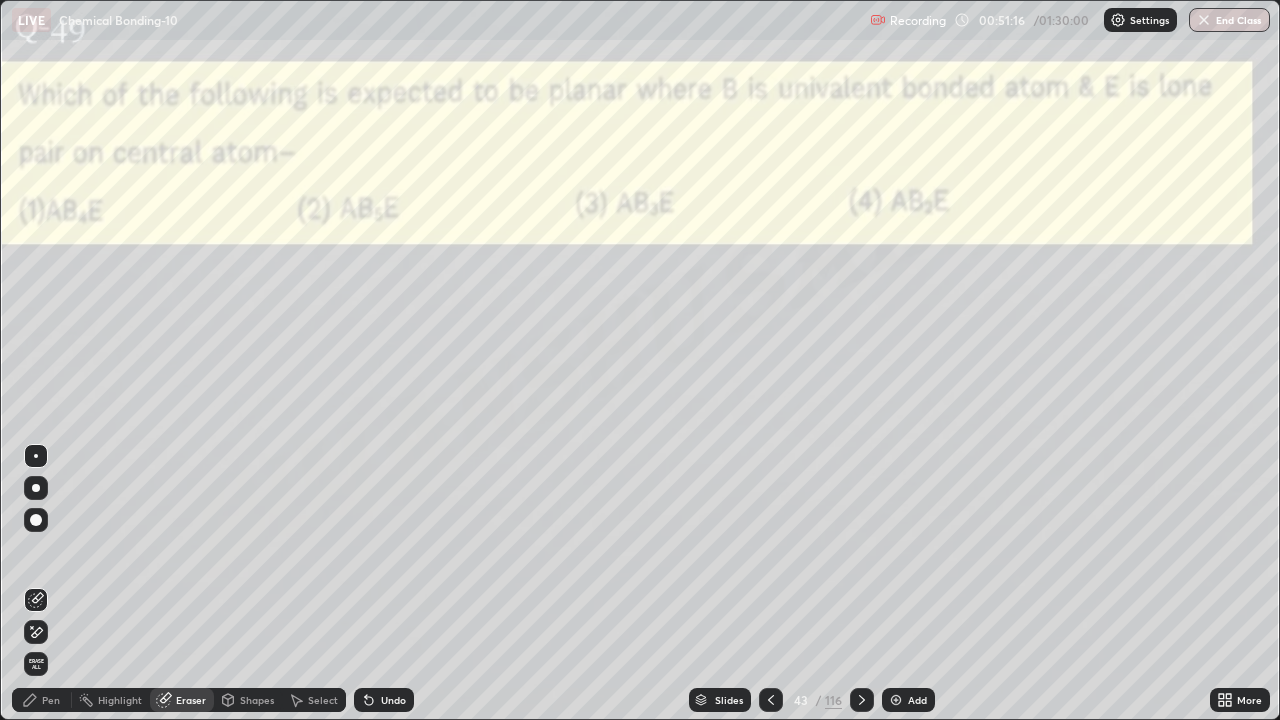 click on "Pen" at bounding box center [51, 700] 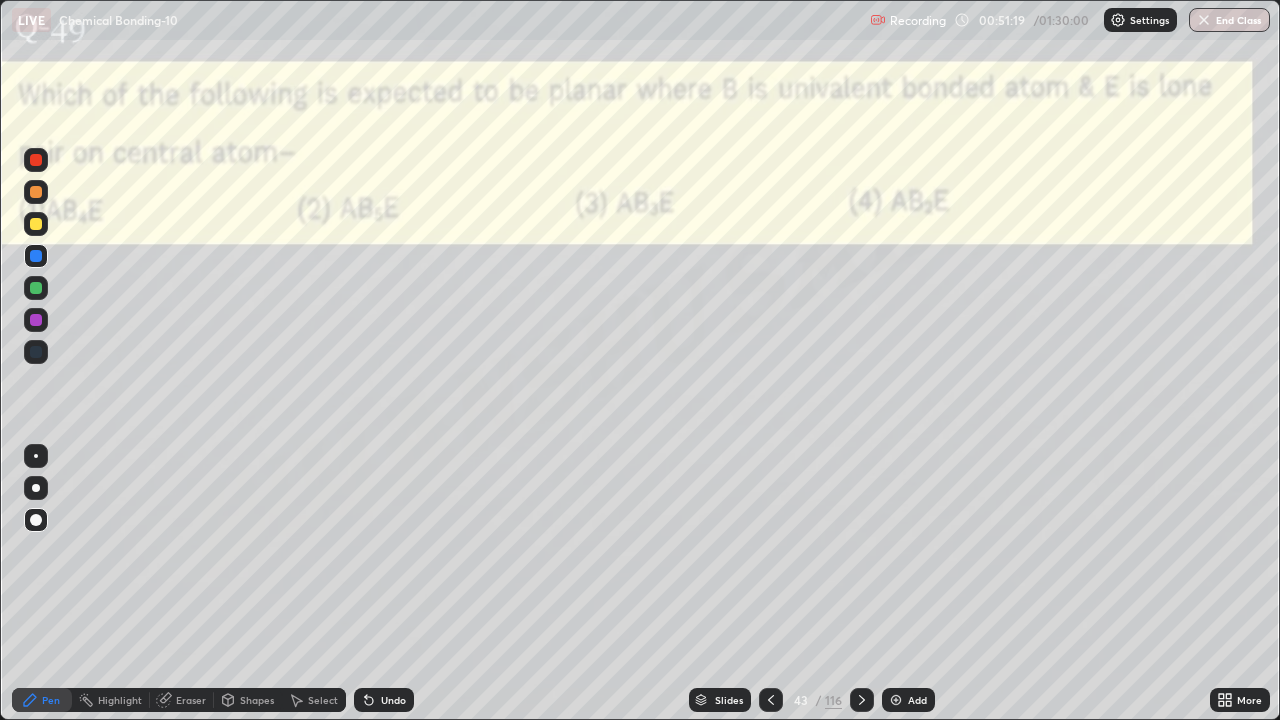 click 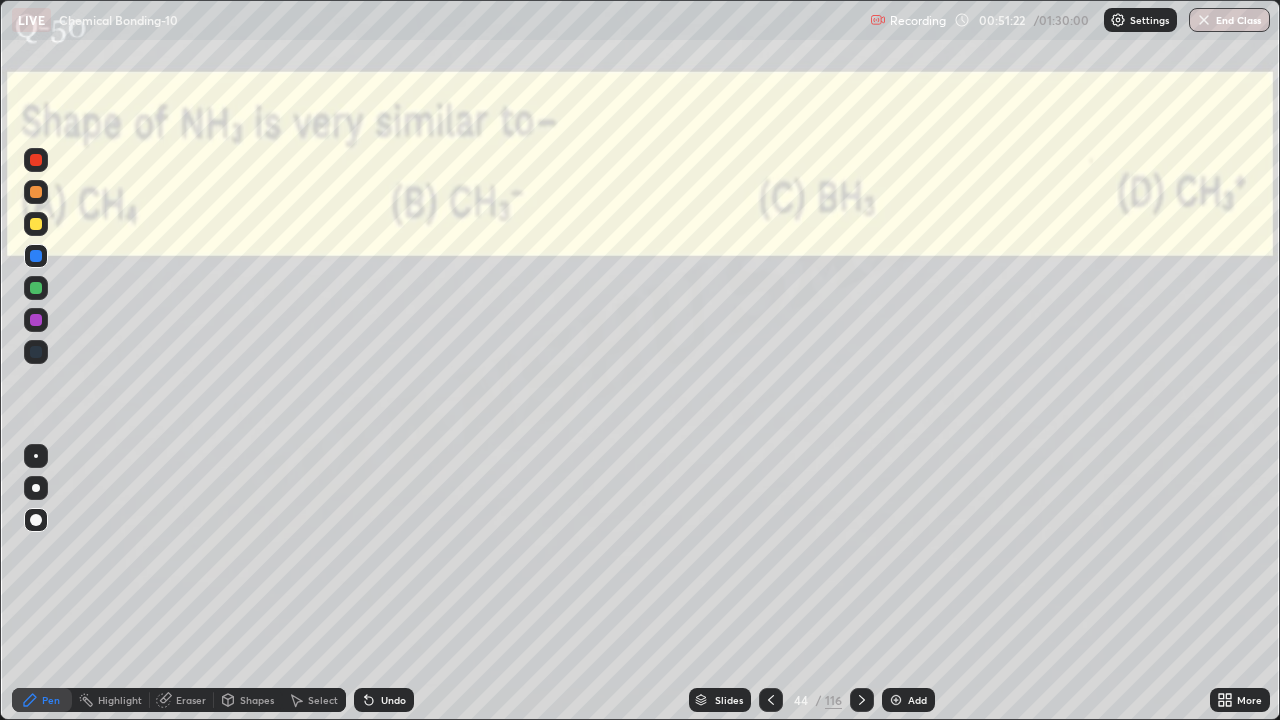 click on "Eraser" at bounding box center (191, 700) 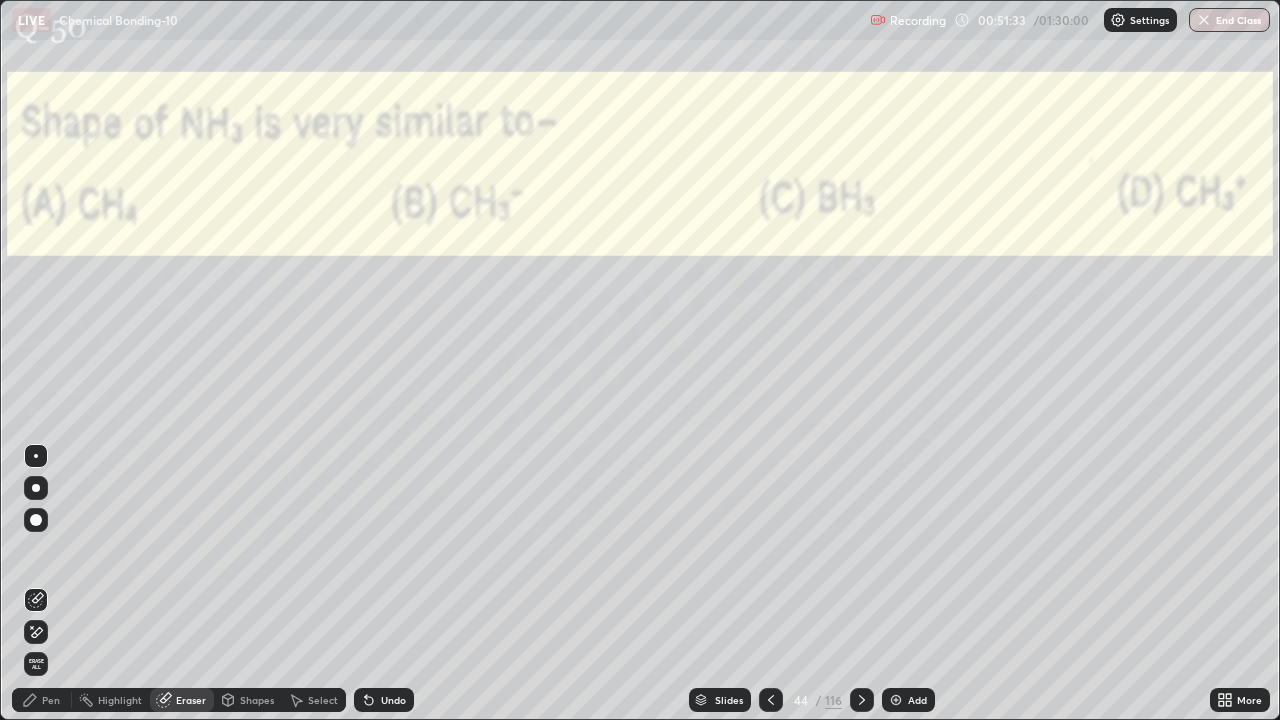 click on "Pen" at bounding box center (51, 700) 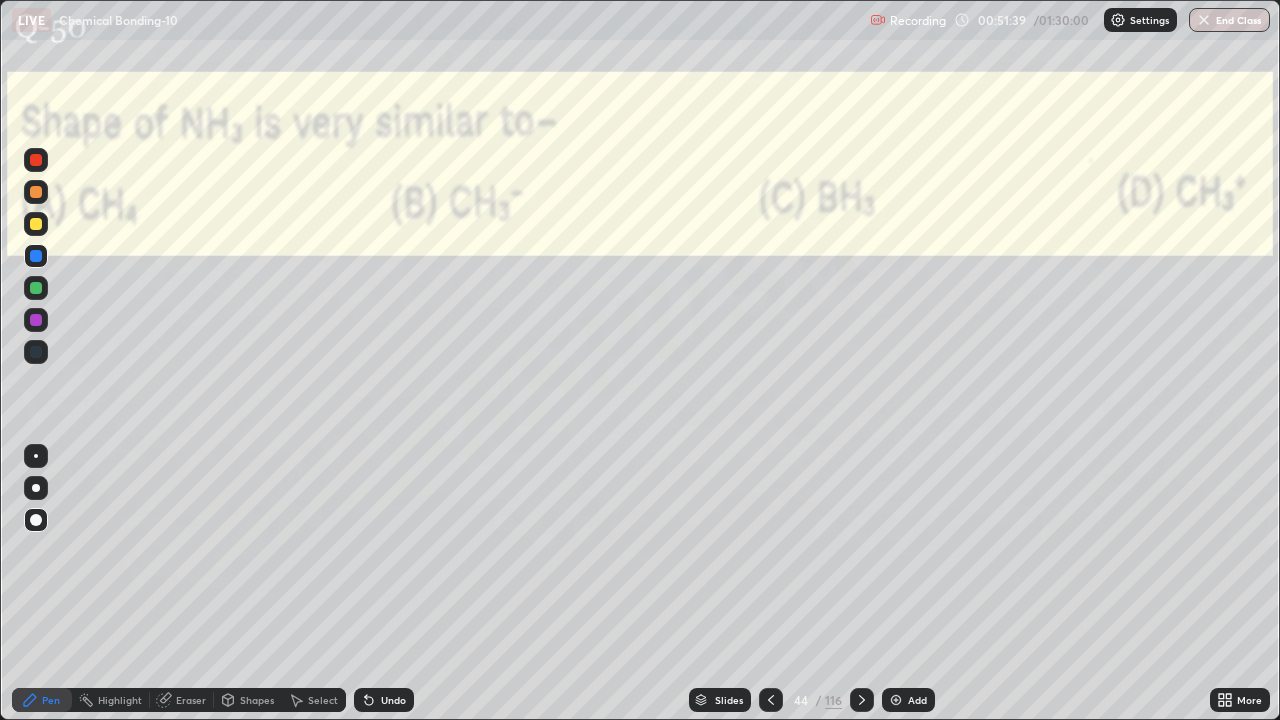 click 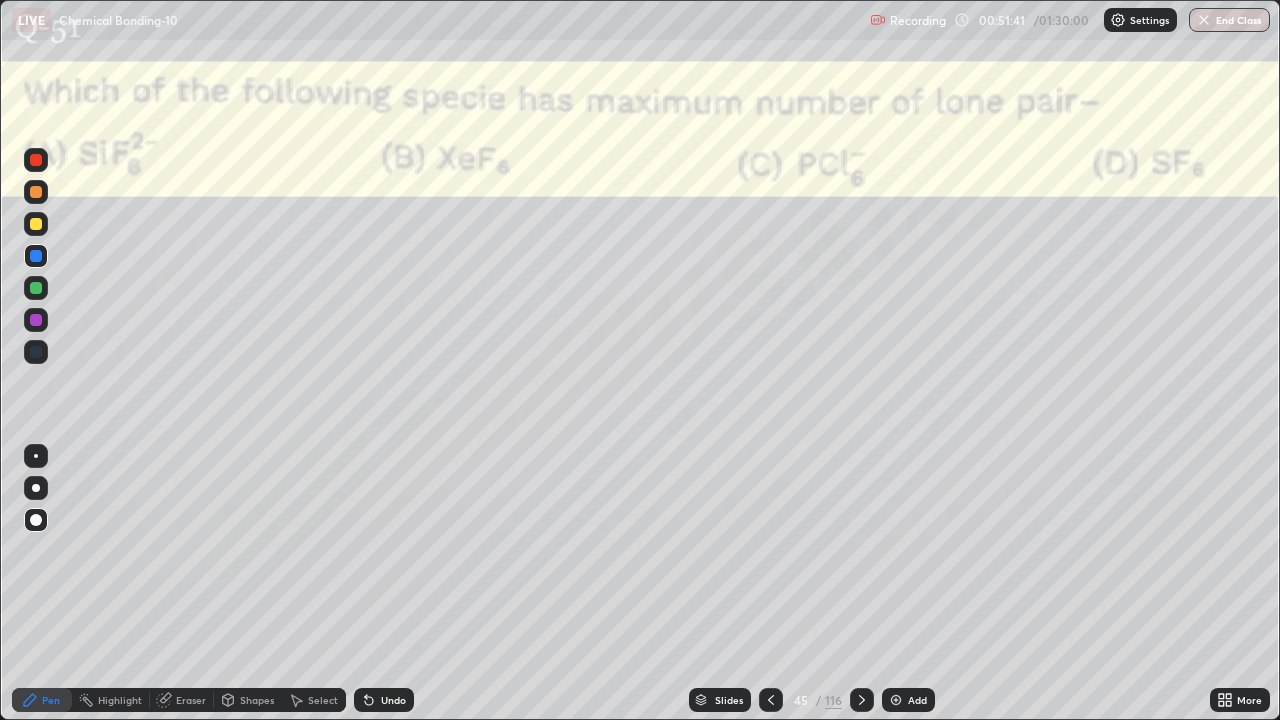click on "Eraser" at bounding box center (191, 700) 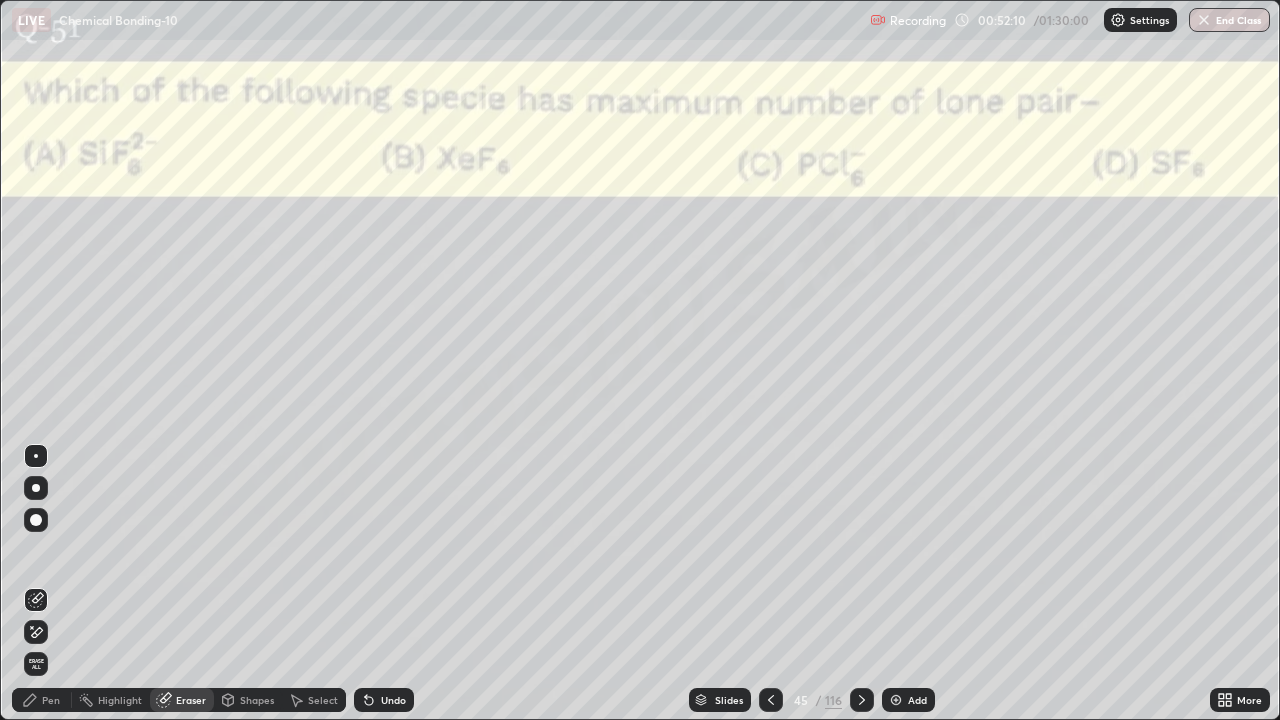 click on "Pen" at bounding box center [51, 700] 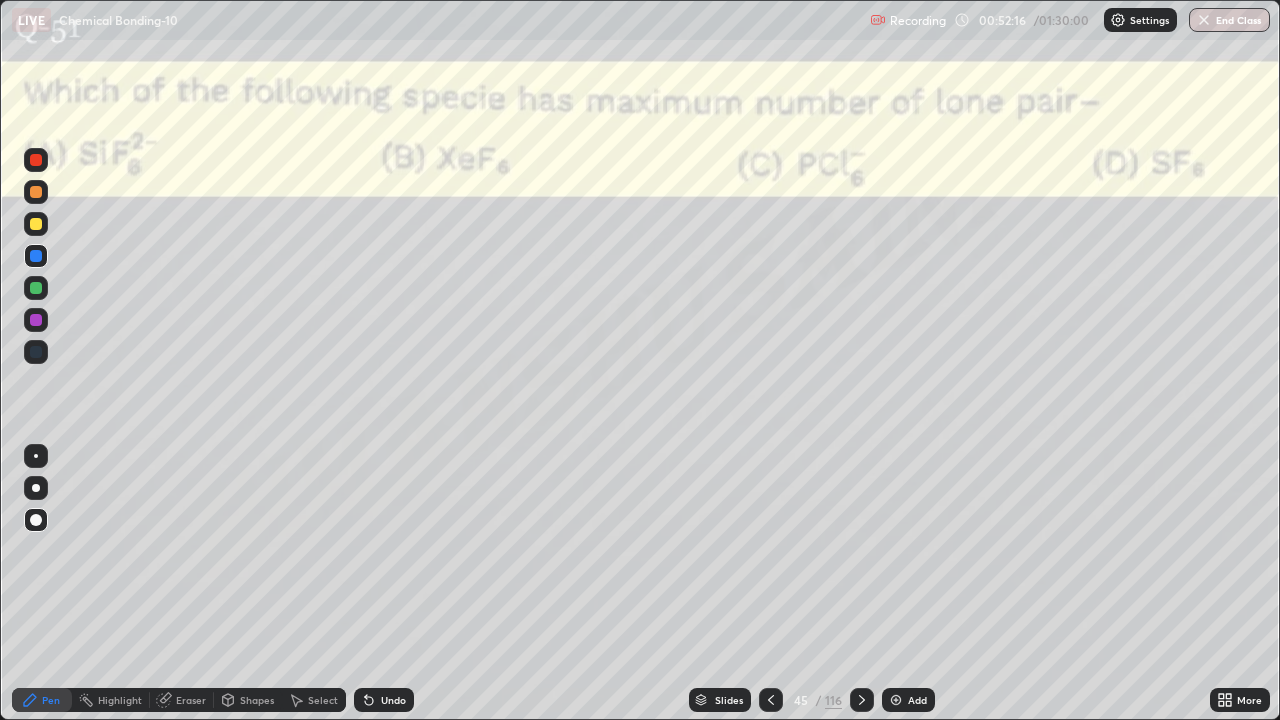 click 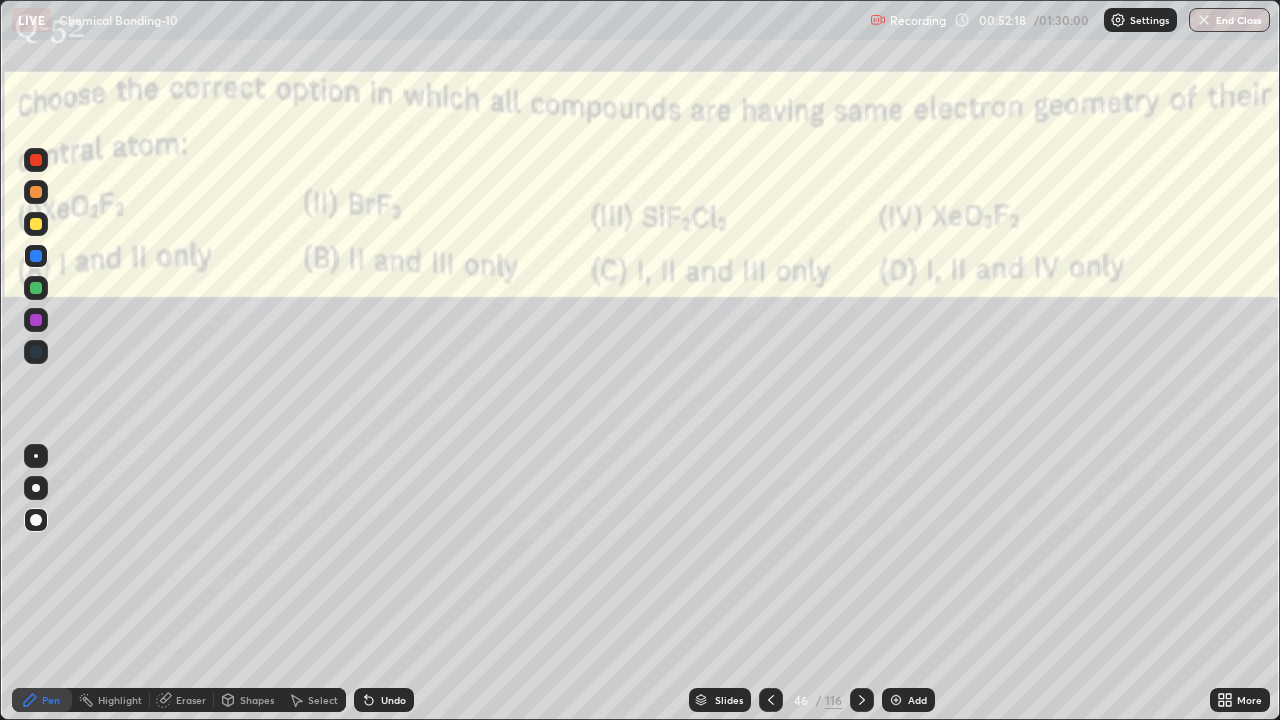 click on "Eraser" at bounding box center (191, 700) 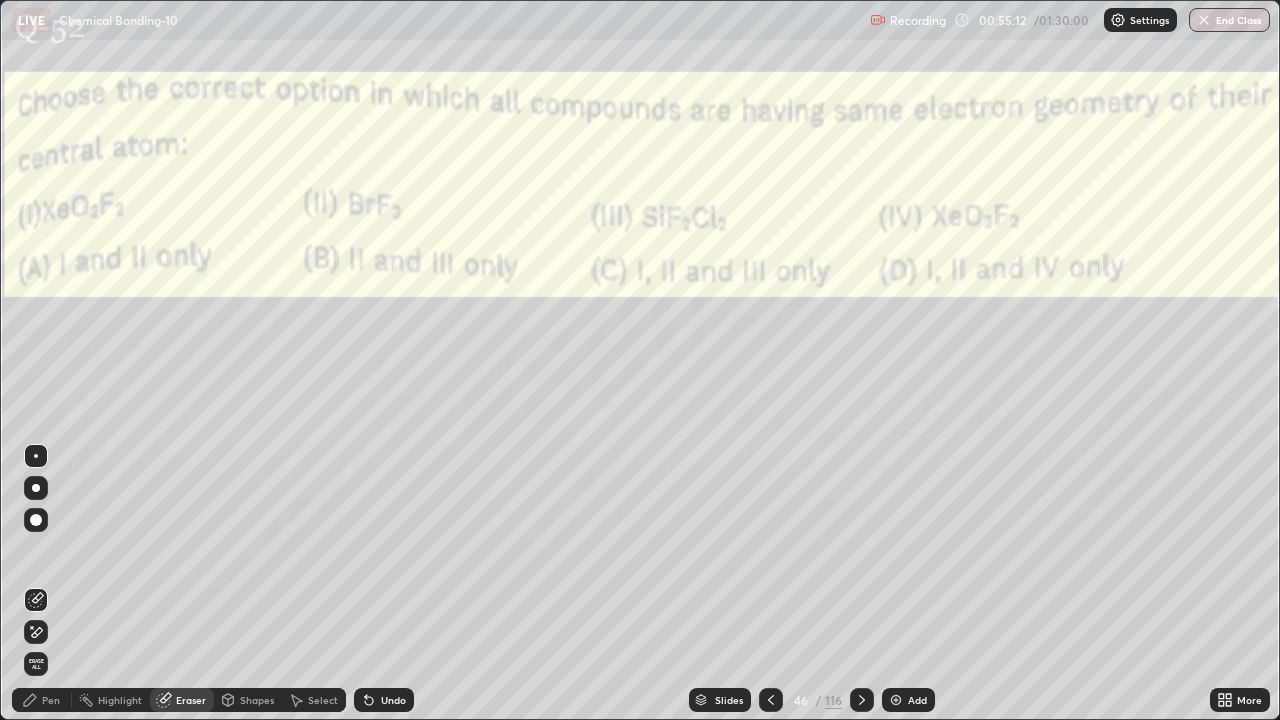 click on "Pen" at bounding box center (51, 700) 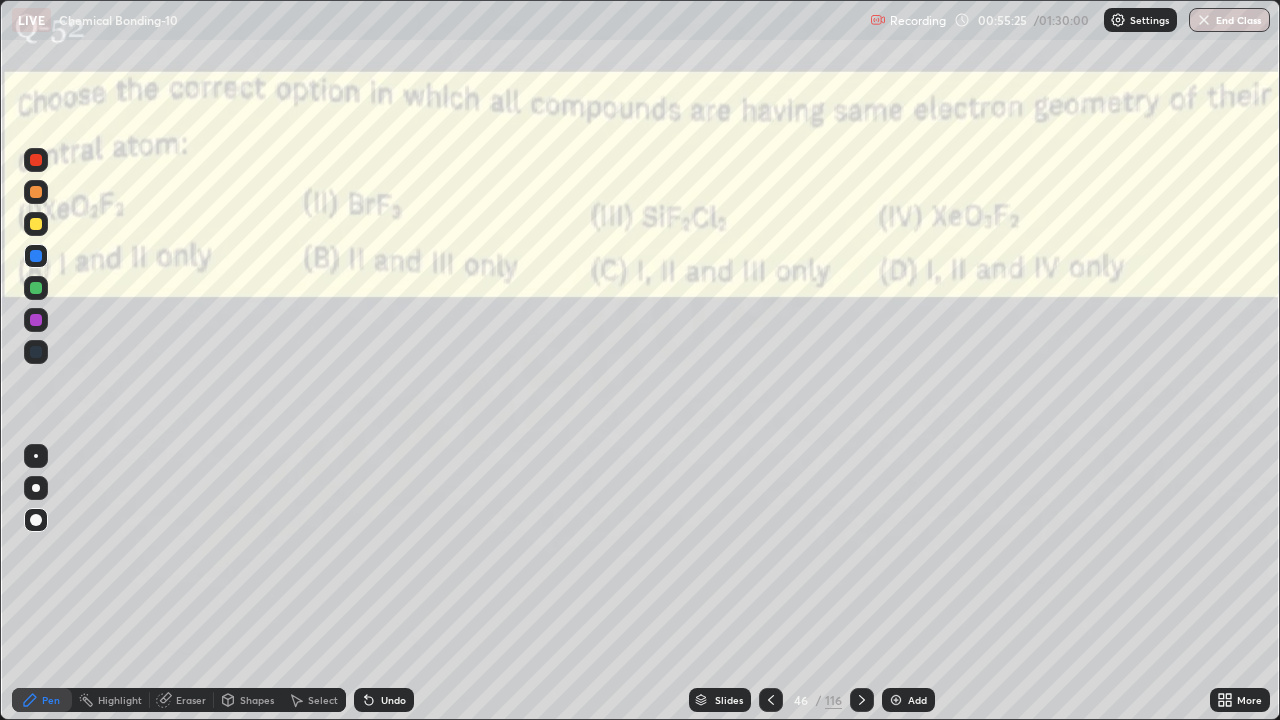 click 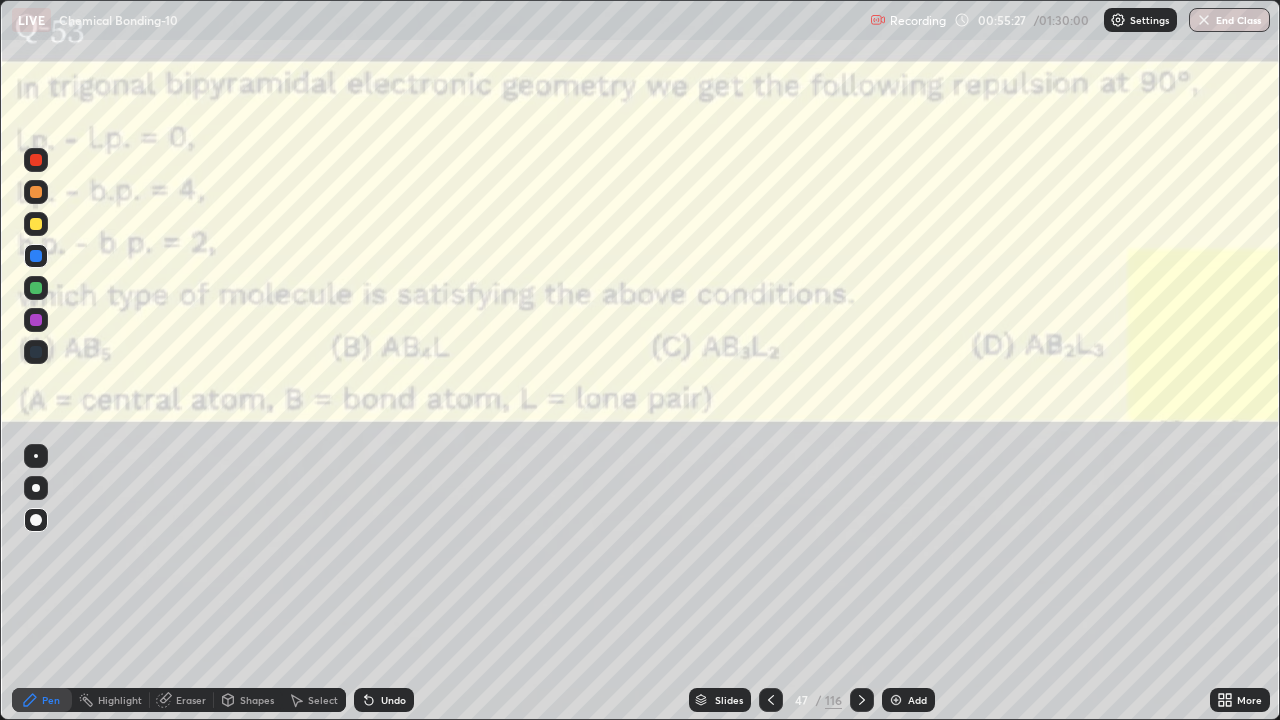 click on "Eraser" at bounding box center (191, 700) 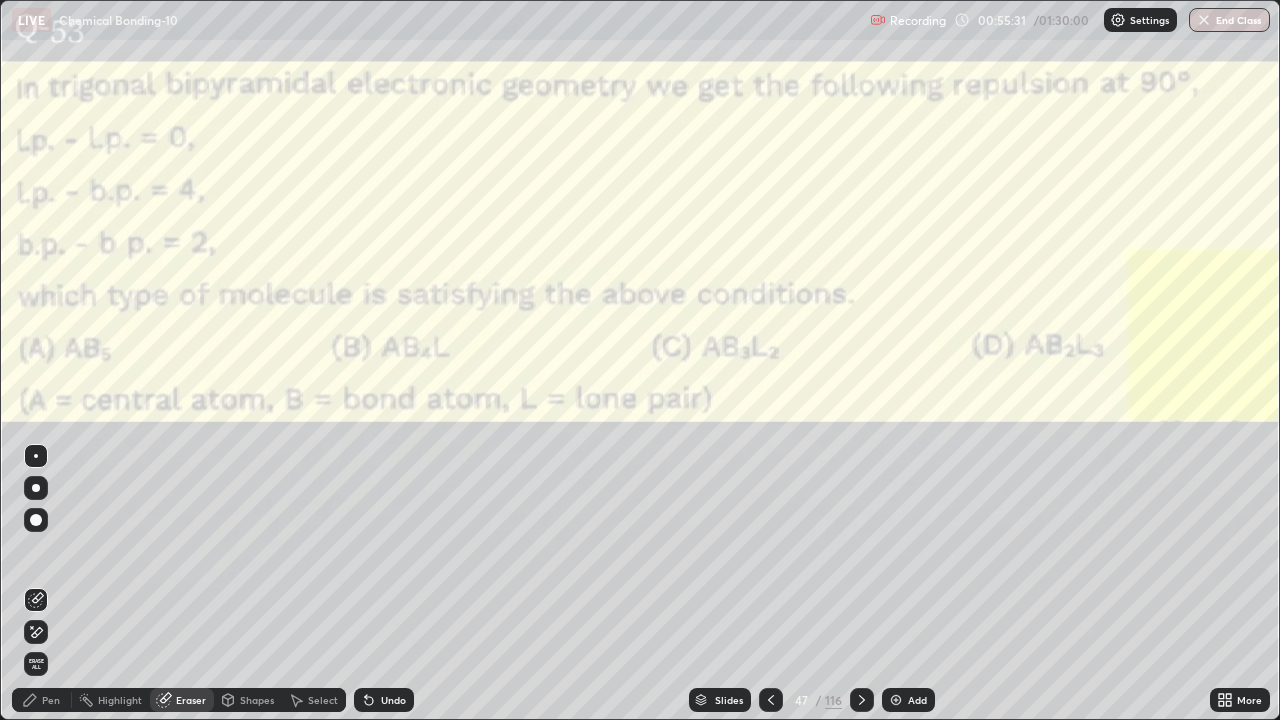 click on "Slides" at bounding box center (720, 700) 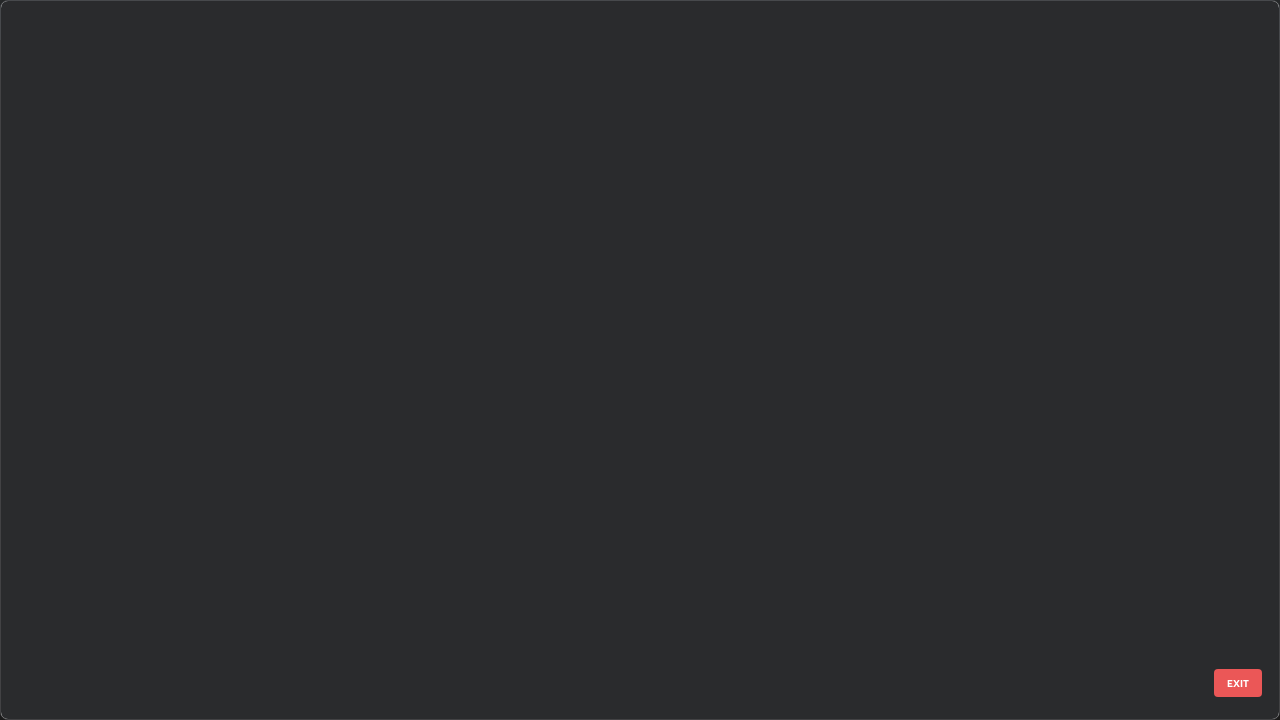 scroll, scrollTop: 2876, scrollLeft: 0, axis: vertical 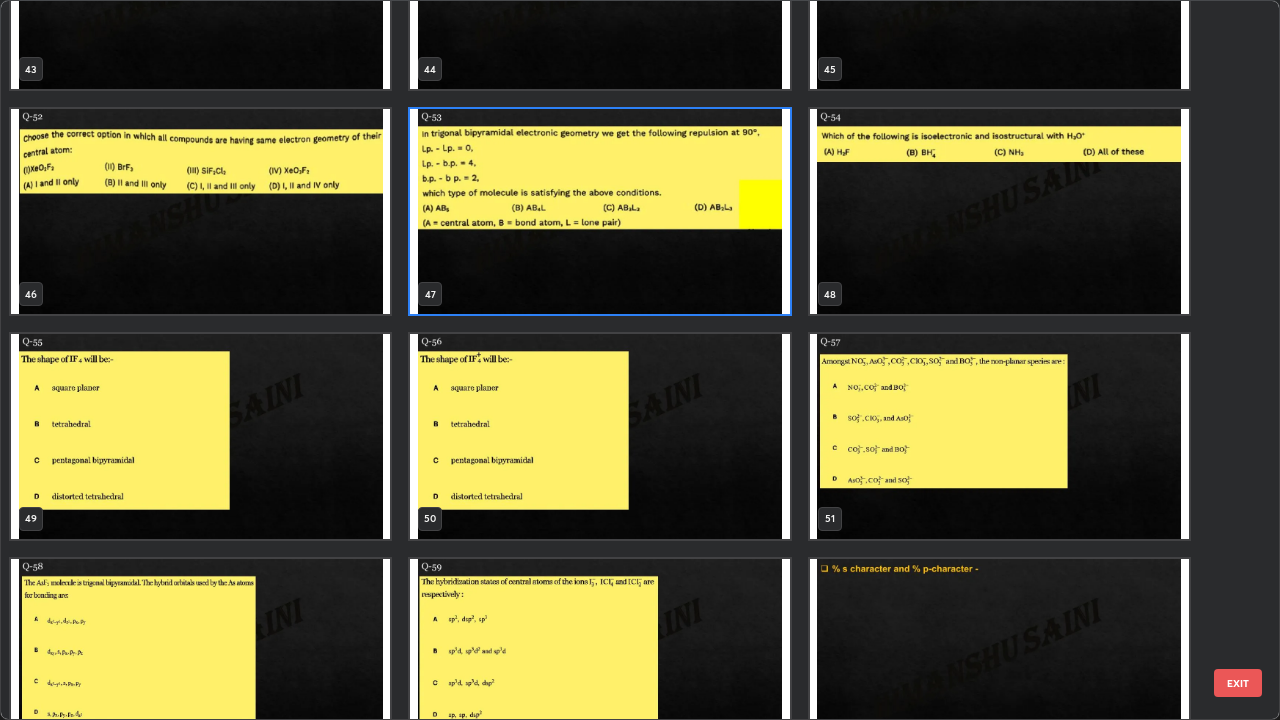 click at bounding box center (599, 211) 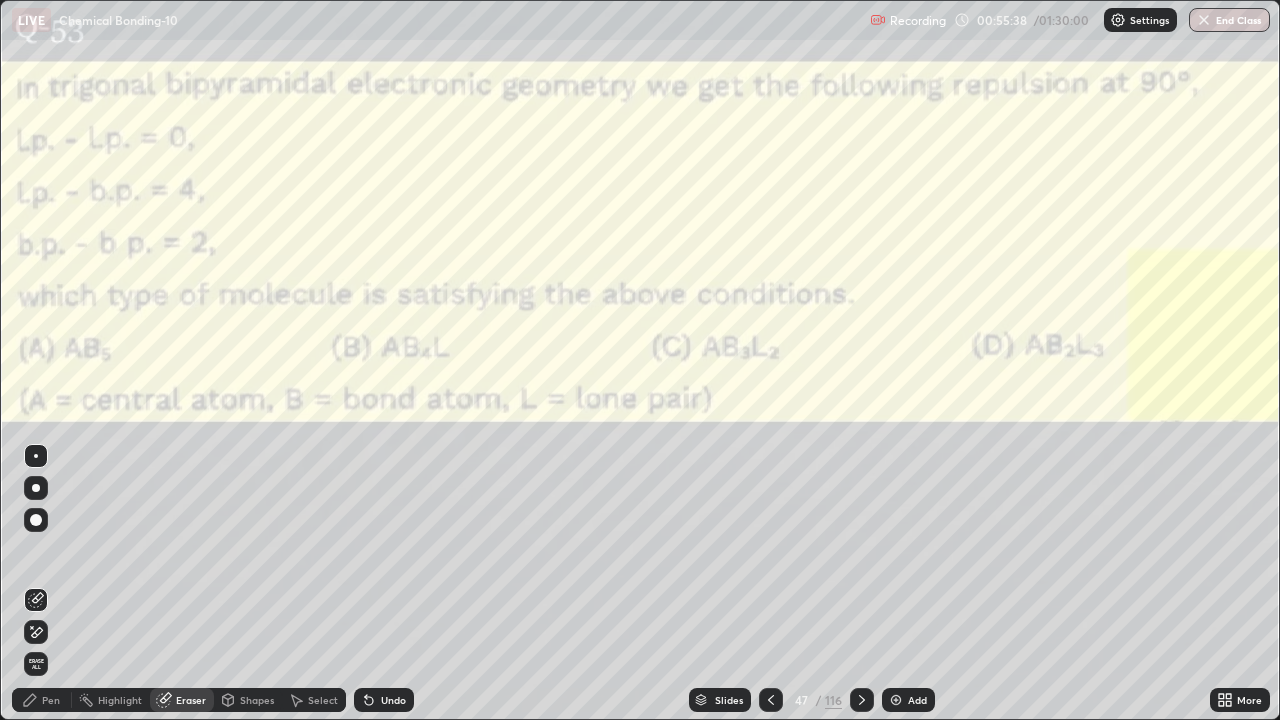 click at bounding box center [599, 211] 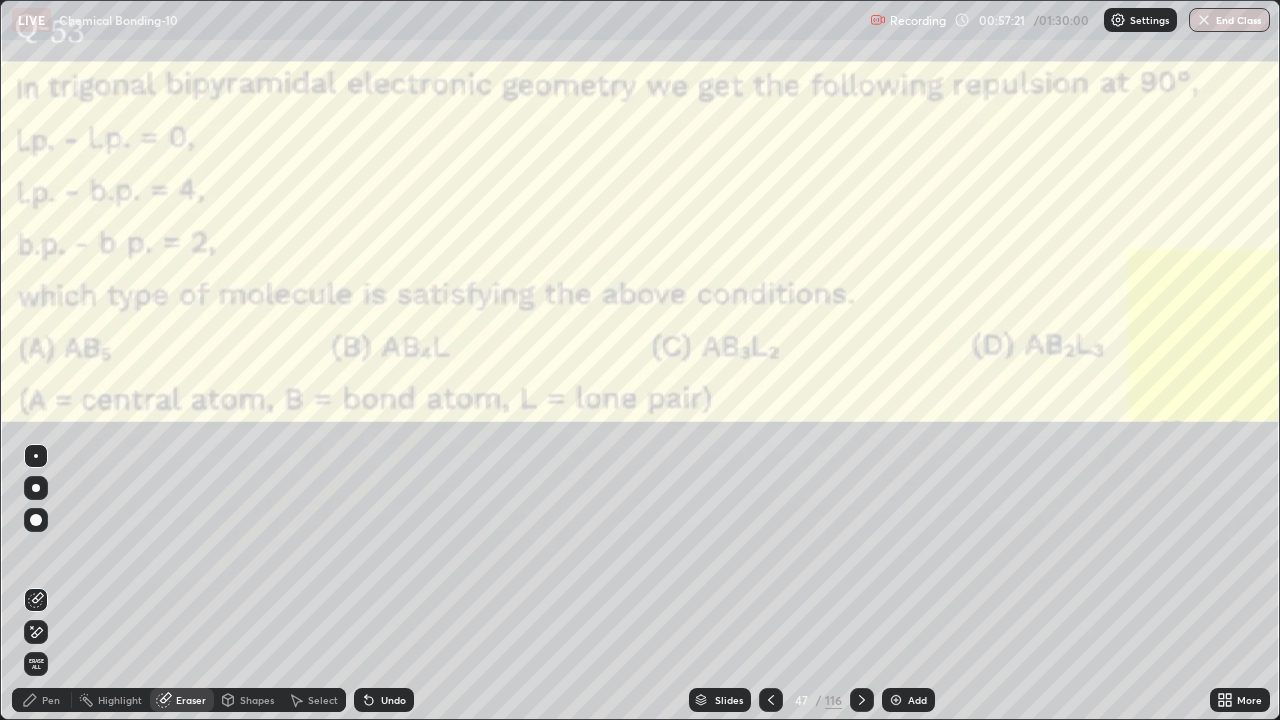 click on "Pen" at bounding box center (42, 700) 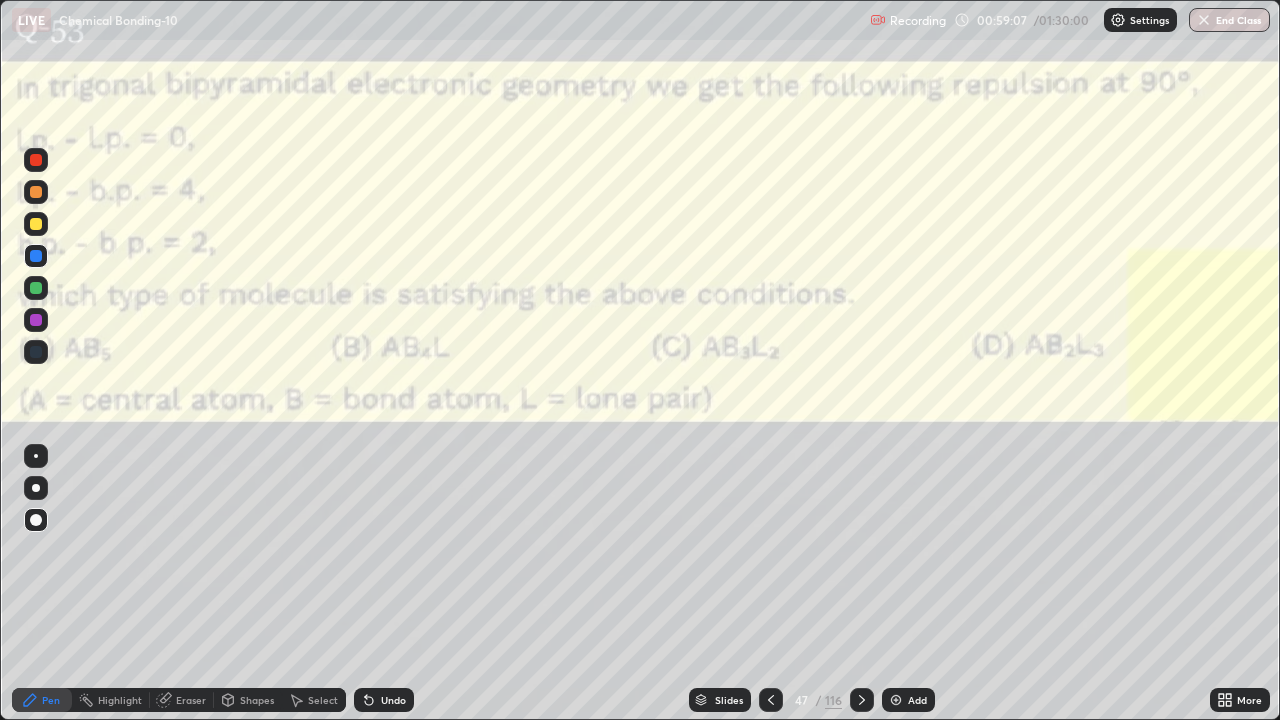 click on "Pen" at bounding box center (42, 700) 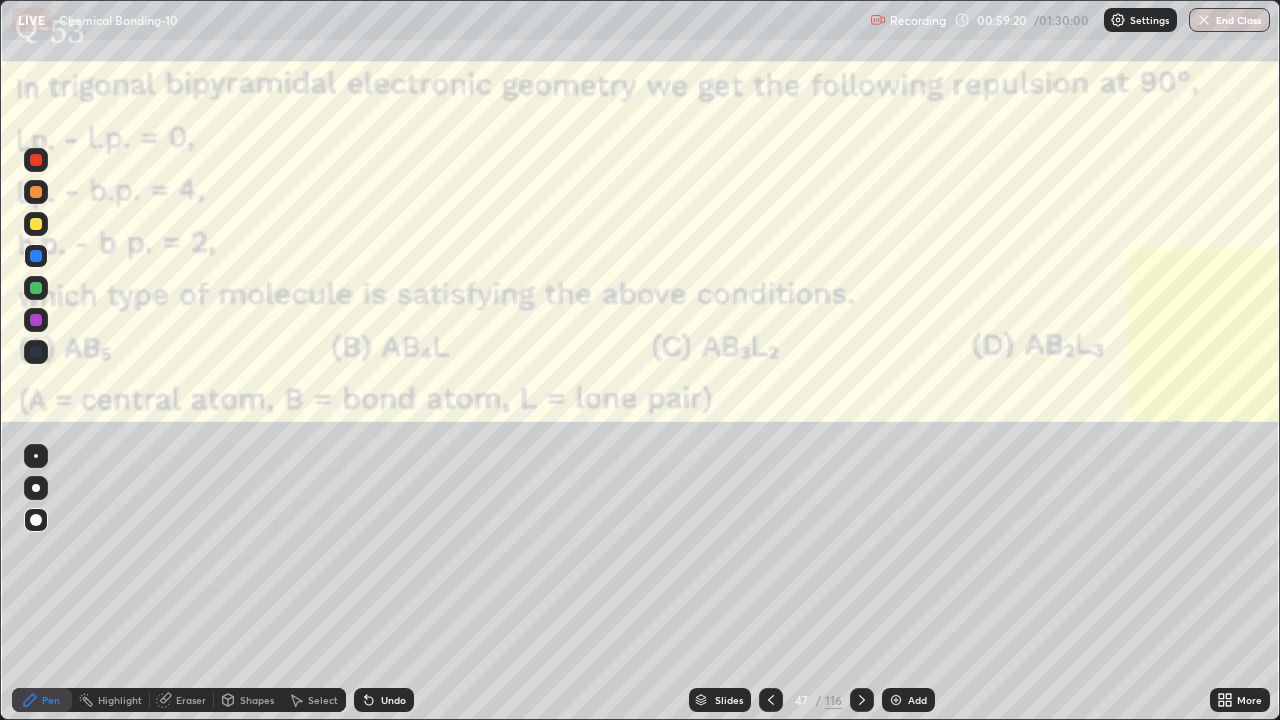 click on "Eraser" at bounding box center [191, 700] 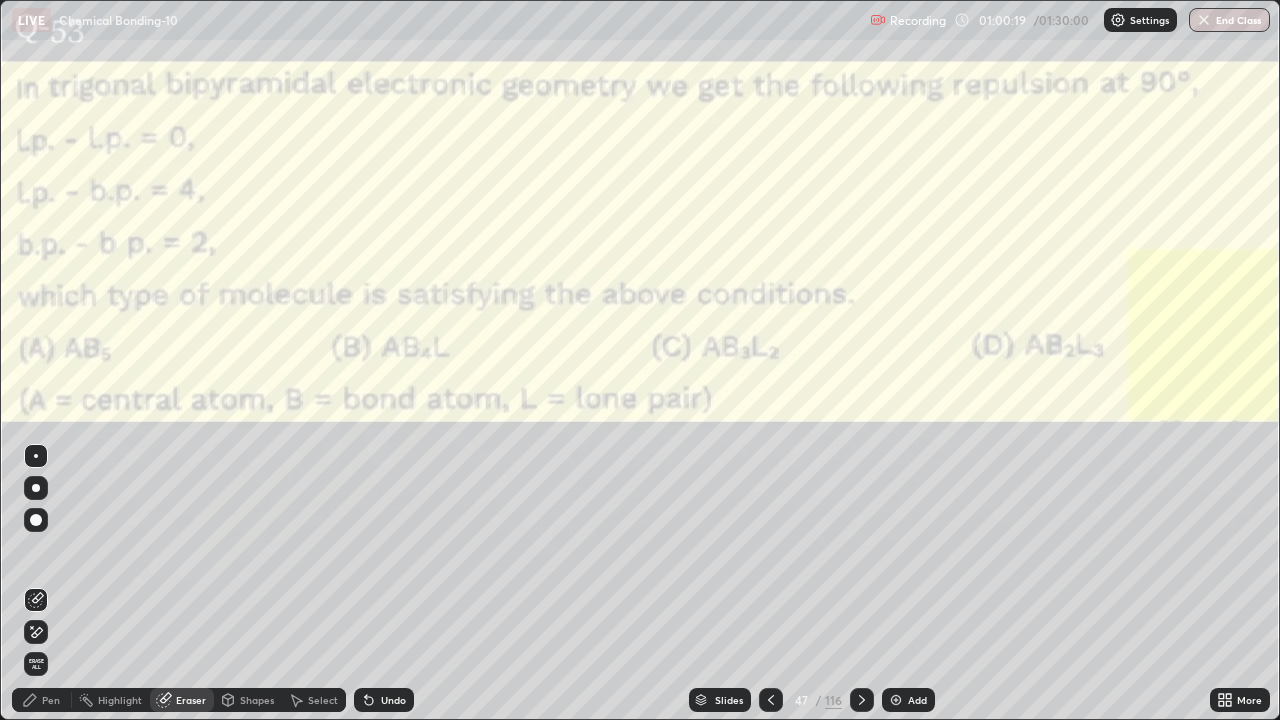 click on "Pen" at bounding box center [42, 700] 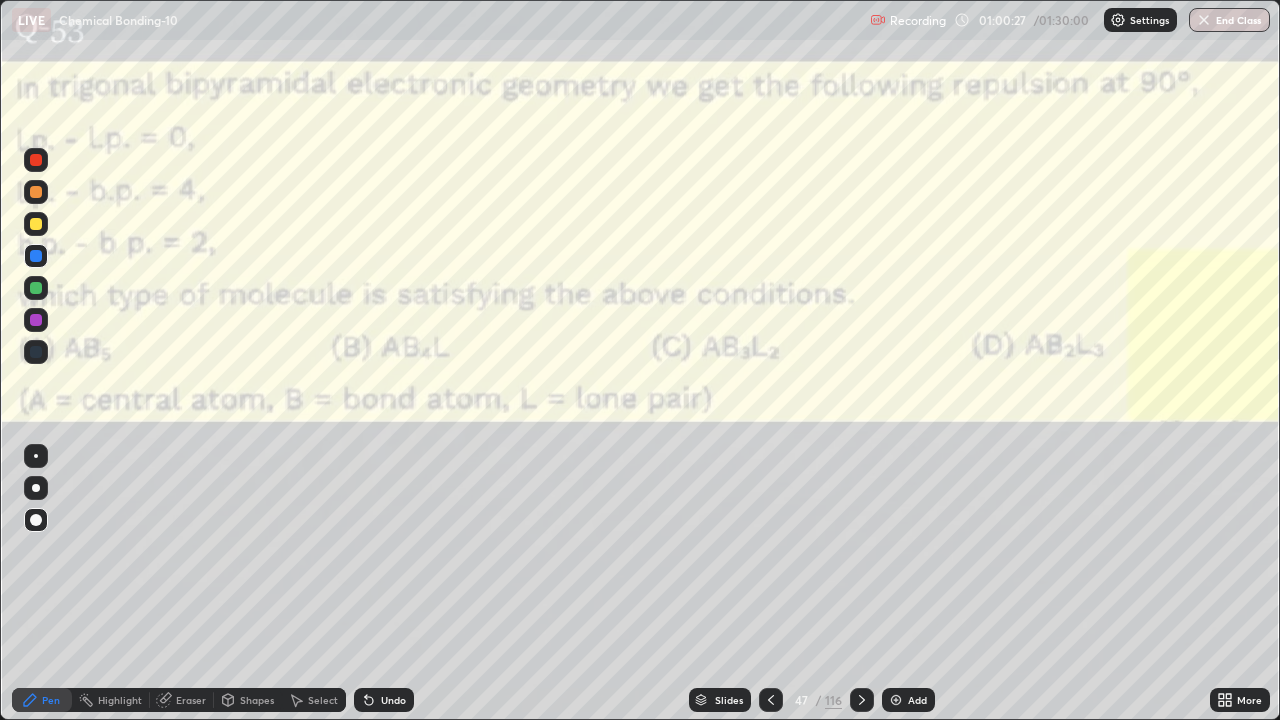 click 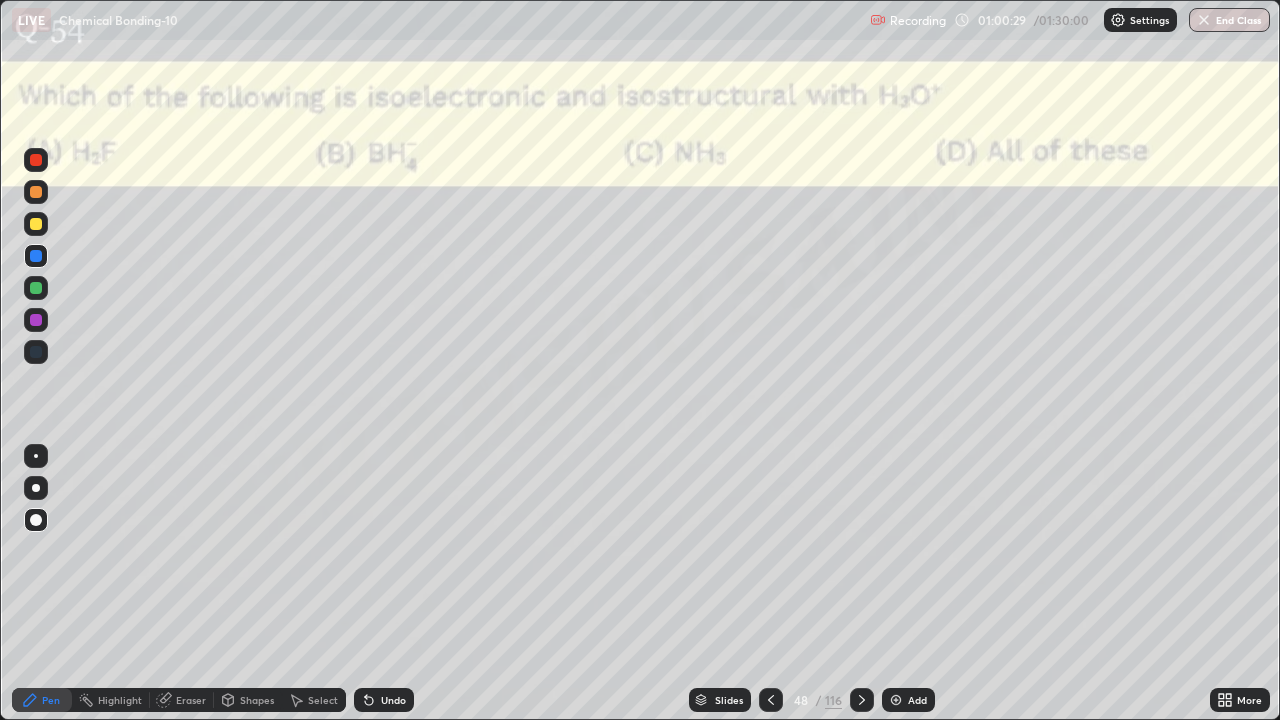 click on "Eraser" at bounding box center [191, 700] 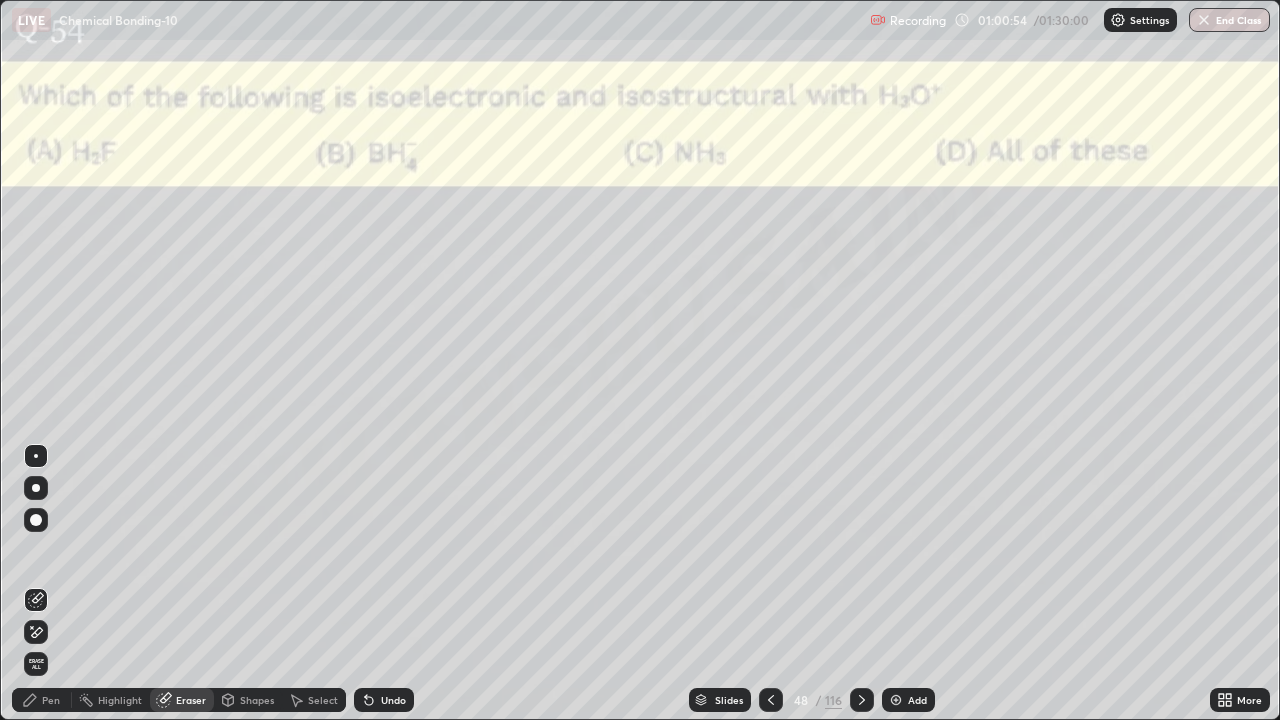 click on "Pen" at bounding box center (42, 700) 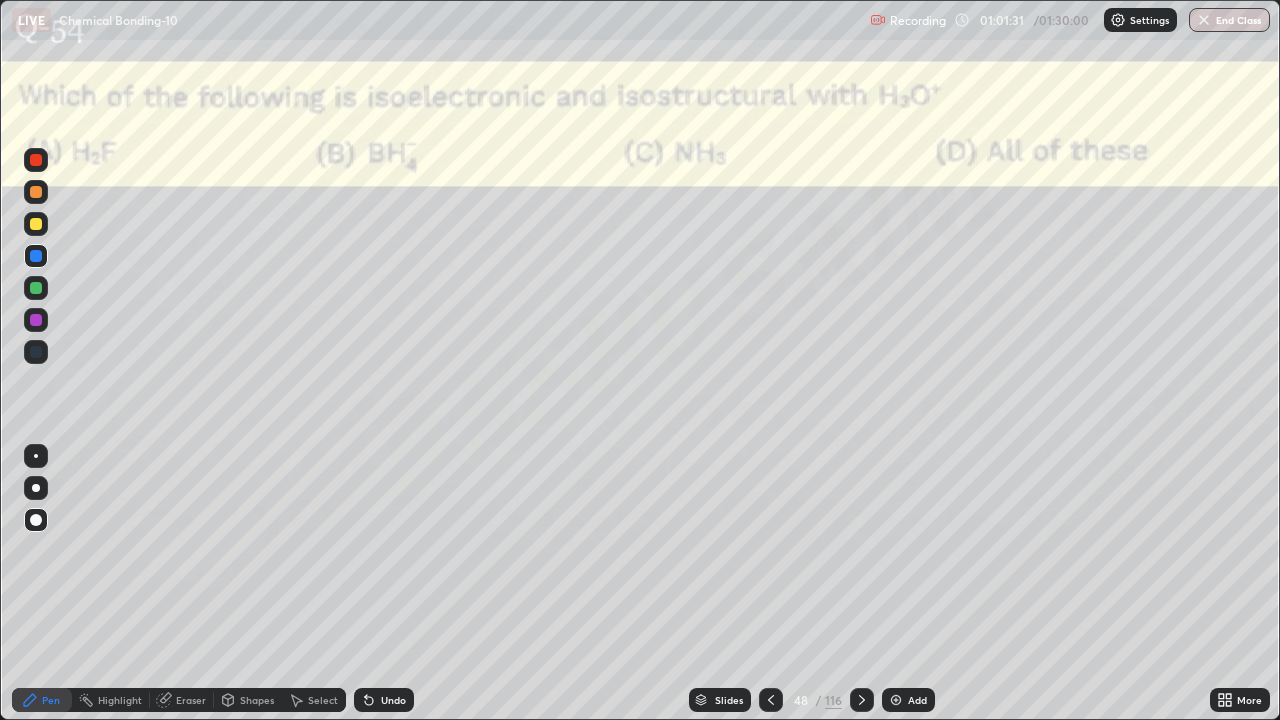 click on "Slides" at bounding box center [729, 700] 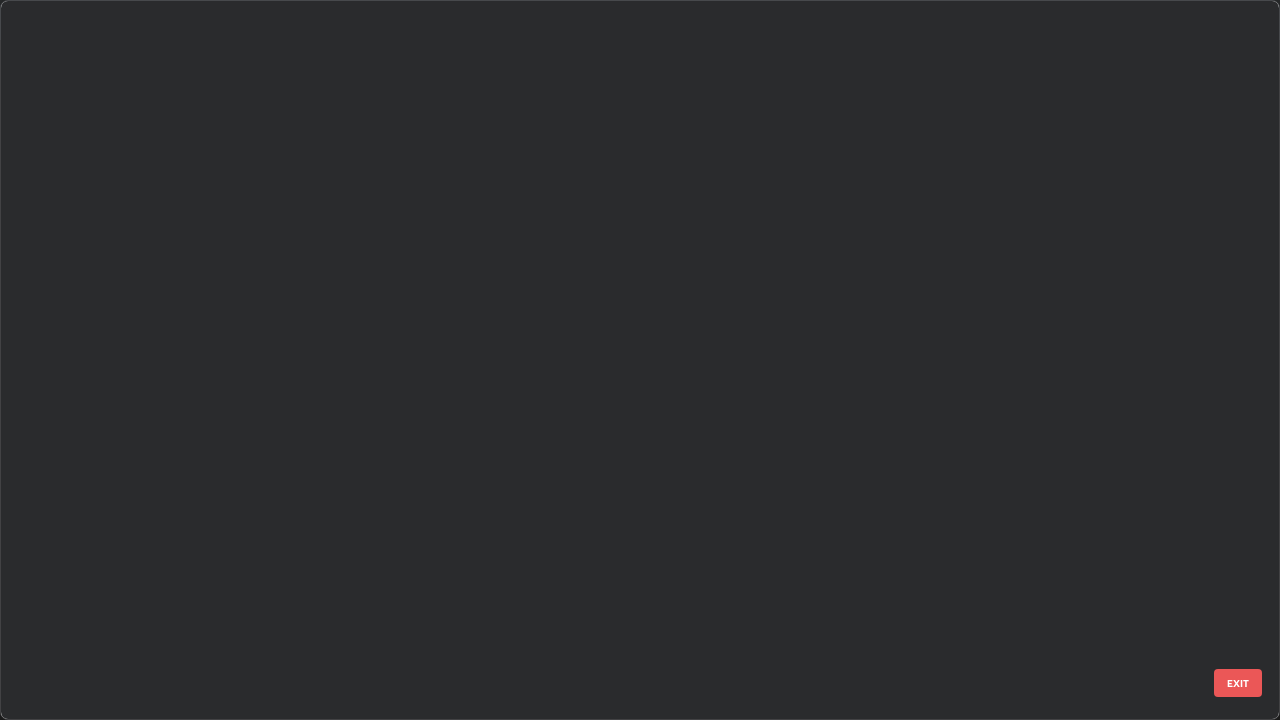 scroll, scrollTop: 2876, scrollLeft: 0, axis: vertical 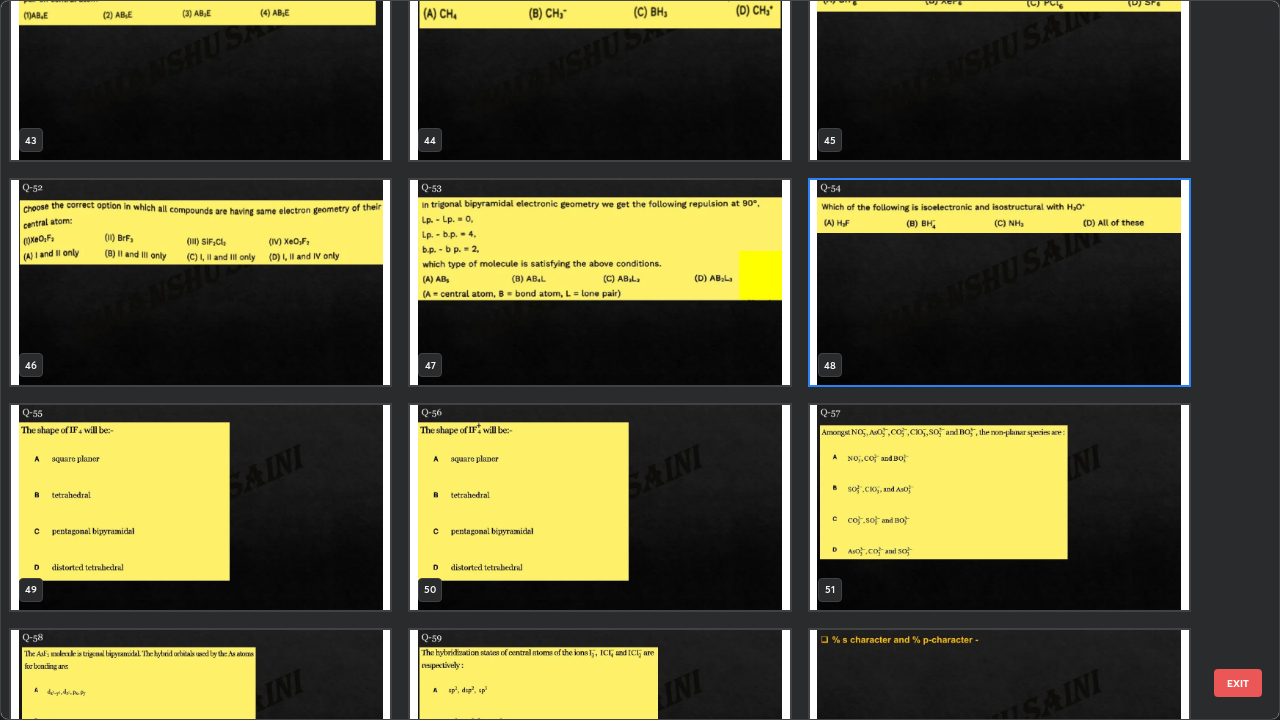 click at bounding box center (999, 282) 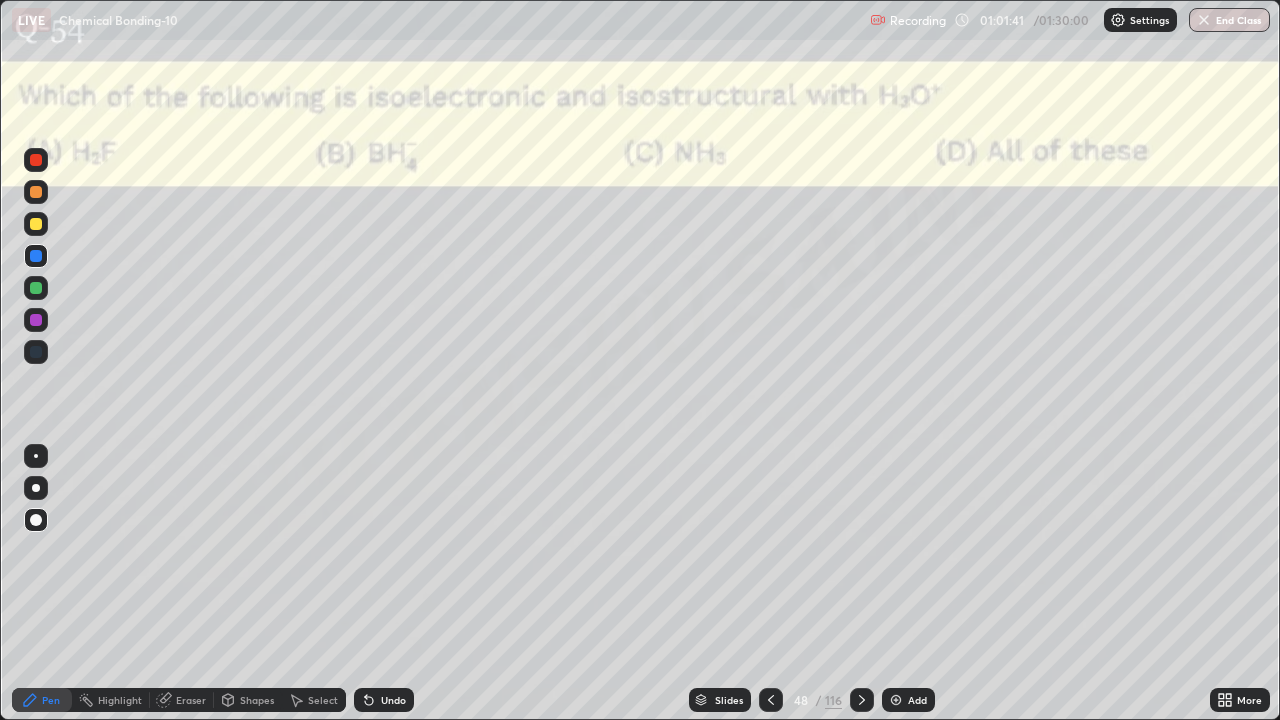 click at bounding box center (999, 282) 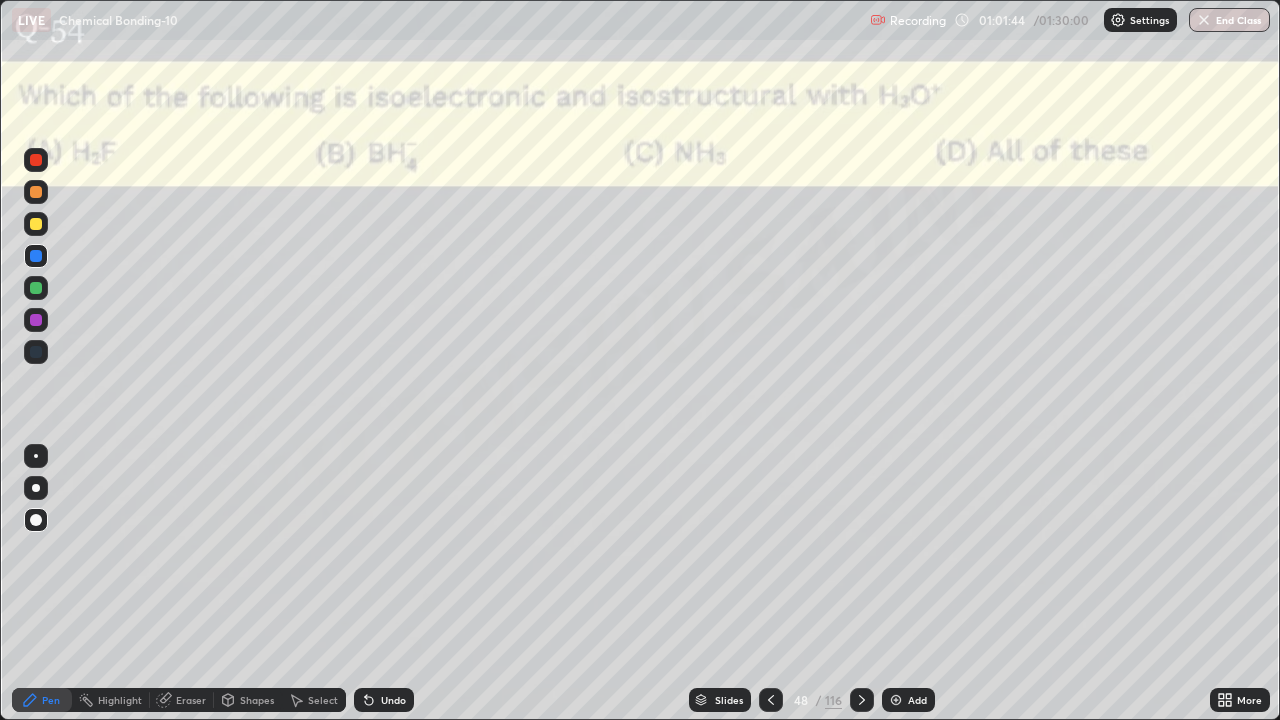 click 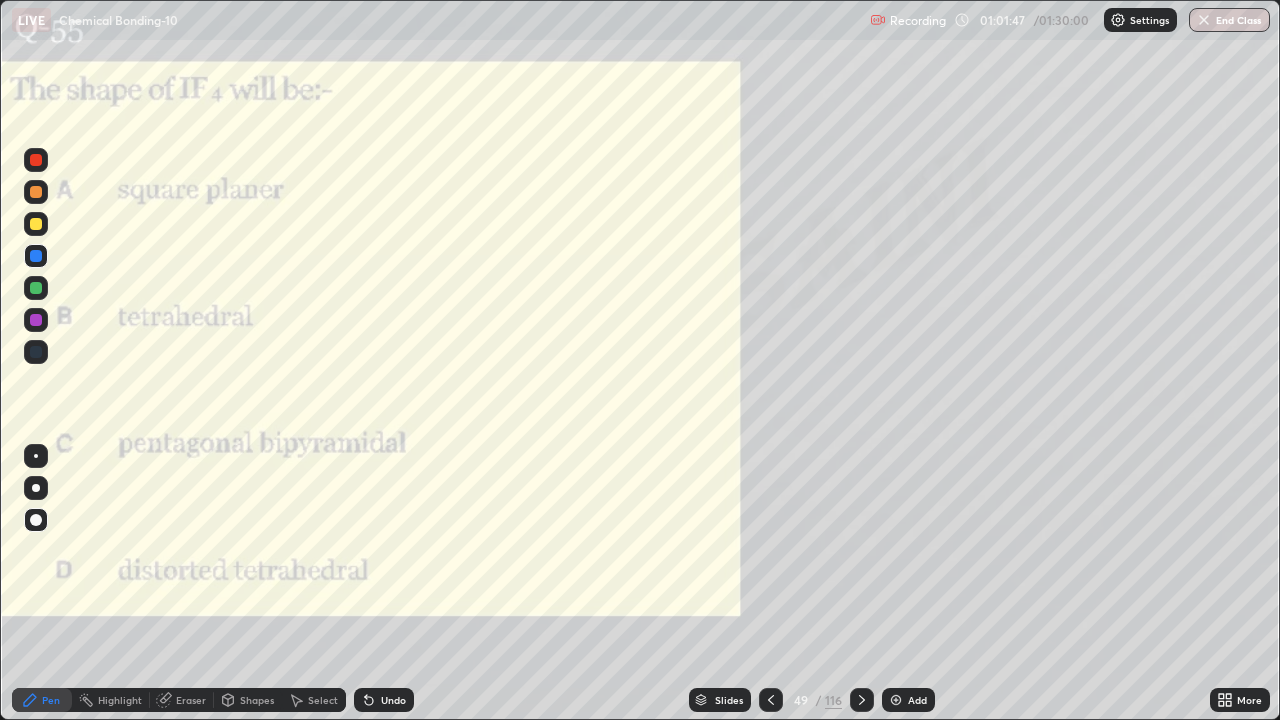 click on "Eraser" at bounding box center [191, 700] 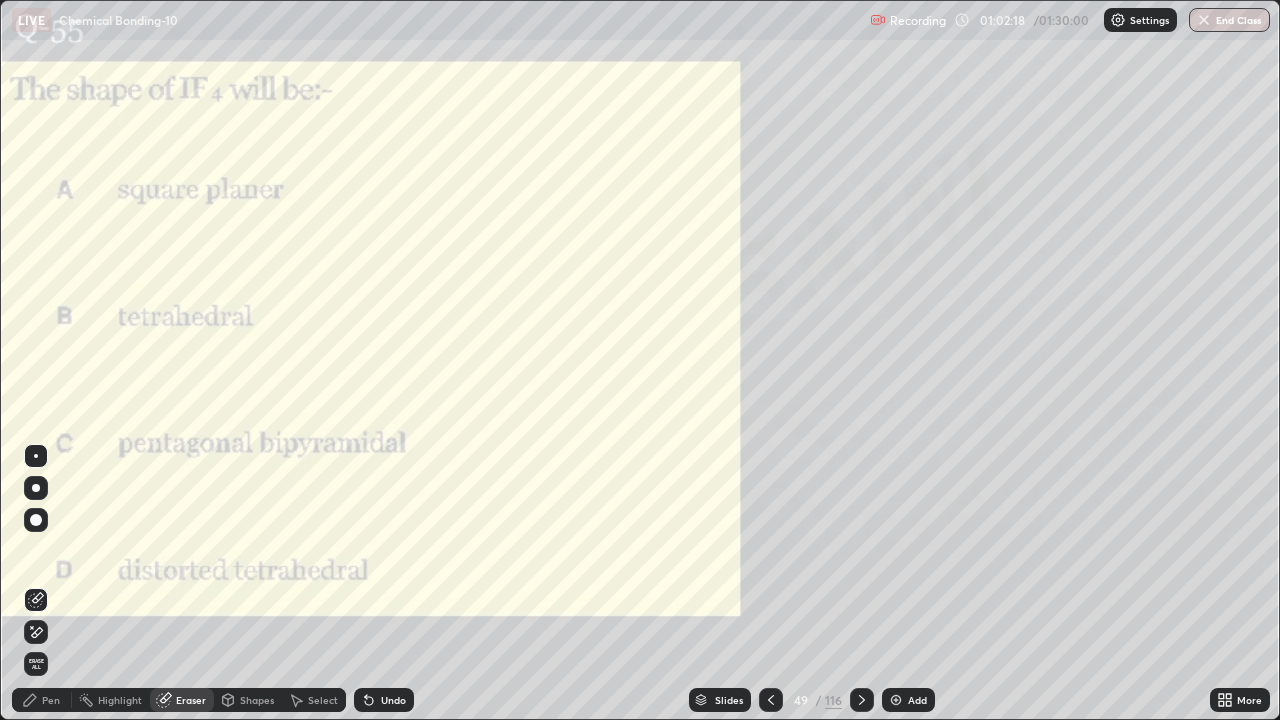 click on "Pen" at bounding box center (51, 700) 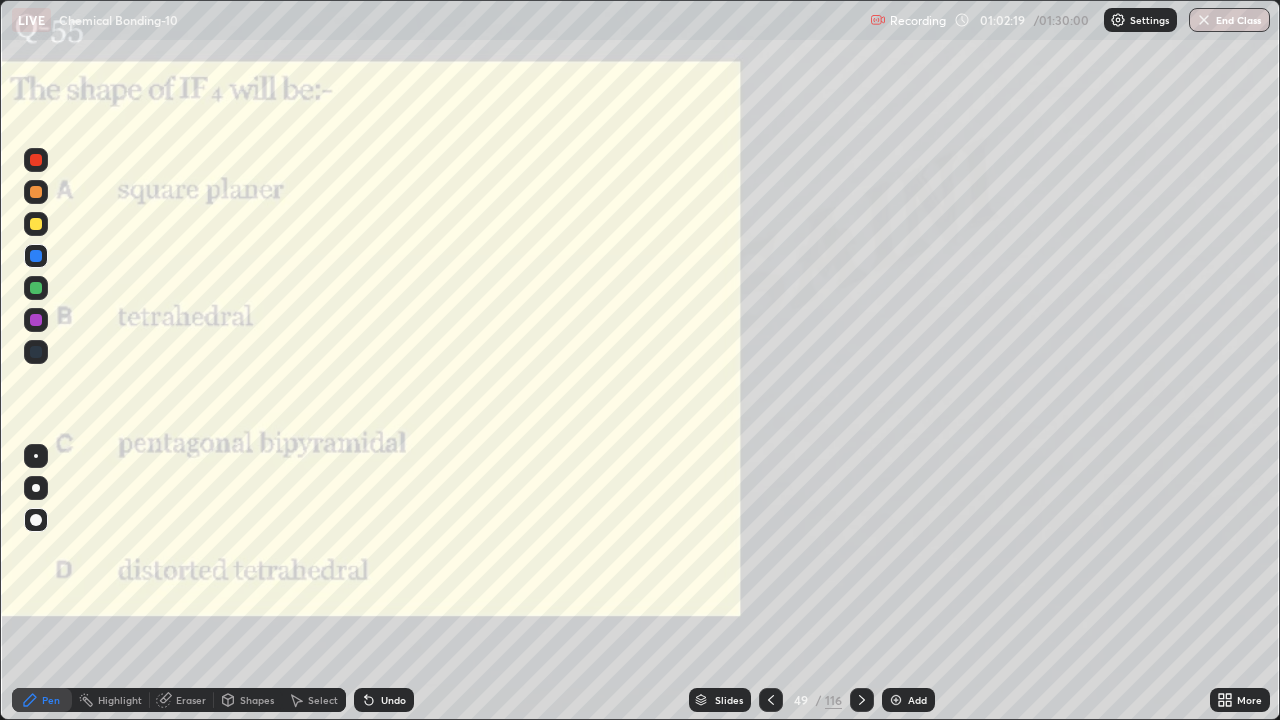 click at bounding box center [36, 320] 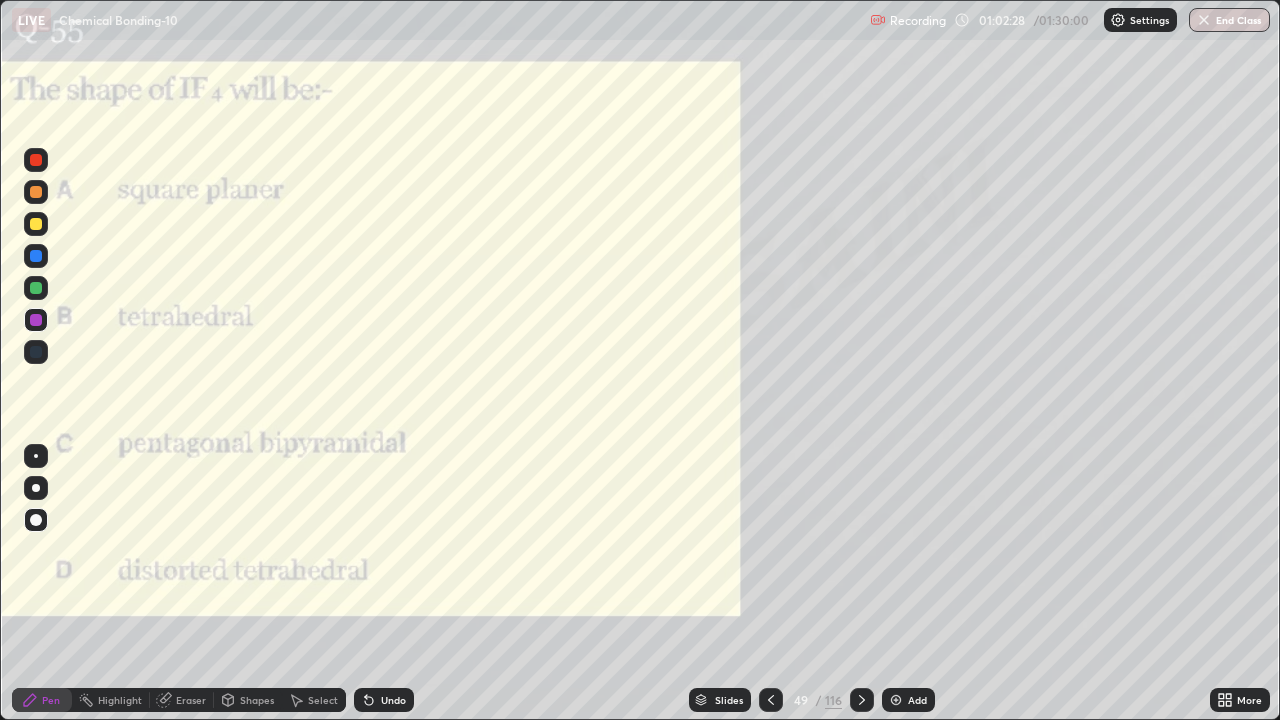 click 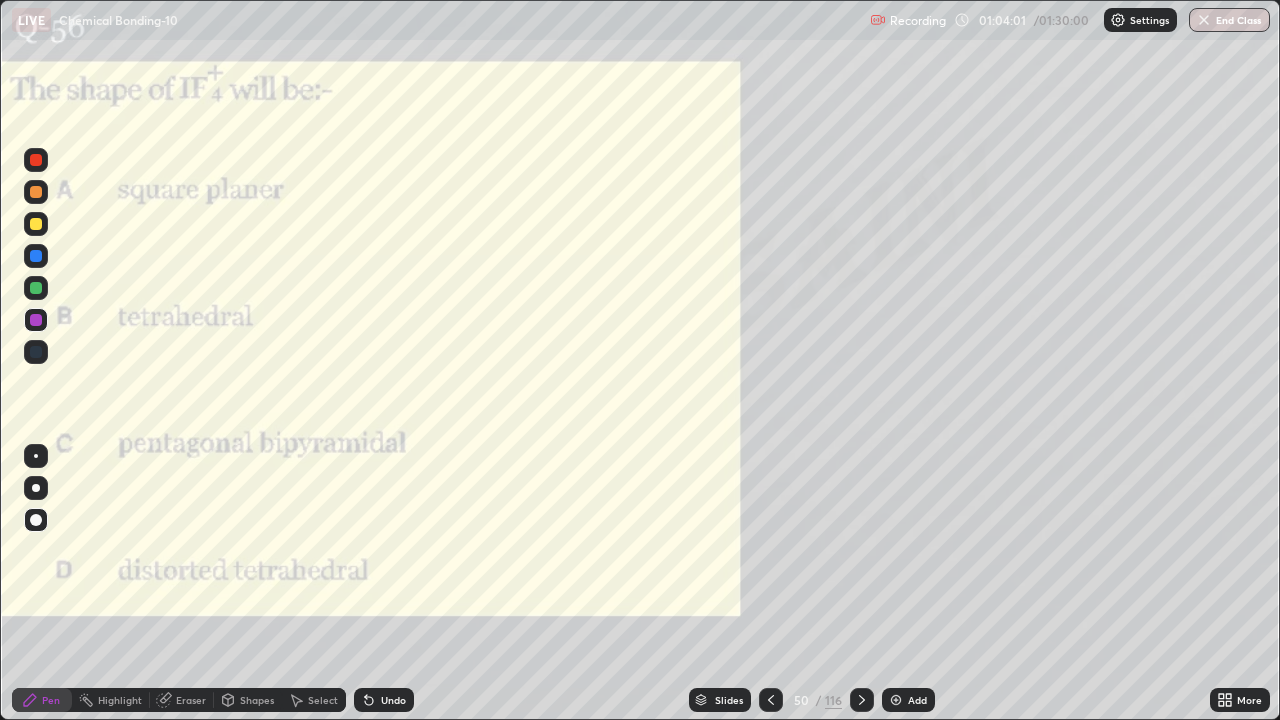 click at bounding box center (862, 700) 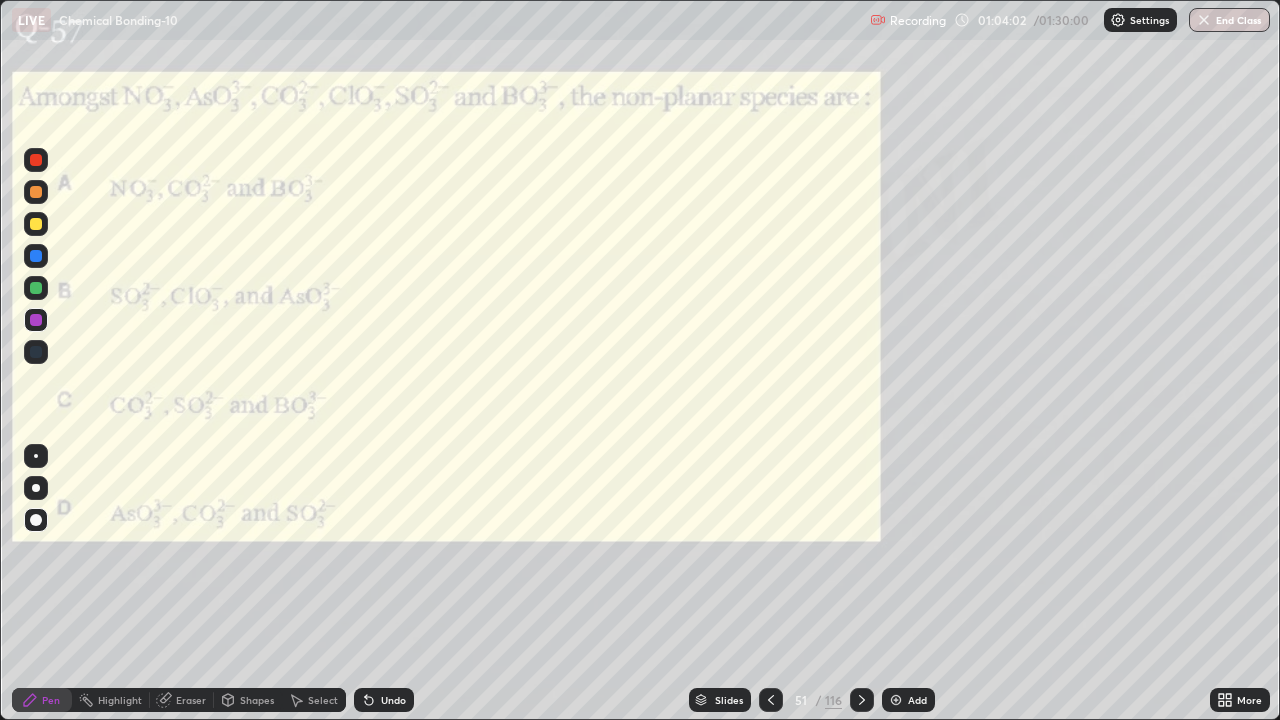 click on "Eraser" at bounding box center (191, 700) 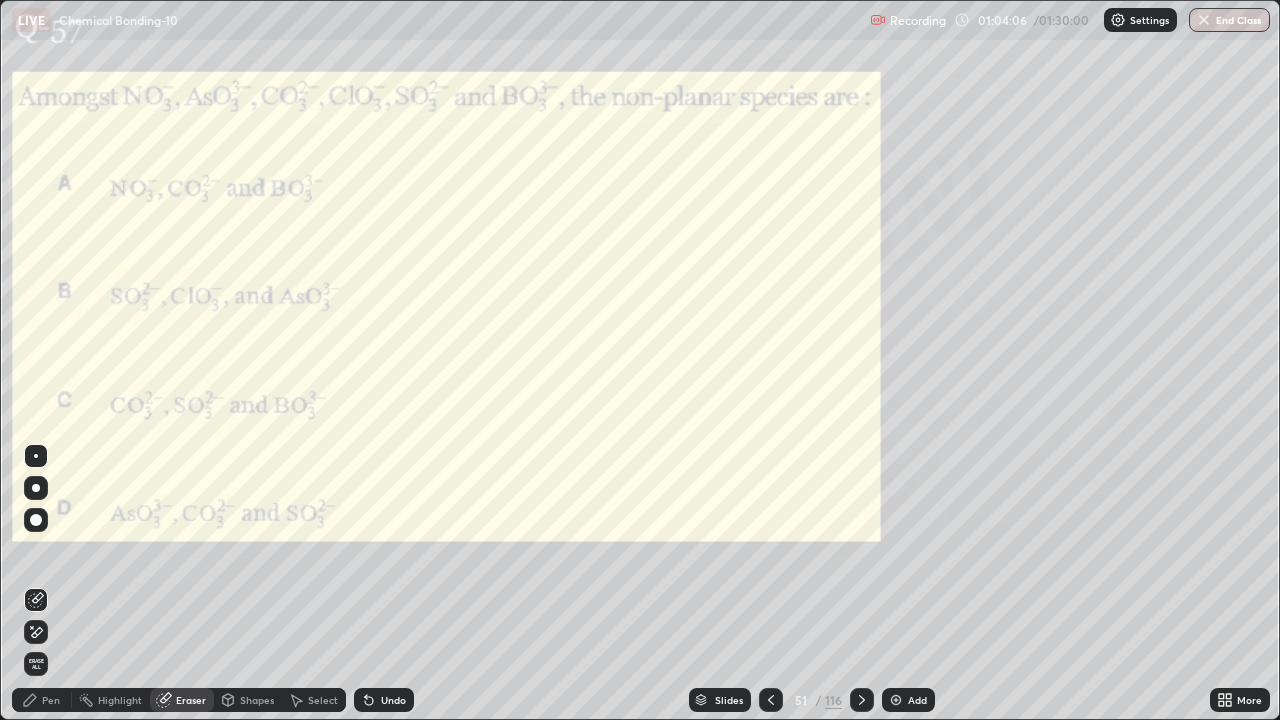click 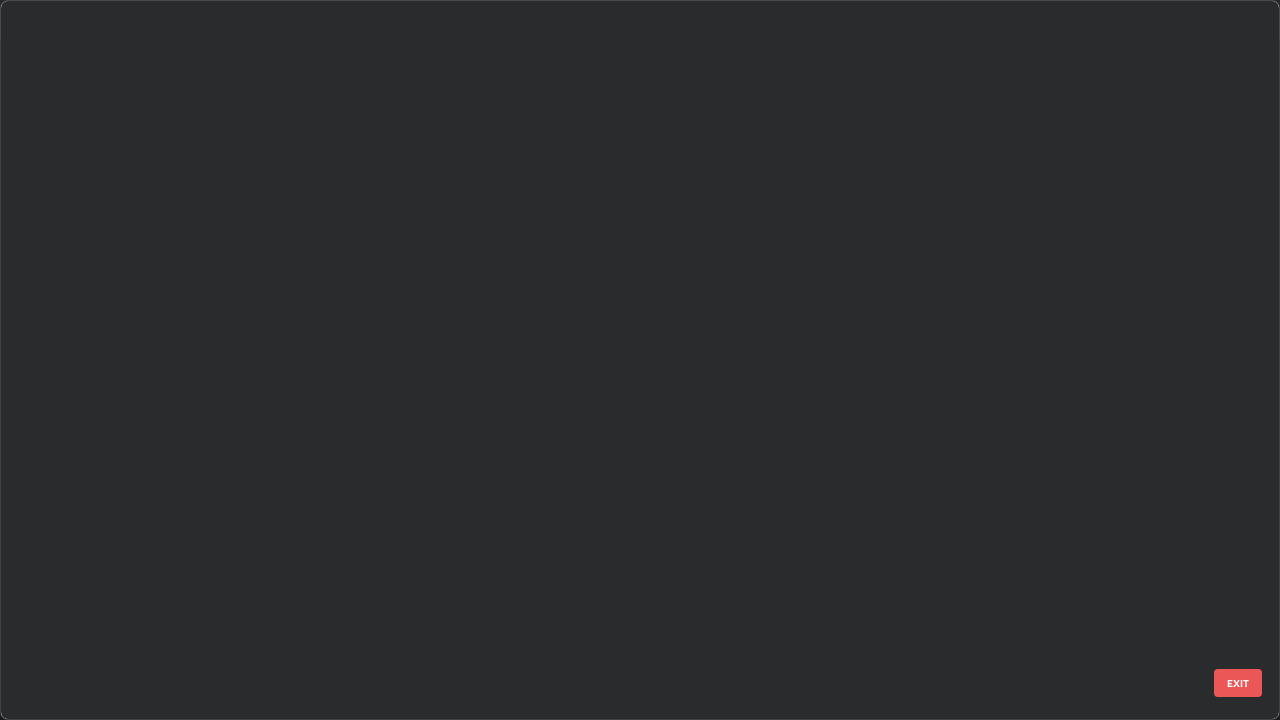 scroll, scrollTop: 3100, scrollLeft: 0, axis: vertical 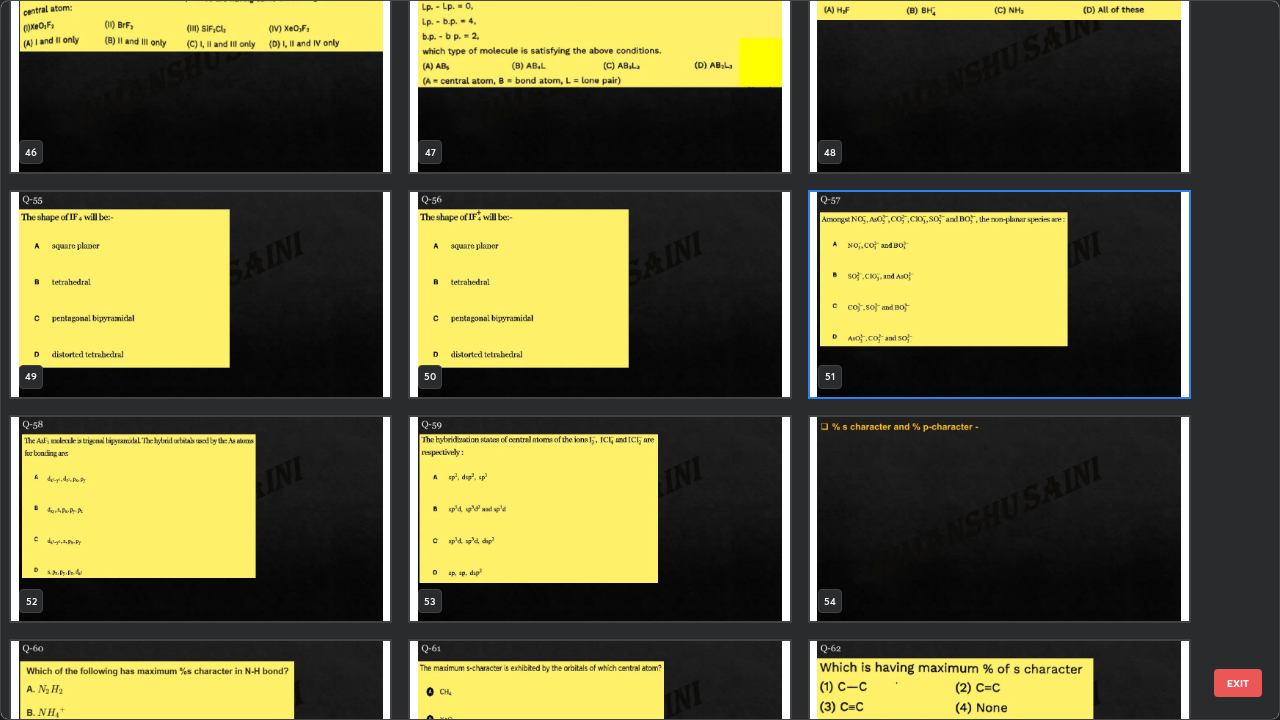 click at bounding box center (999, 294) 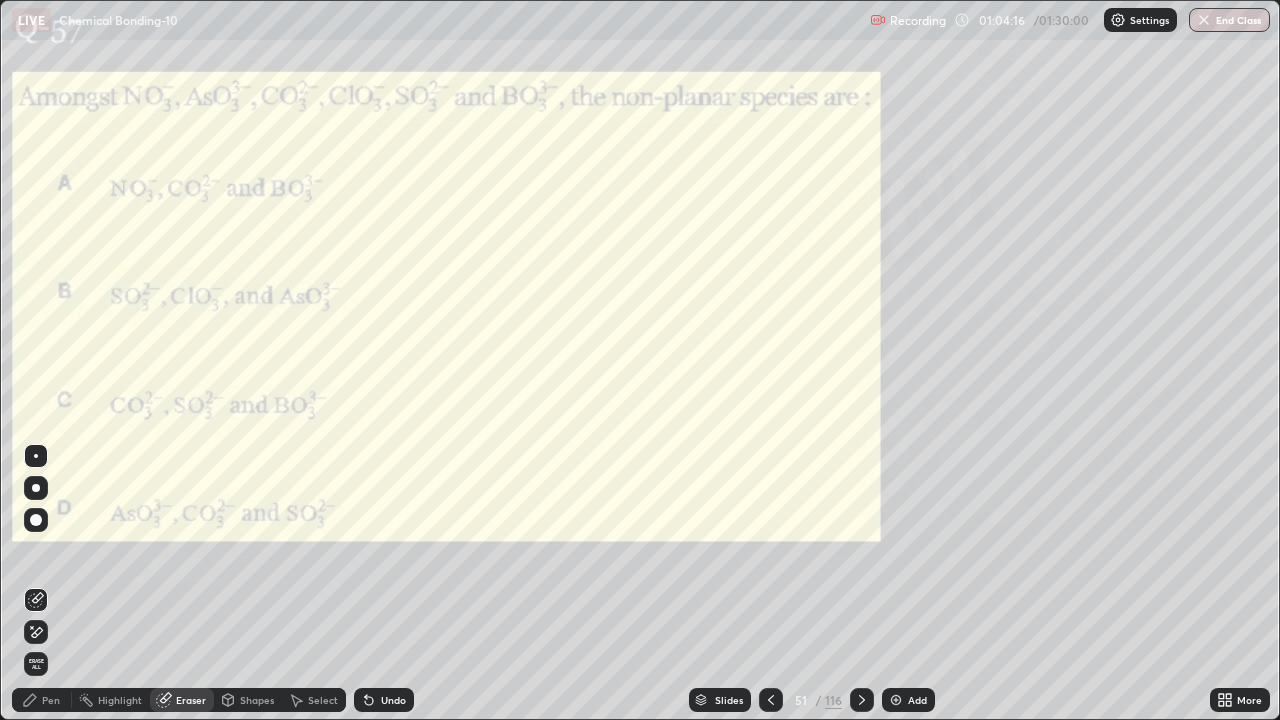 click at bounding box center (999, 294) 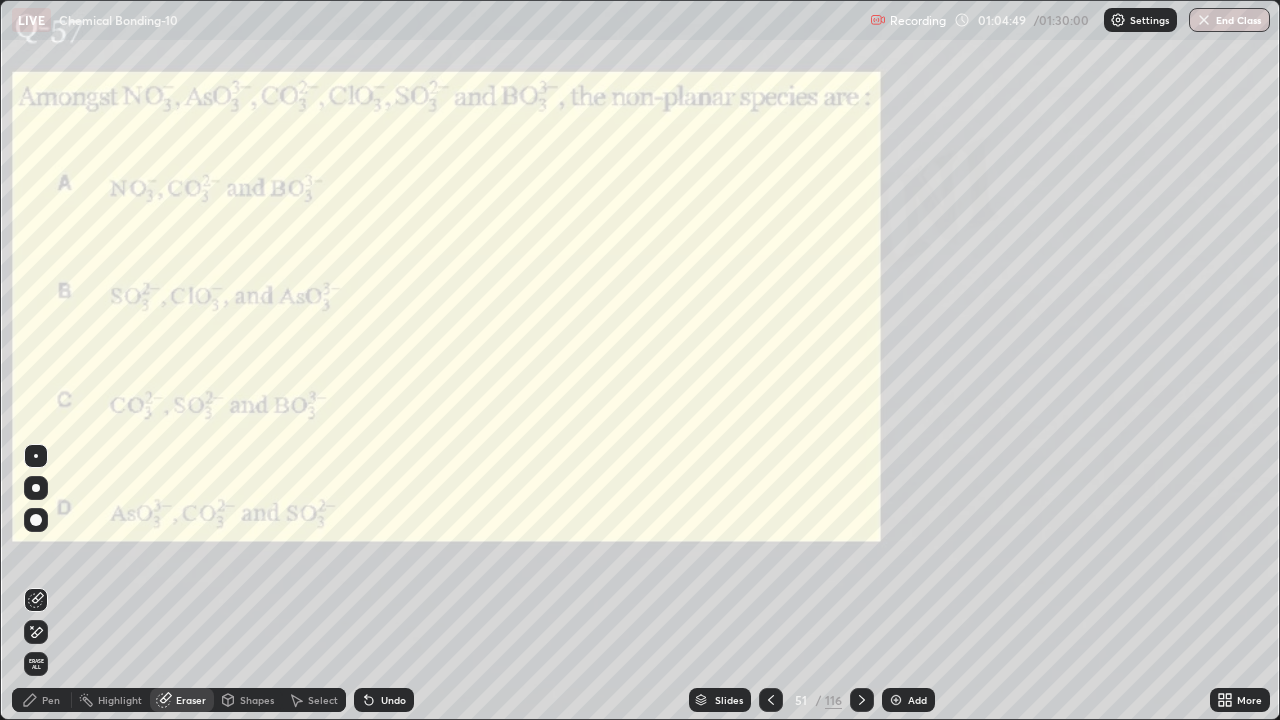 click on "Pen" at bounding box center [51, 700] 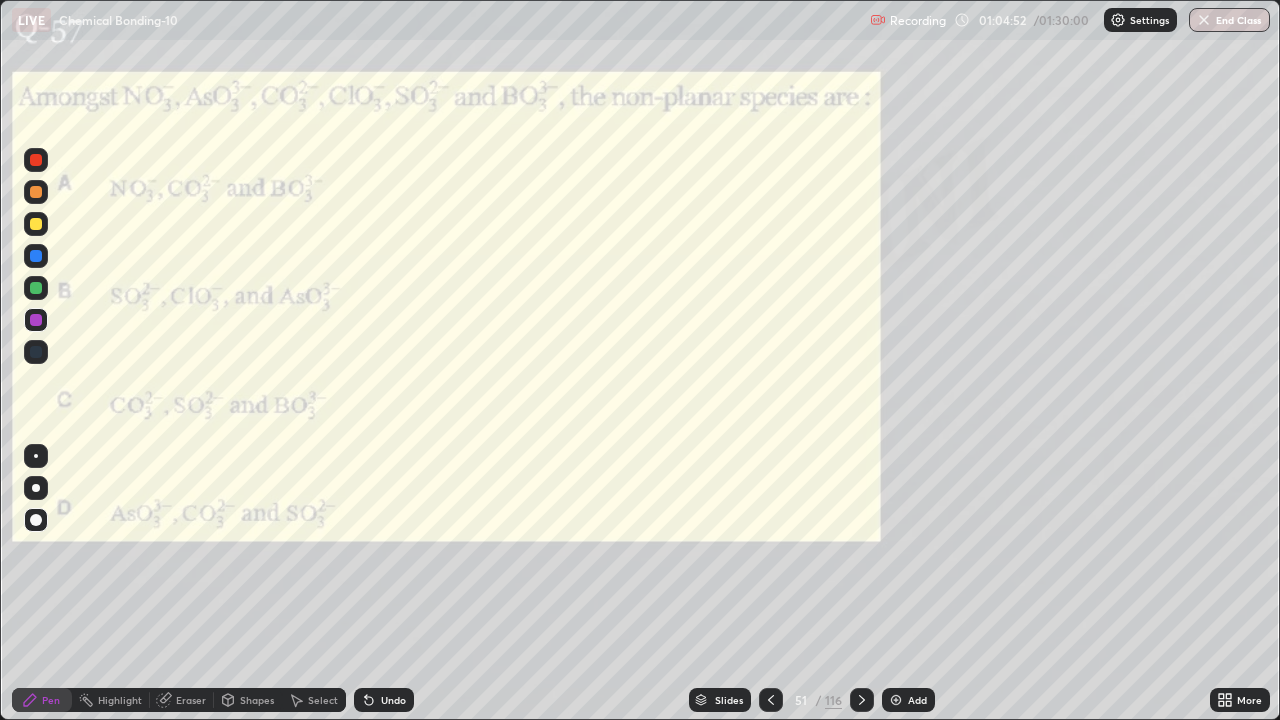 click at bounding box center [36, 320] 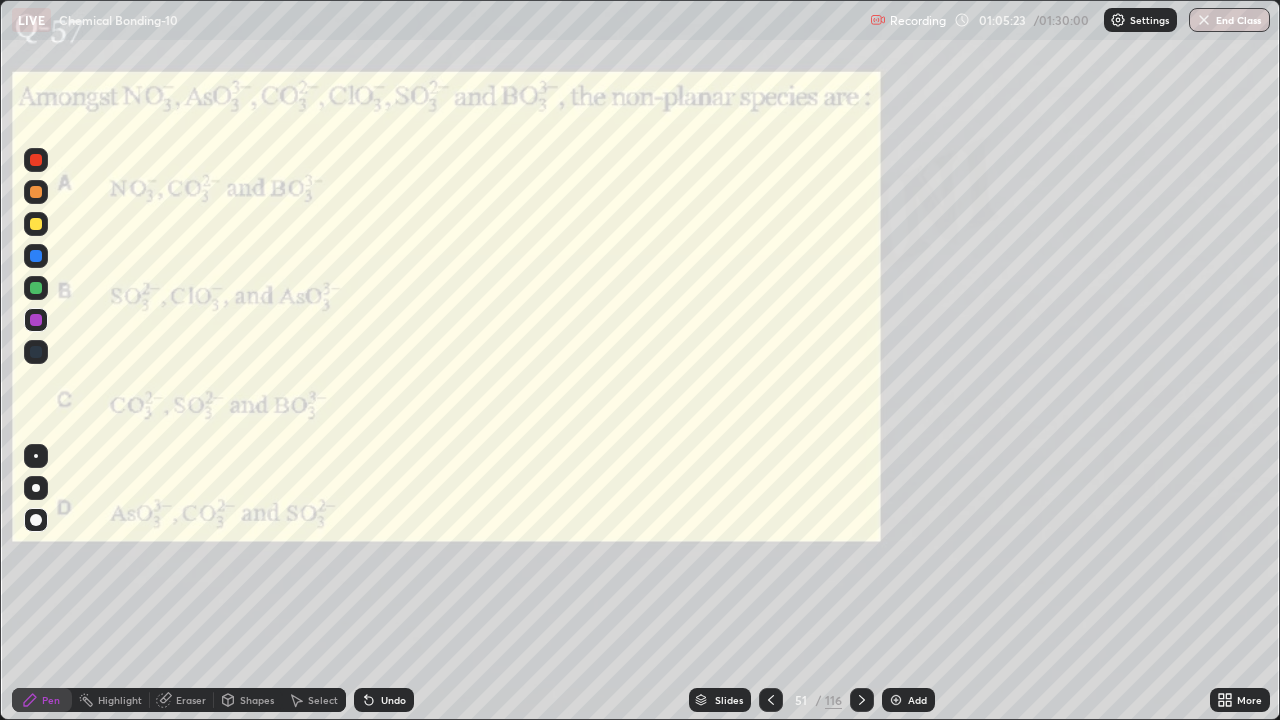 click on "Undo" at bounding box center (393, 700) 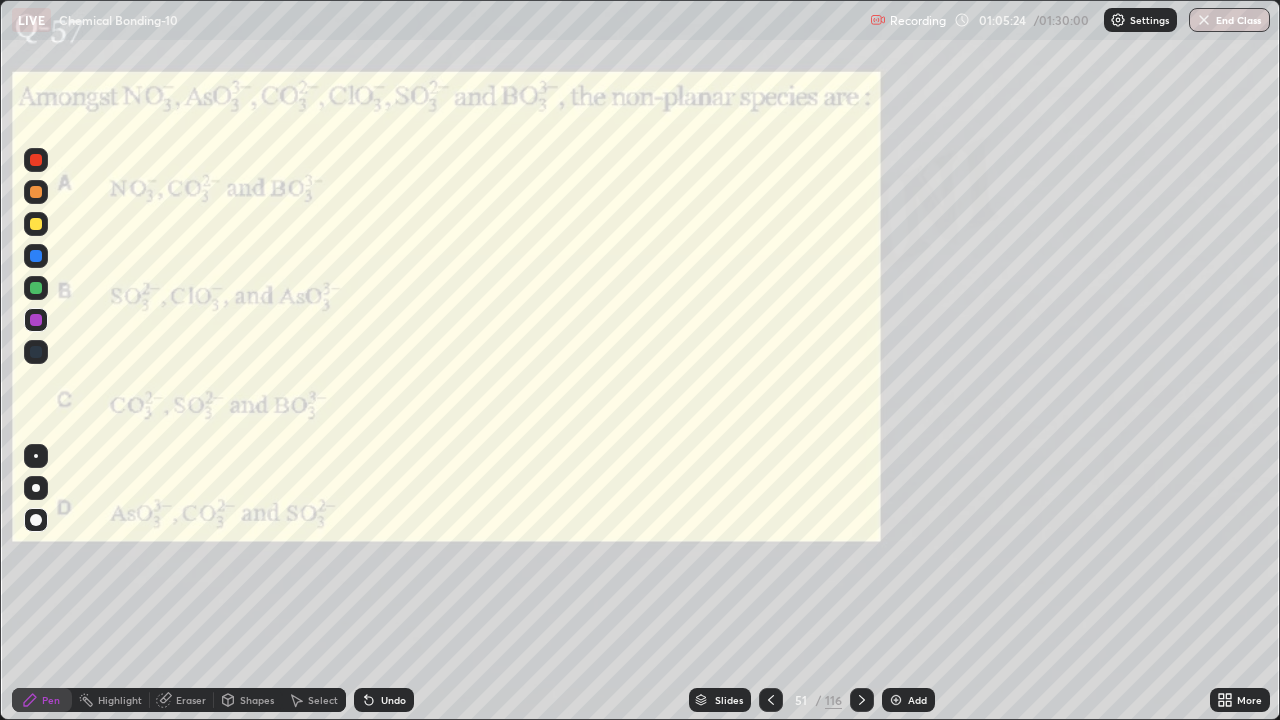 click on "Undo" at bounding box center (393, 700) 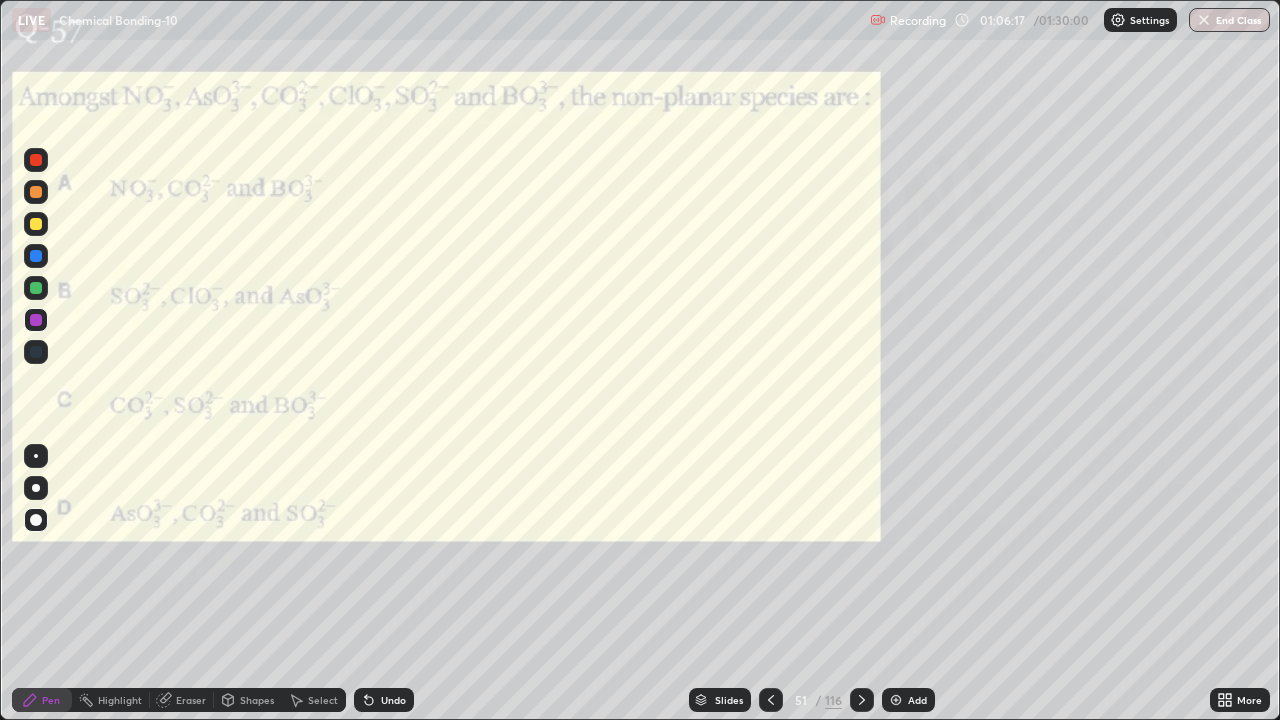 click on "Undo" at bounding box center (384, 700) 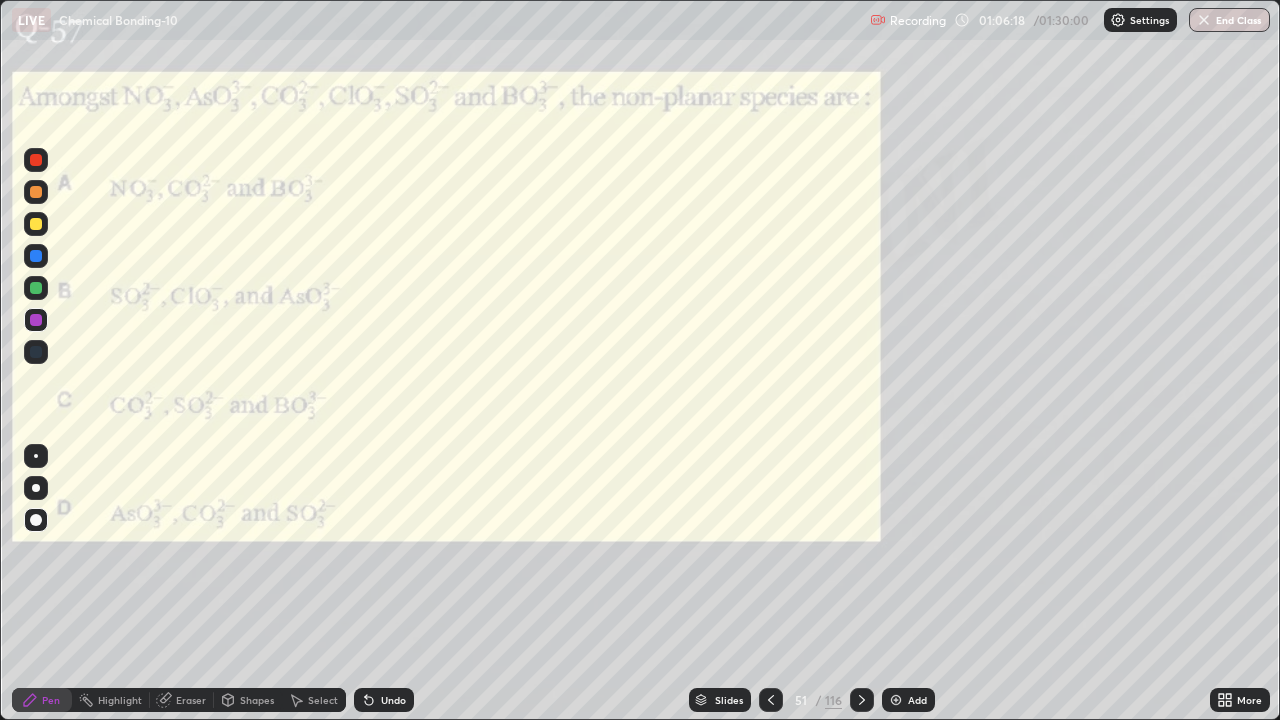 click on "Undo" at bounding box center (384, 700) 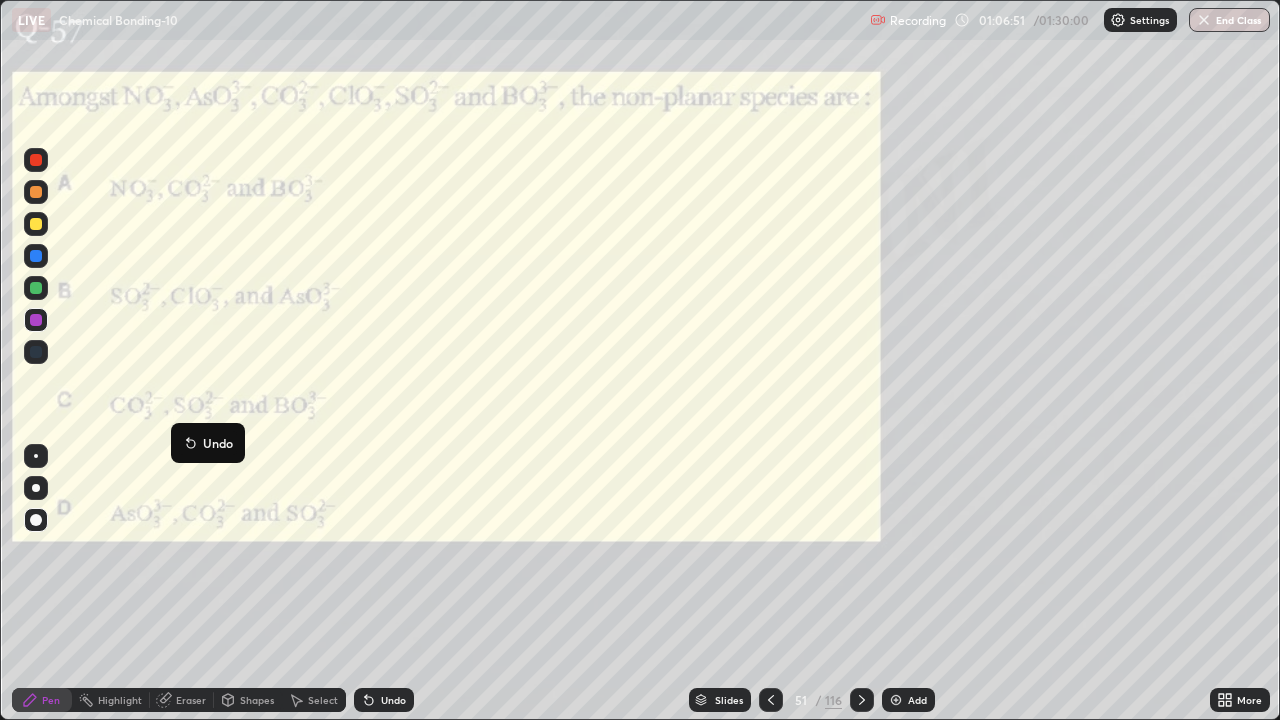 click on "Eraser" at bounding box center [191, 700] 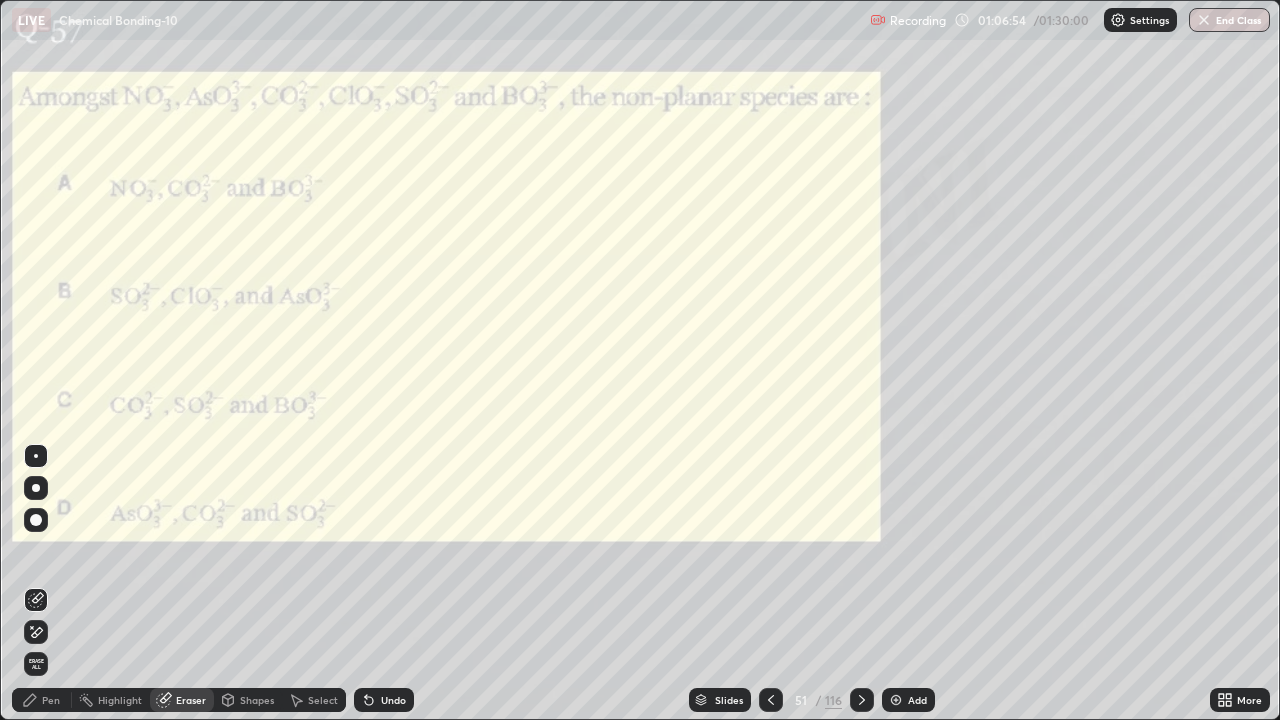 click on "Pen" at bounding box center (51, 700) 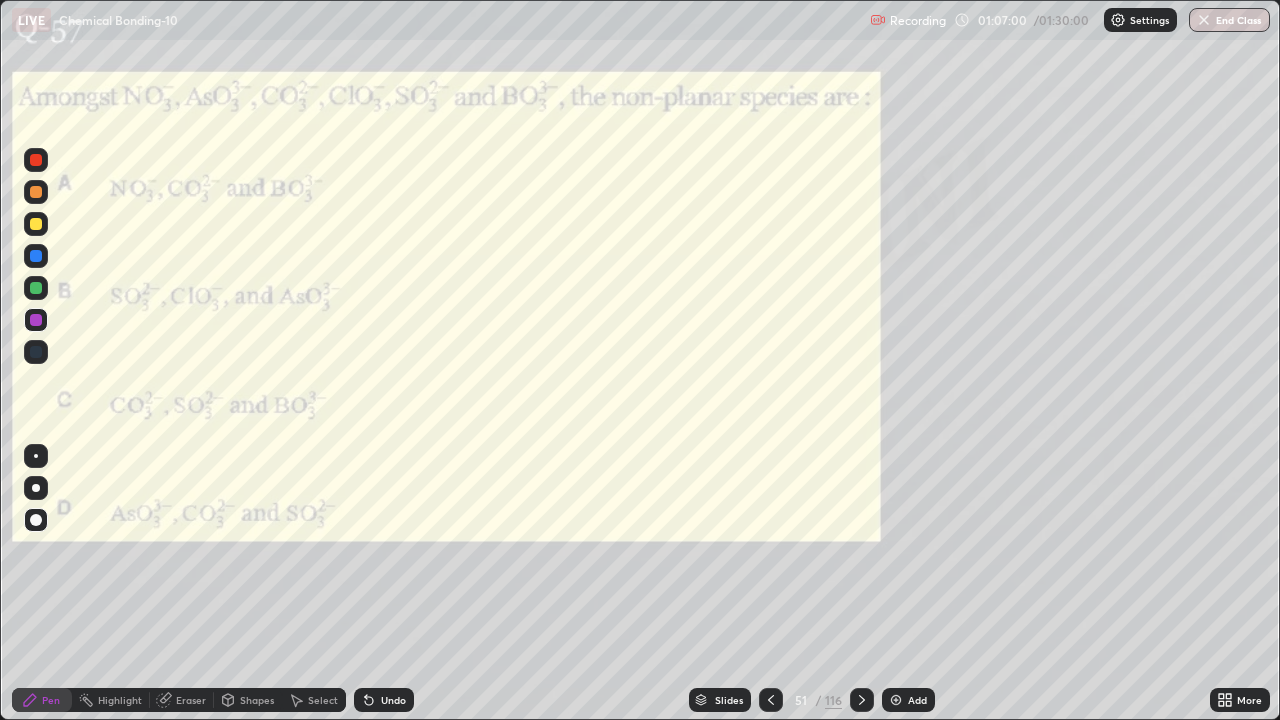 click 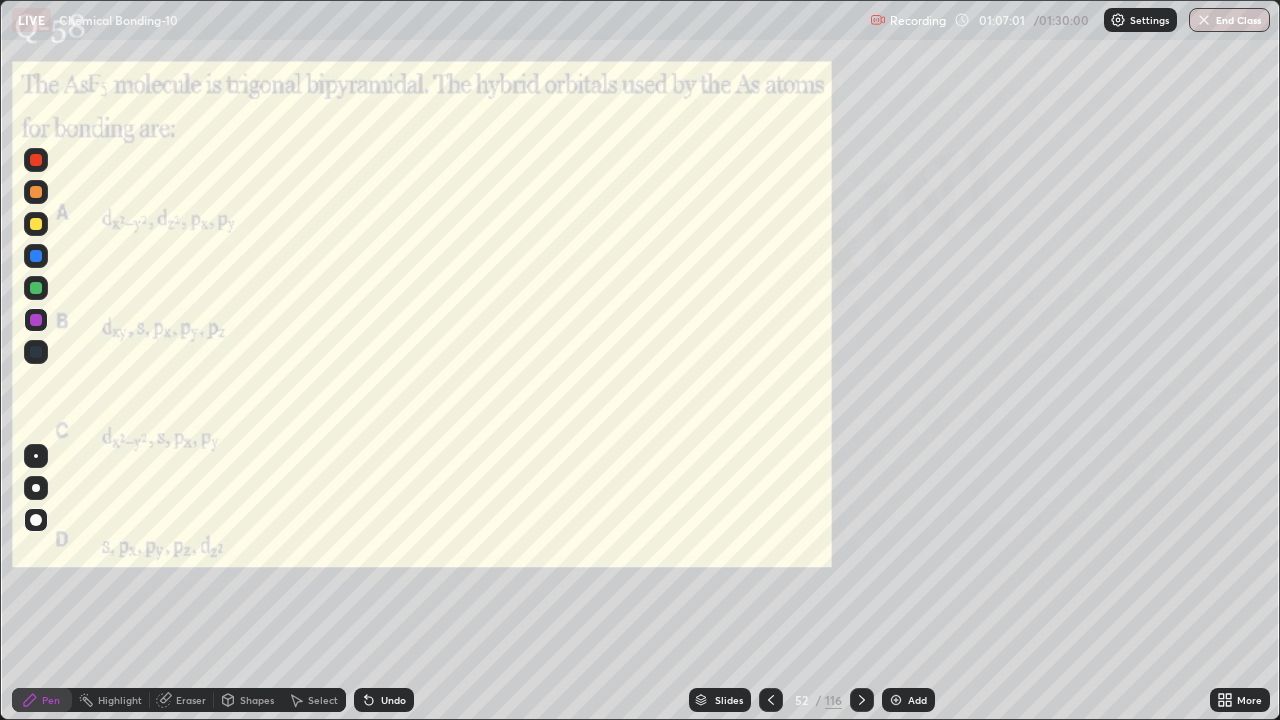 click 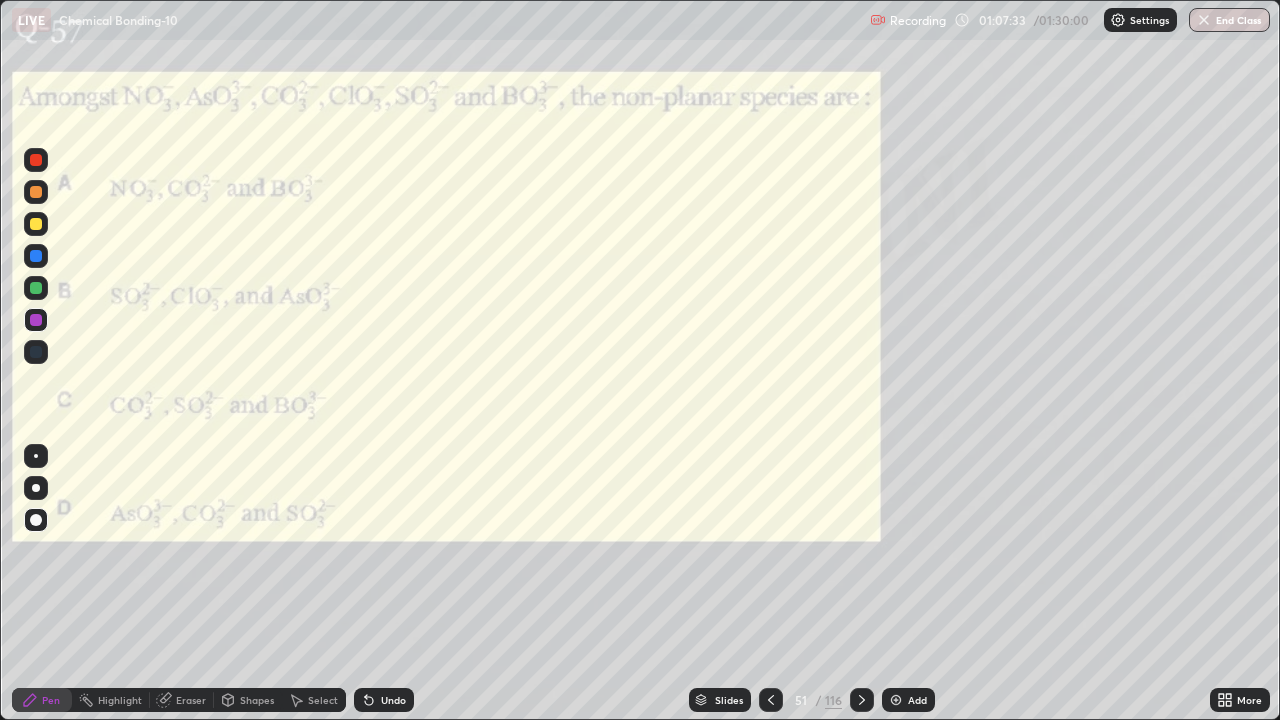 click 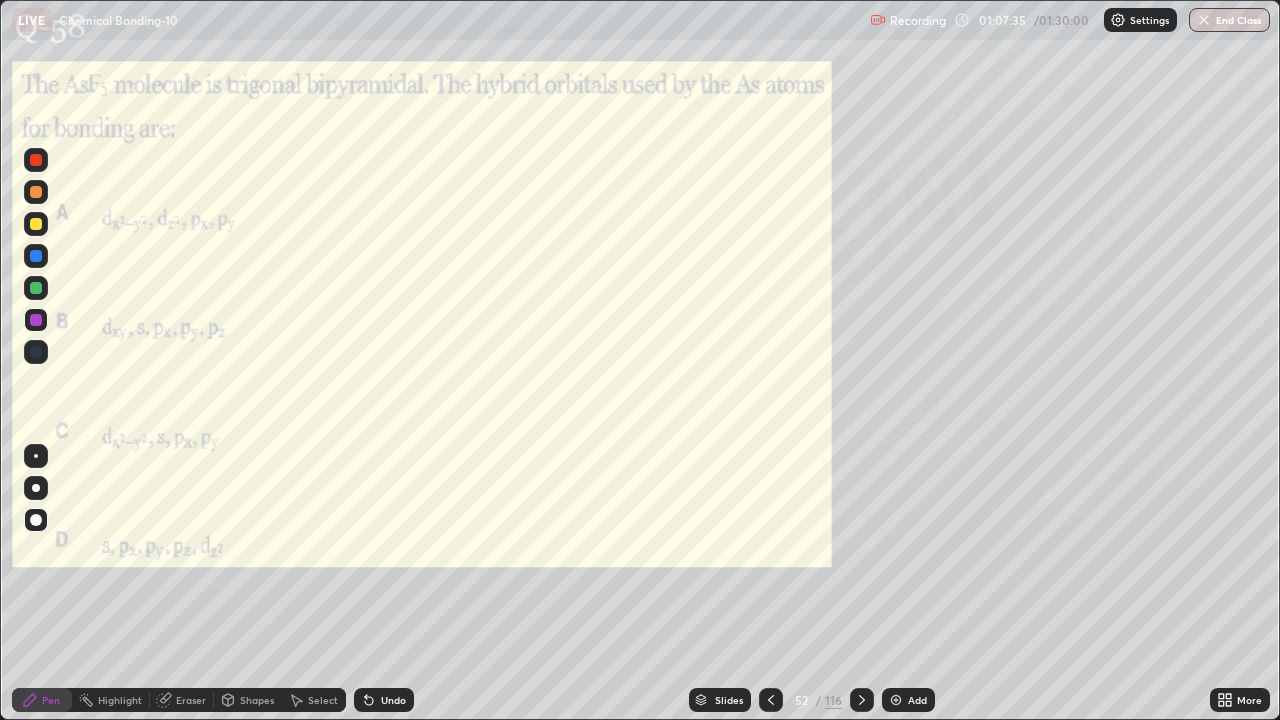 click on "Eraser" at bounding box center [191, 700] 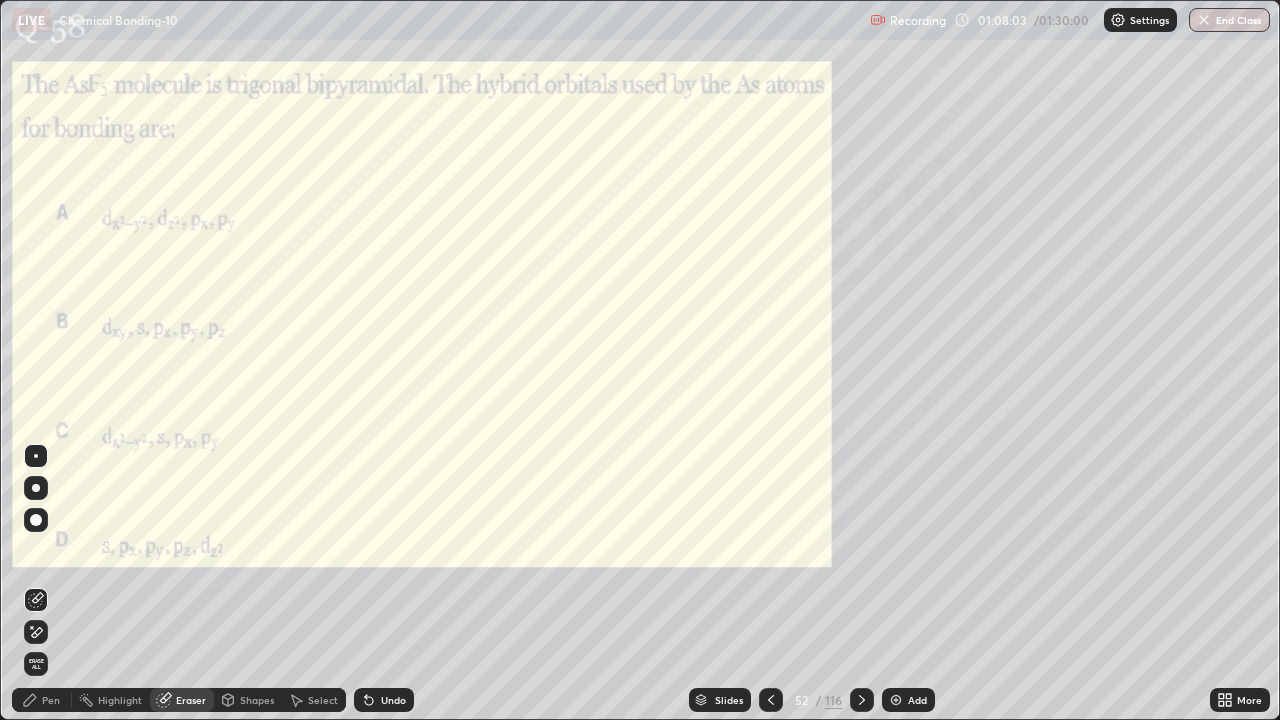 click on "Pen" at bounding box center (51, 700) 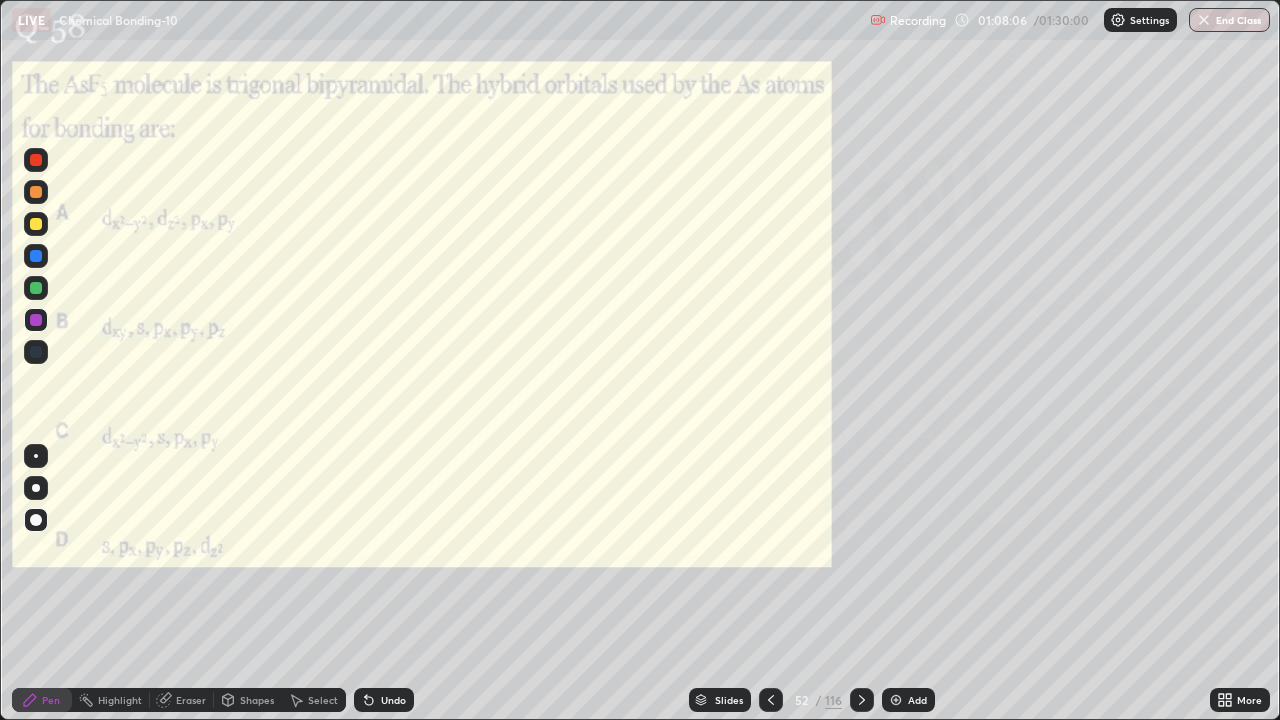 click 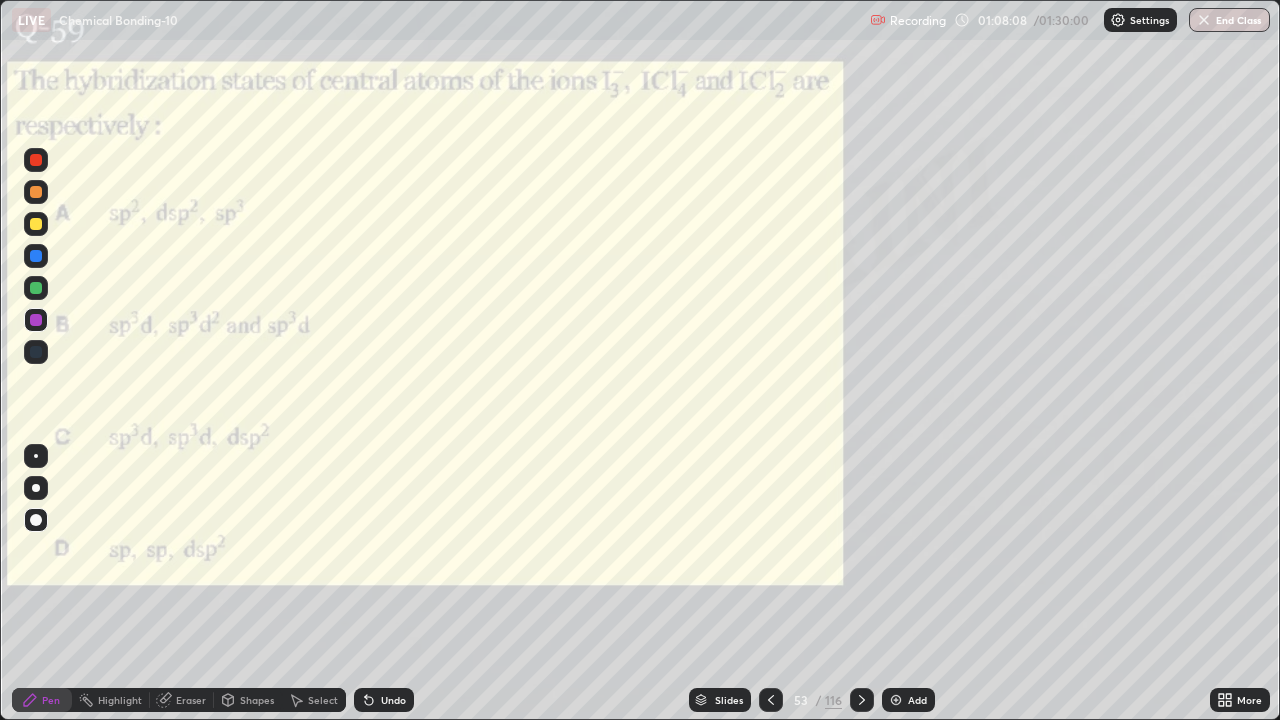 click 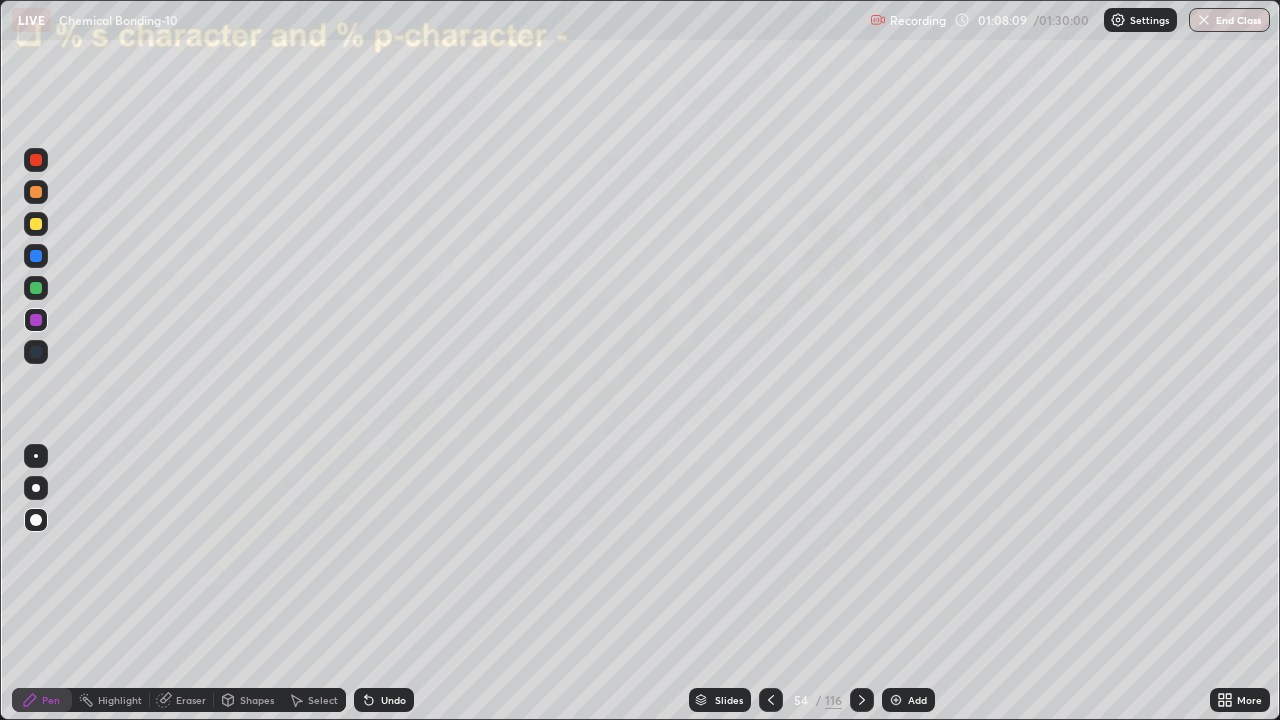 click 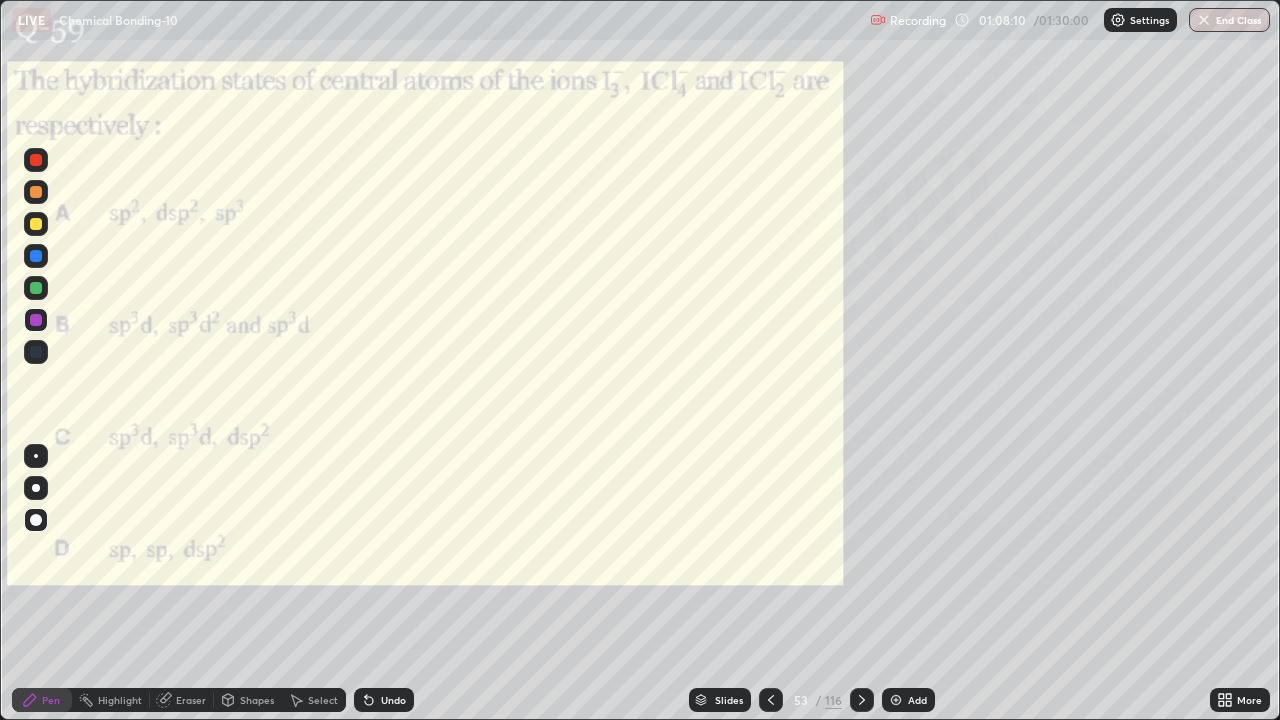 click on "Eraser" at bounding box center [182, 700] 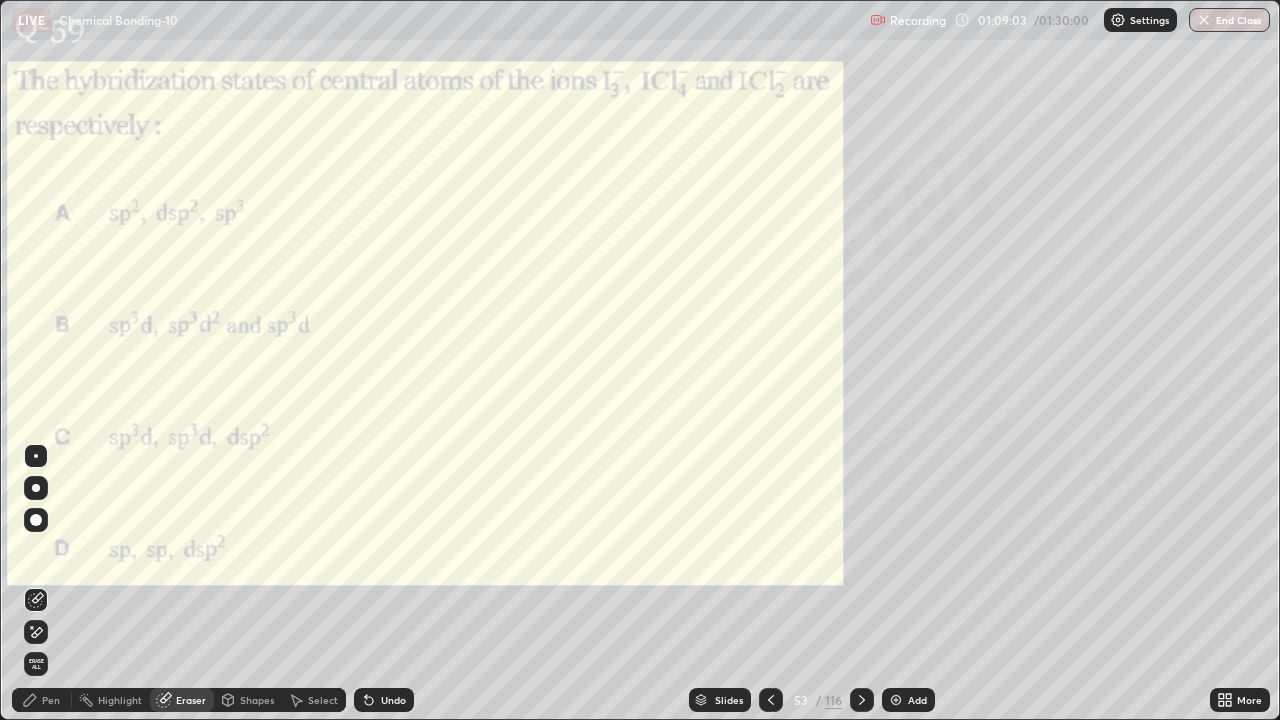 click on "Pen" at bounding box center [51, 700] 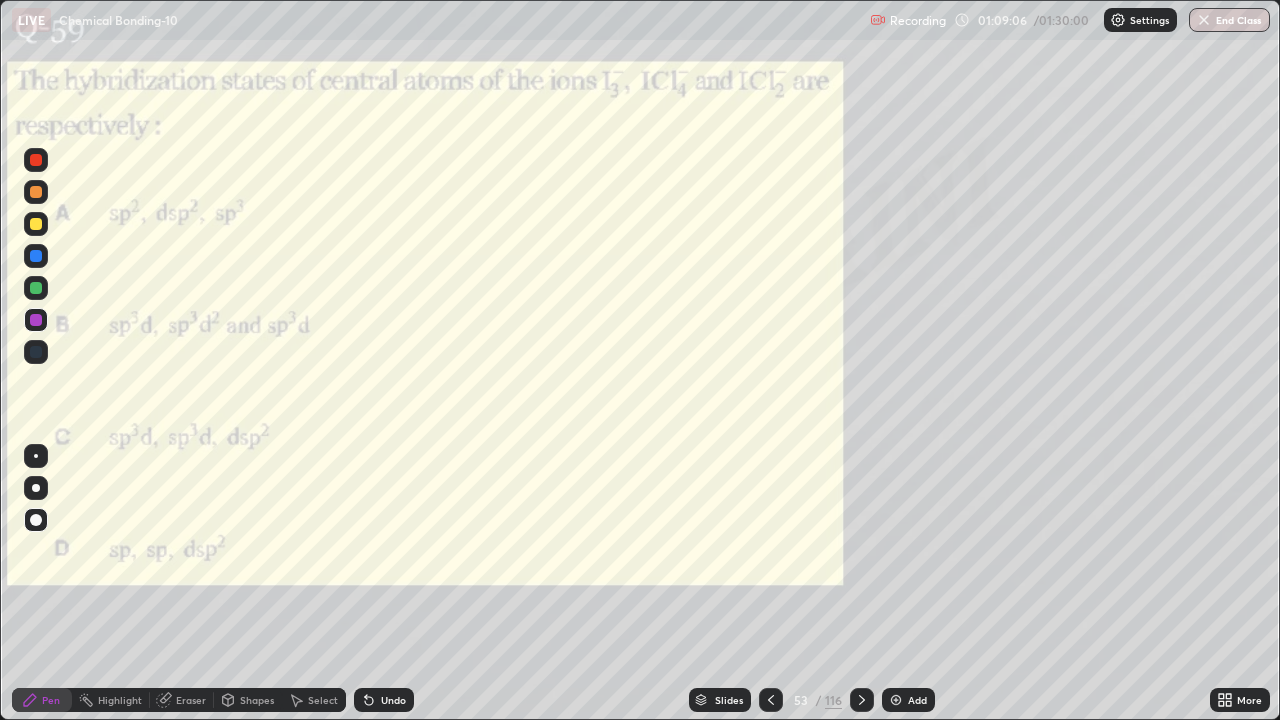 click 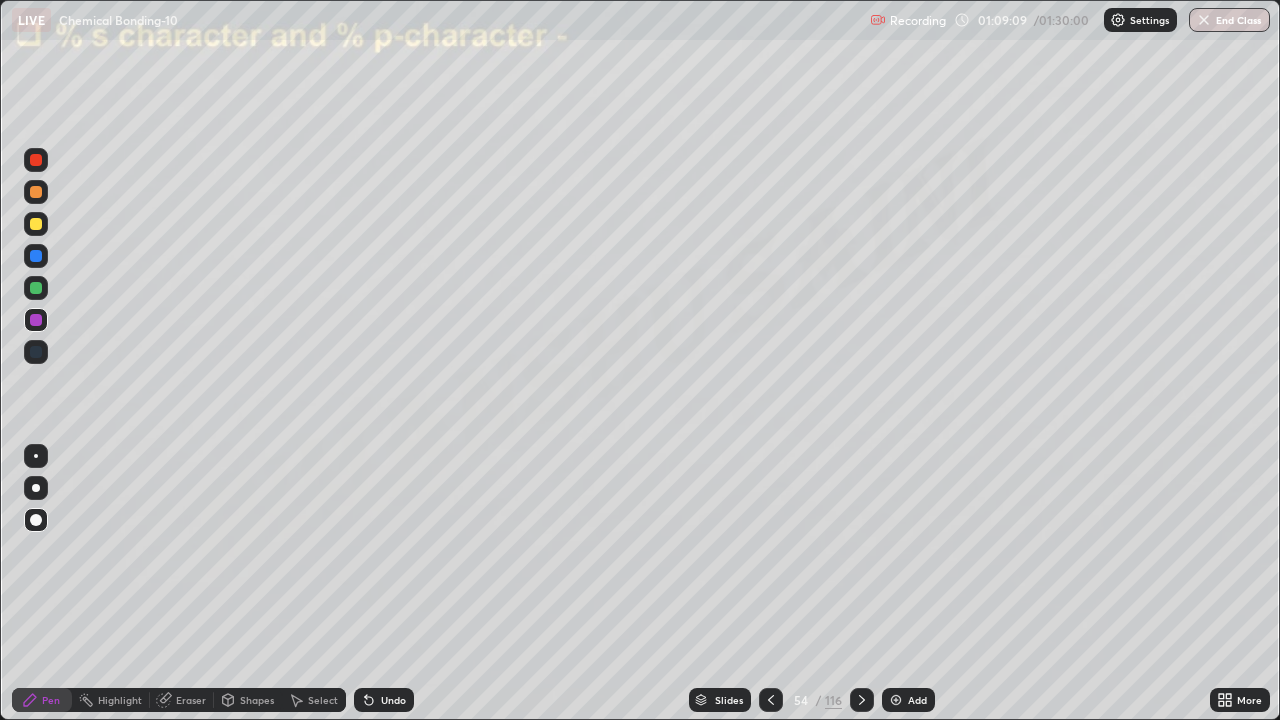 click at bounding box center (36, 224) 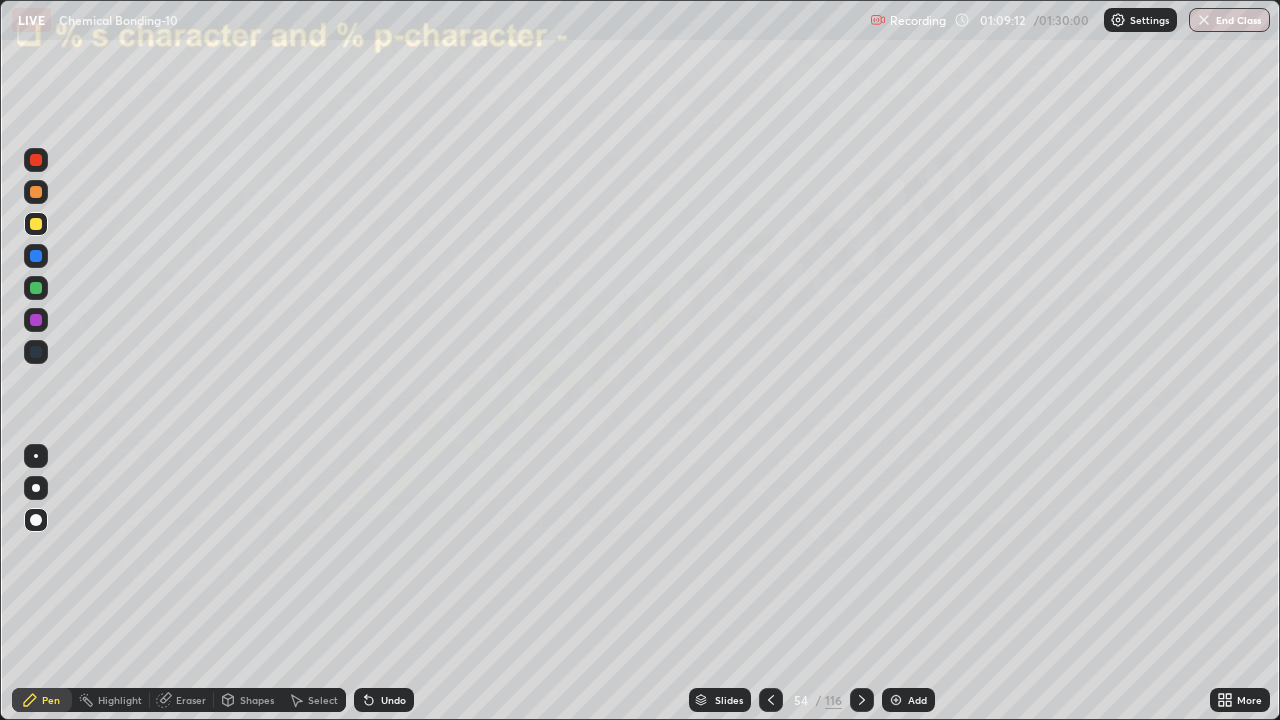 click on "Pen" at bounding box center [42, 700] 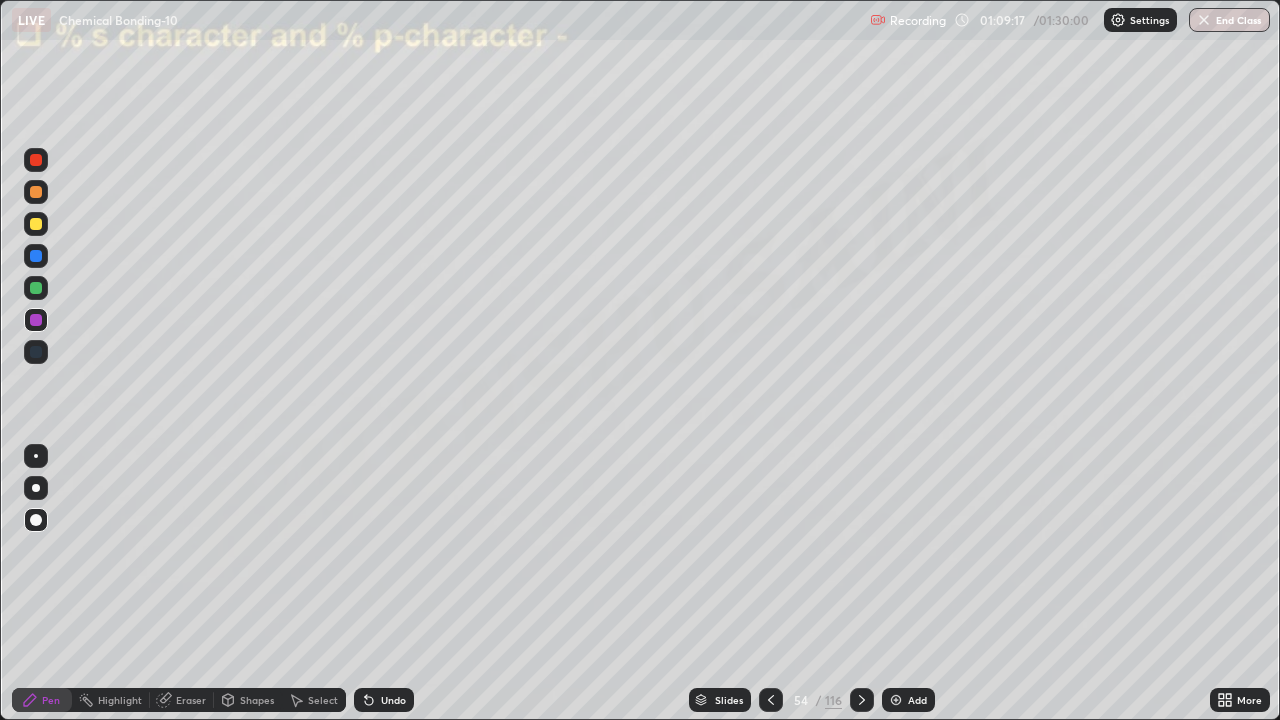 click on "Undo" at bounding box center [393, 700] 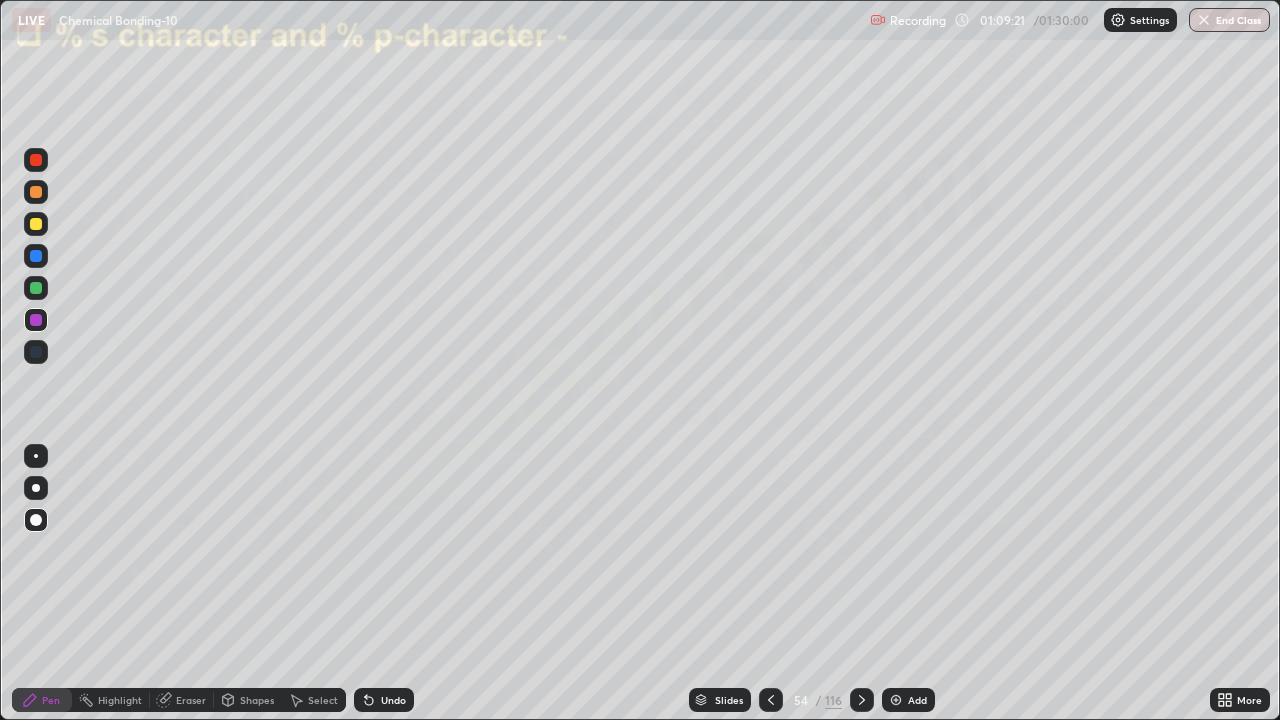 click on "Undo" at bounding box center (393, 700) 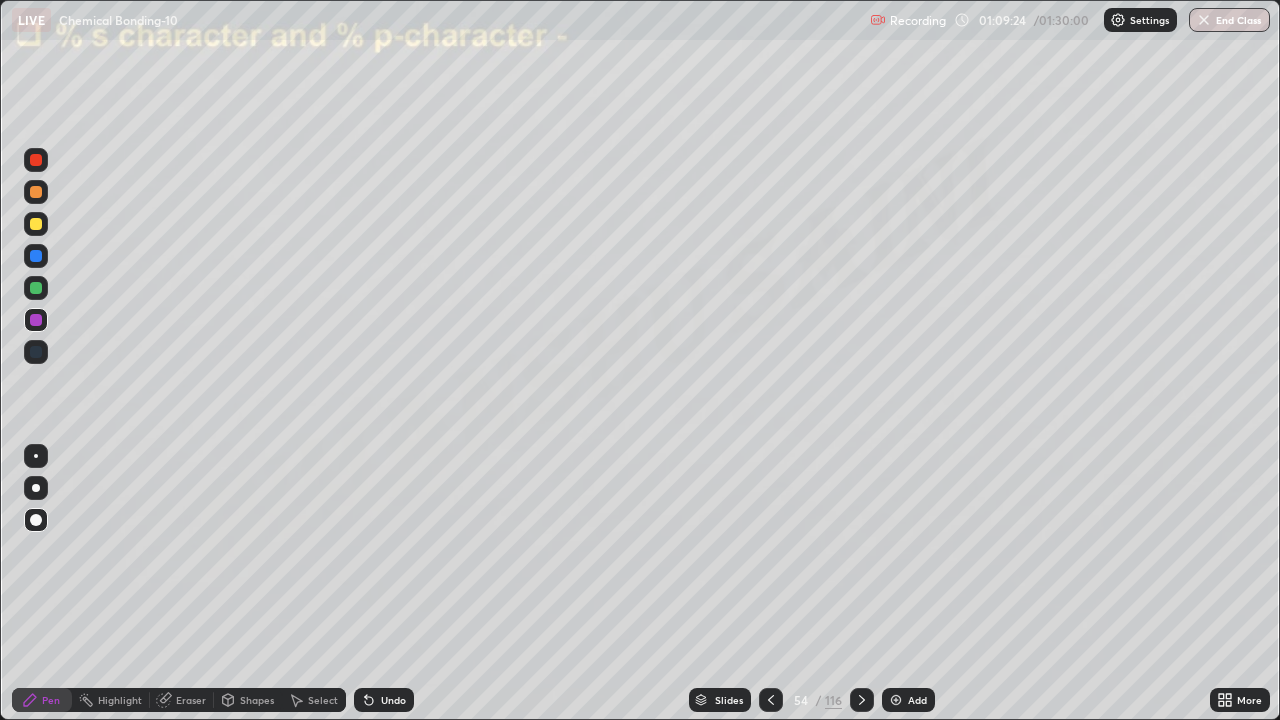 click on "Undo" at bounding box center (393, 700) 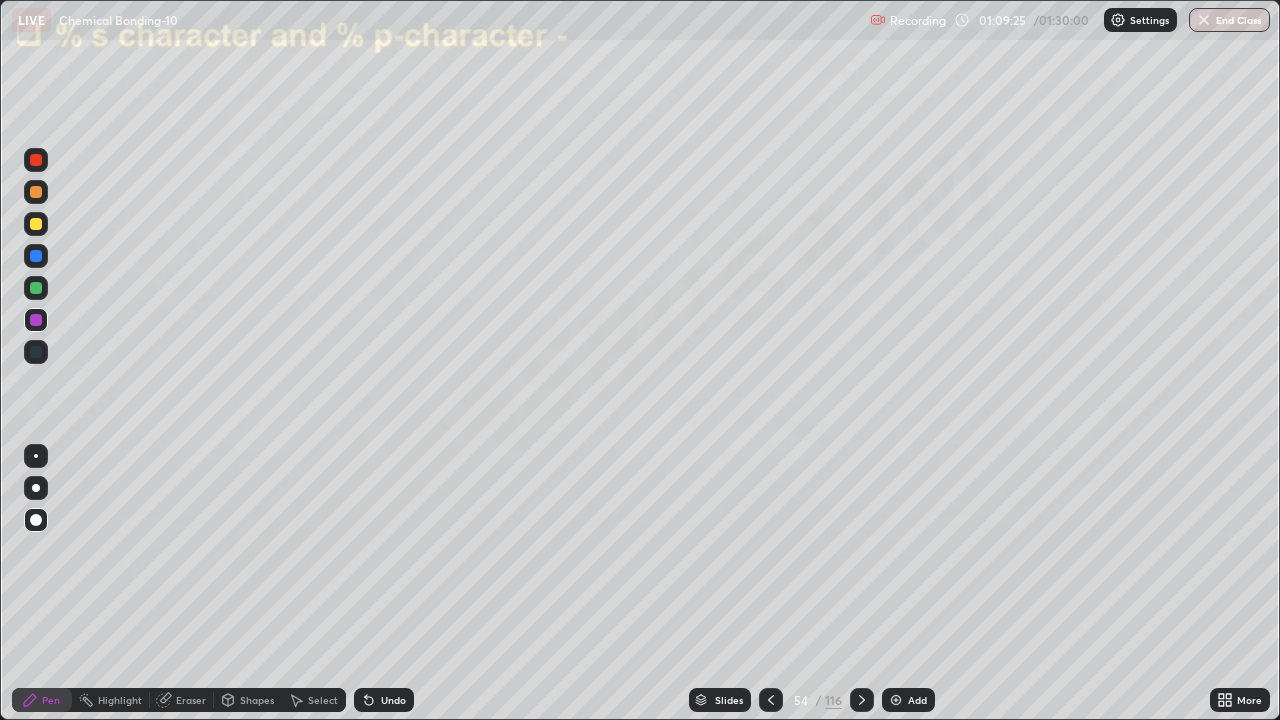 click on "Undo" at bounding box center (393, 700) 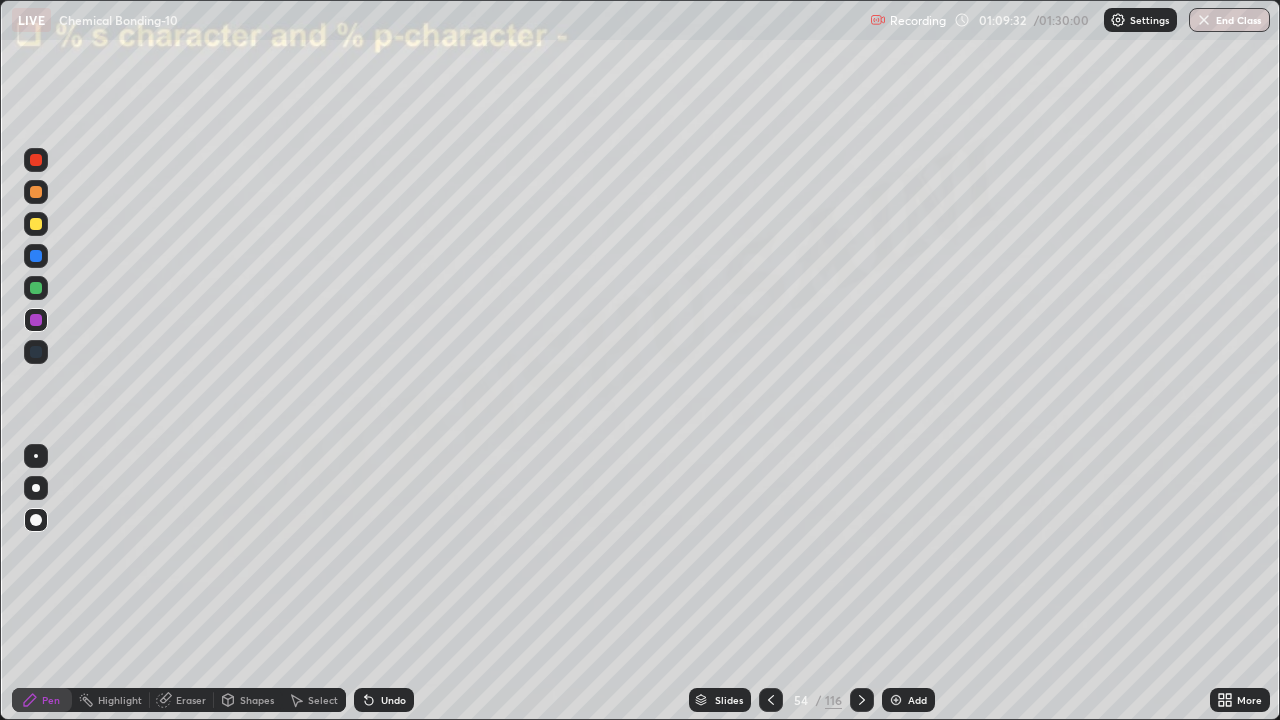 click at bounding box center (36, 224) 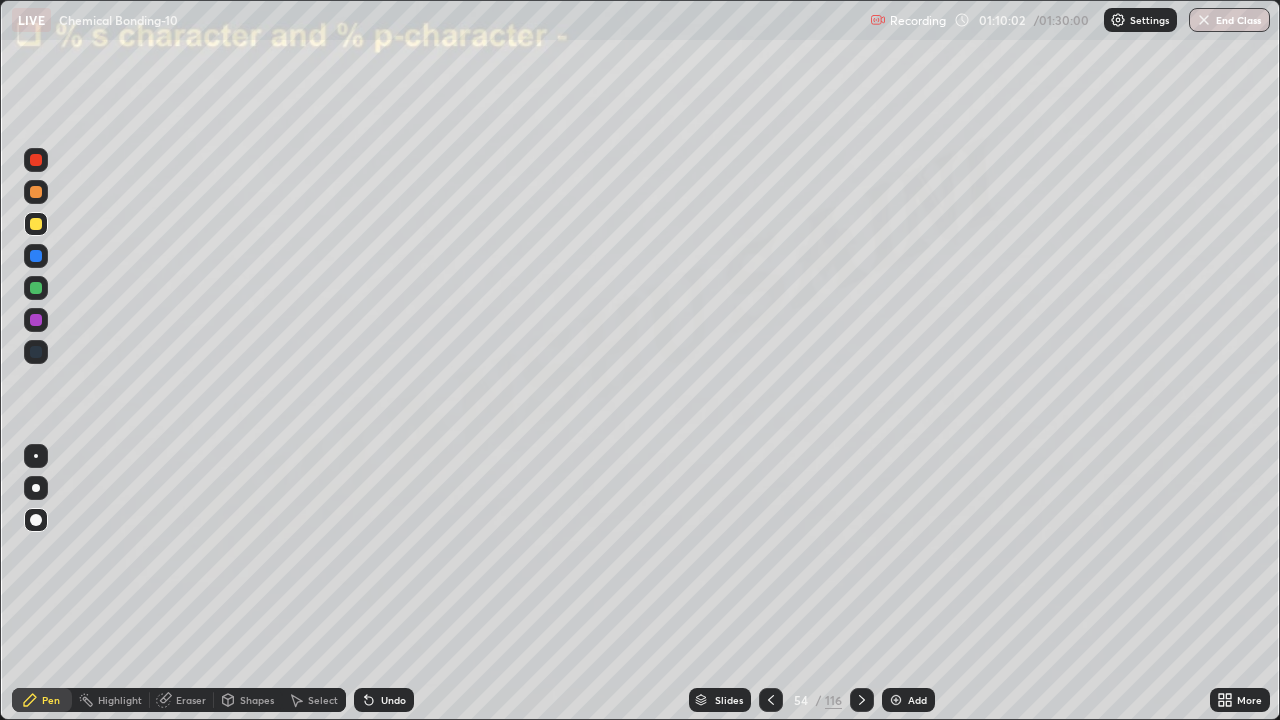 click on "Eraser" at bounding box center (191, 700) 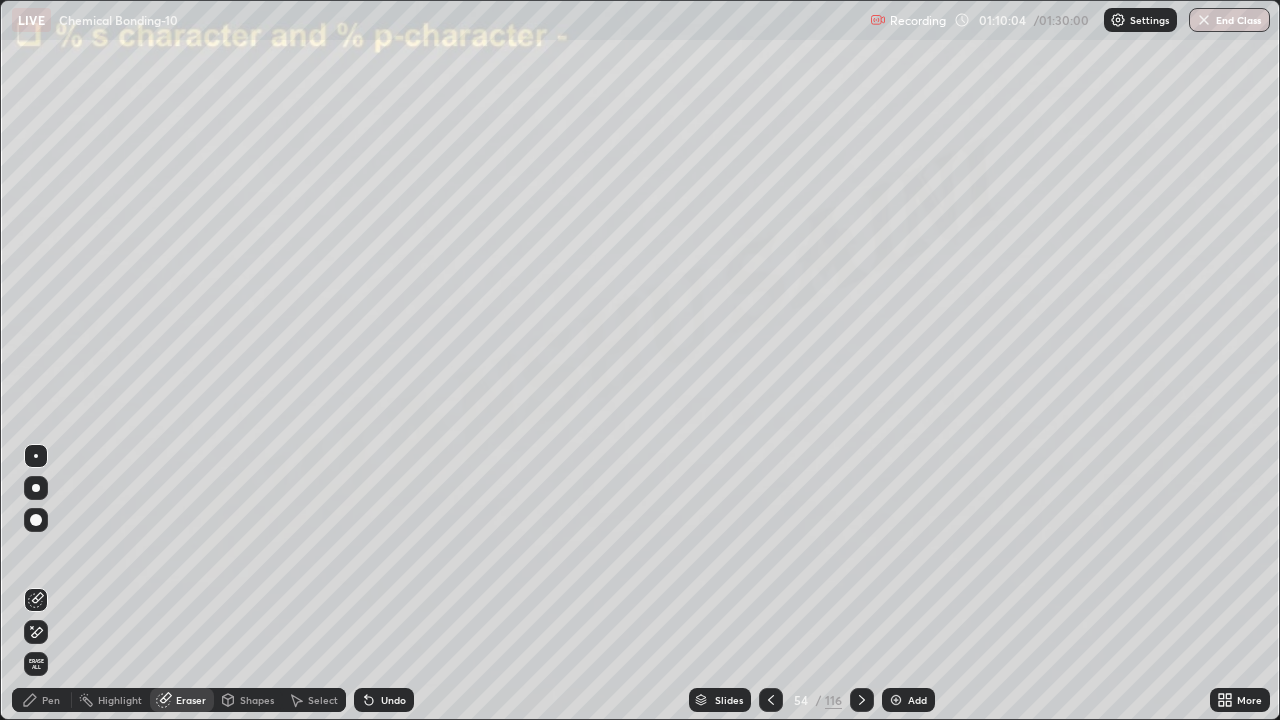 click on "Pen" at bounding box center [51, 700] 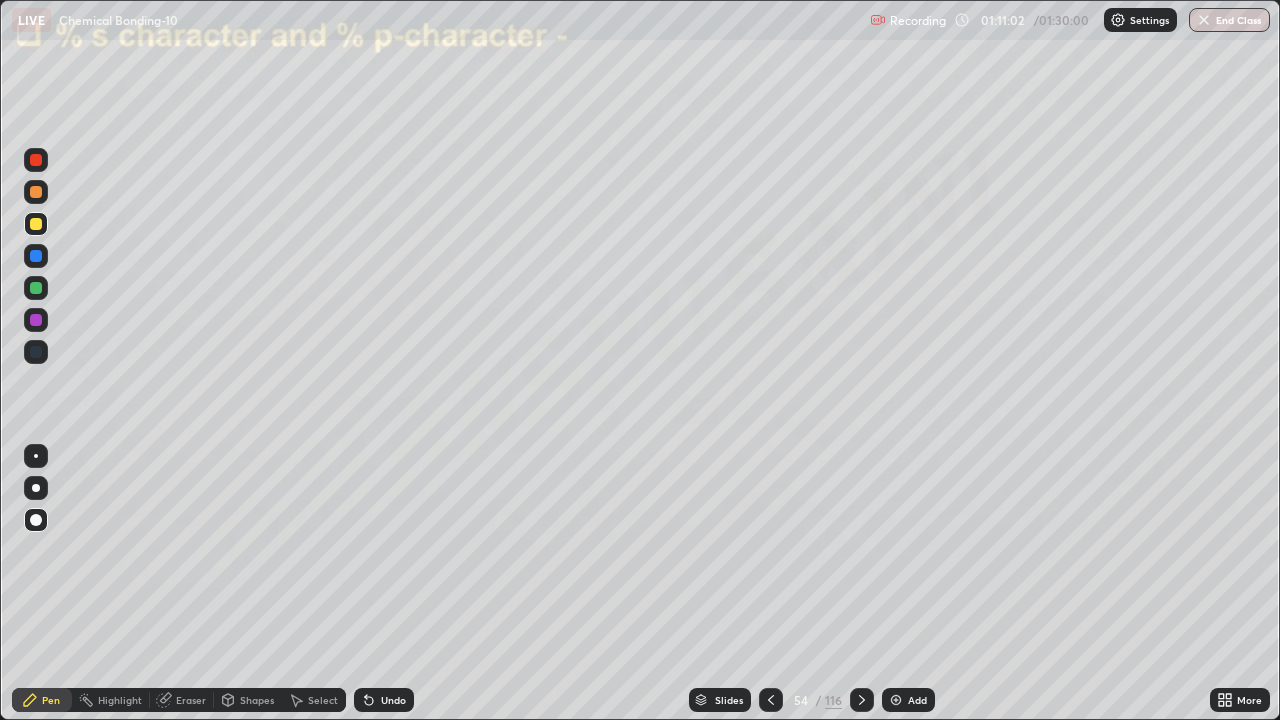 click on "Undo" at bounding box center (393, 700) 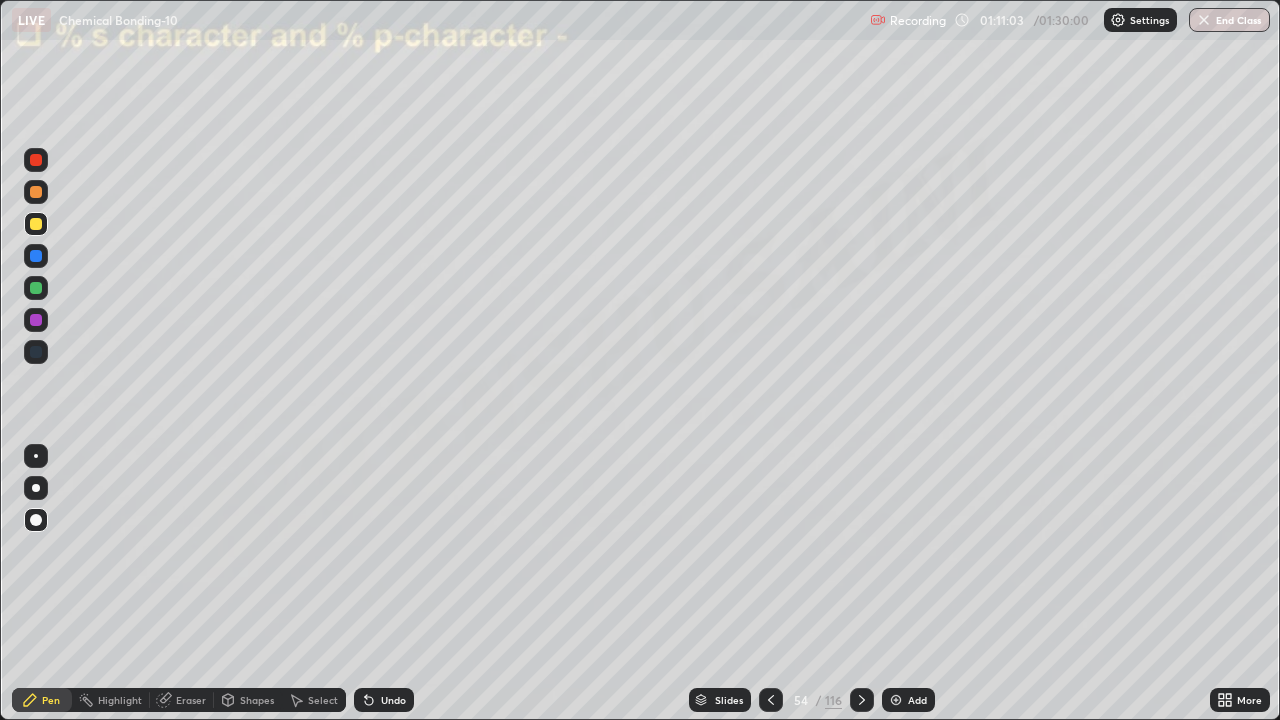 click 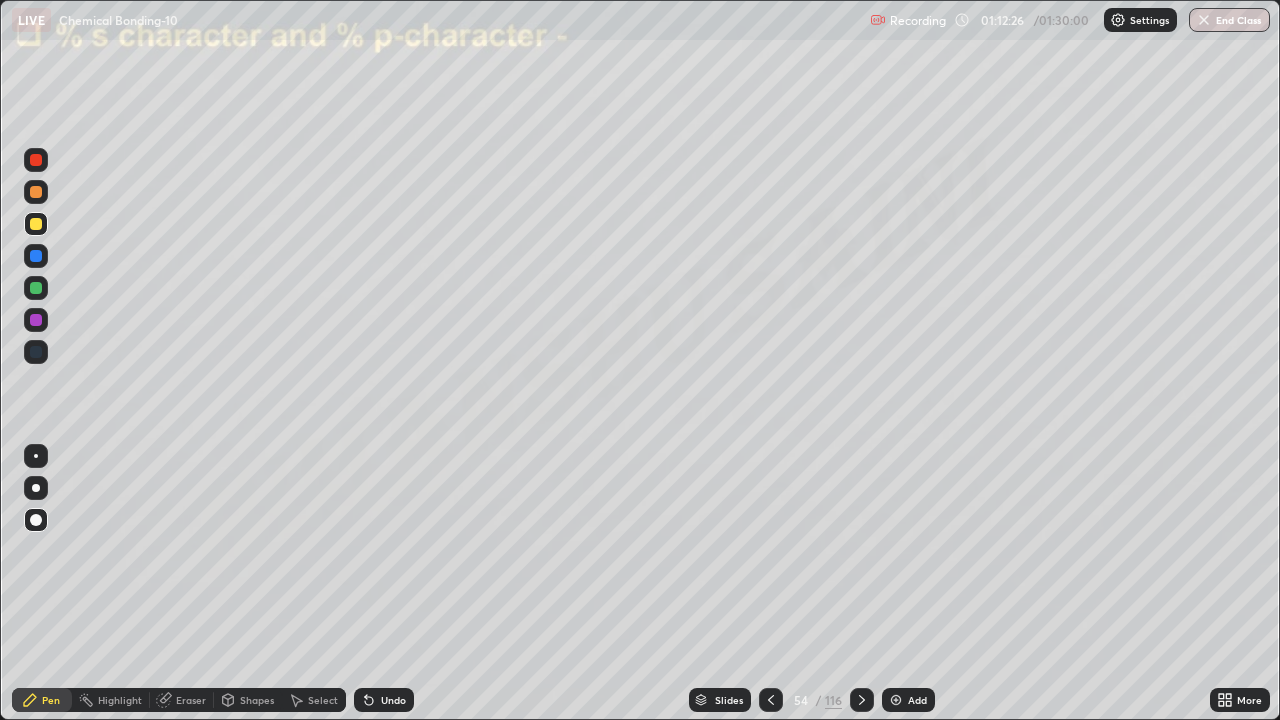 click at bounding box center (36, 256) 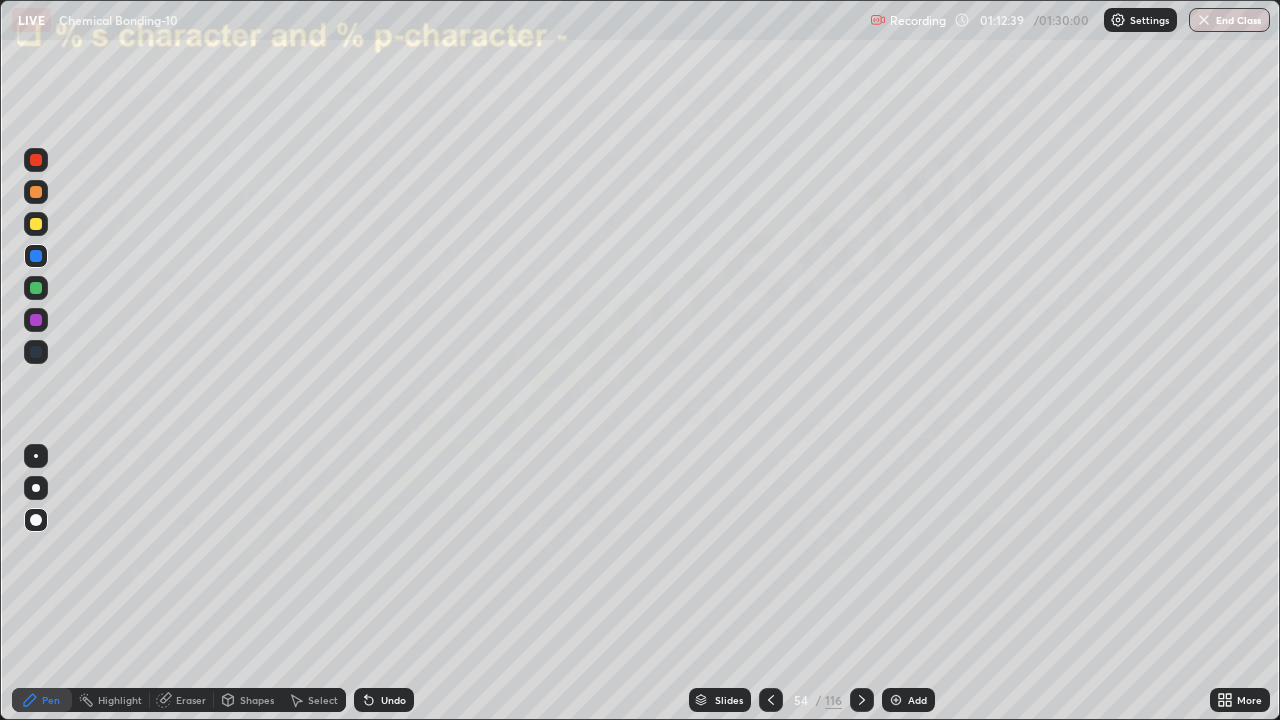click on "Add" at bounding box center (908, 700) 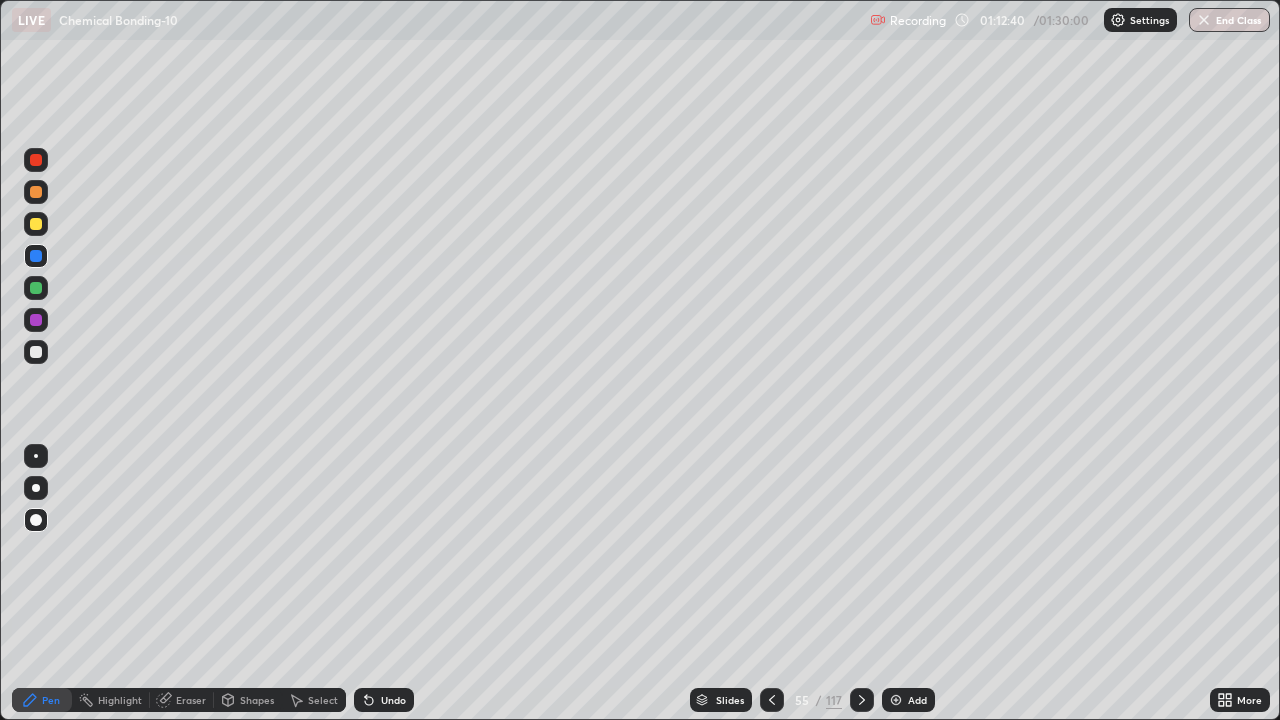 click at bounding box center [36, 352] 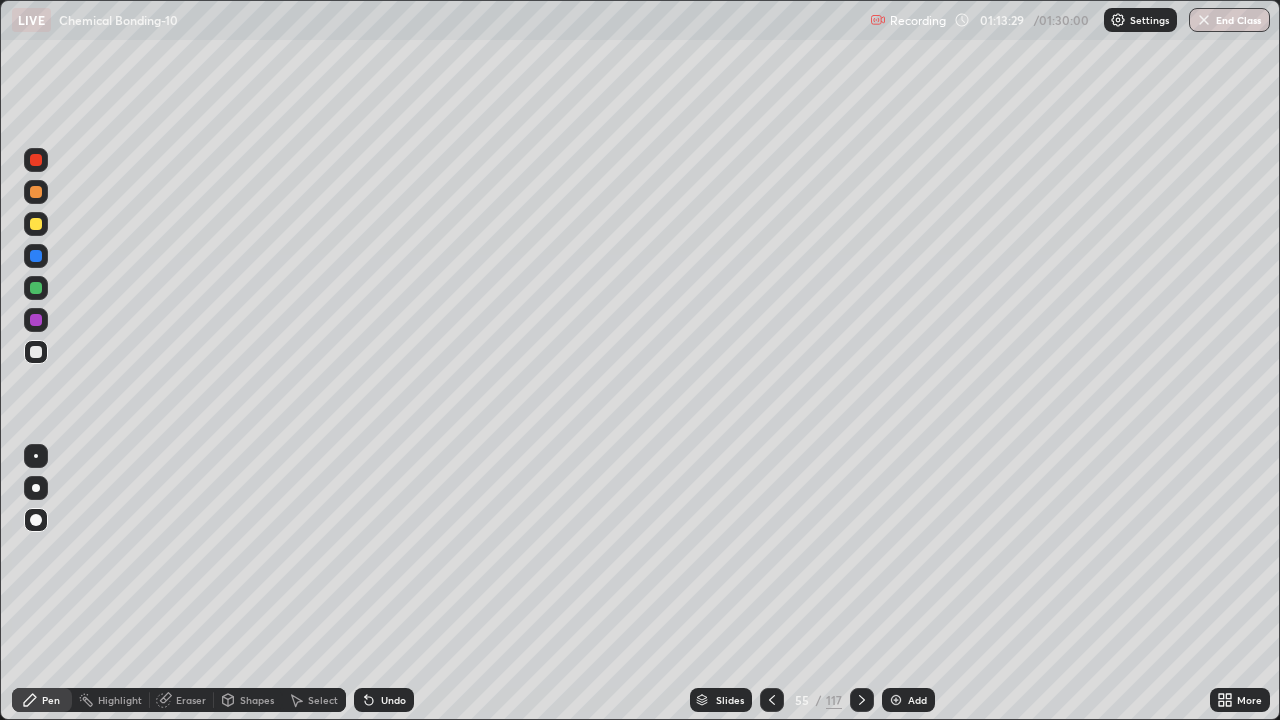 click at bounding box center [36, 320] 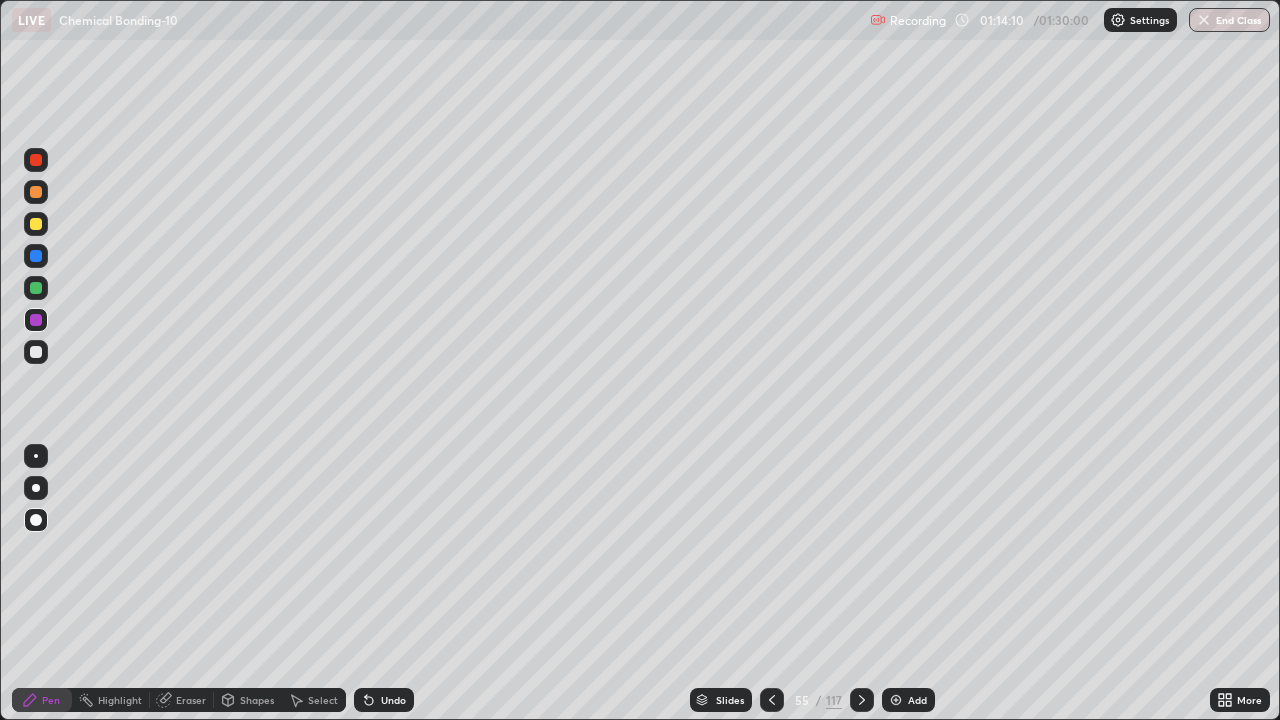 click at bounding box center [862, 700] 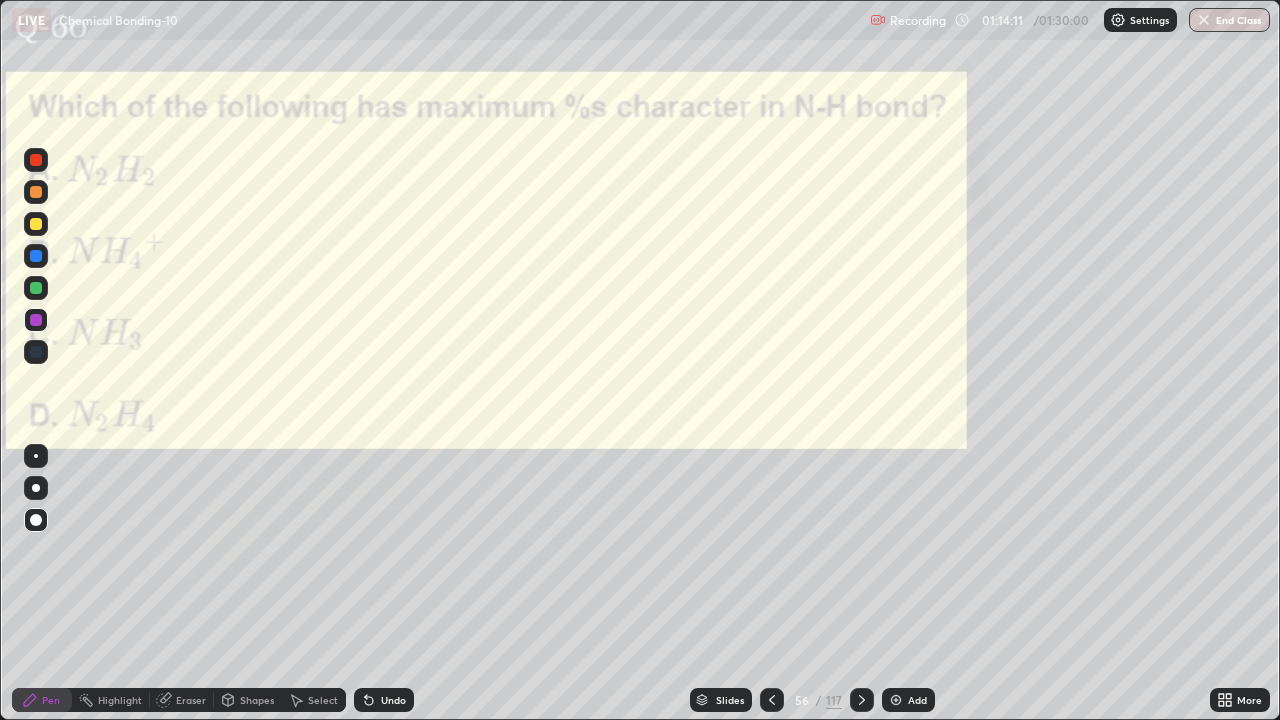 click on "Eraser" at bounding box center [191, 700] 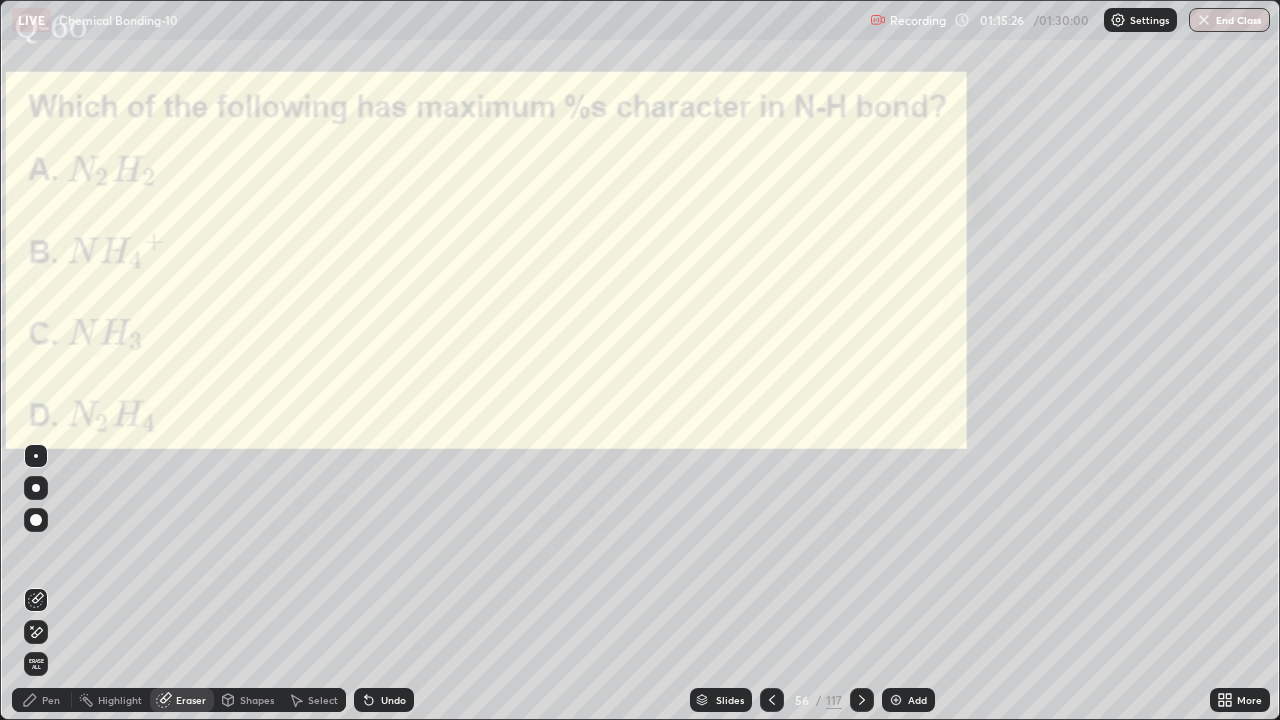 click on "Pen" at bounding box center (51, 700) 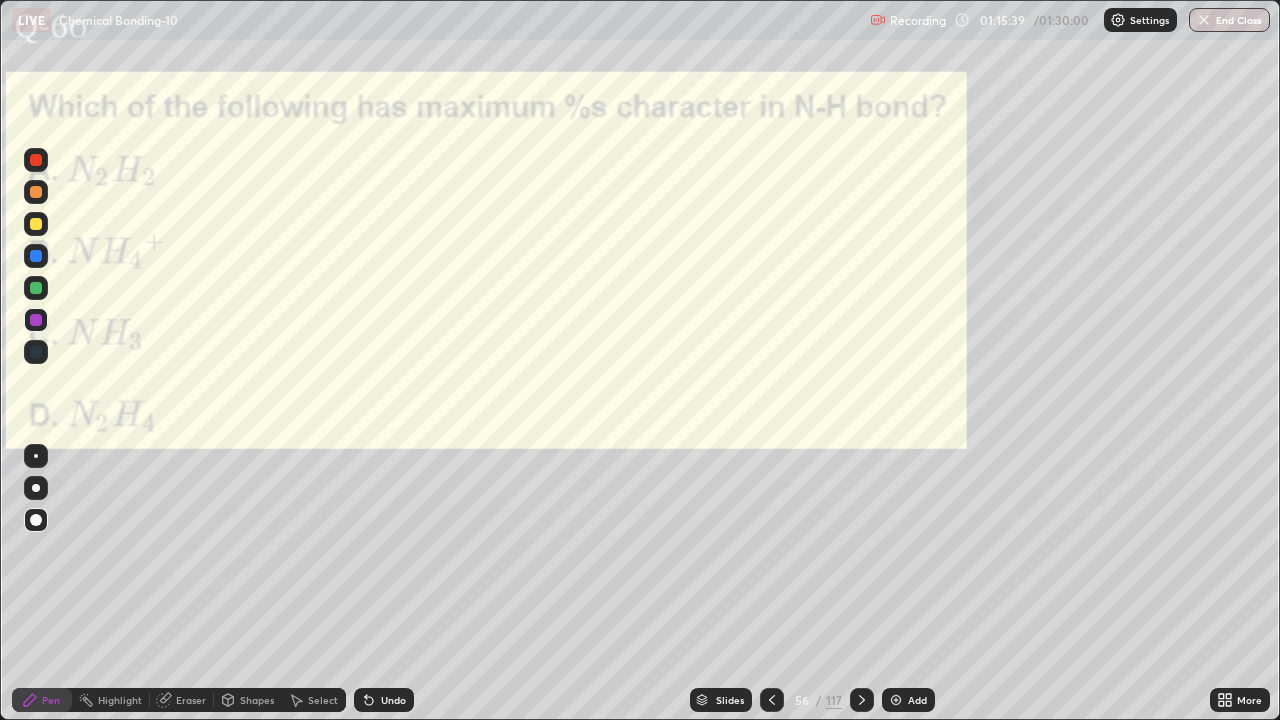 click 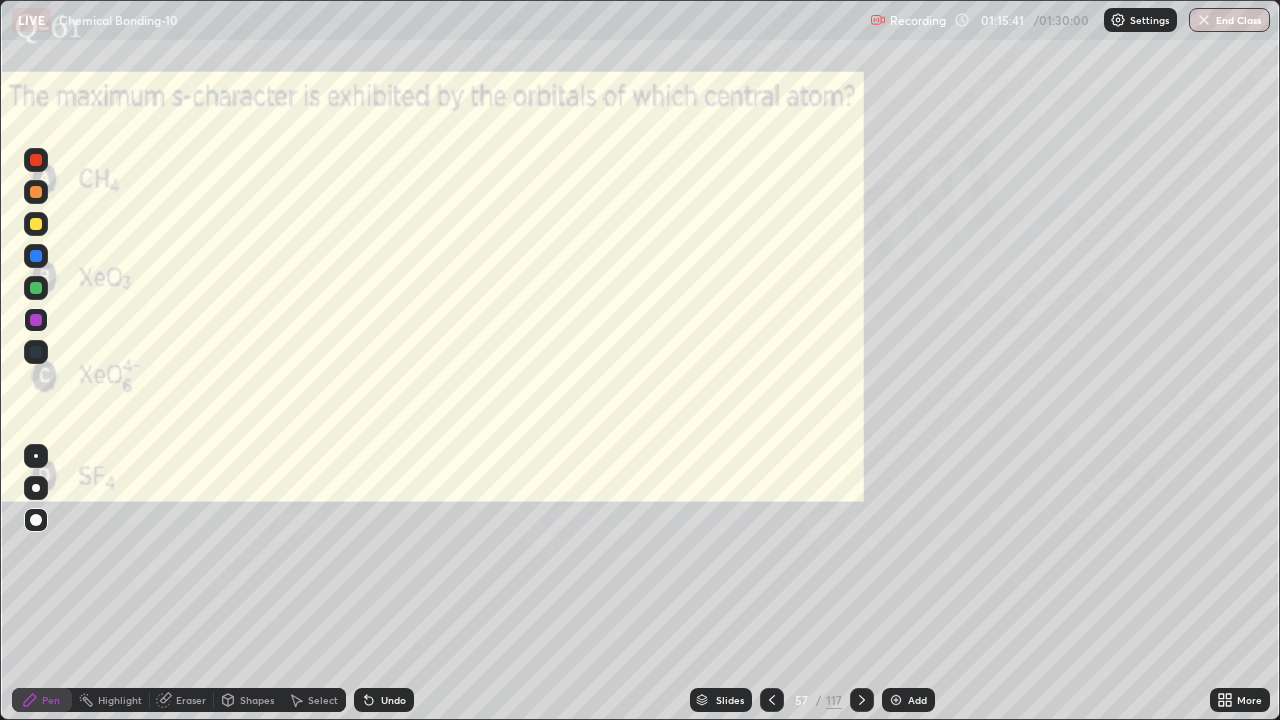 click on "Eraser" at bounding box center [191, 700] 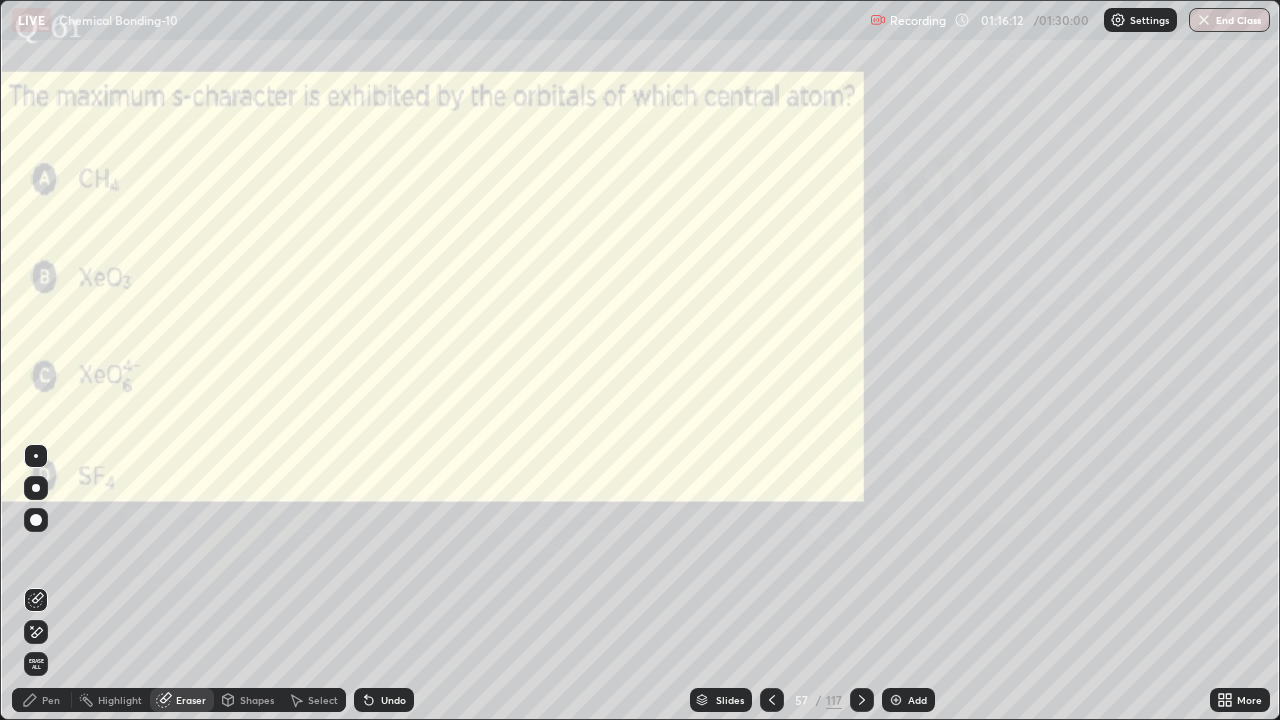 click on "Pen" at bounding box center (42, 700) 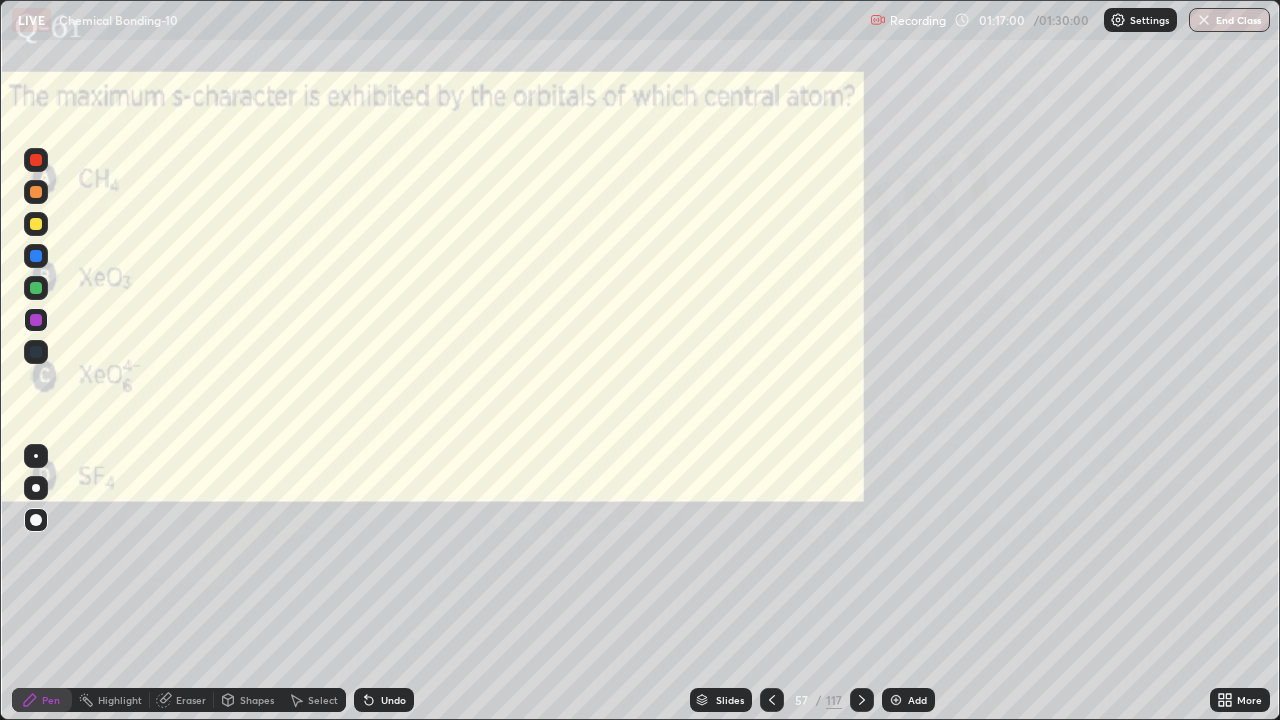 click 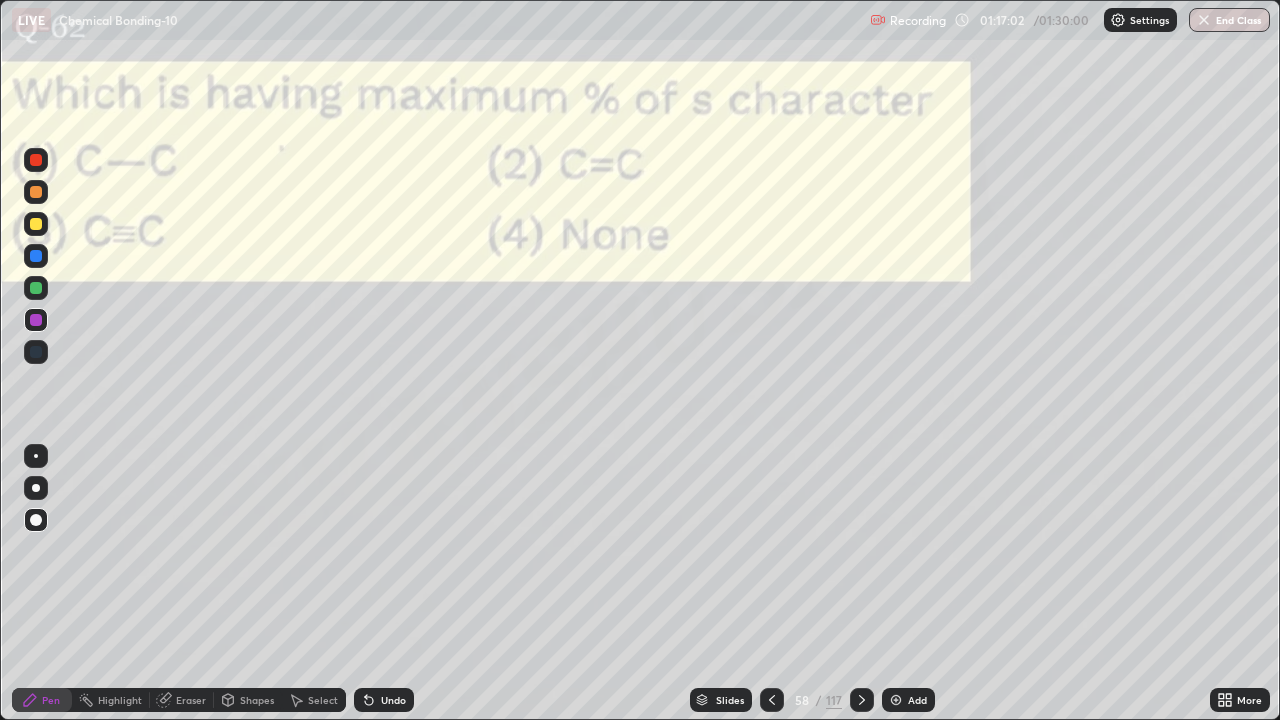 click on "Eraser" at bounding box center (191, 700) 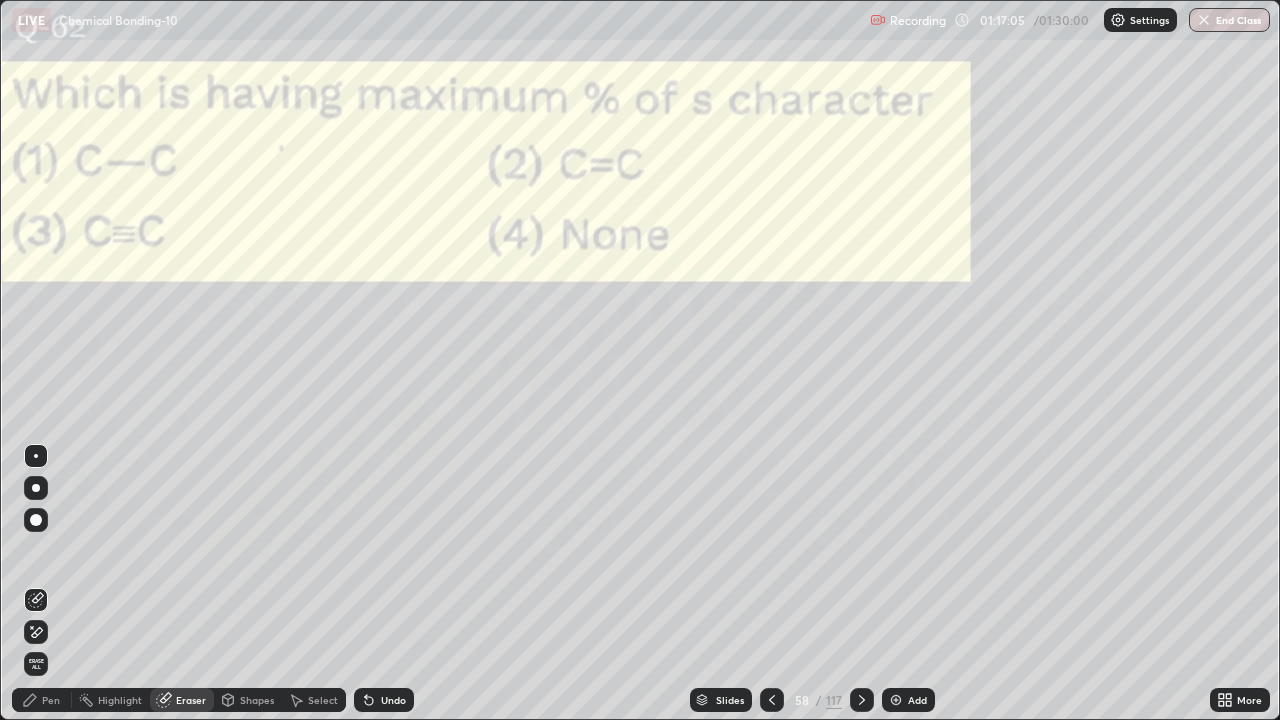 click on "Pen" at bounding box center (42, 700) 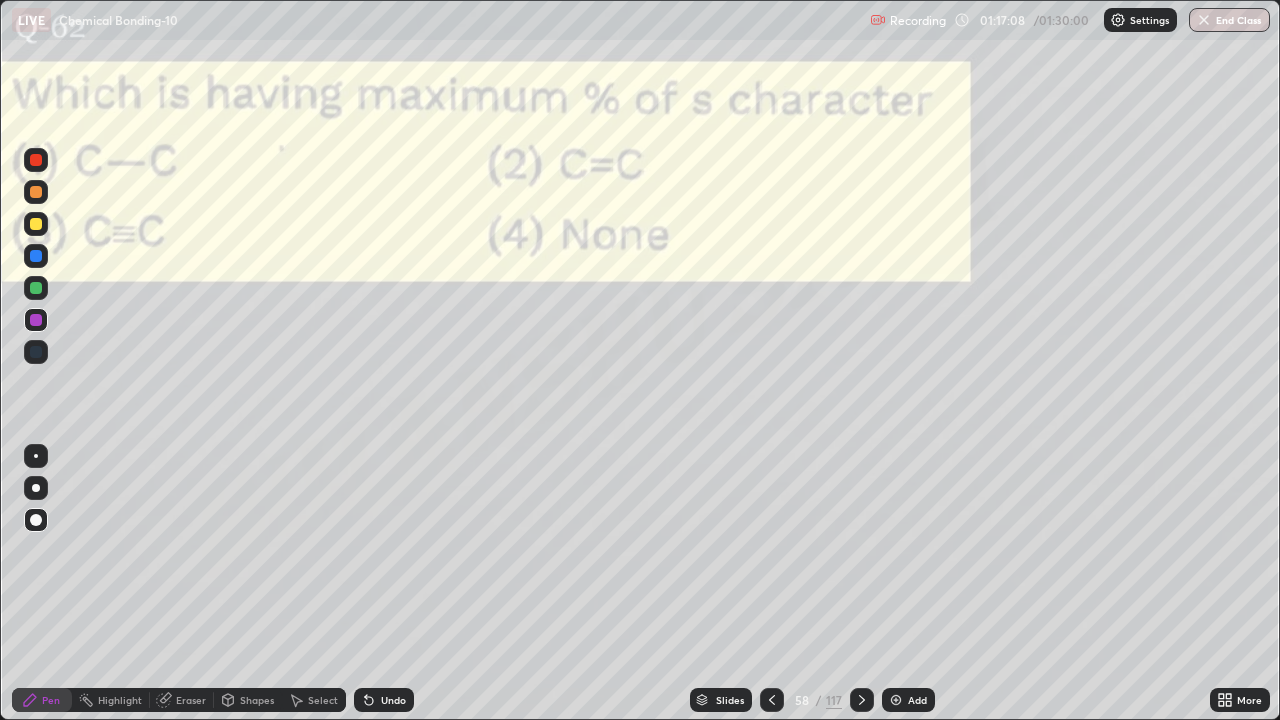 click 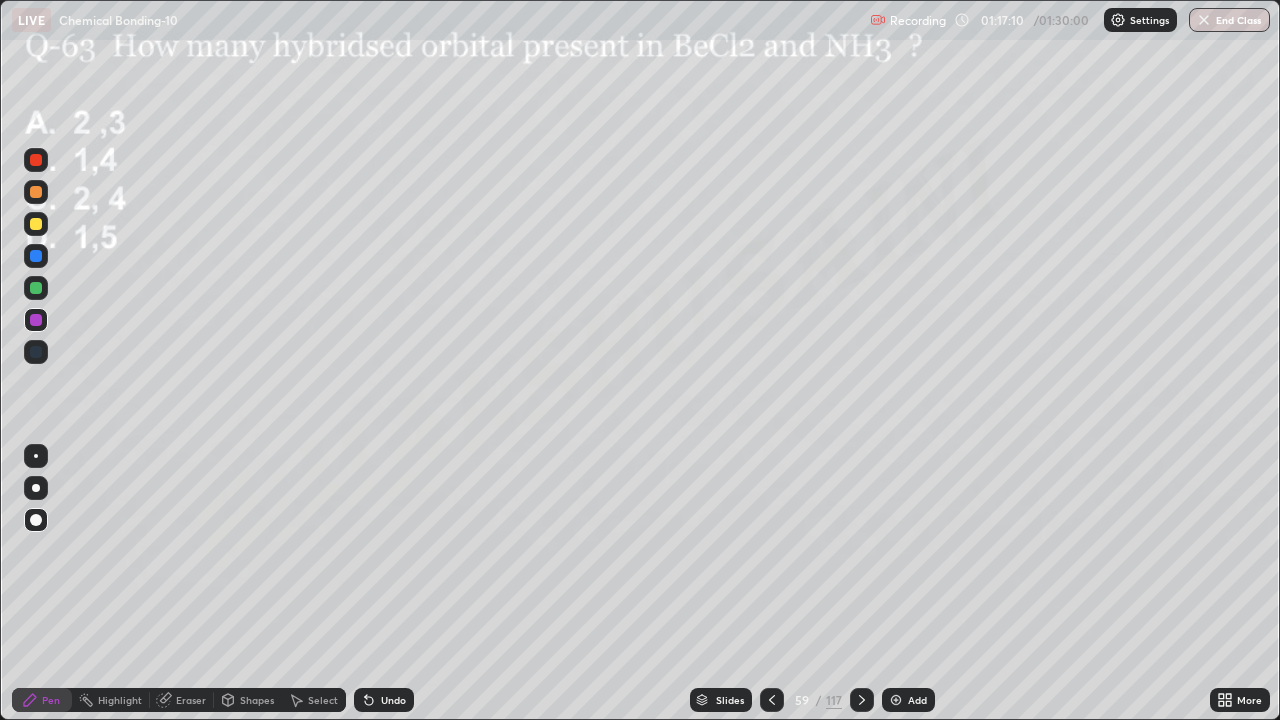 click on "Eraser" at bounding box center [191, 700] 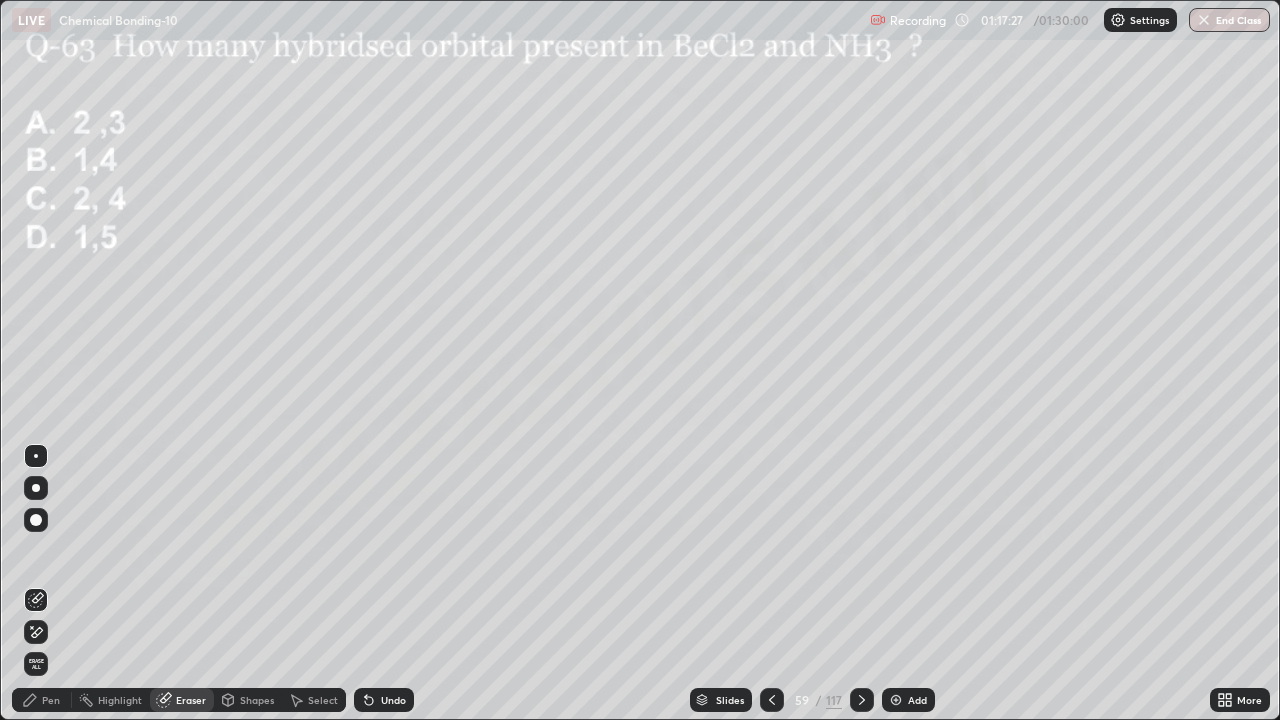 click on "Pen" at bounding box center (51, 700) 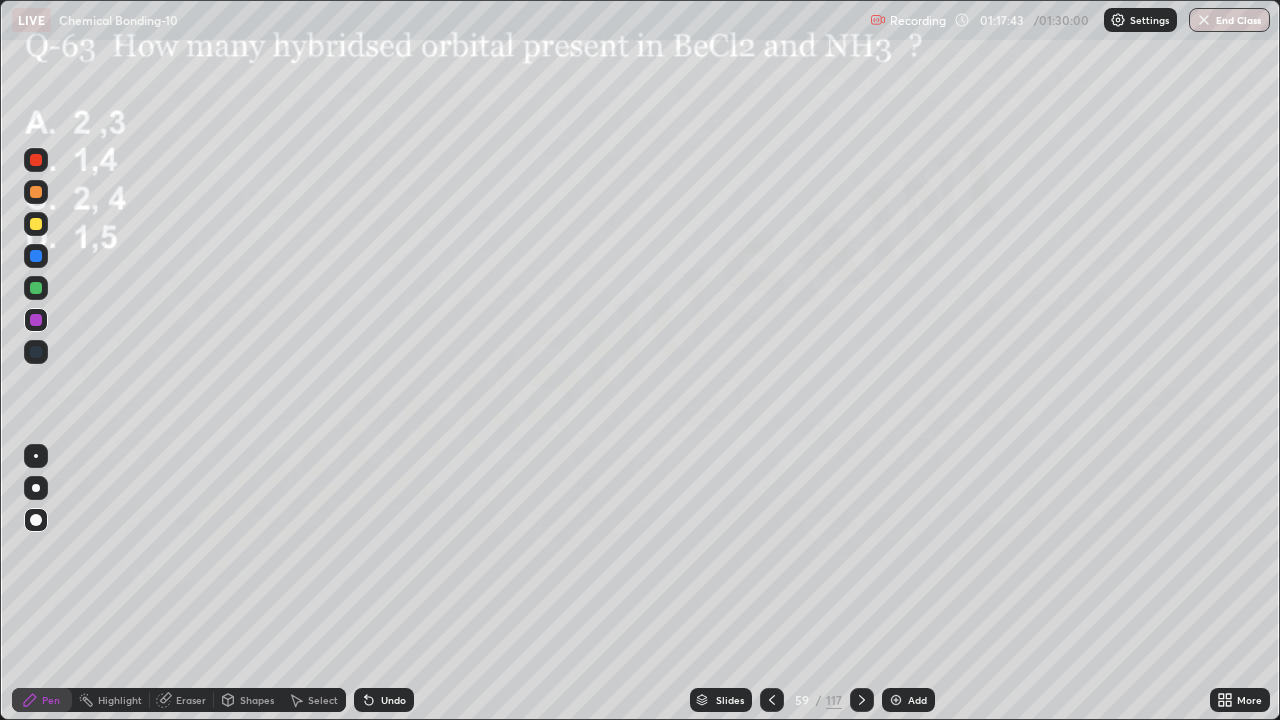 click on "Pen" at bounding box center (42, 700) 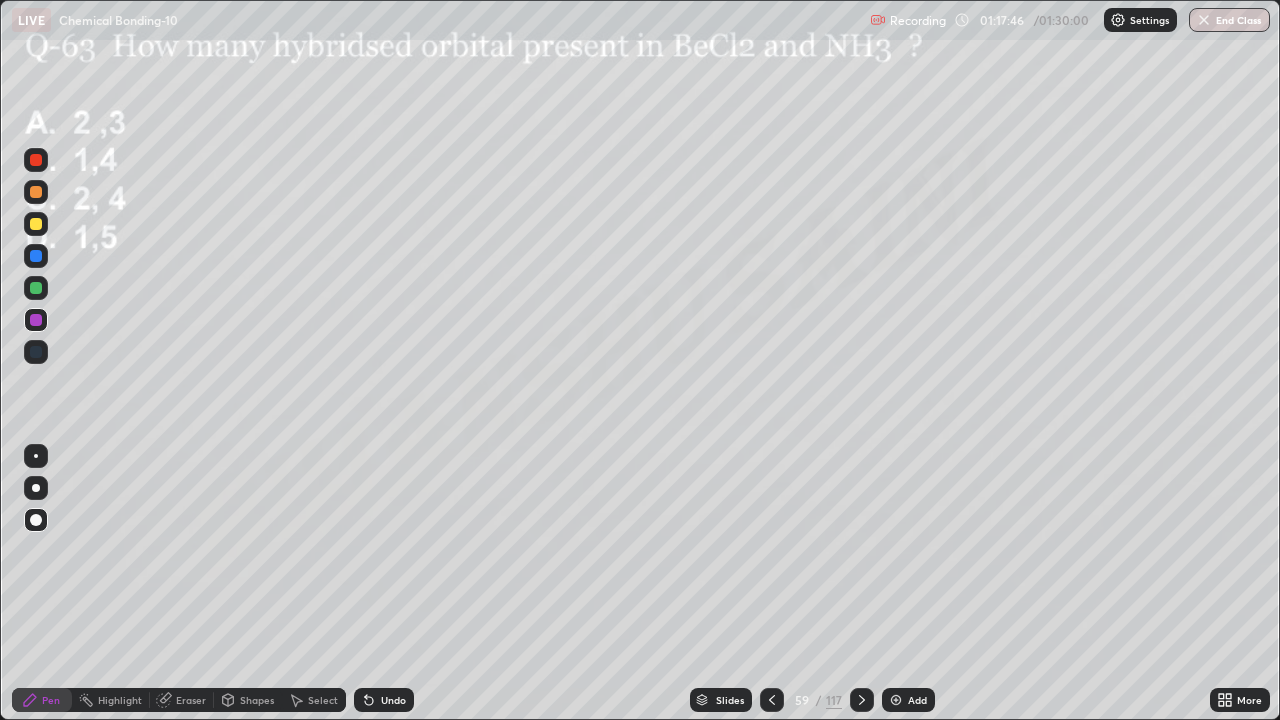 click 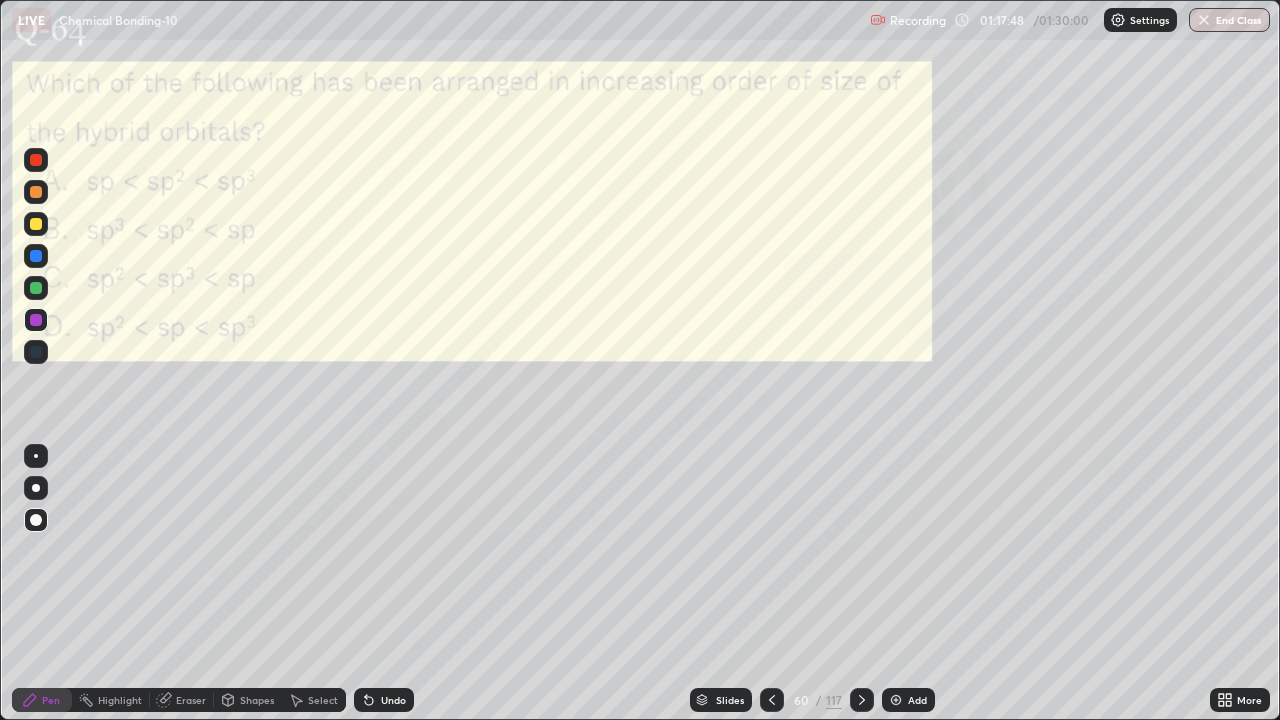 click on "Eraser" at bounding box center (191, 700) 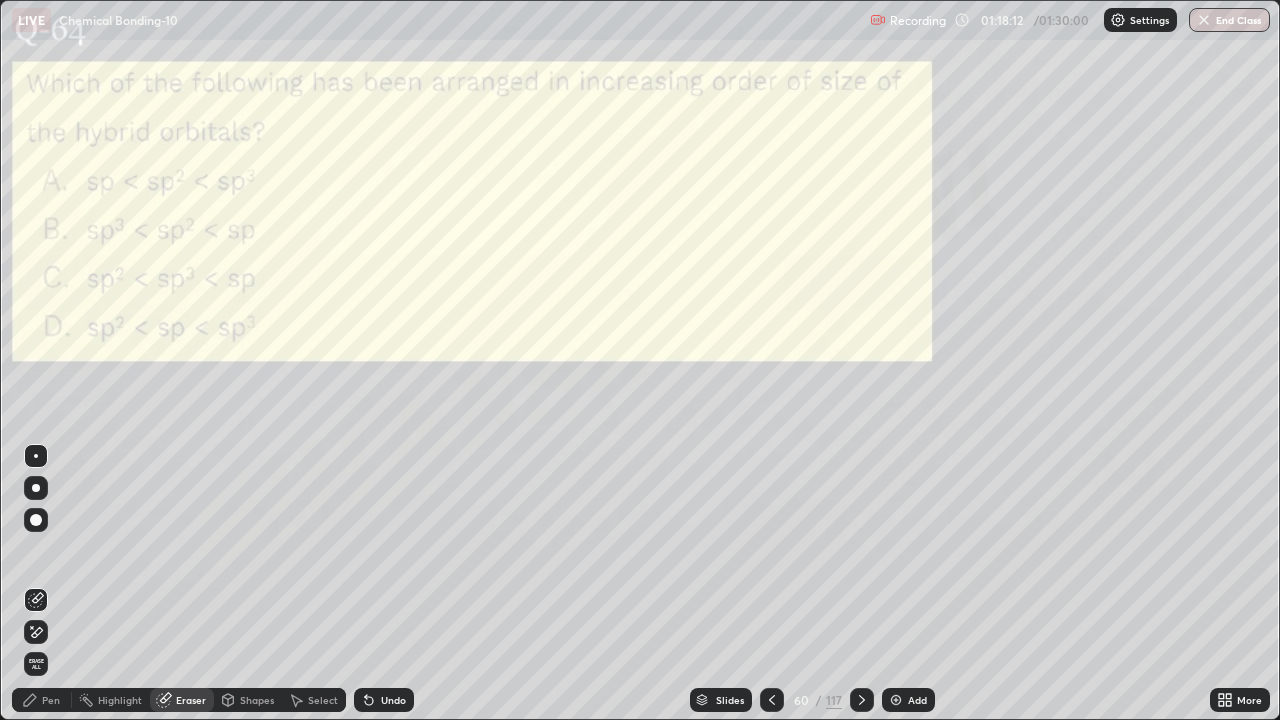 click on "Pen" at bounding box center [51, 700] 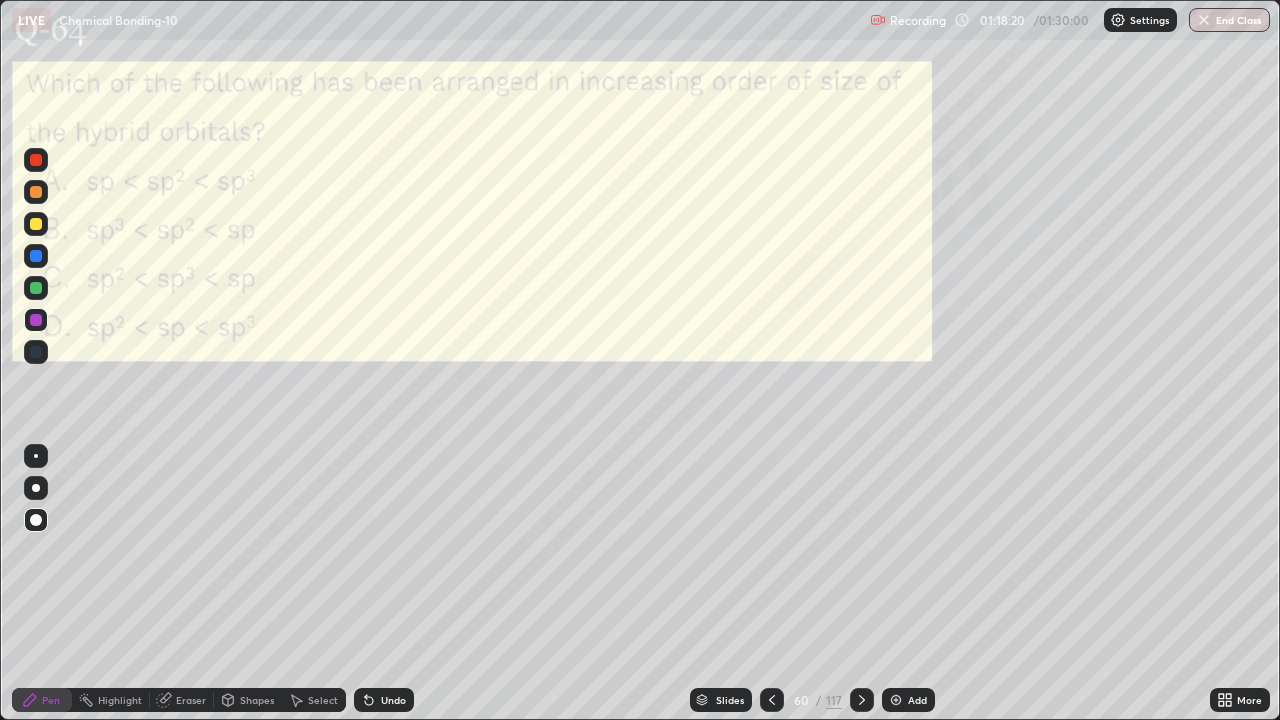 click on "Slides" at bounding box center [730, 700] 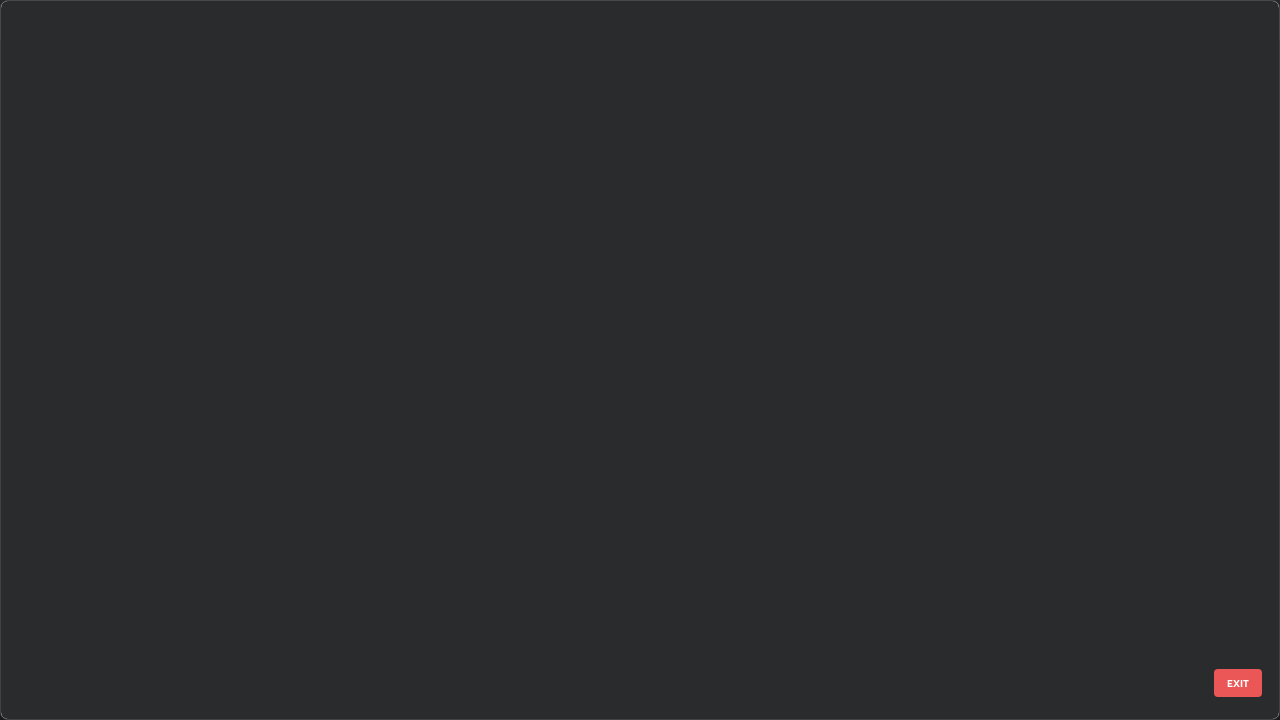 scroll, scrollTop: 3774, scrollLeft: 0, axis: vertical 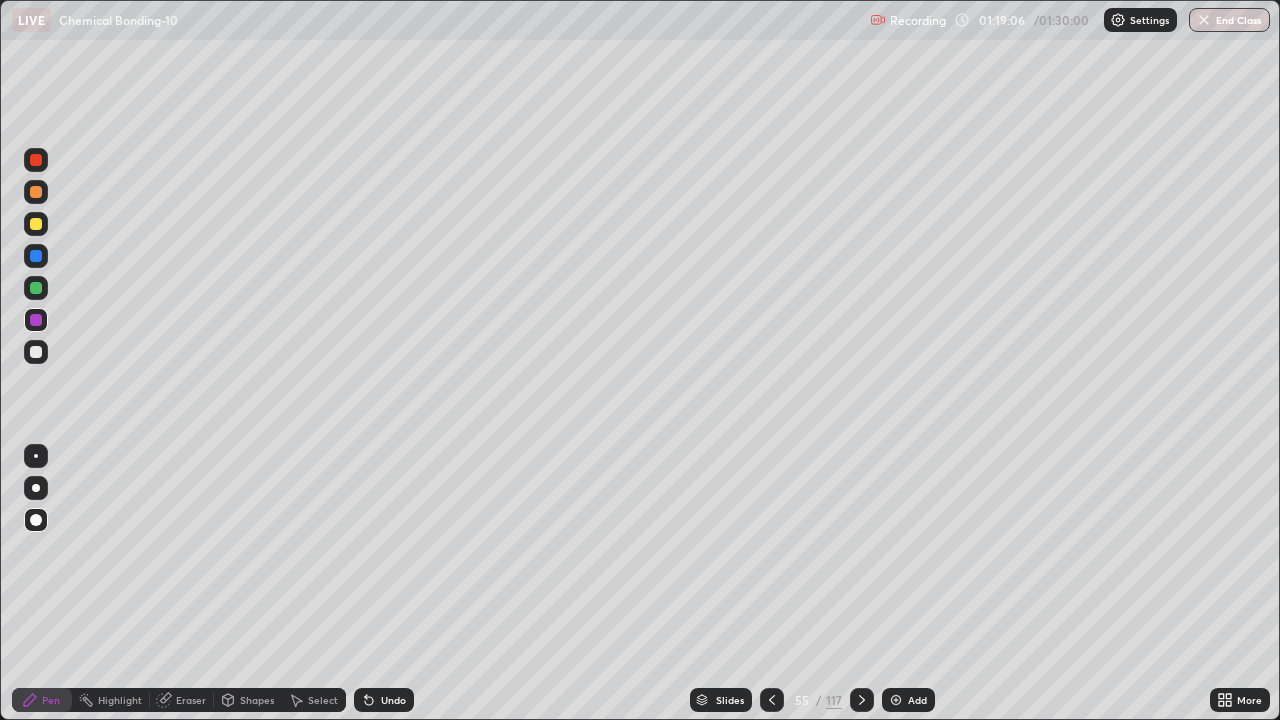 click on "Slides" at bounding box center (730, 700) 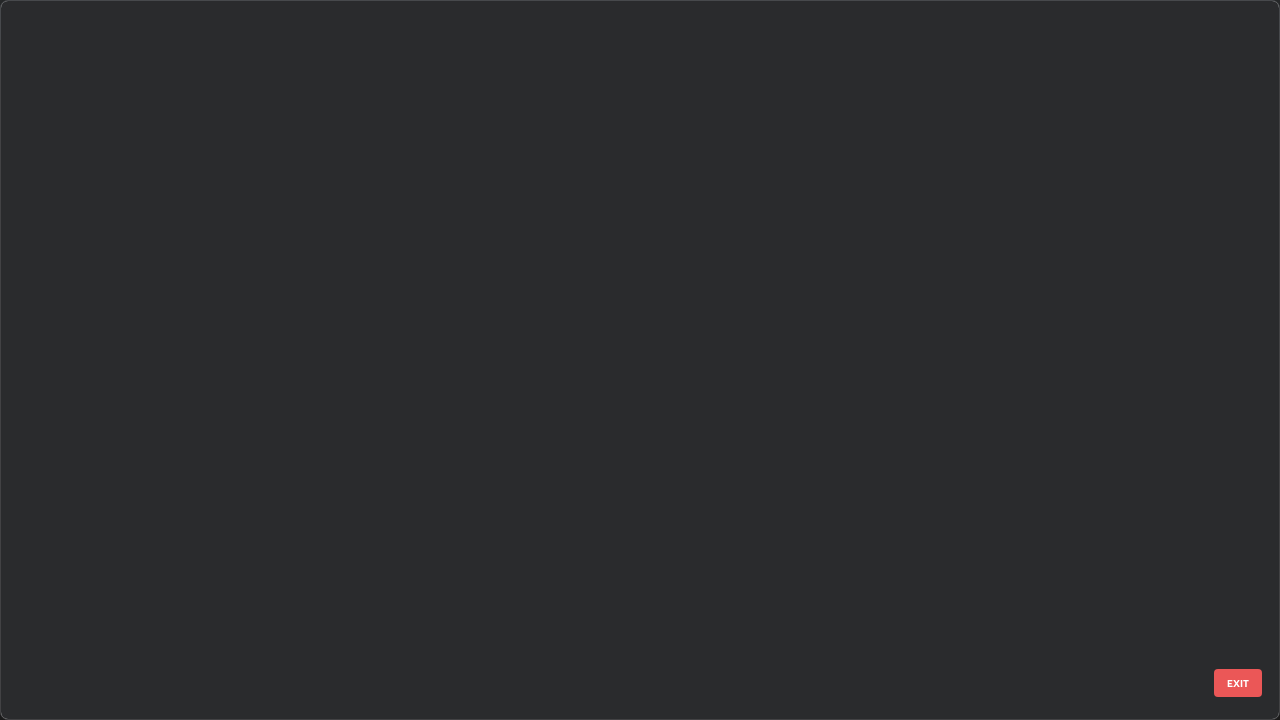 scroll, scrollTop: 3550, scrollLeft: 0, axis: vertical 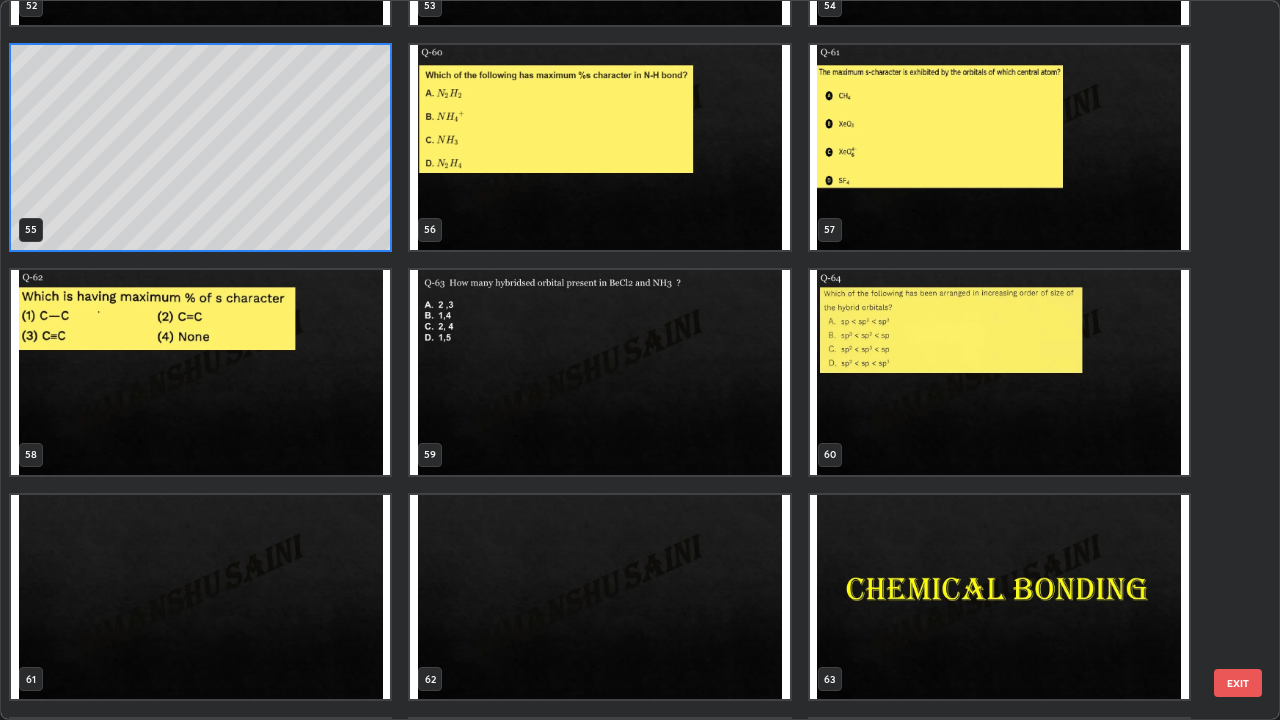 click at bounding box center [999, 372] 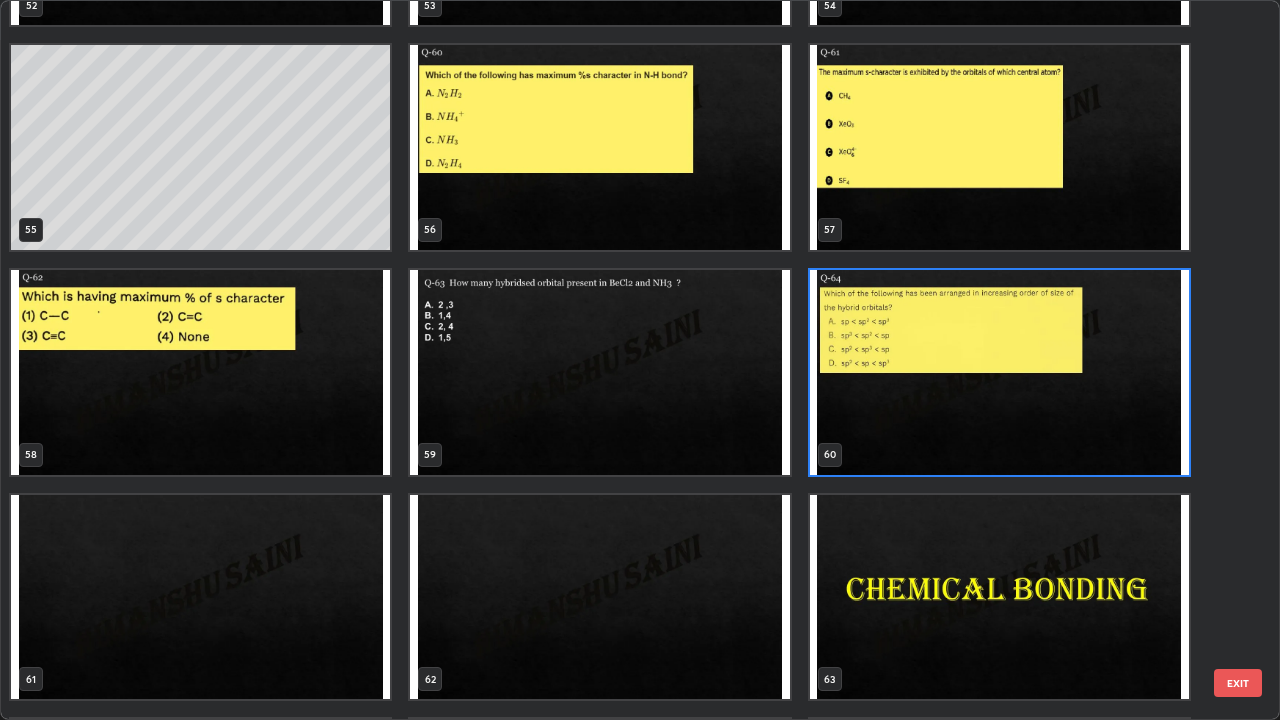 click at bounding box center [999, 372] 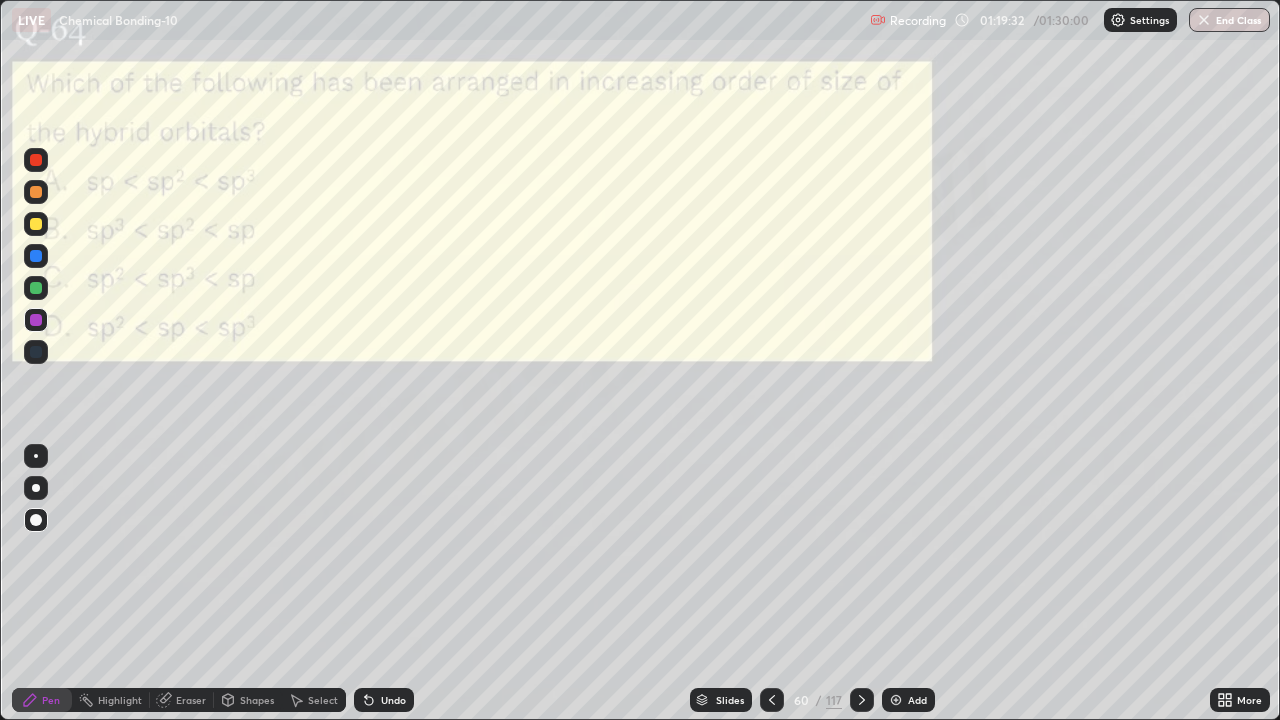 click 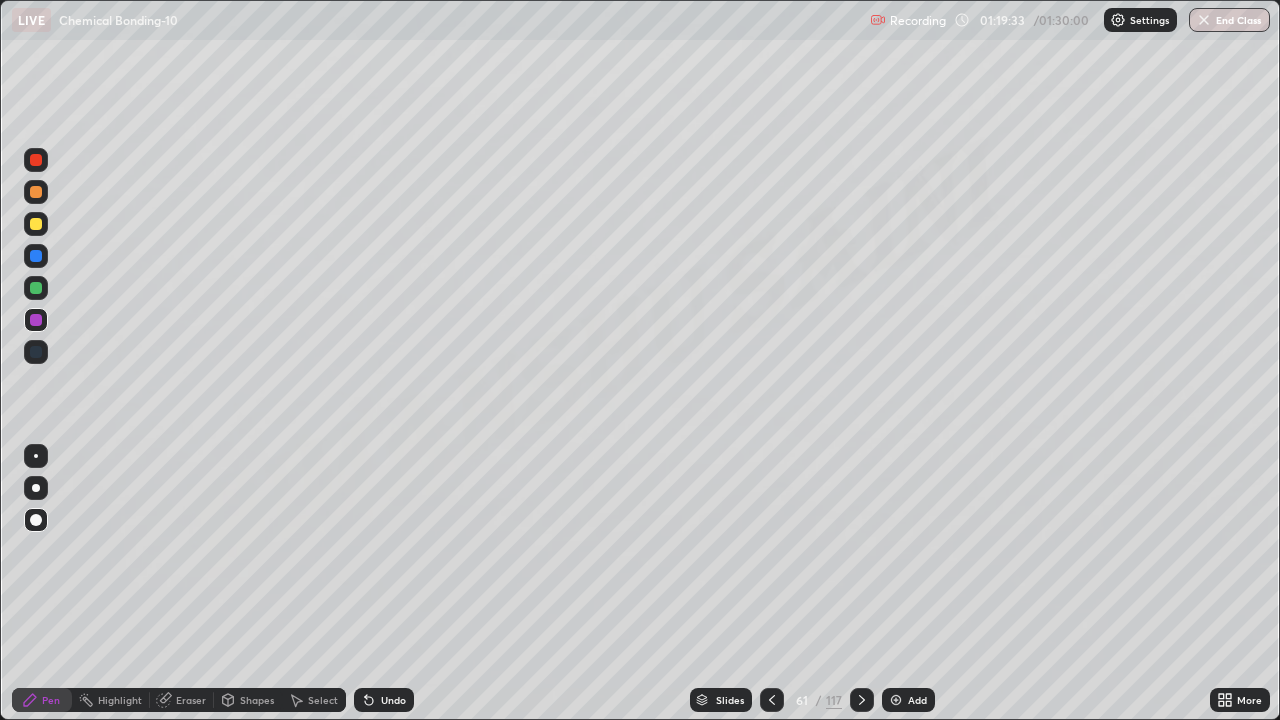 click on "Slides" at bounding box center (730, 700) 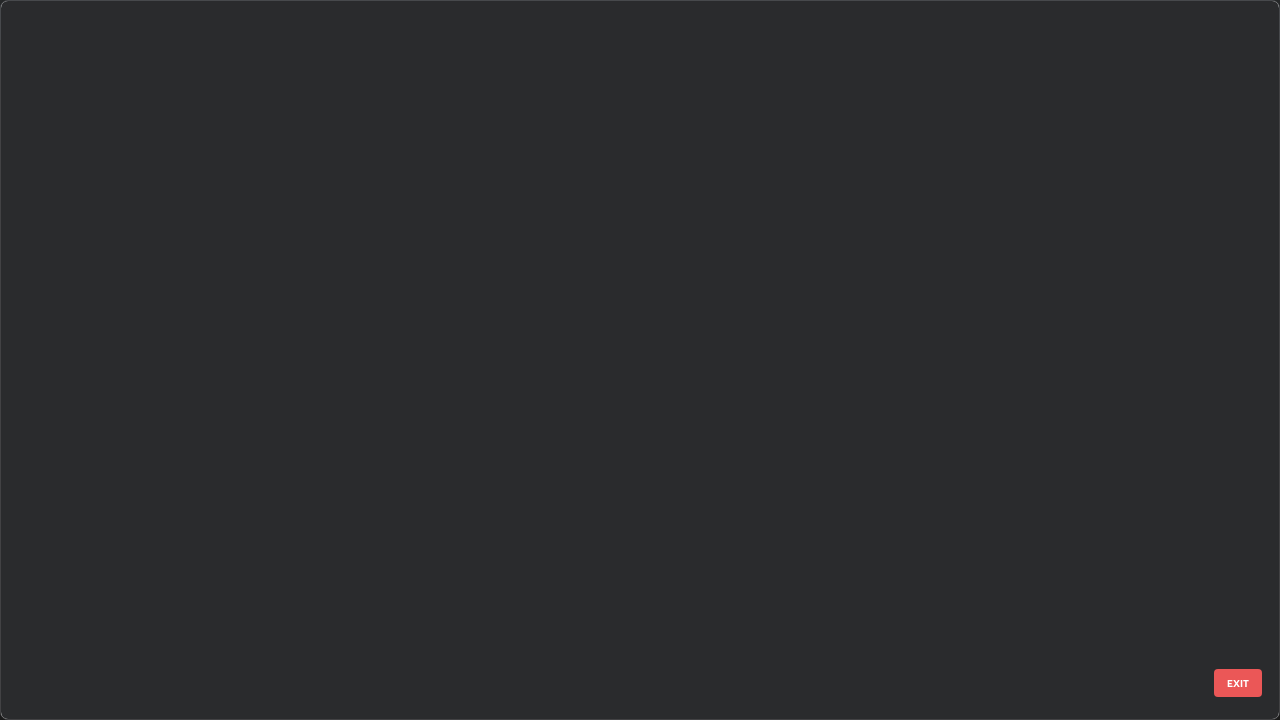scroll, scrollTop: 3999, scrollLeft: 0, axis: vertical 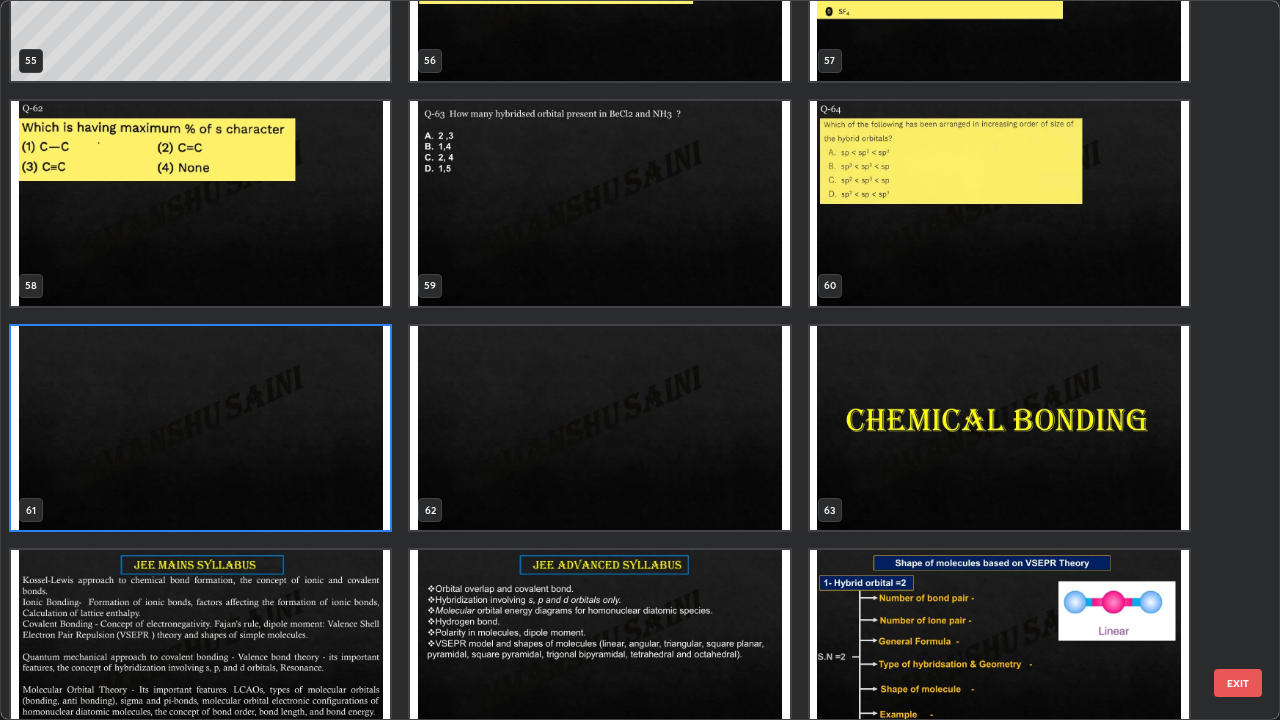 click at bounding box center (999, 428) 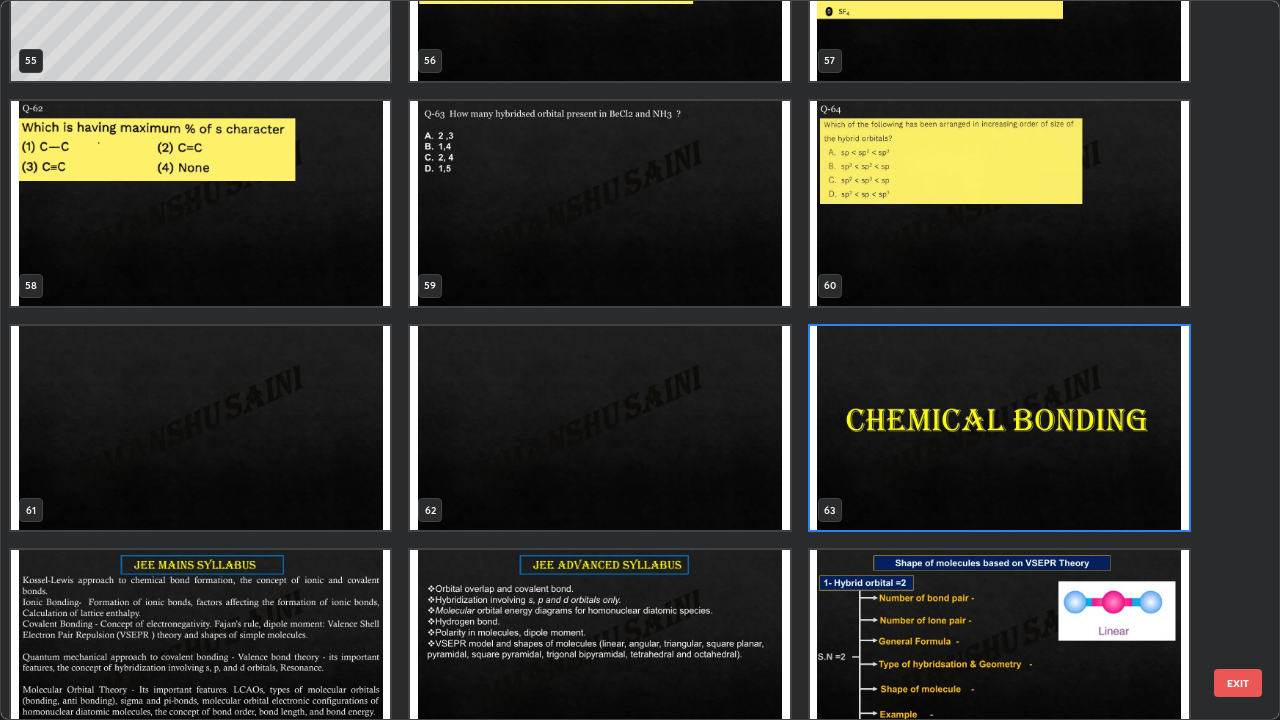 click at bounding box center [999, 428] 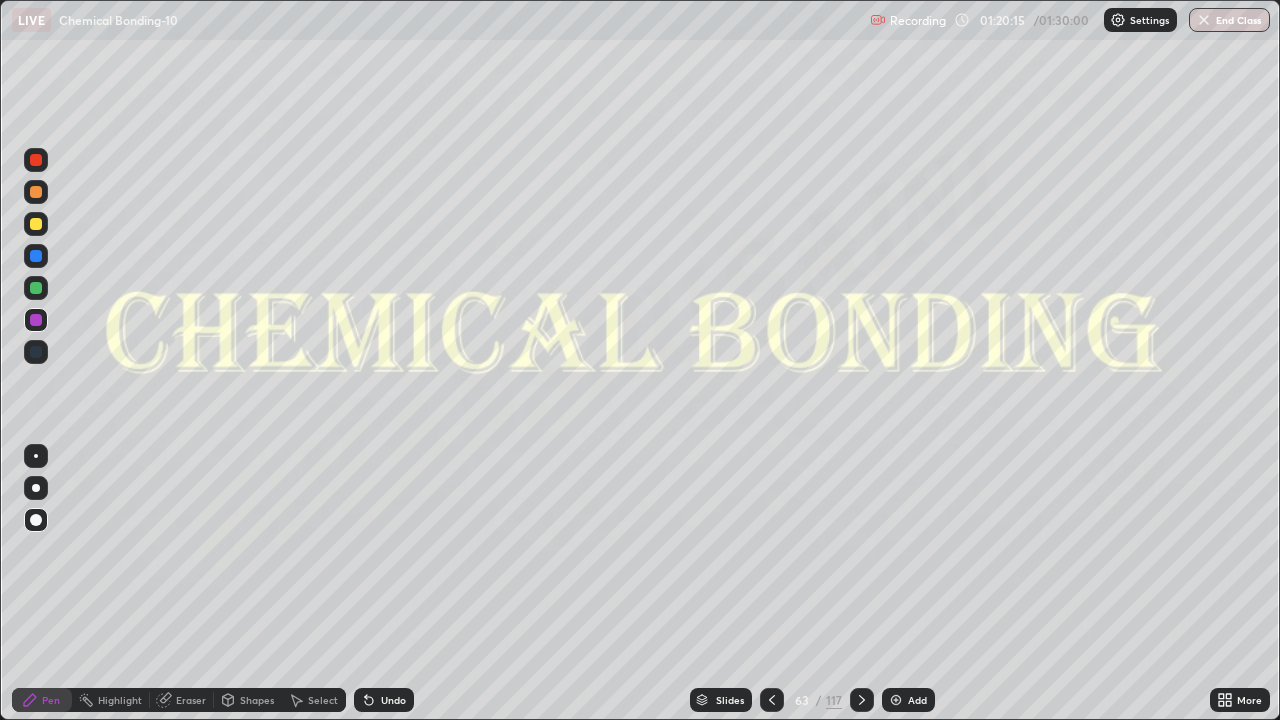click on "End Class" at bounding box center (1229, 20) 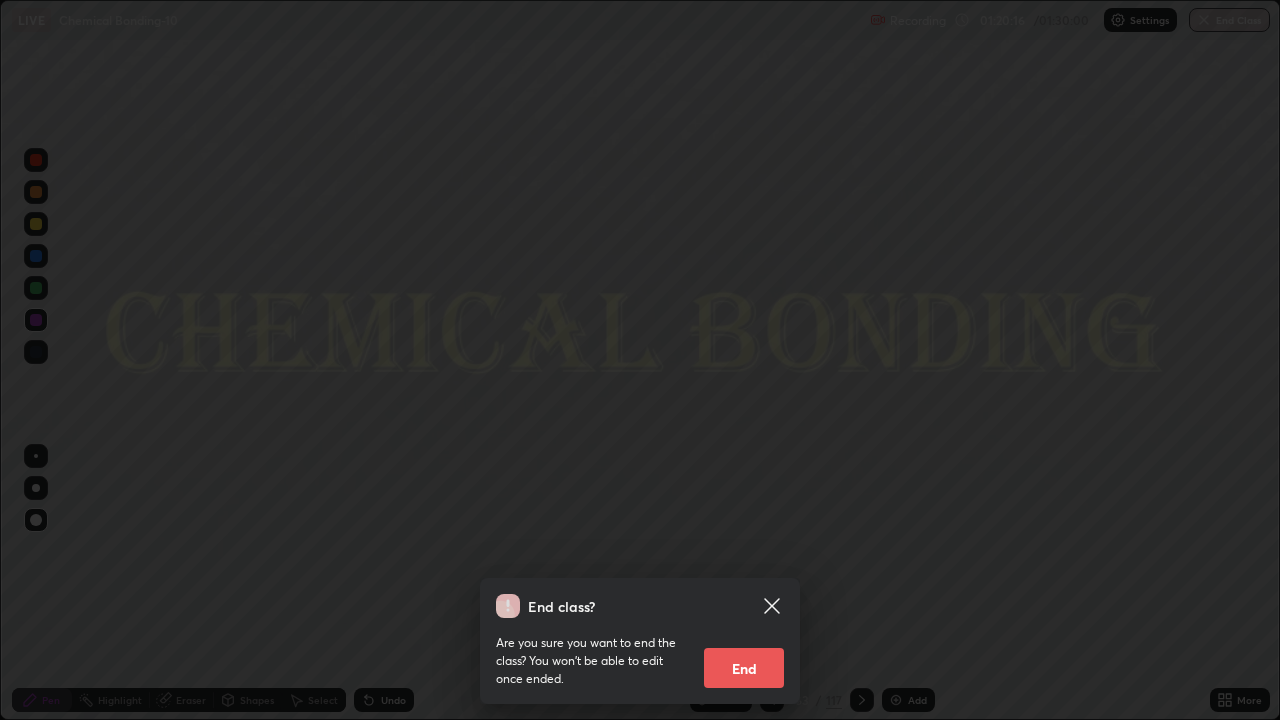 click on "End" at bounding box center (744, 668) 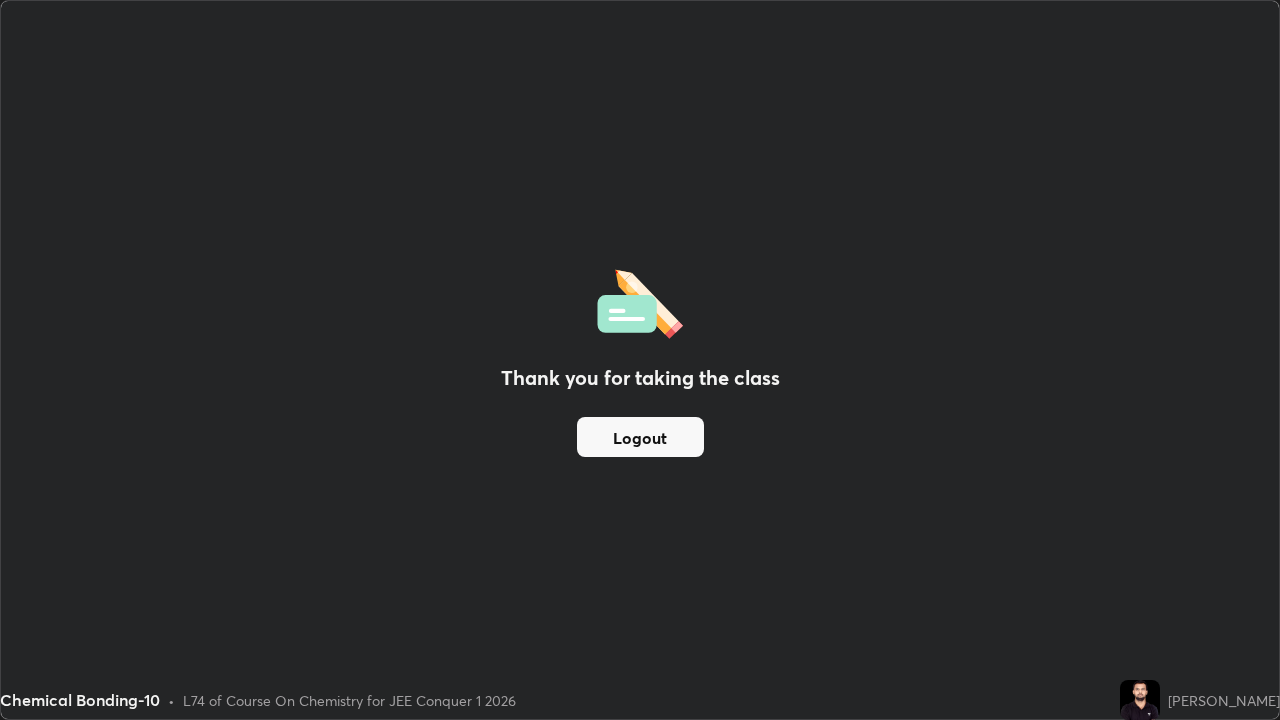 click on "Logout" at bounding box center (640, 437) 